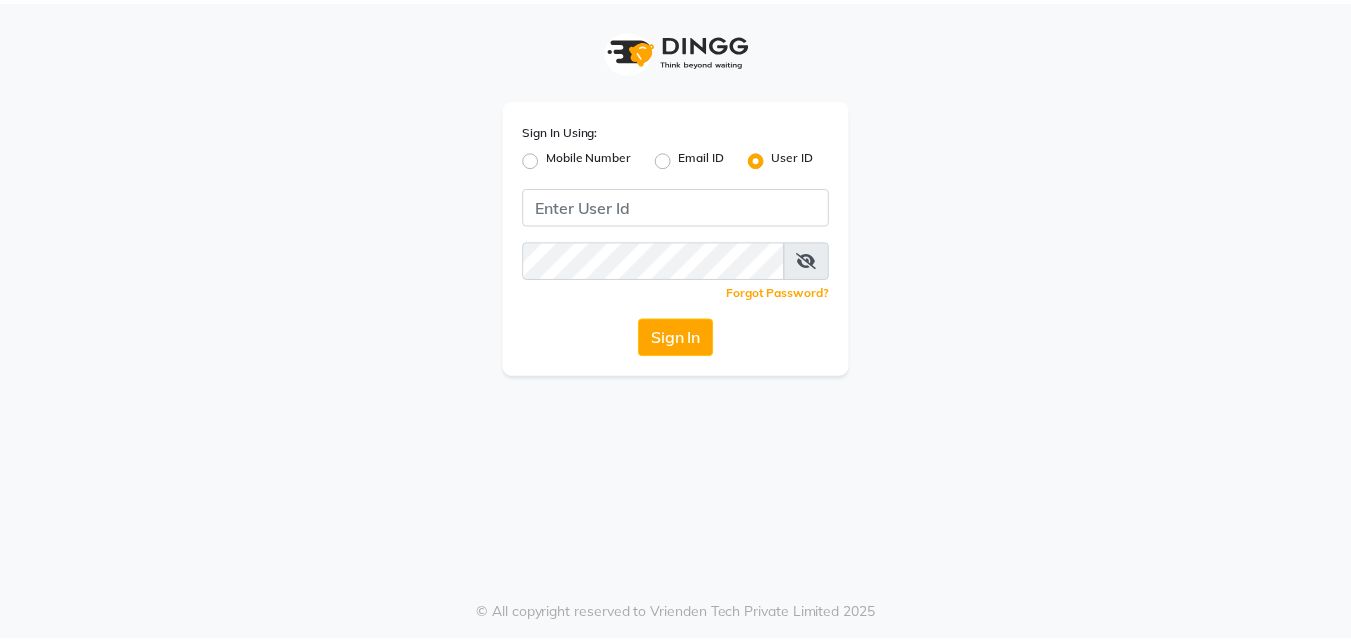 scroll, scrollTop: 0, scrollLeft: 0, axis: both 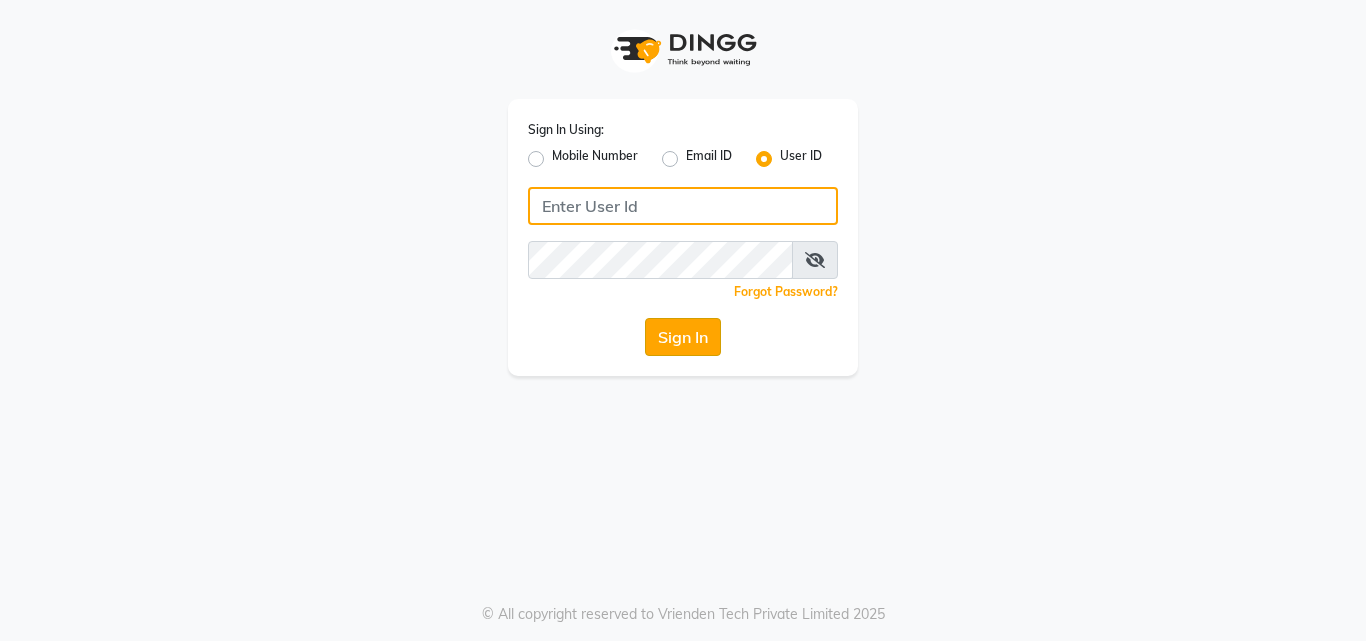 type on "divasalon" 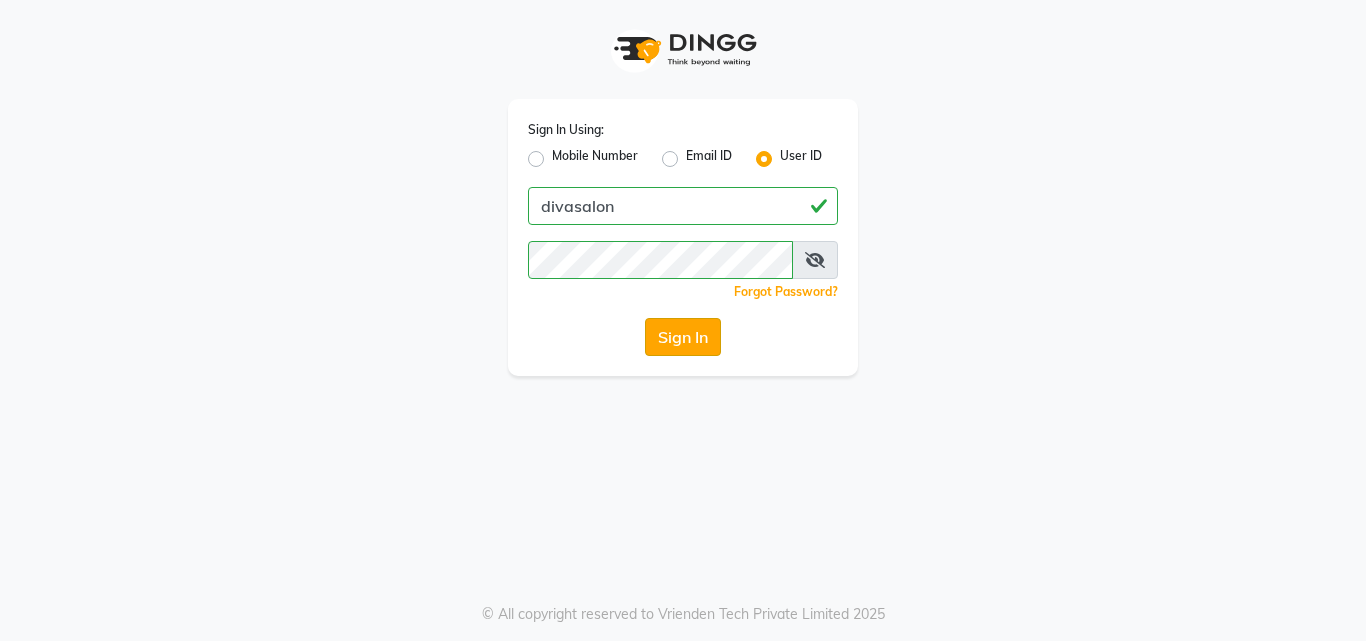 click on "Sign In" 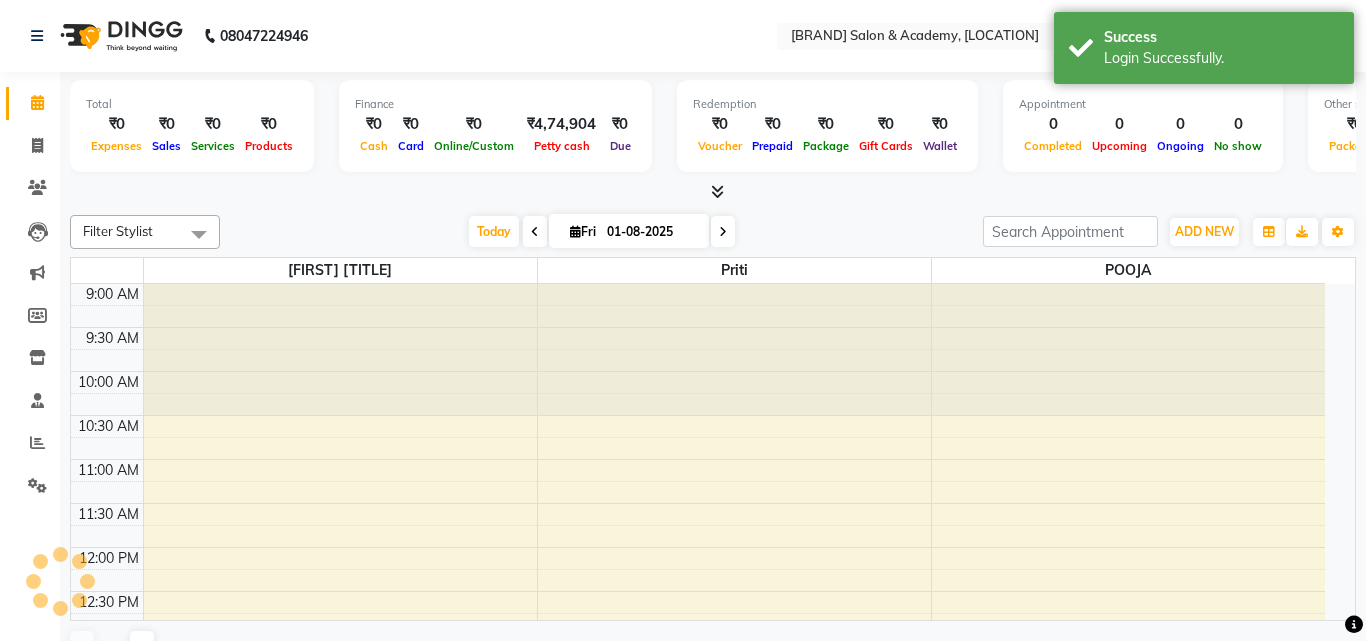 select on "en" 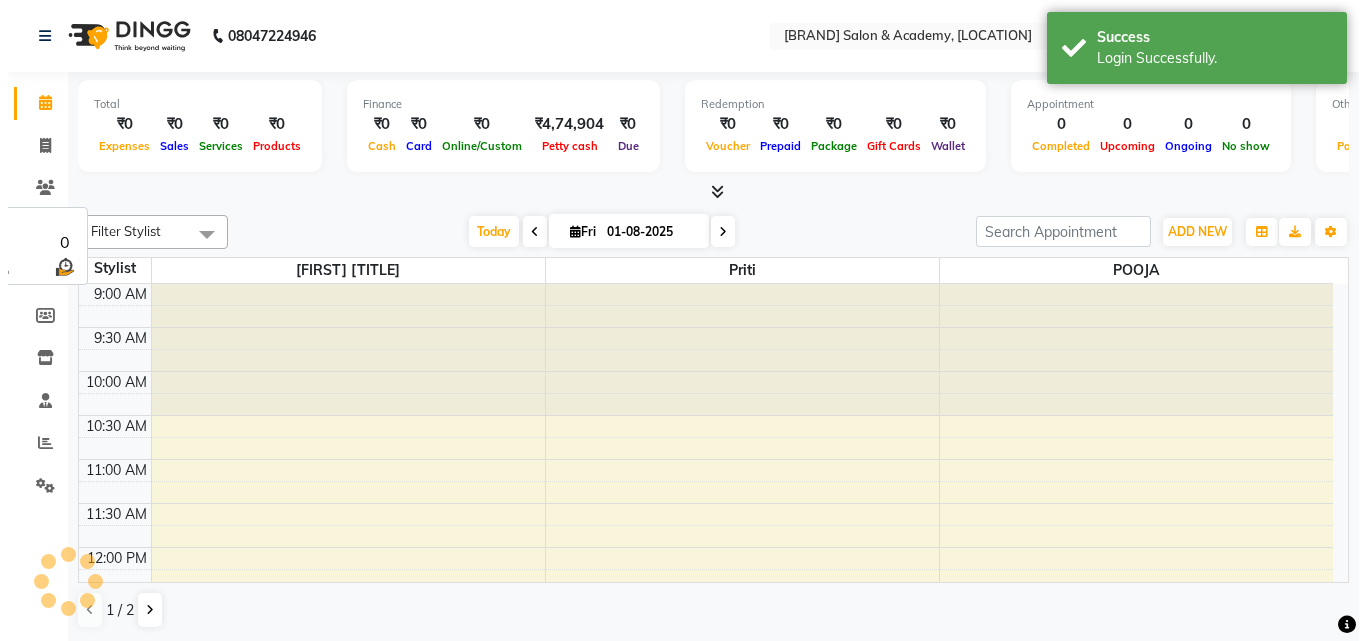 scroll, scrollTop: 0, scrollLeft: 0, axis: both 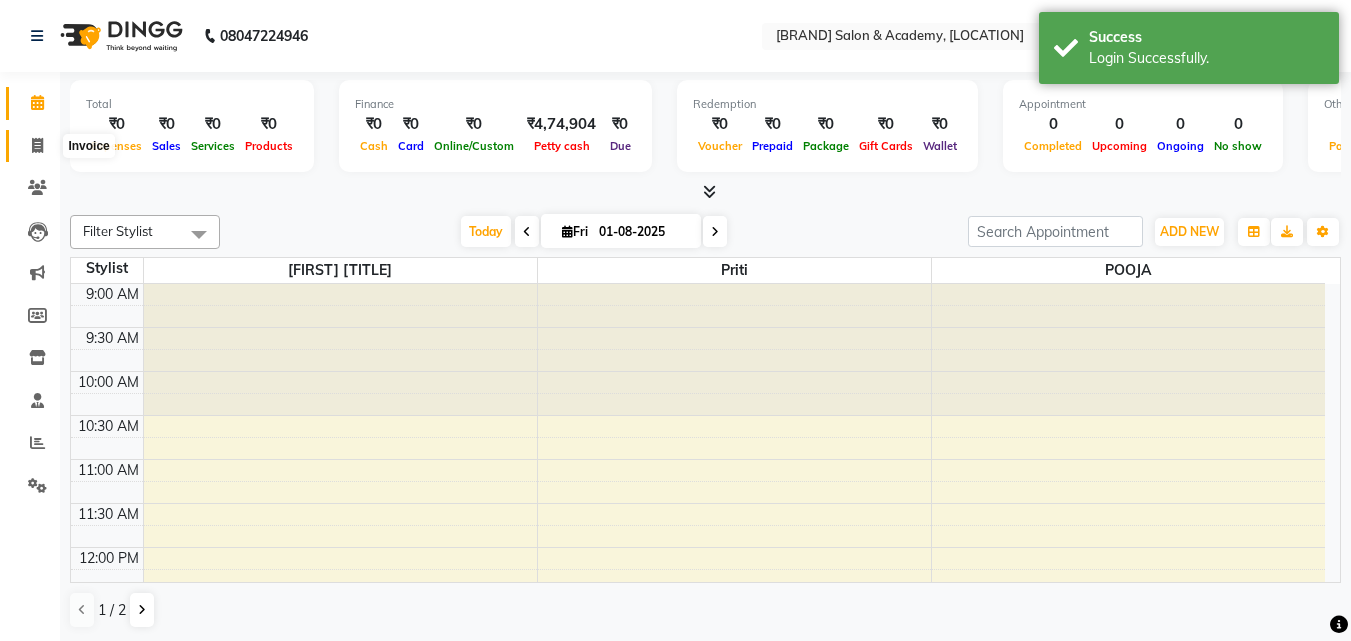 click 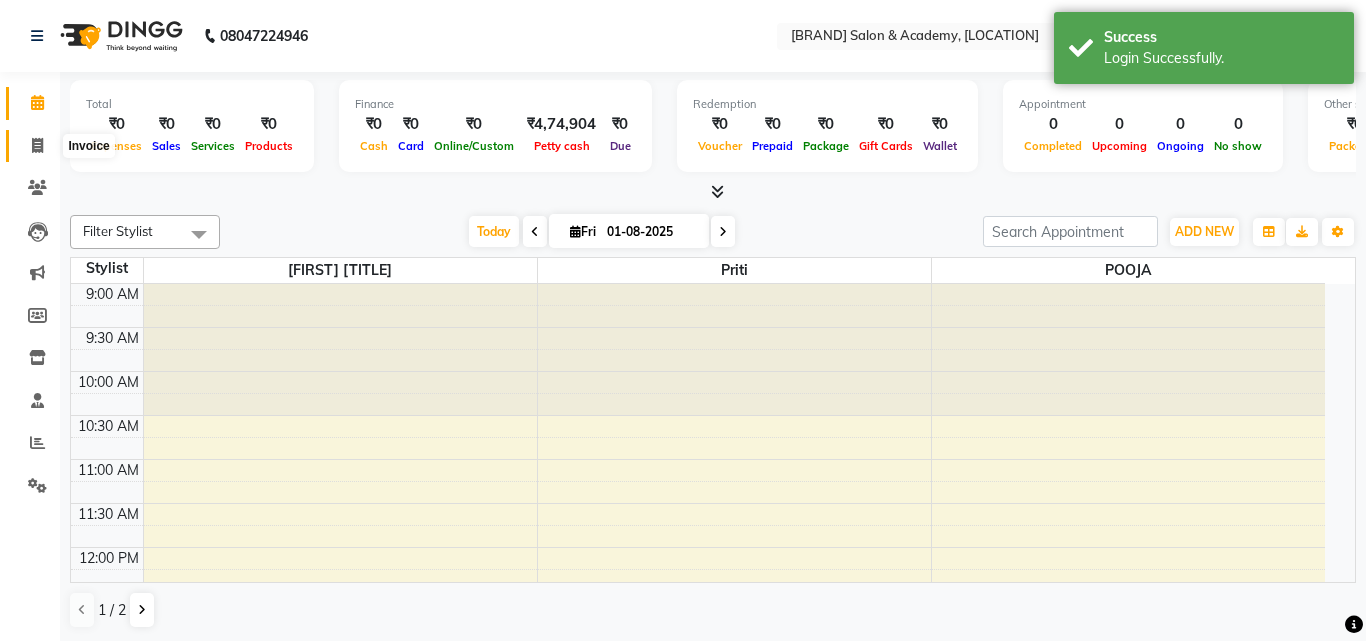 select on "service" 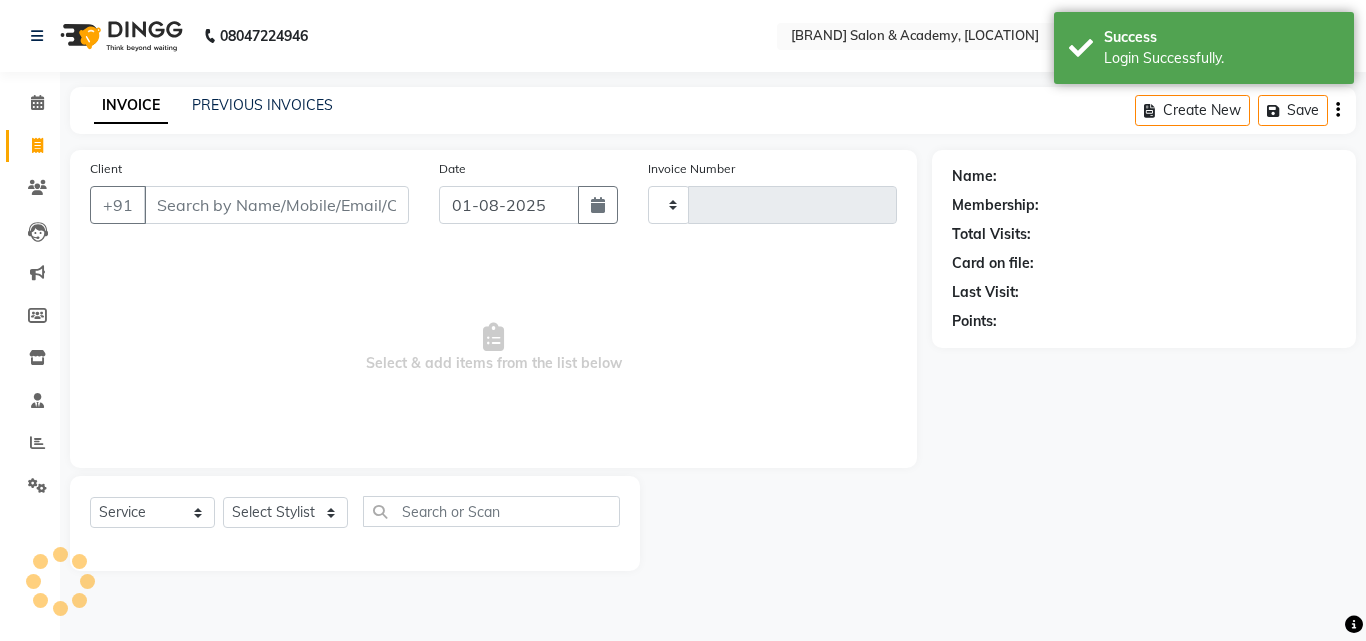 type on "1524" 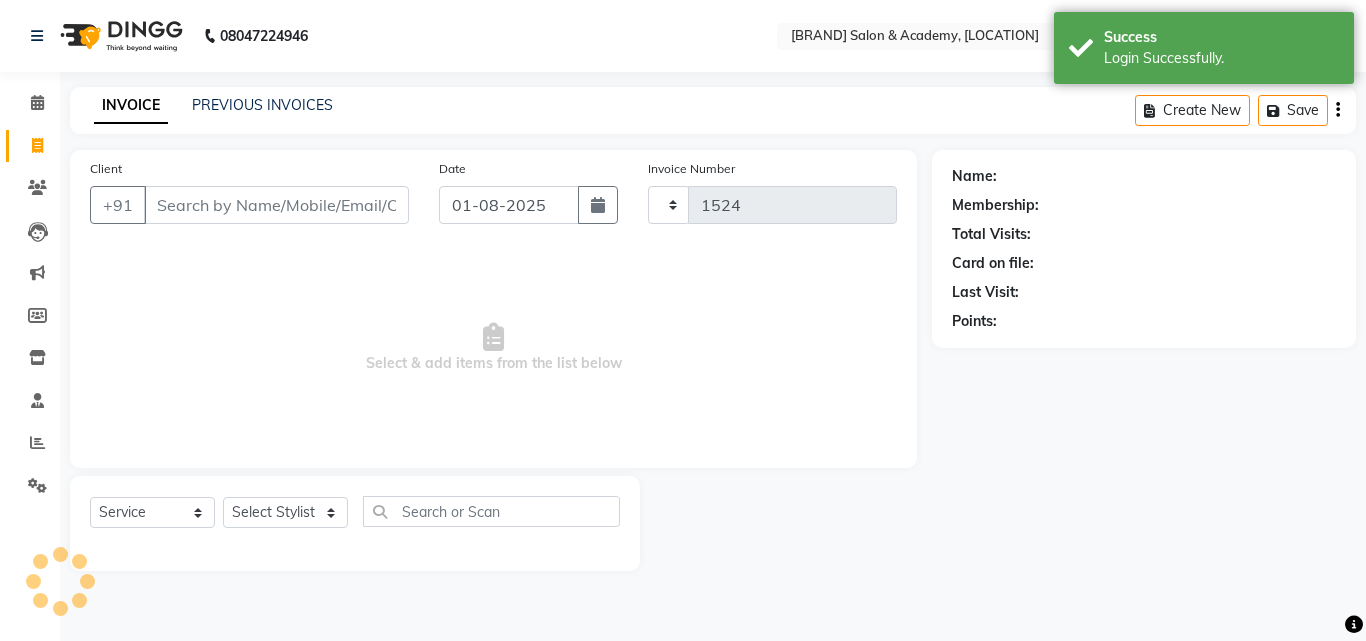 select on "671" 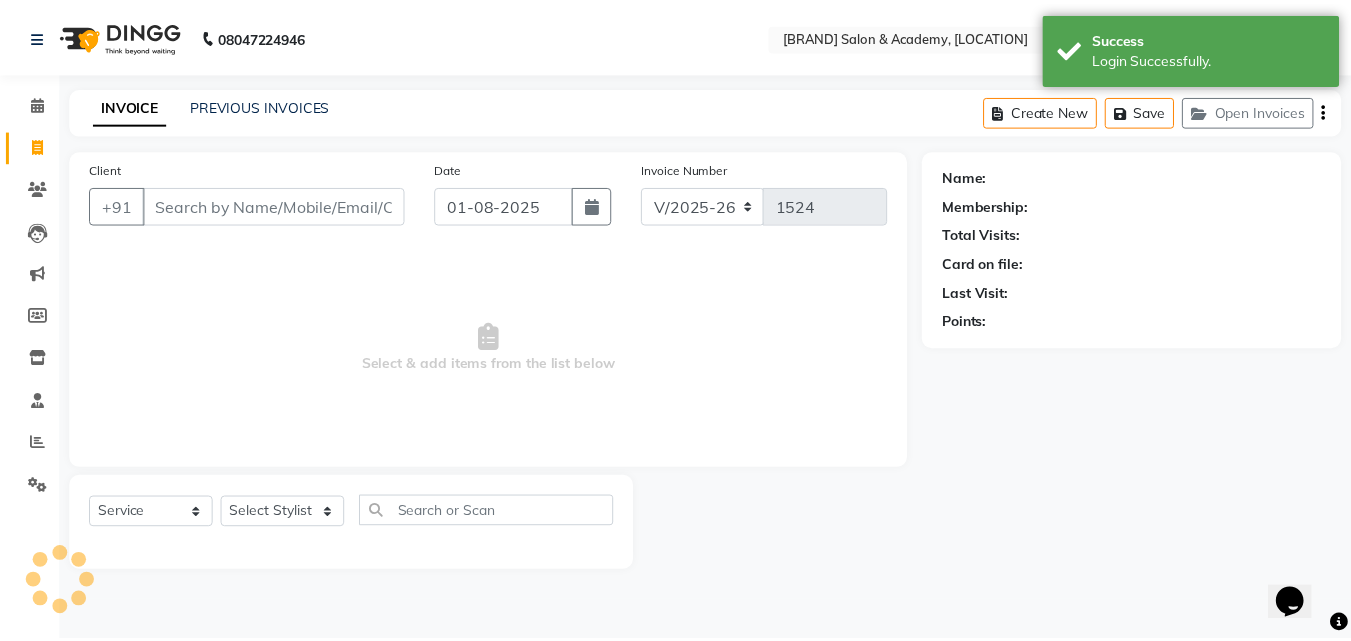 scroll, scrollTop: 0, scrollLeft: 0, axis: both 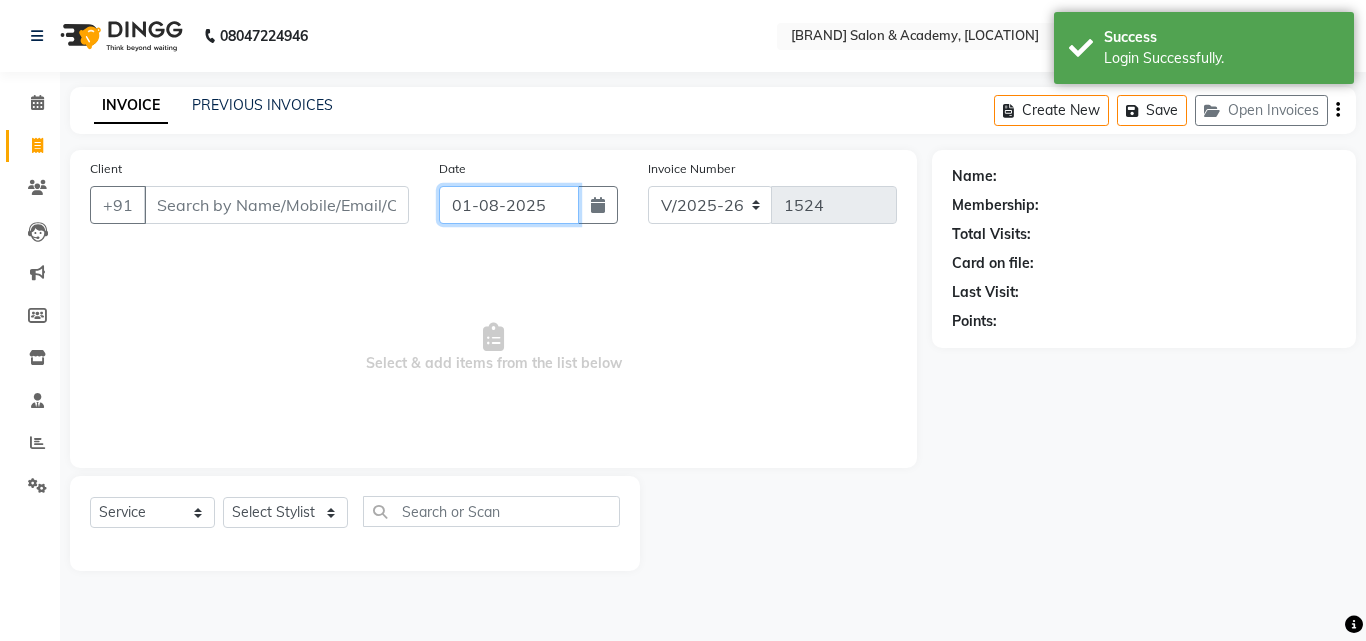 click on "01-08-2025" 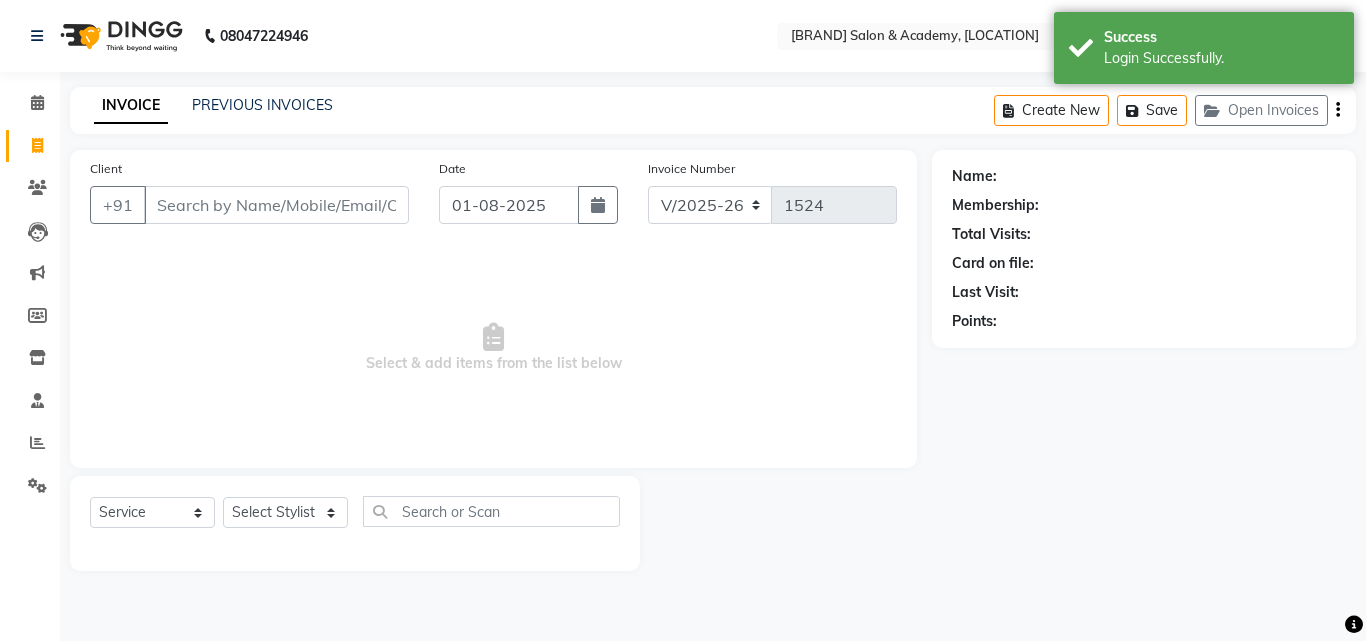 select on "8" 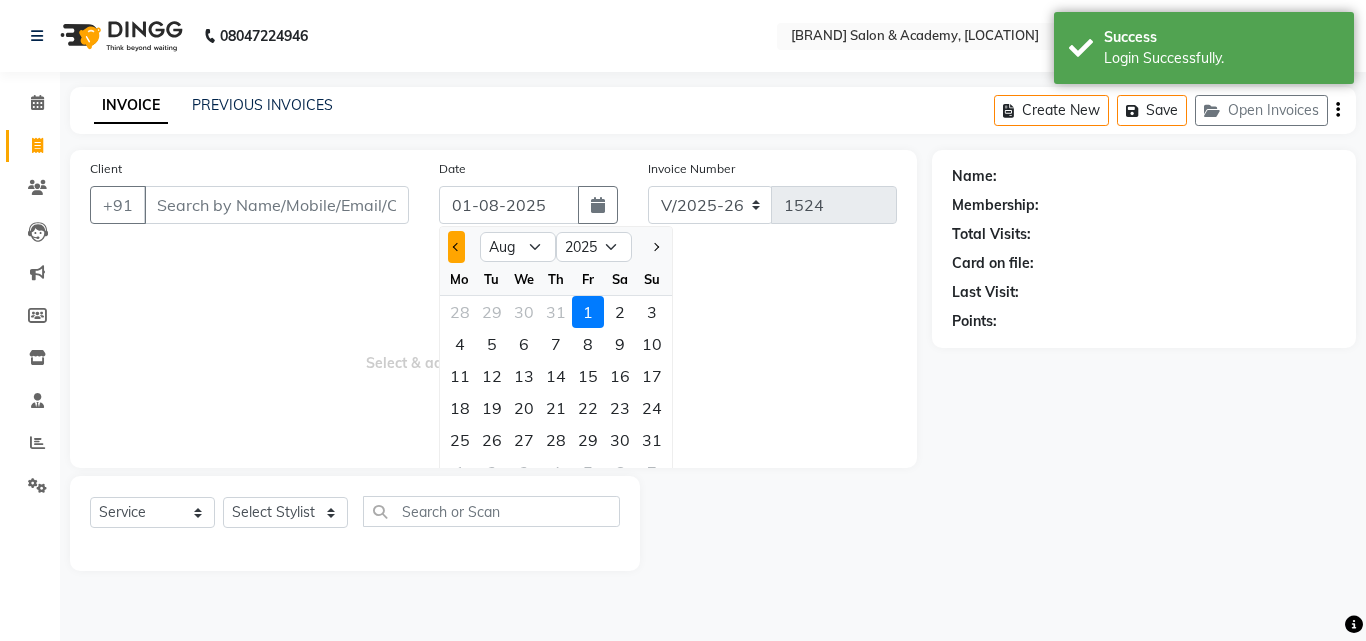 click 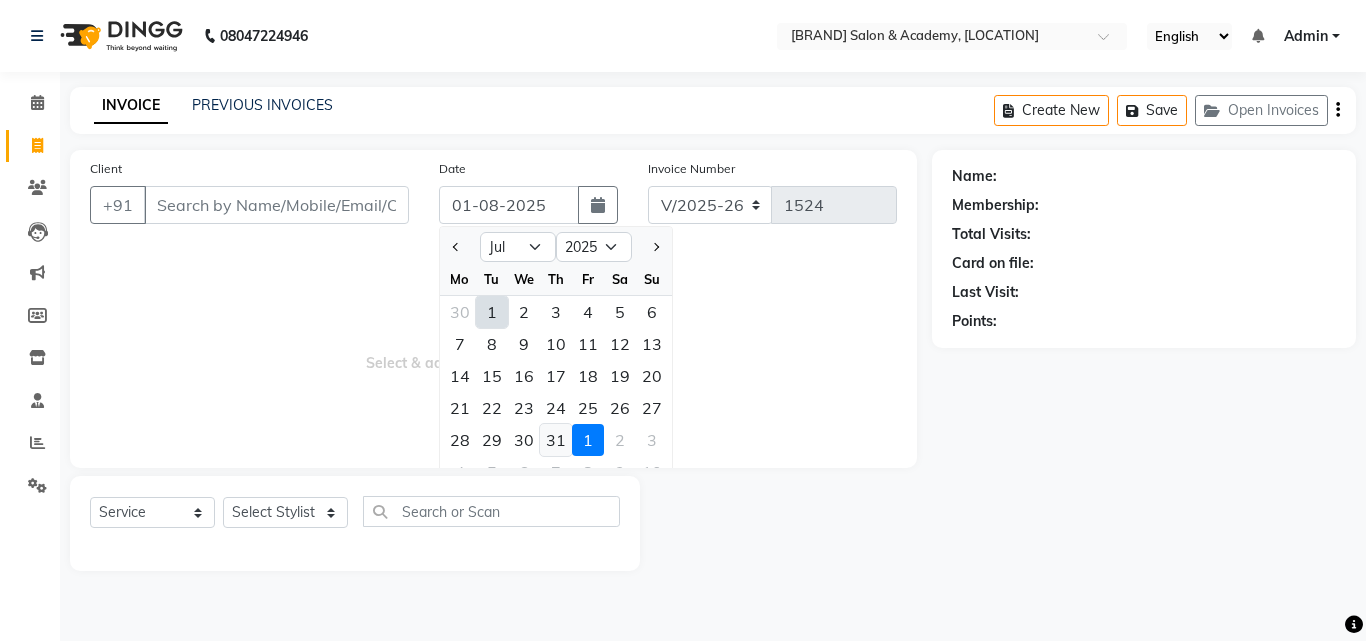 click on "31" 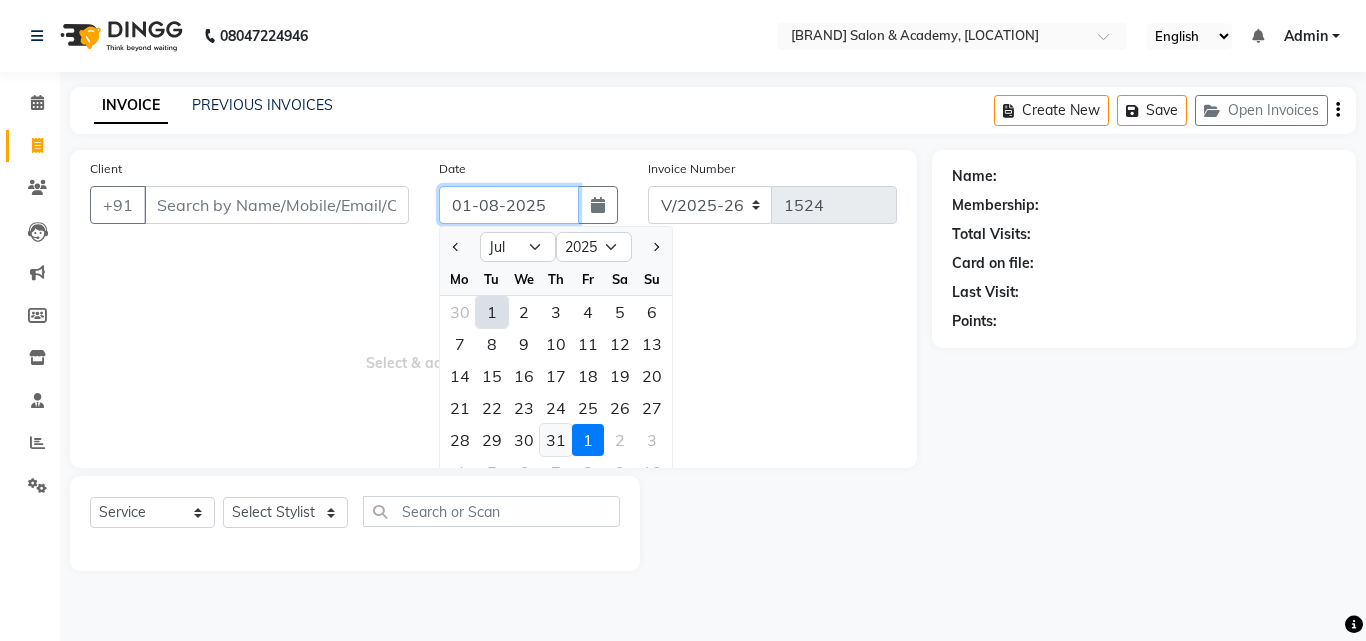 type on "31-07-2025" 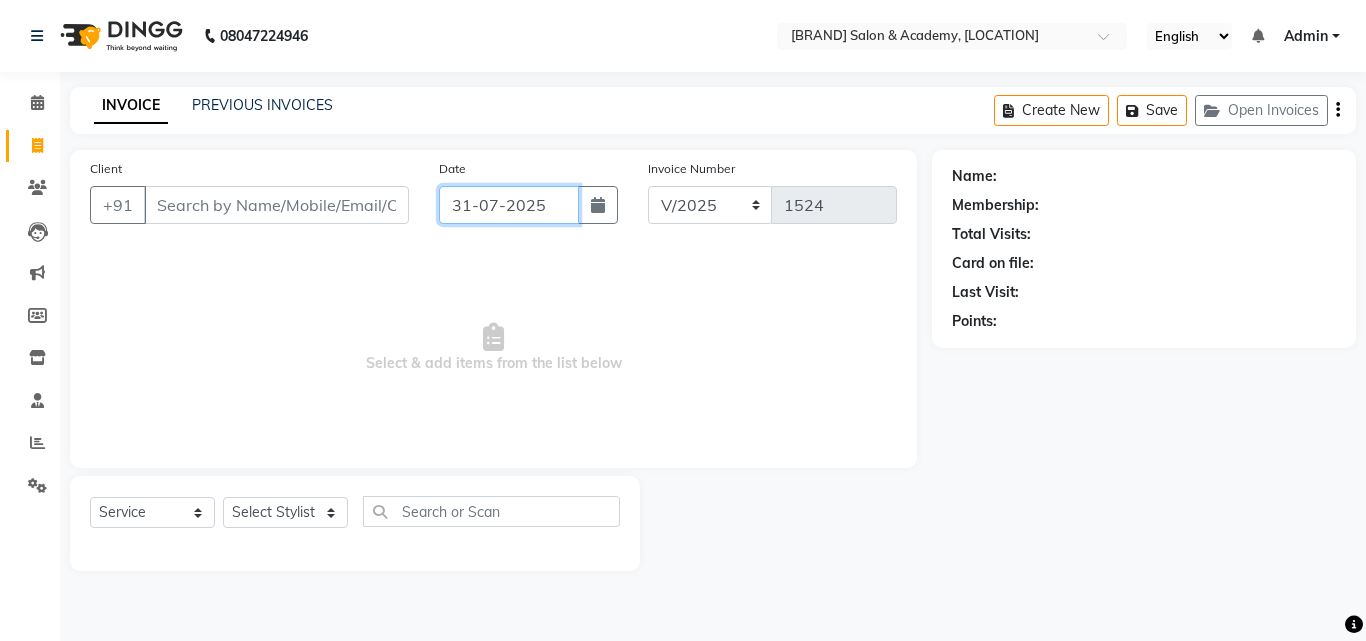click on "31-07-2025" 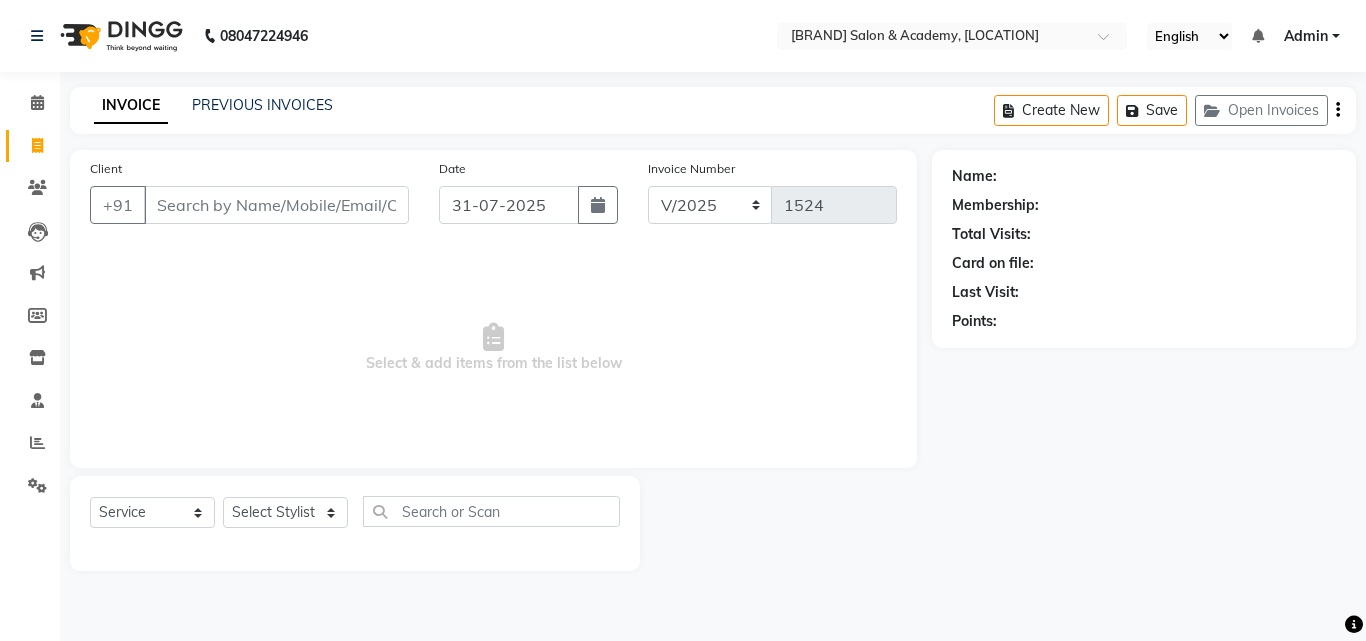 select on "7" 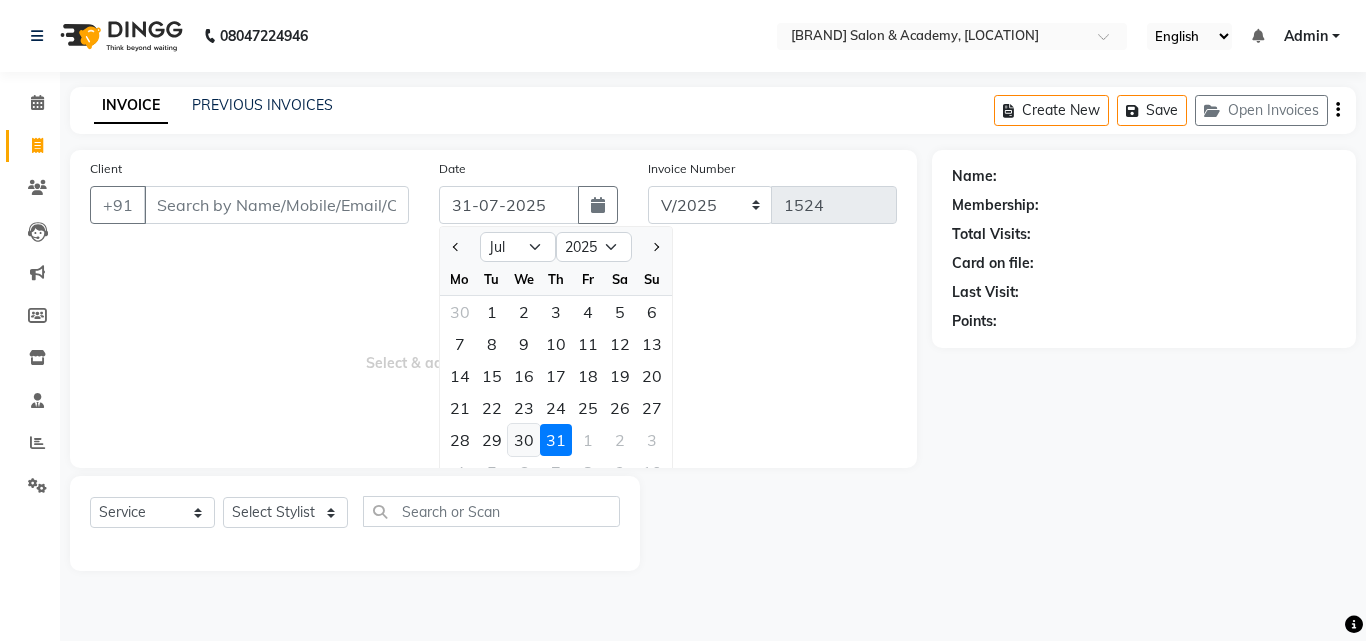 click on "30" 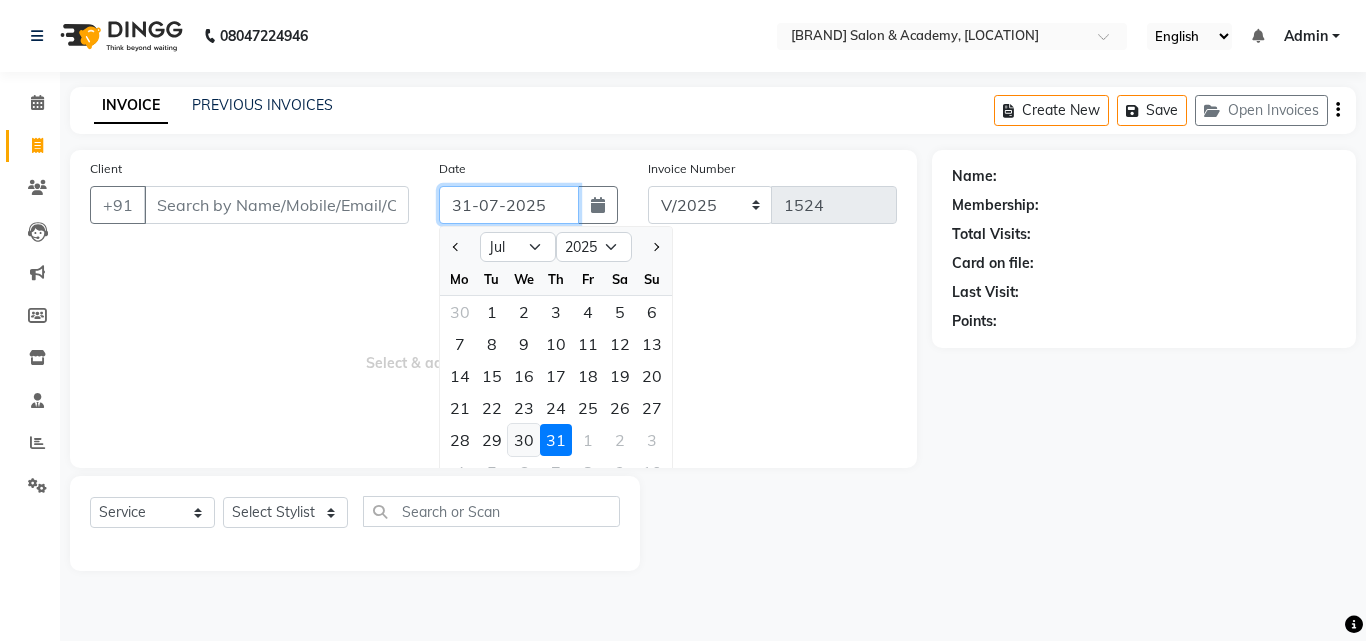 type on "30-07-2025" 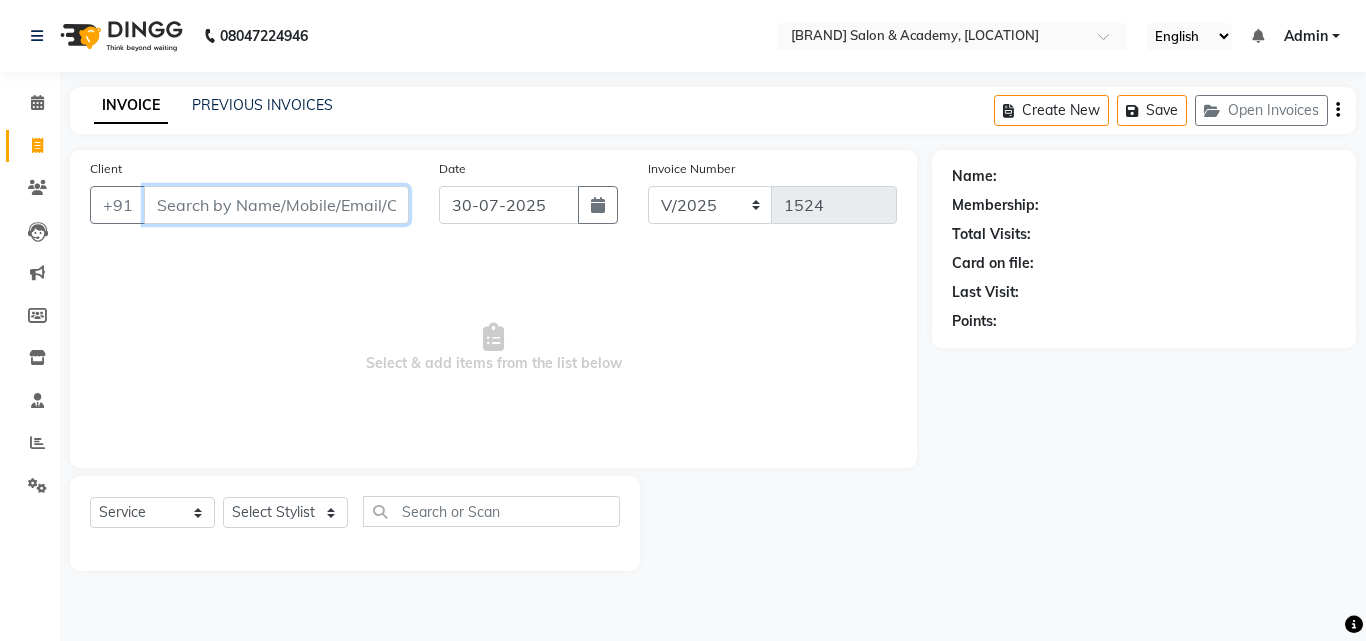 click on "Client" at bounding box center [276, 205] 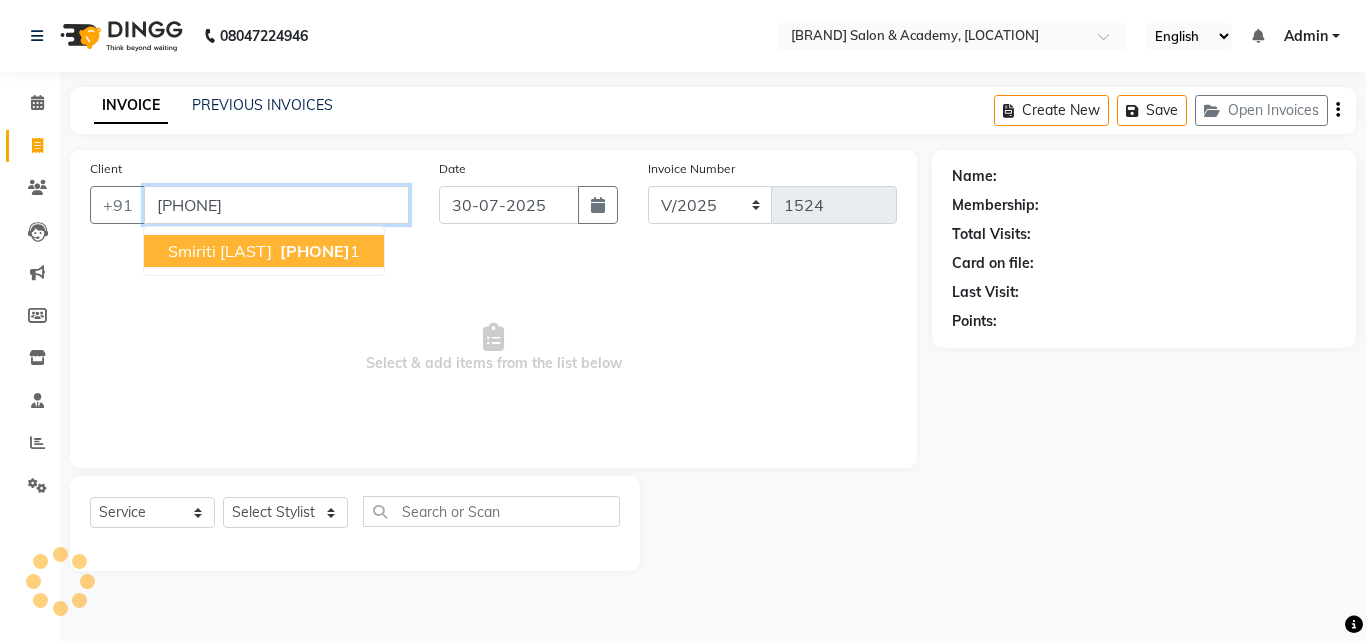 type on "[PHONE]" 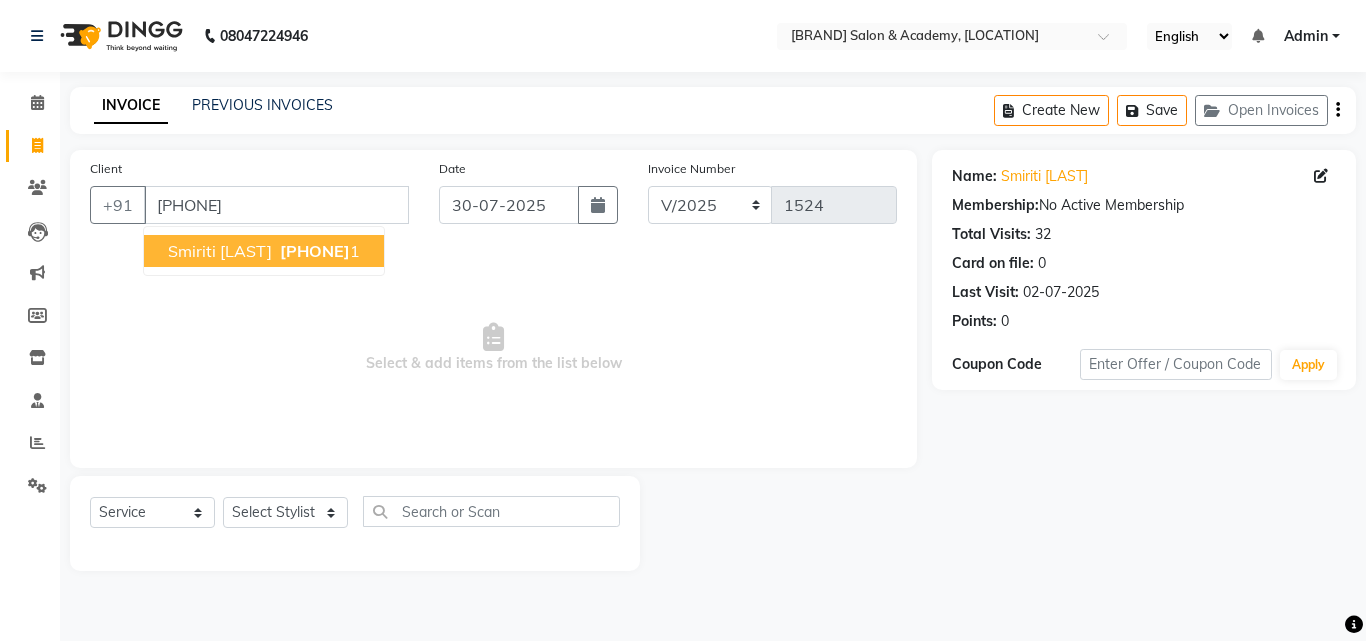 click on "Smiriti [LAST]" at bounding box center [220, 251] 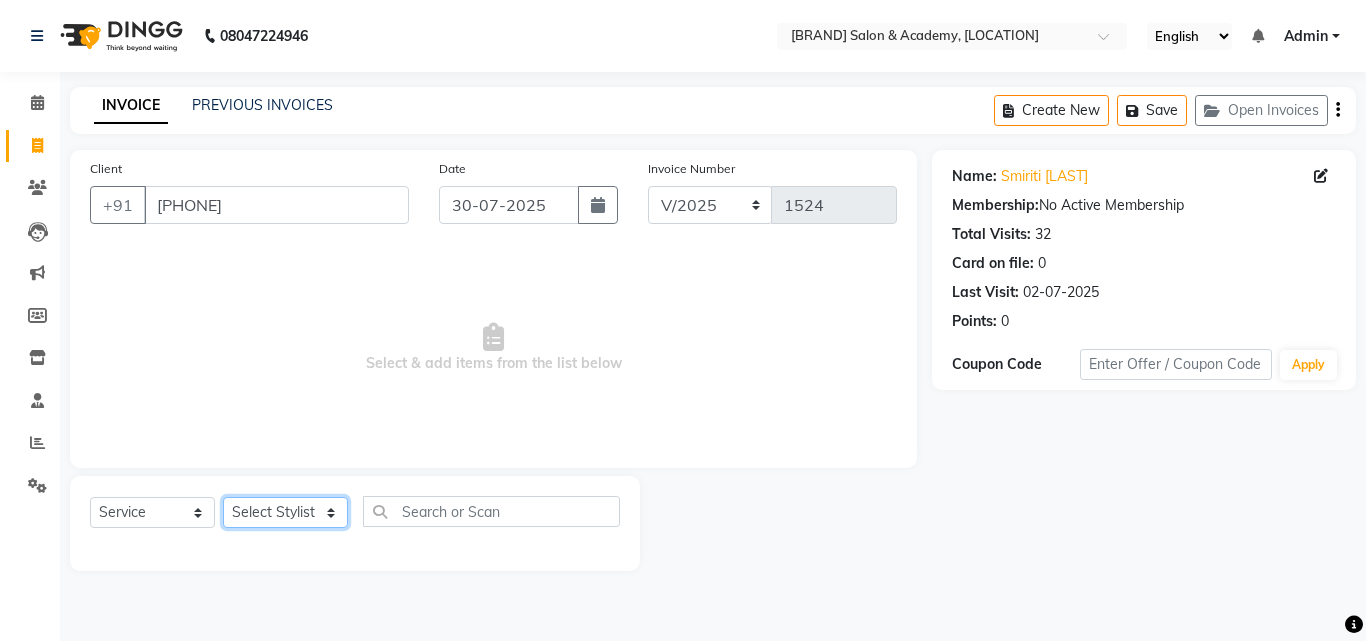click on "Select Stylist [NAME] [NAME] [NAME] [NAME]" 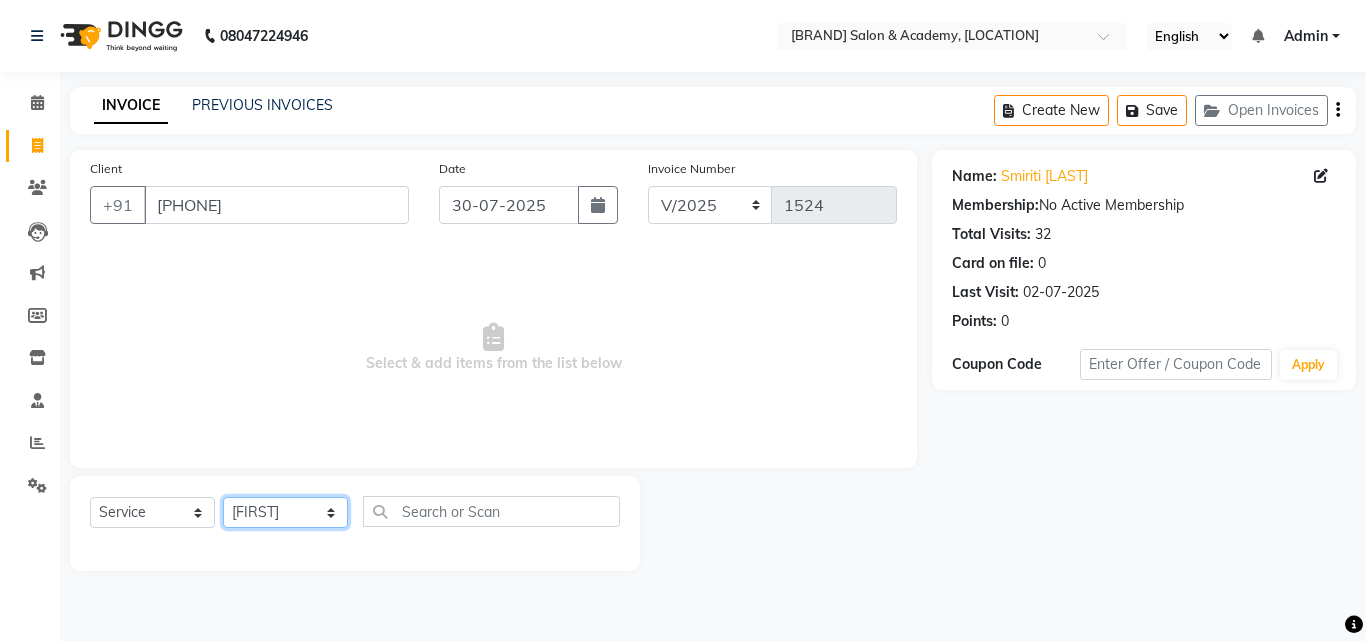 click on "Select Stylist [NAME] [NAME] [NAME] [NAME]" 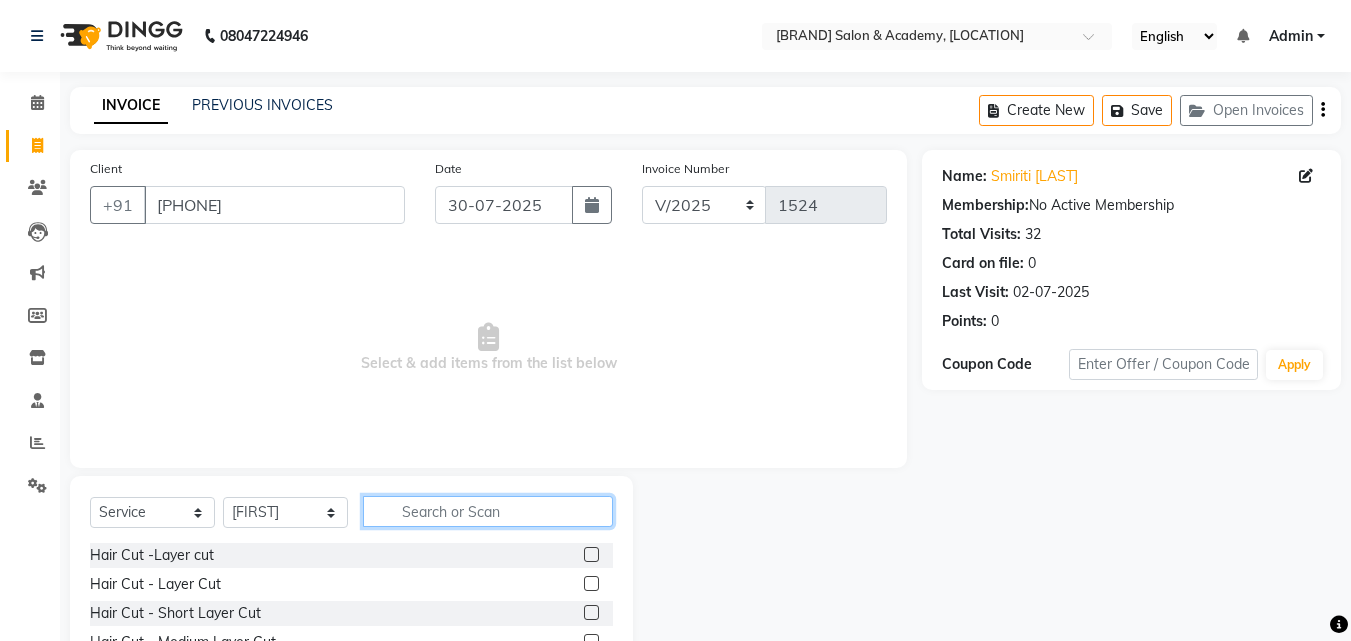 click 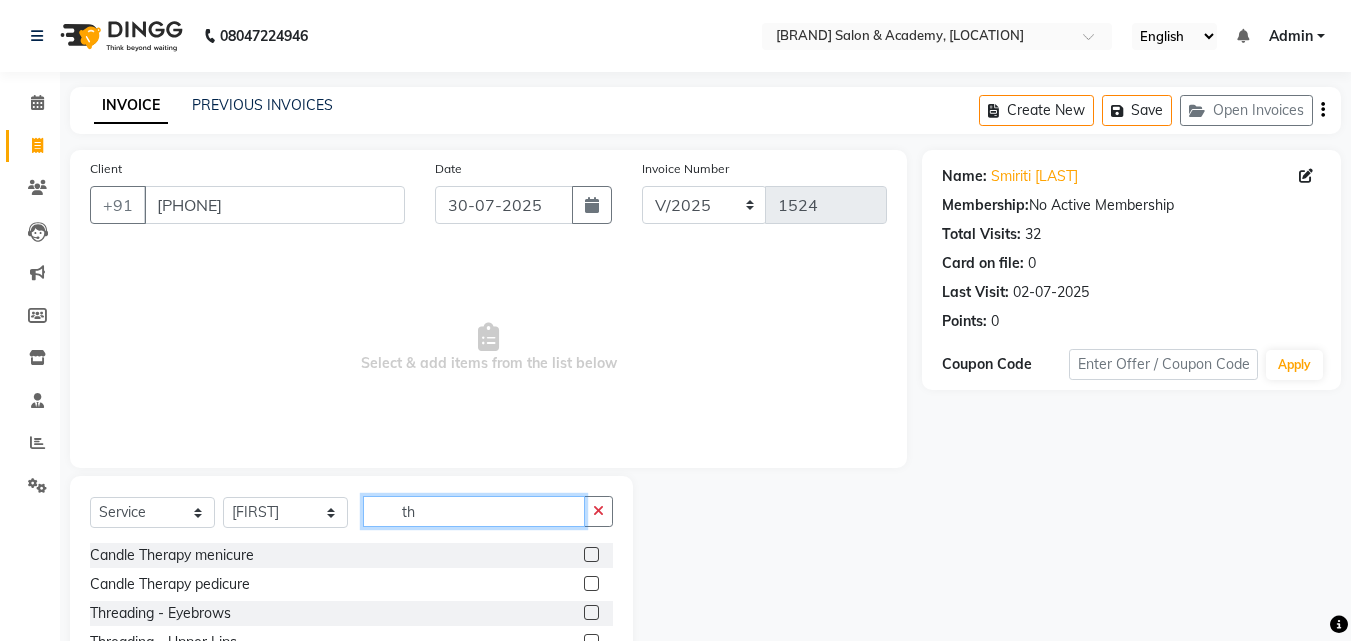 type on "th" 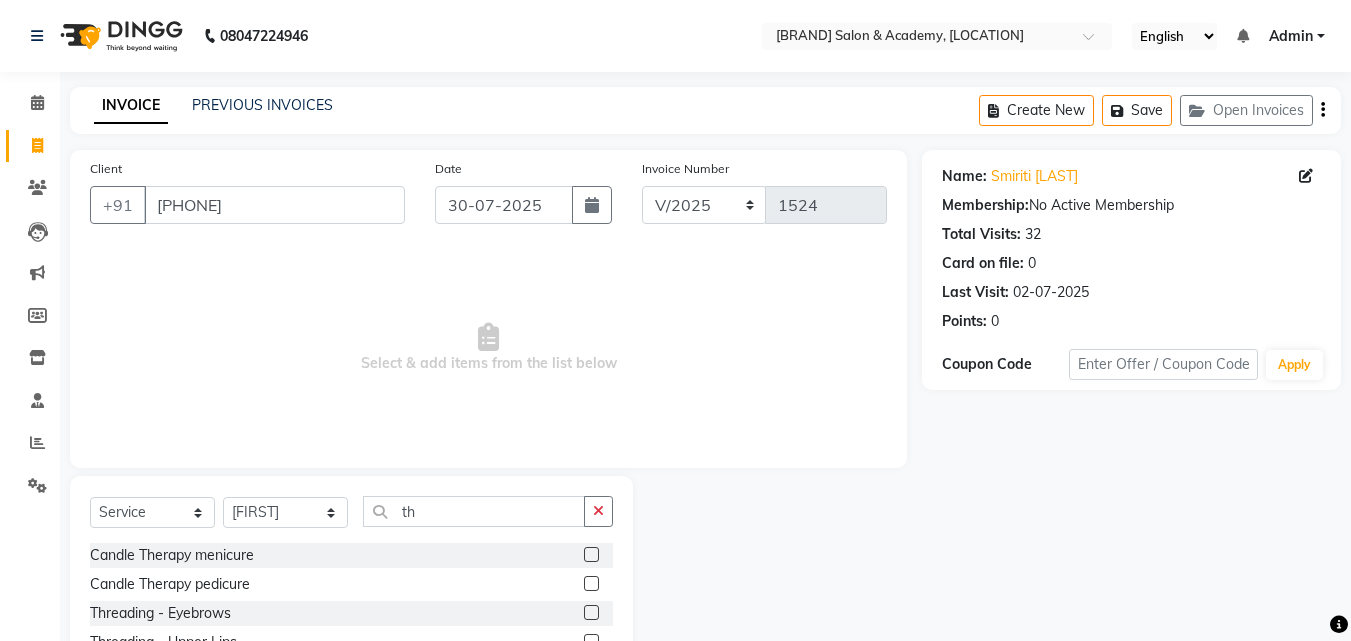click 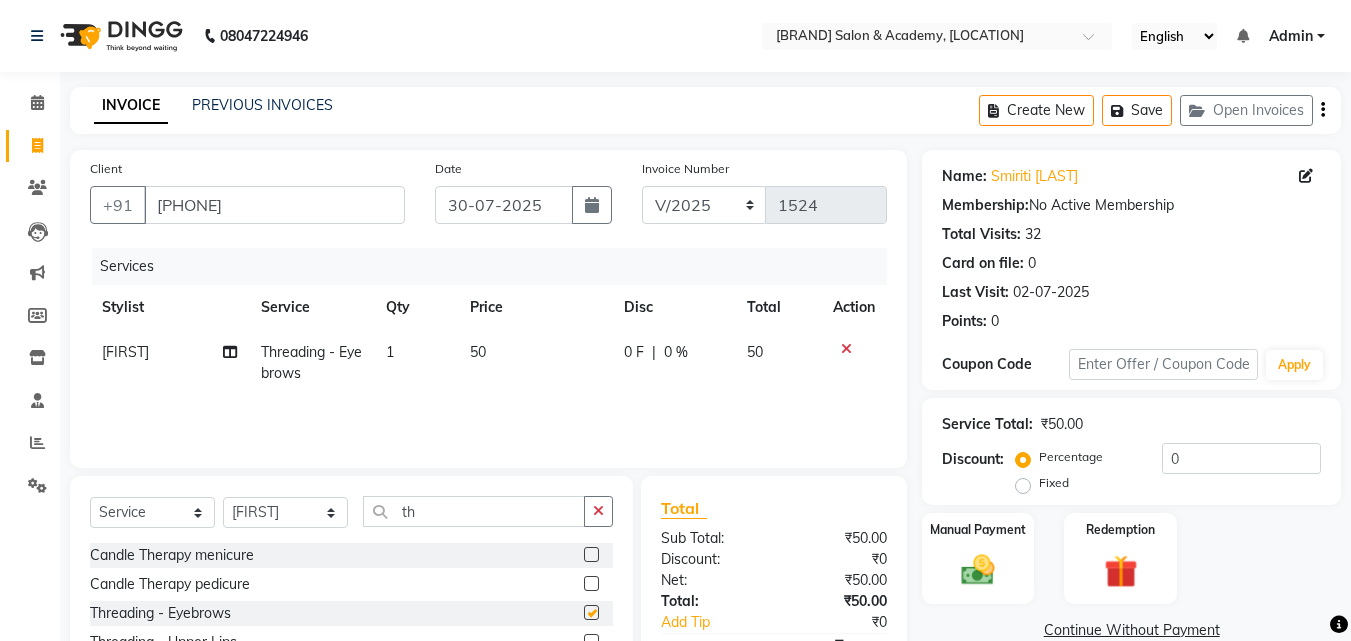 checkbox on "false" 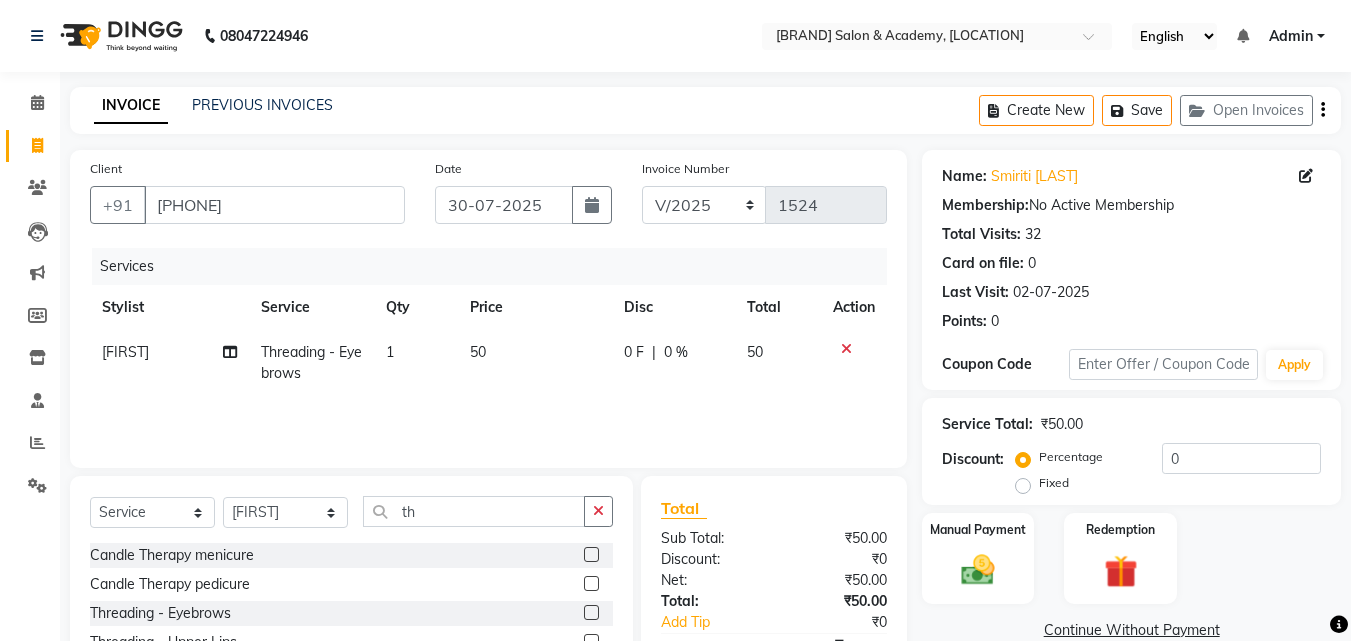 scroll, scrollTop: 160, scrollLeft: 0, axis: vertical 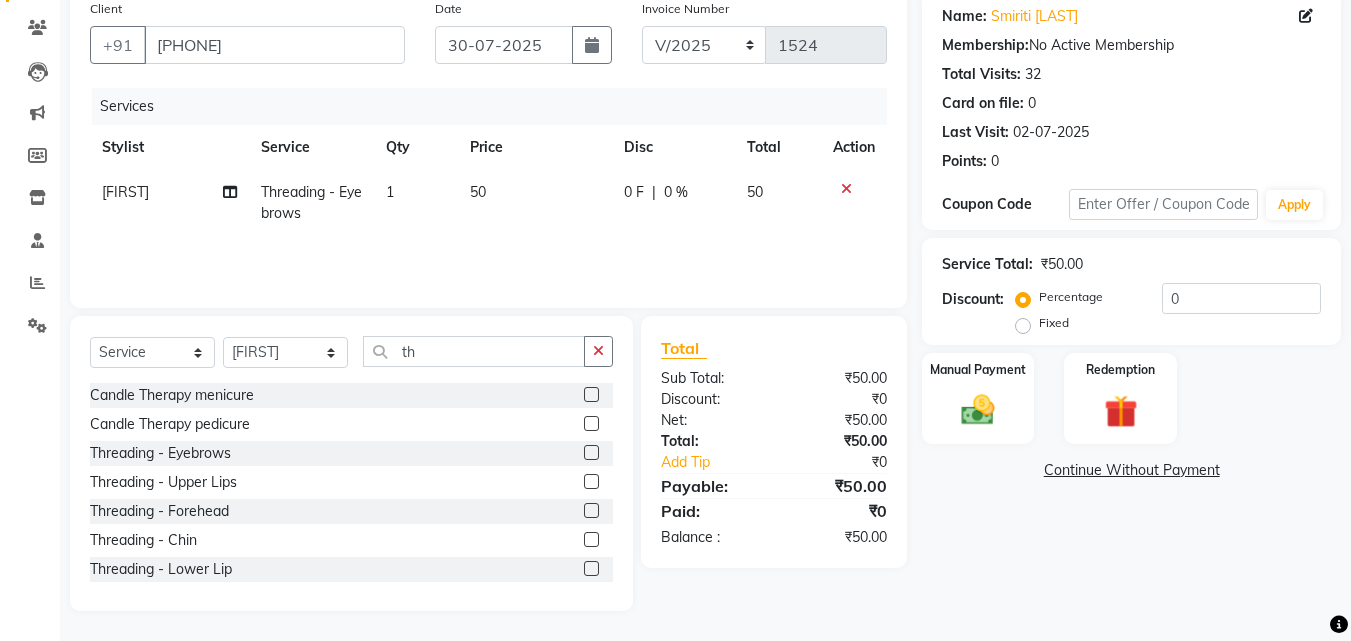 click 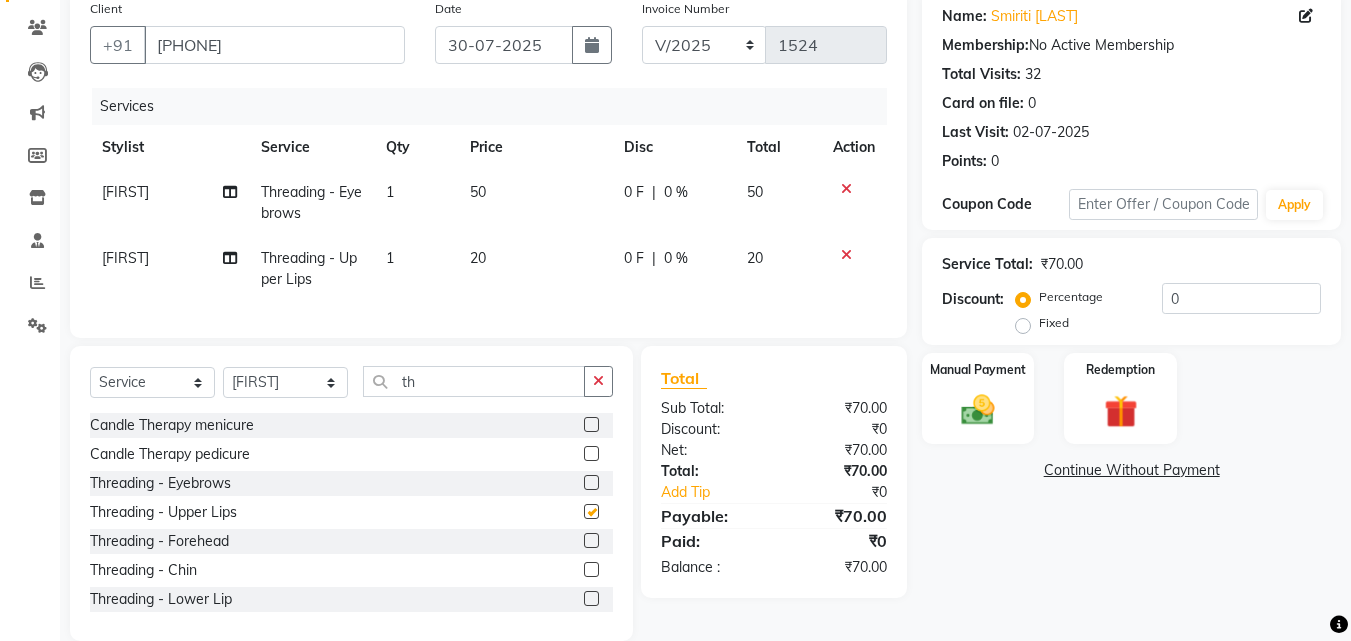 checkbox on "false" 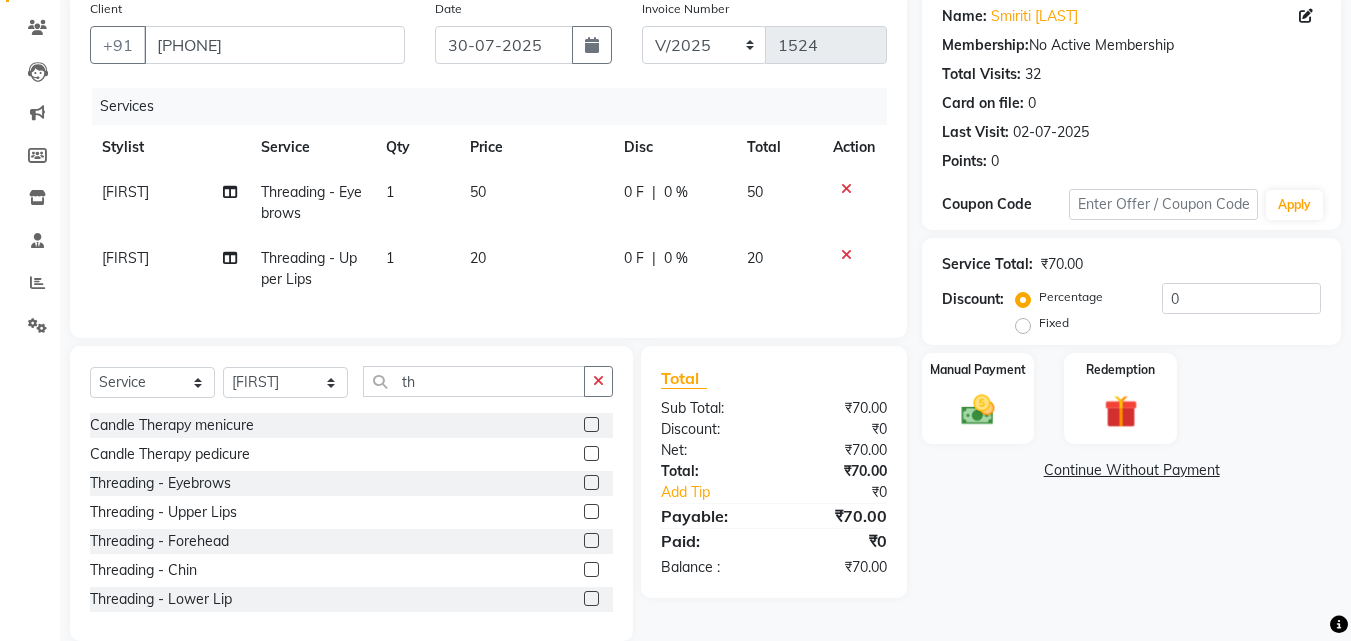 click 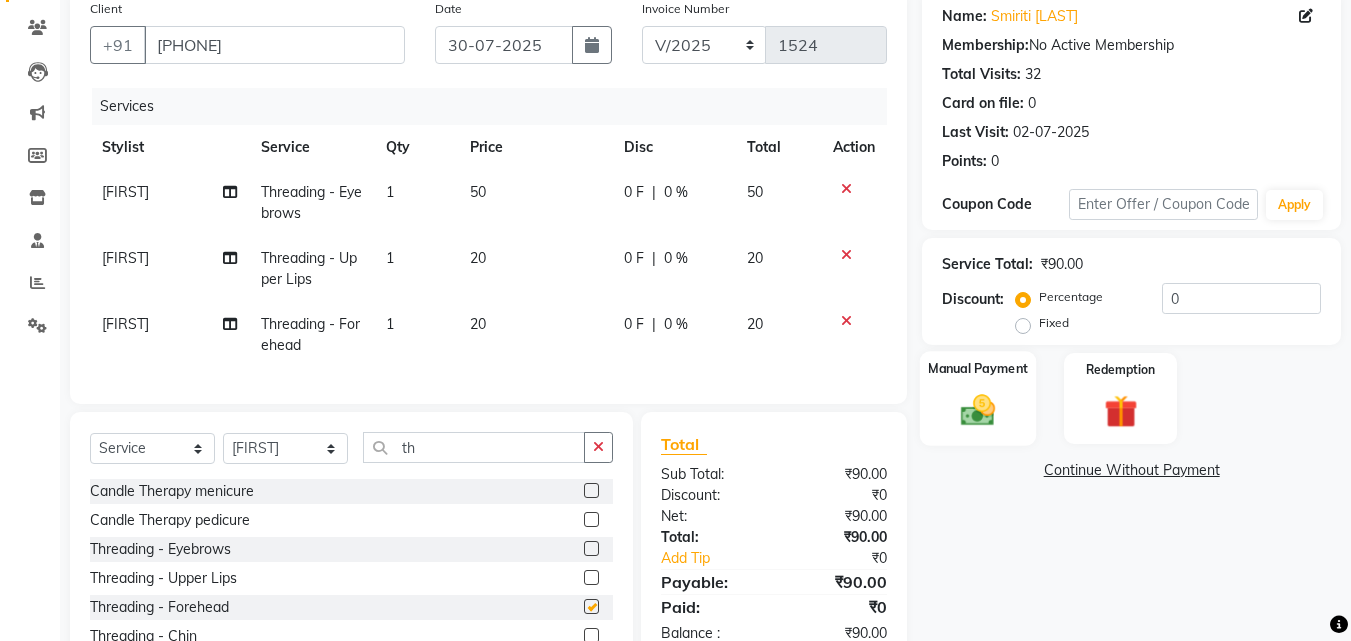 checkbox on "false" 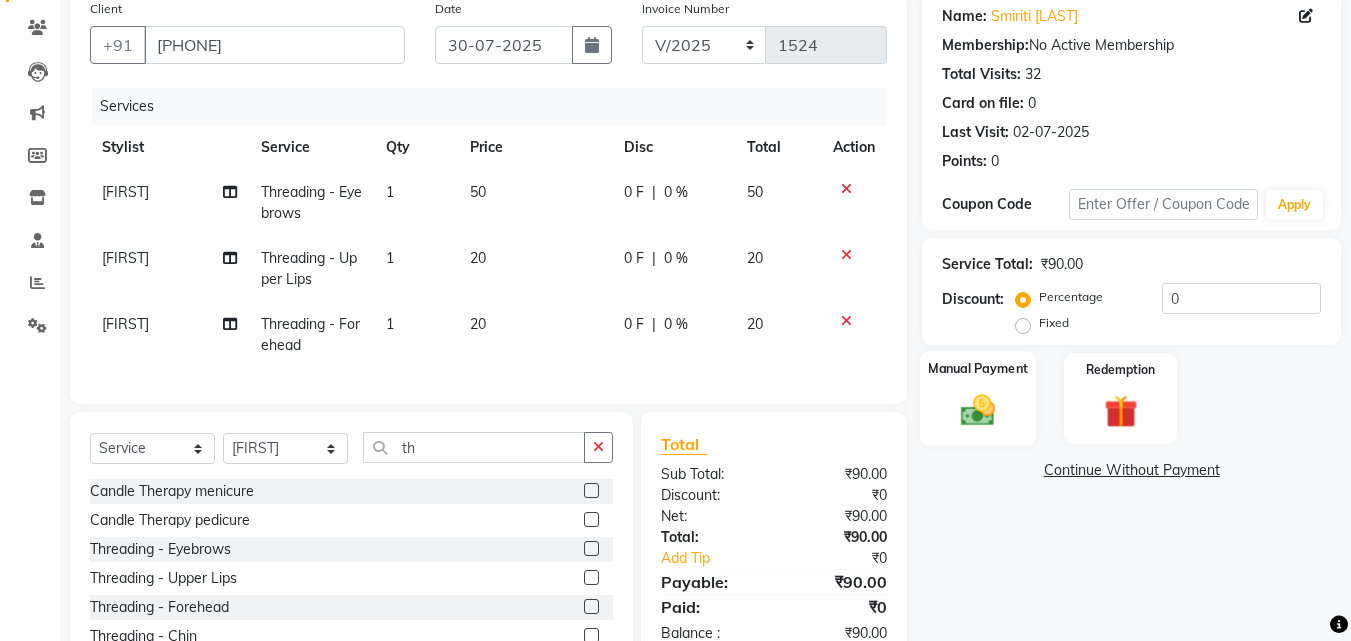 click on "Manual Payment" 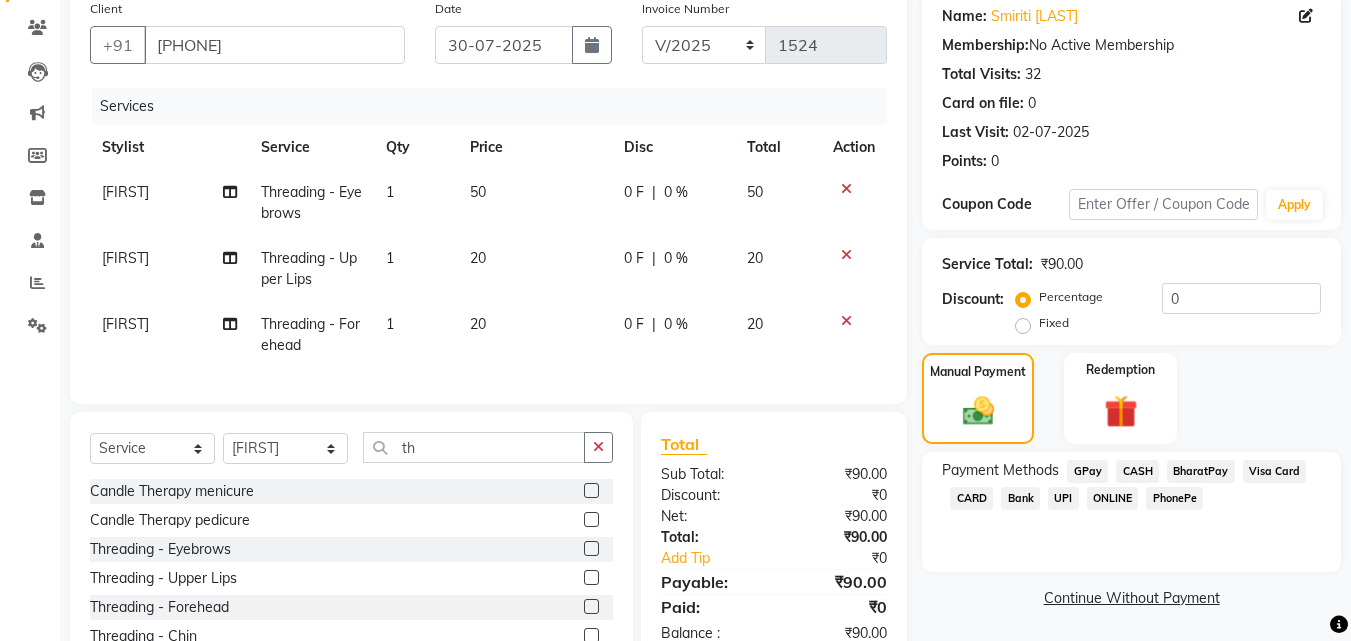 click on "CASH" 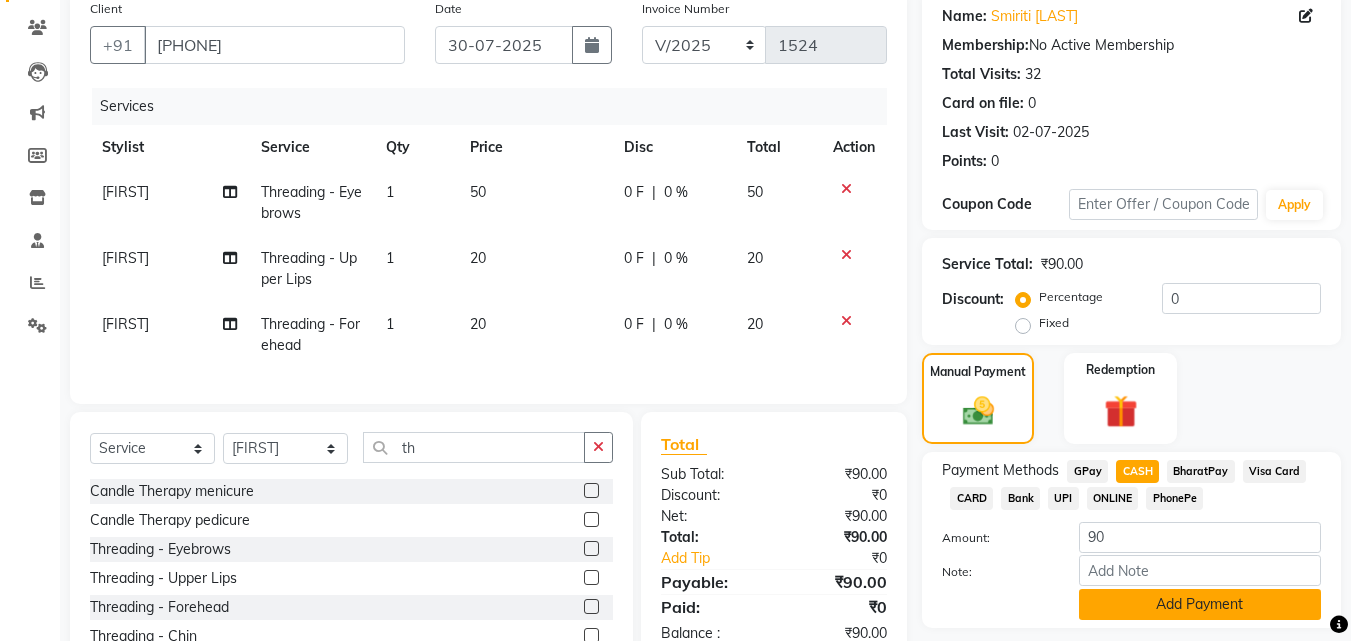 click on "Payment Methods  GPay   CASH   BharatPay   Visa Card   CARD   Bank   UPI   ONLINE   PhonePe  Amount: 90 Note: Add Payment" 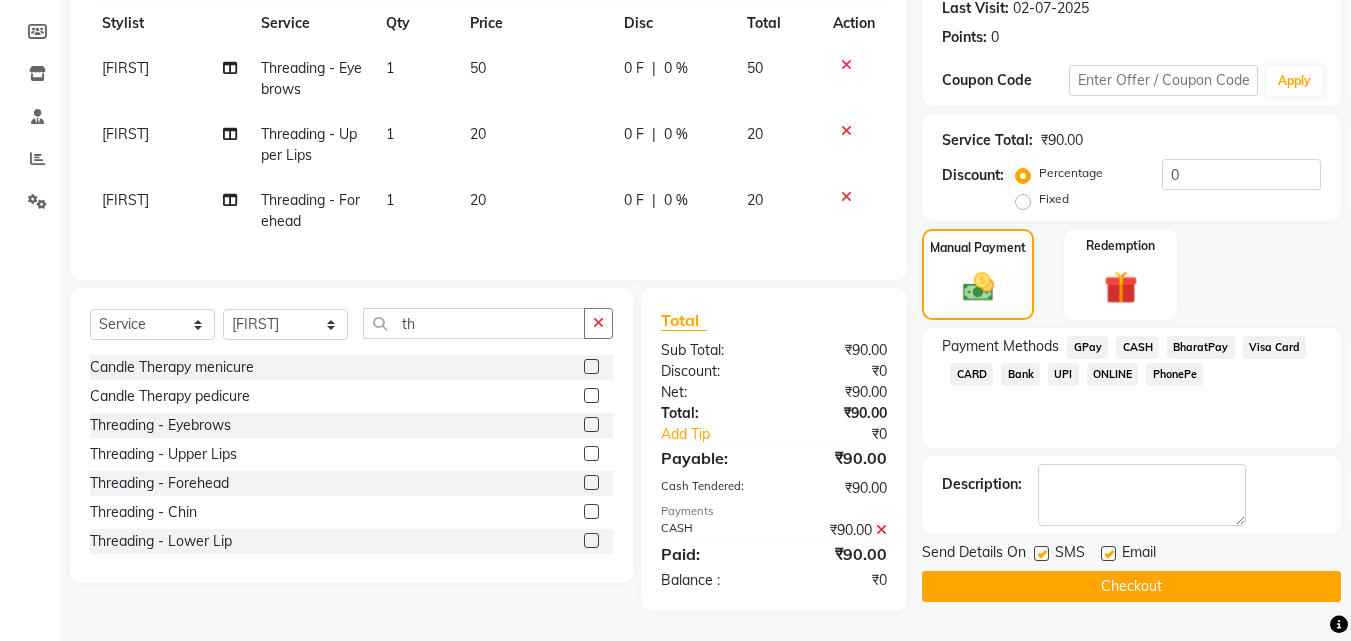 scroll, scrollTop: 299, scrollLeft: 0, axis: vertical 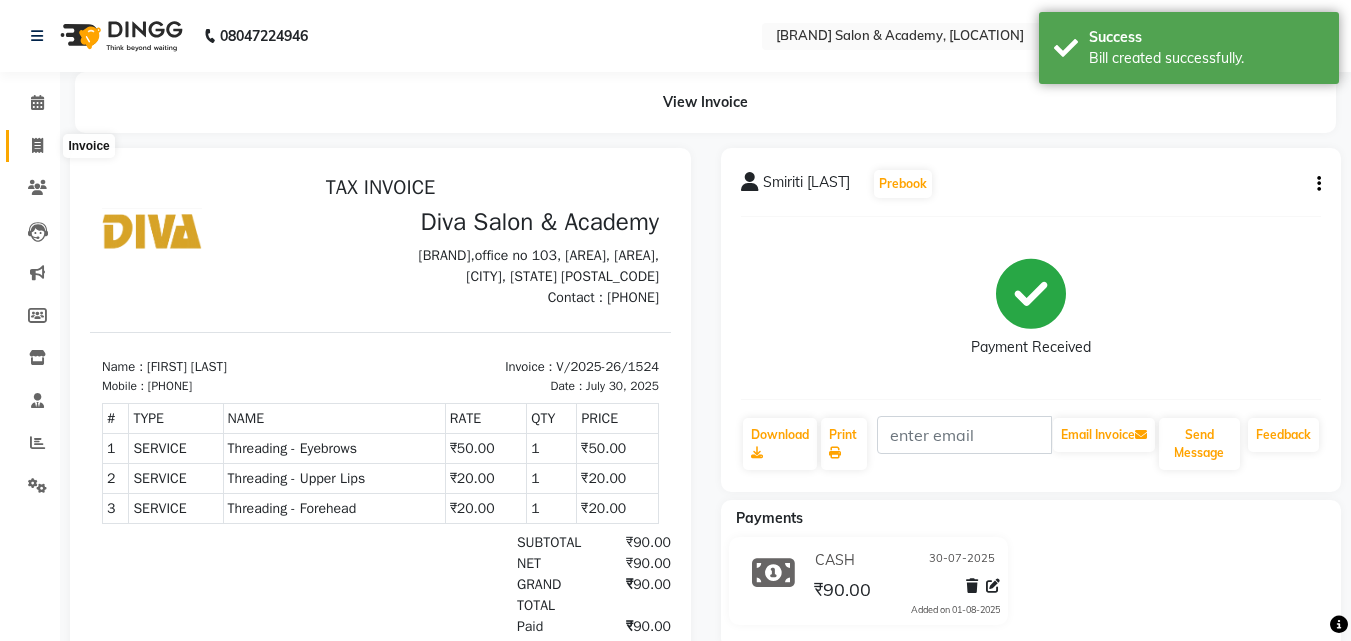 click 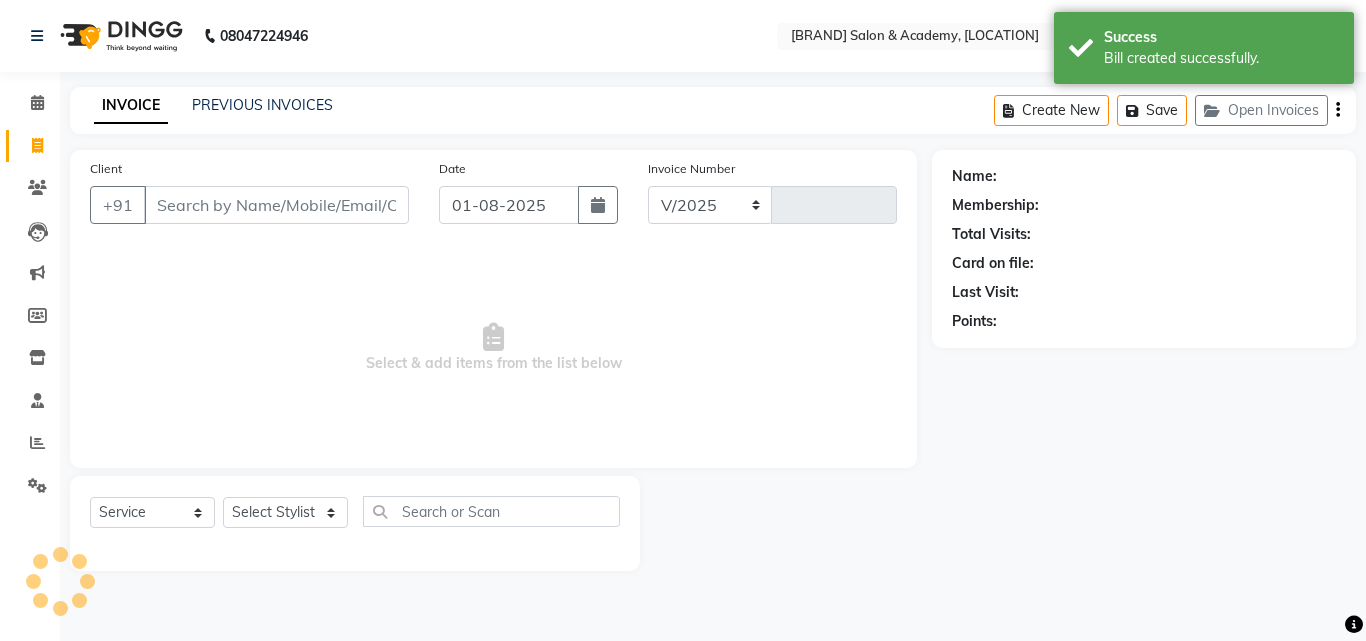 select on "671" 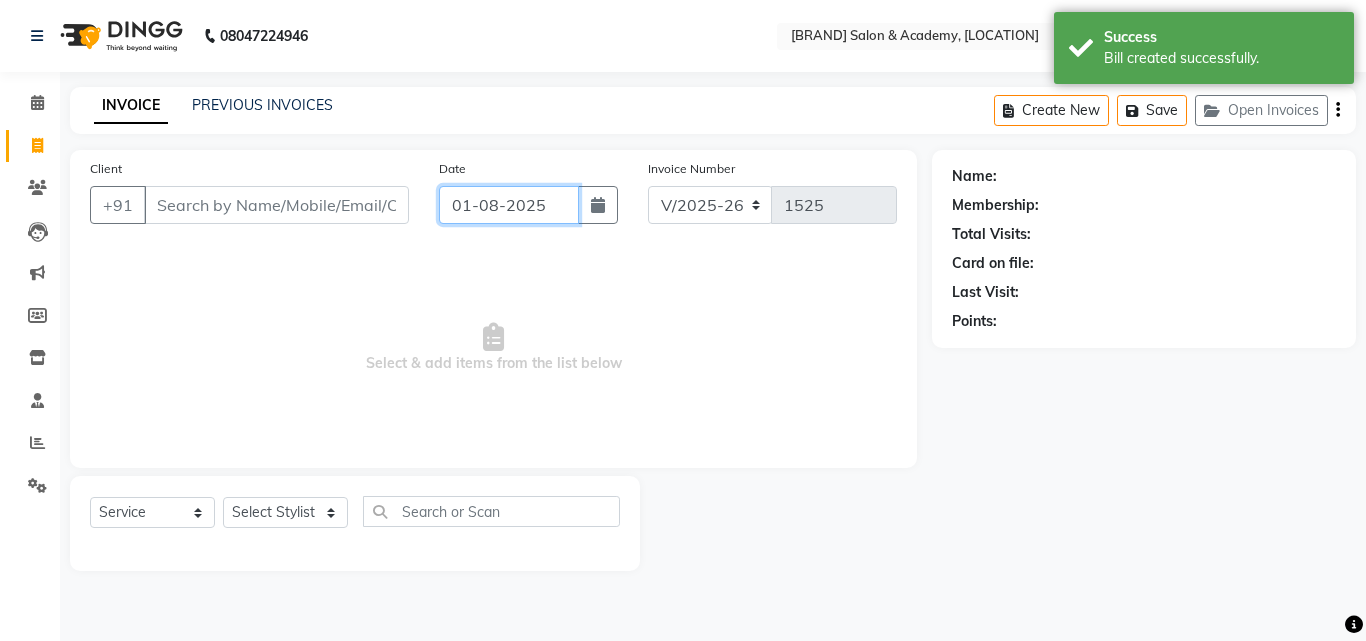 click on "01-08-2025" 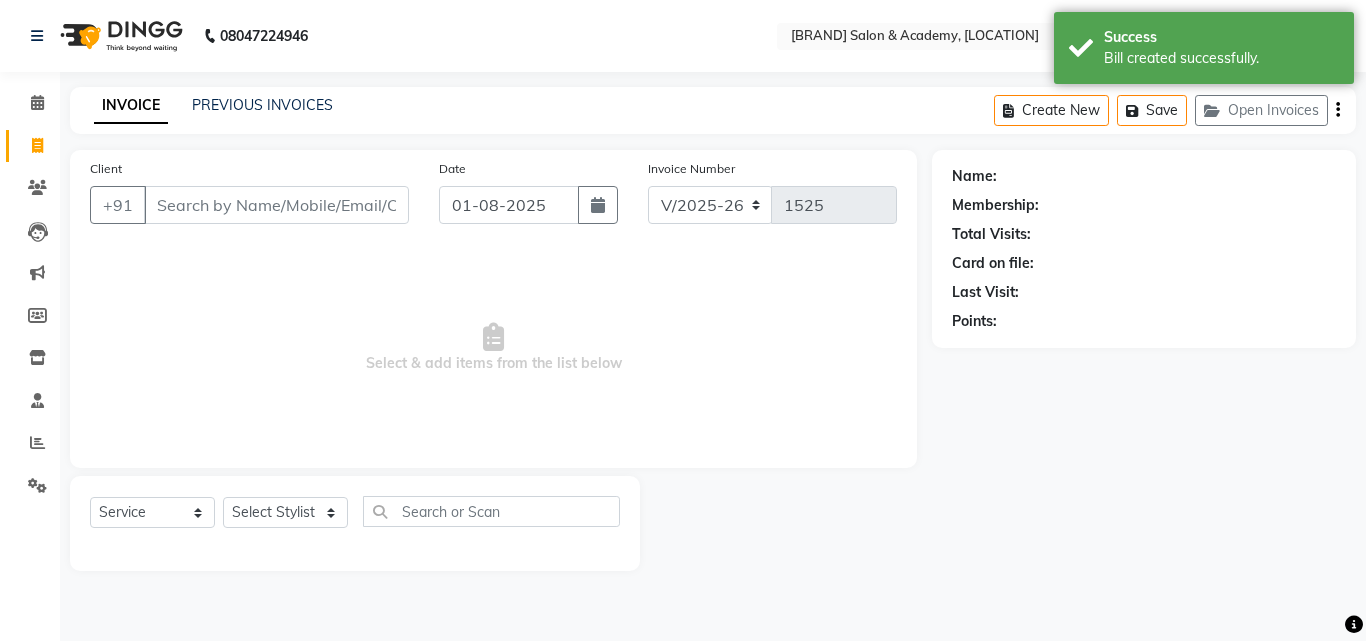 select on "8" 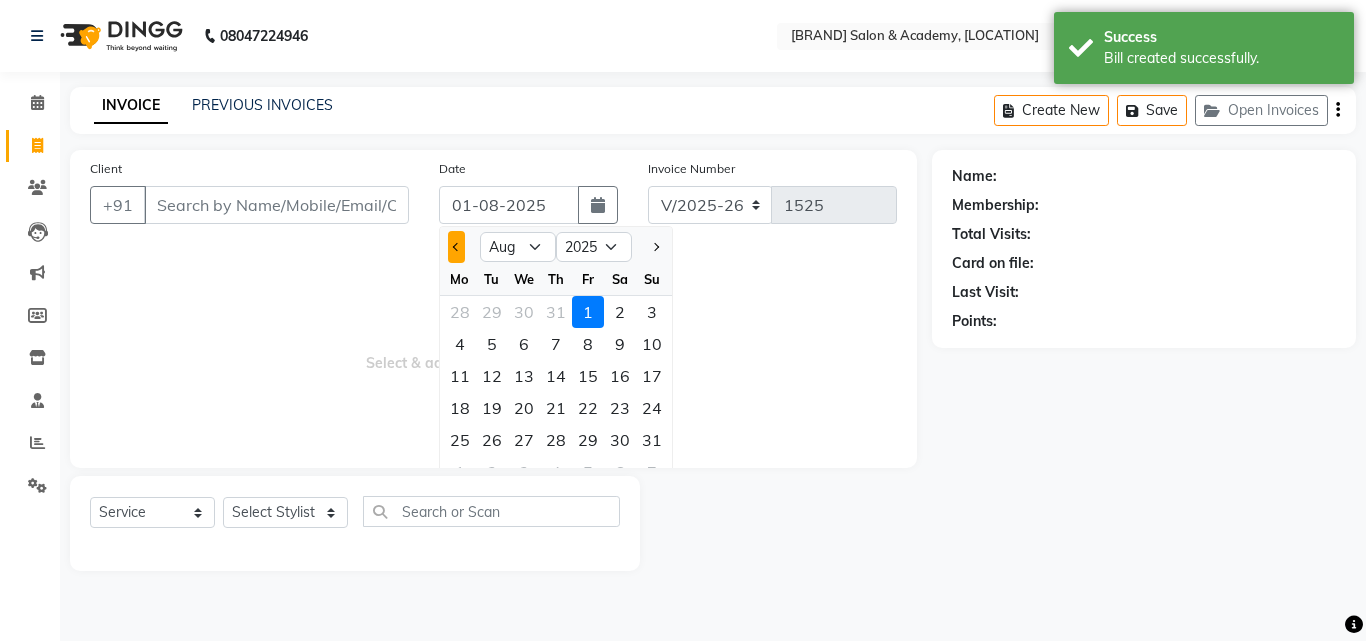 click 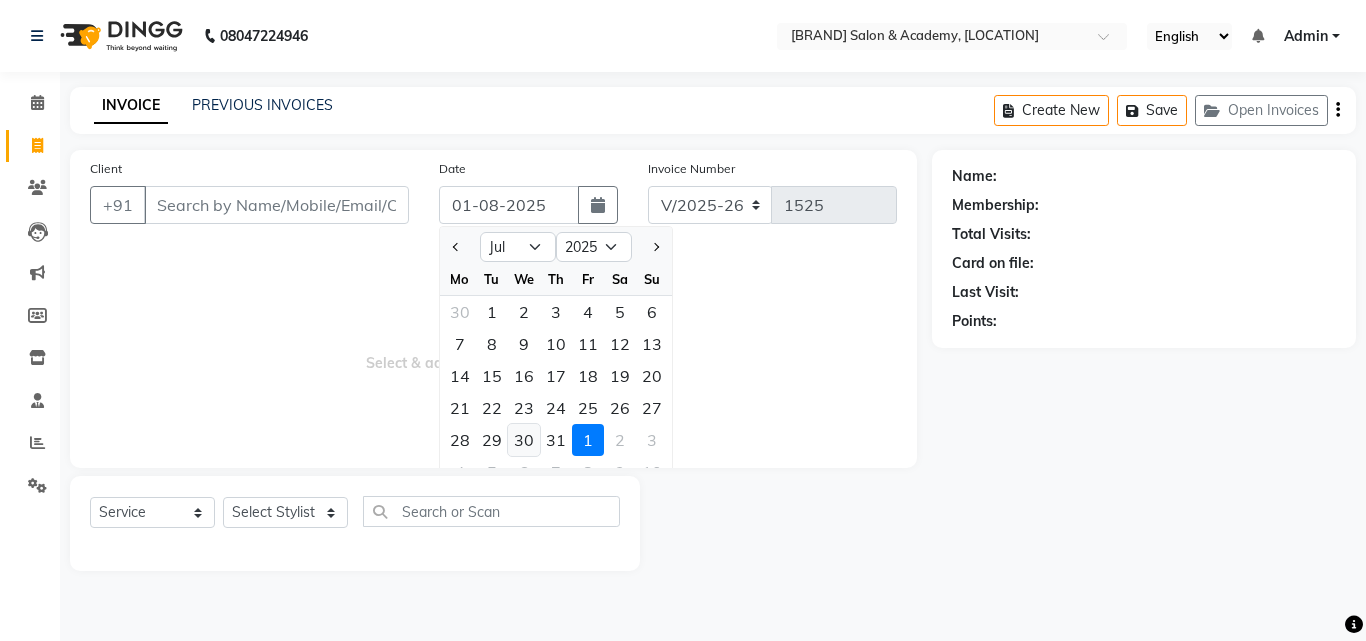 click on "30" 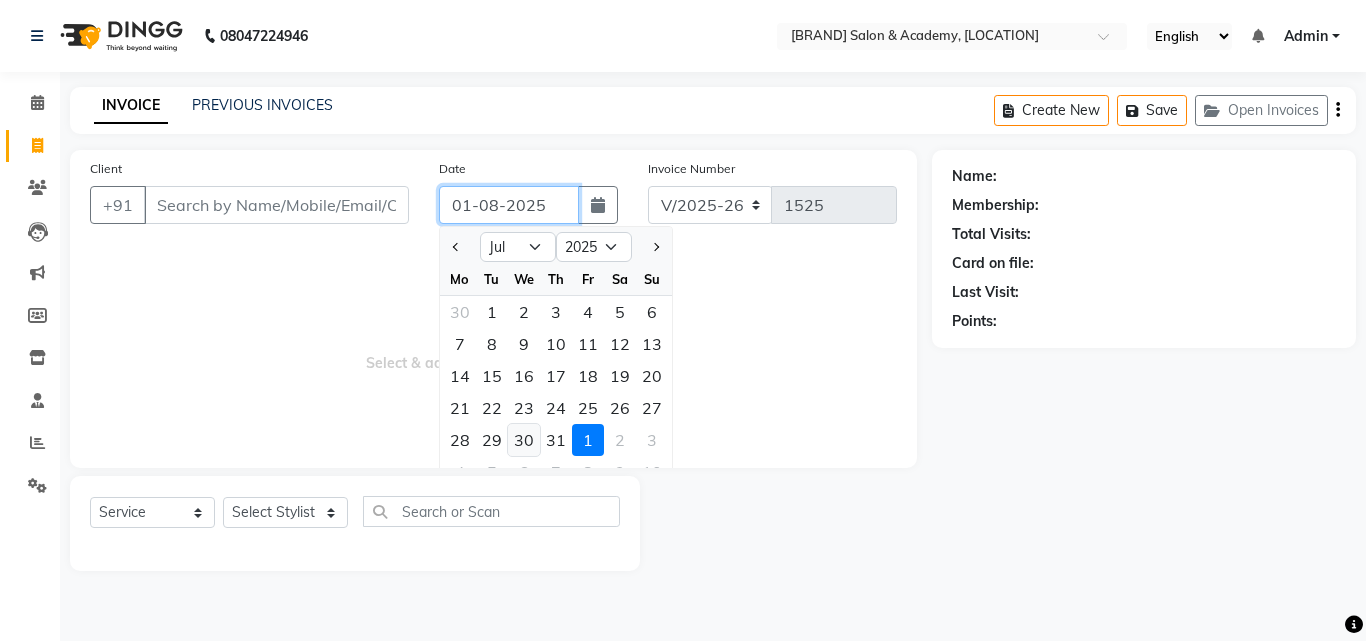 type on "30-07-2025" 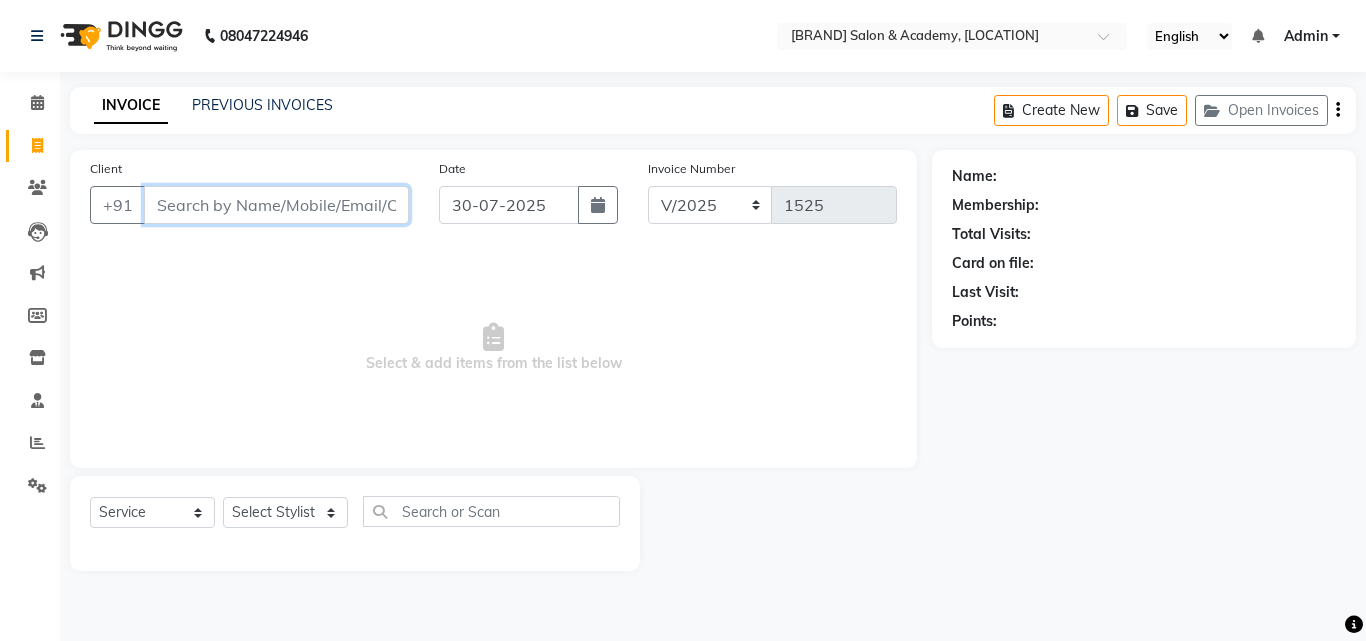 click on "Client" at bounding box center (276, 205) 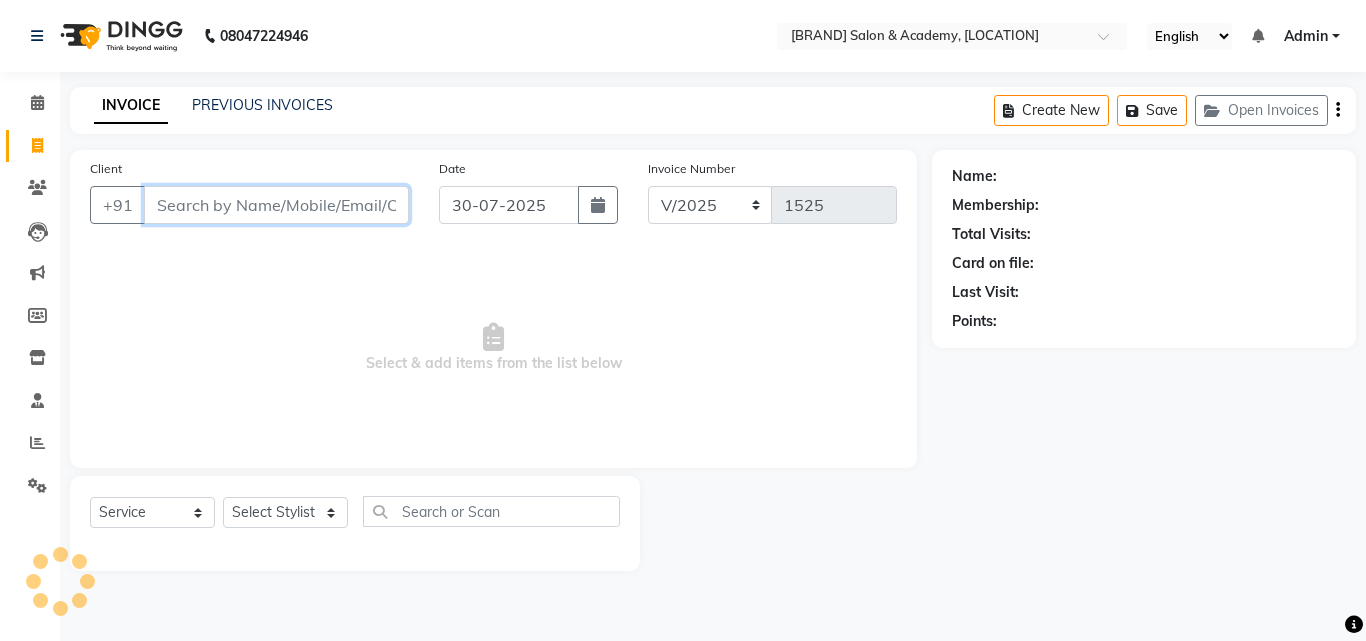 click on "Client" at bounding box center (276, 205) 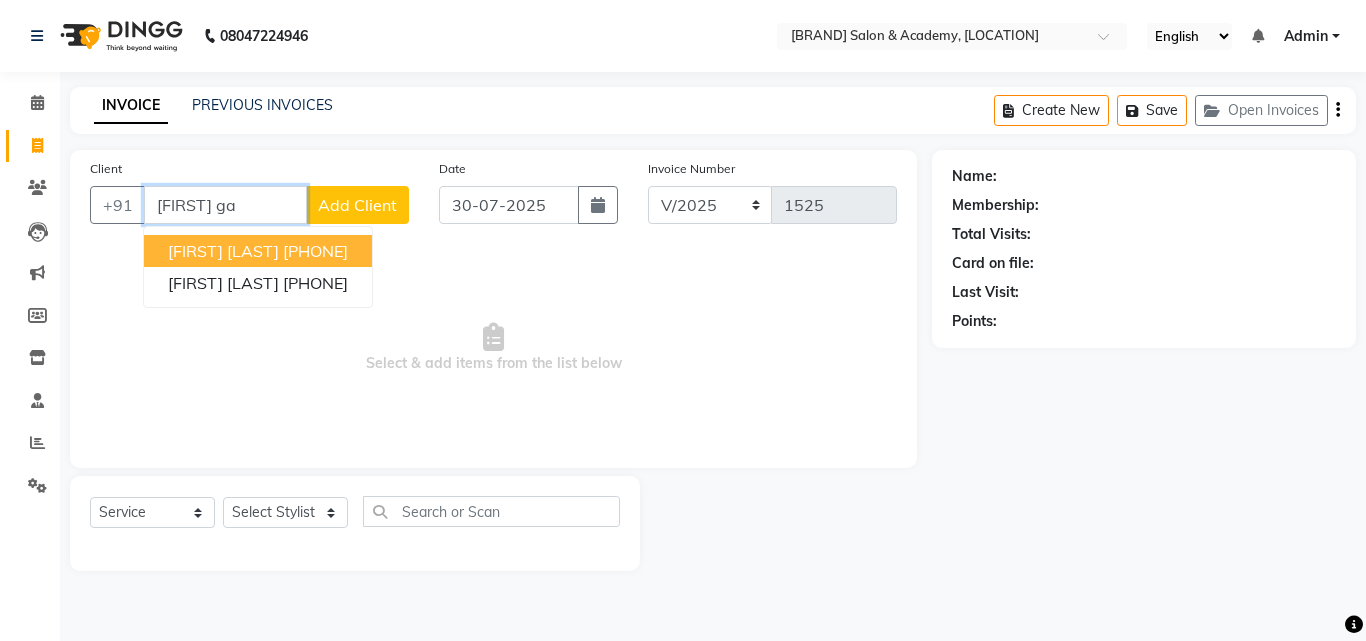 click on "[FIRST] [LAST]" at bounding box center [223, 251] 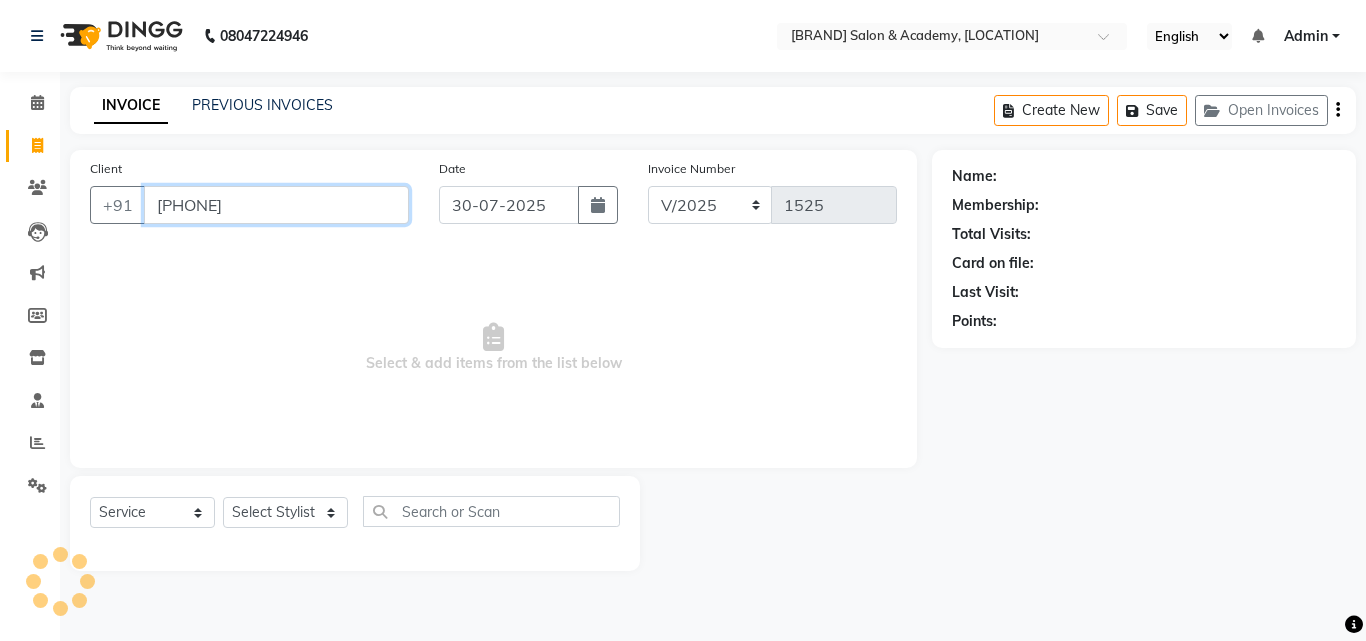 type on "[PHONE]" 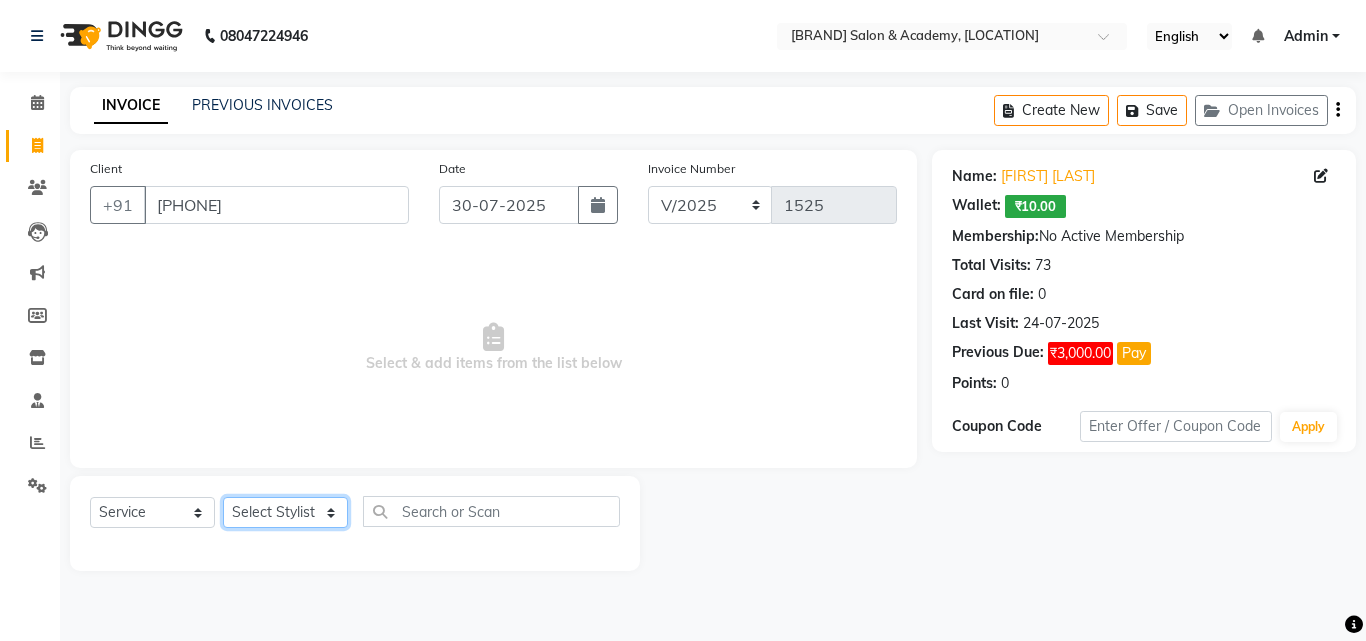 click on "Select Stylist [NAME] [NAME] [NAME] [NAME]" 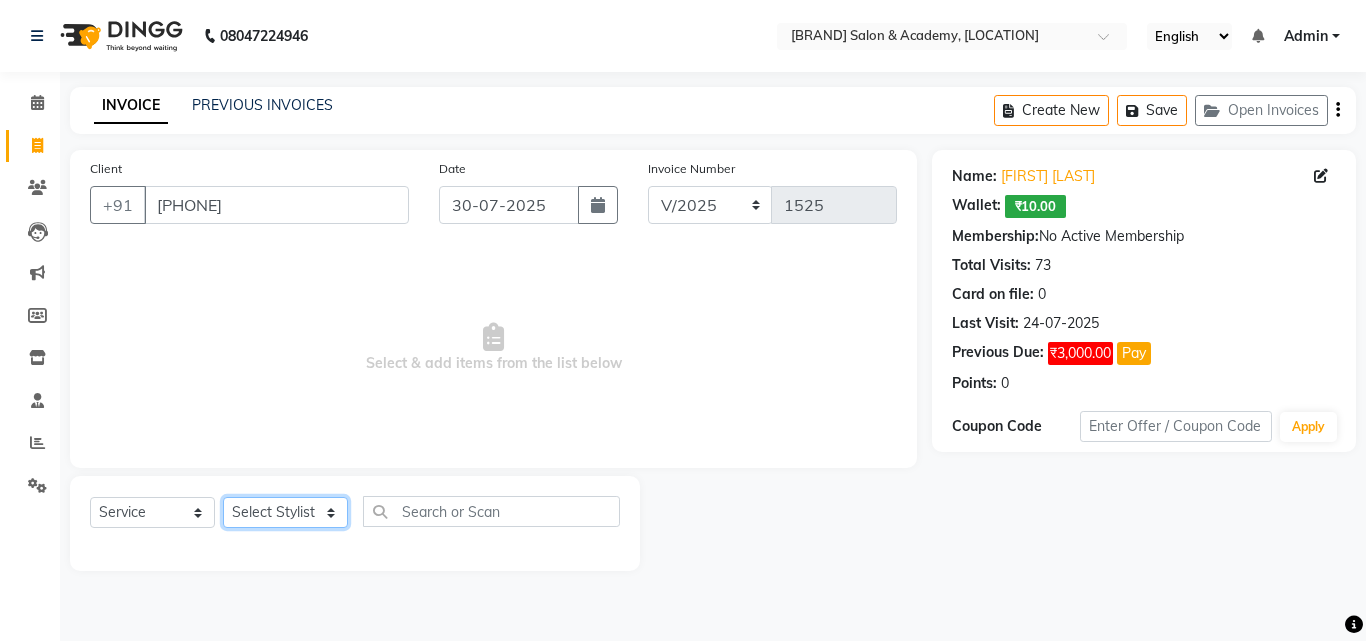select on "25942" 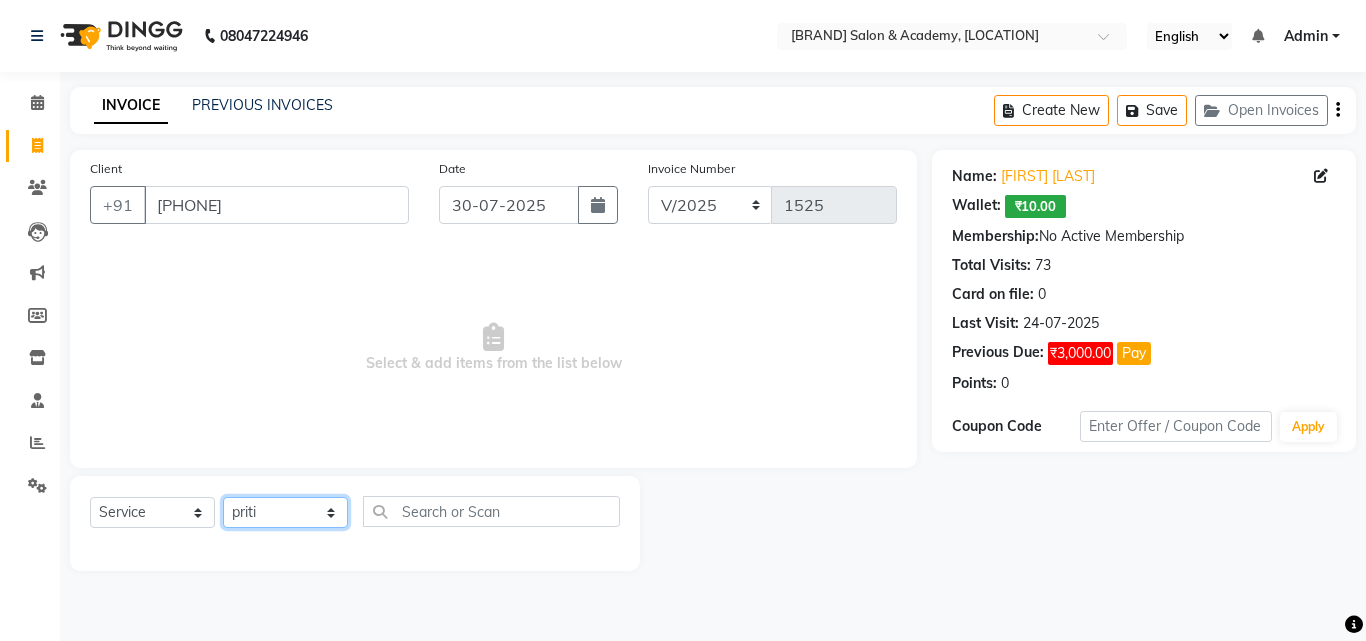 click on "Select Stylist [NAME] [NAME] [NAME] [NAME]" 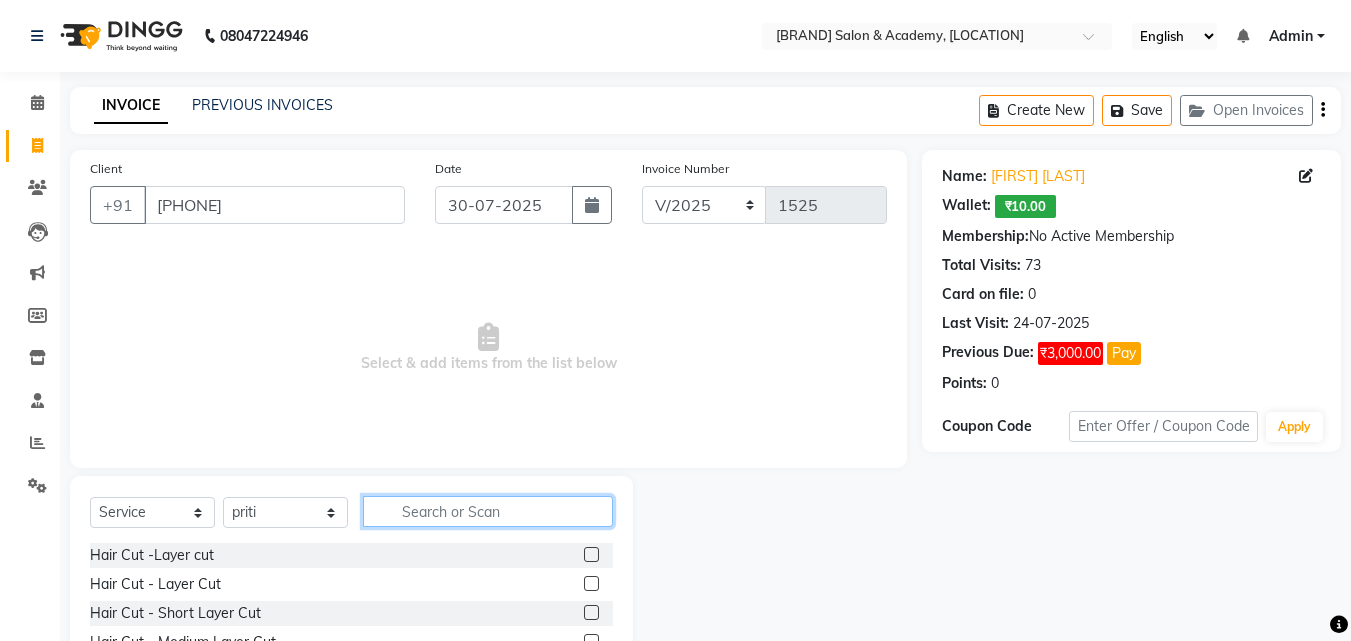 click 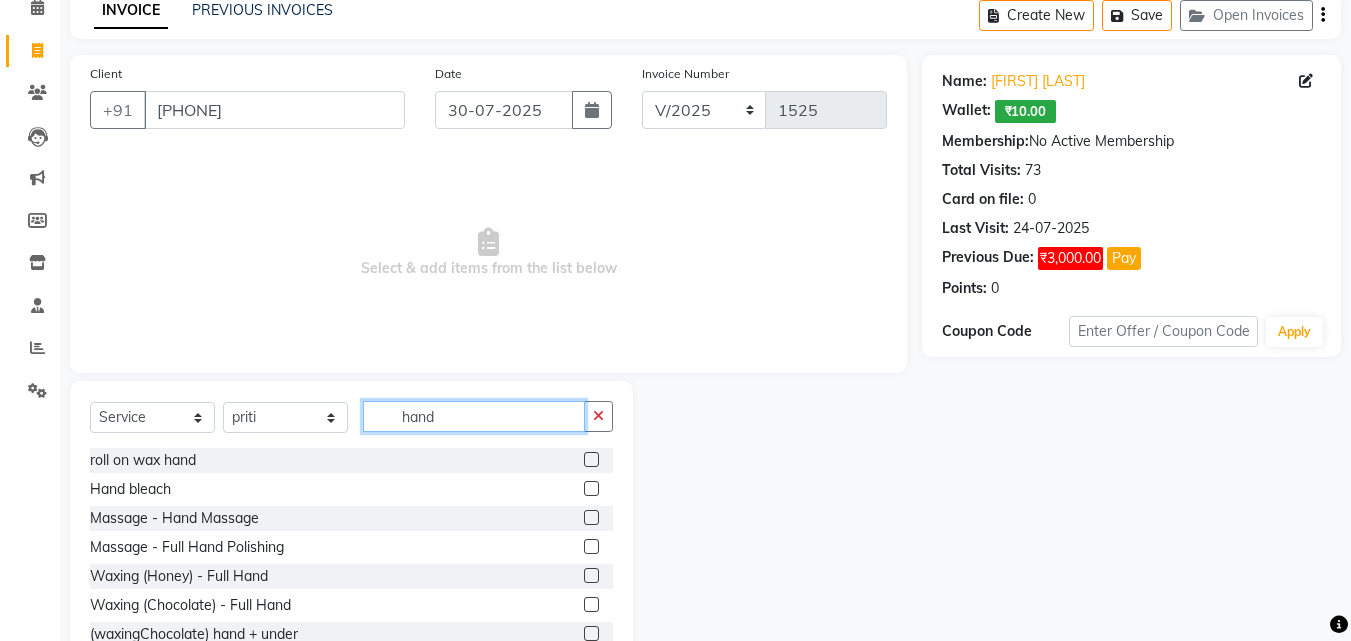 scroll, scrollTop: 160, scrollLeft: 0, axis: vertical 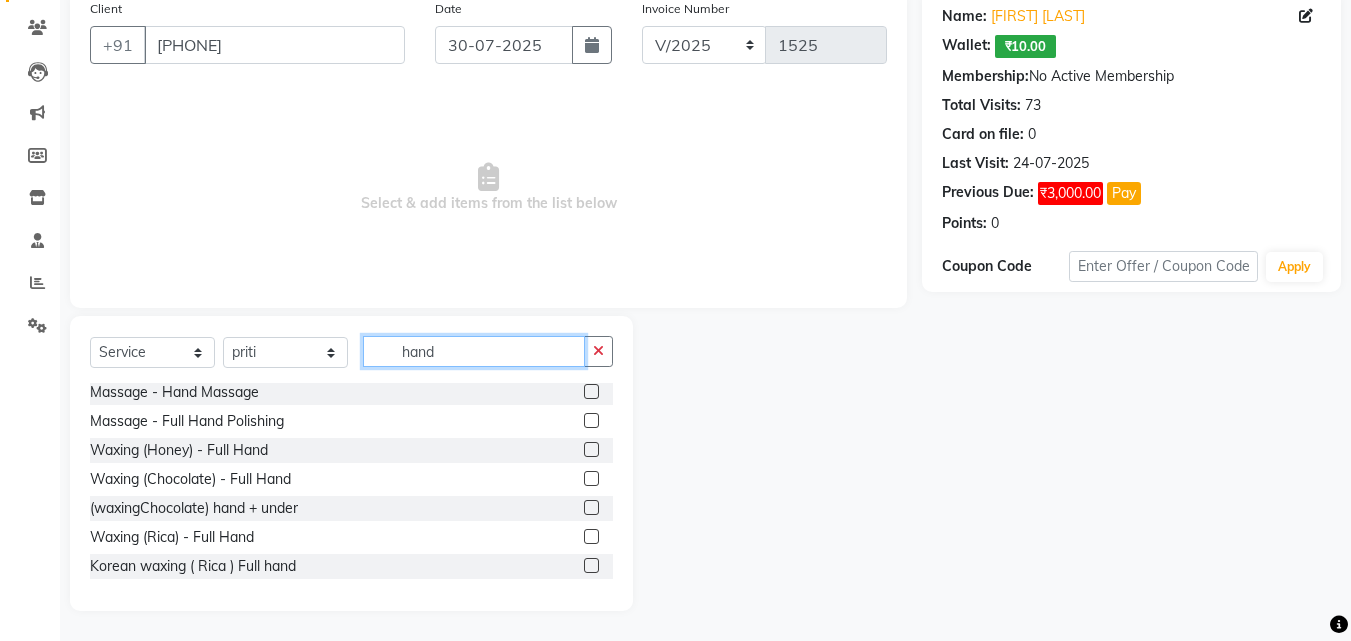 type on "hand" 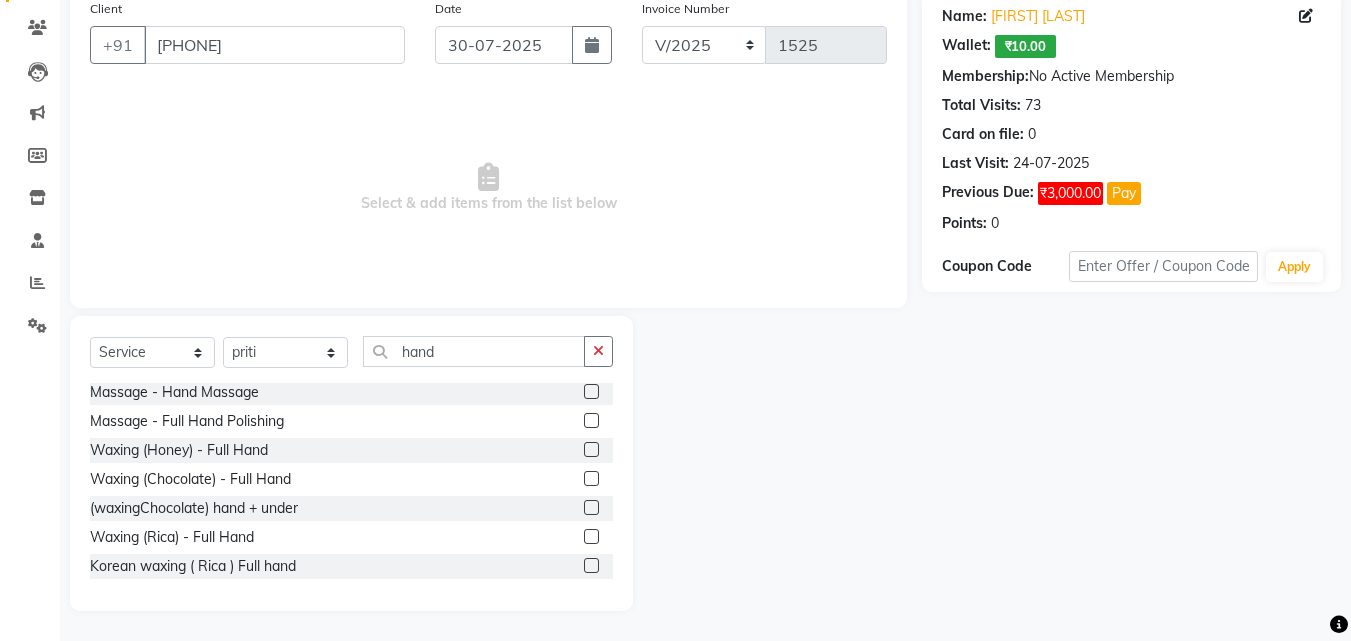 click 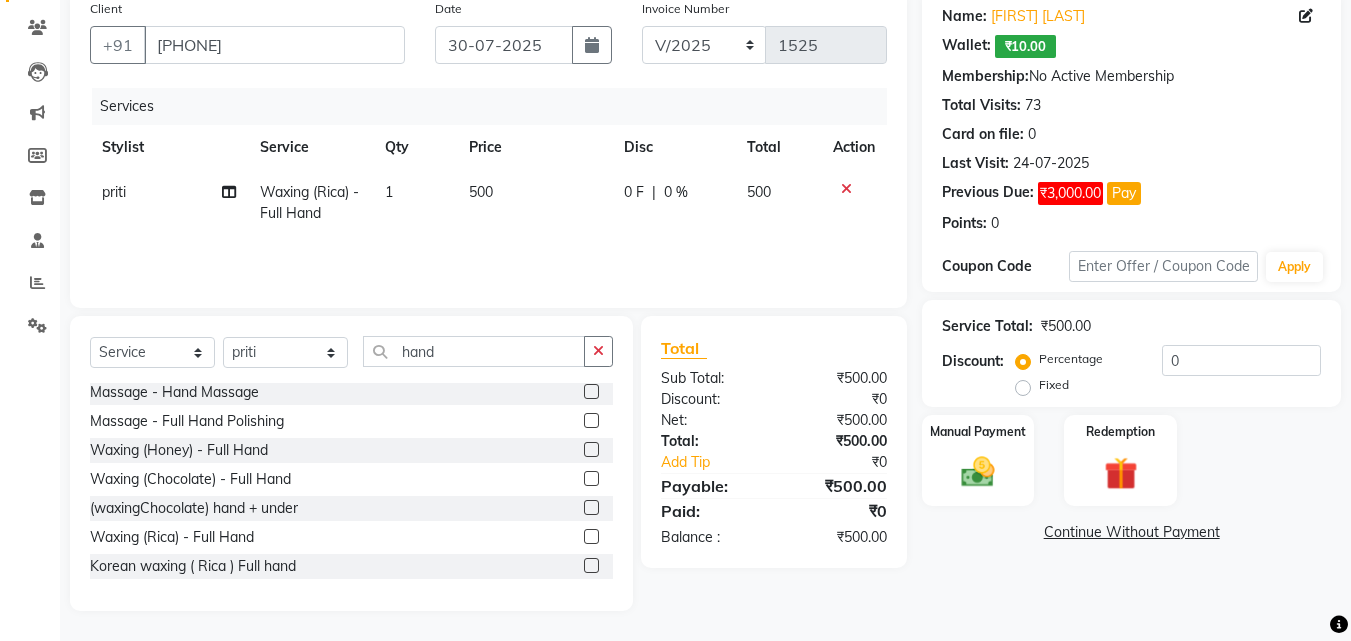 click 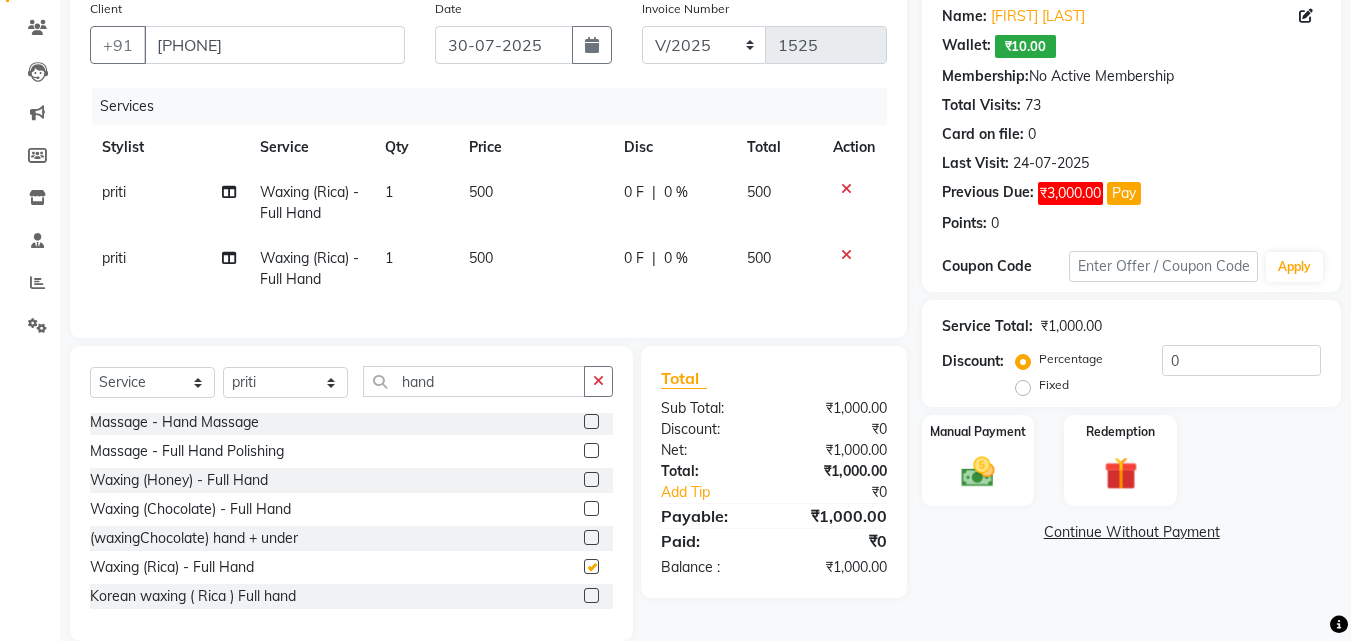 checkbox on "false" 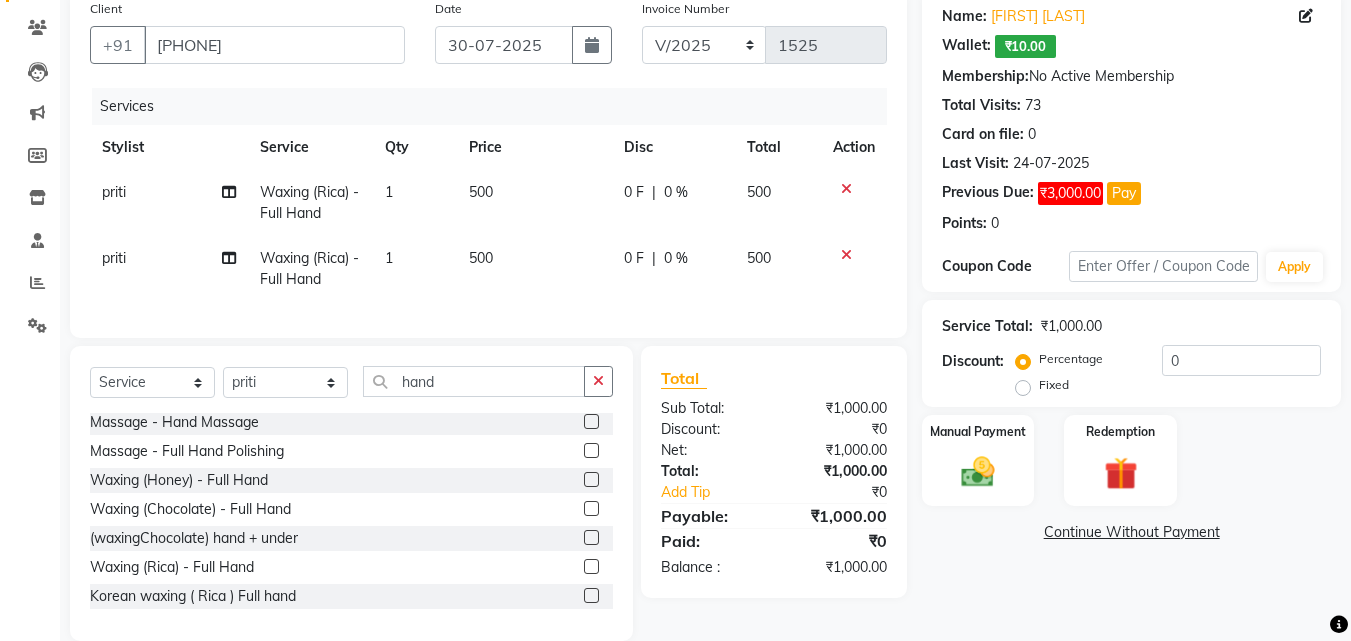 click on "500" 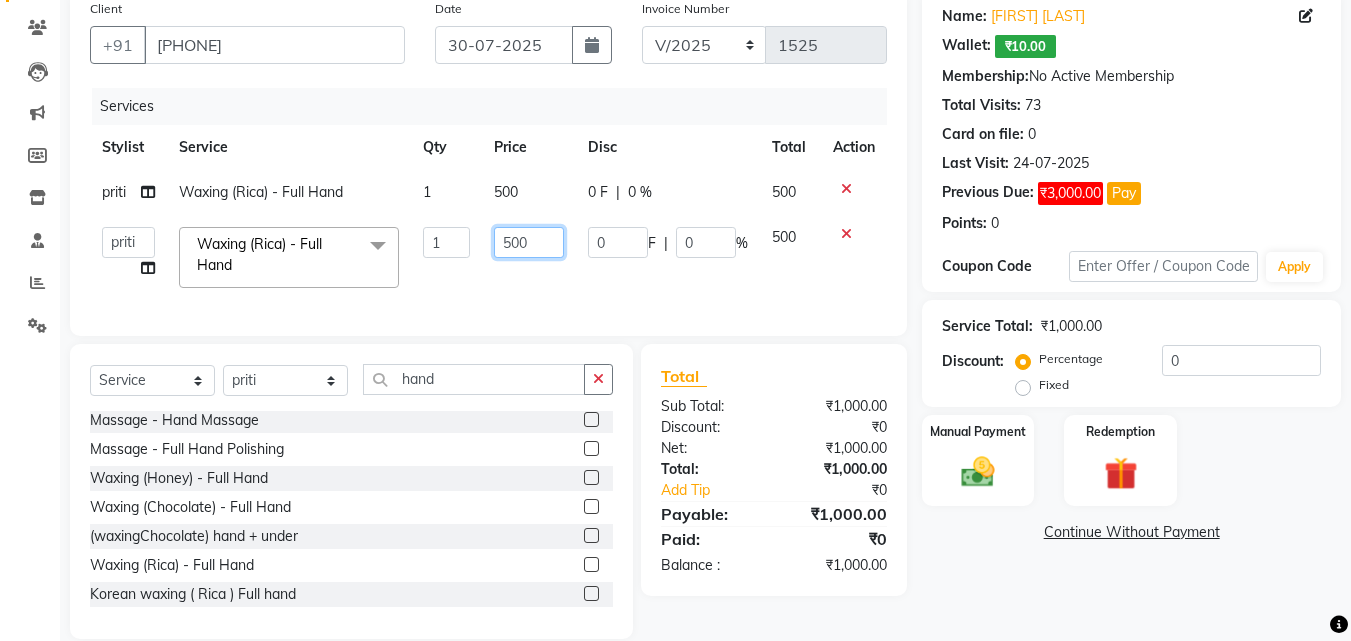 click on "500" 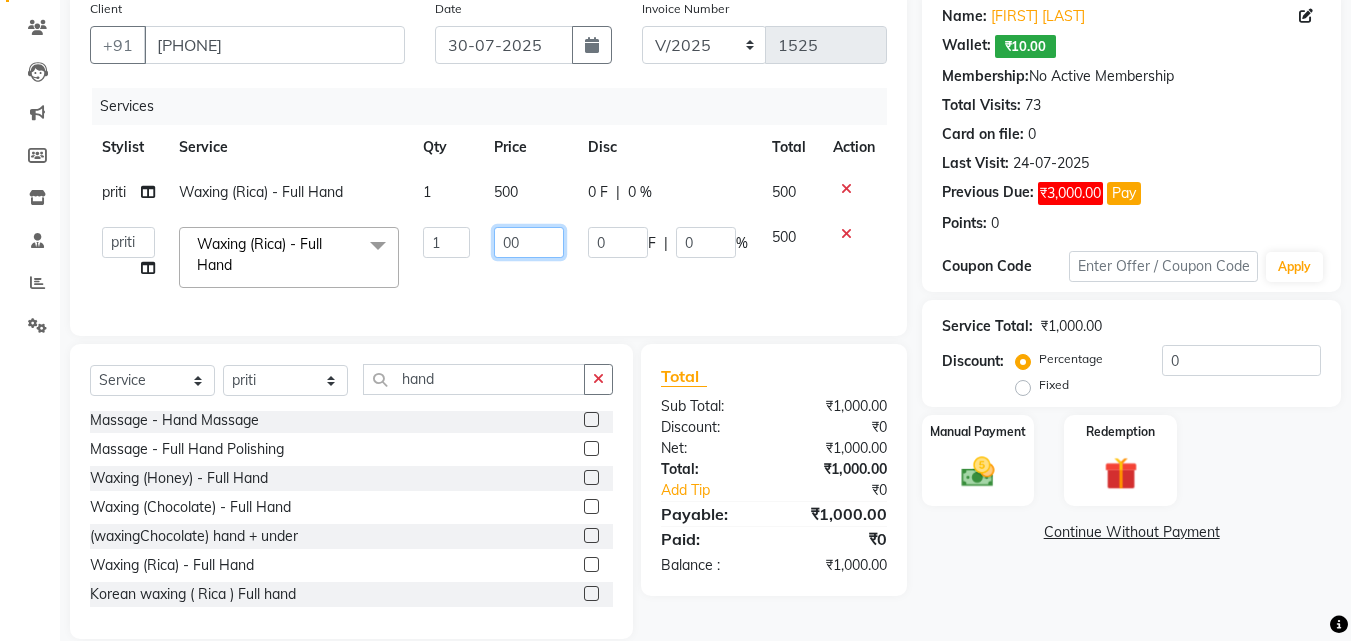 type on "400" 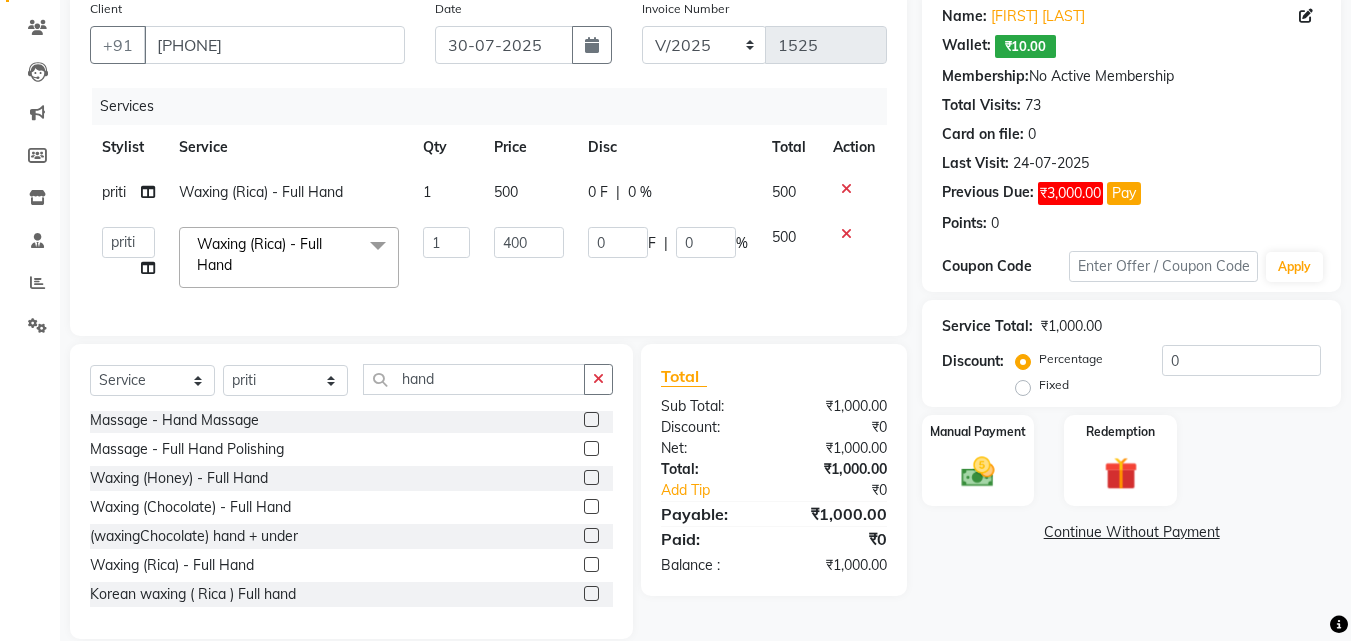 click on "500" 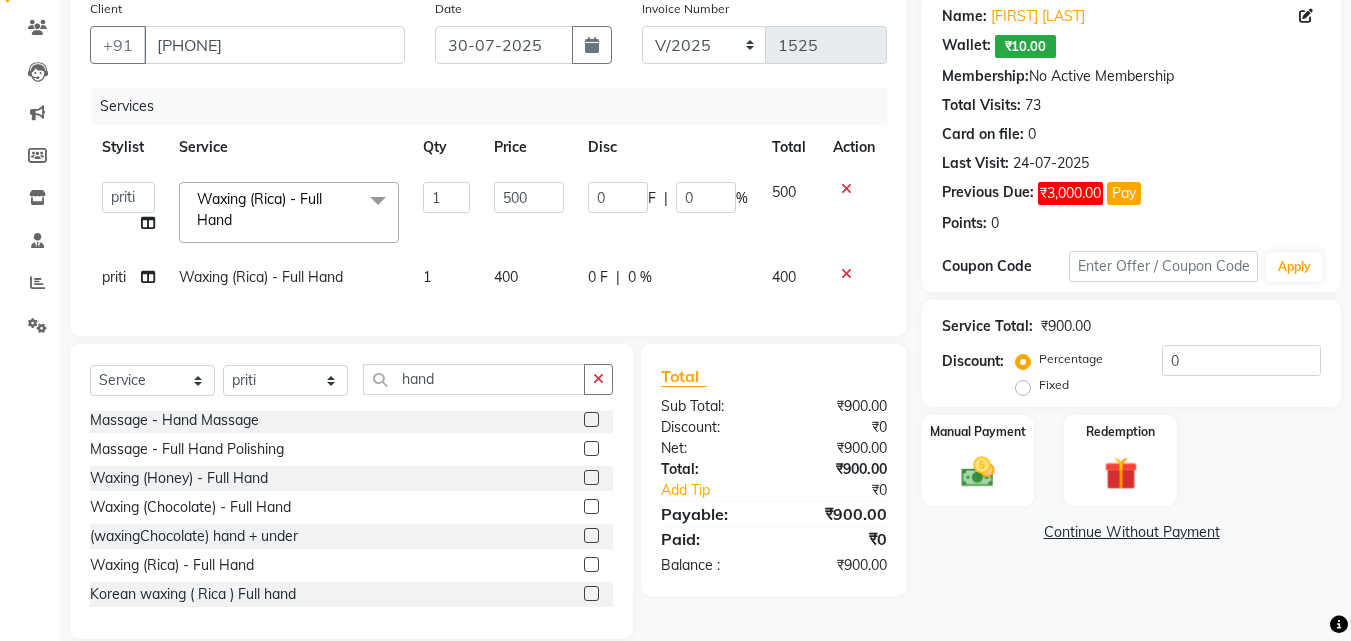 click on "Name: [FIRST] [LAST]  Wallet:   ₹10.00  Membership:  No Active Membership  Total Visits:  73 Card on file:  0 Last Visit:   24-07-2025 Previous Due:  ₹3,000.00 Pay Points:   0  Coupon Code Apply Service Total:  ₹900.00  Discount:  Percentage   Fixed  0 Manual Payment Redemption  Continue Without Payment" 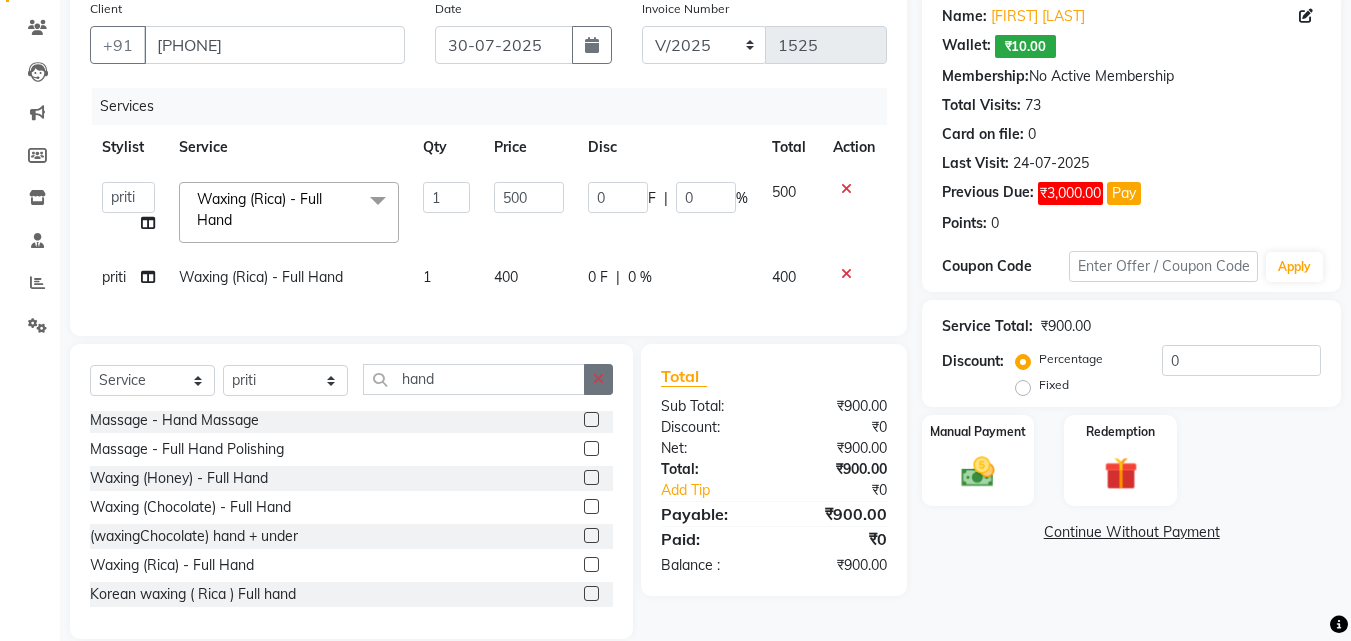 click 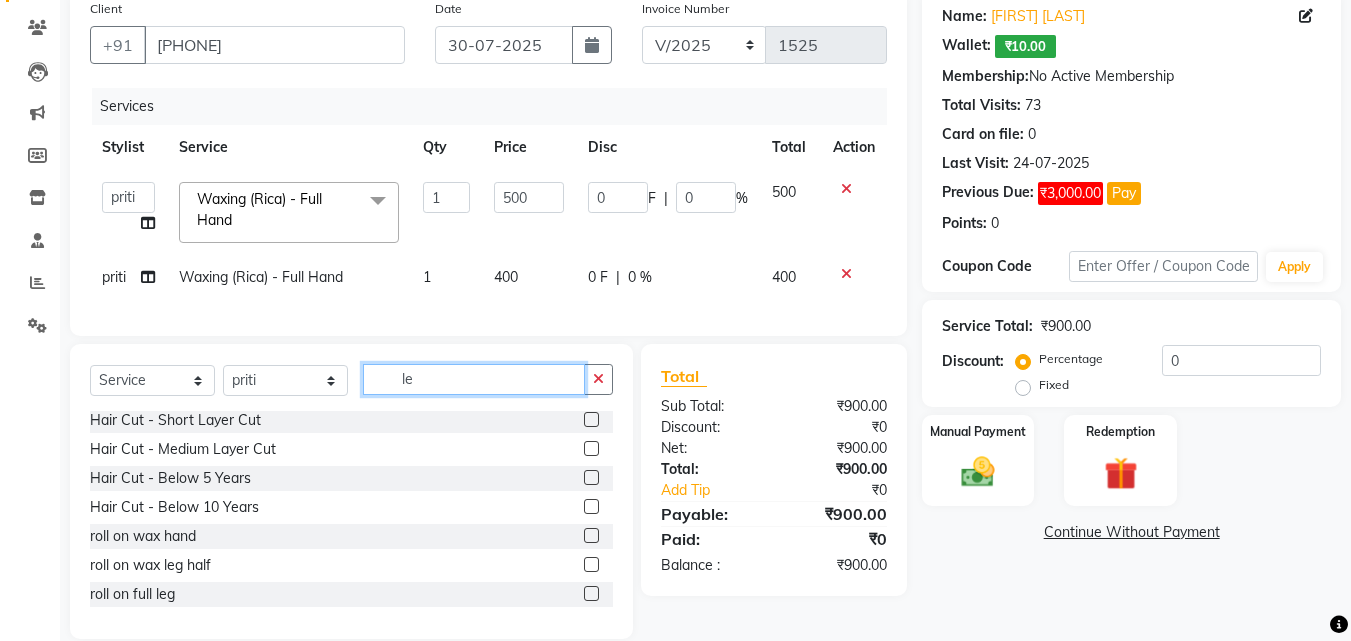 scroll, scrollTop: 0, scrollLeft: 0, axis: both 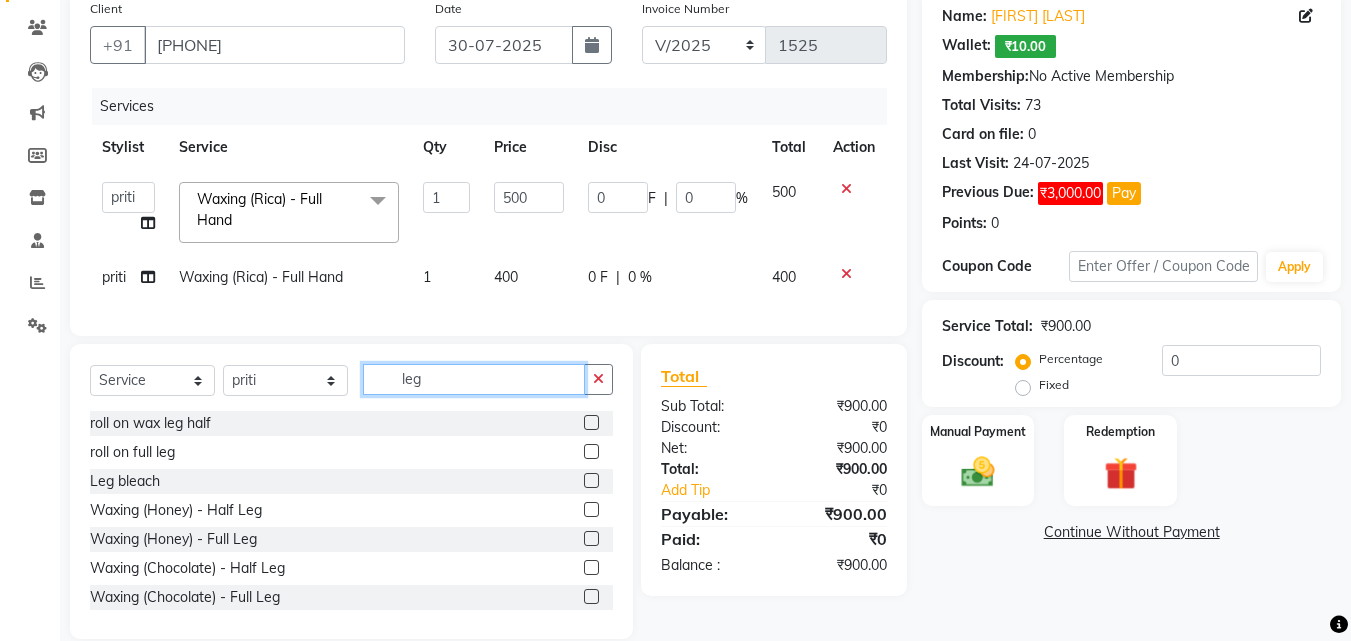 type on "leg" 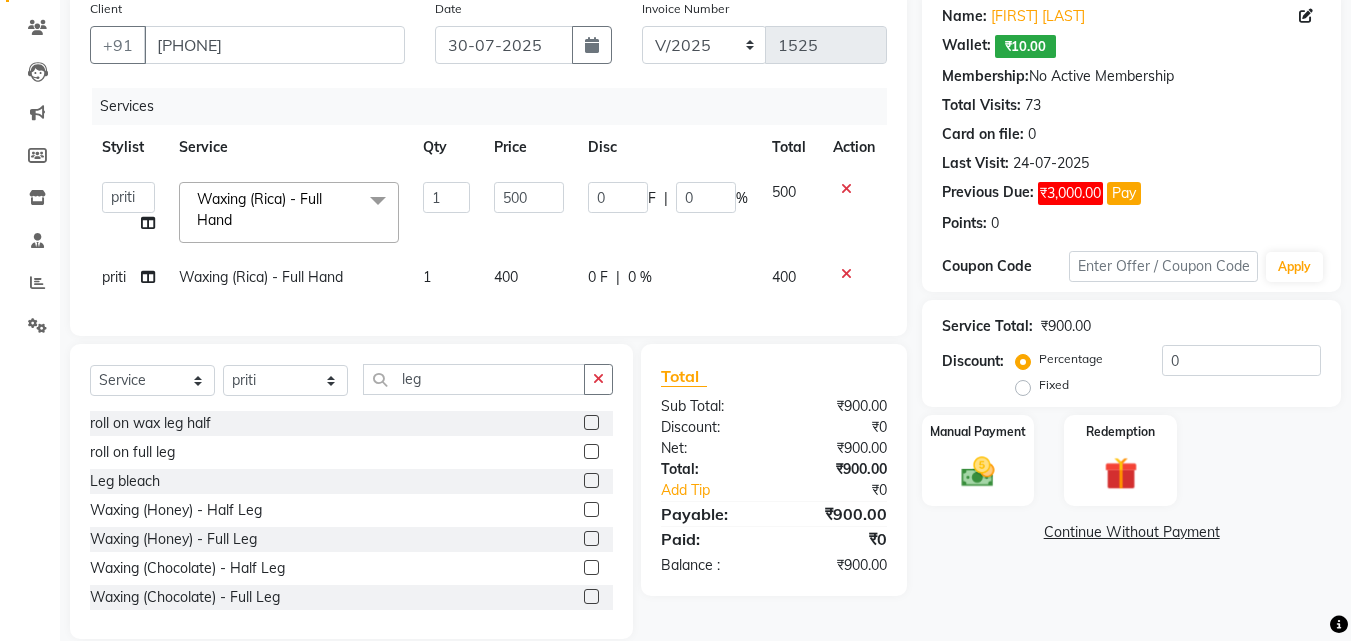 click 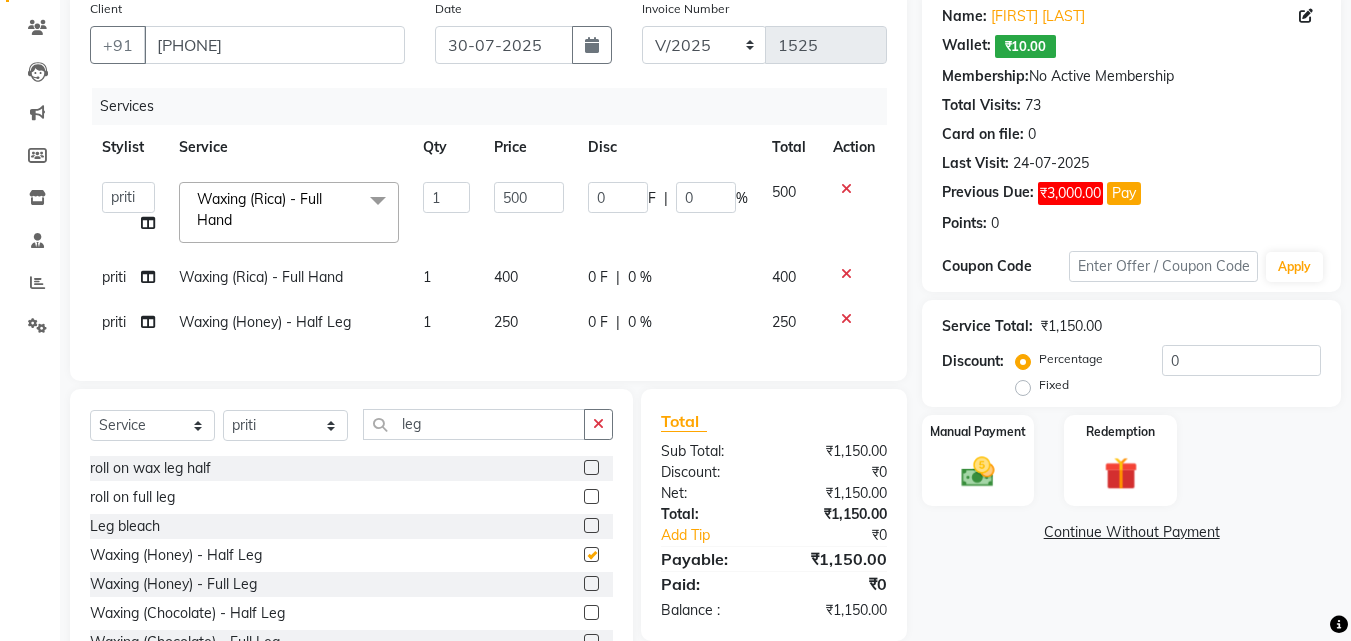 checkbox on "false" 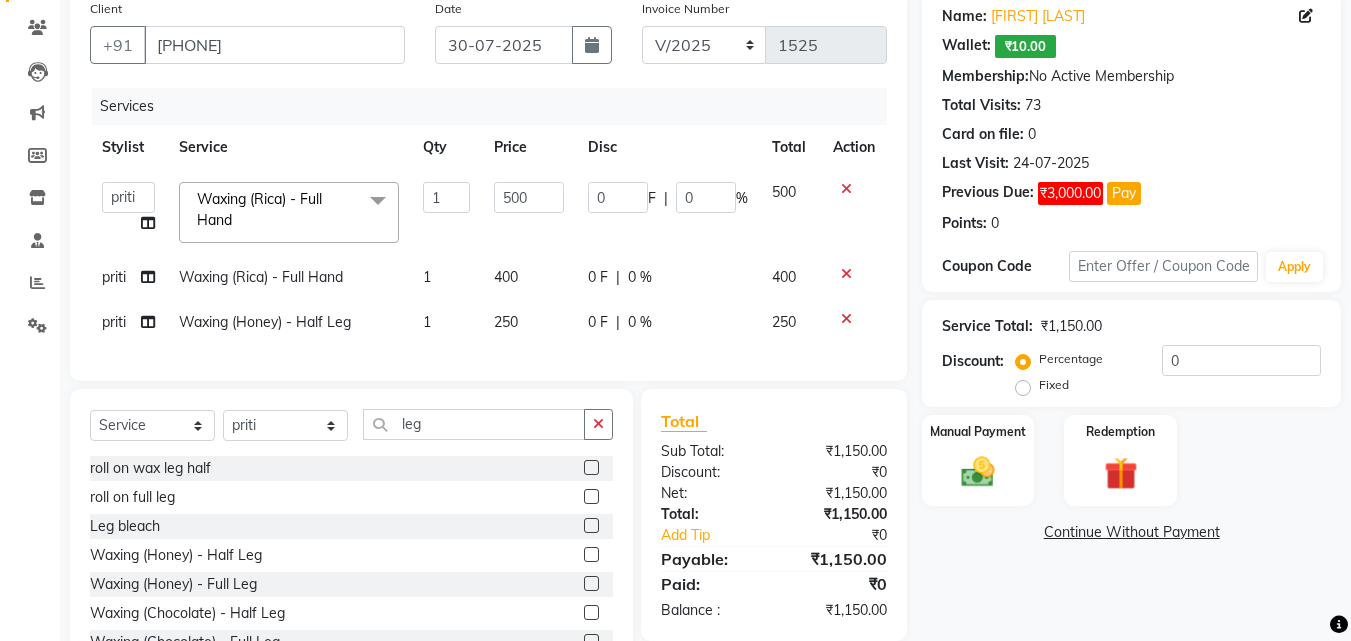 click 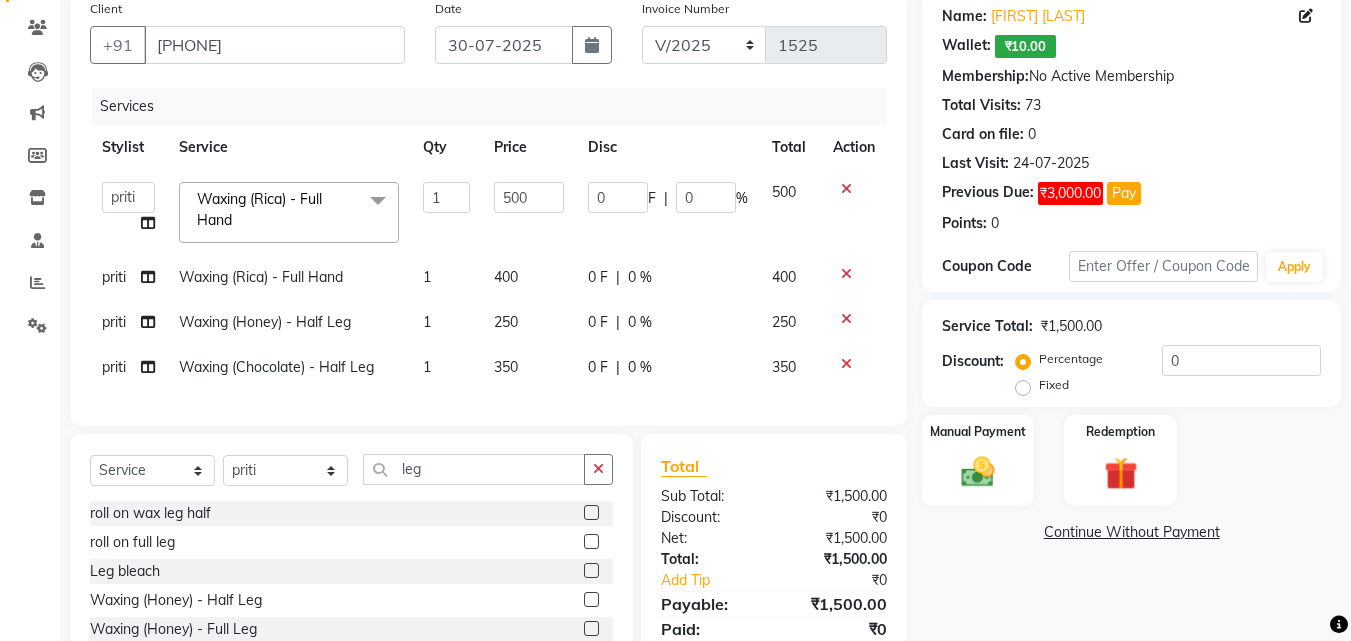 checkbox on "false" 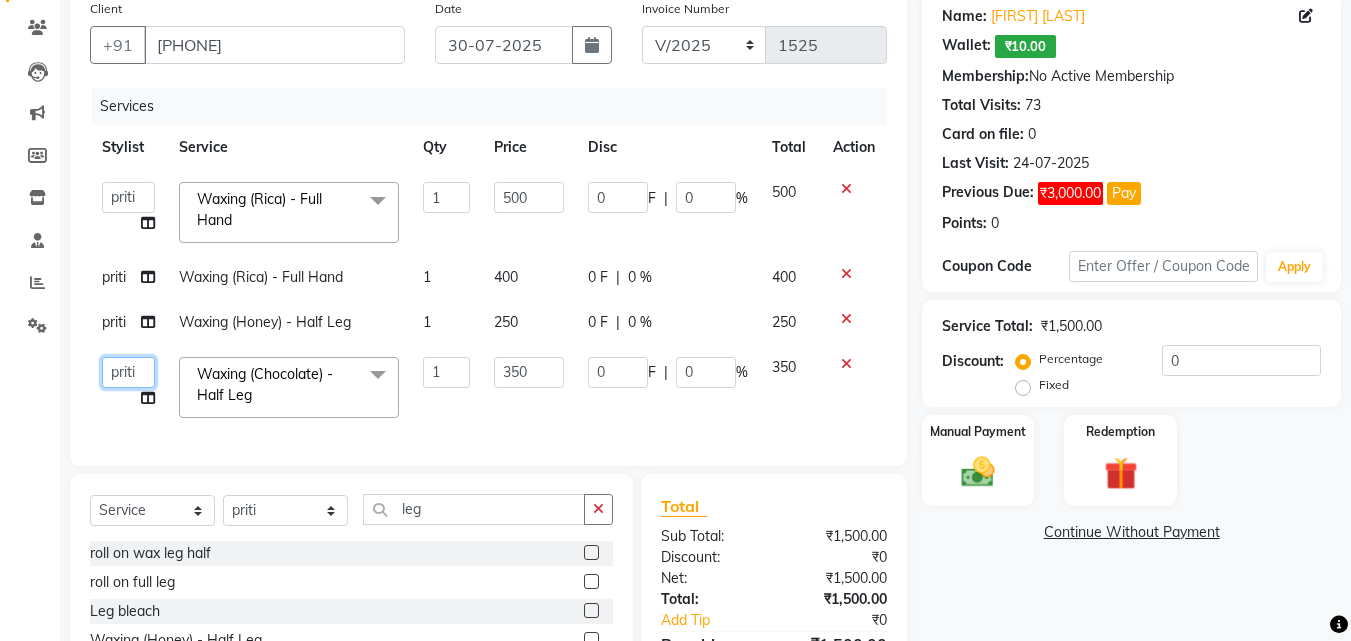 click on "[NAME] [NAME]   [NAME]   [NAME]" 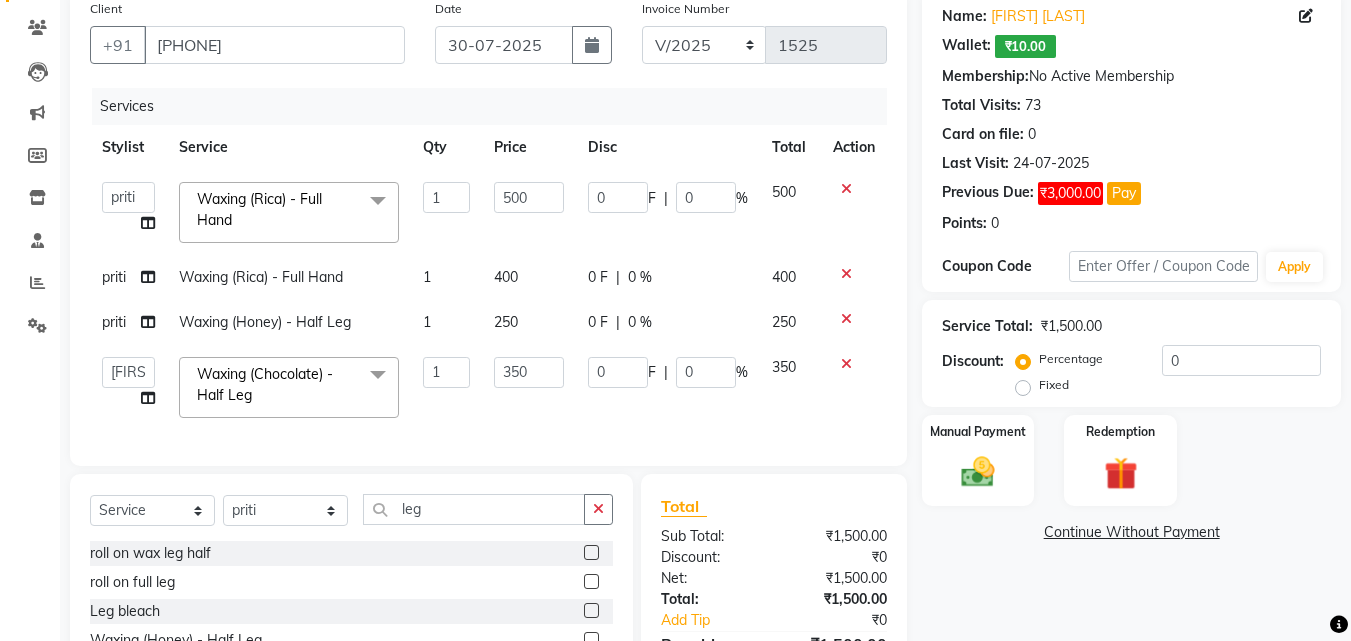 scroll, scrollTop: 333, scrollLeft: 0, axis: vertical 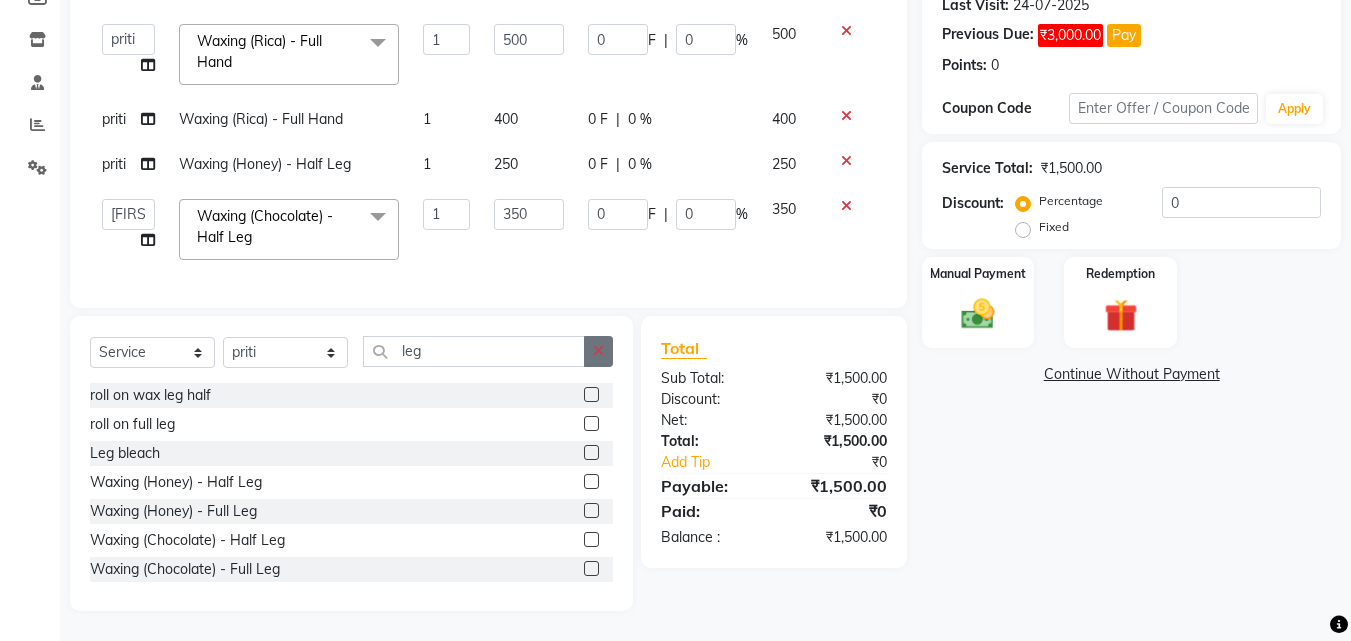 click 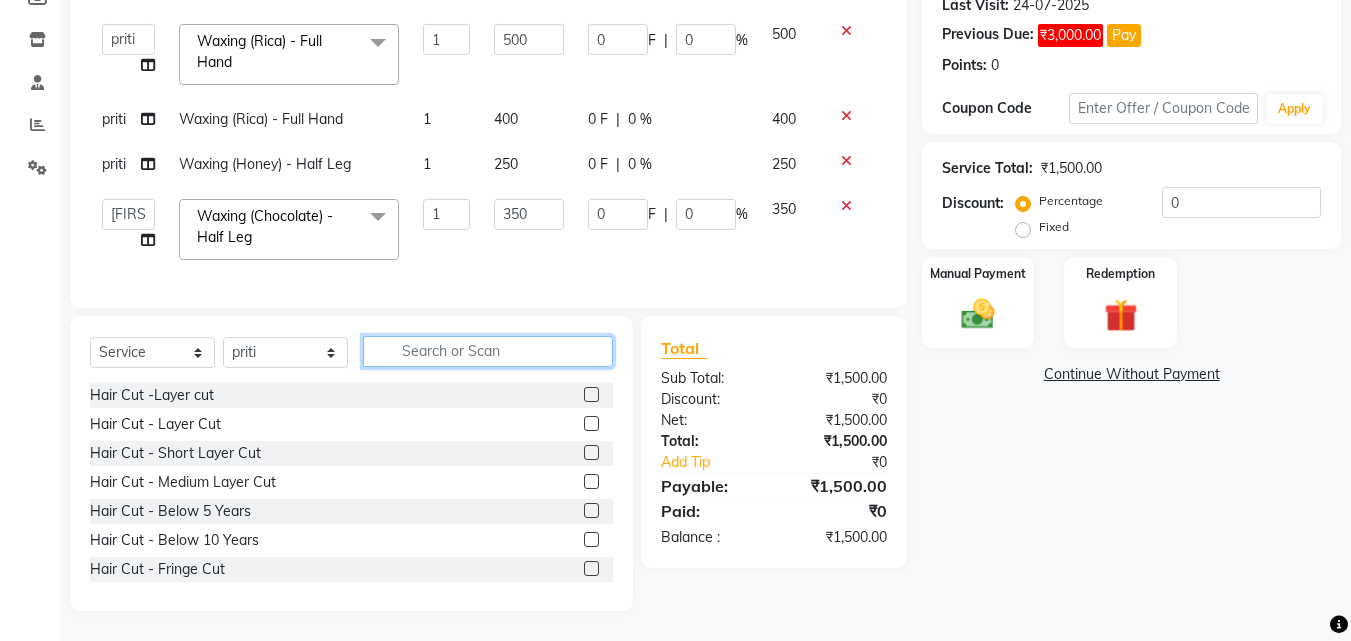 click 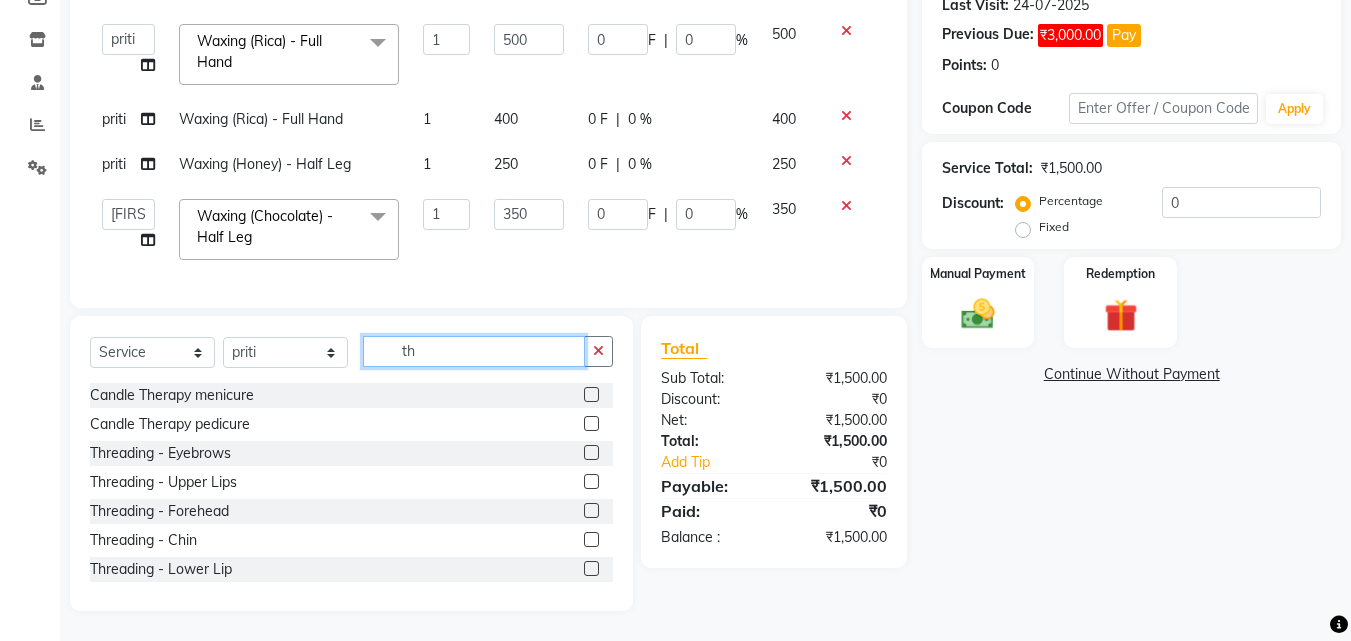 type on "th" 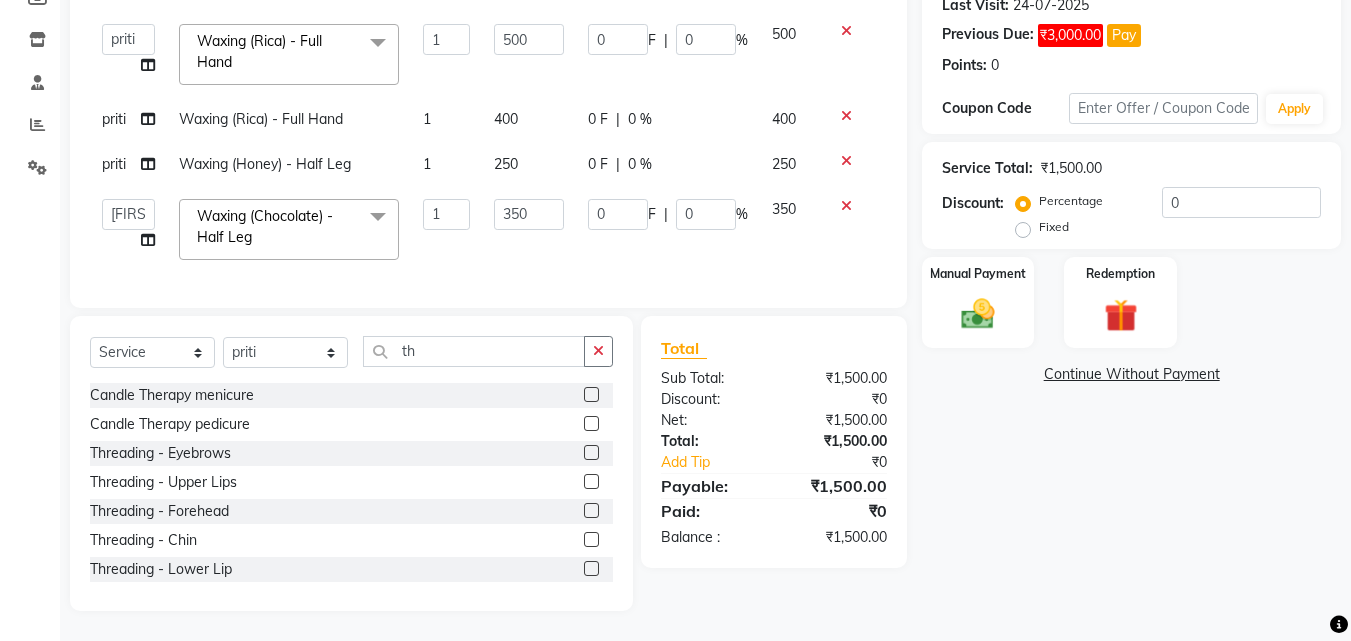 click 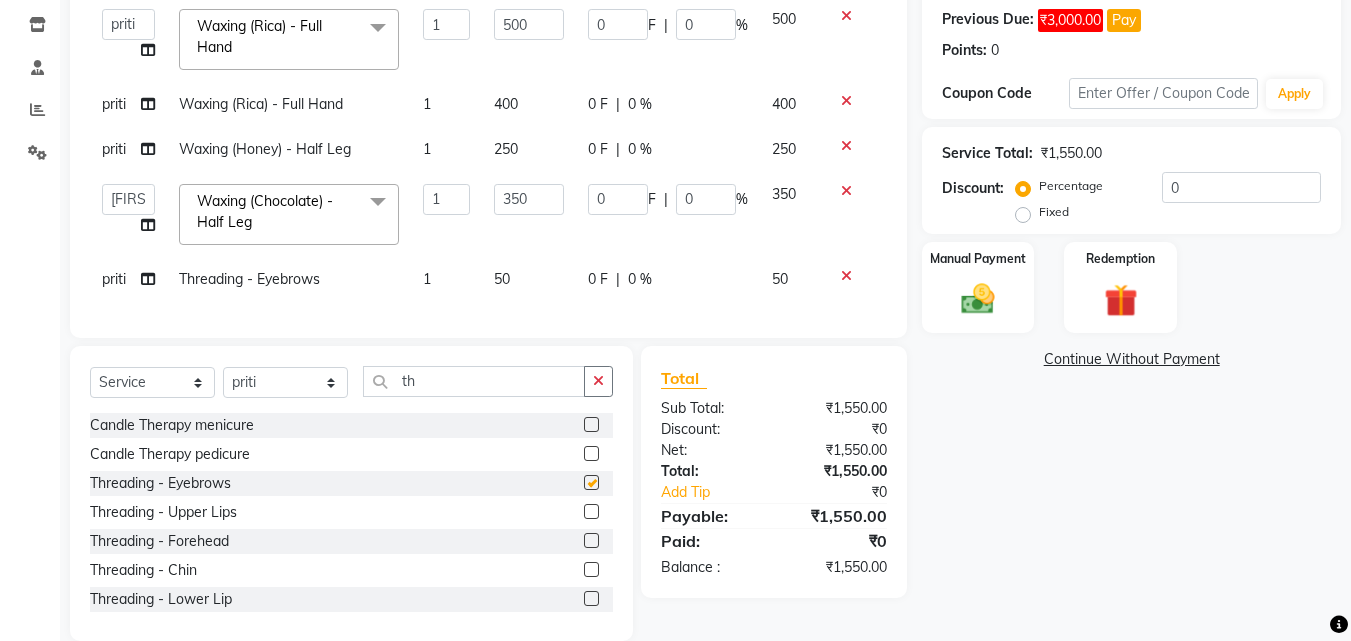 checkbox on "false" 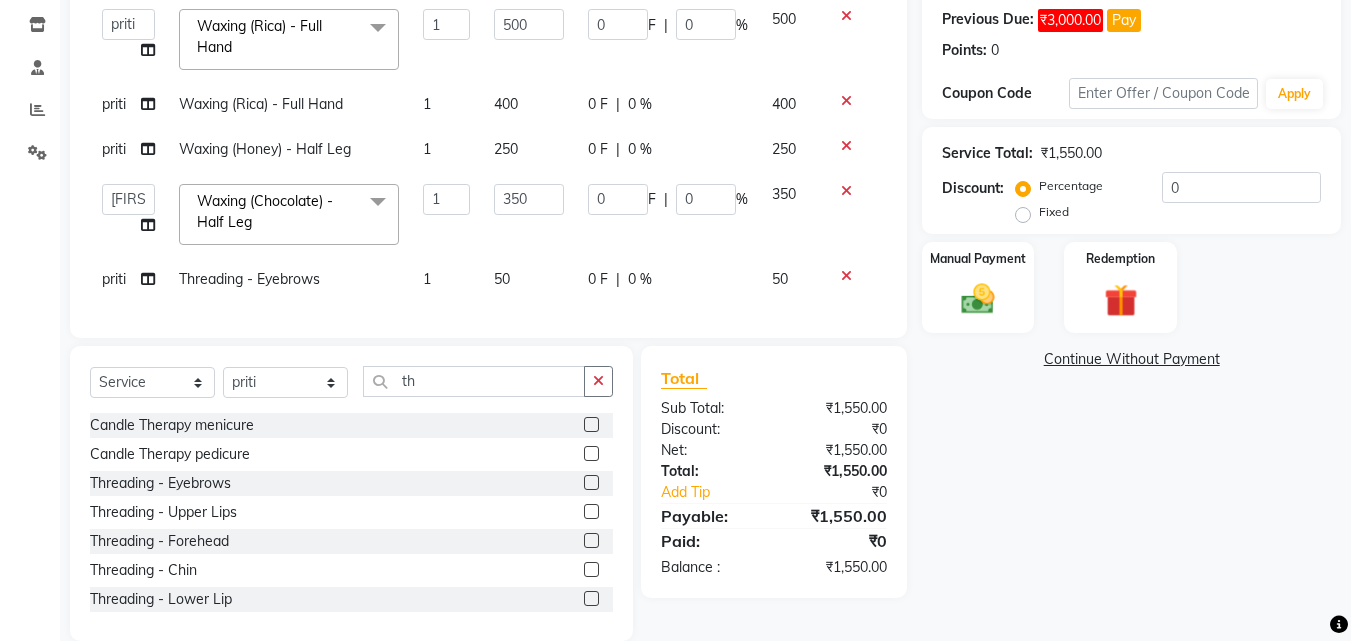 click 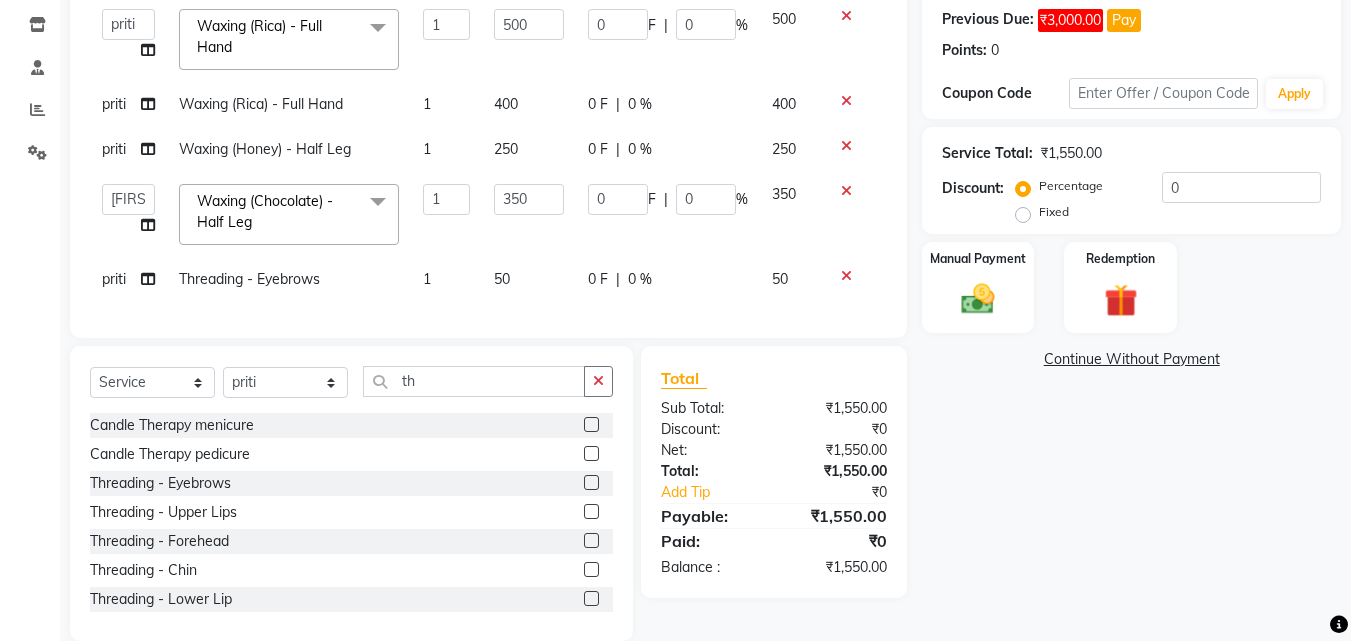 click at bounding box center [590, 512] 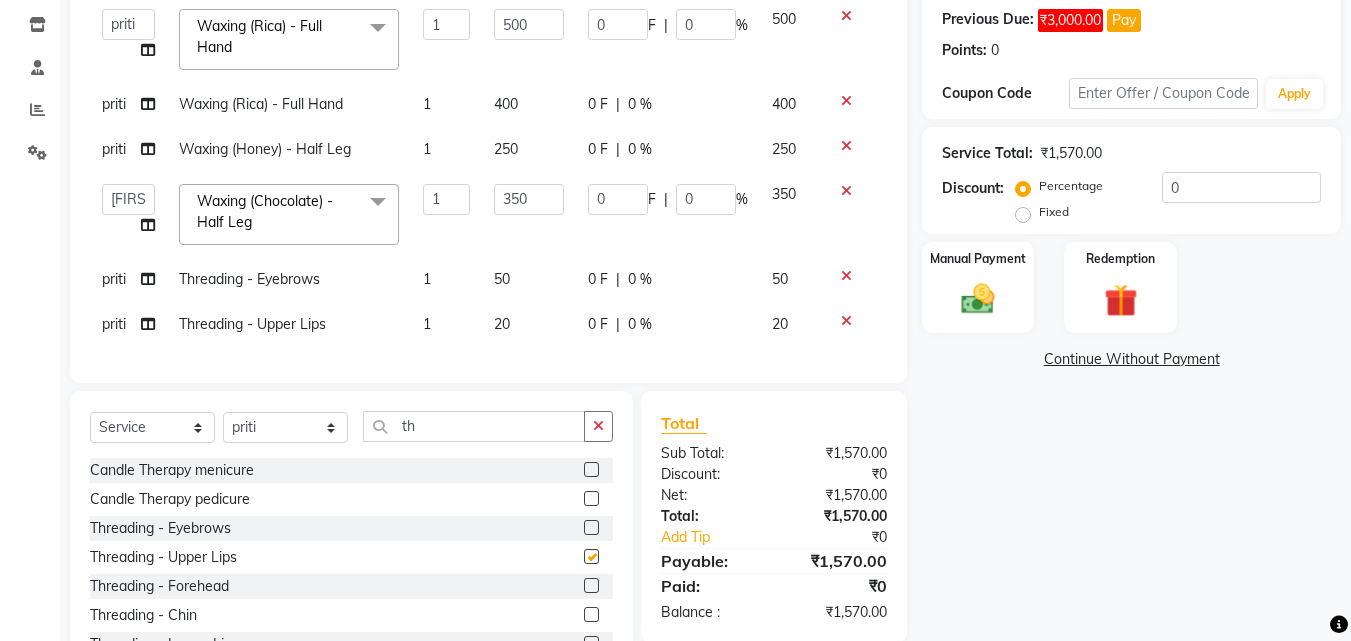 checkbox on "false" 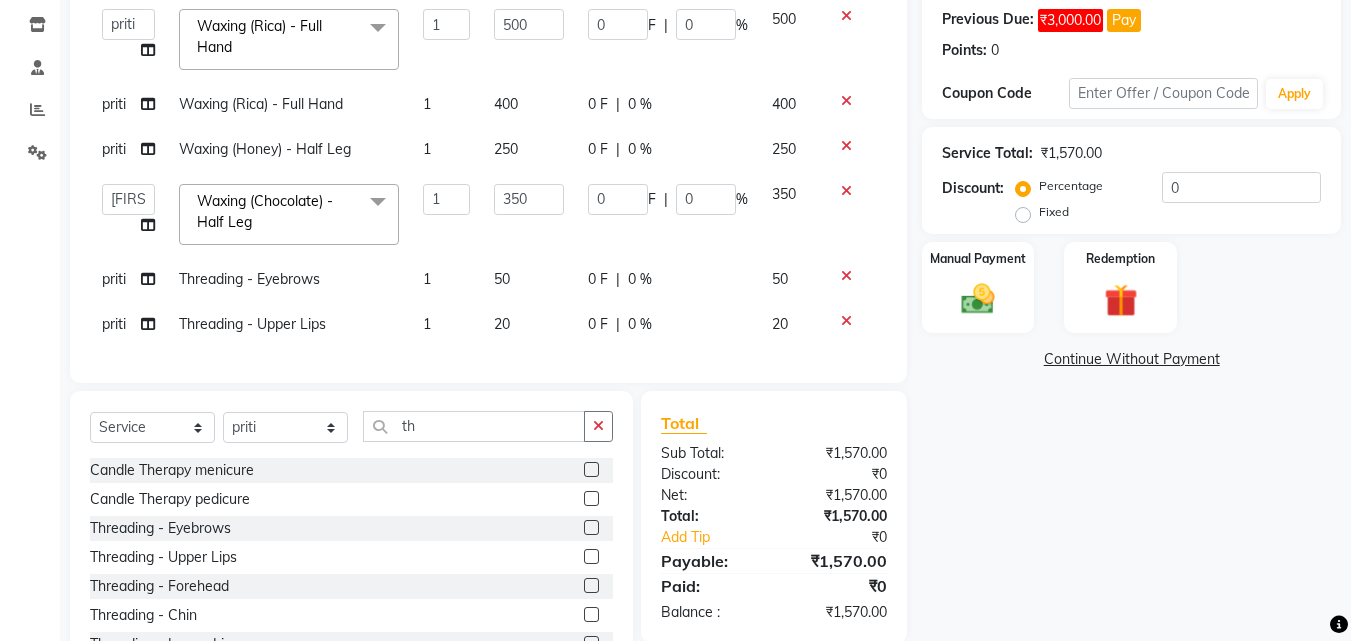 click 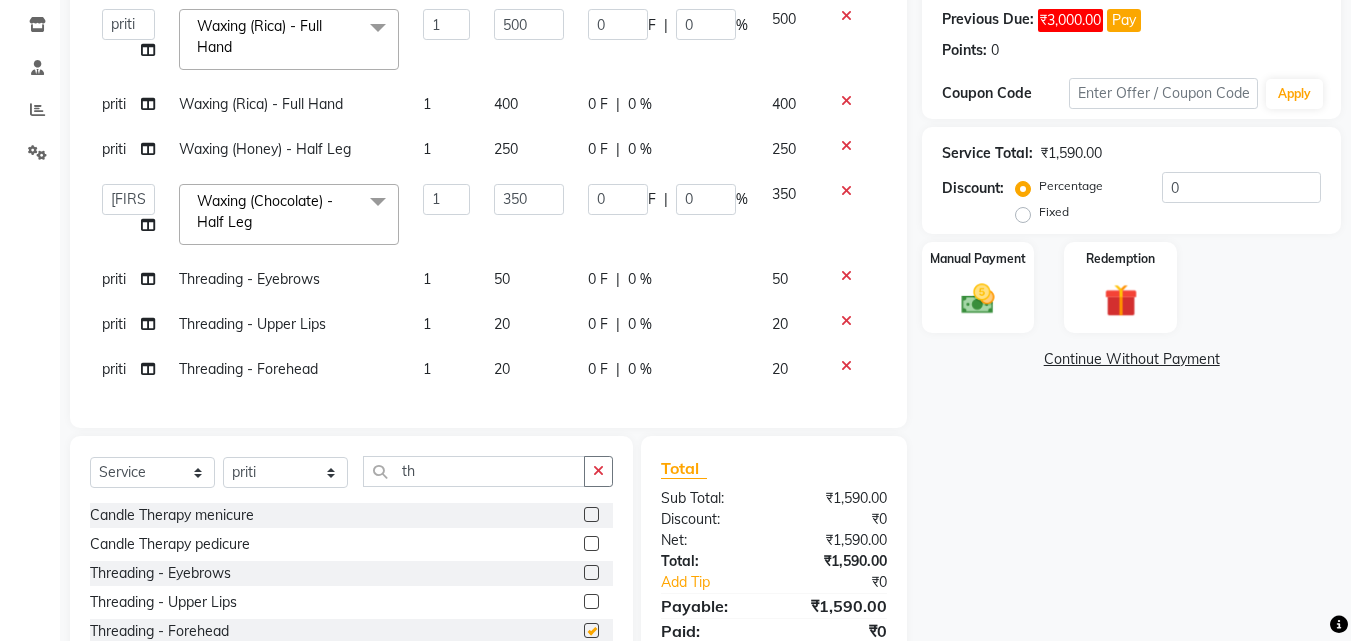 checkbox on "false" 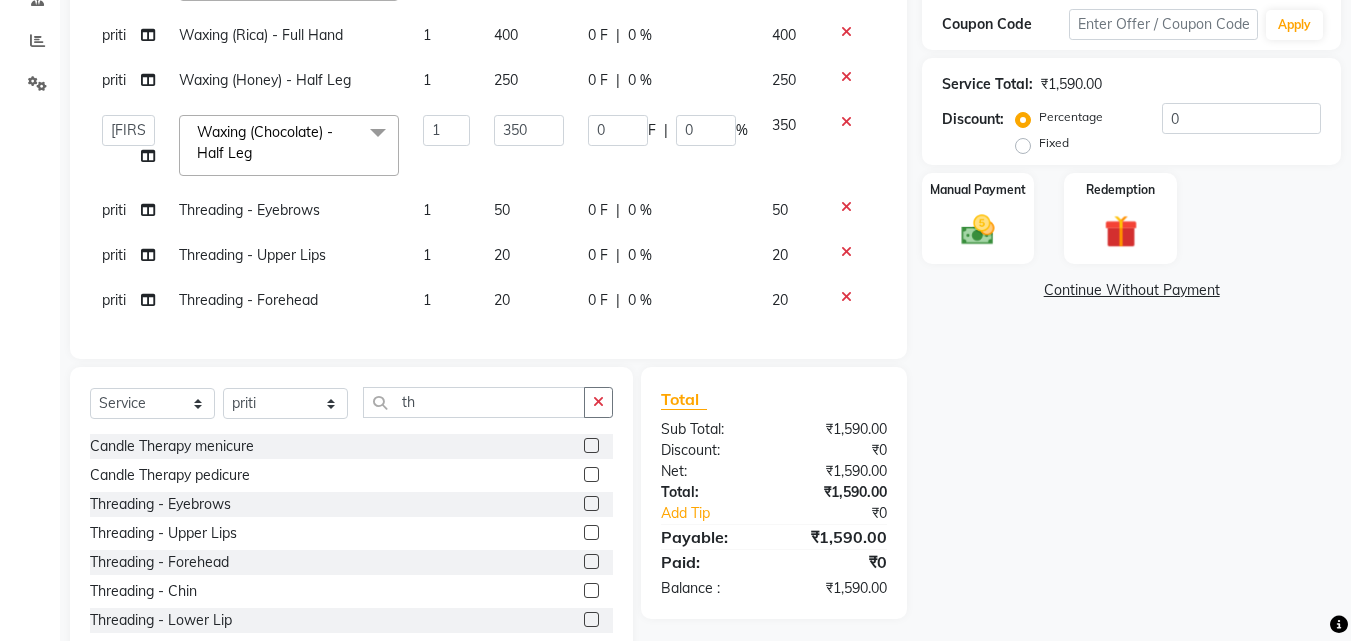 scroll, scrollTop: 460, scrollLeft: 0, axis: vertical 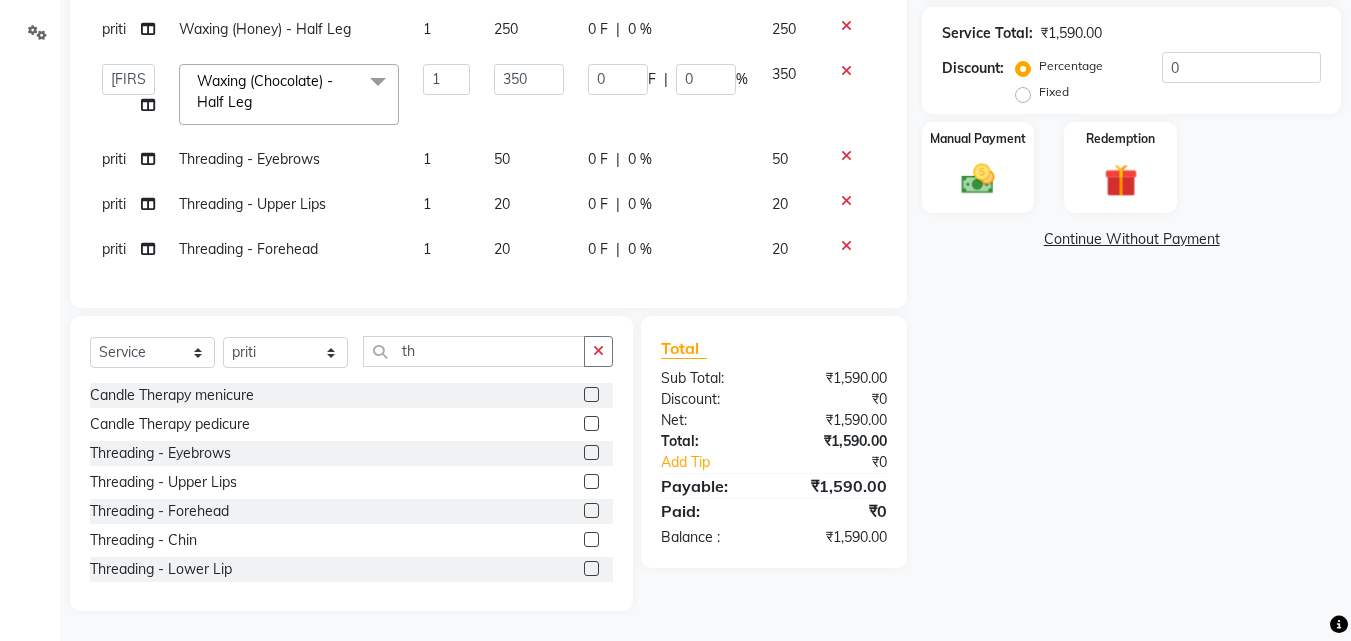click on "priti" 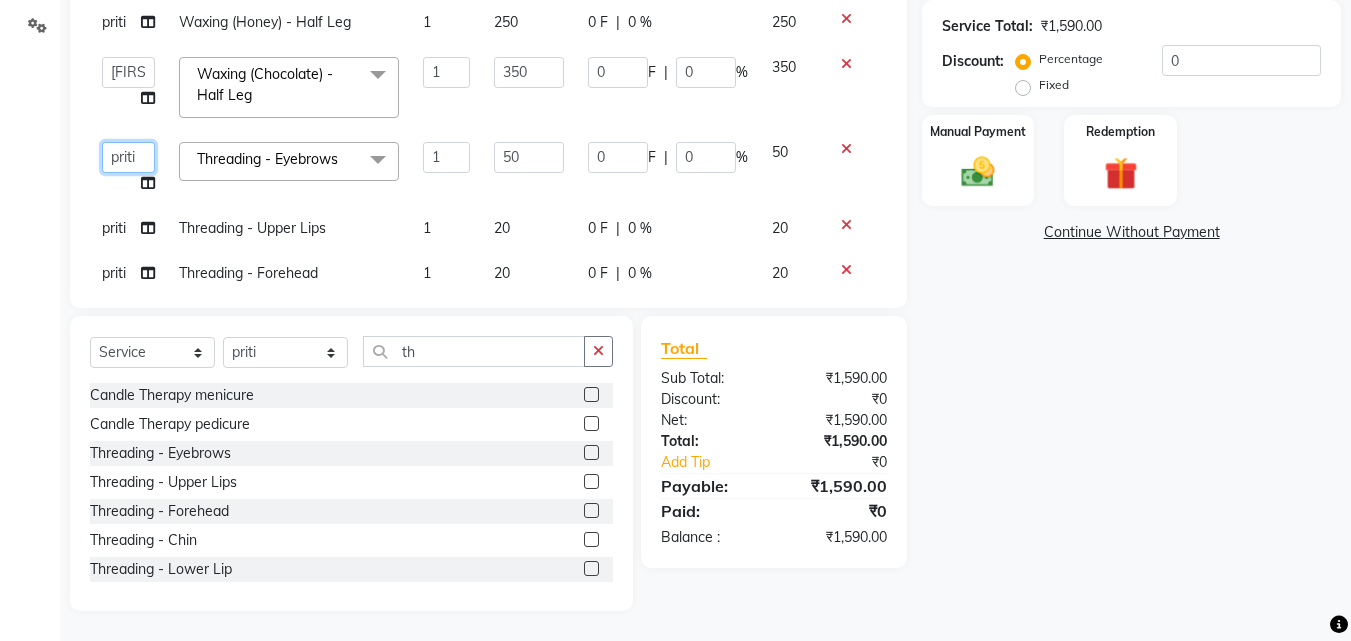 click on "[NAME] [NAME]   [NAME]   [NAME]" 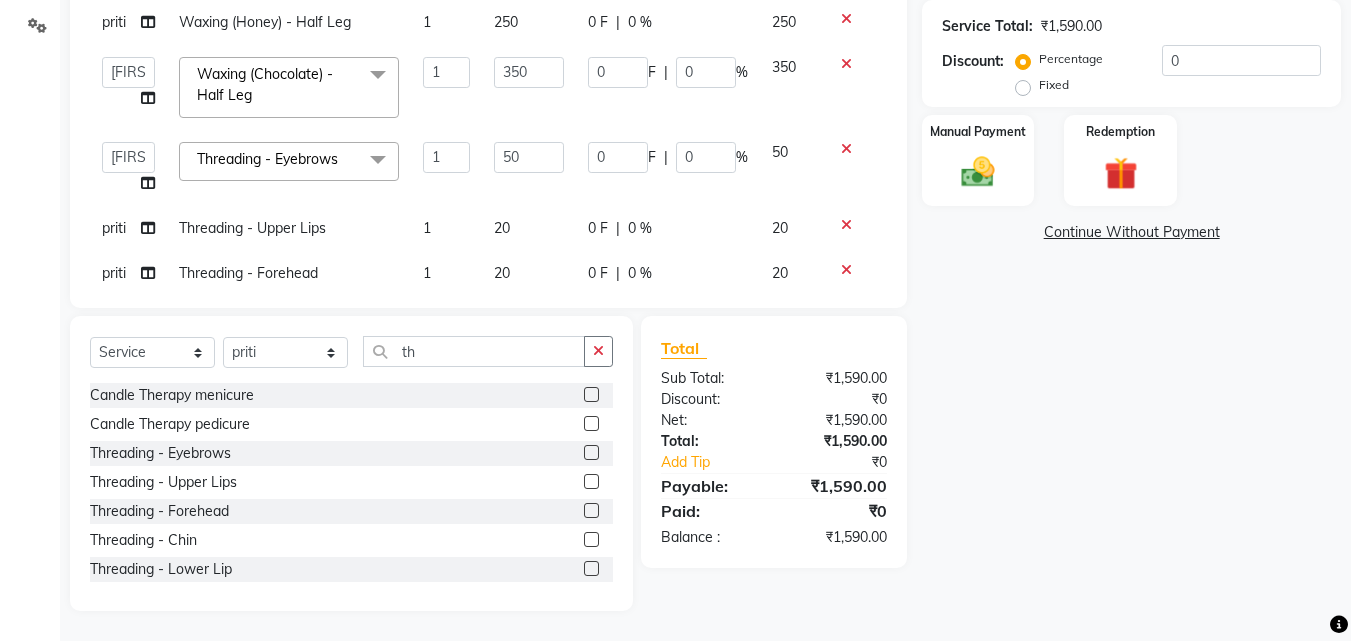 select on "61968" 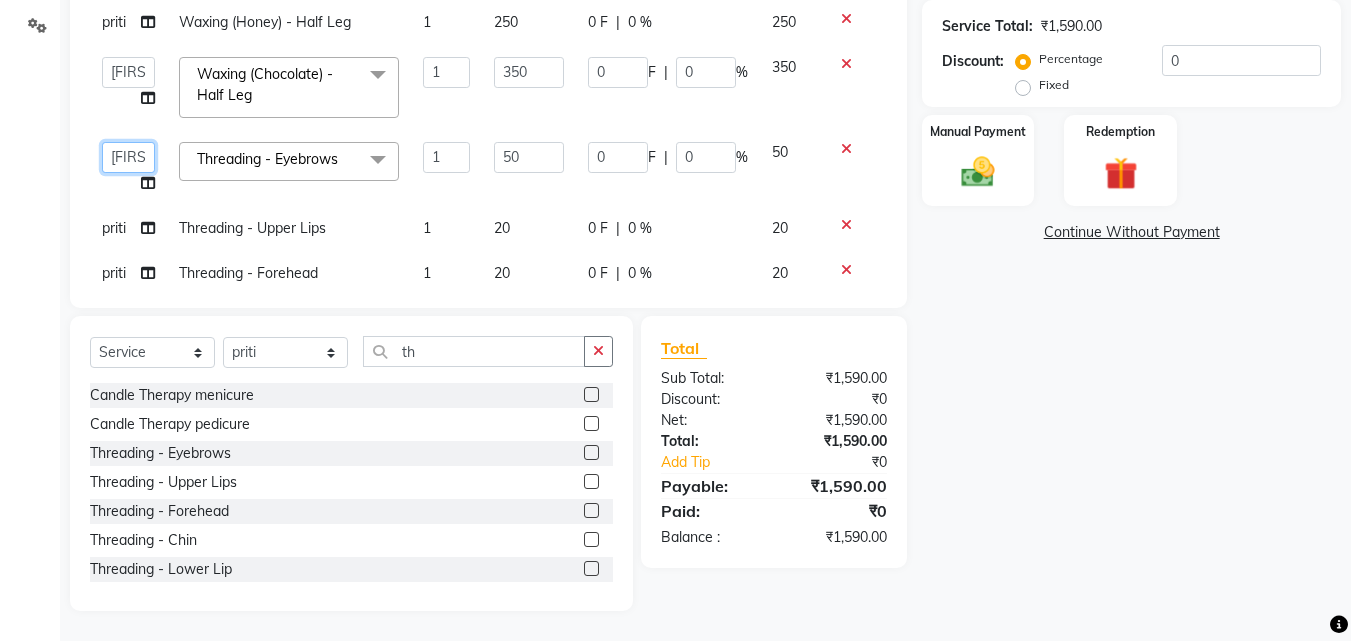 click on "[NAME] [NAME]   [NAME]   [NAME]" 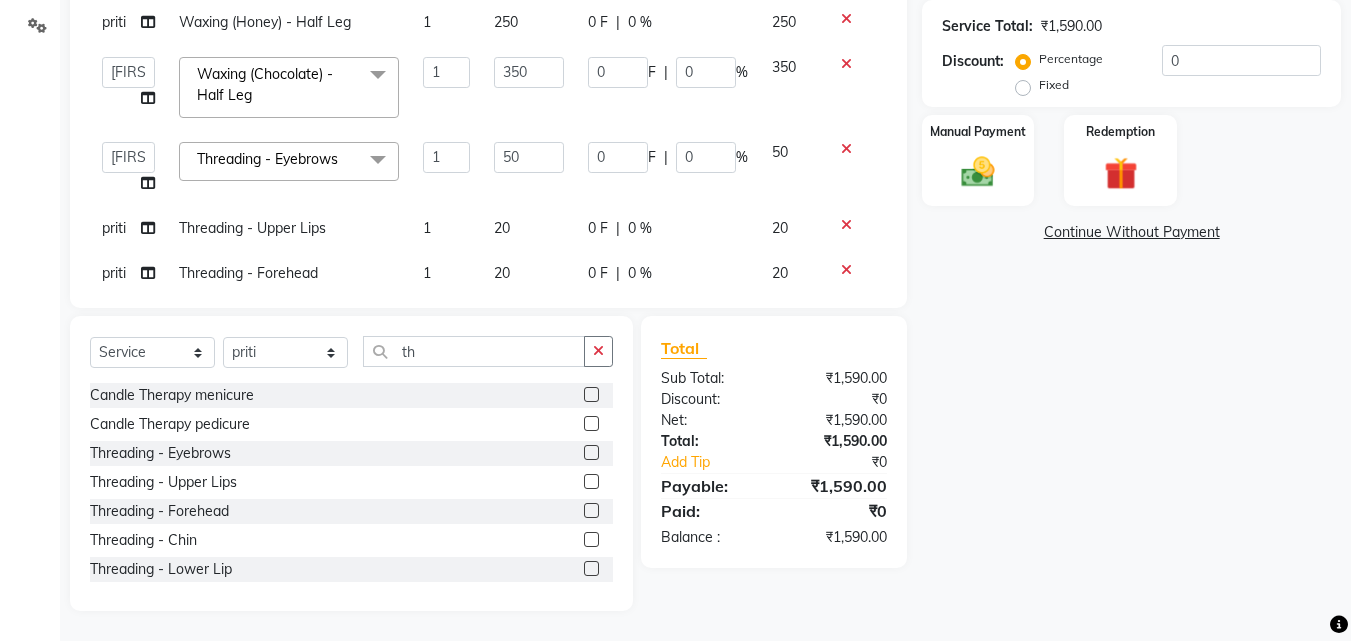 click on "priti" 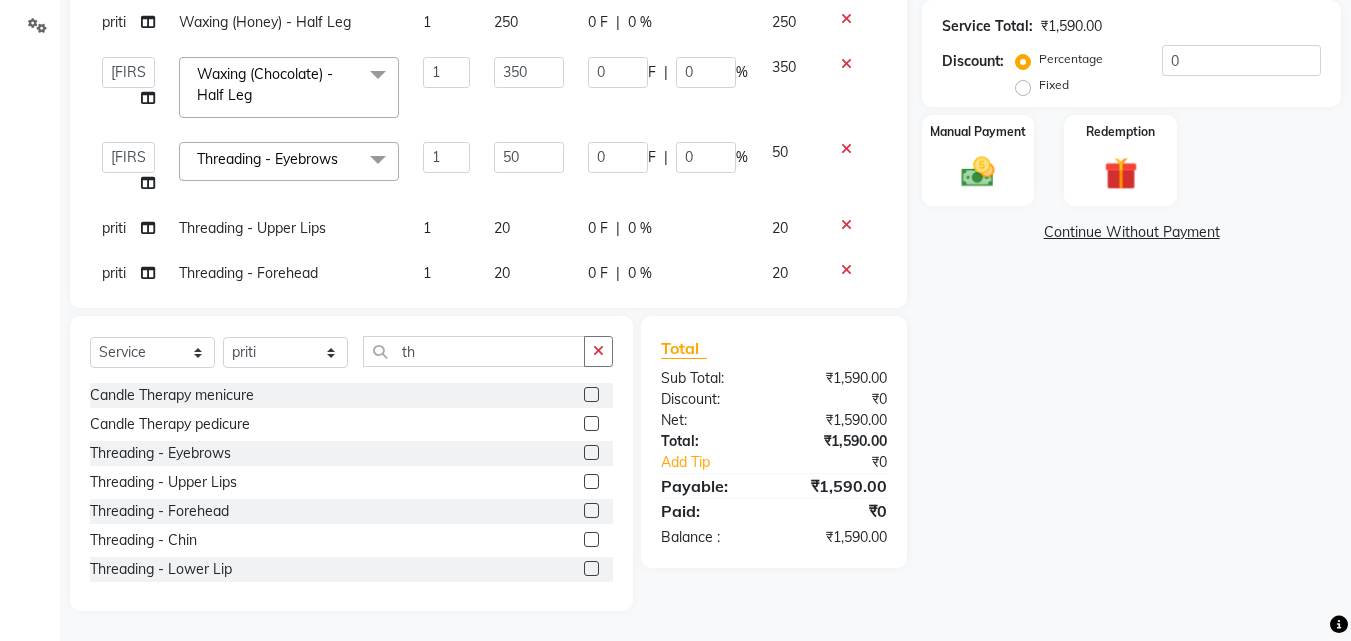 select on "25942" 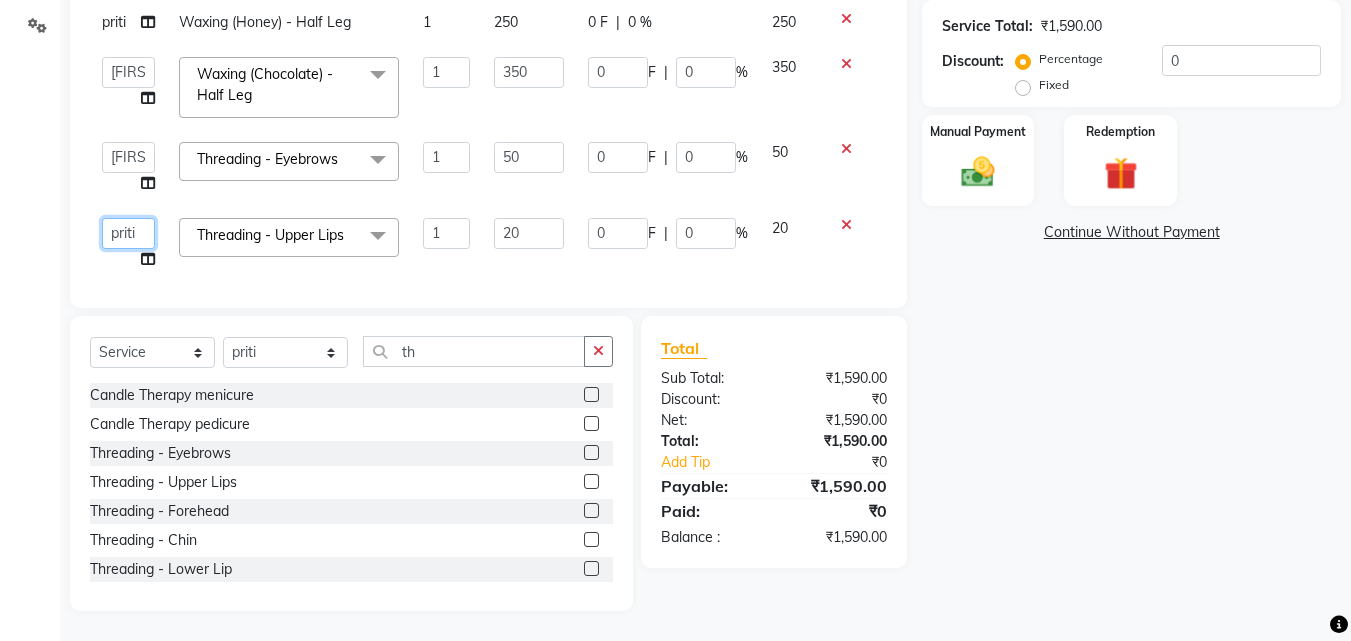 click on "[NAME] [NAME]   [NAME]   [NAME]" 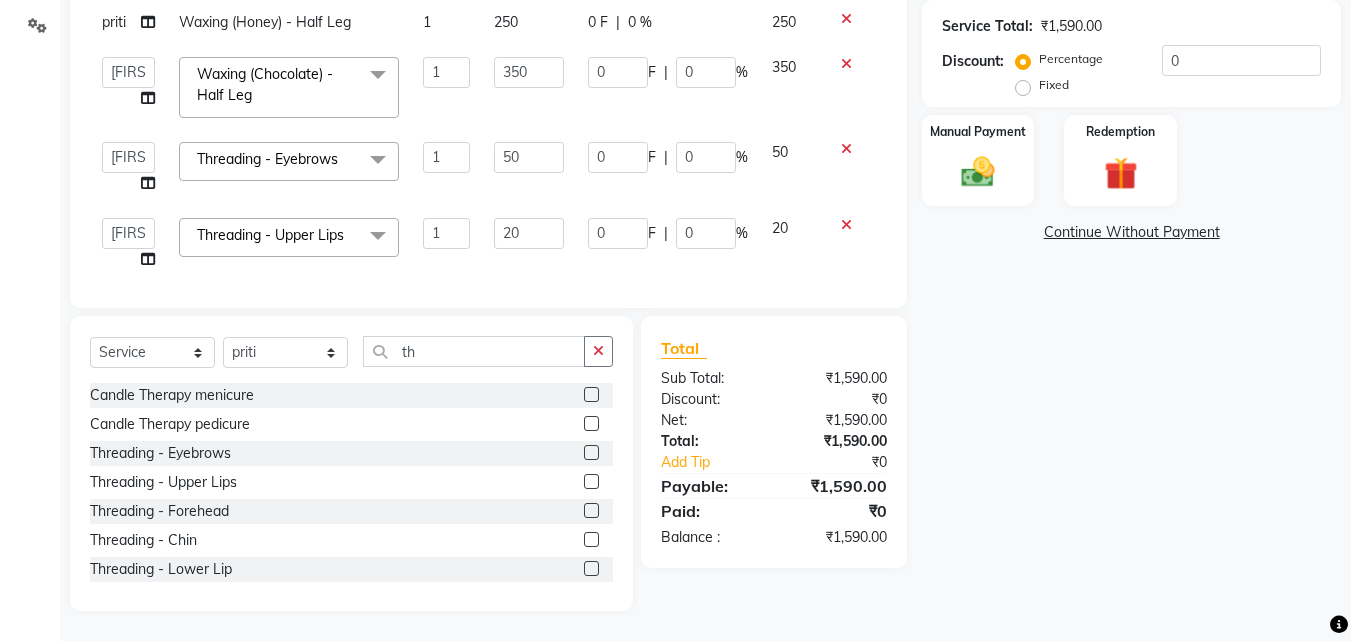 scroll, scrollTop: 40, scrollLeft: 0, axis: vertical 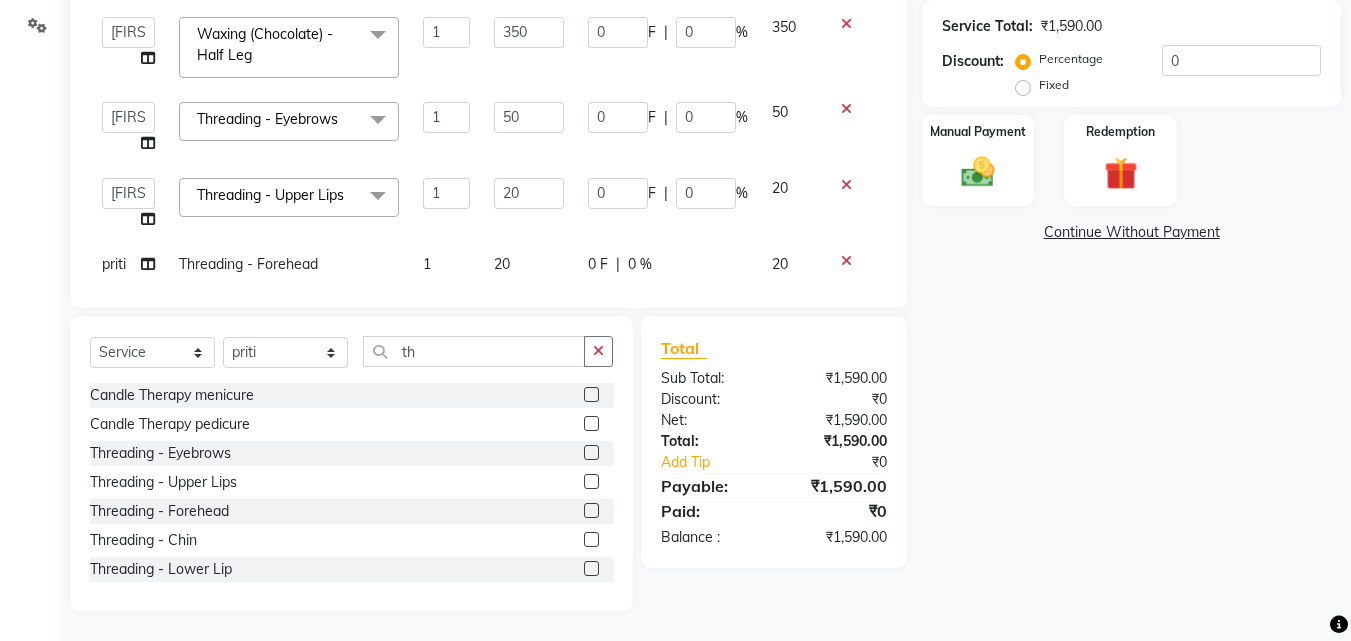click on "priti" 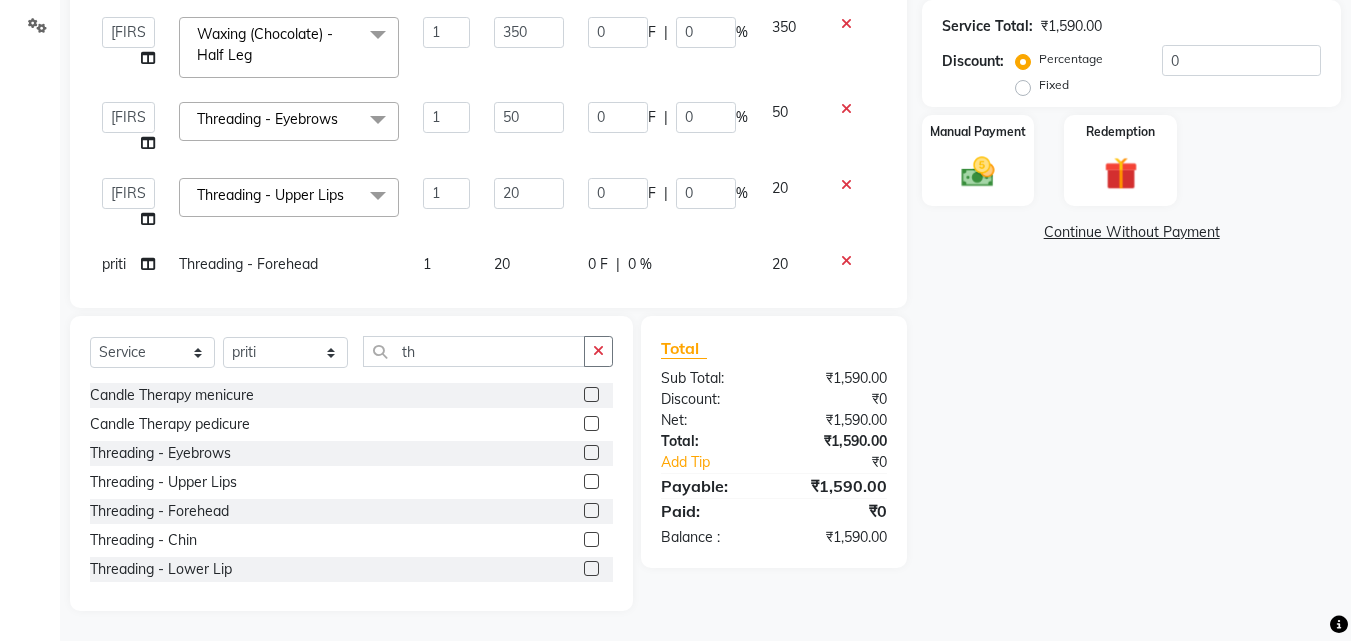 select on "25942" 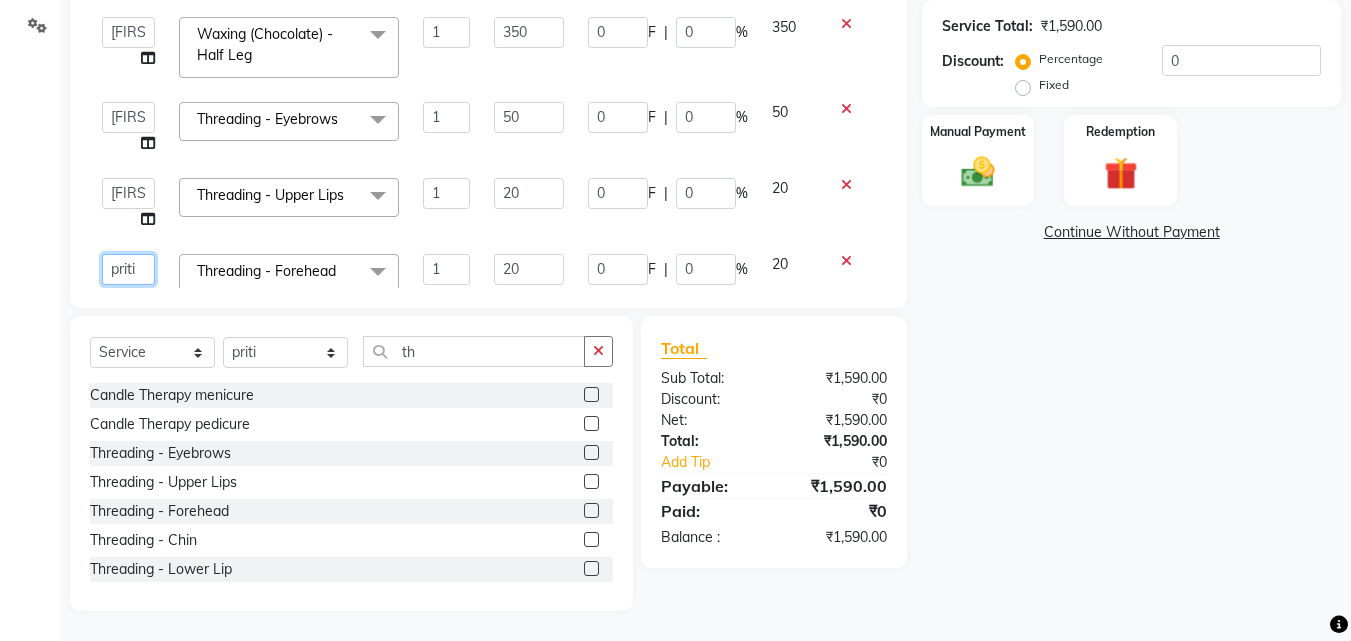 scroll, scrollTop: 52, scrollLeft: 0, axis: vertical 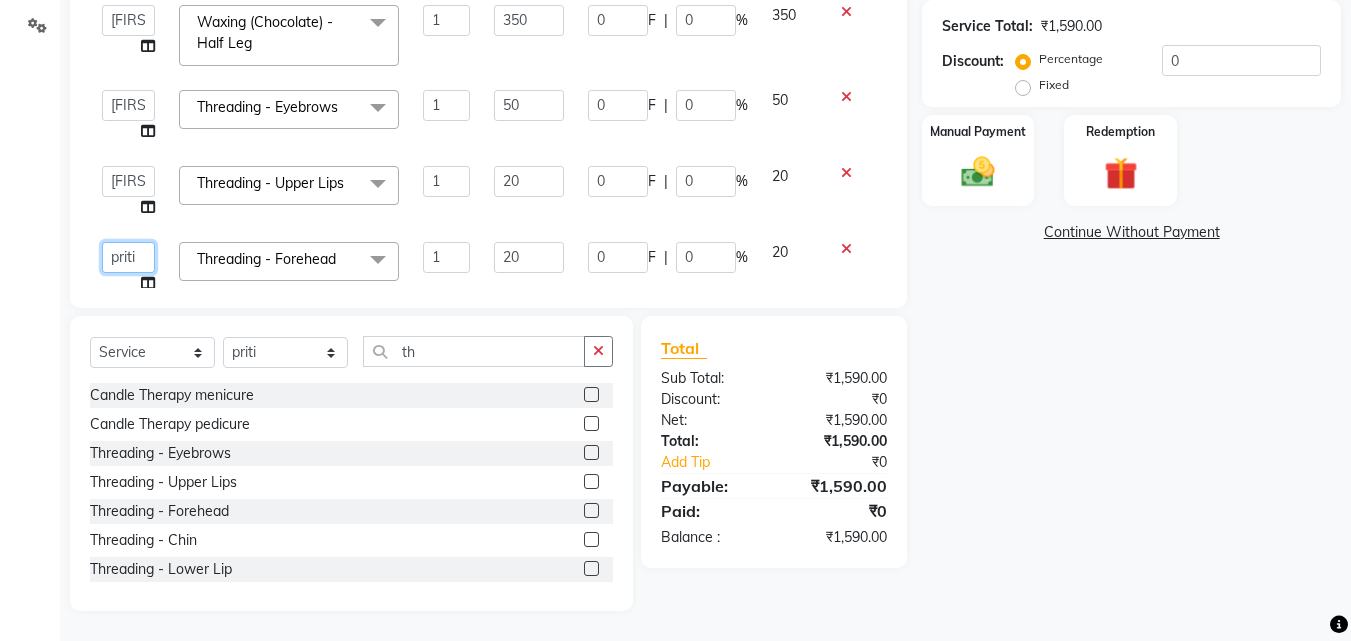 click on "[NAME] [NAME]   [NAME]   [NAME]" 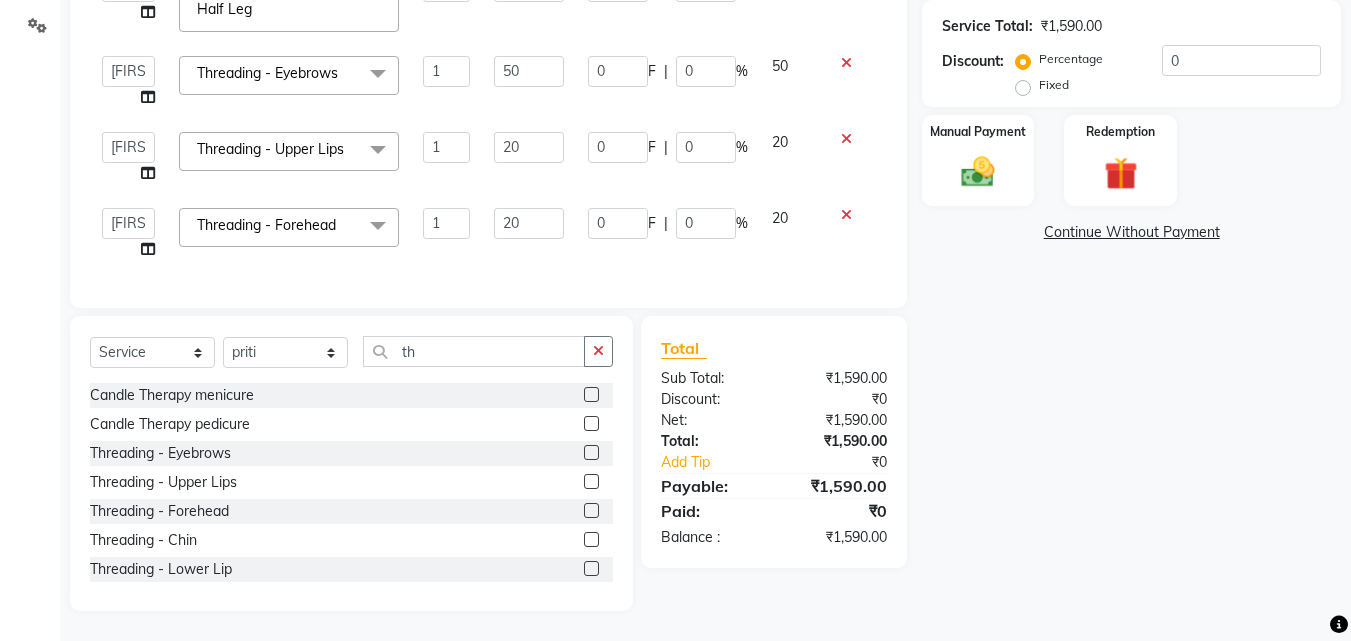 scroll, scrollTop: 101, scrollLeft: 0, axis: vertical 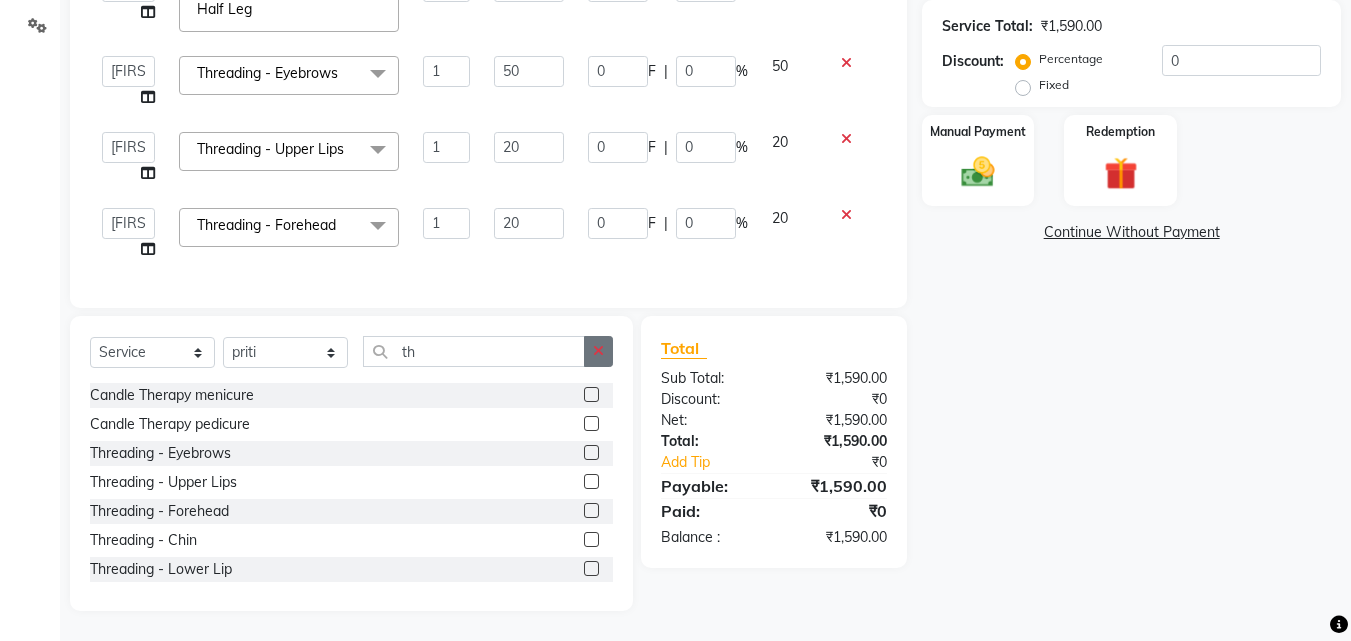 click 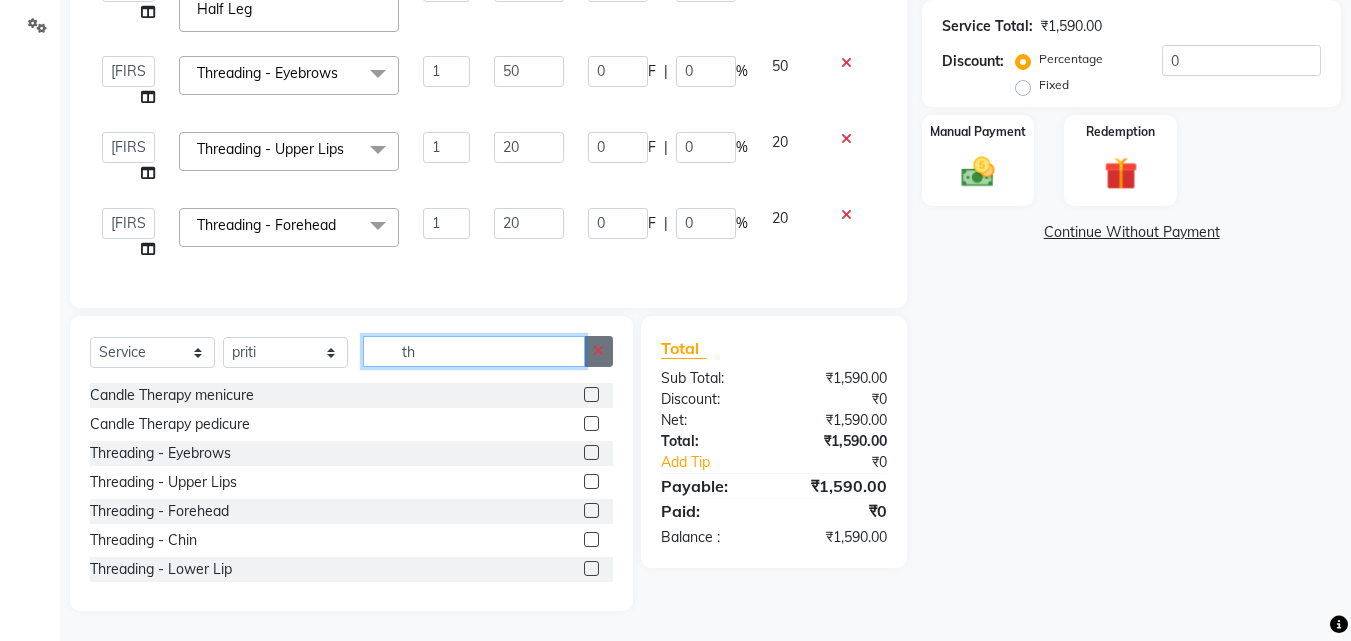 type 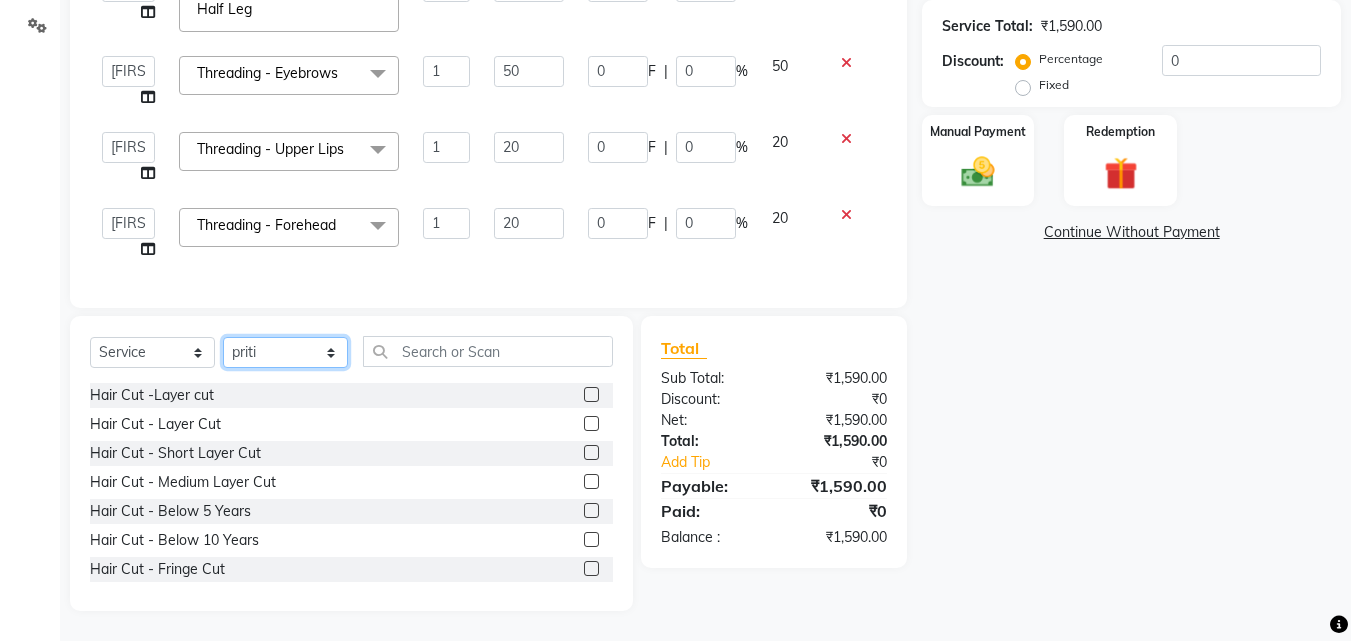click on "Select Stylist [NAME] [NAME] [NAME] [NAME]" 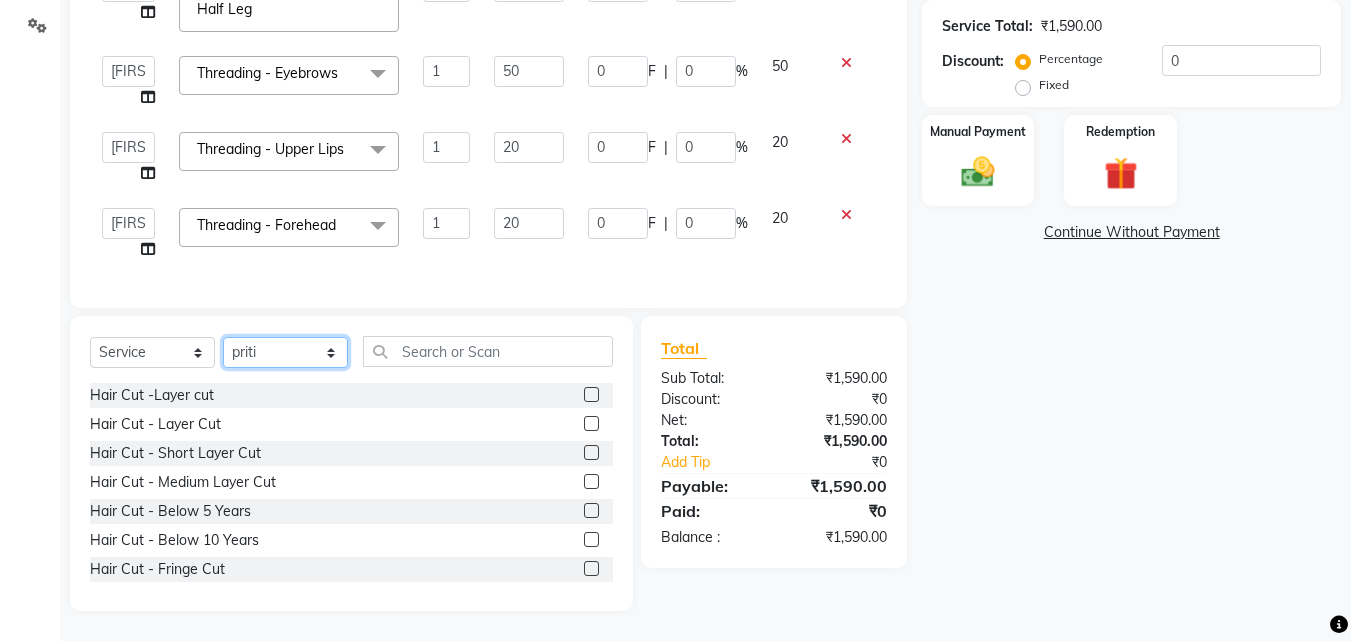 select on "9999" 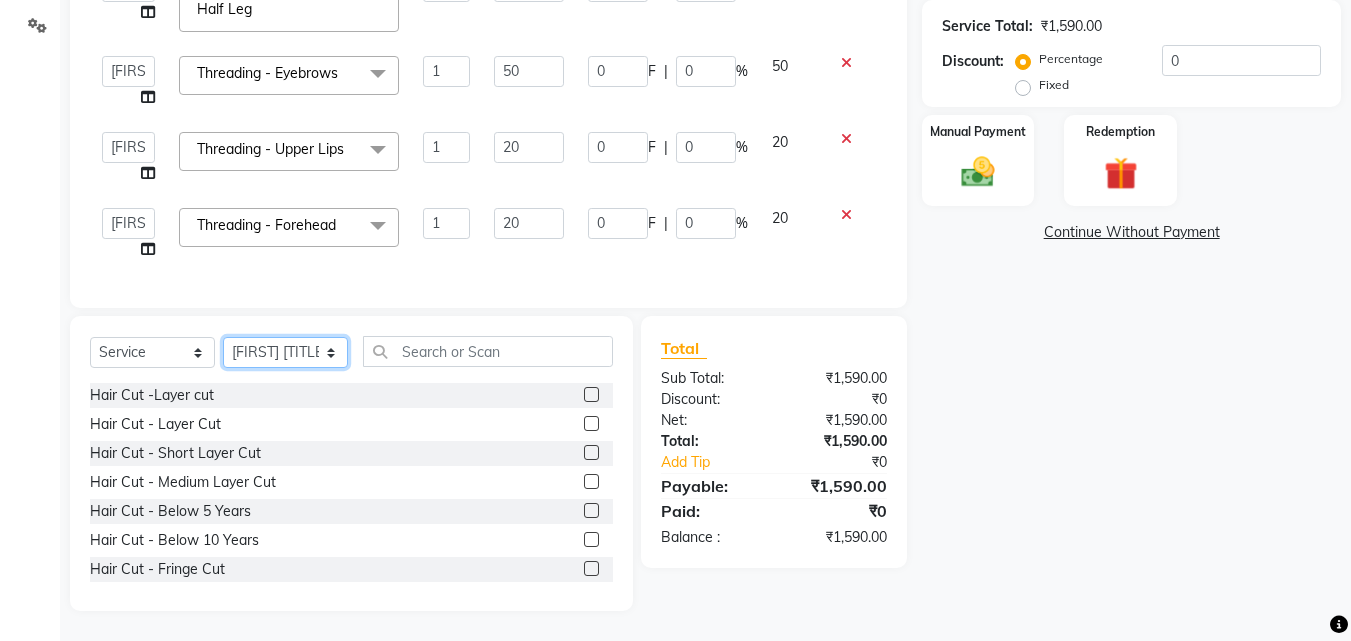 click on "Select Stylist [NAME] [NAME] [NAME] [NAME]" 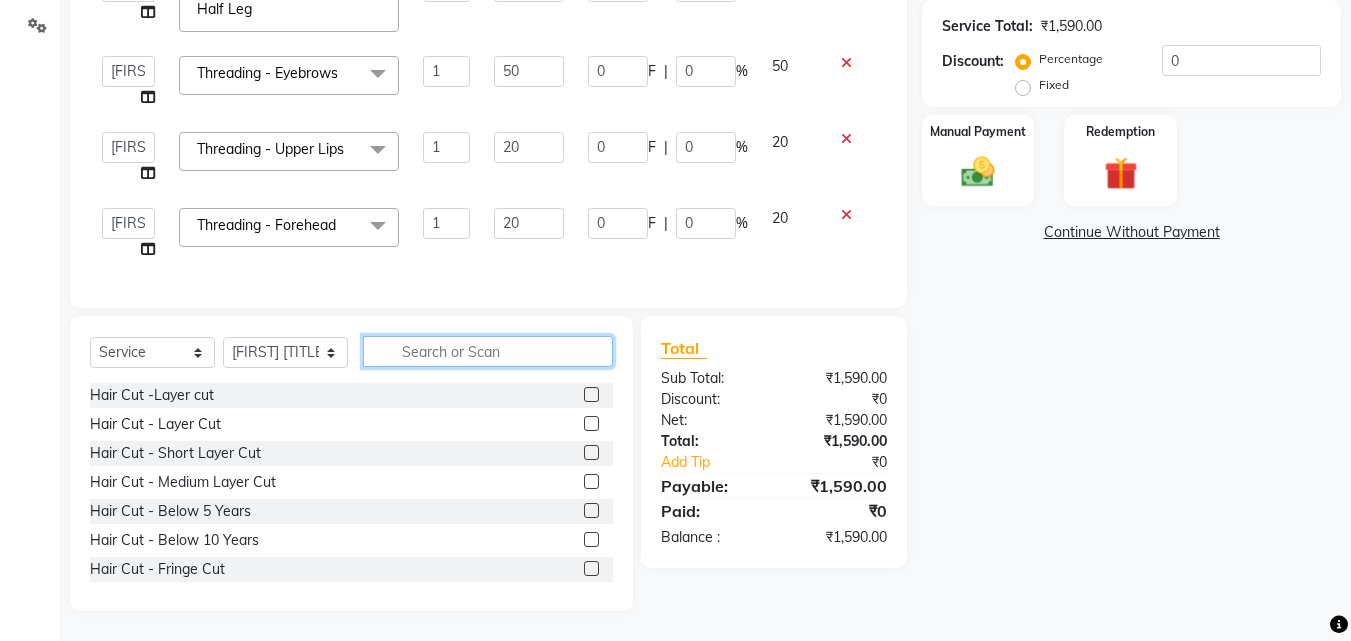 click 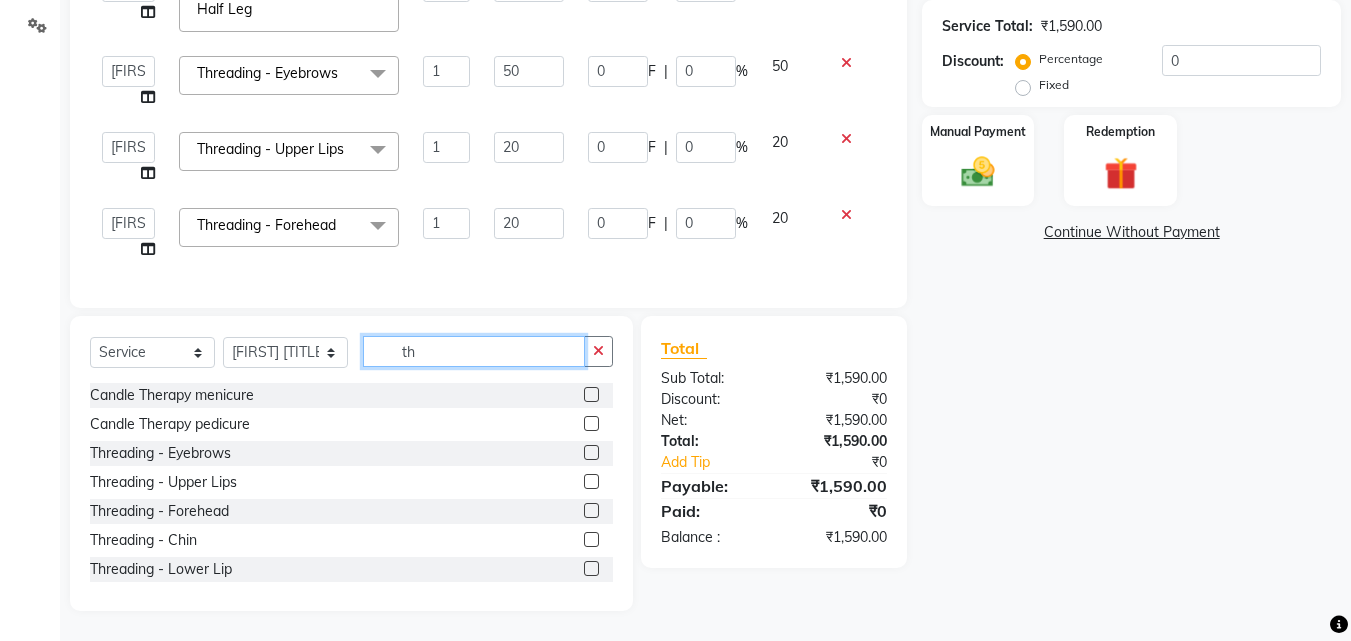 type on "th" 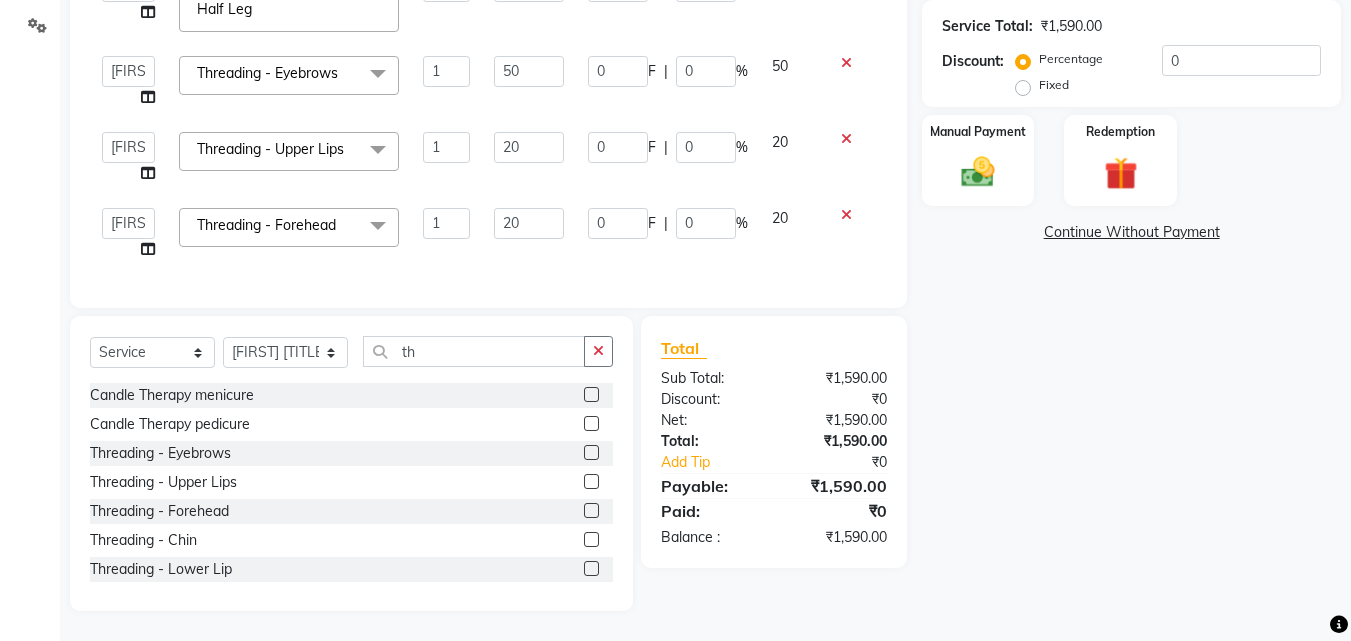 click 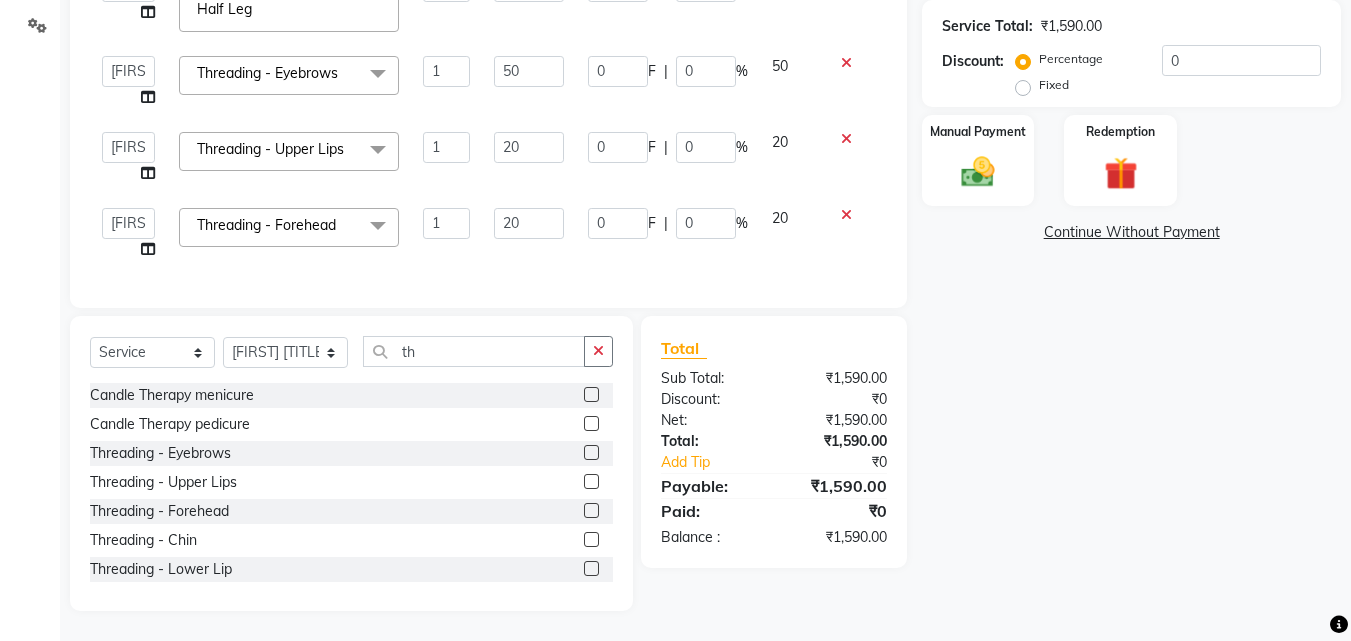 click at bounding box center (590, 453) 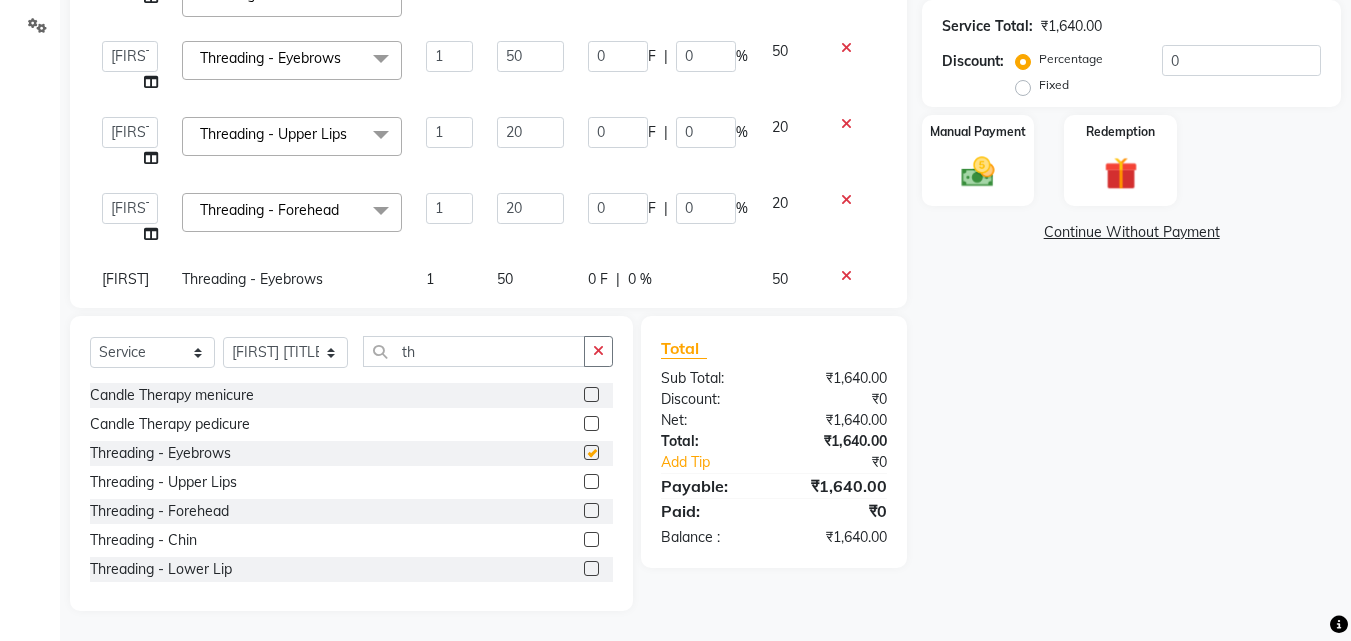 checkbox on "false" 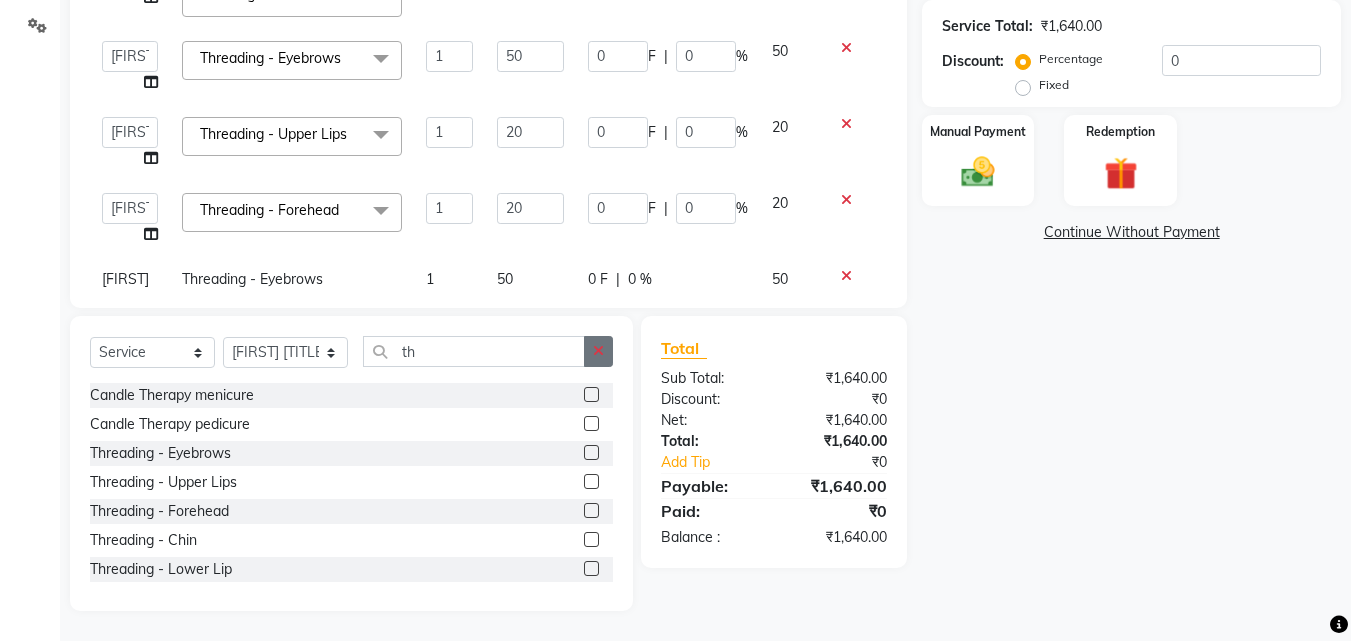 click 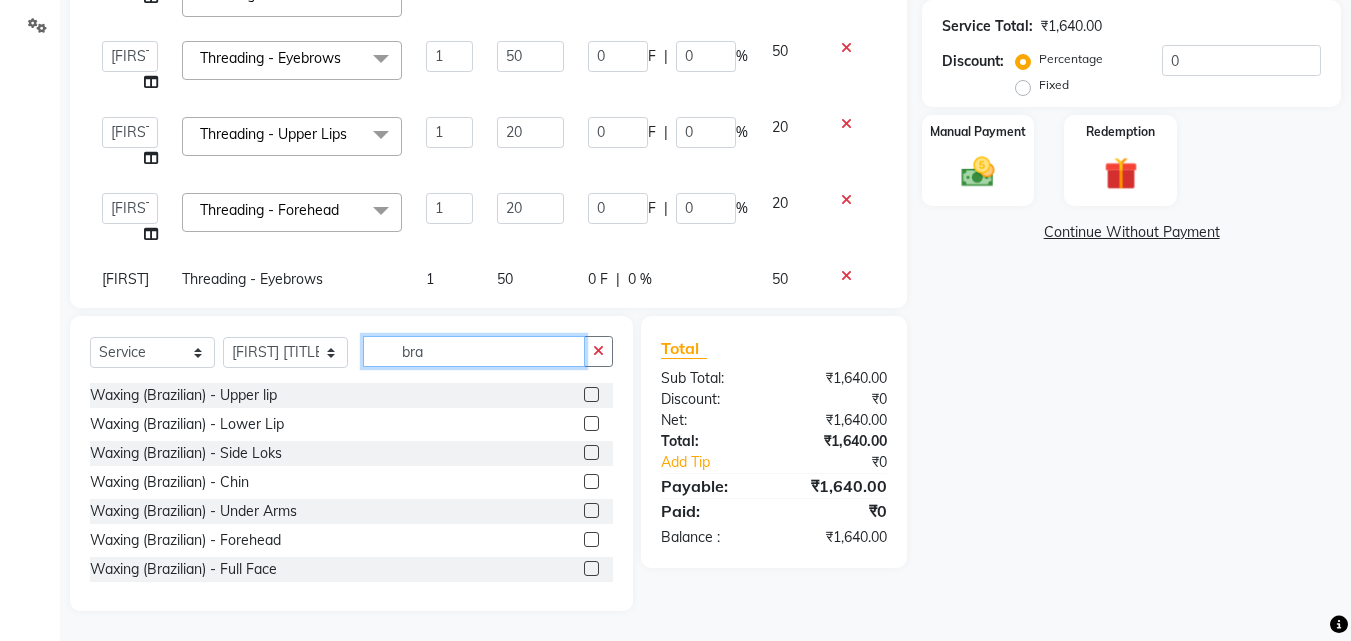 type on "bra" 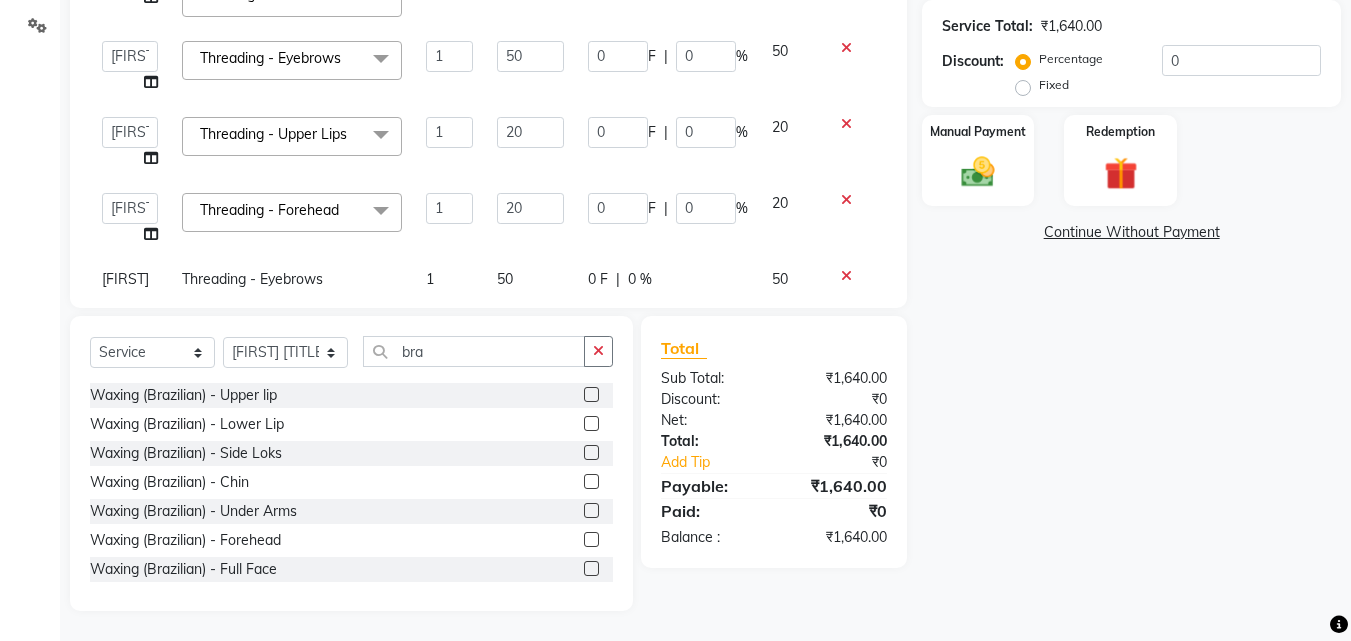 click 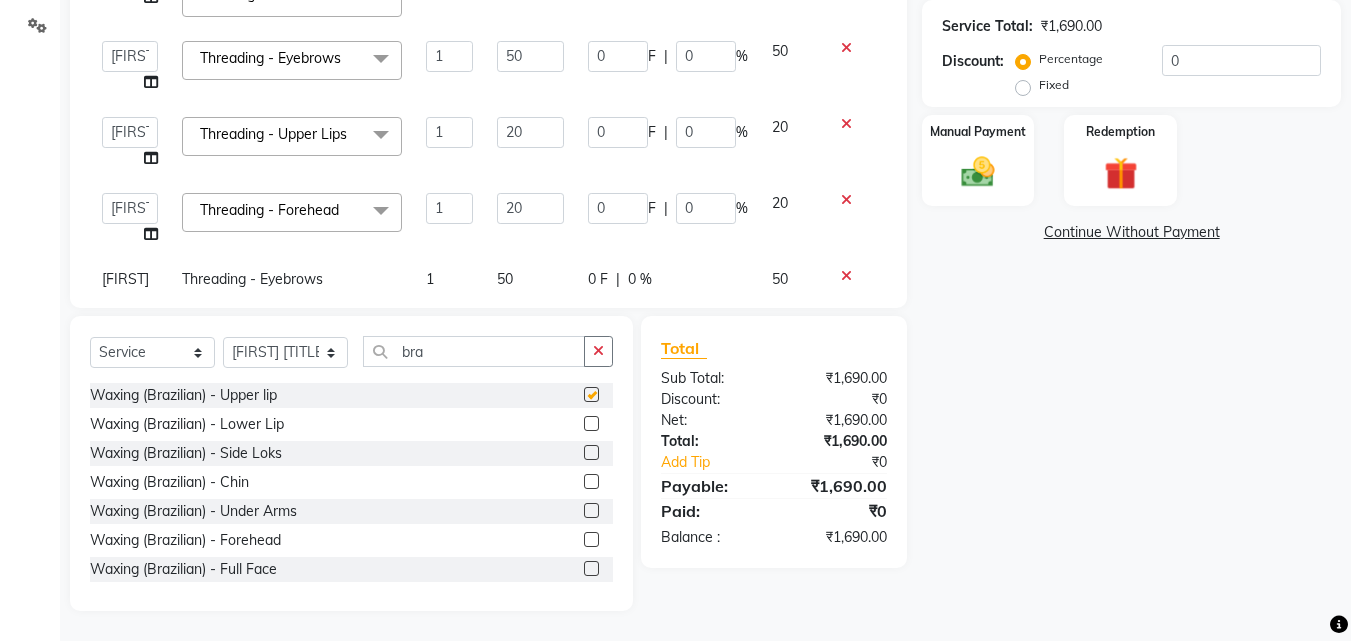checkbox on "false" 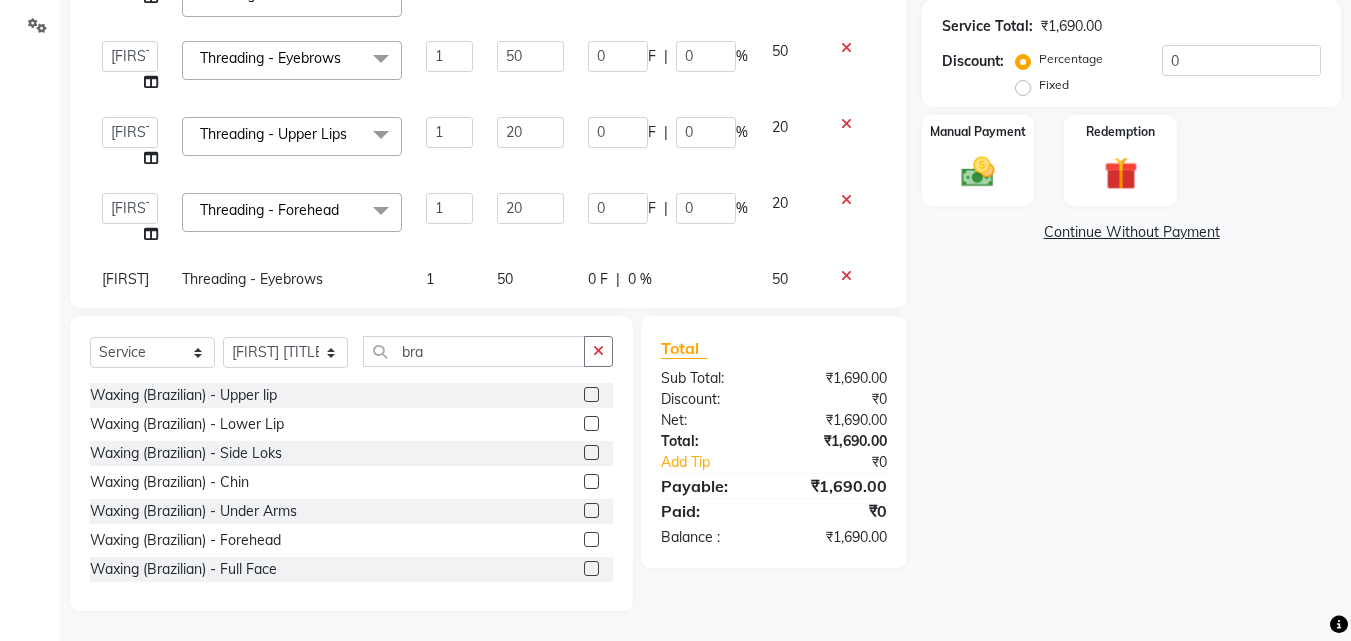 click on "Fixed" 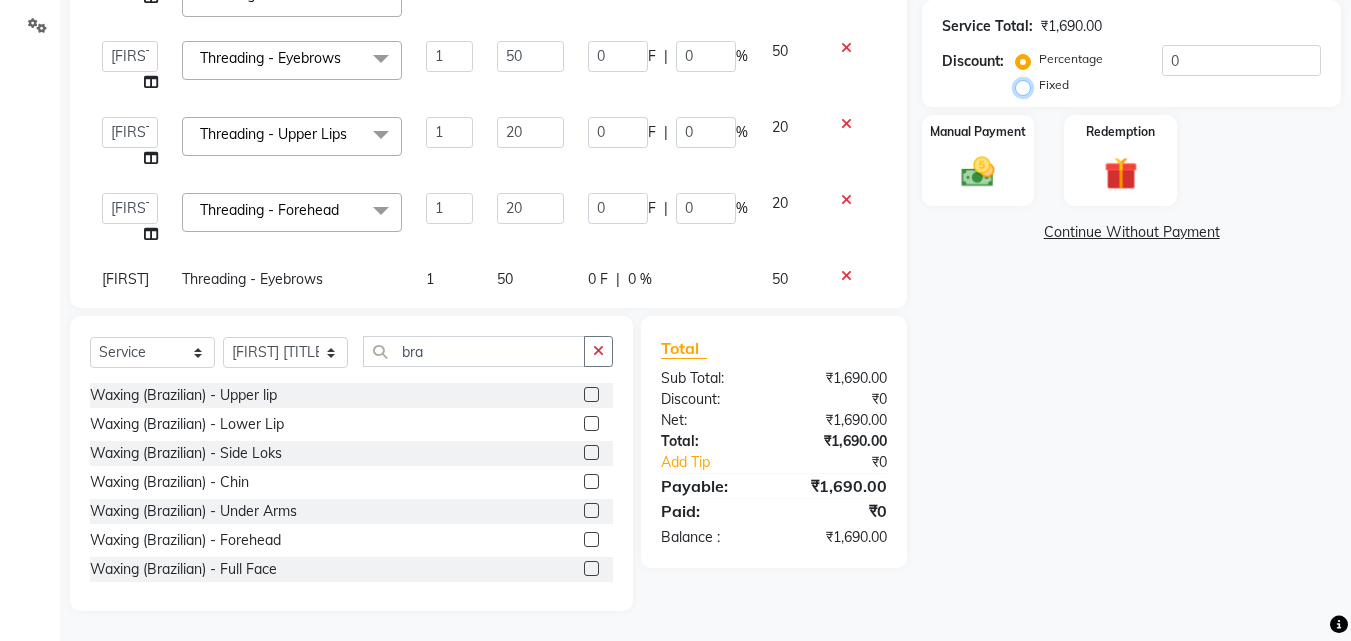 click on "Fixed" at bounding box center [1027, 85] 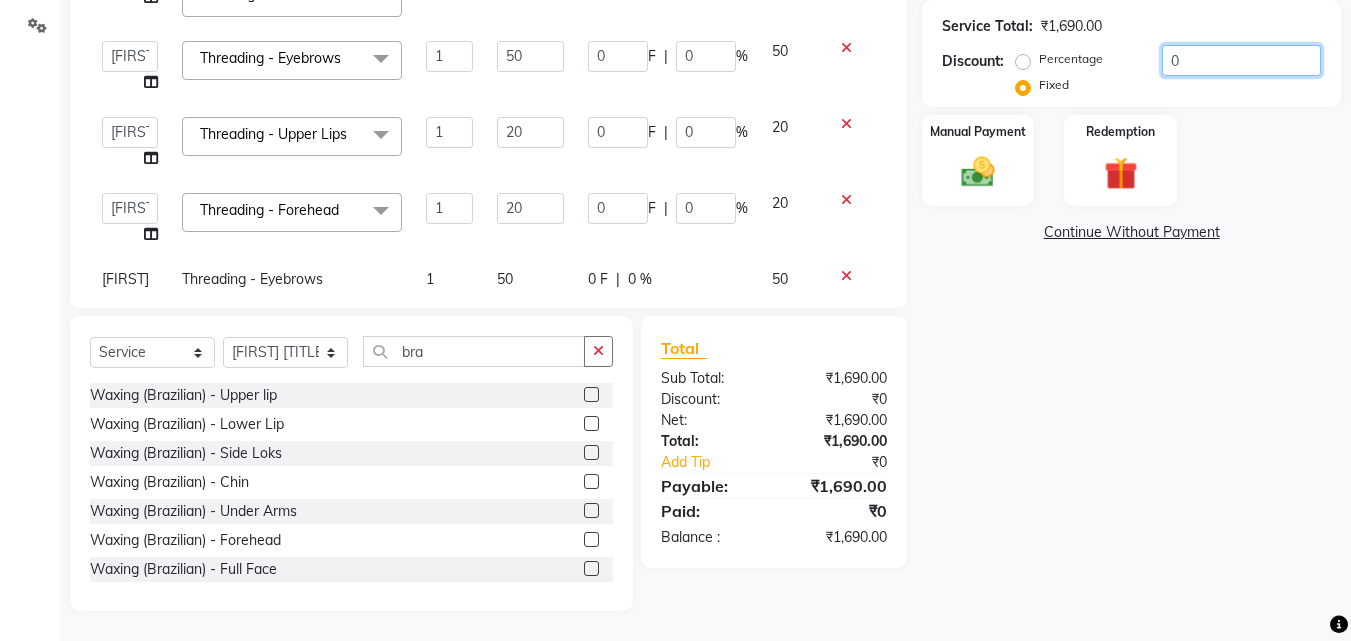 click on "0" 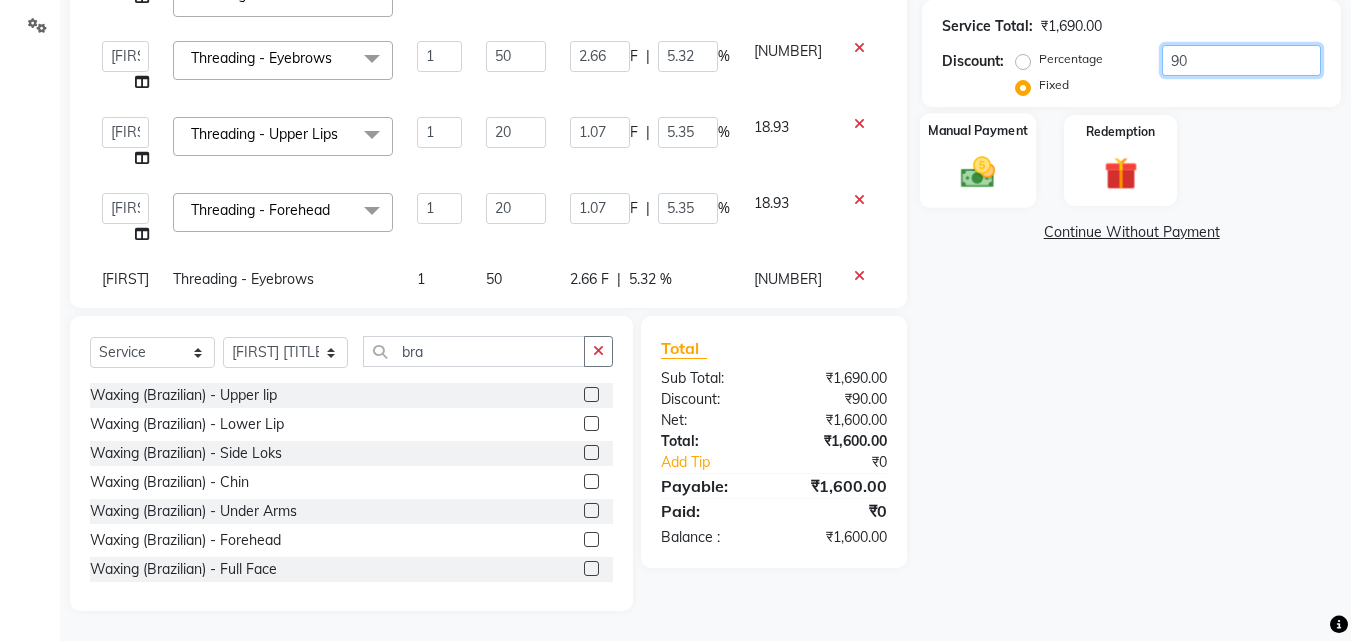 type on "90" 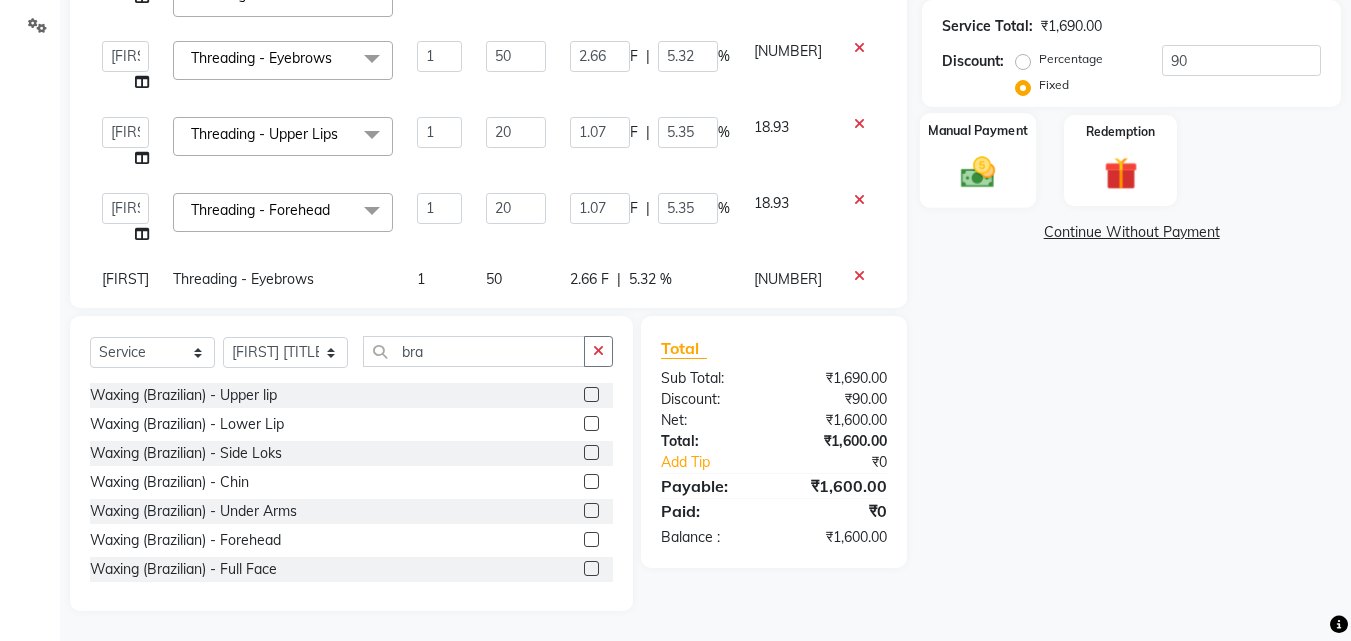 click 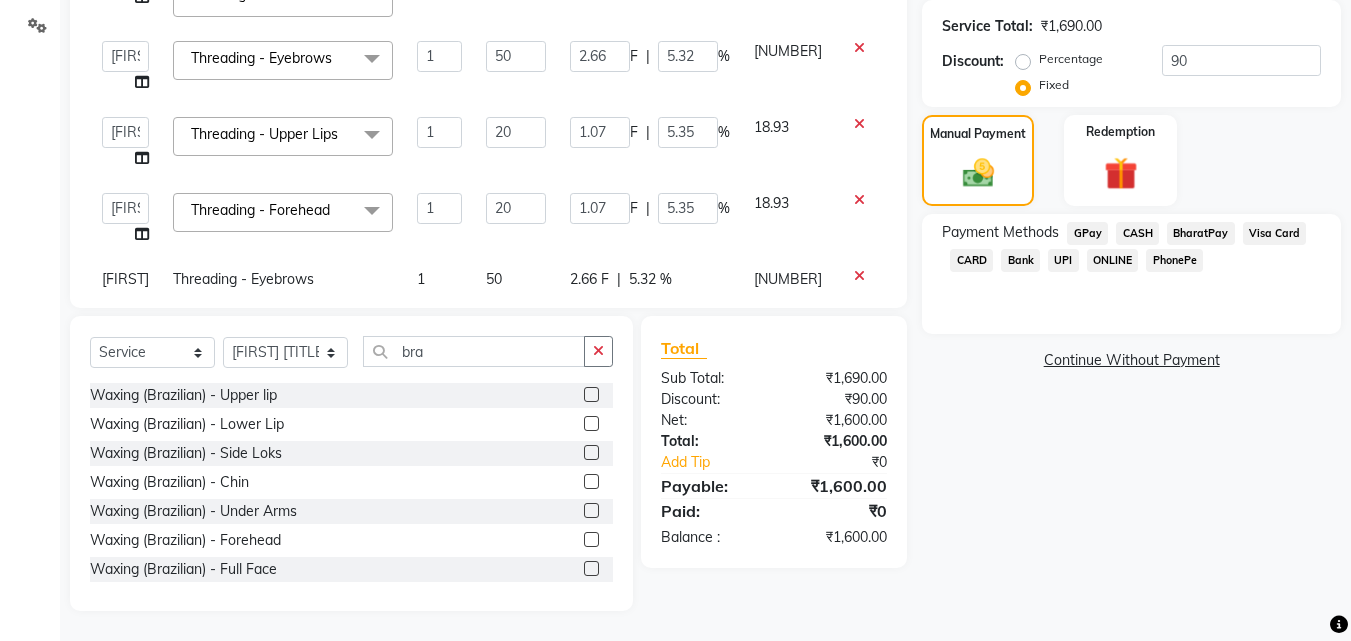 click on "GPay" 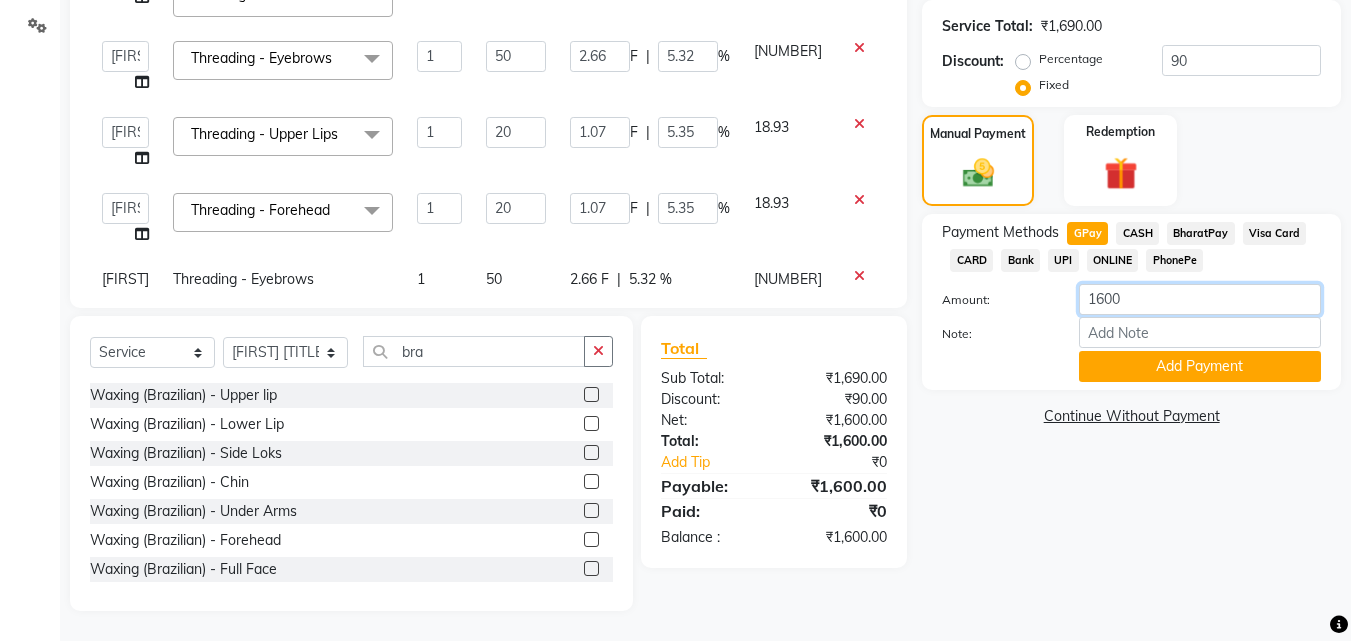 click on "1600" 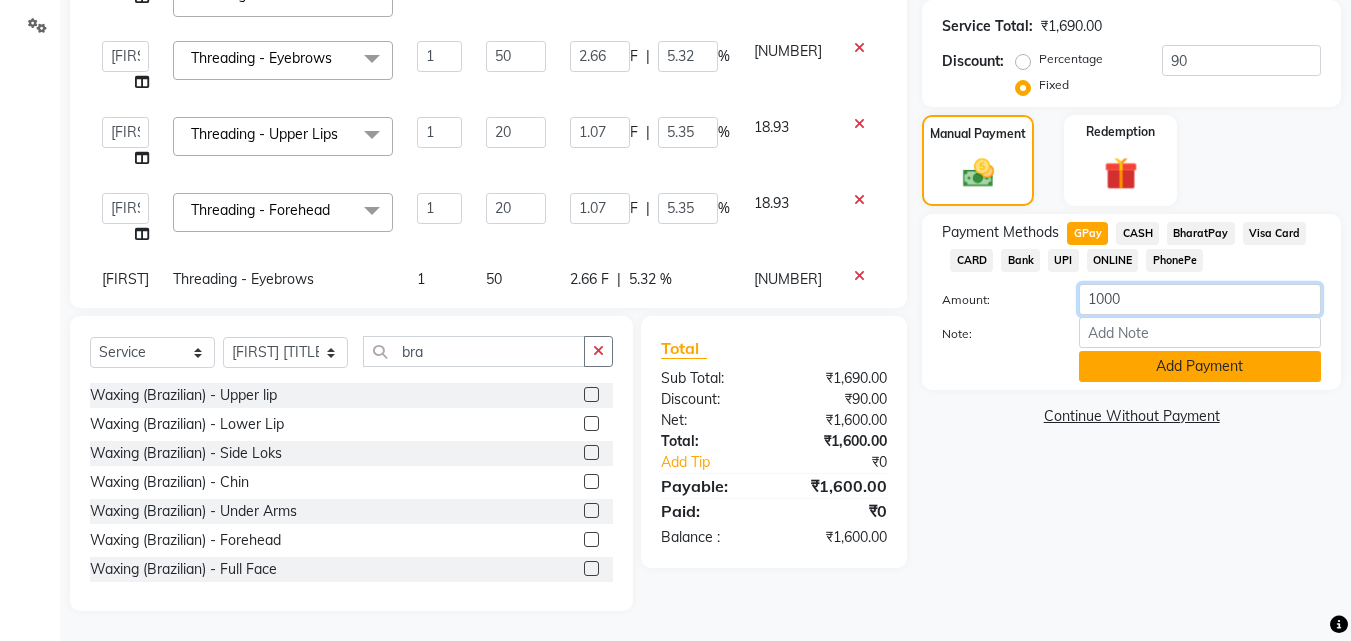 type on "1000" 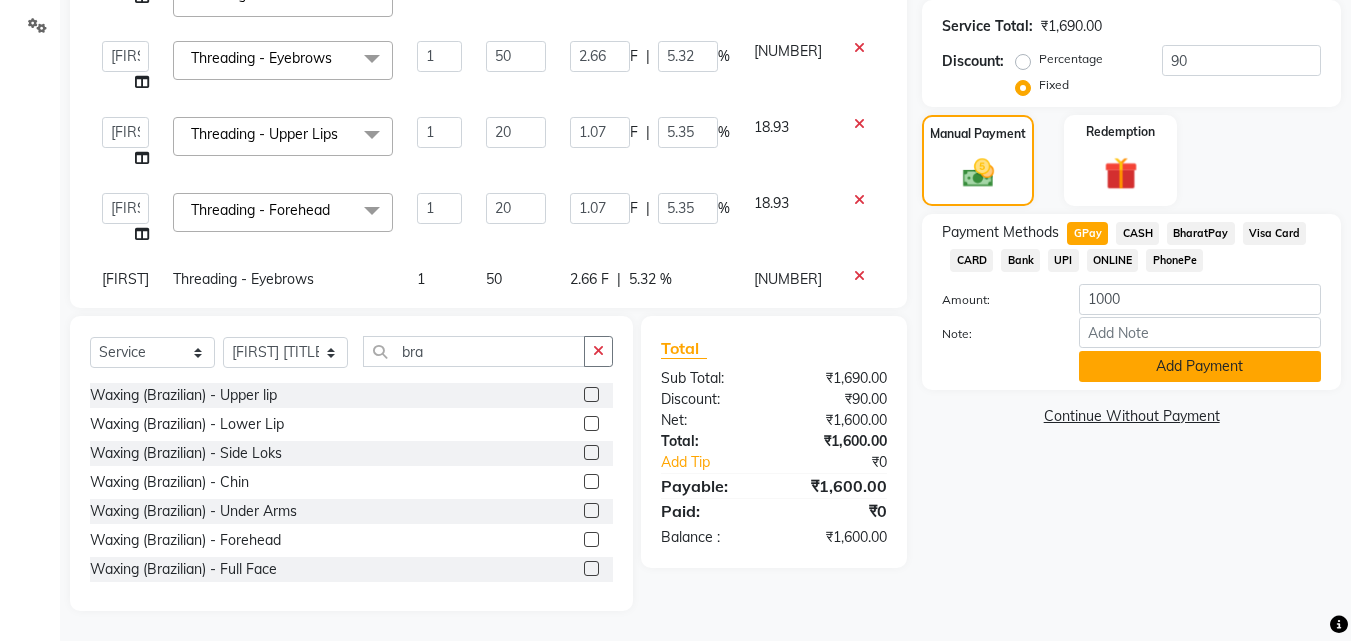 click on "Add Payment" 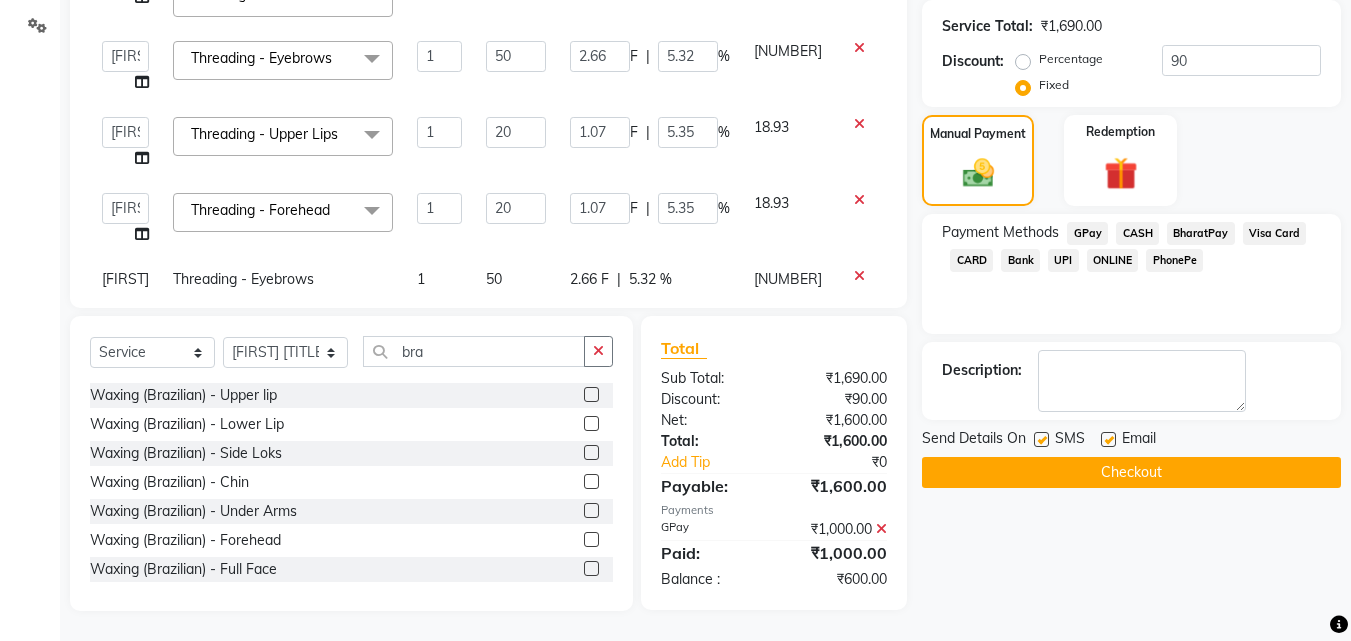 click on "Checkout" 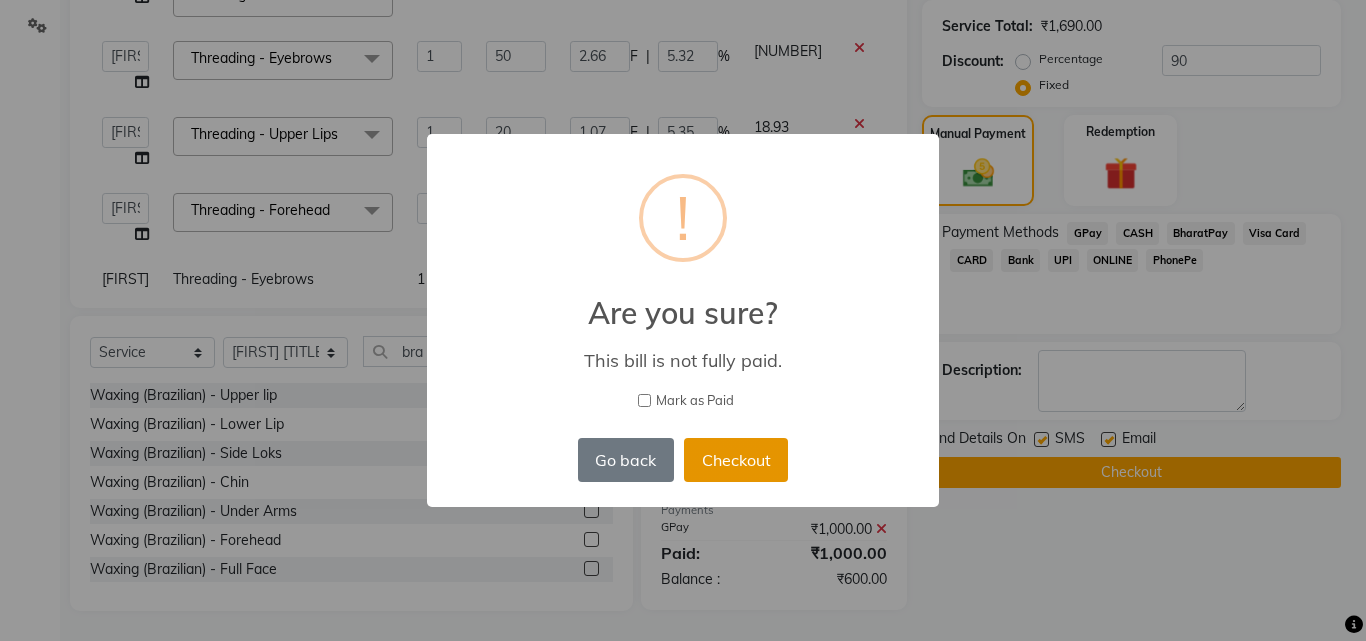 click on "Checkout" at bounding box center [736, 460] 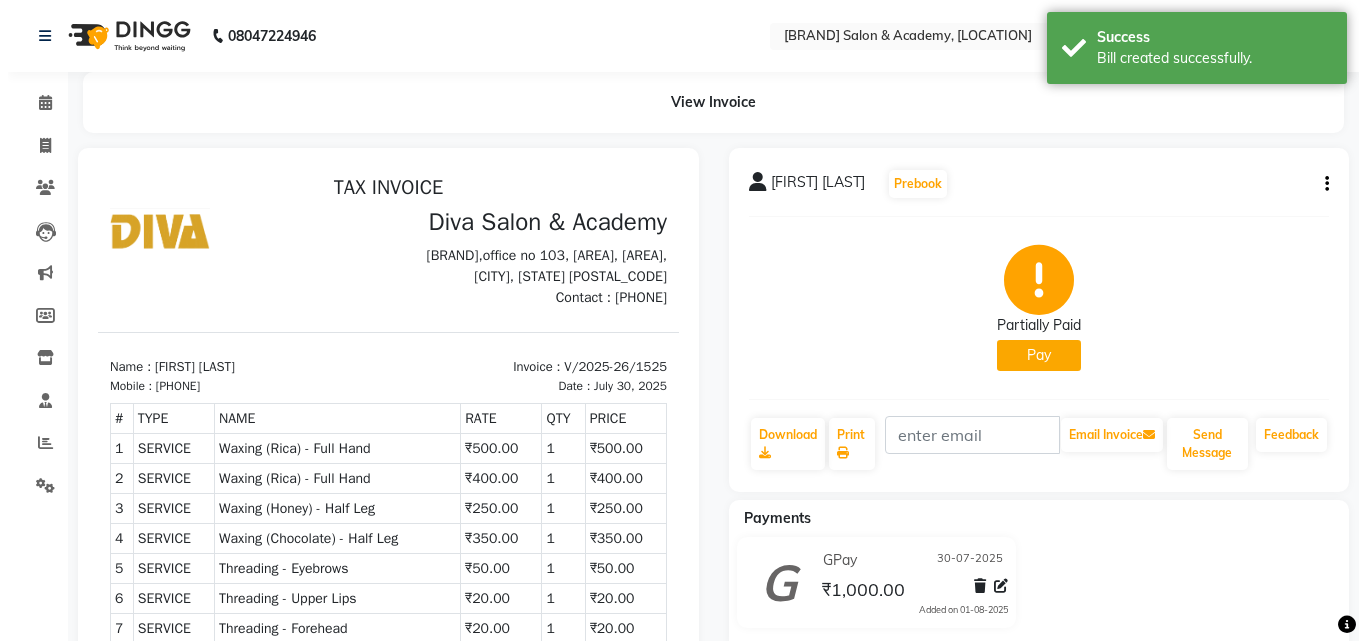 scroll, scrollTop: 0, scrollLeft: 0, axis: both 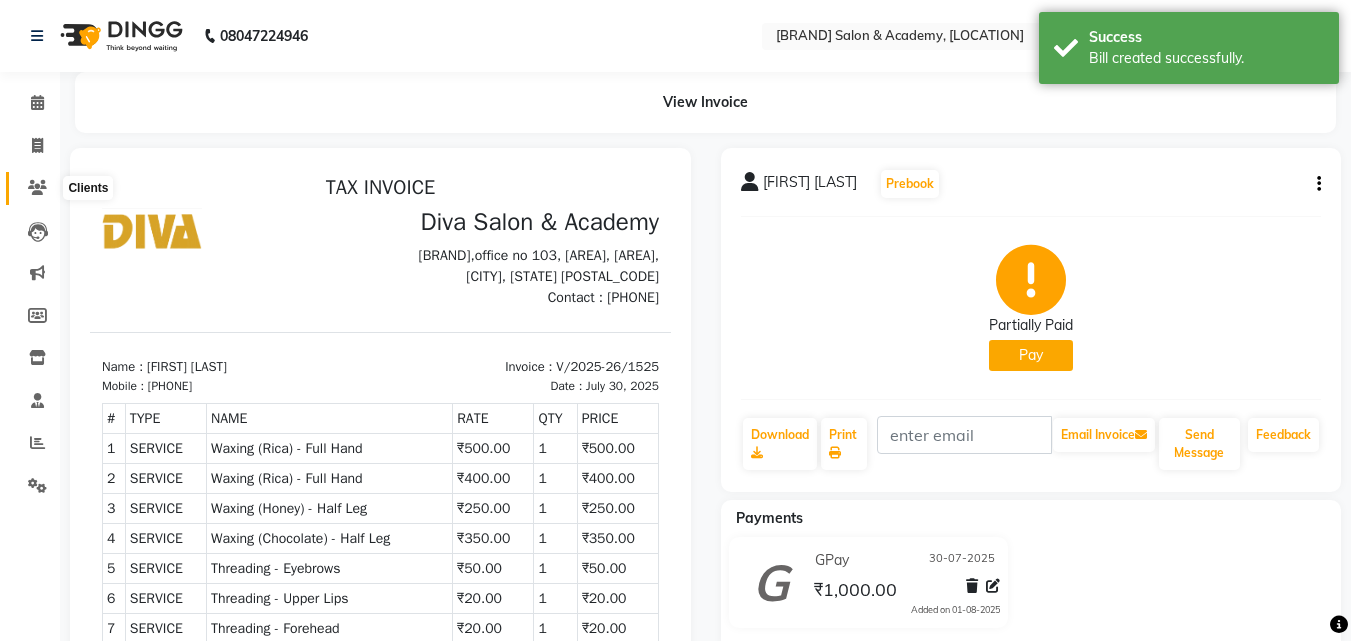 click 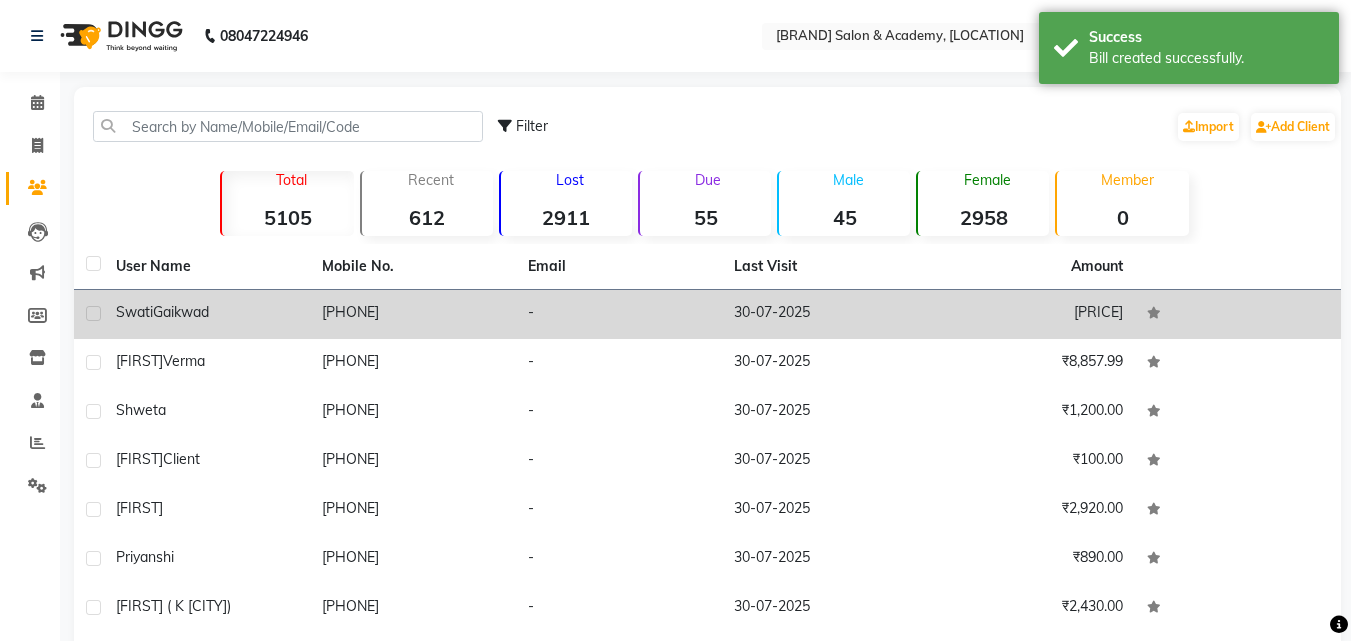 click on "[PHONE]" 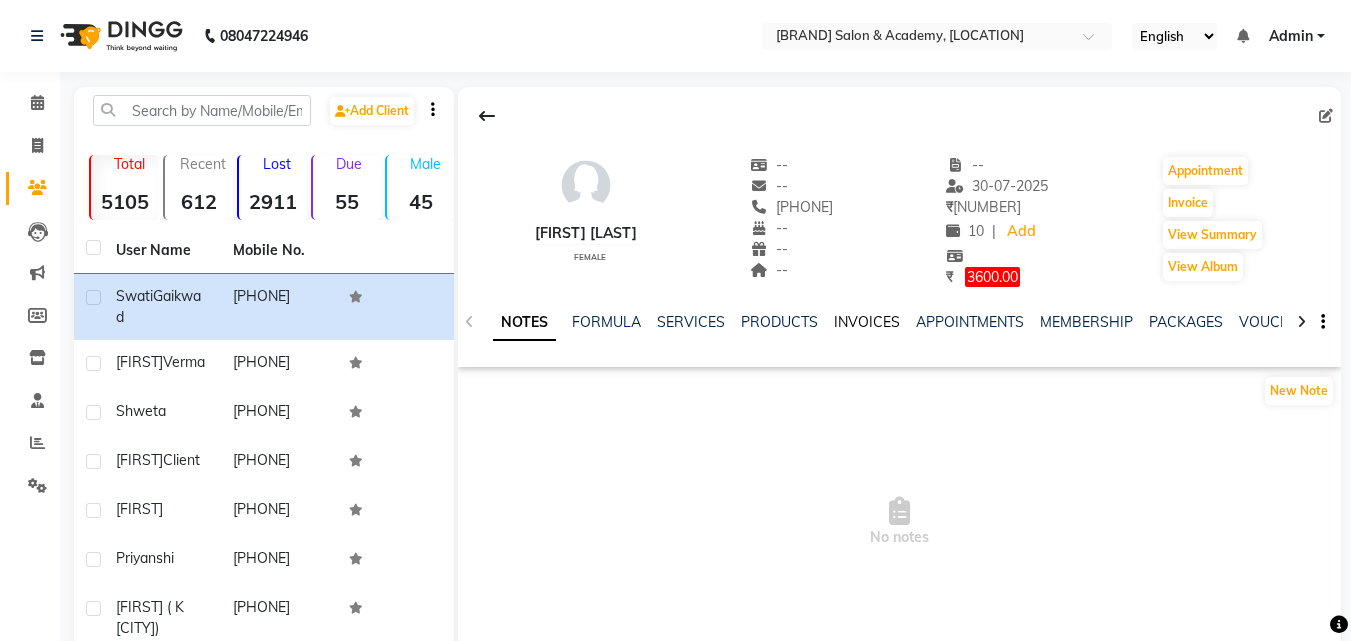 click on "INVOICES" 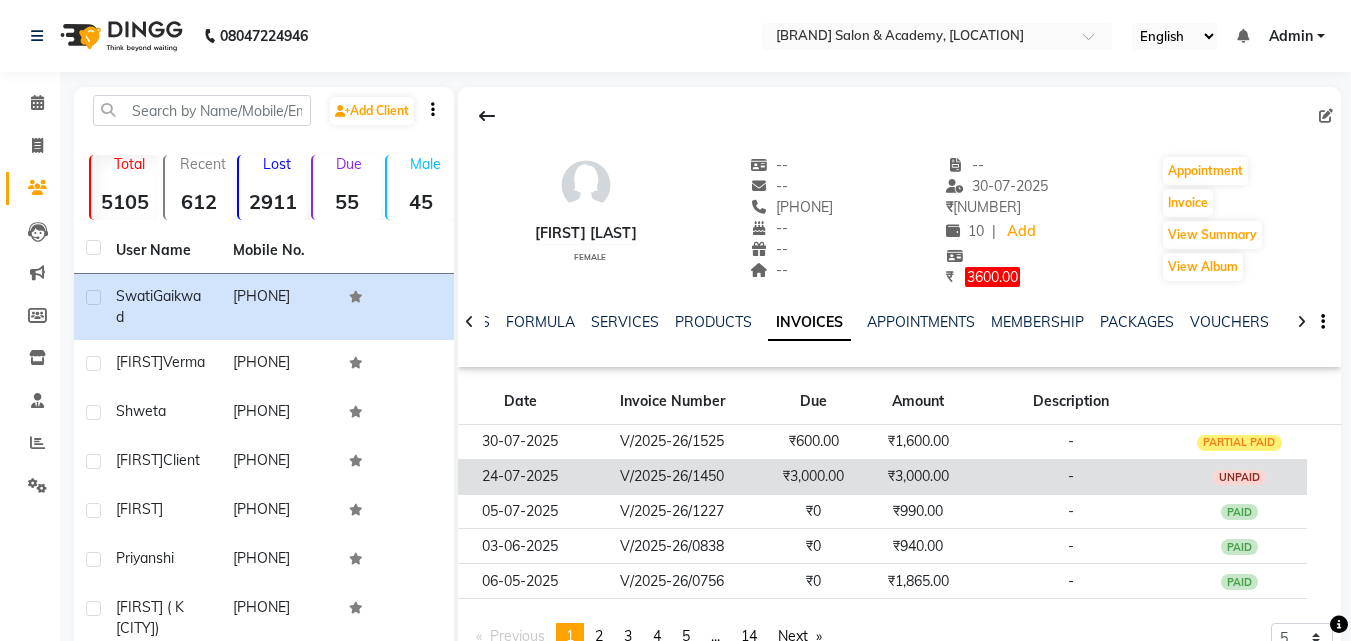 click on "₹3,000.00" 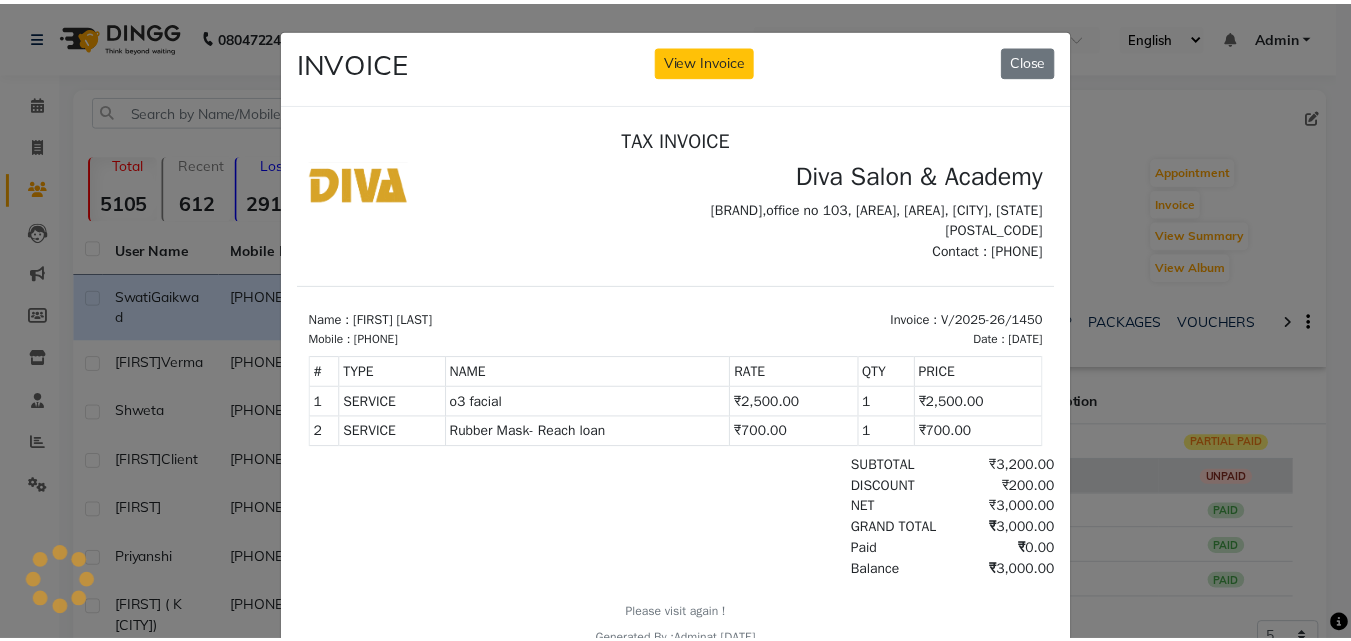 scroll, scrollTop: 0, scrollLeft: 0, axis: both 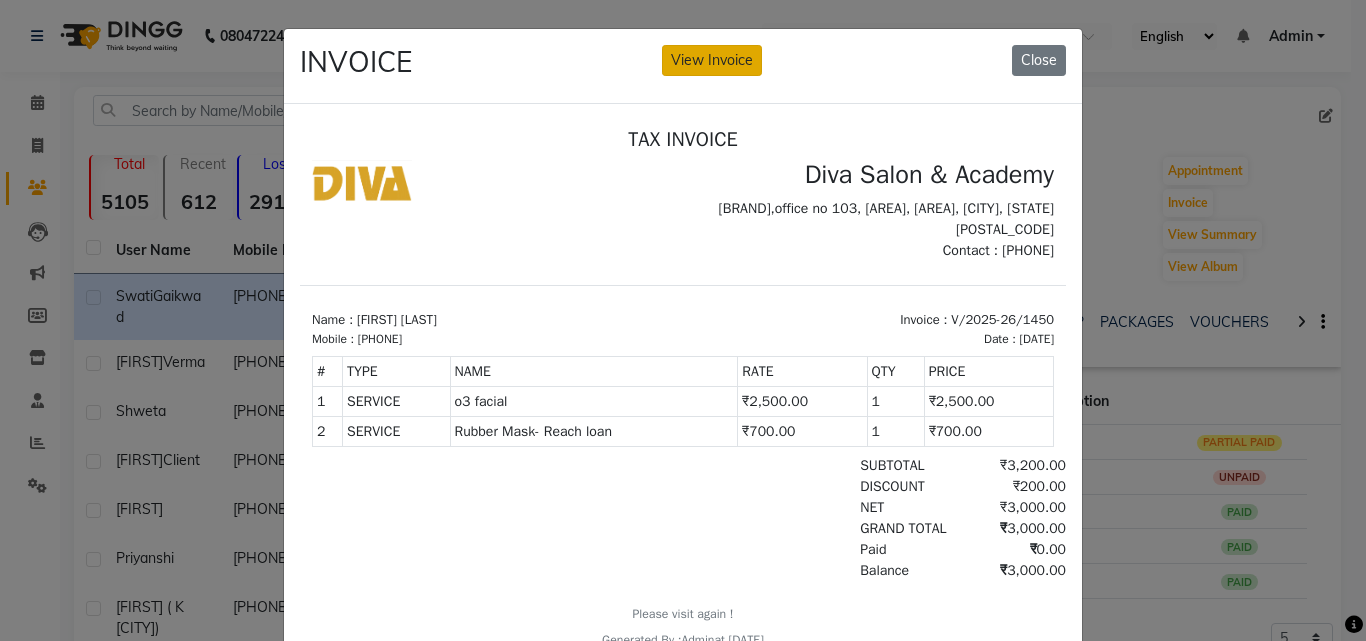 click on "View Invoice" 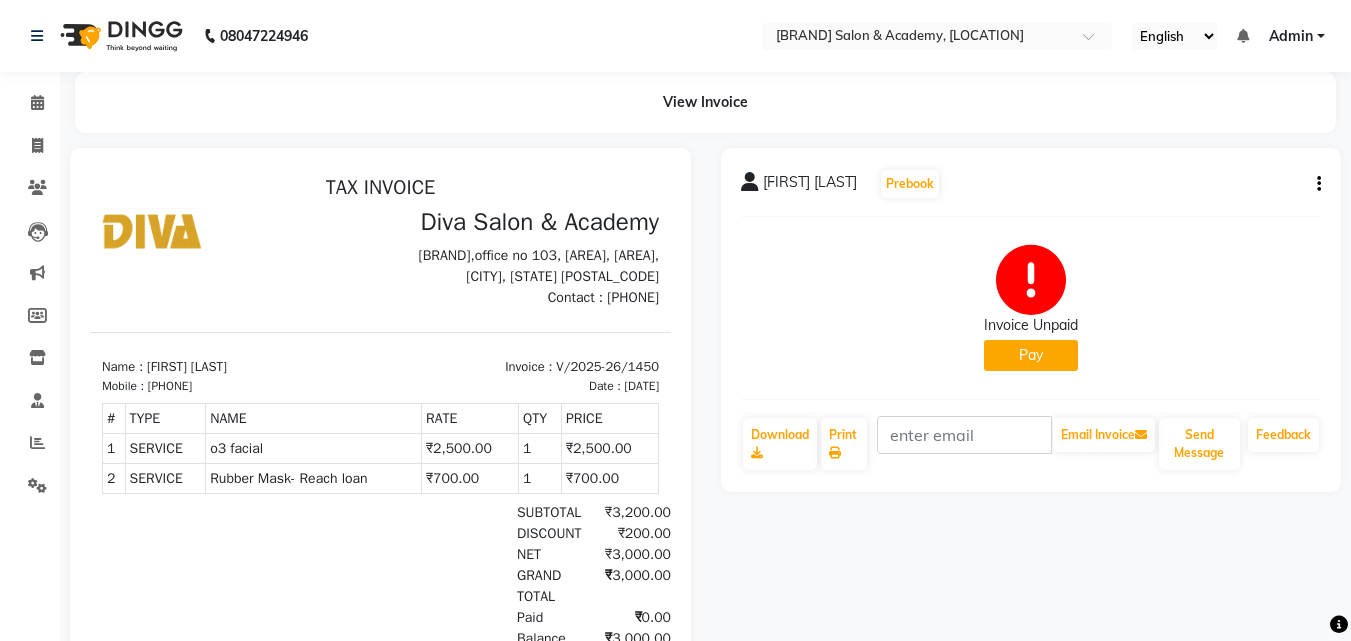 scroll, scrollTop: 0, scrollLeft: 0, axis: both 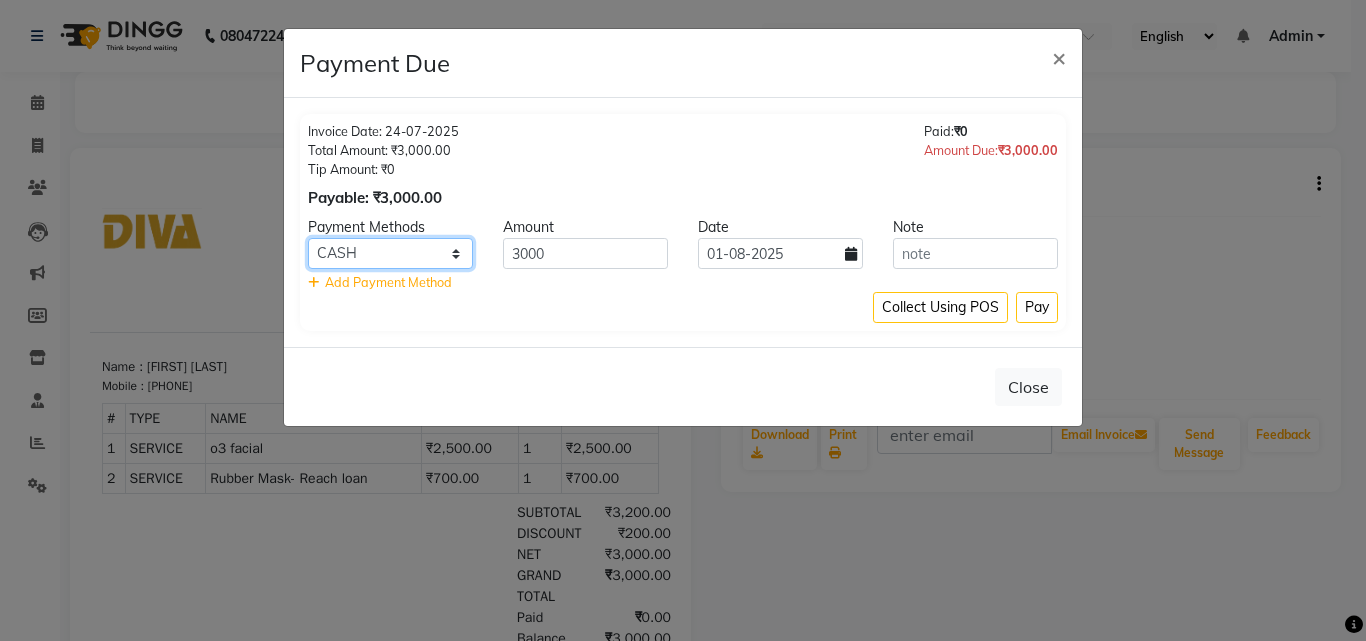 click on "GPay CASH BharatPay Visa Card CARD Bank UPI ONLINE PhonePe Amount: 90 Note: Add Payment" 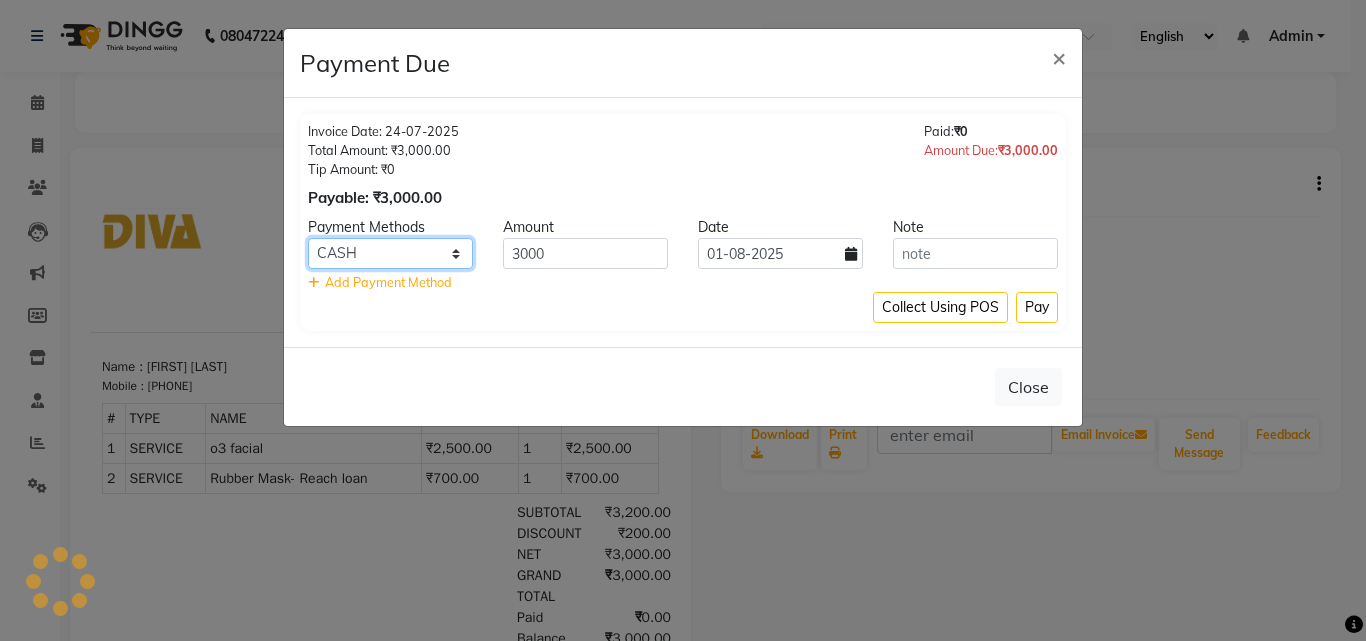 select on "5" 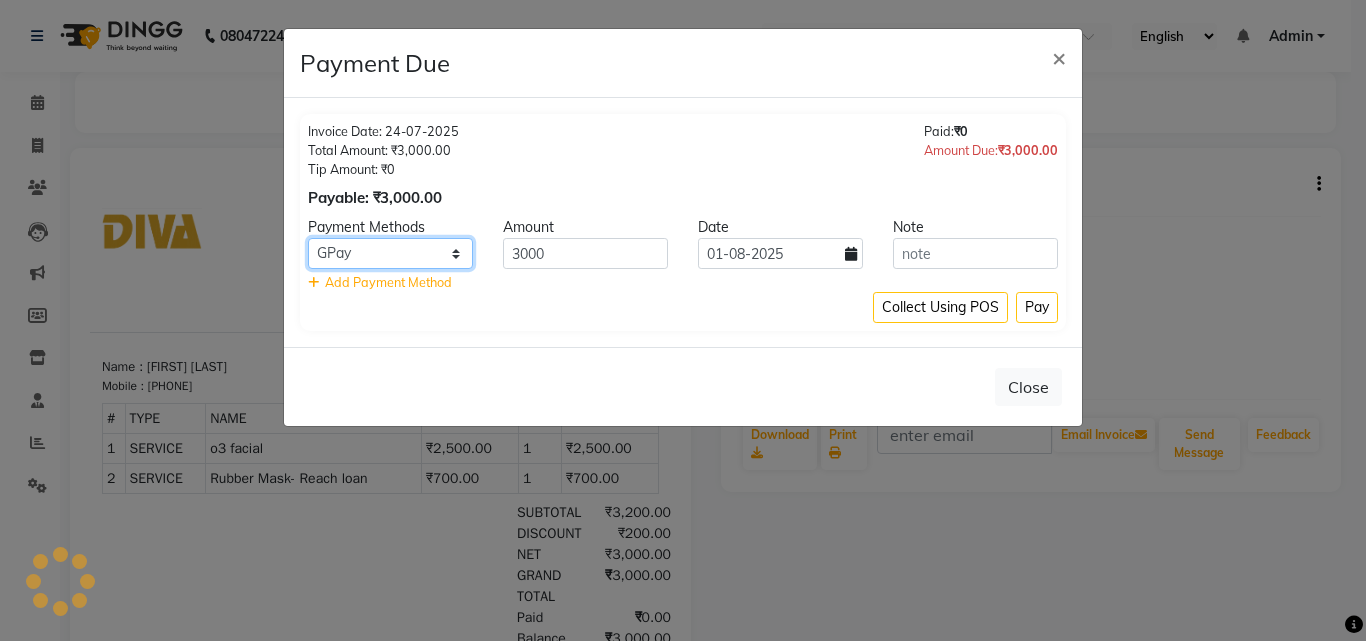 click on "GPay CASH BharatPay Visa Card CARD Bank UPI ONLINE PhonePe Amount: 90 Note: Add Payment" 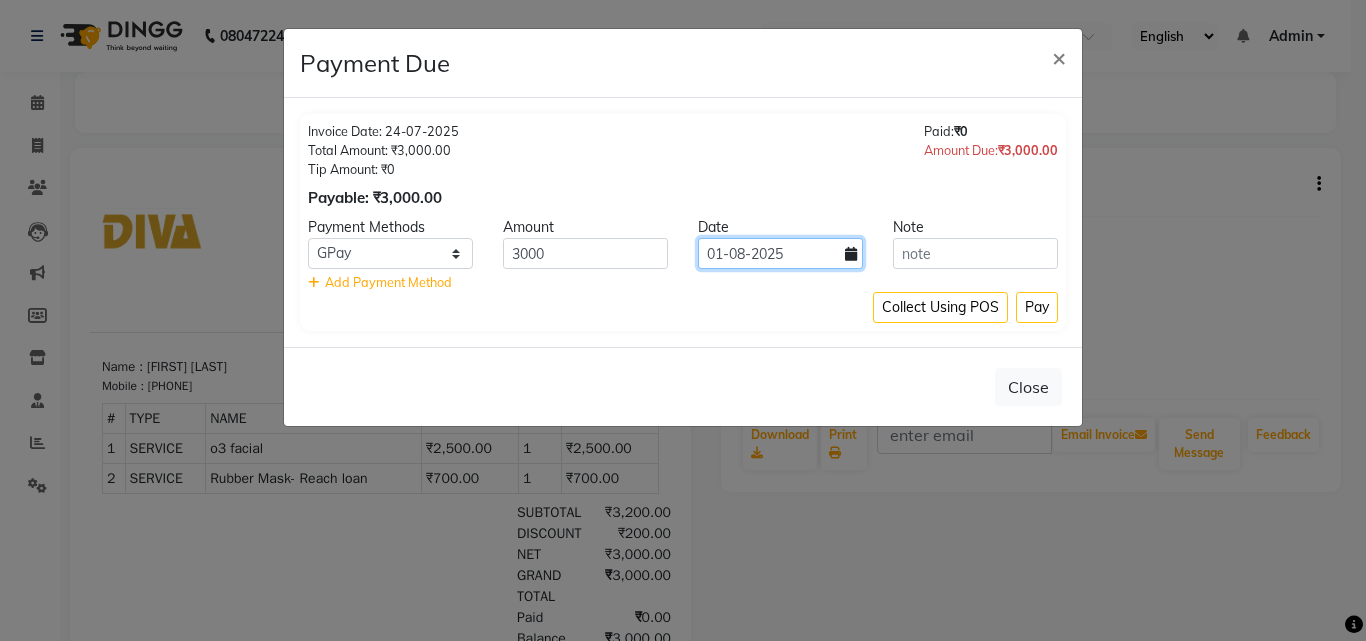click on "01-08-2025" 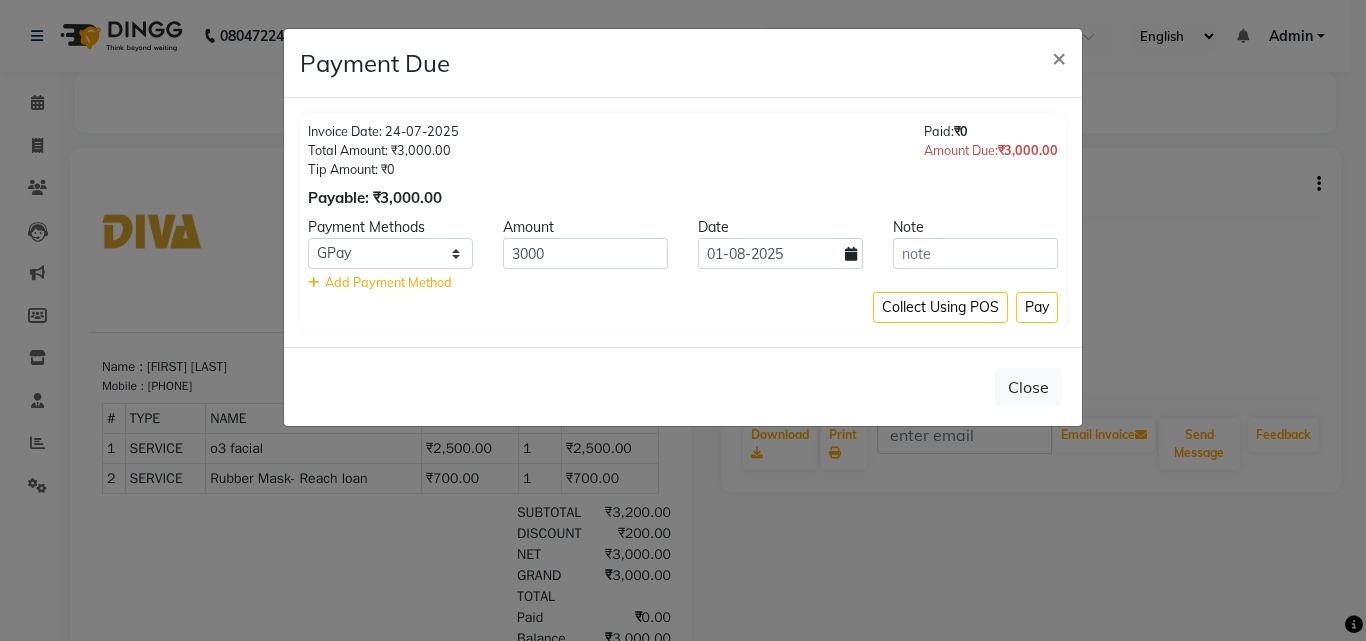 select on "8" 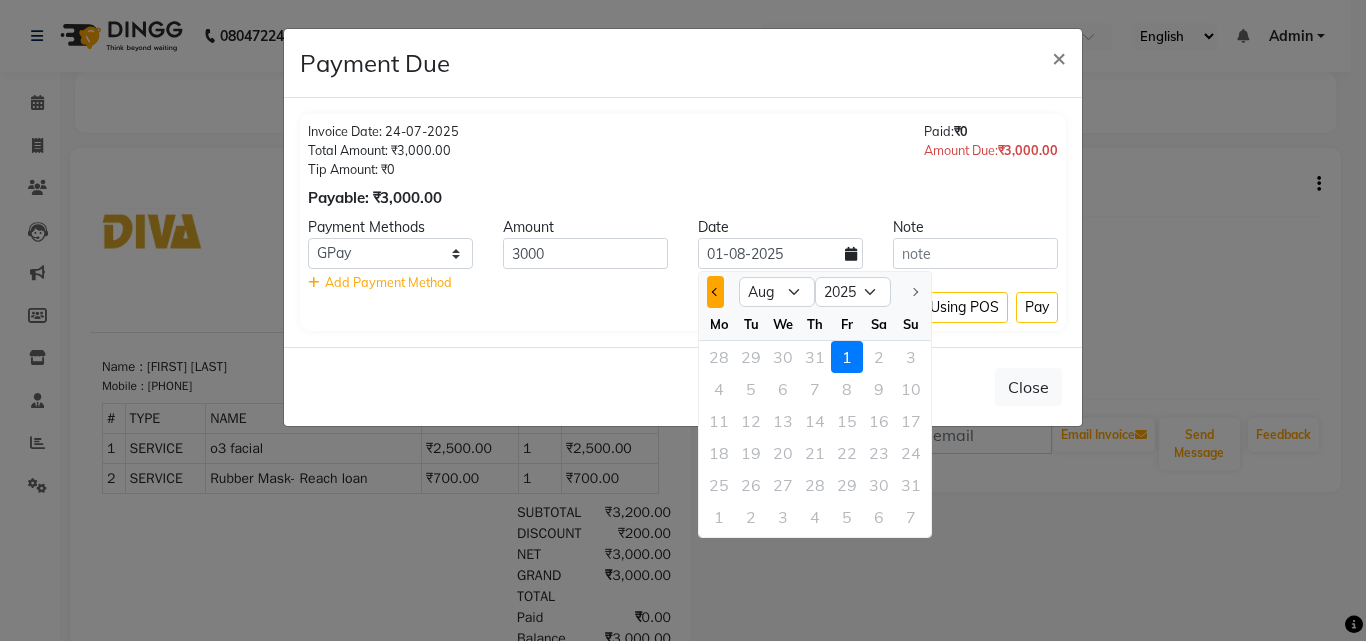 click 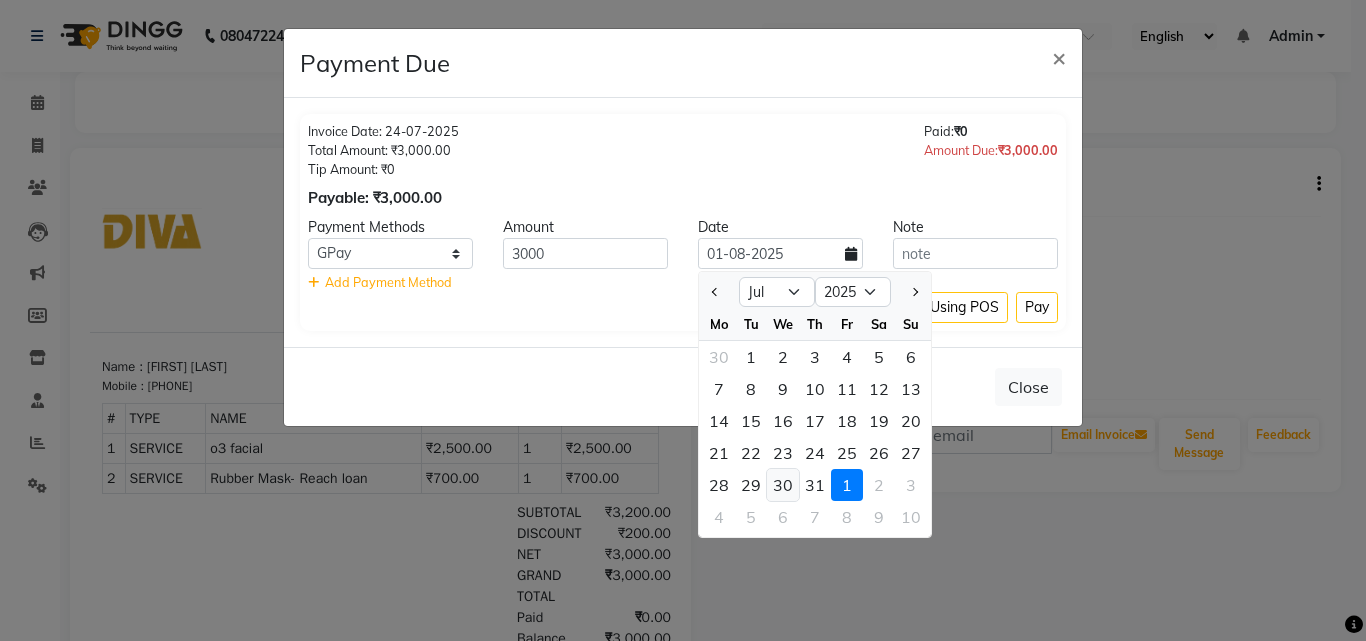 click on "30" 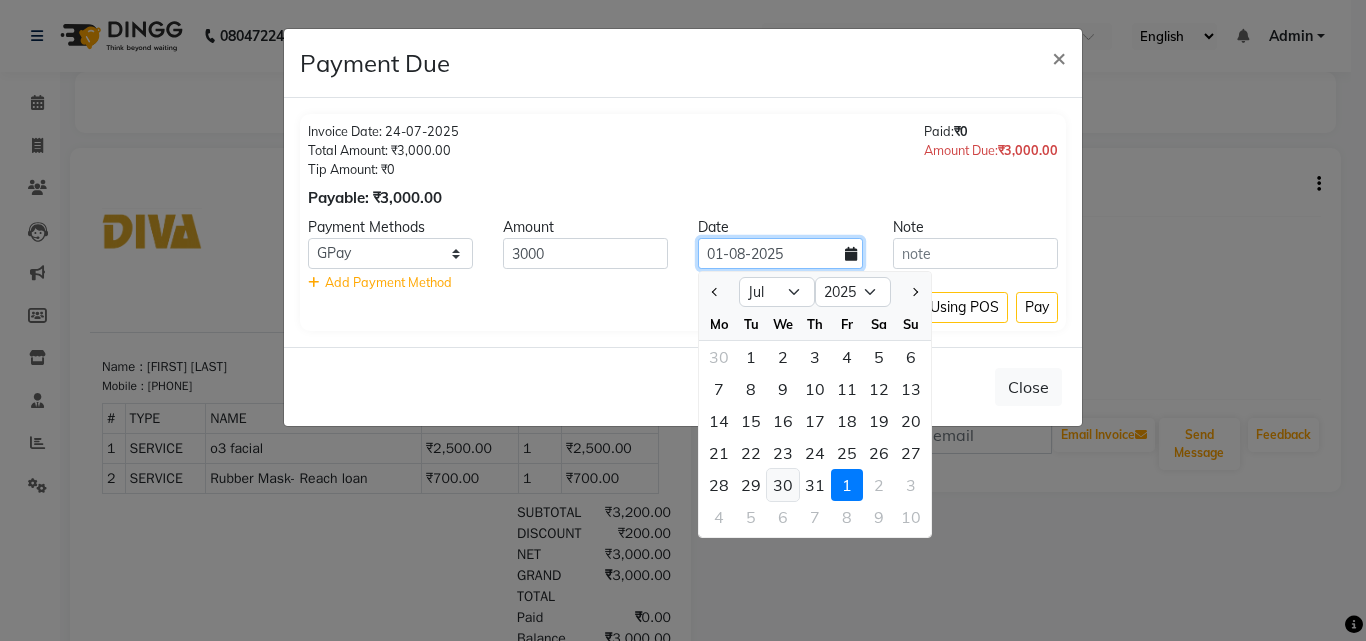 type on "30-07-2025" 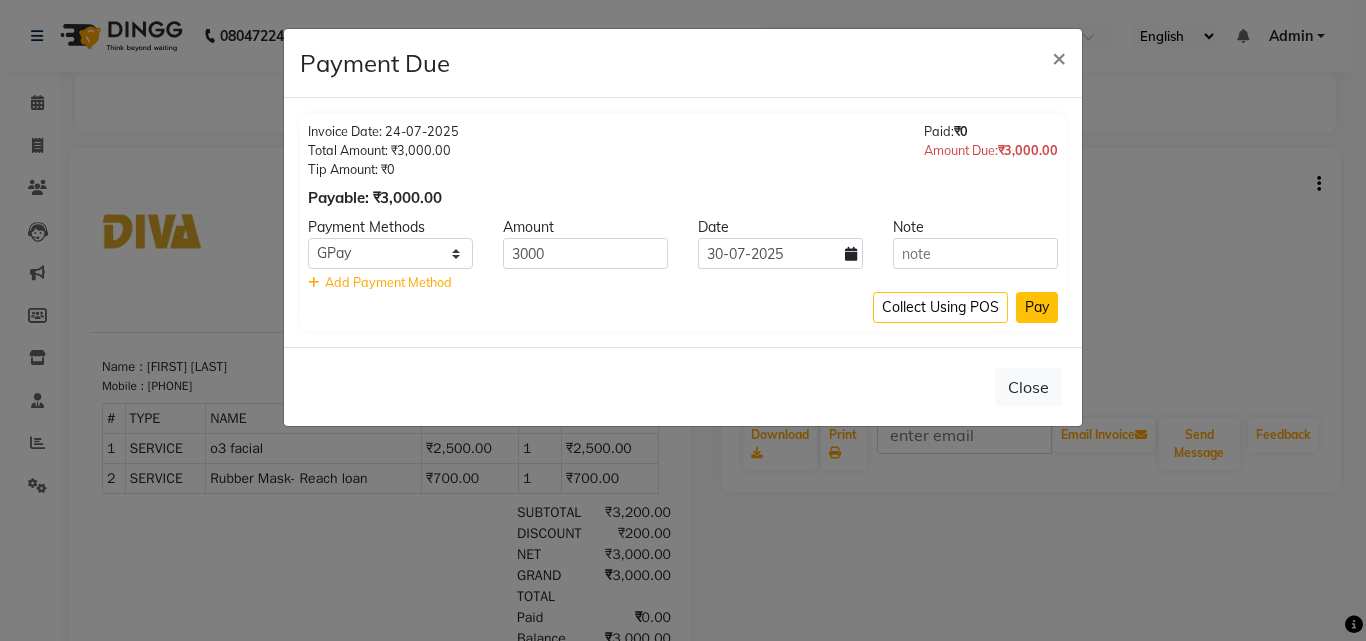click on "Pay" 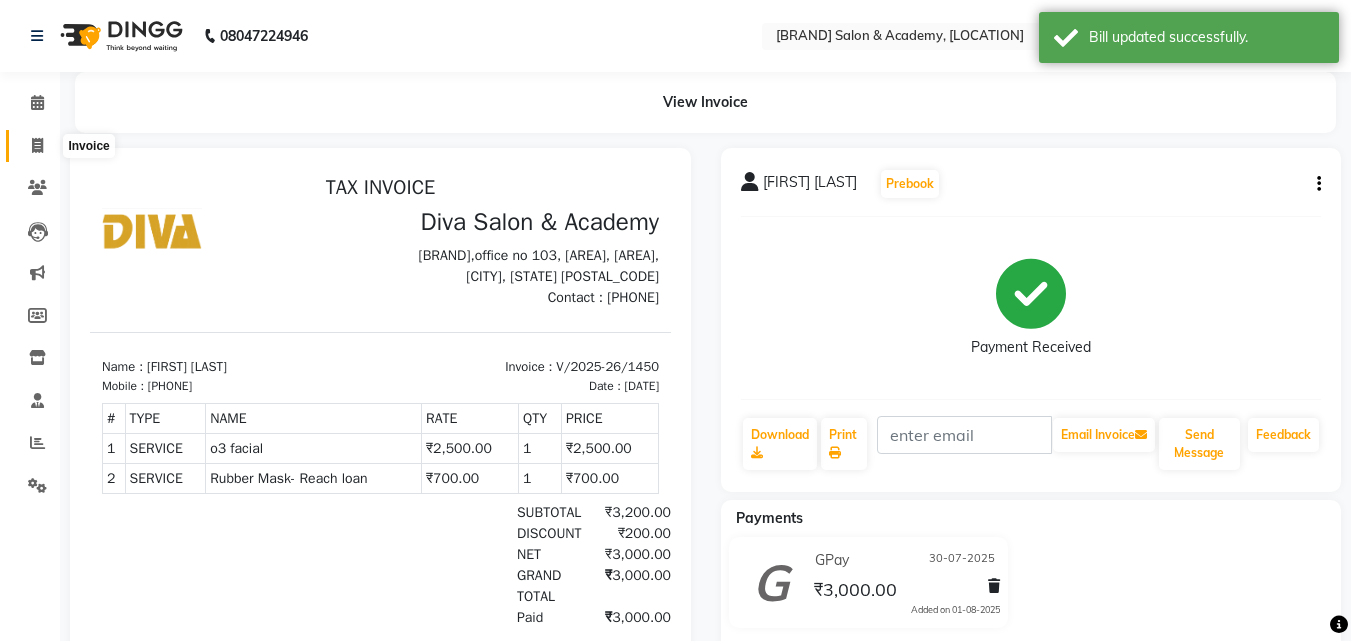 click 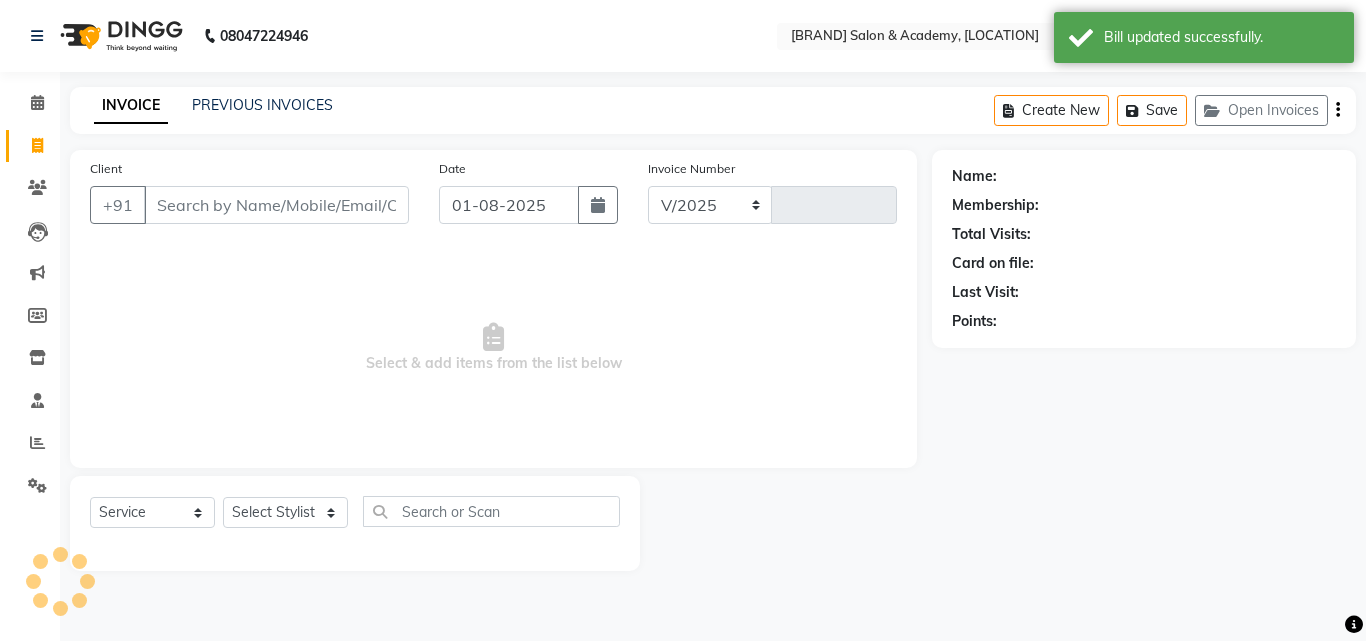 select on "671" 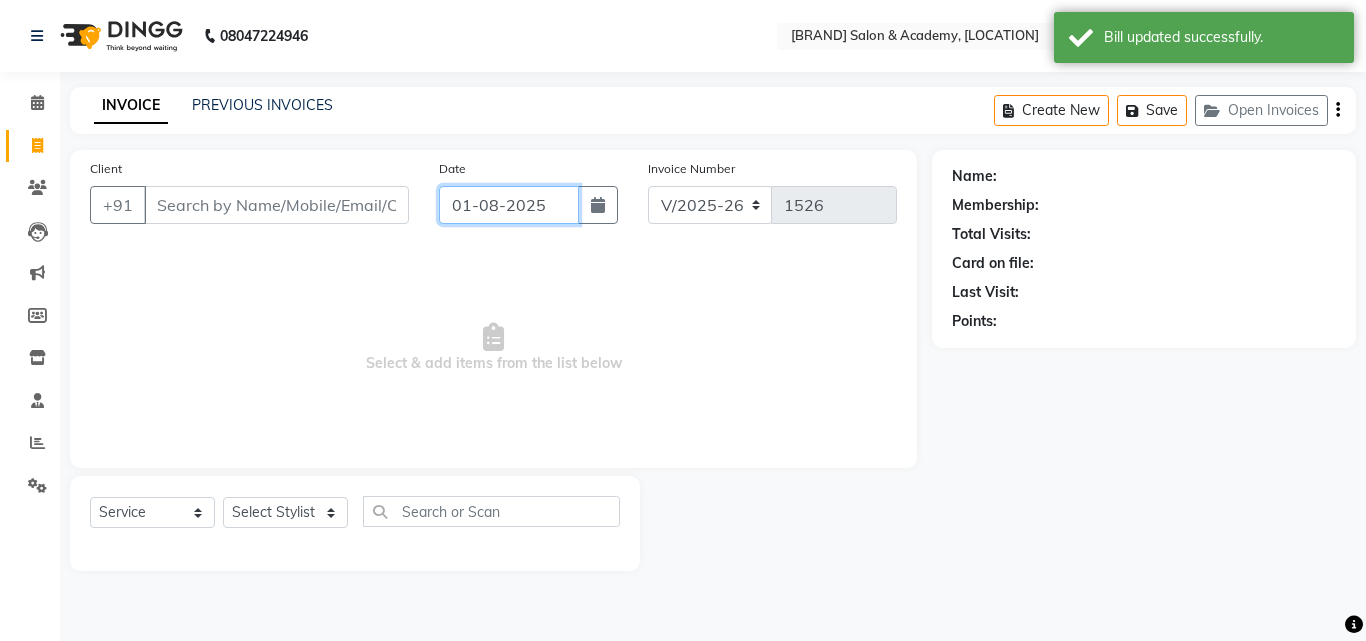click on "01-08-2025" 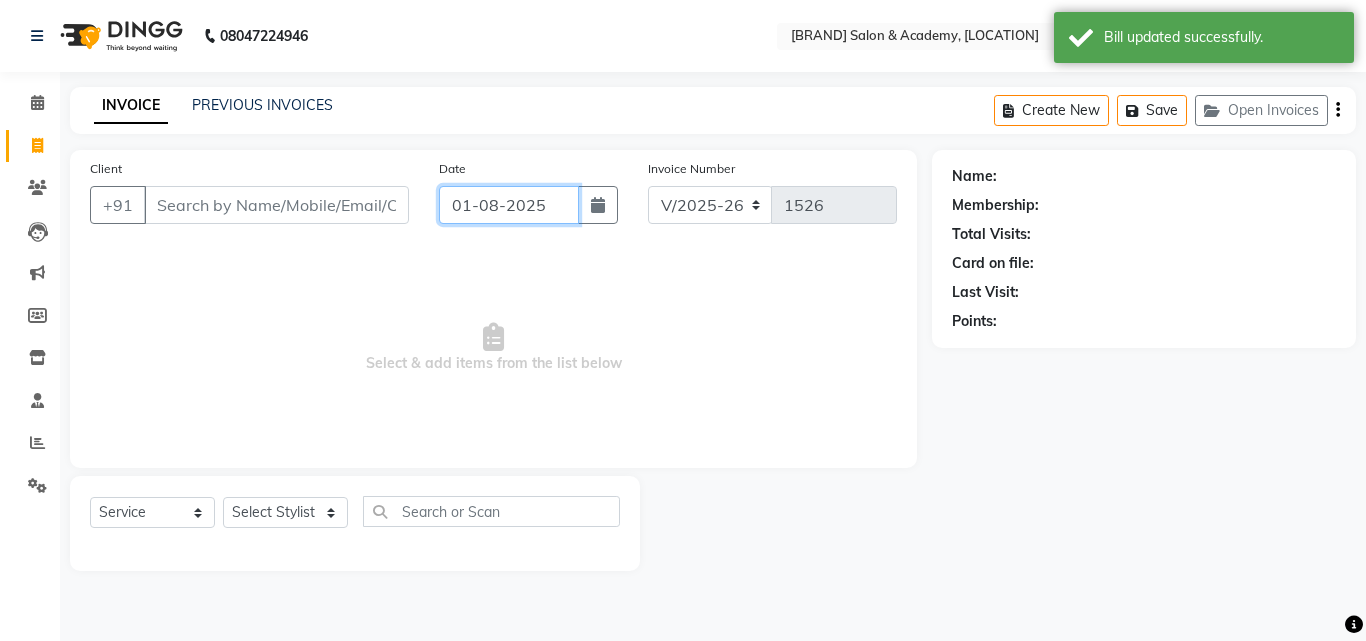 select on "8" 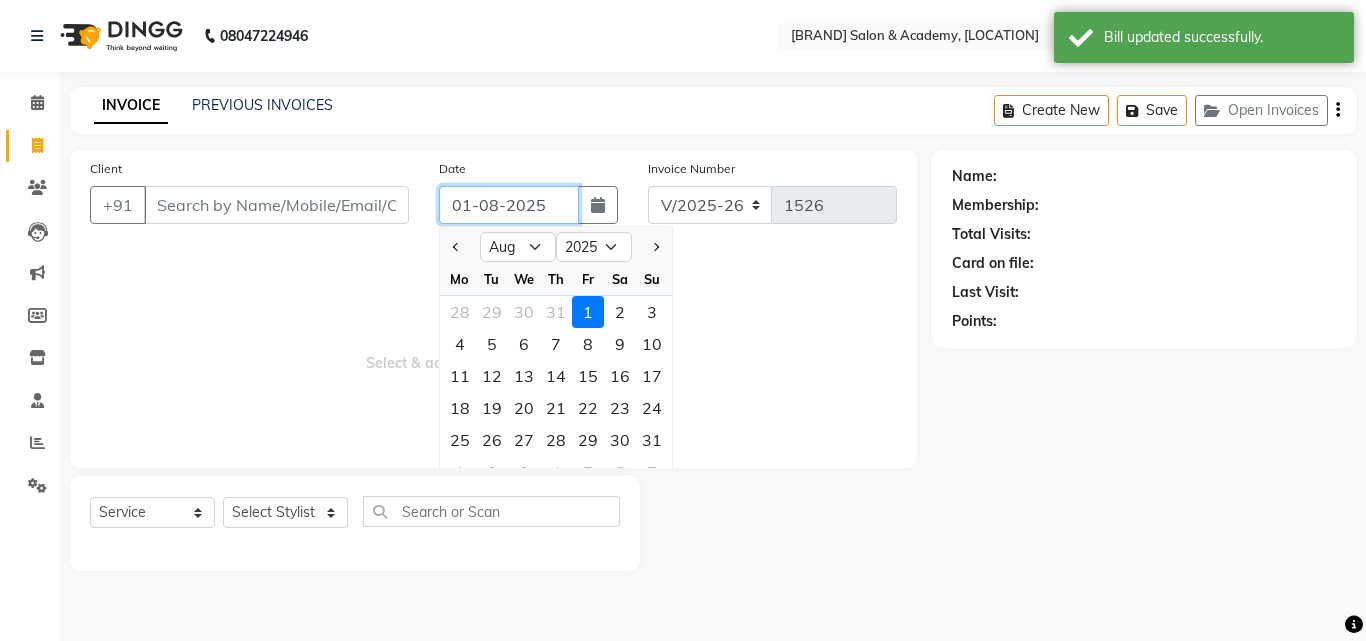 click on "01-08-2025" 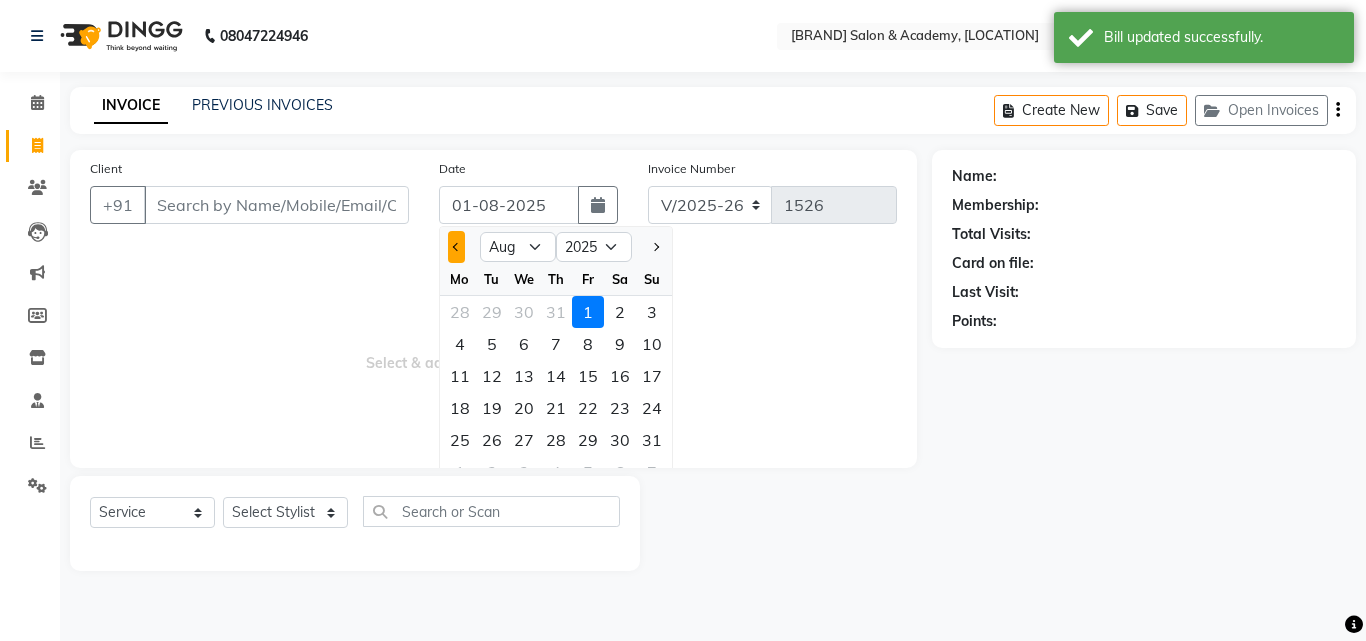 click 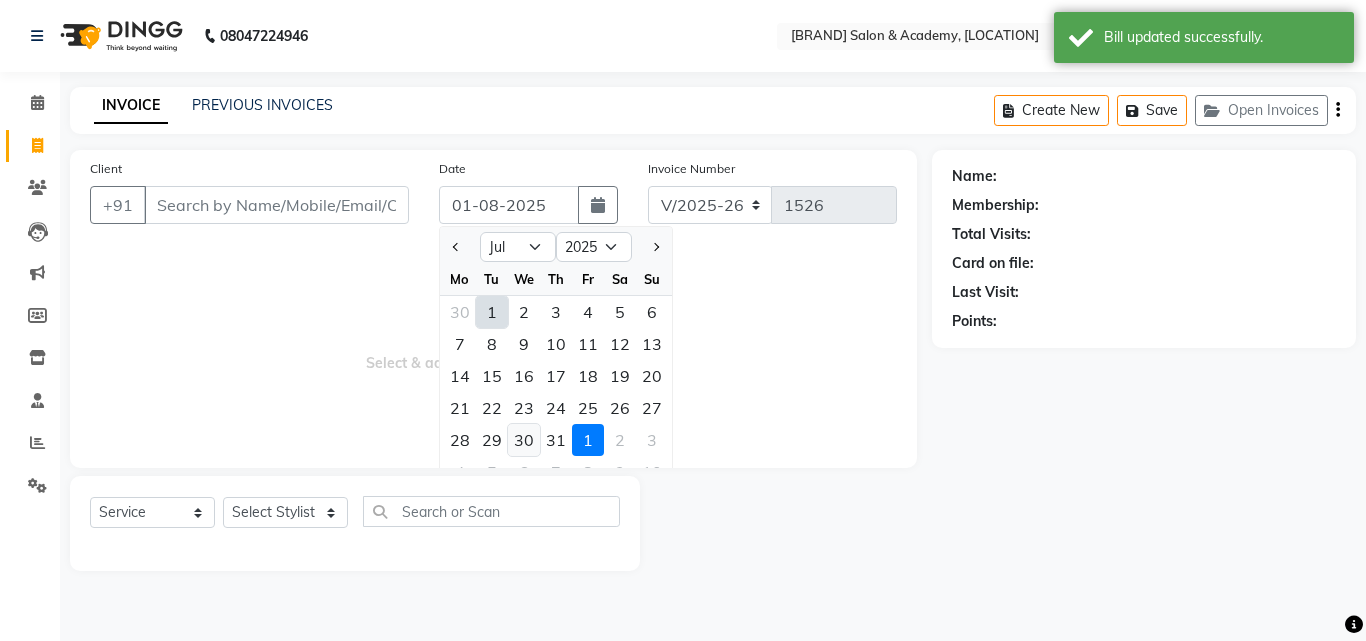 click on "30" 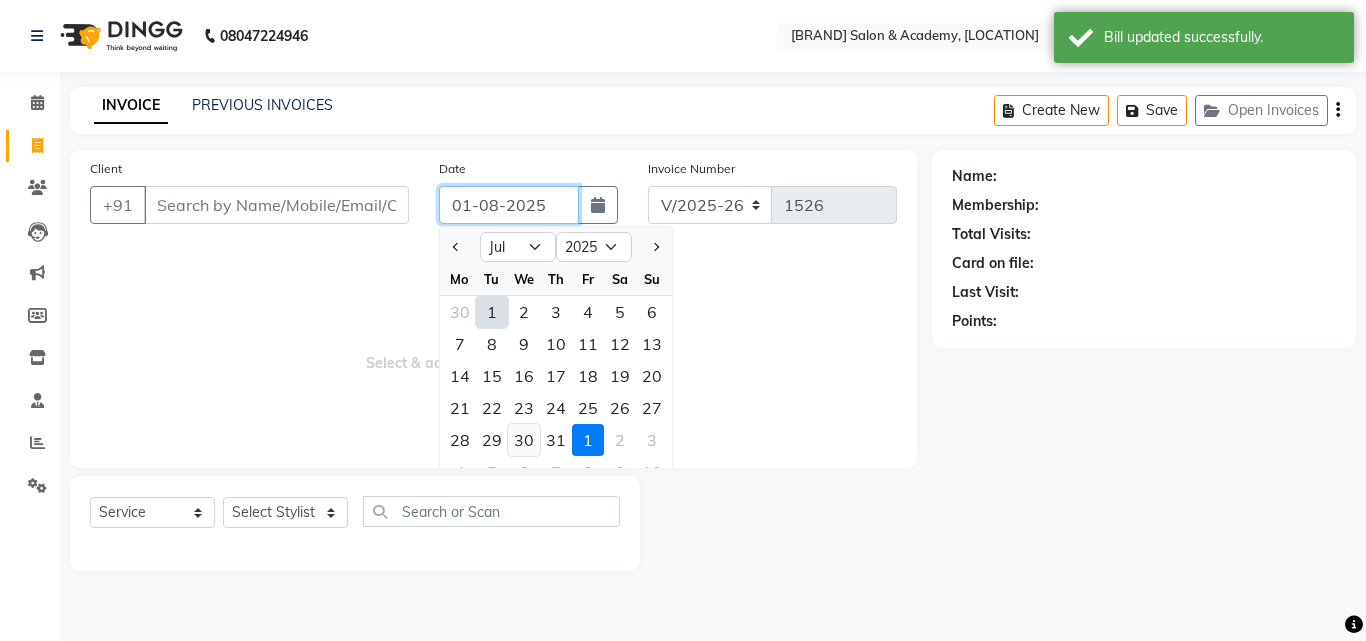 type on "30-07-2025" 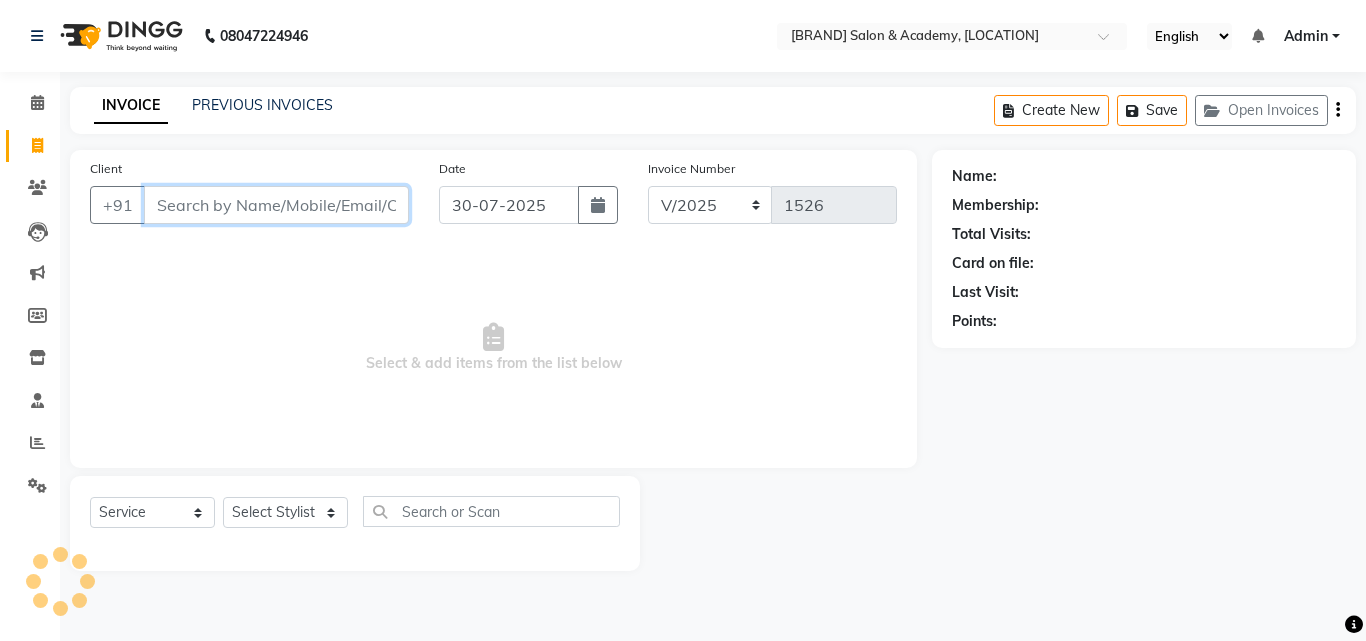 click on "Client" at bounding box center (276, 205) 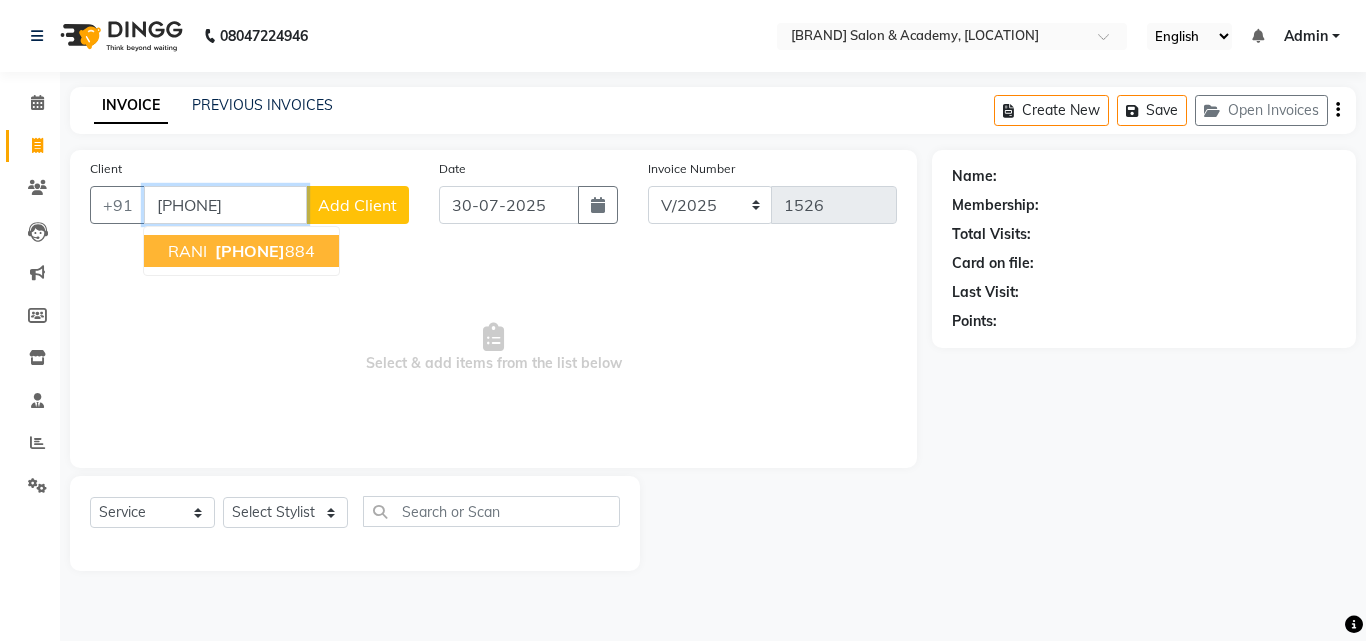 click on "[PHONE]" at bounding box center [263, 251] 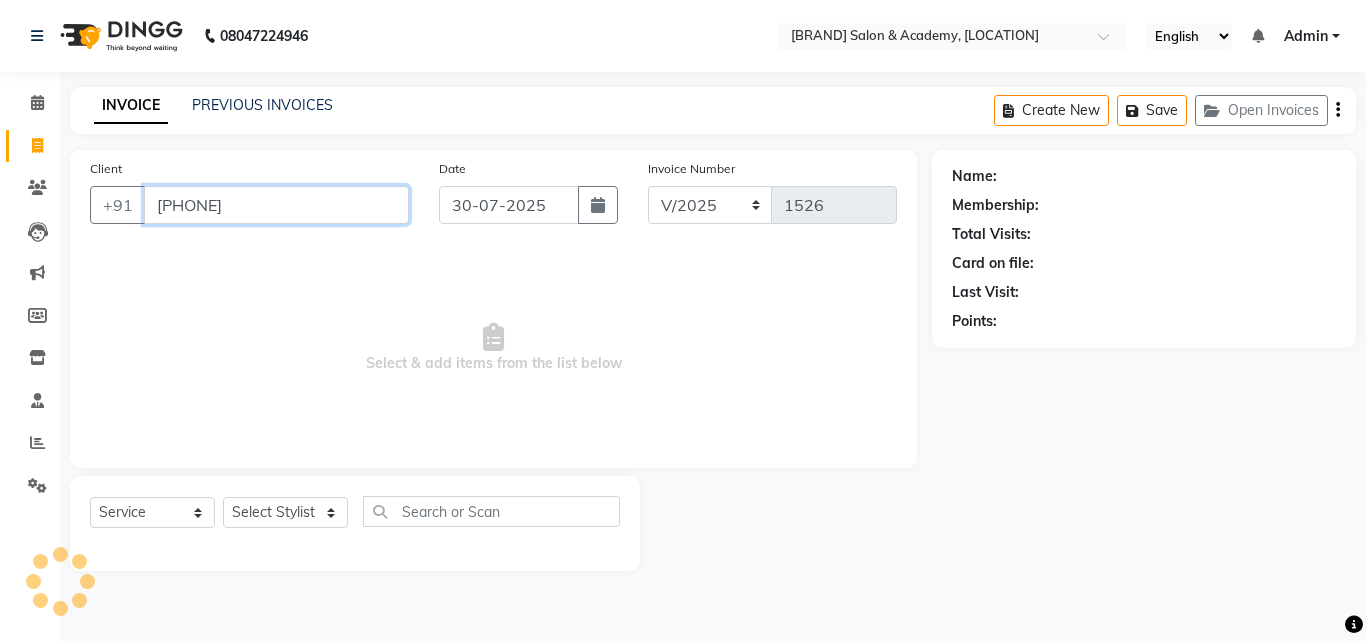 type on "[PHONE]" 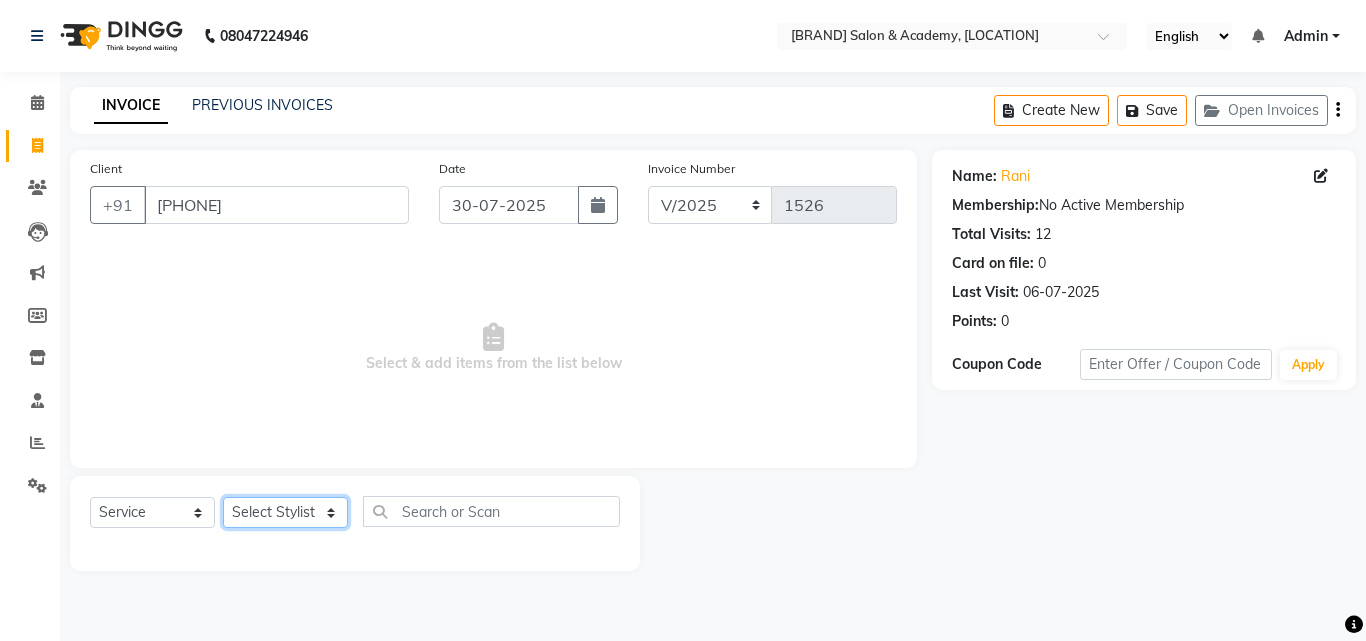click on "Select Stylist [NAME] [NAME] [NAME] [NAME]" 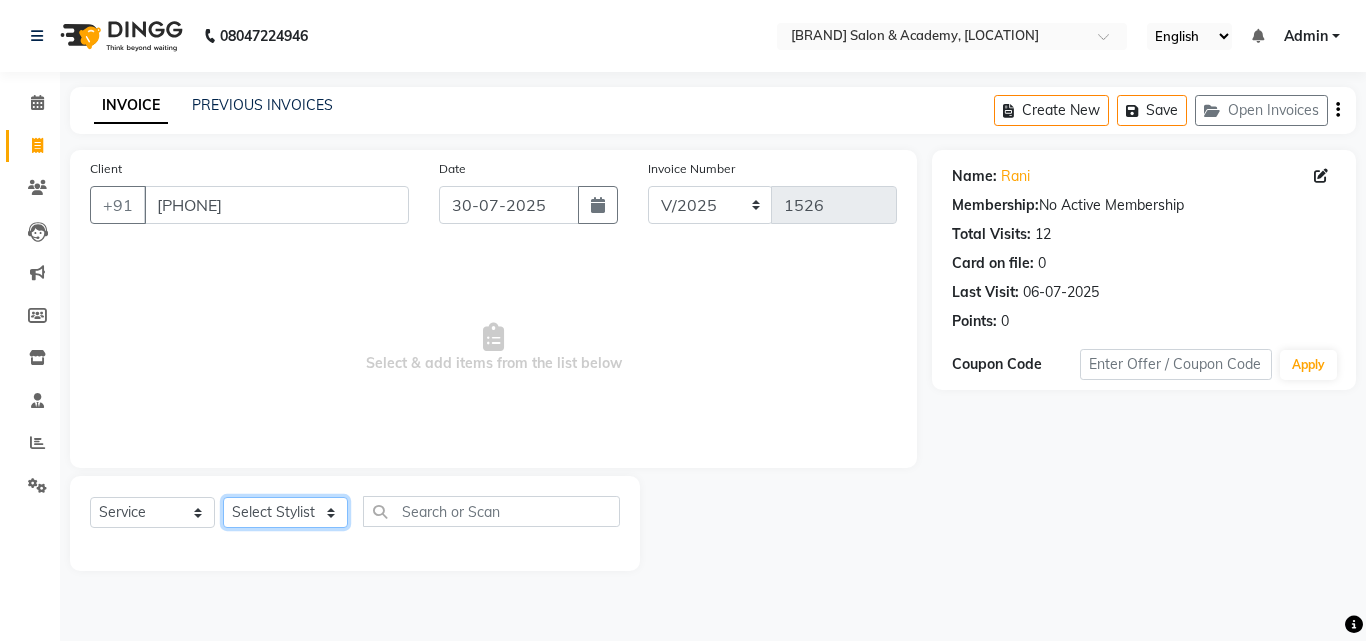 select on "61968" 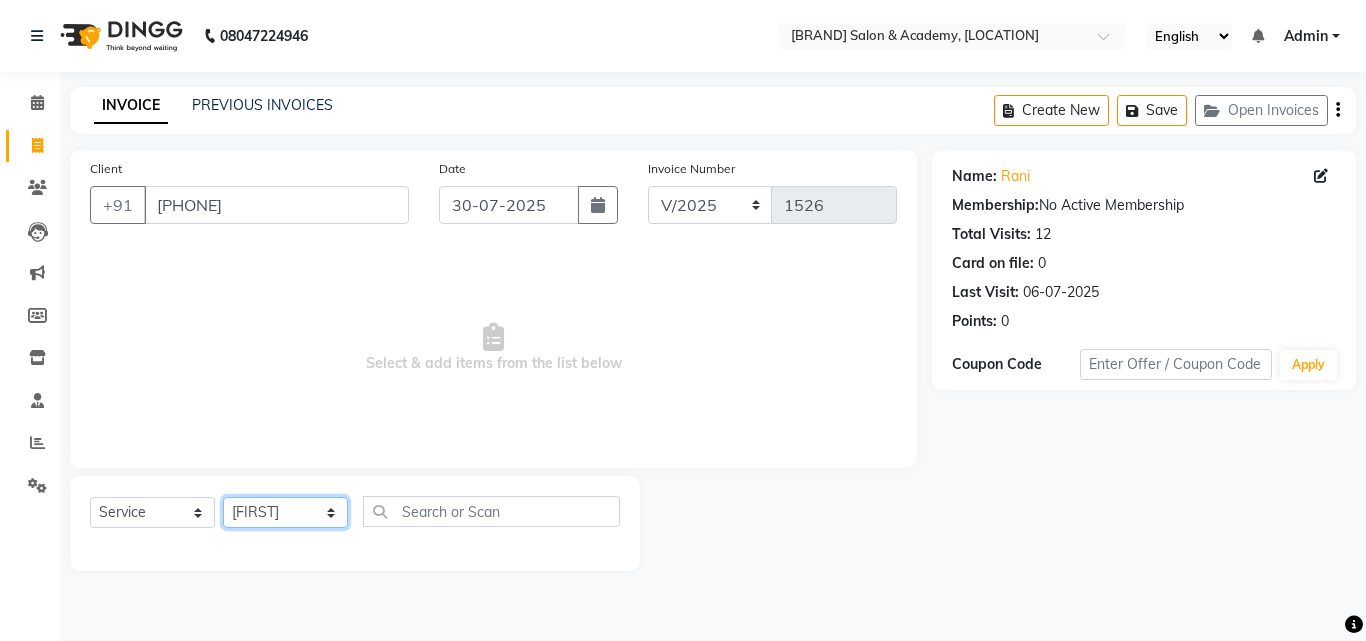 click on "Select Stylist [NAME] [NAME] [NAME] [NAME]" 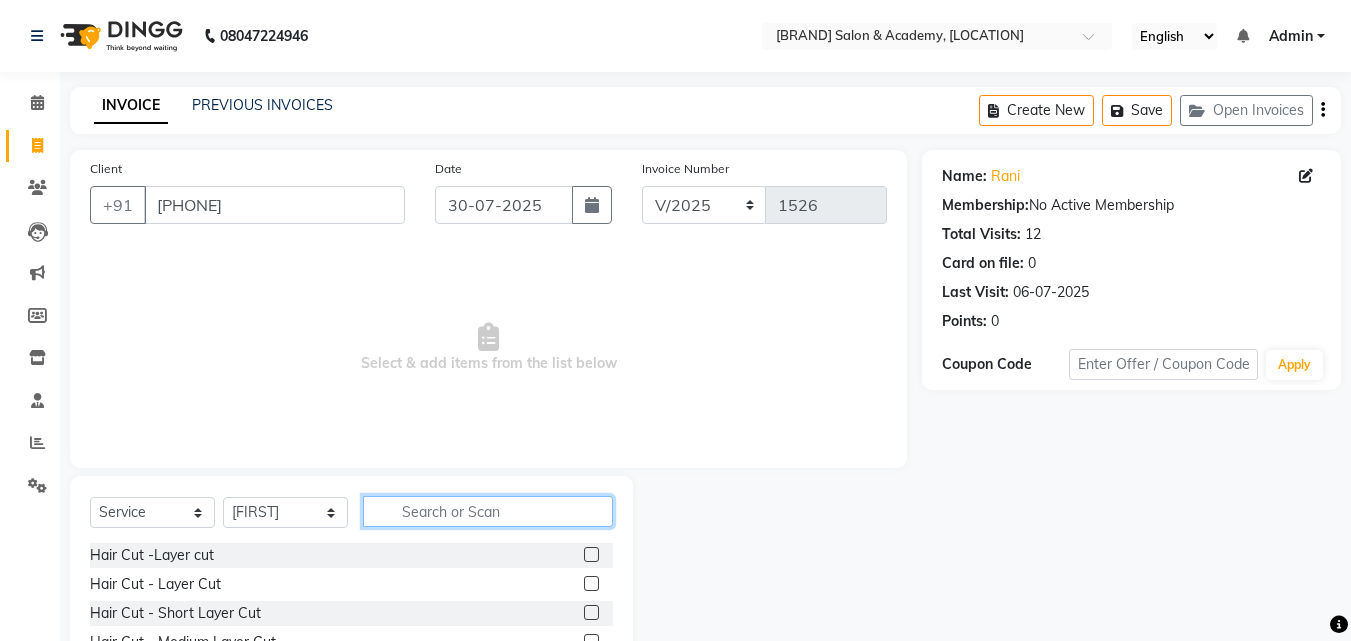 click 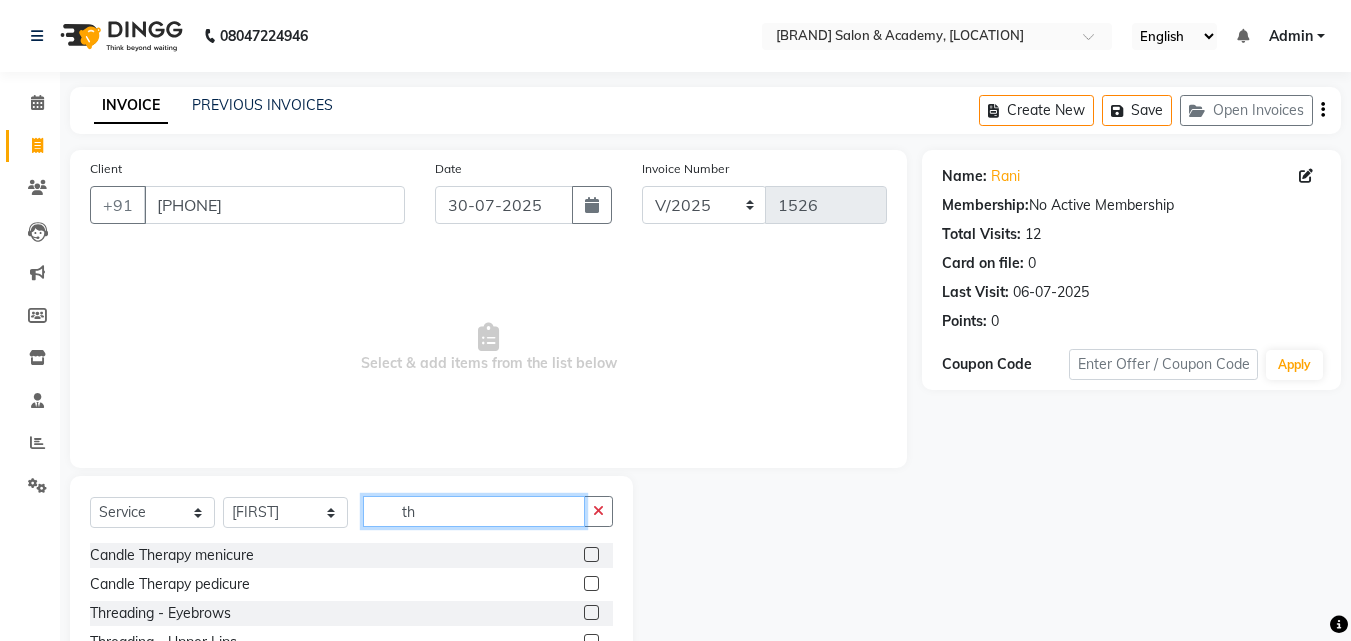type on "th" 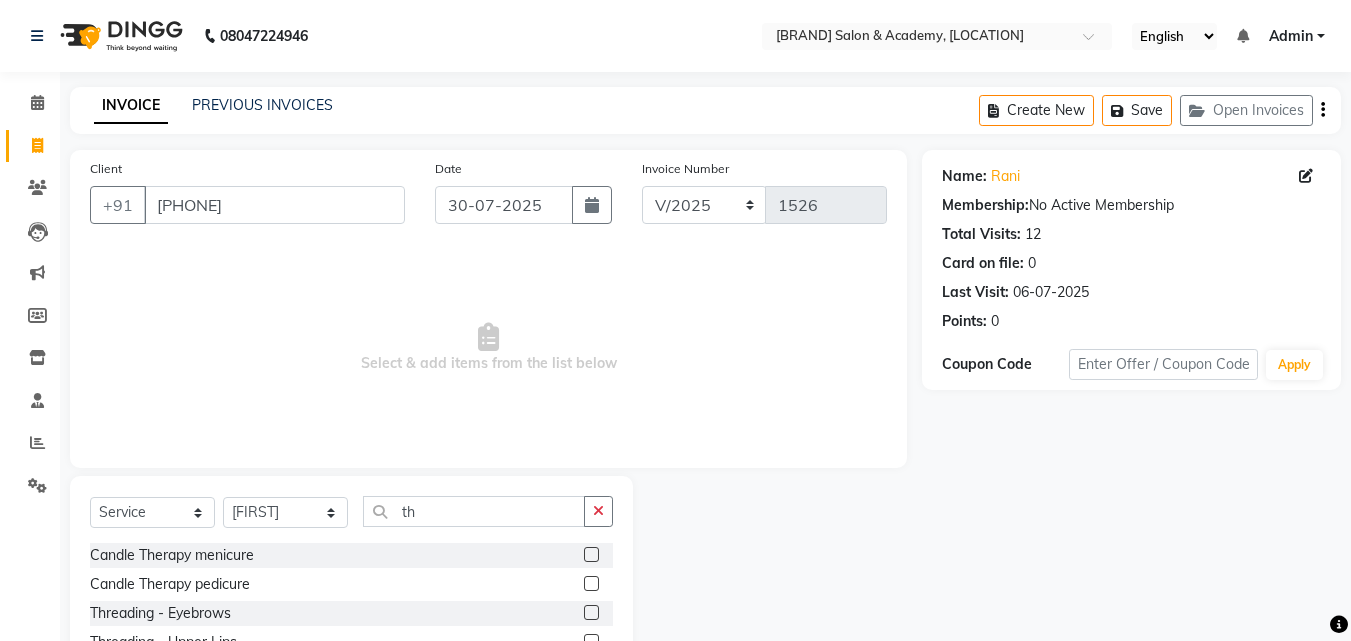 click 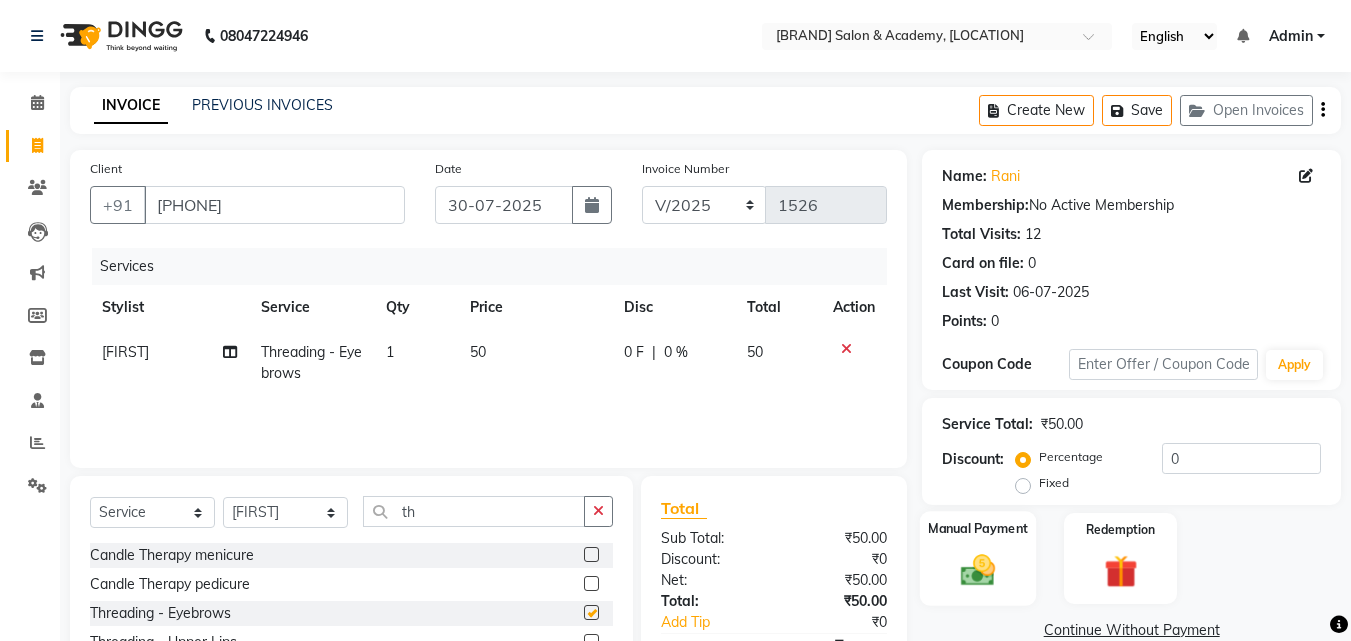 checkbox on "false" 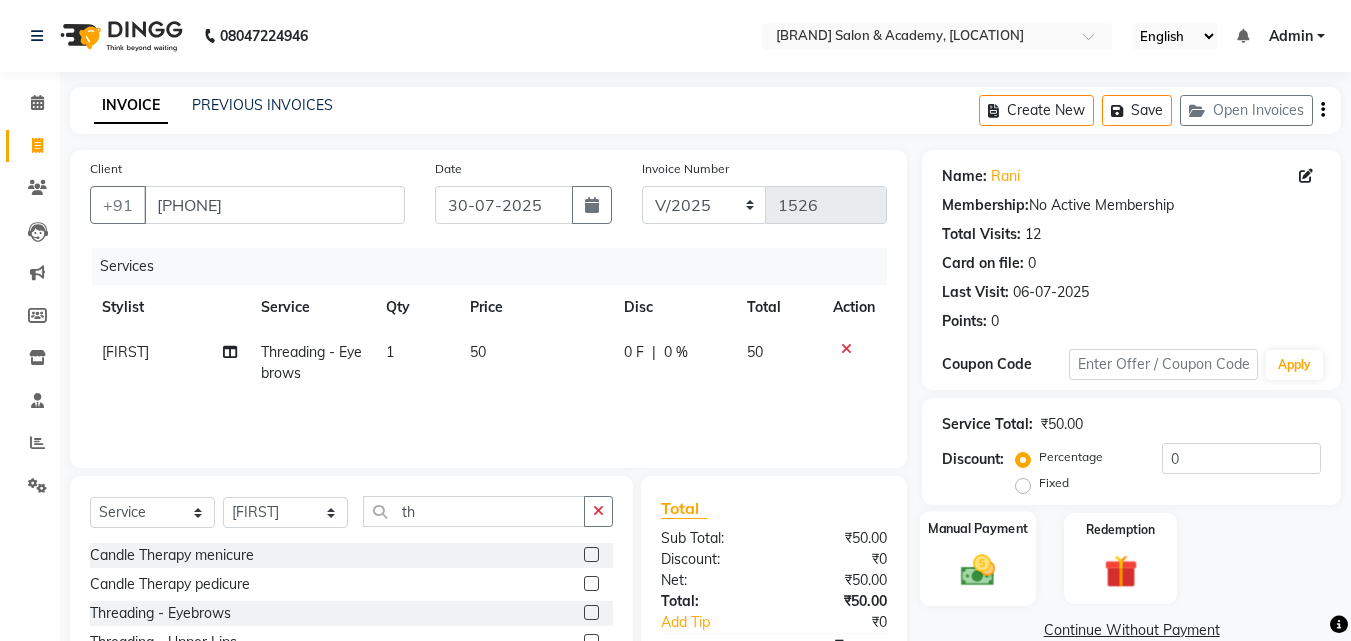 click 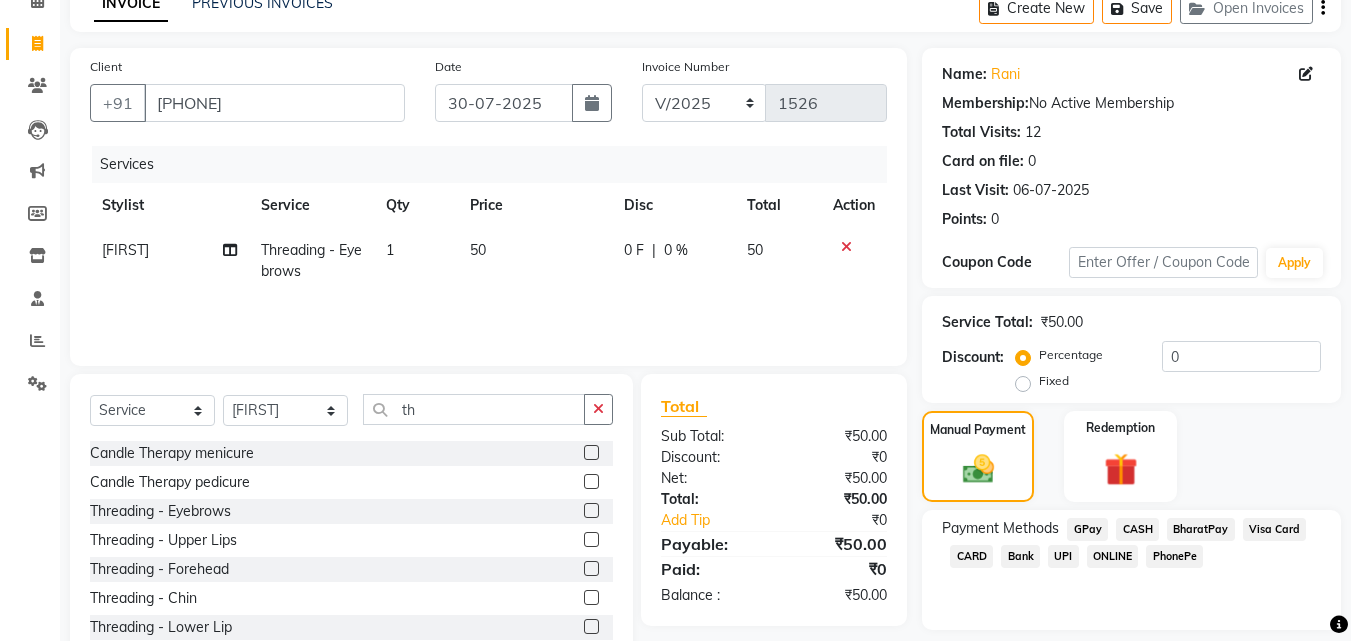 scroll, scrollTop: 162, scrollLeft: 0, axis: vertical 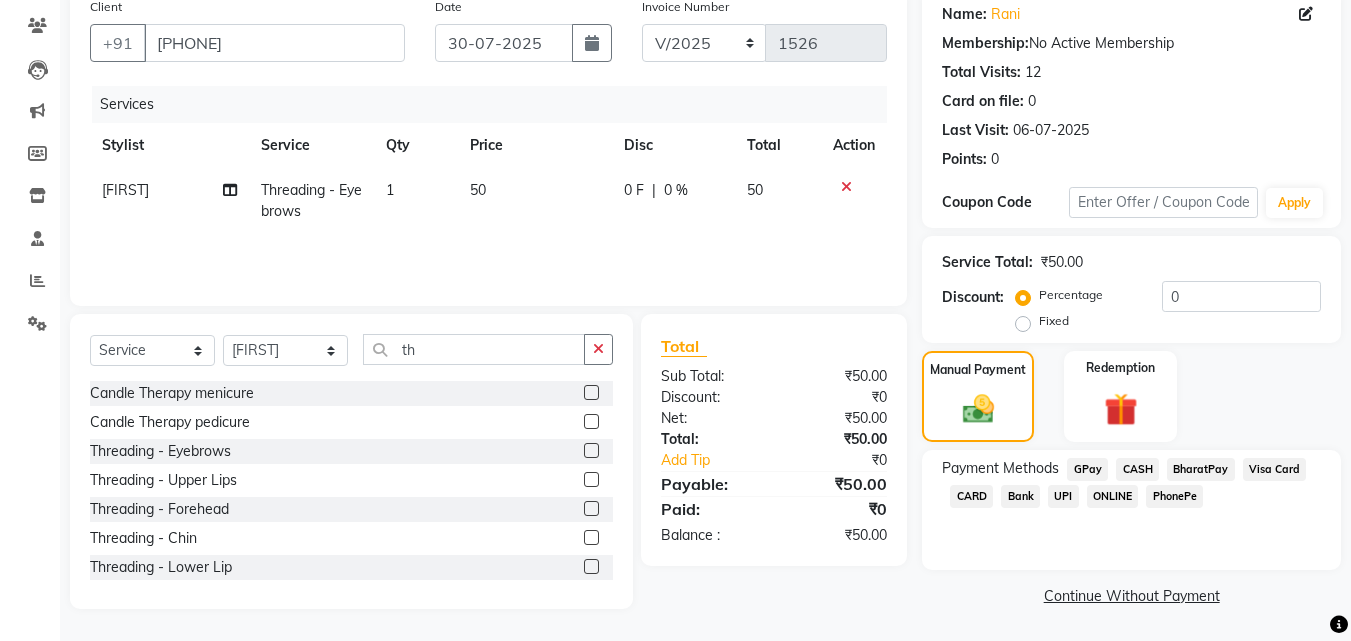 click on "GPay" 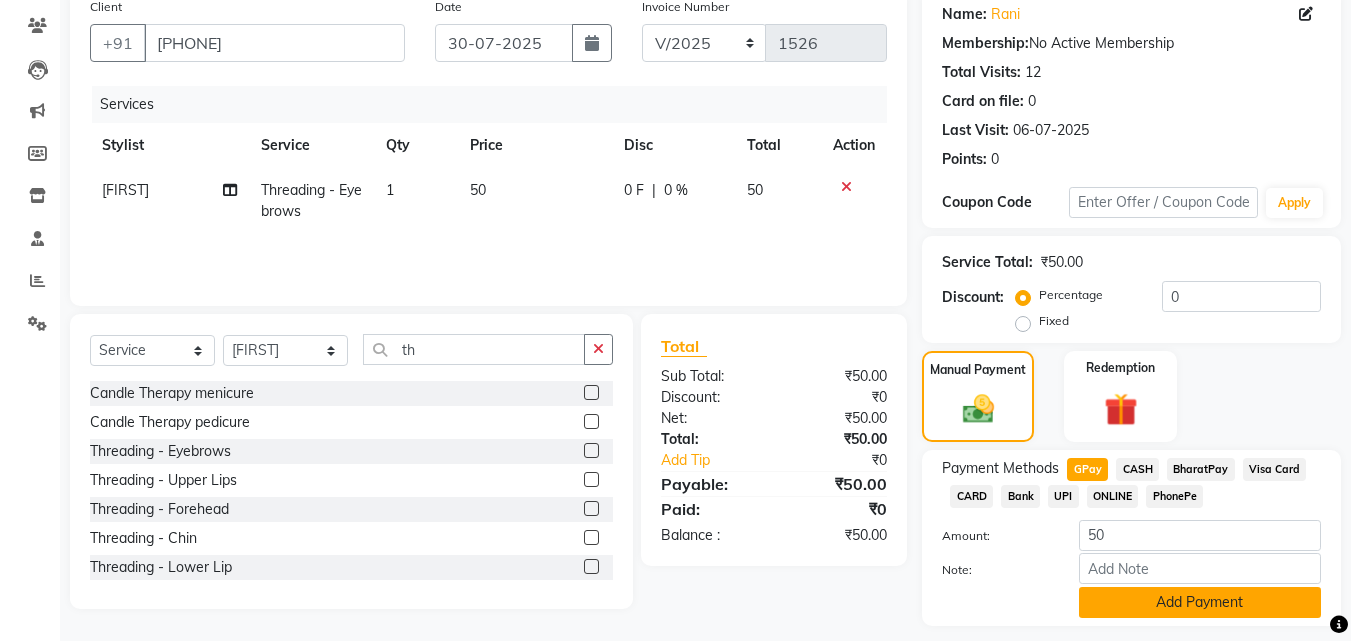 click on "Add Payment" 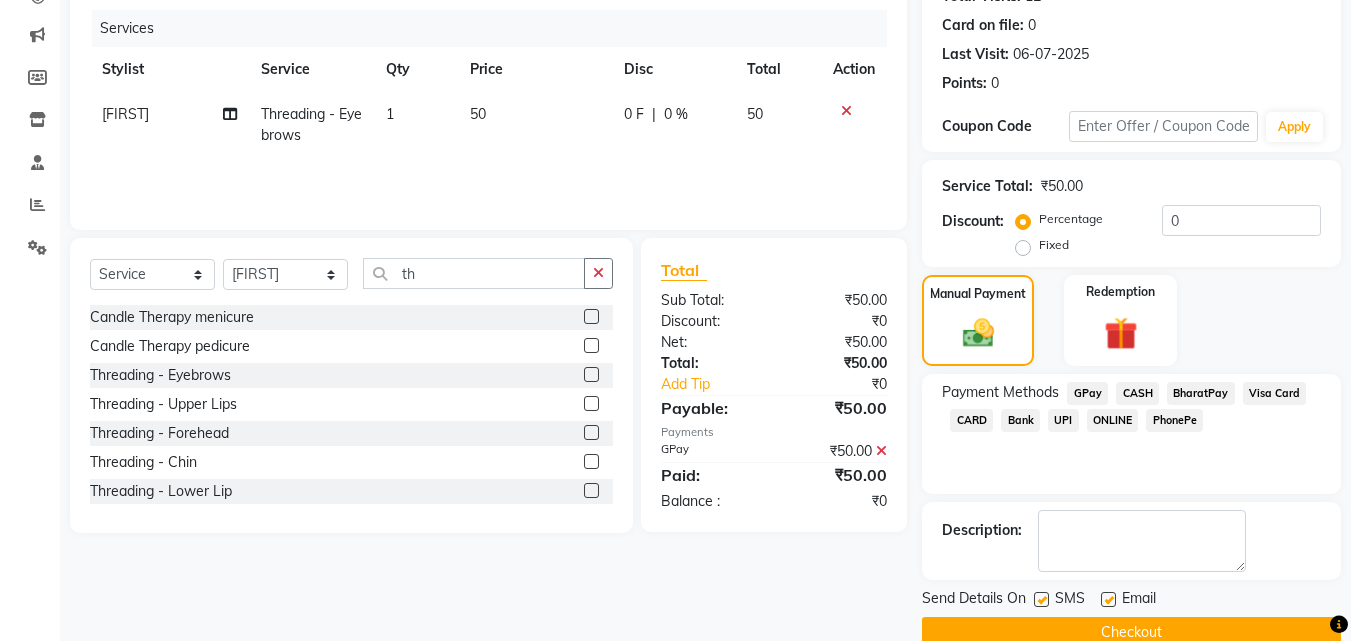 scroll, scrollTop: 275, scrollLeft: 0, axis: vertical 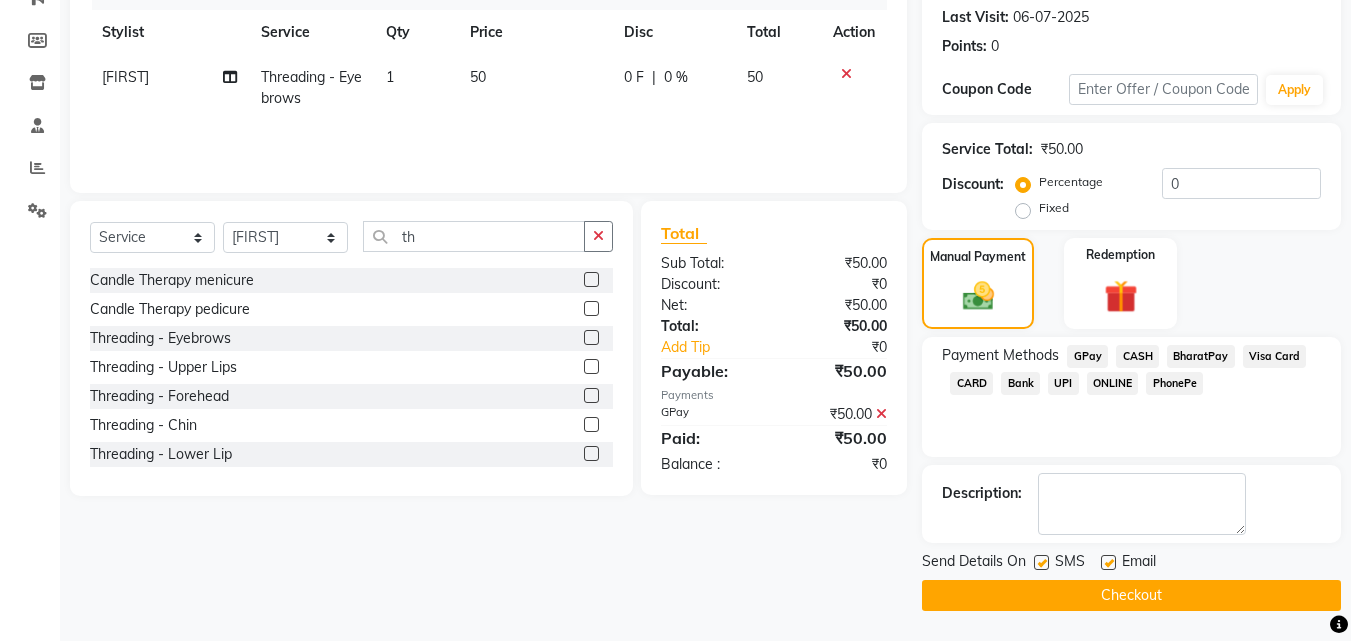 click on "Checkout" 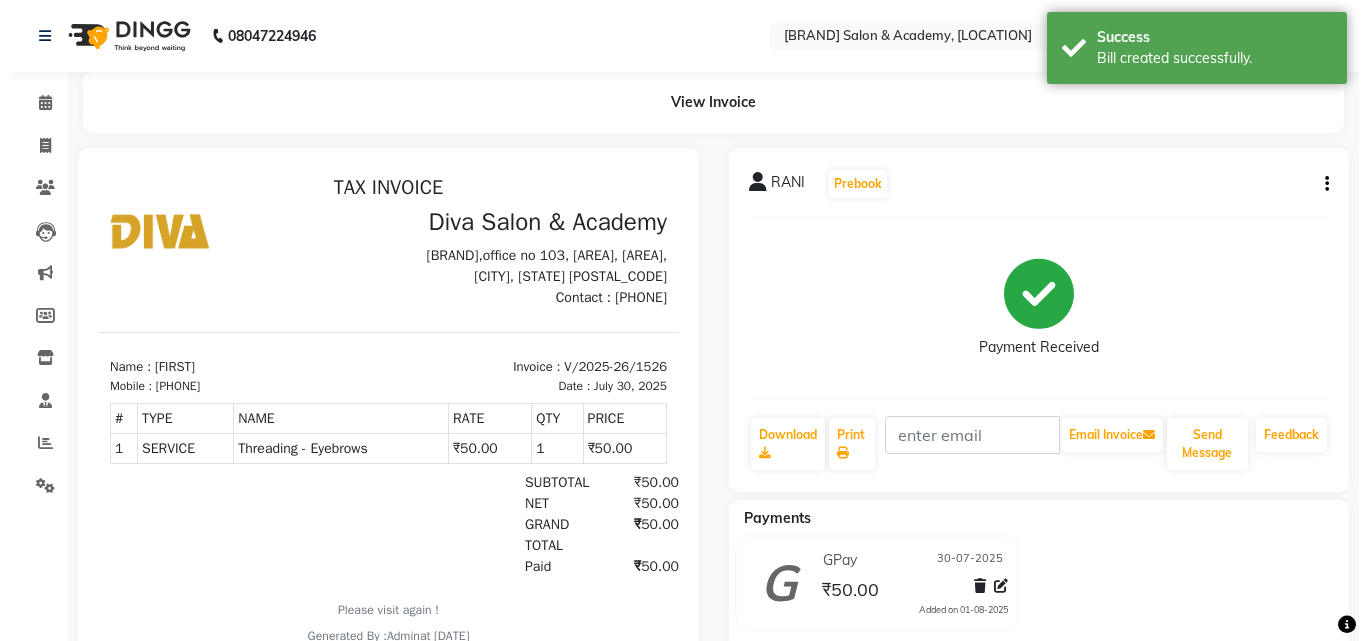 scroll, scrollTop: 0, scrollLeft: 0, axis: both 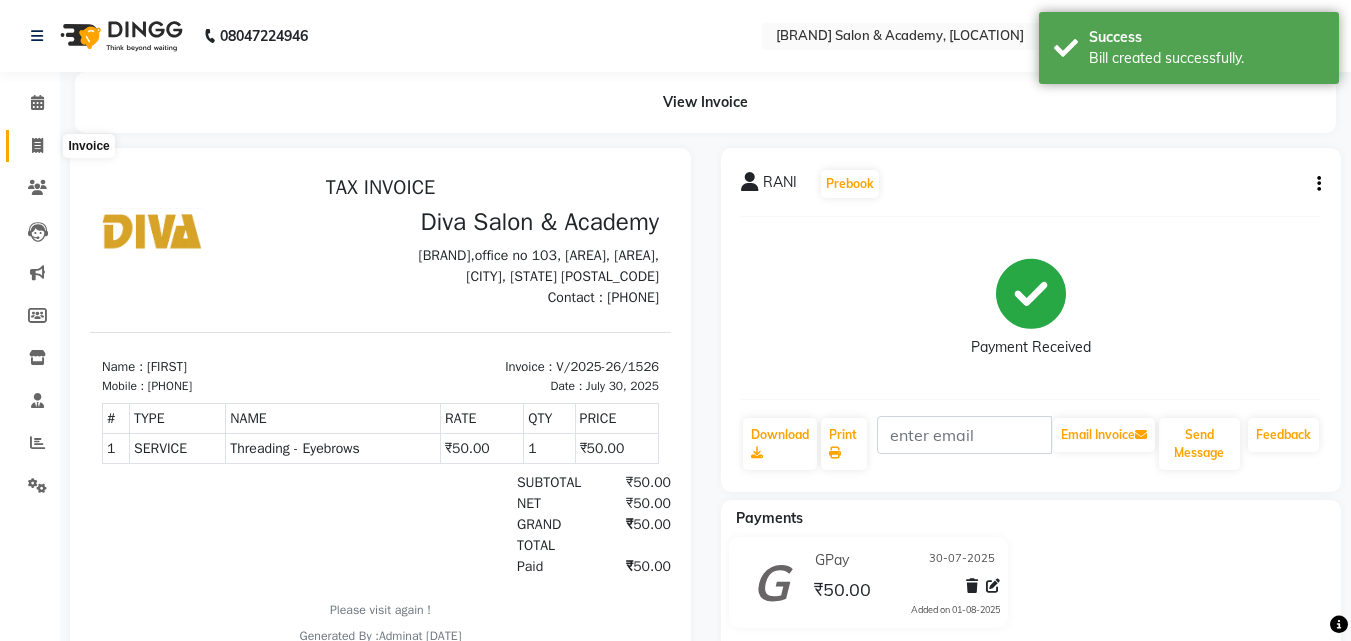 click 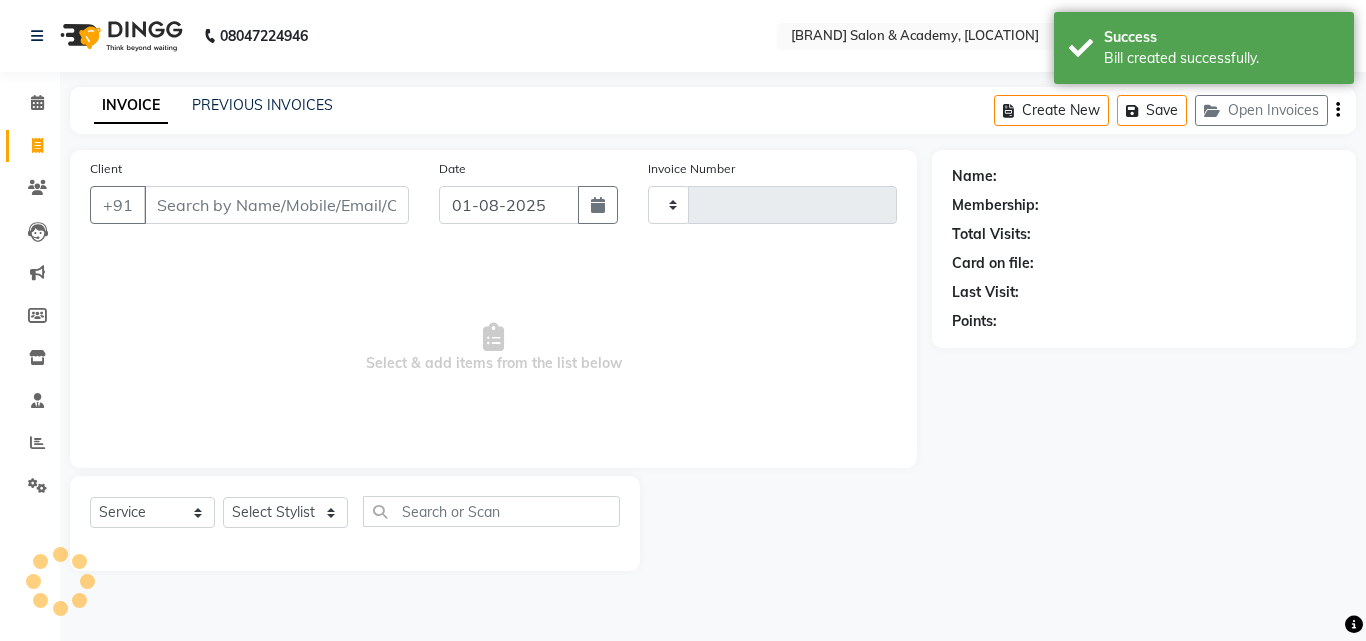 type on "1527" 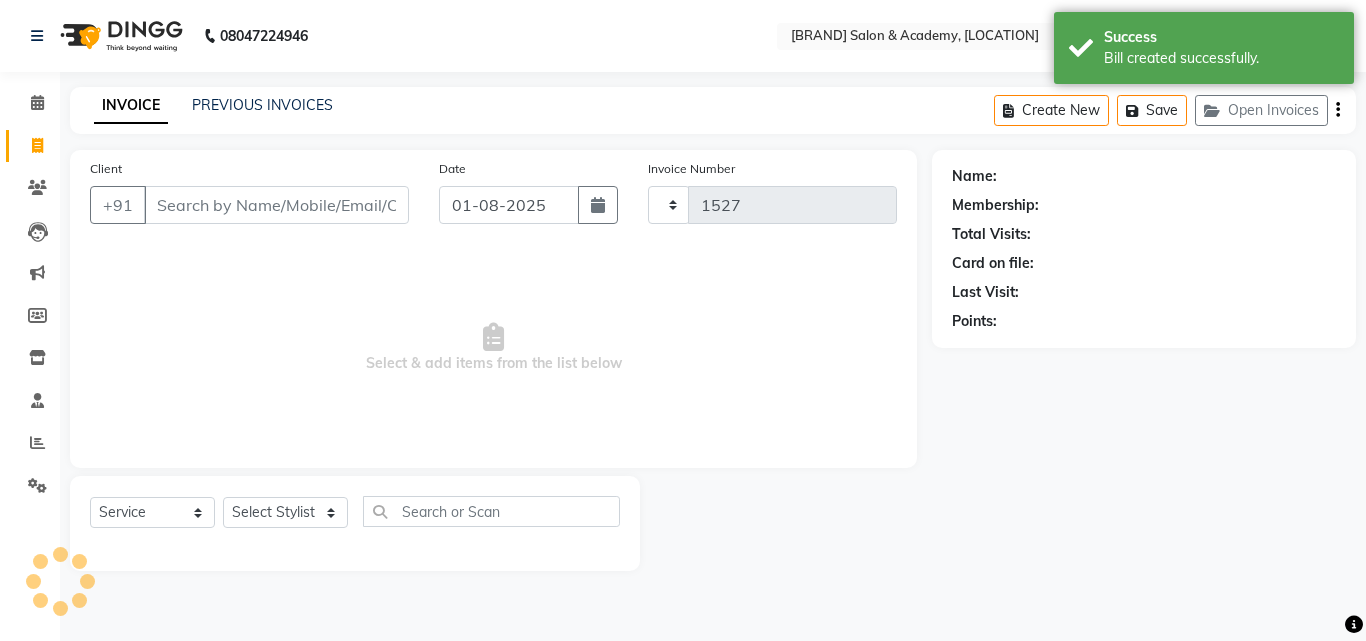 select on "671" 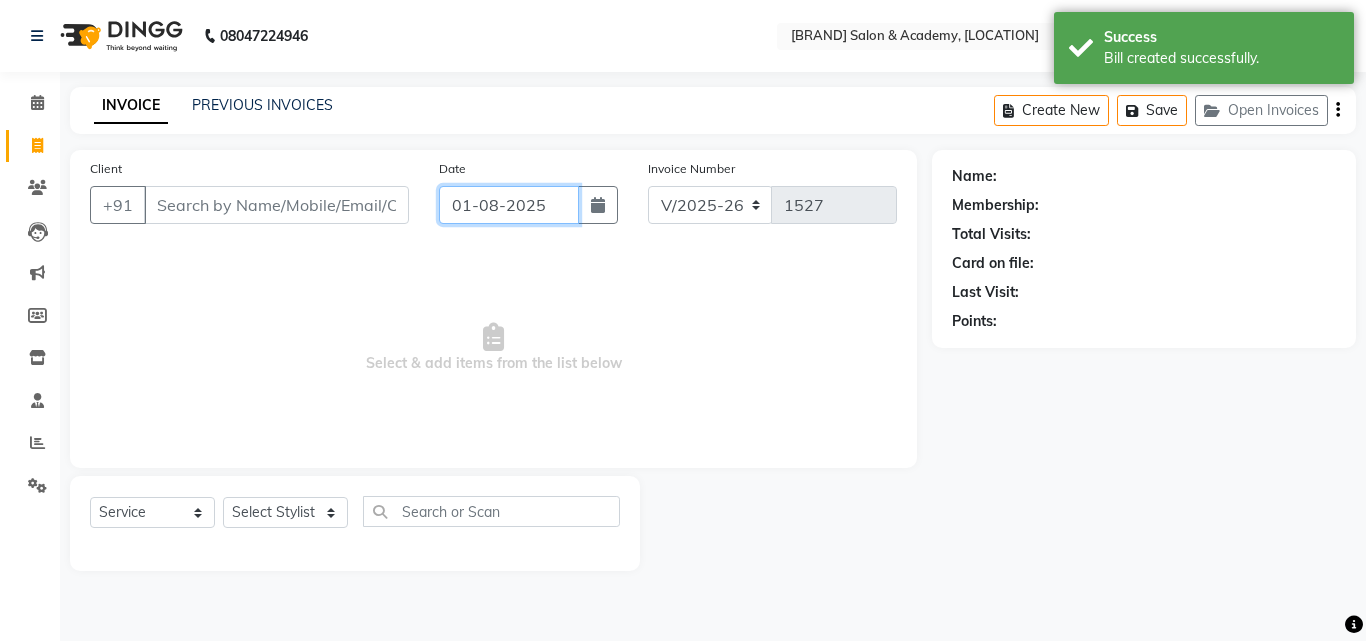 click on "01-08-2025" 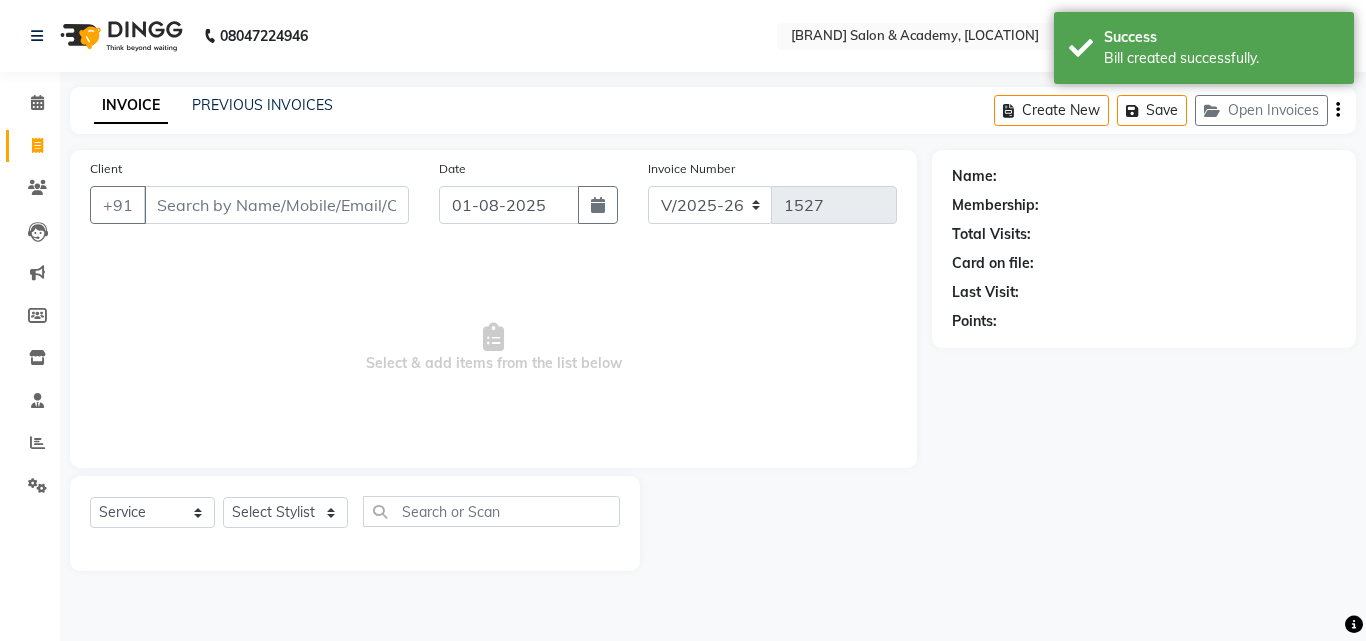 select on "8" 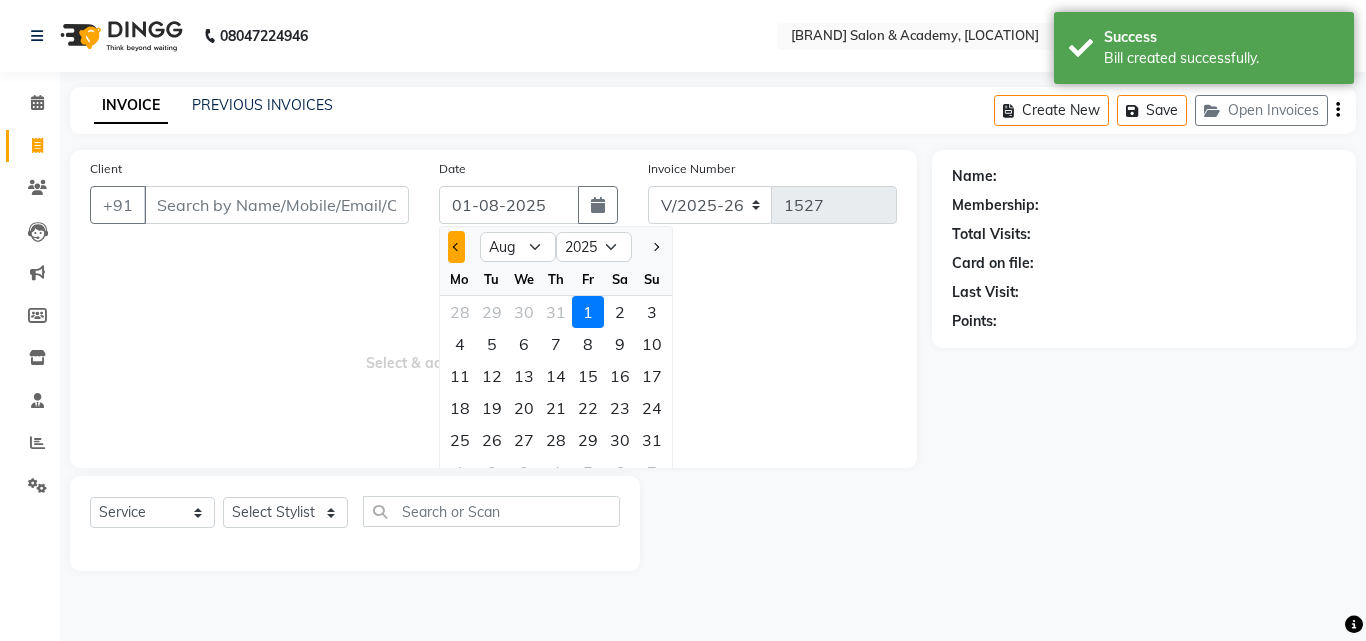 click 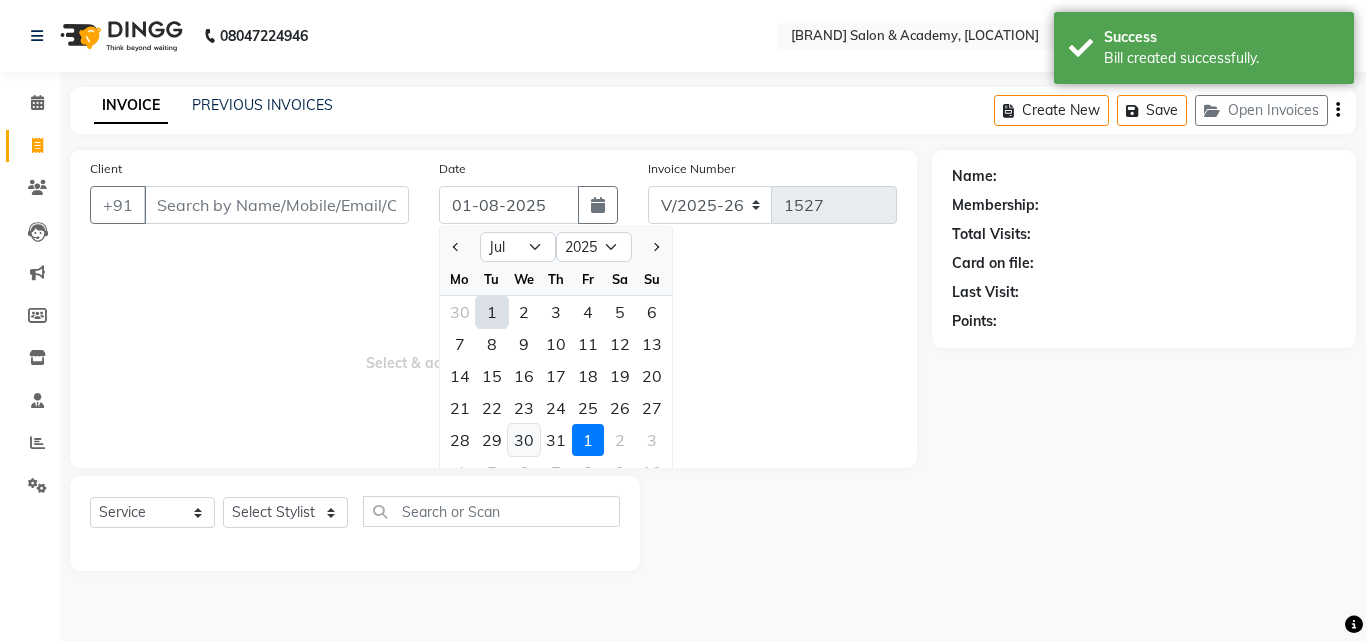 click on "30" 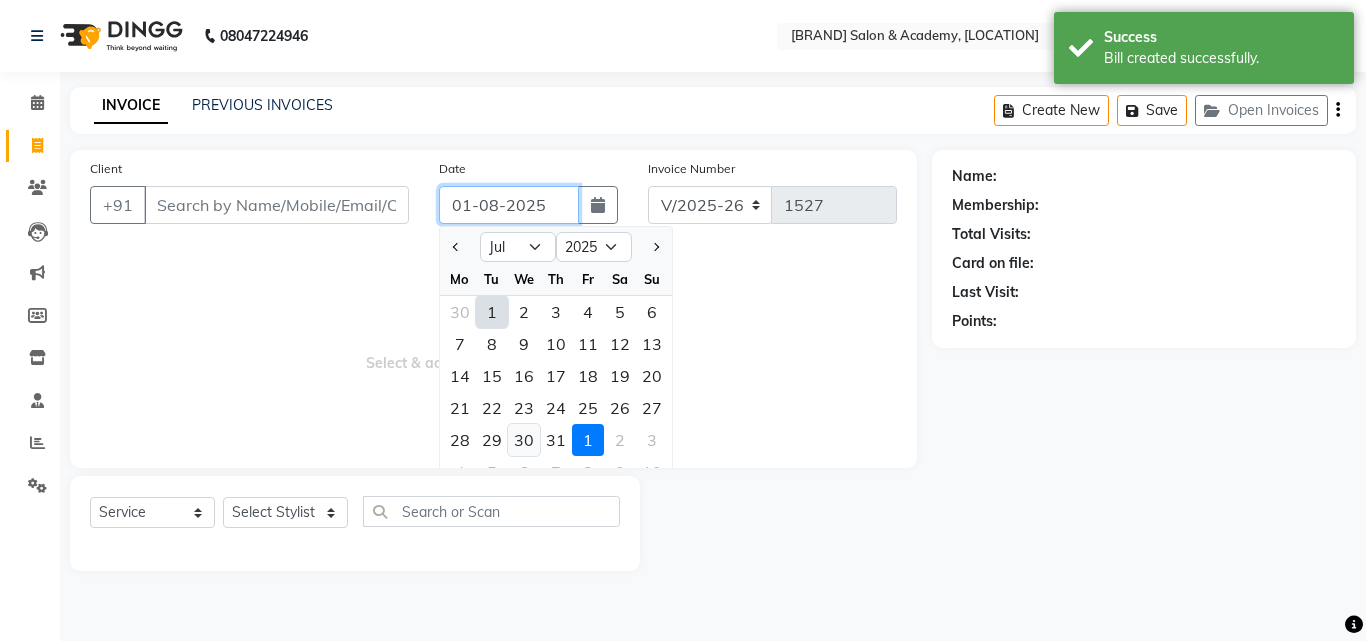 type on "30-07-2025" 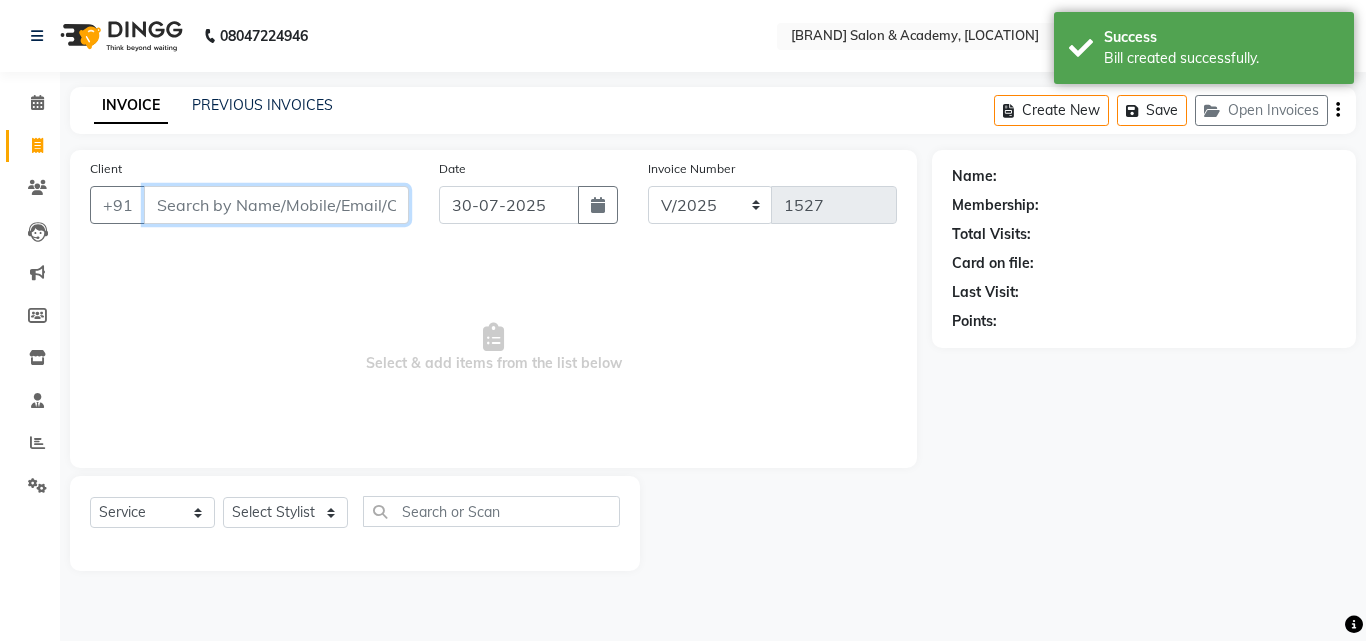 click on "Client" at bounding box center [276, 205] 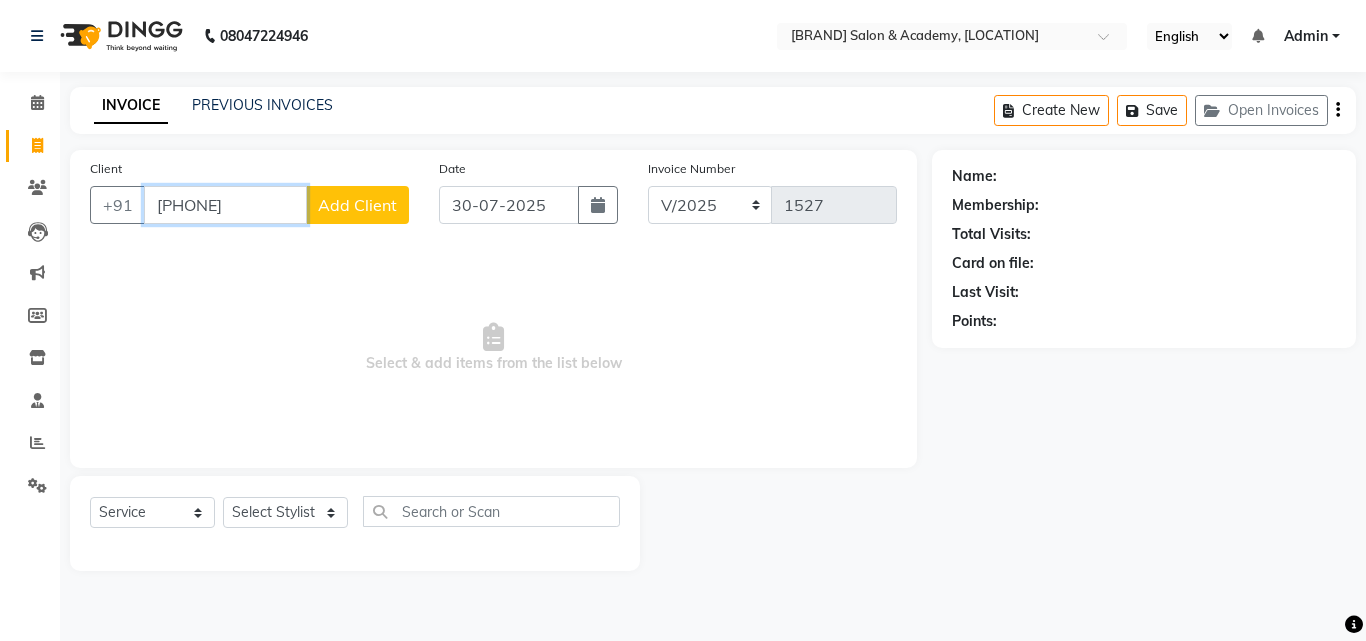 type on "[PHONE]" 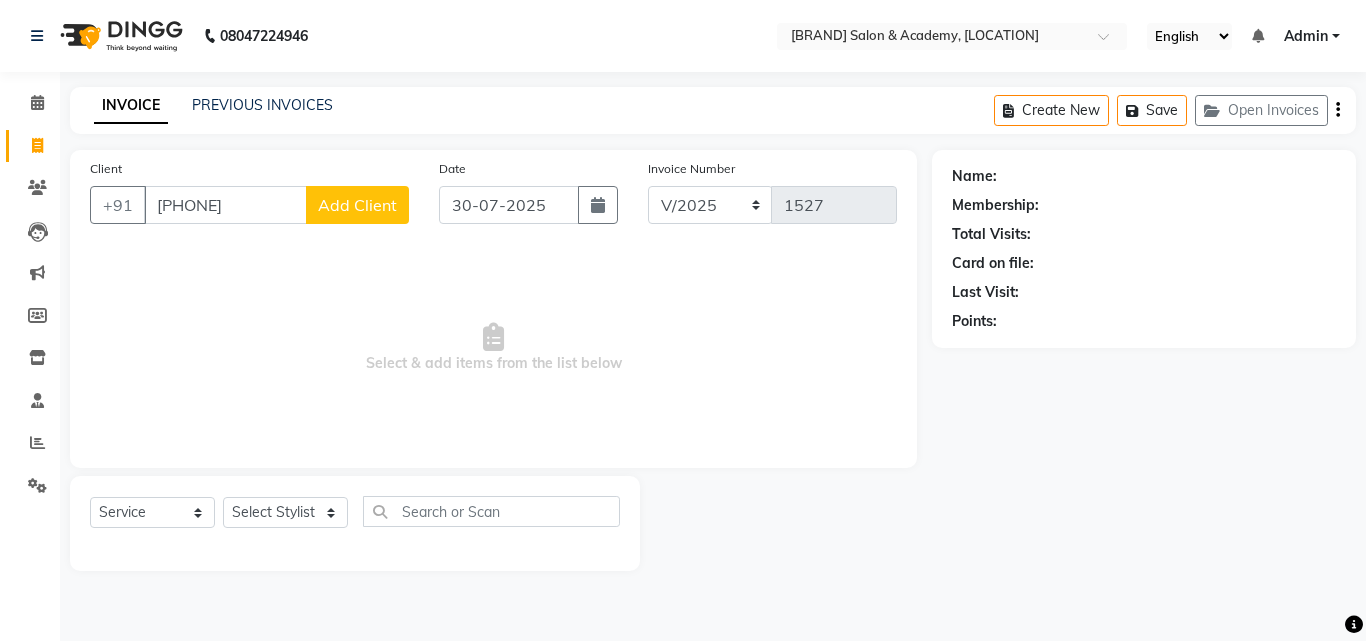 click on "Add Client" 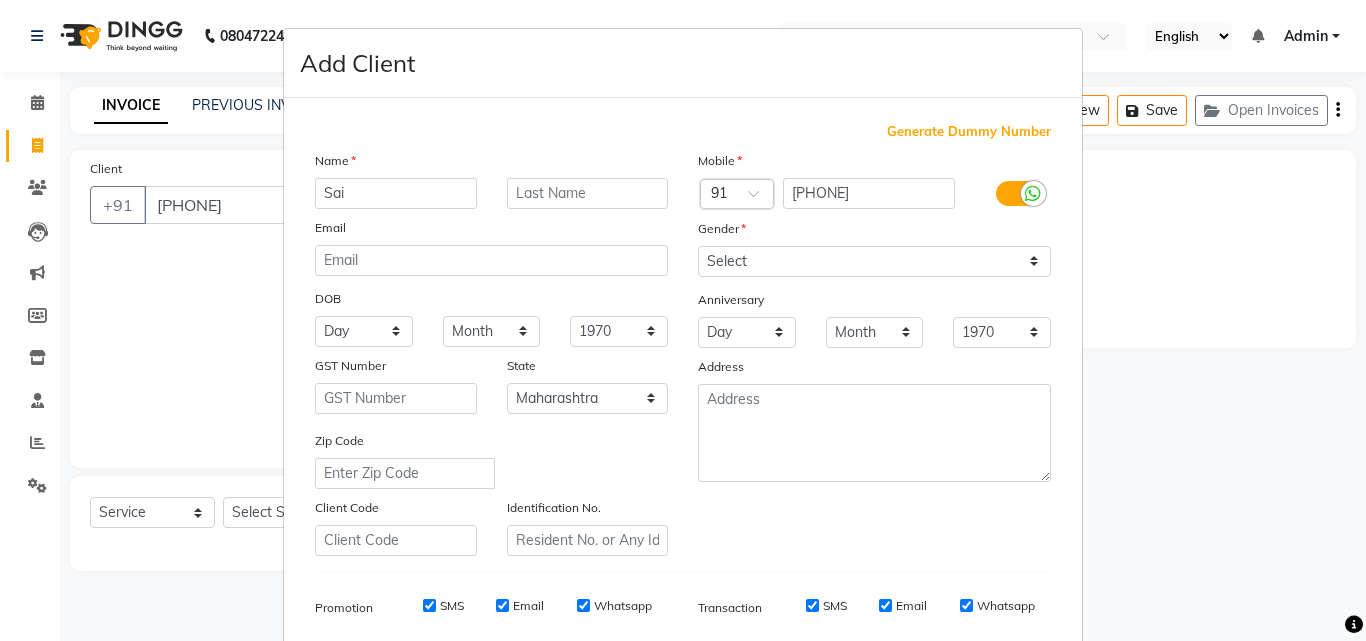 type on "Sai" 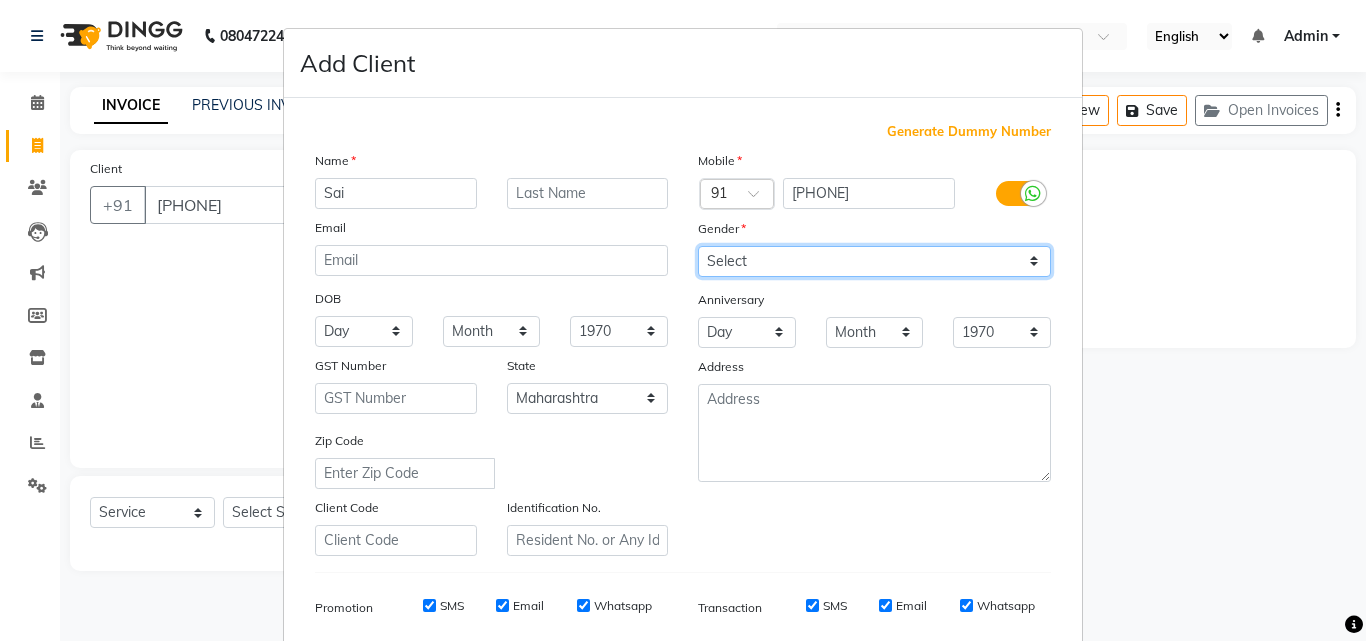 click on "Select Male Female Other Prefer Not To Say" at bounding box center [874, 261] 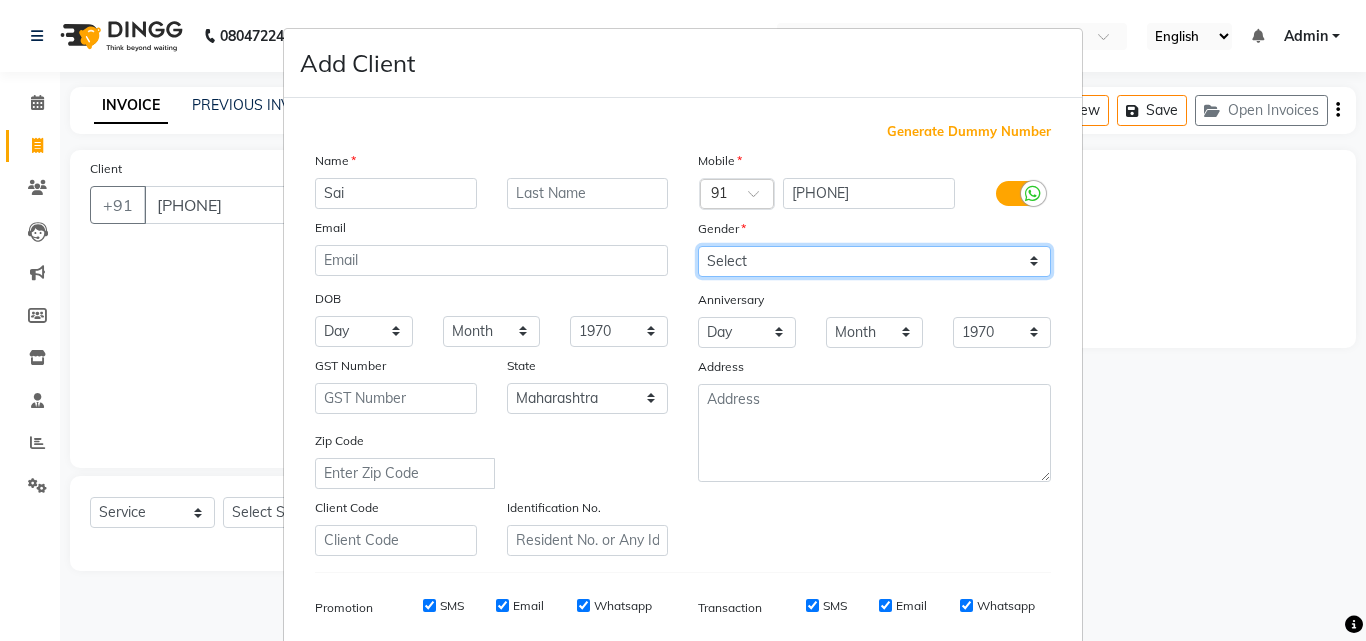 select on "female" 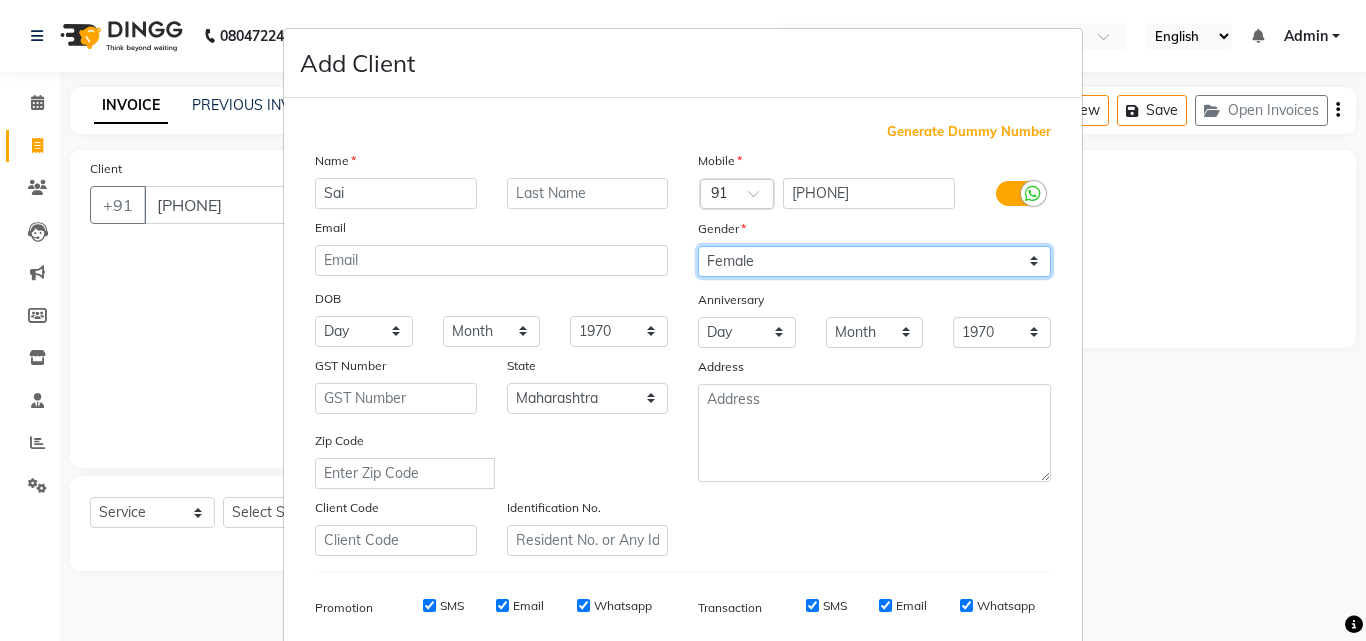 click on "Select Male Female Other Prefer Not To Say" at bounding box center [874, 261] 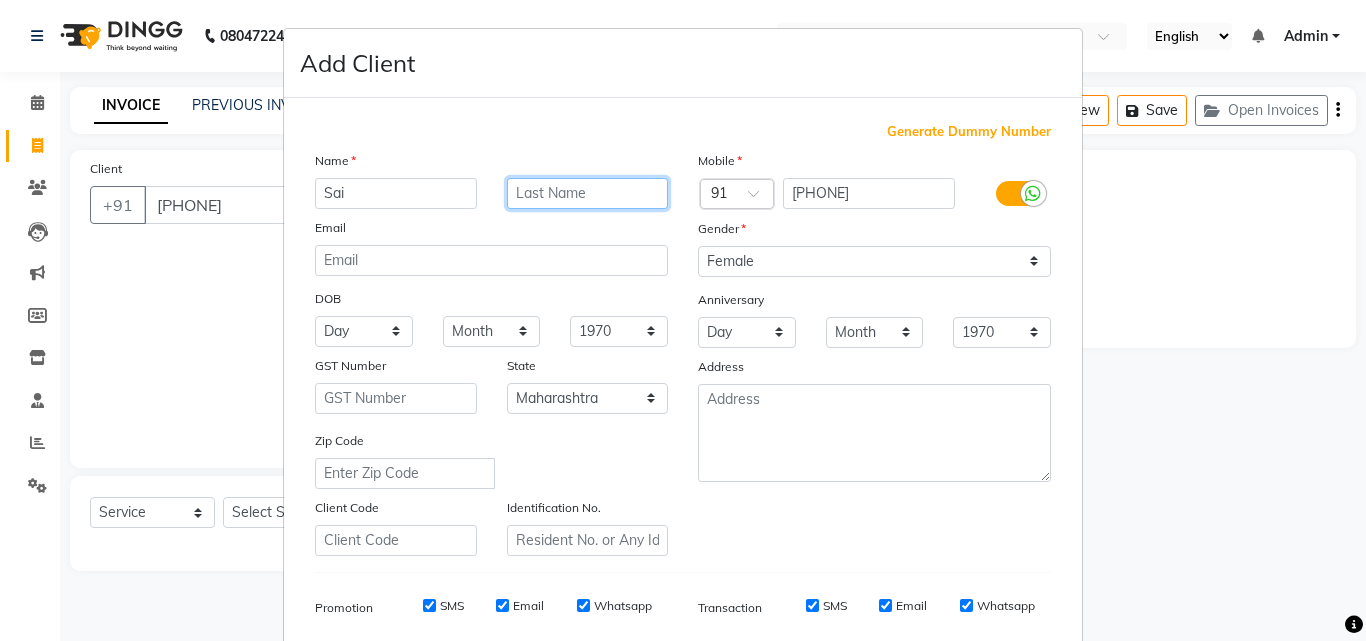 click at bounding box center [588, 193] 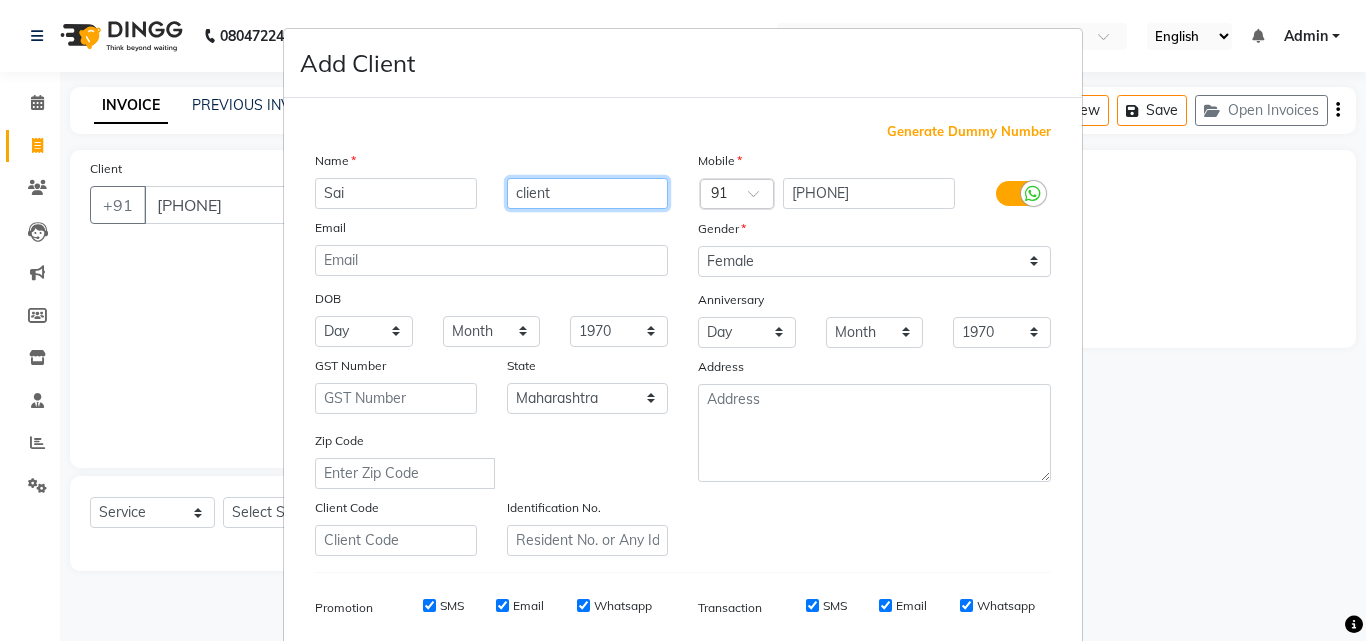 type on "client" 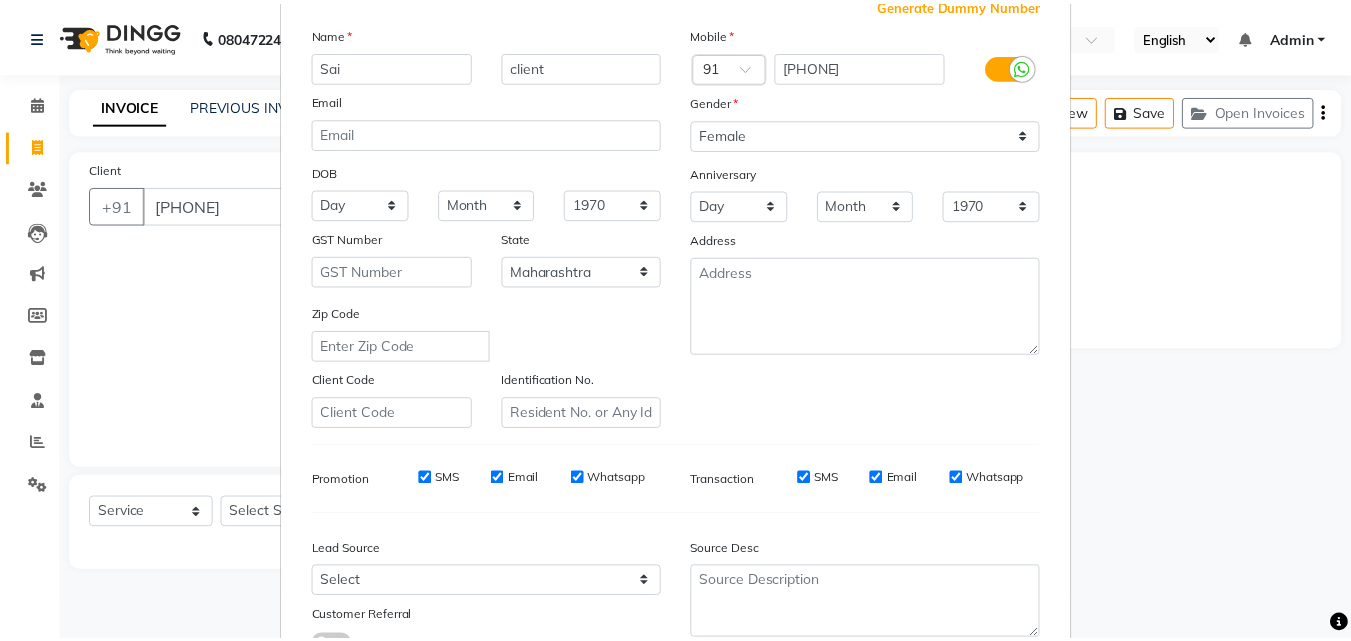 scroll, scrollTop: 282, scrollLeft: 0, axis: vertical 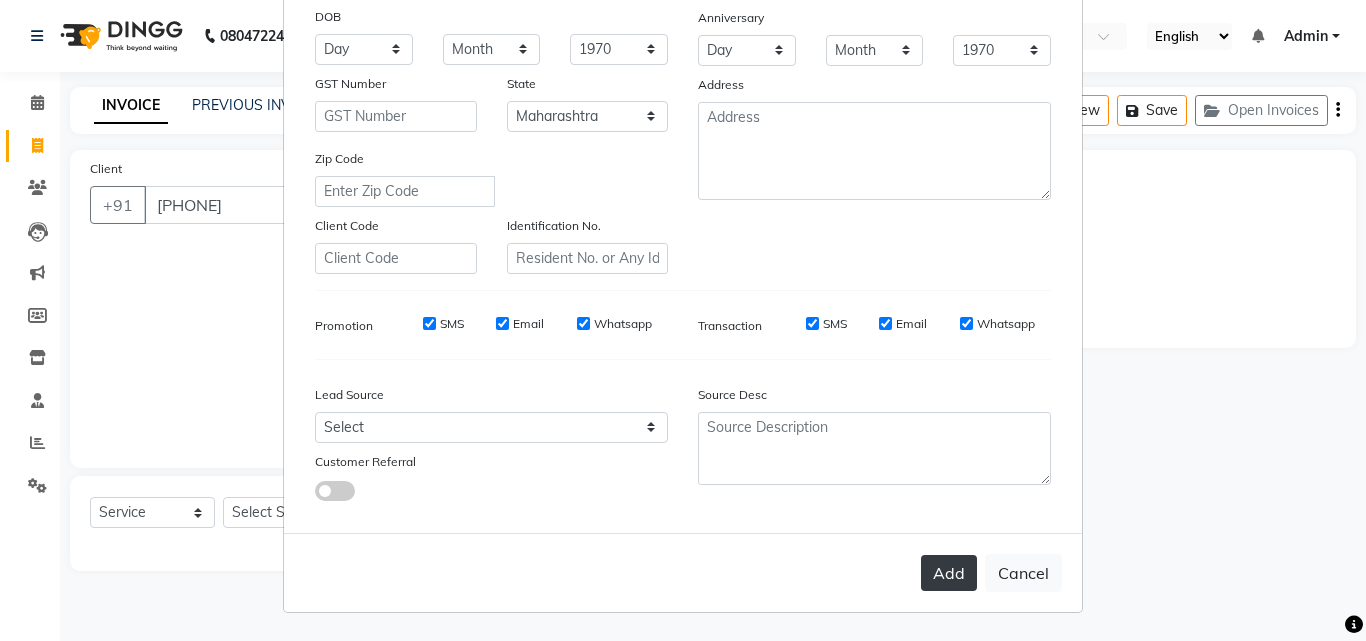 click on "Add" at bounding box center [949, 573] 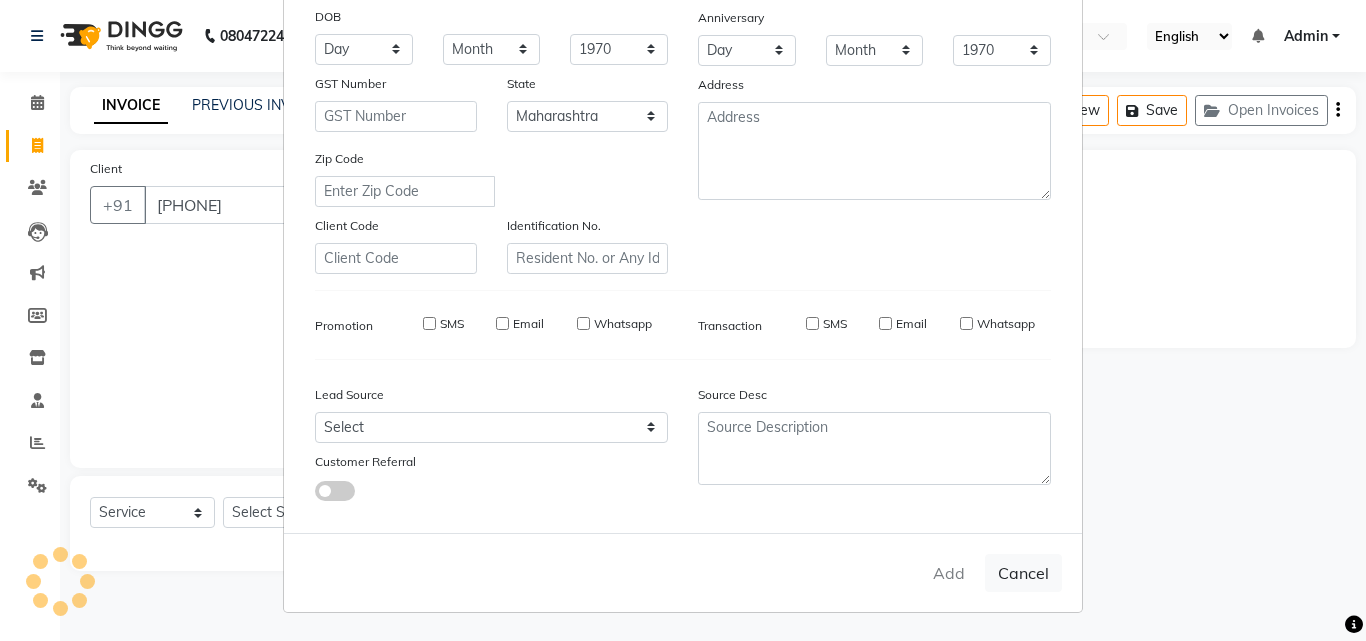 type 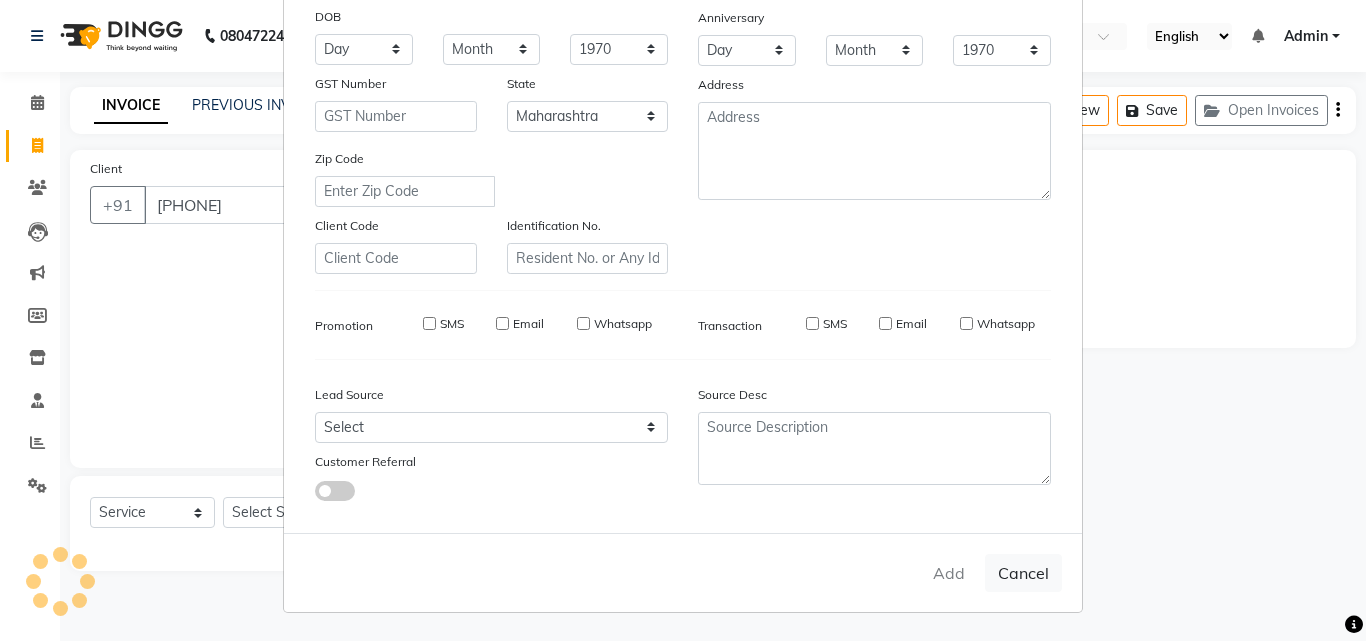 type 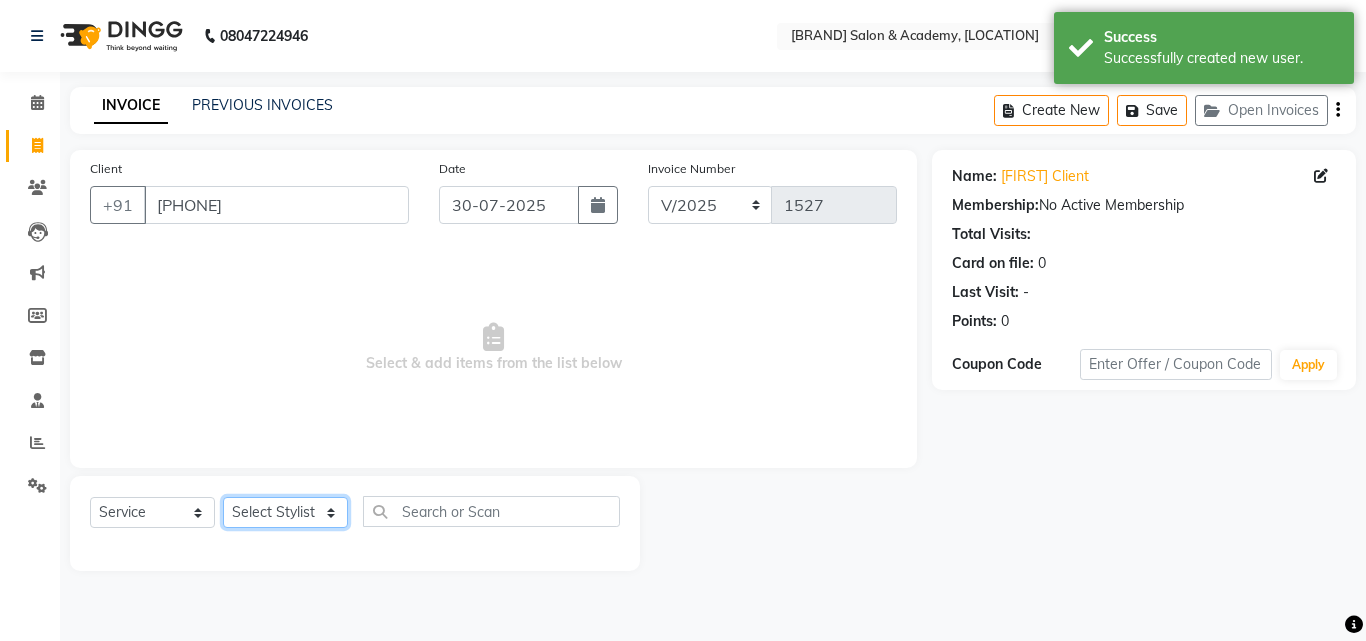 click on "Select Stylist [NAME] [NAME] [NAME] [NAME]" 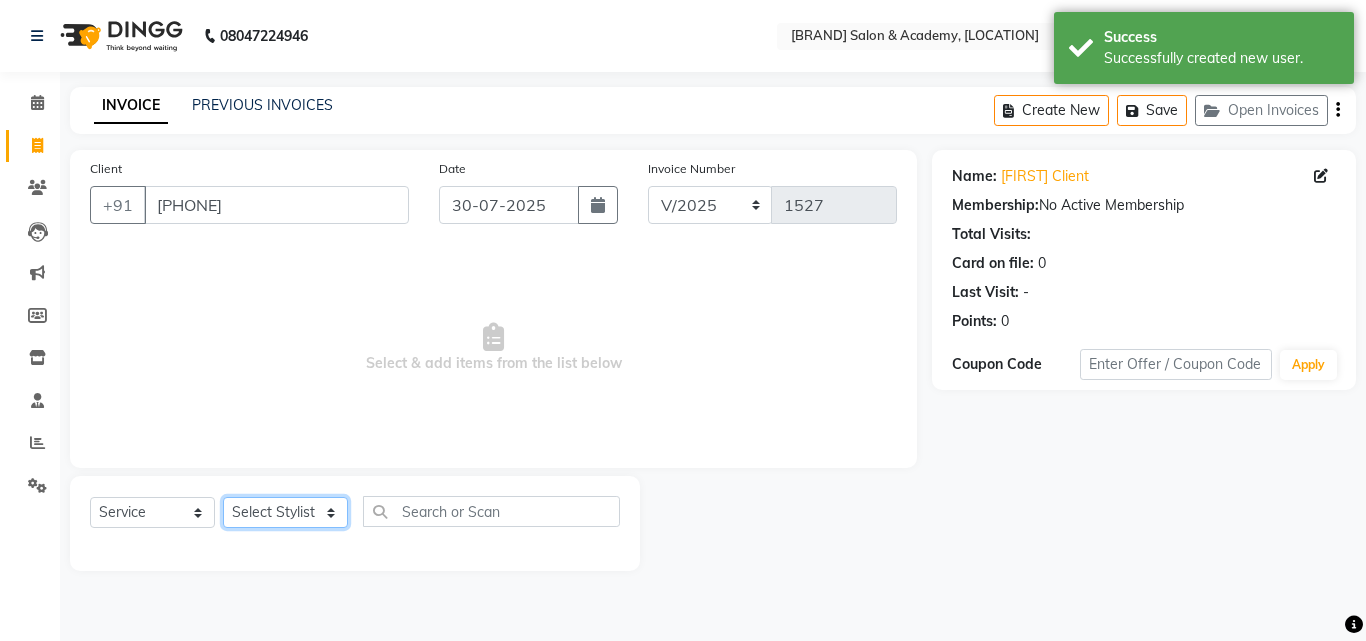 select on "9999" 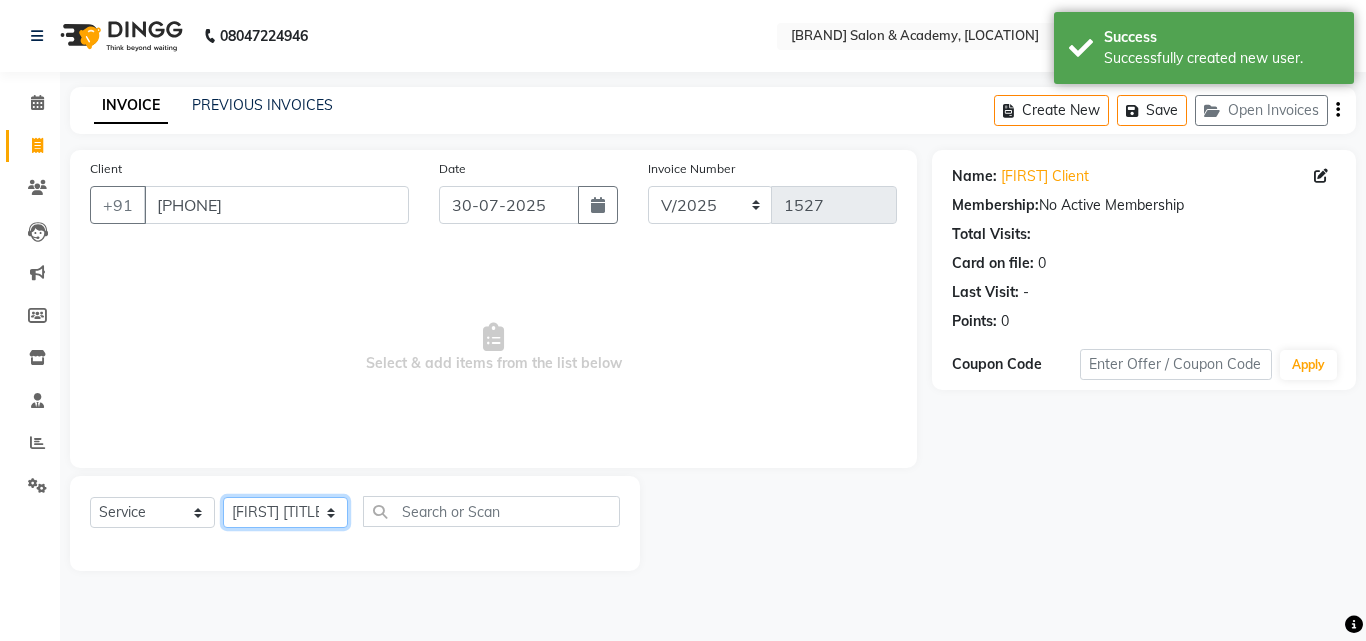 click on "Select Stylist [NAME] [NAME] [NAME] [NAME]" 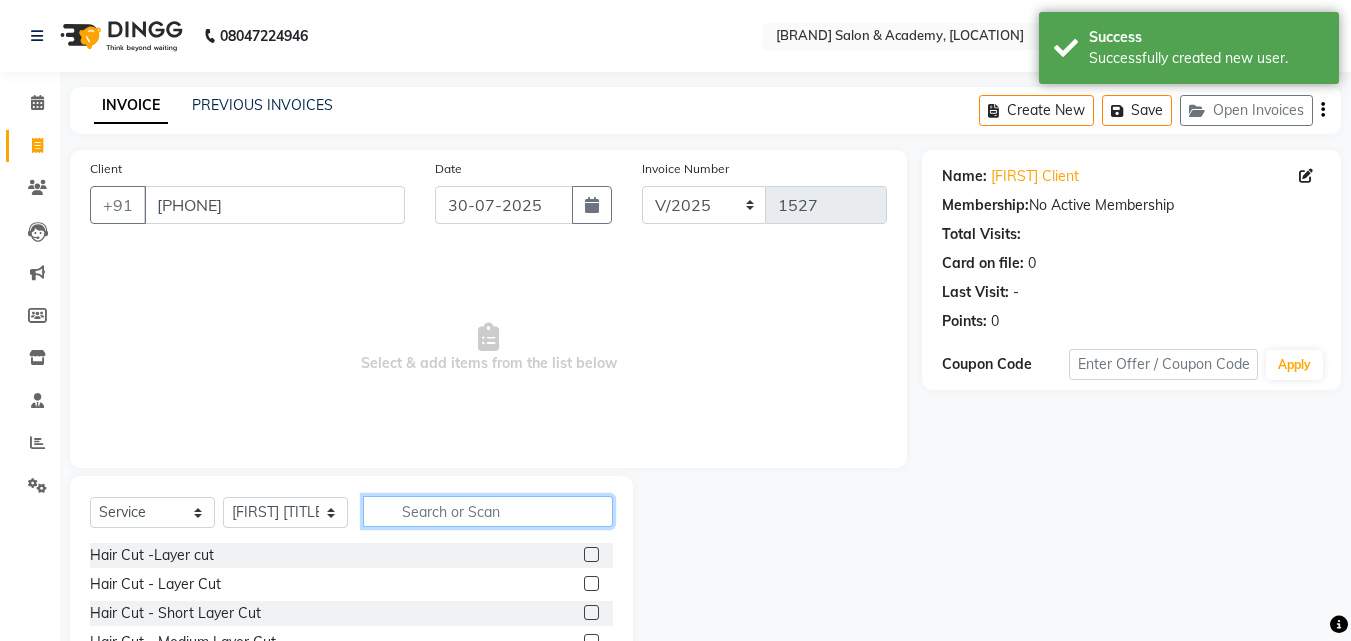 click 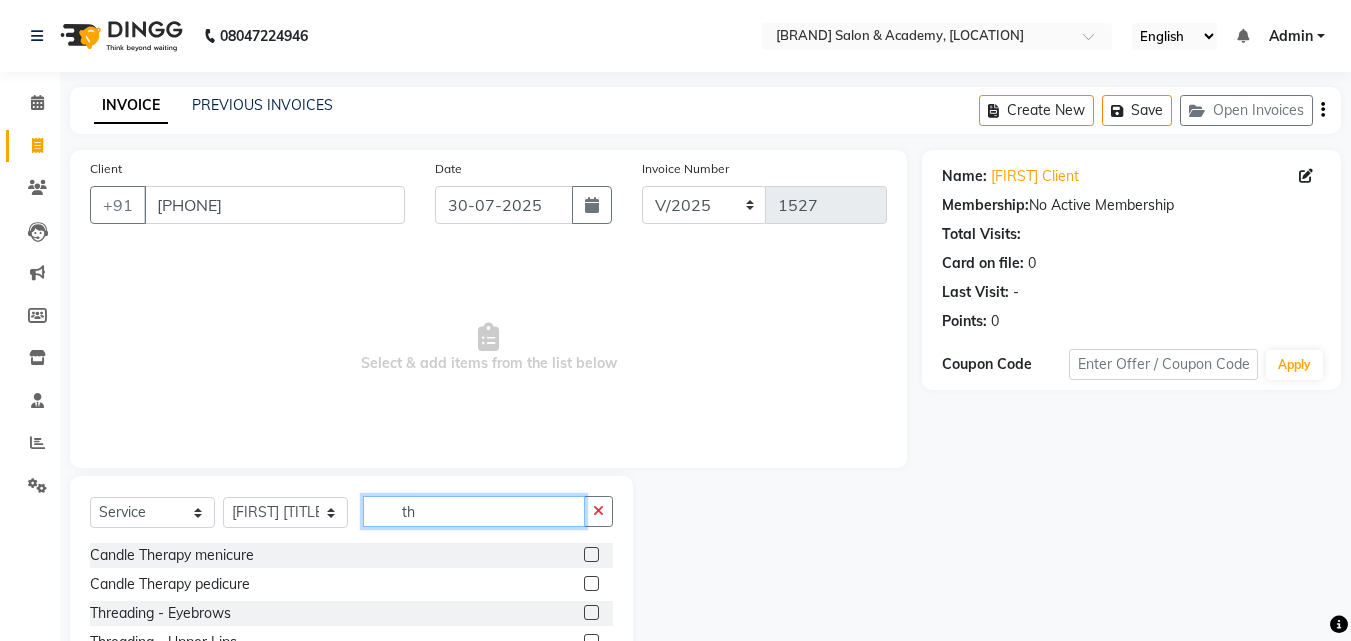 scroll, scrollTop: 160, scrollLeft: 0, axis: vertical 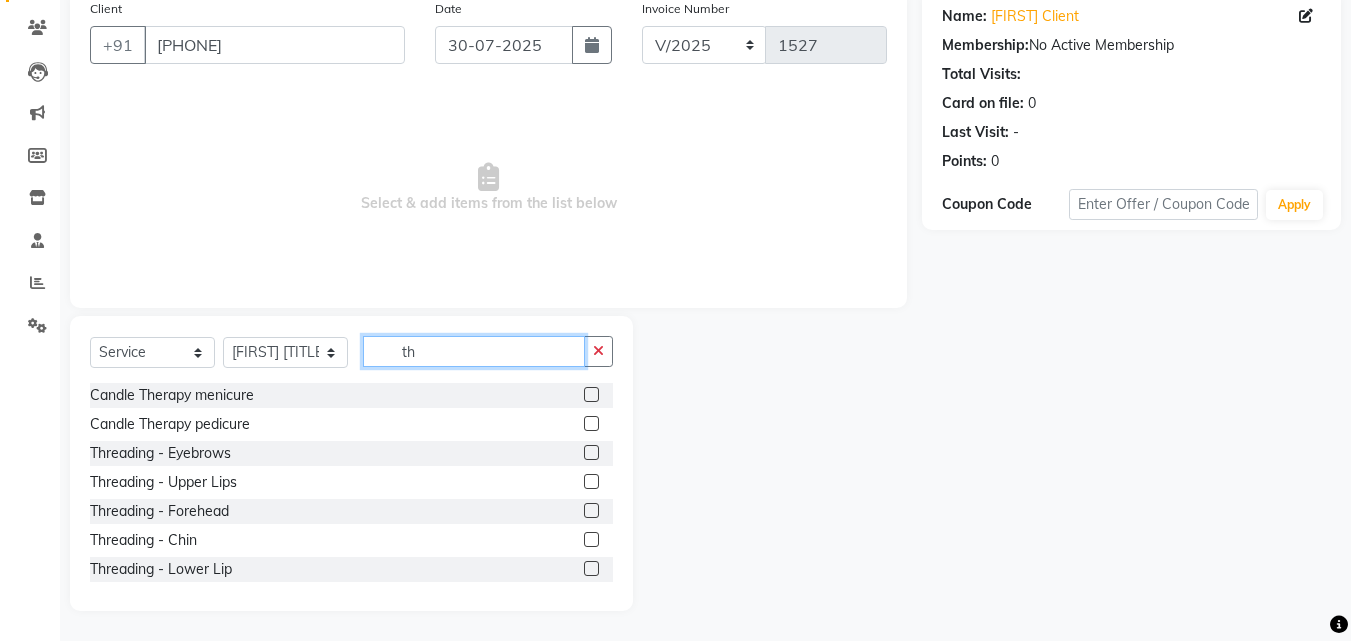 type on "th" 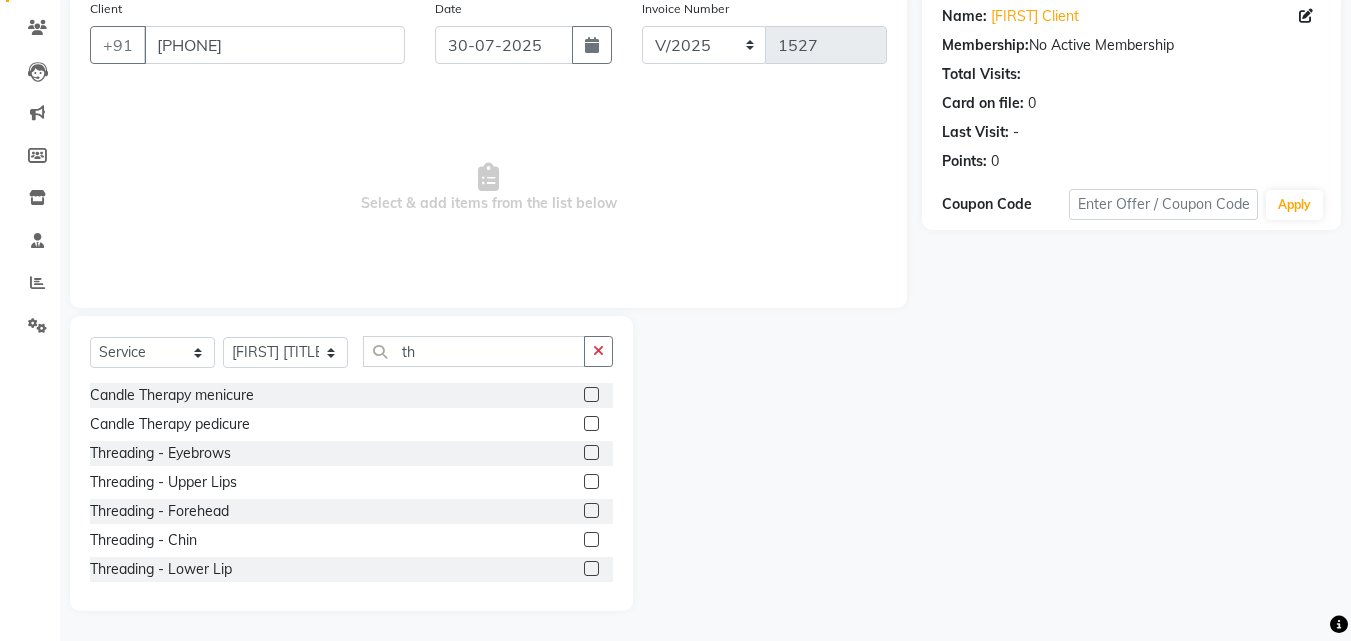 click 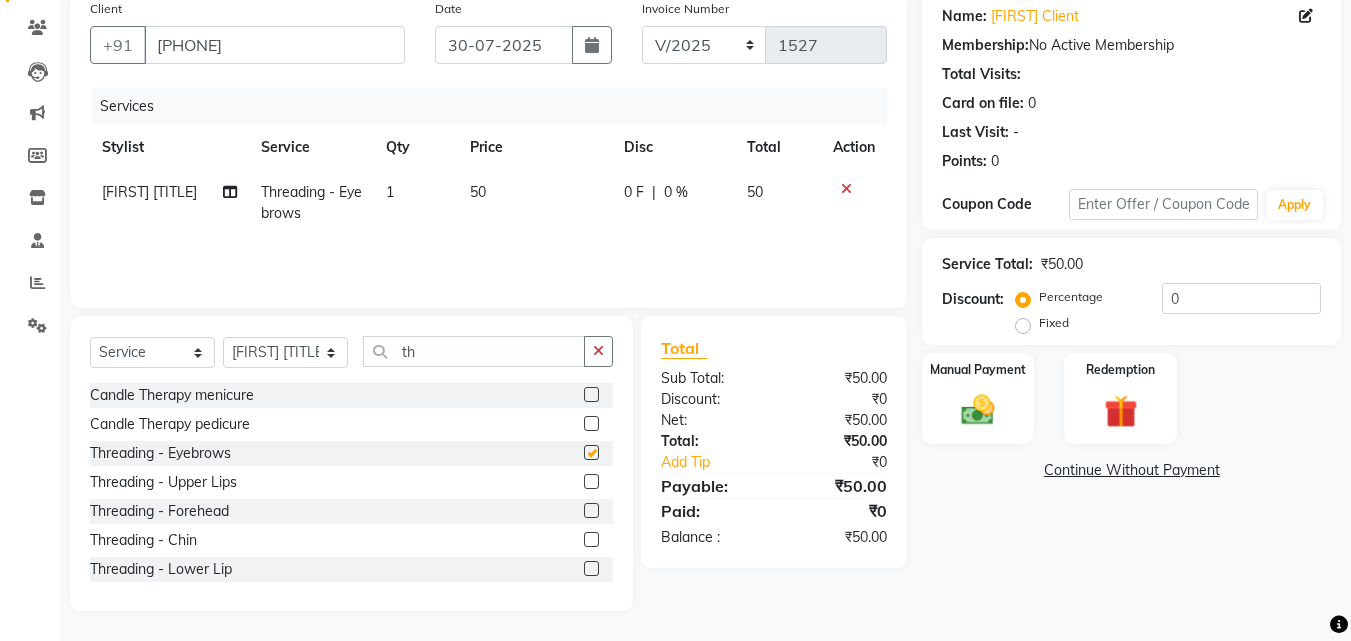 checkbox on "false" 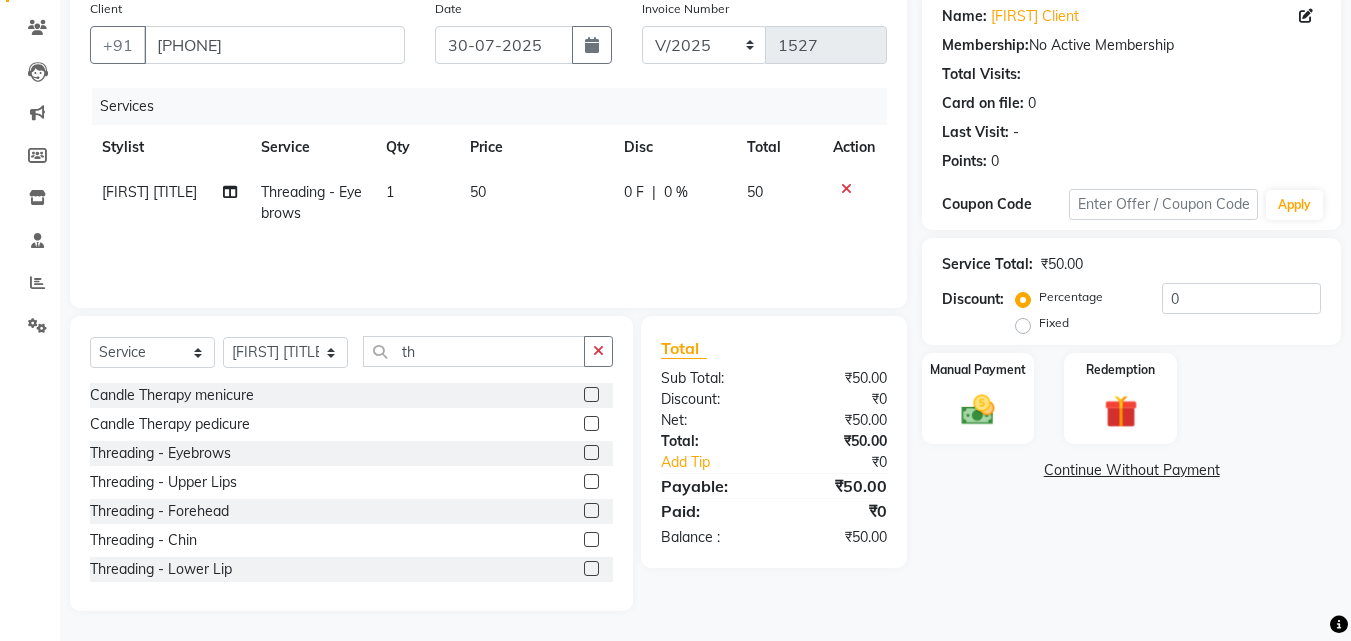 click 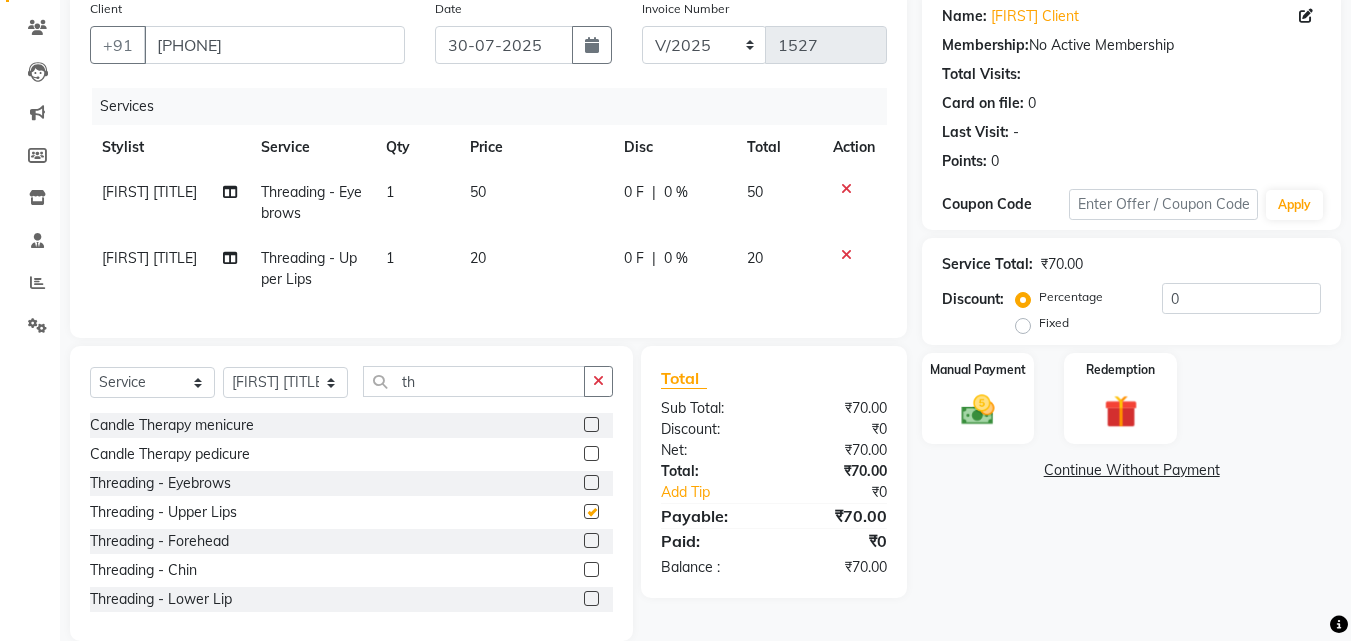 checkbox on "false" 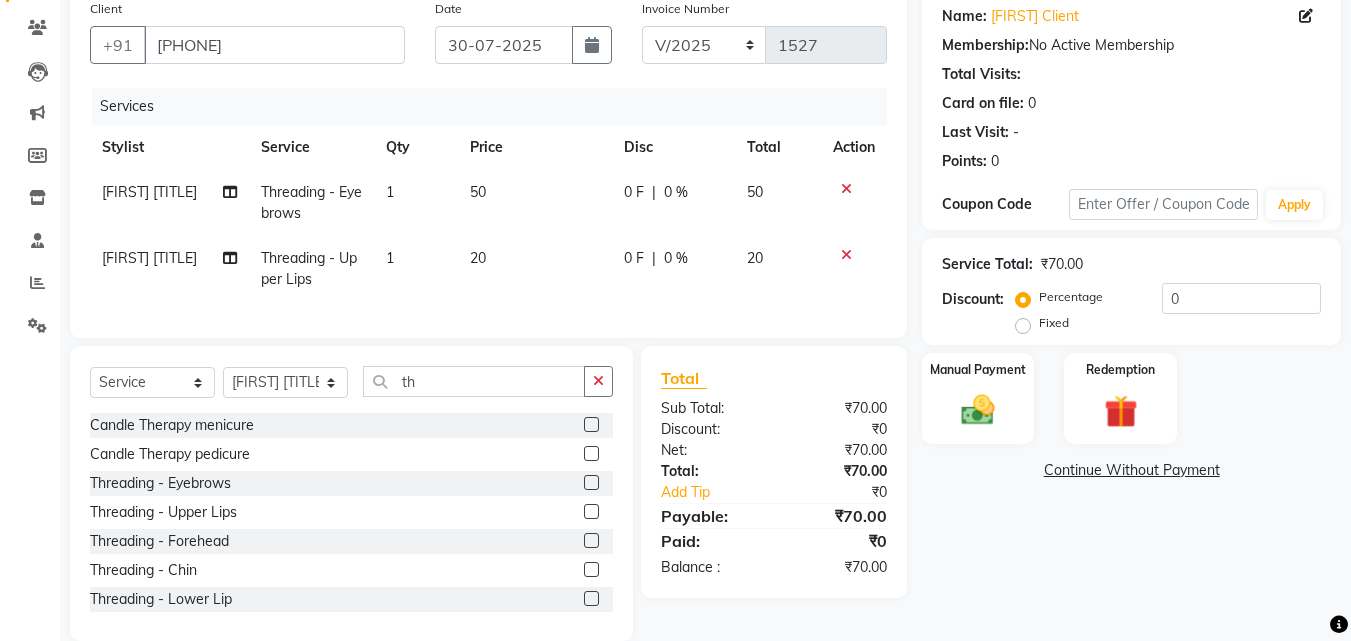 click 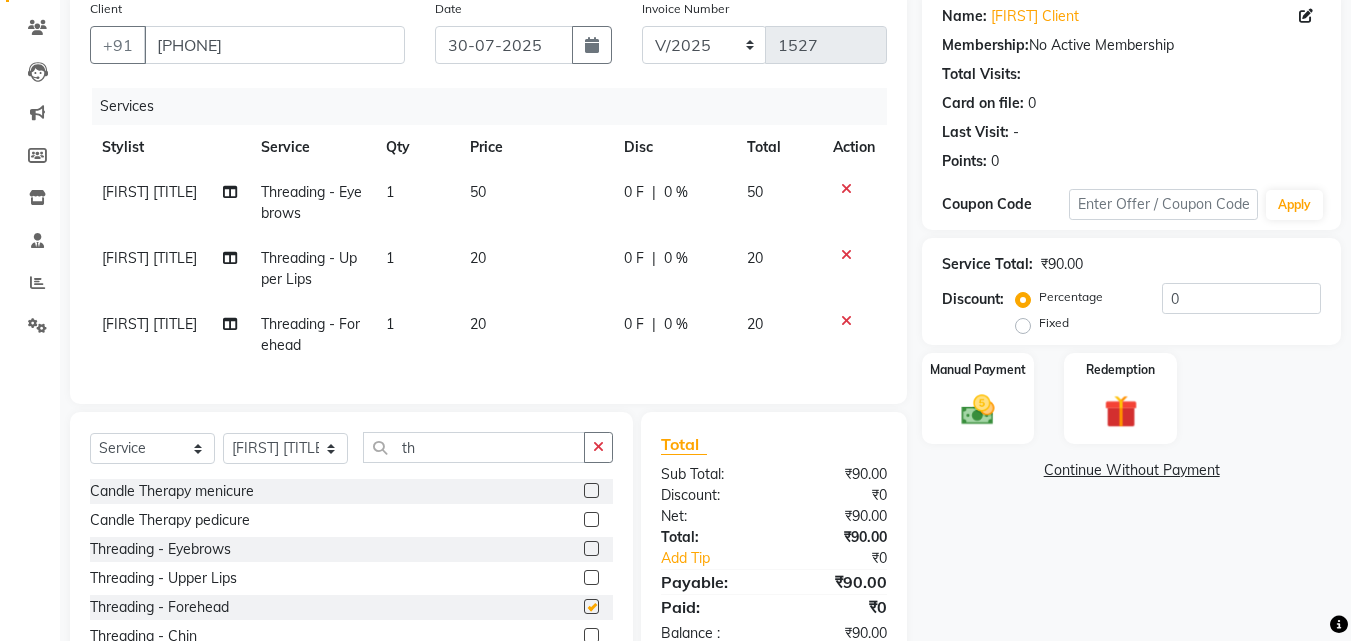 checkbox on "false" 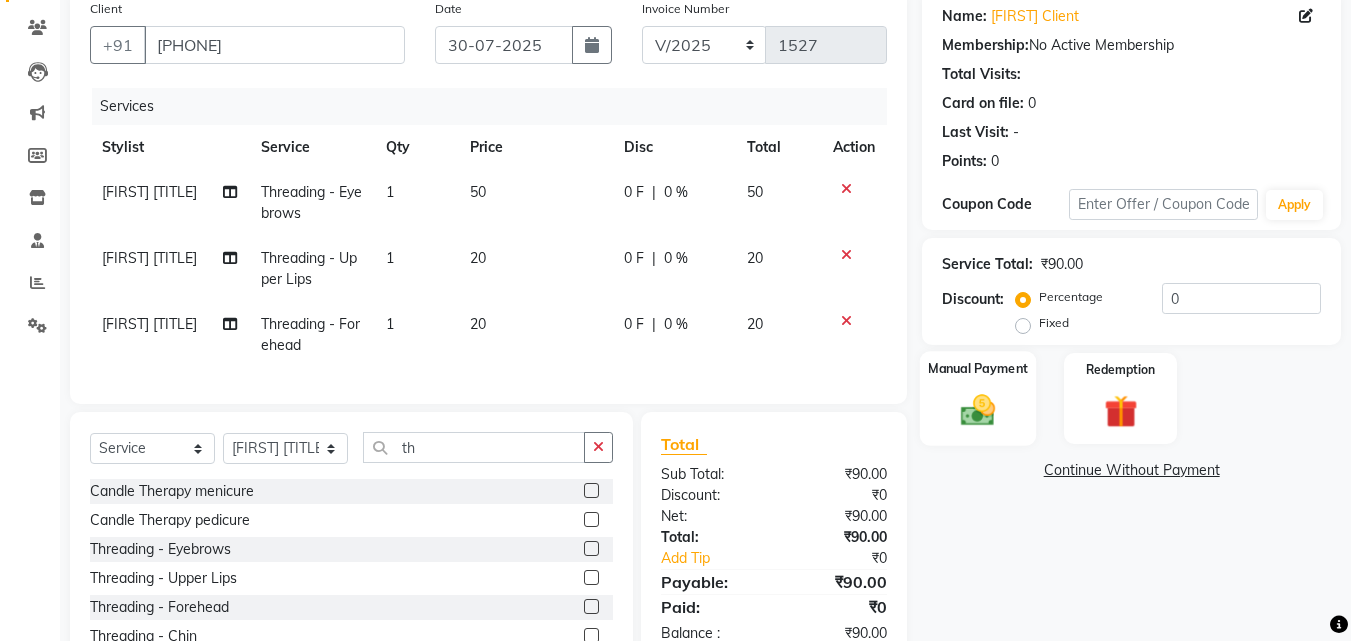 click on "Manual Payment" 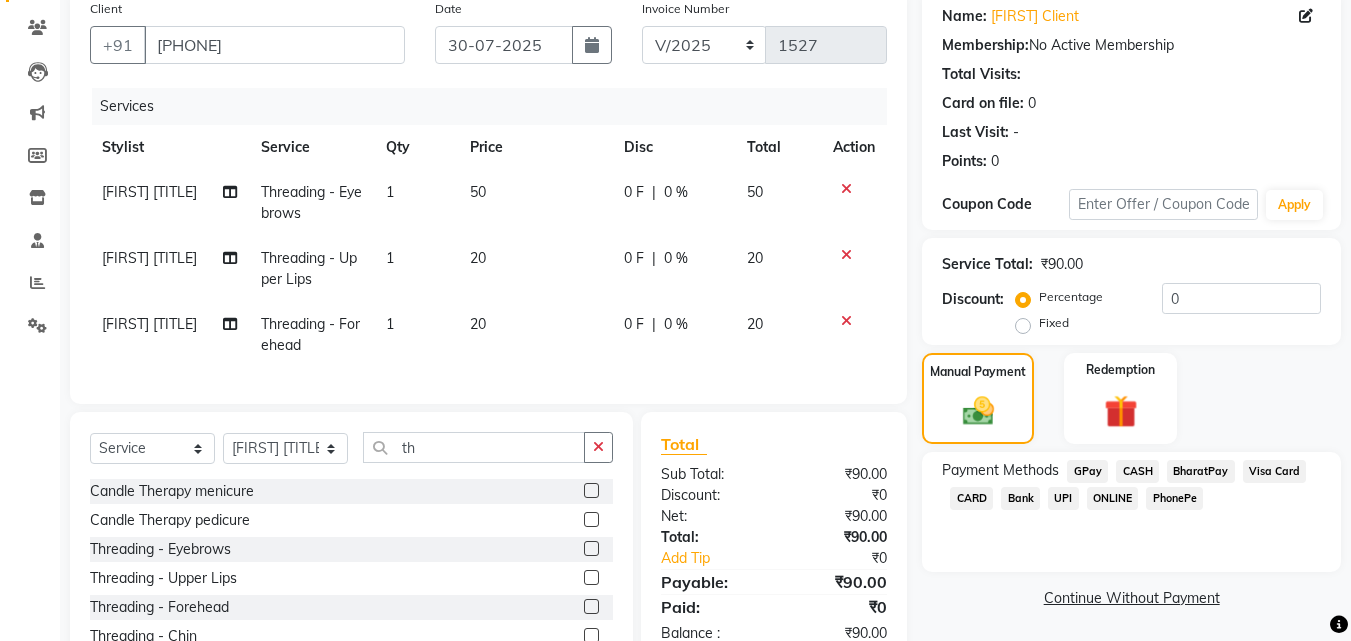 click on "GPay" 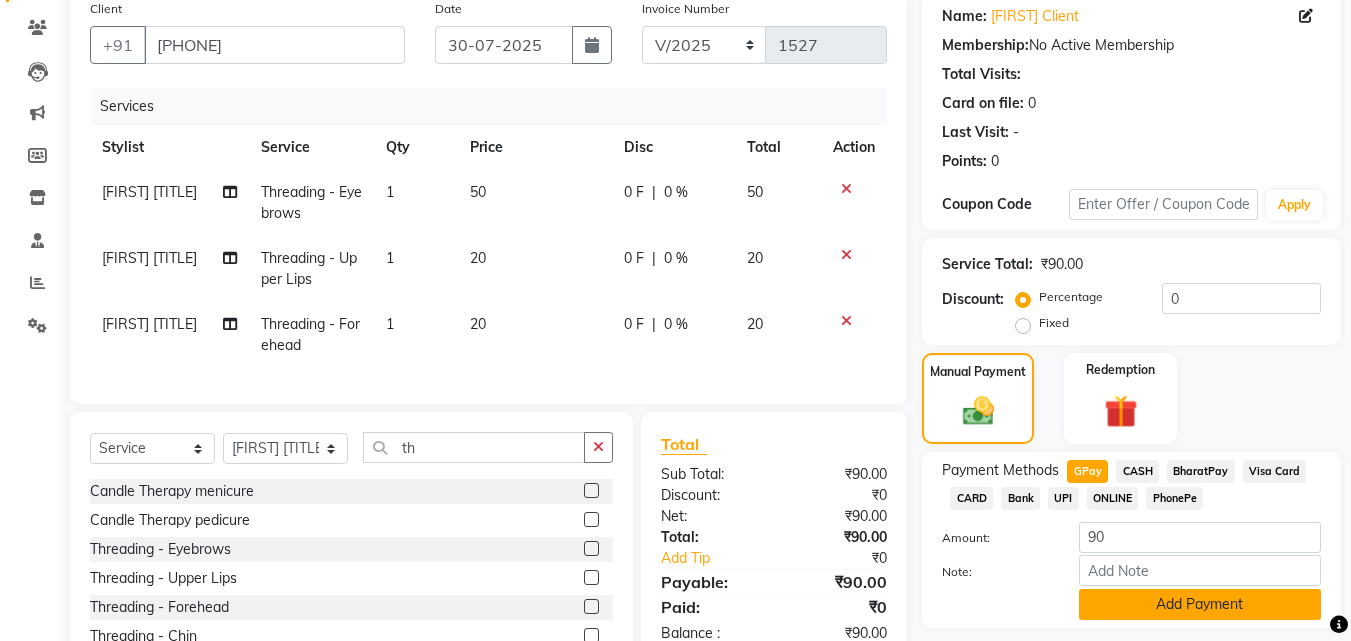 click on "Add Payment" 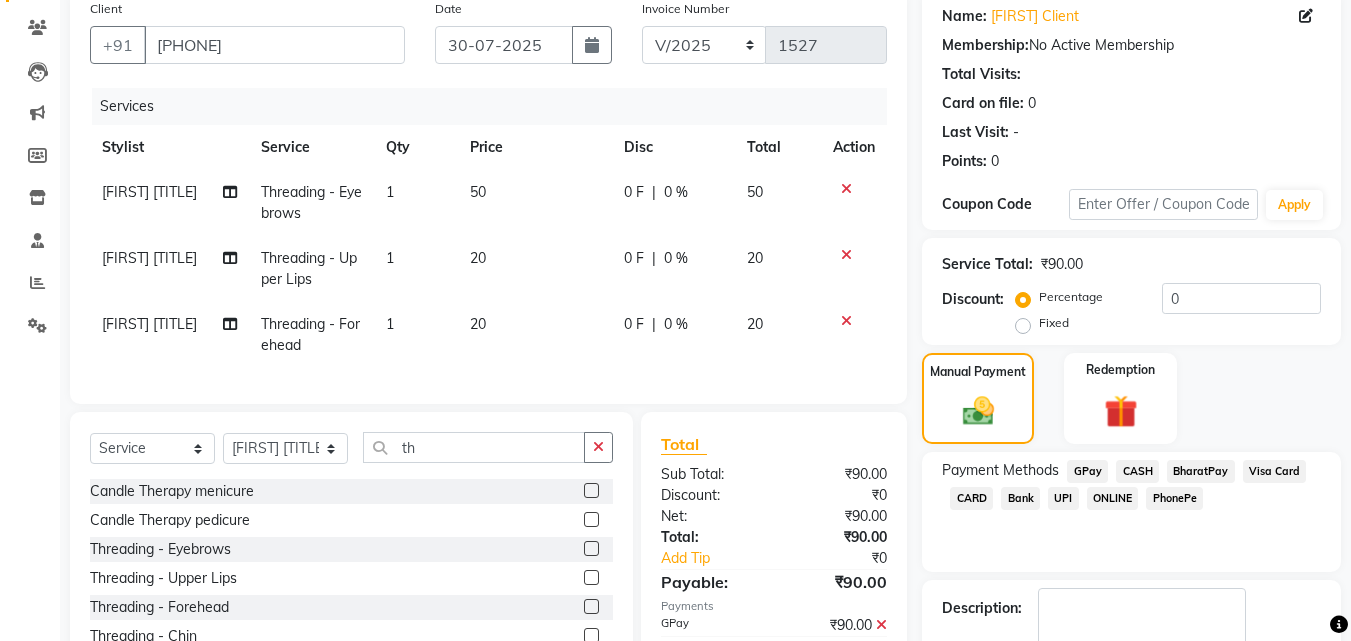 scroll, scrollTop: 275, scrollLeft: 0, axis: vertical 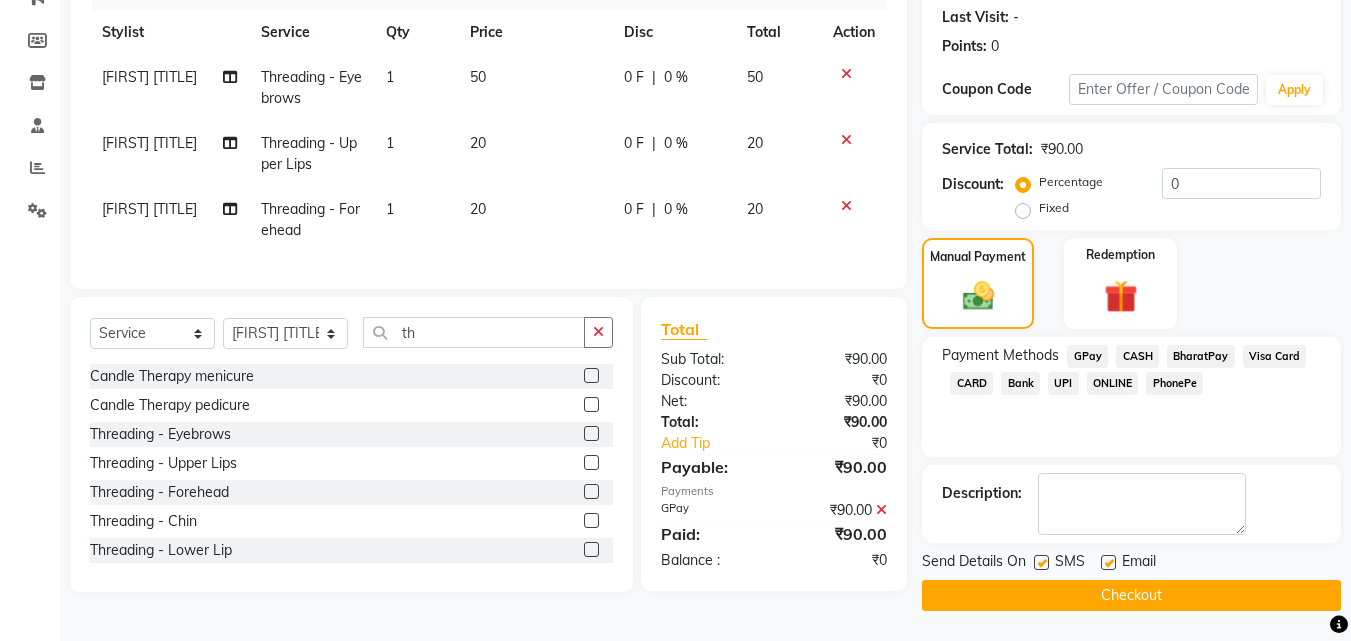 click on "Checkout" 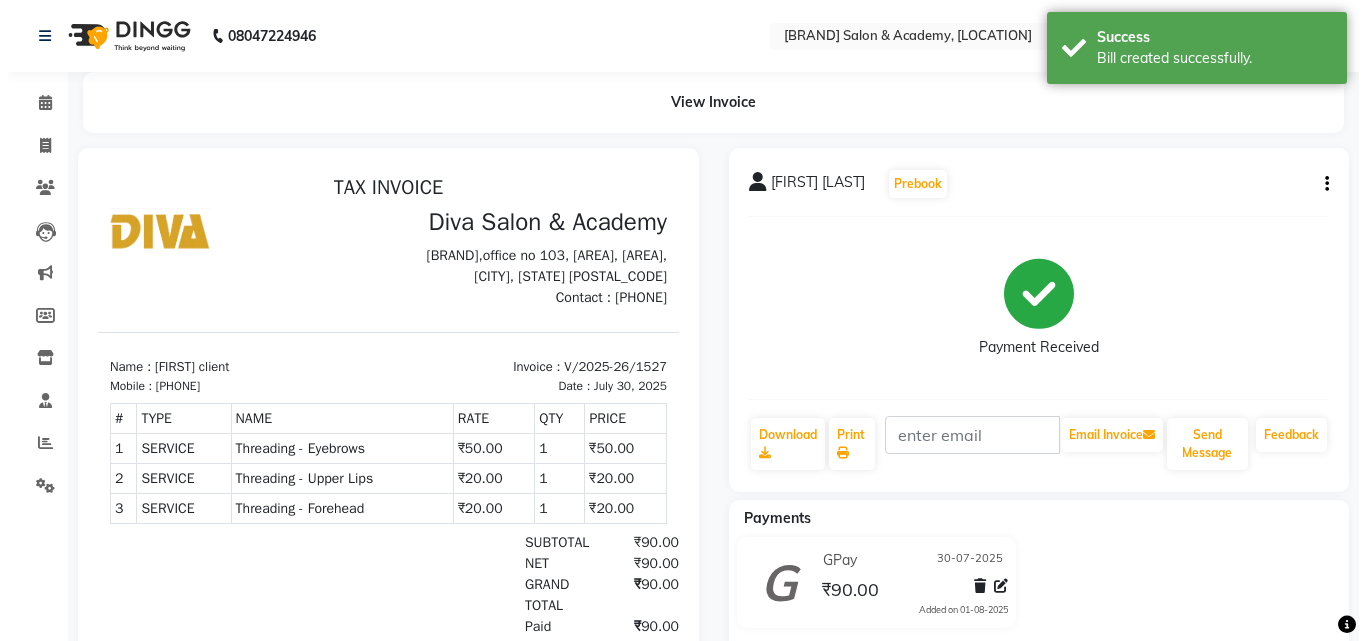 scroll, scrollTop: 0, scrollLeft: 0, axis: both 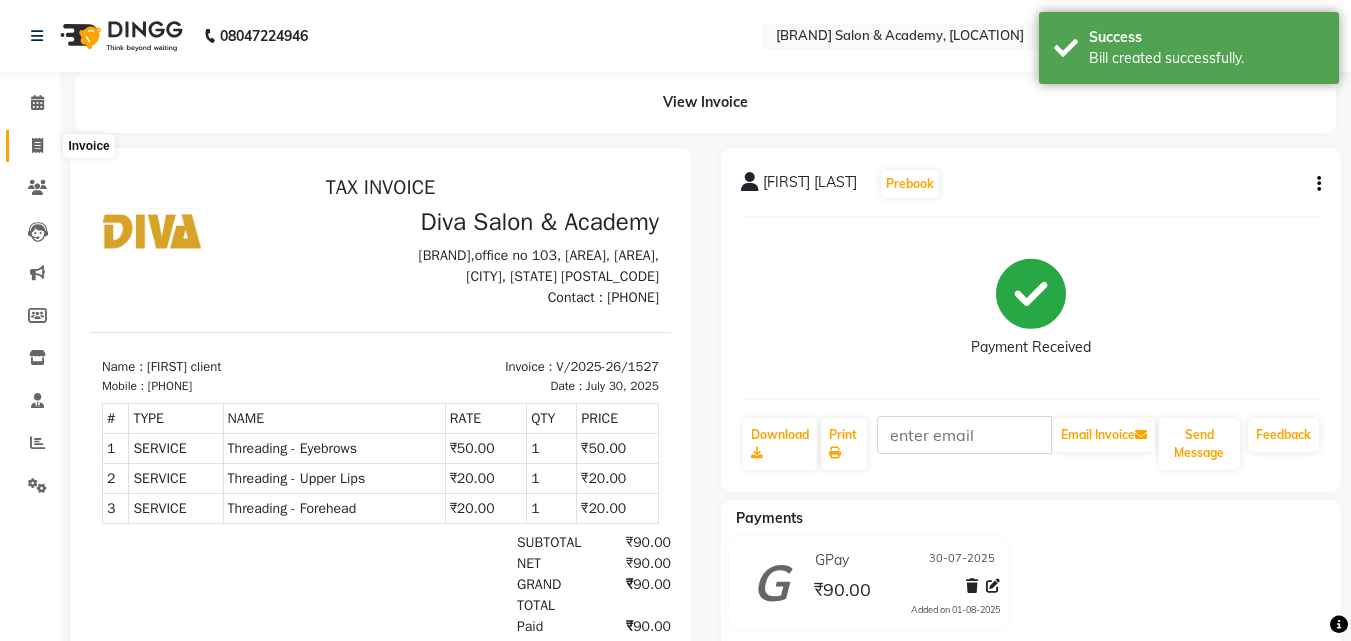 click 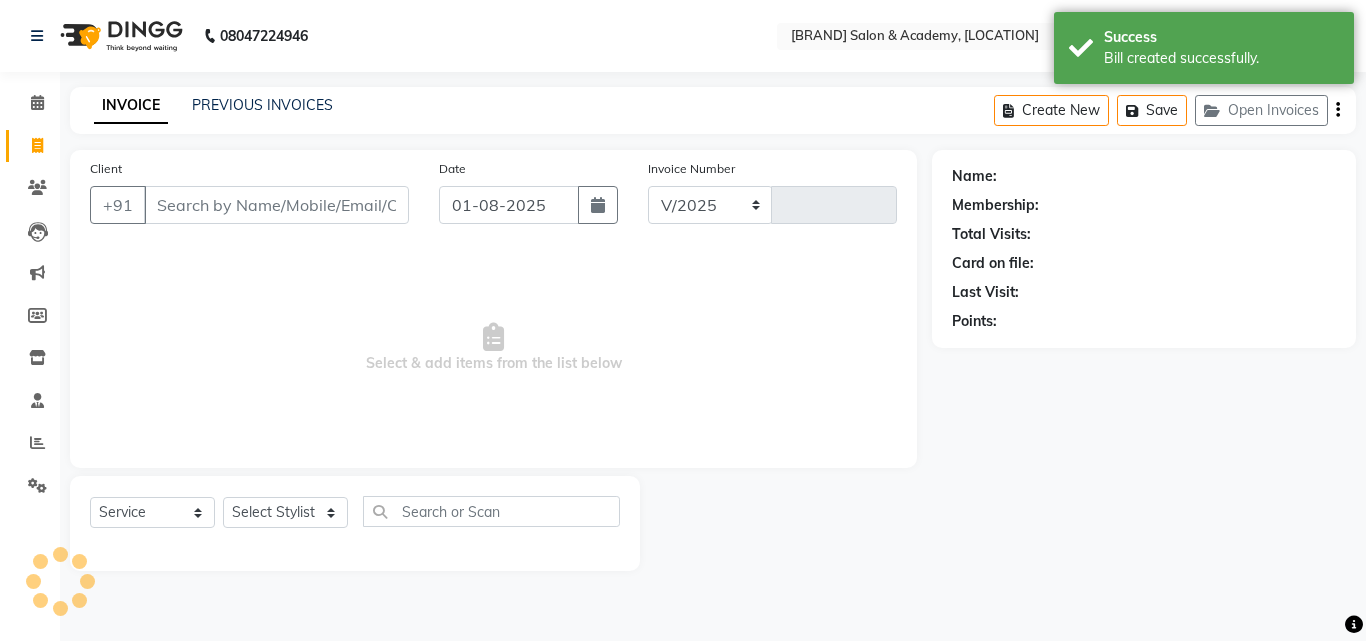 select on "671" 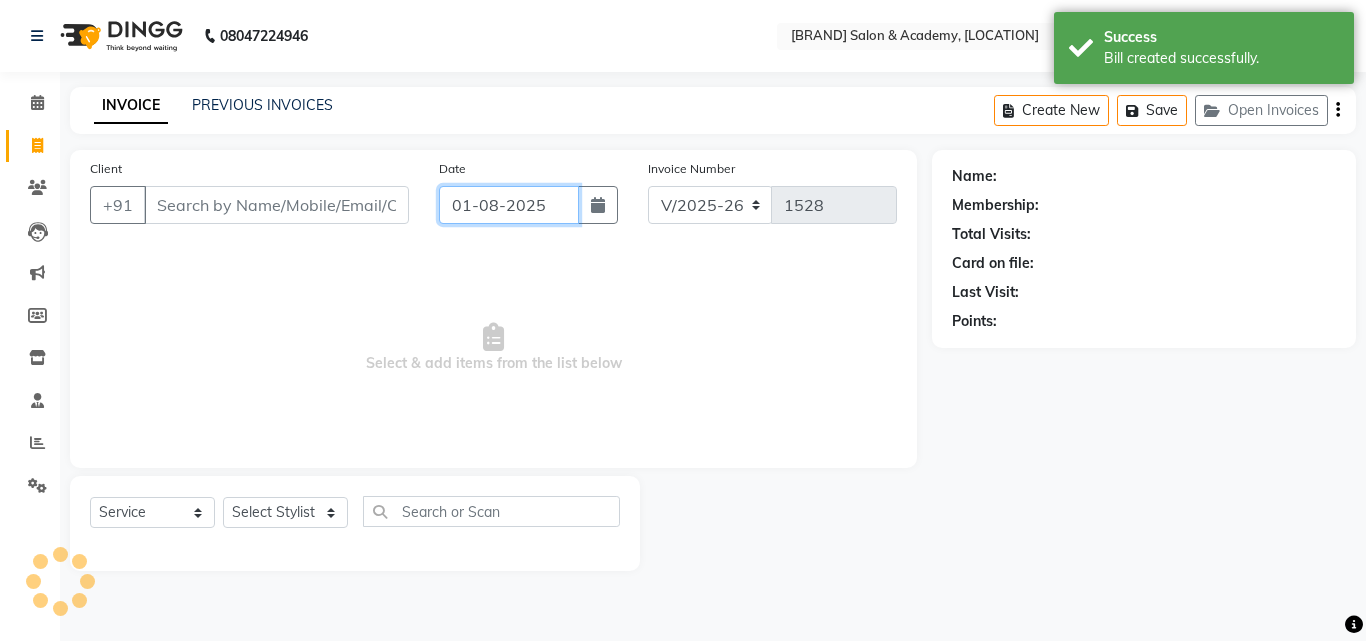 click on "01-08-2025" 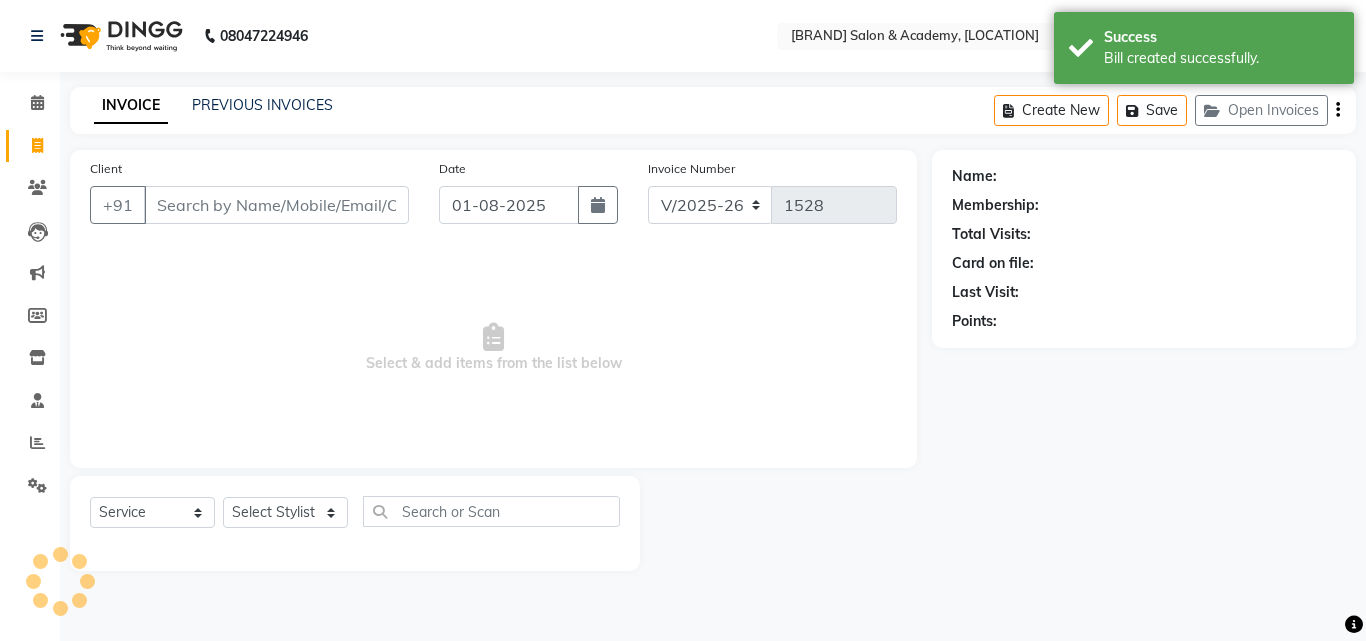 select on "8" 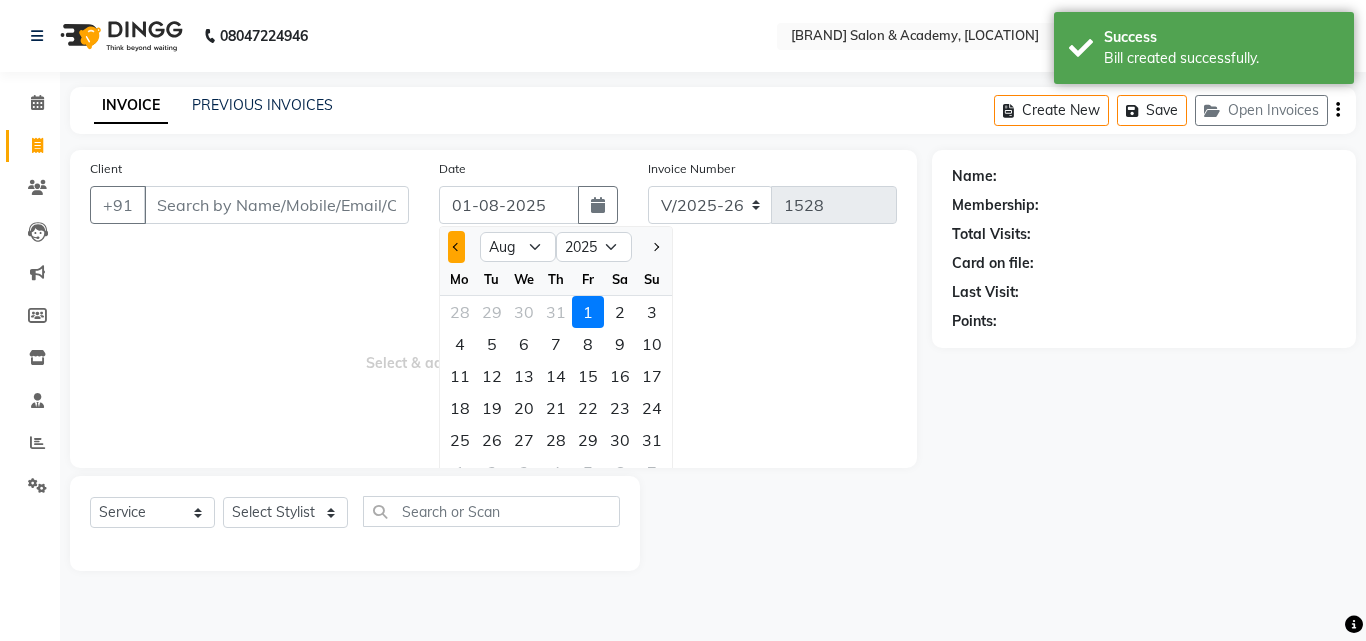 click 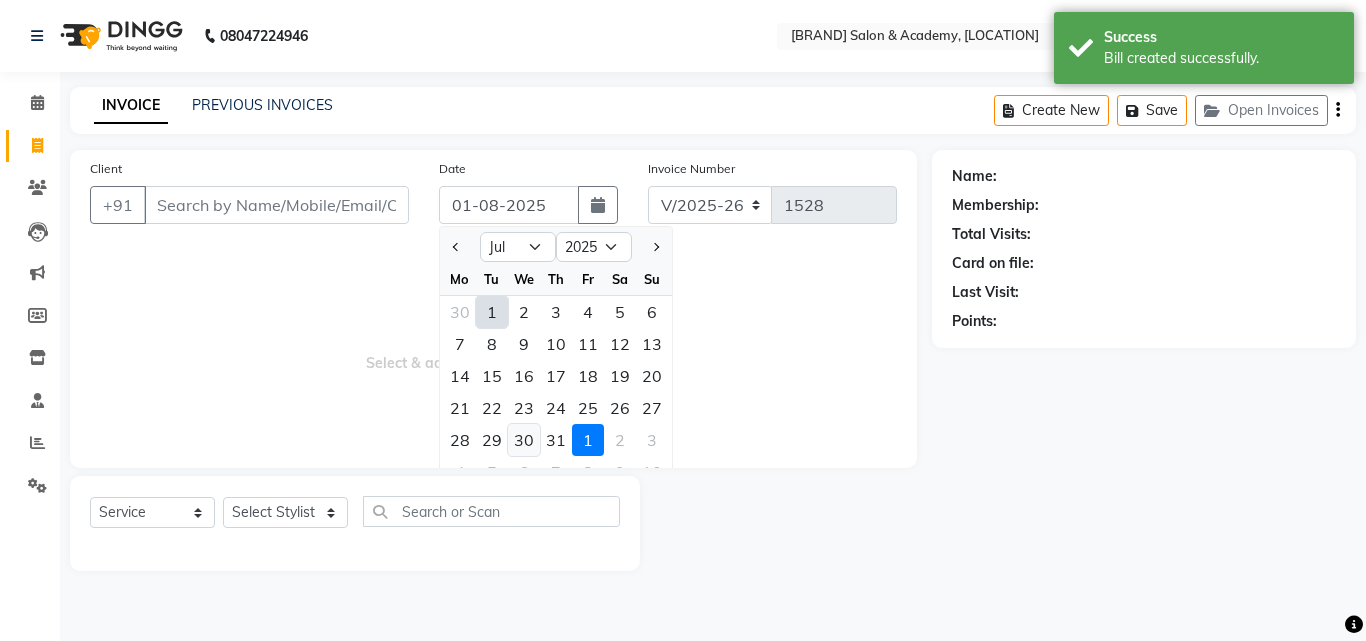 click on "30" 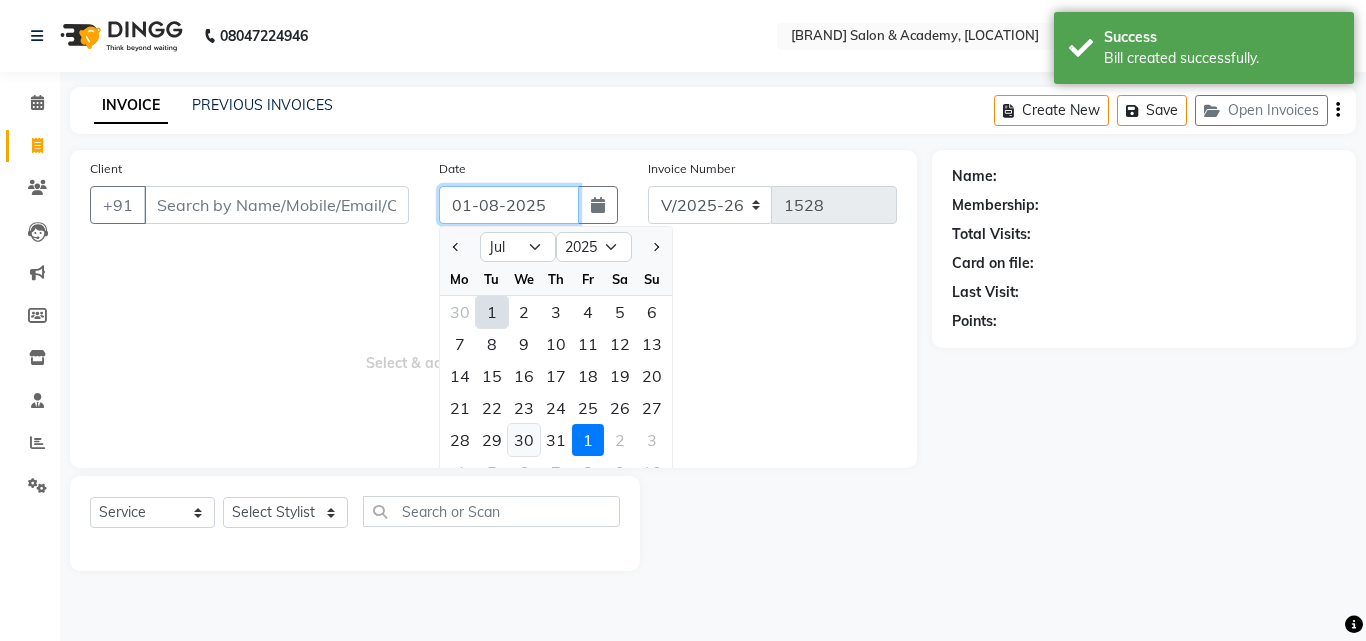 type on "30-07-2025" 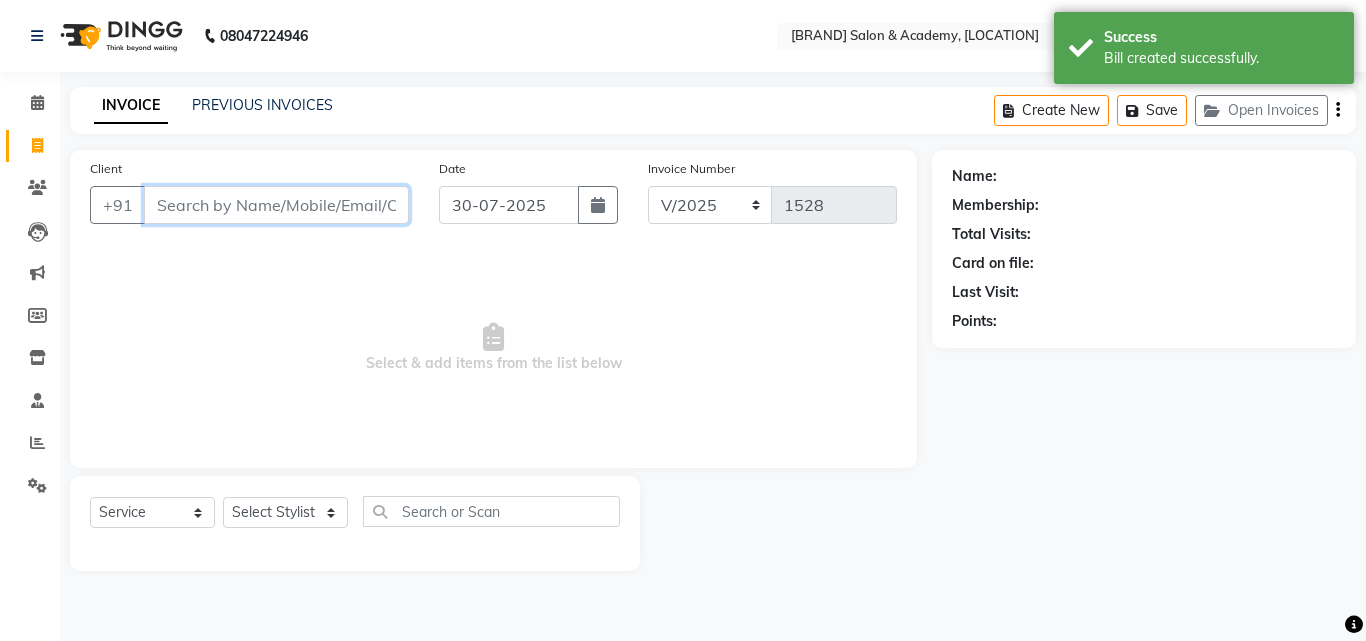 click on "Client" at bounding box center (276, 205) 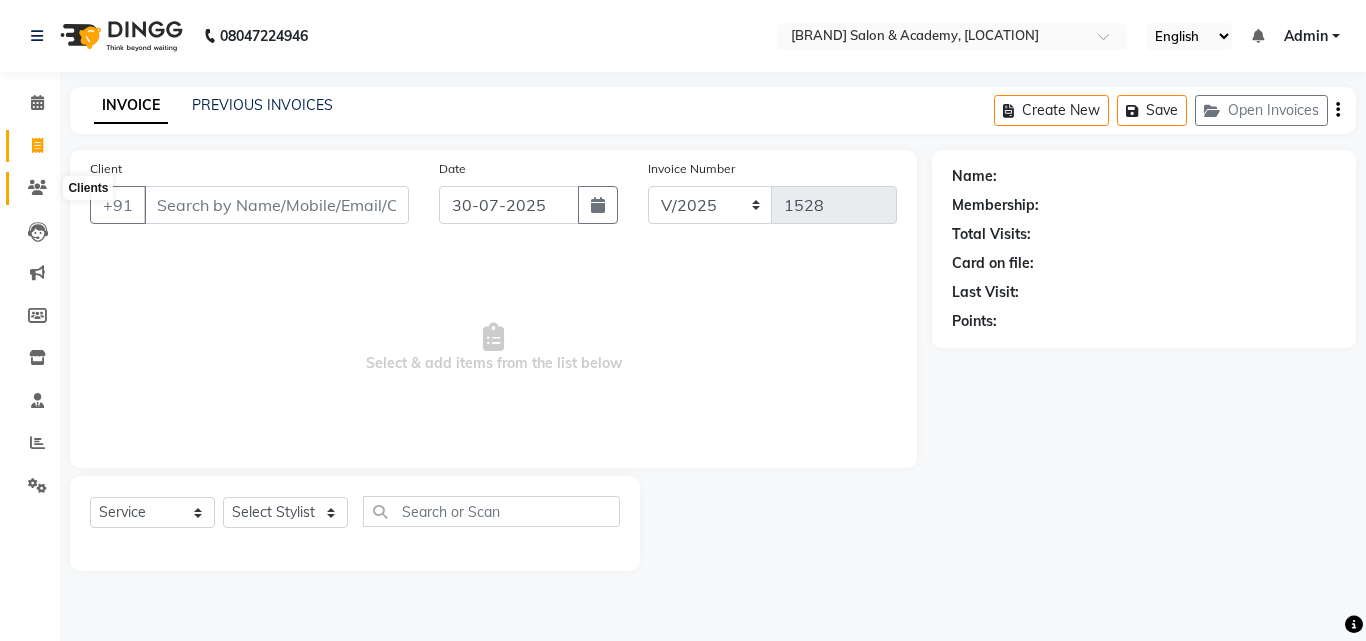 click 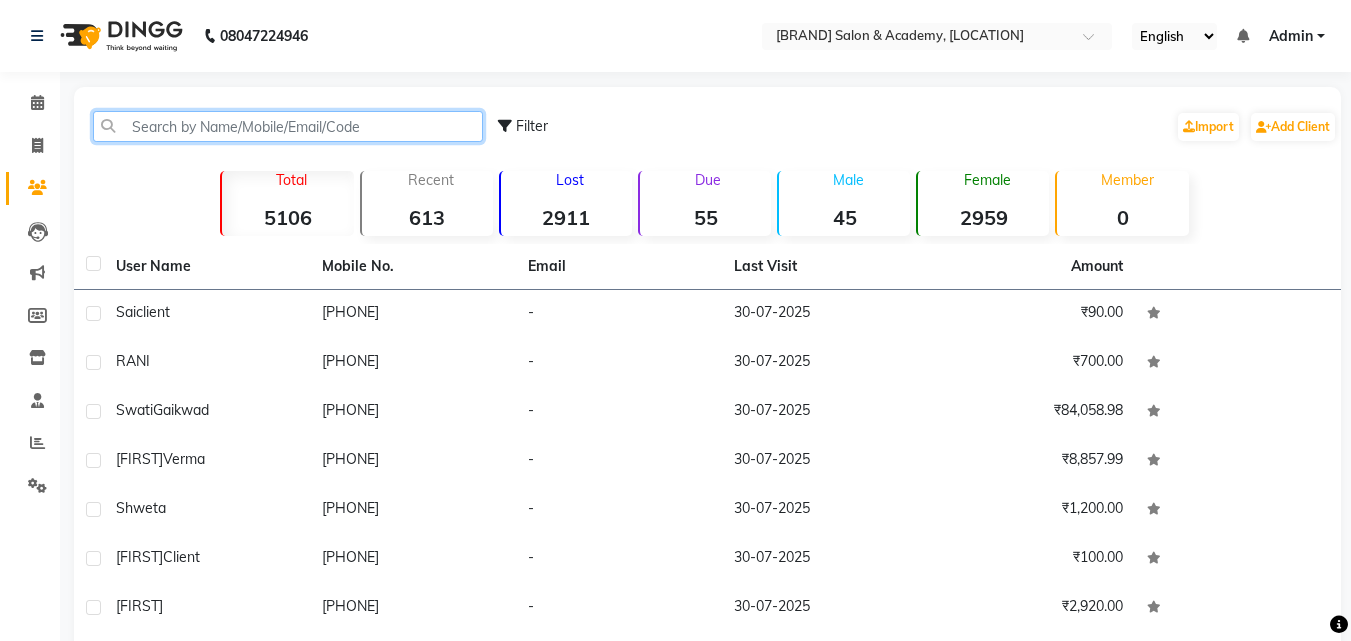 click 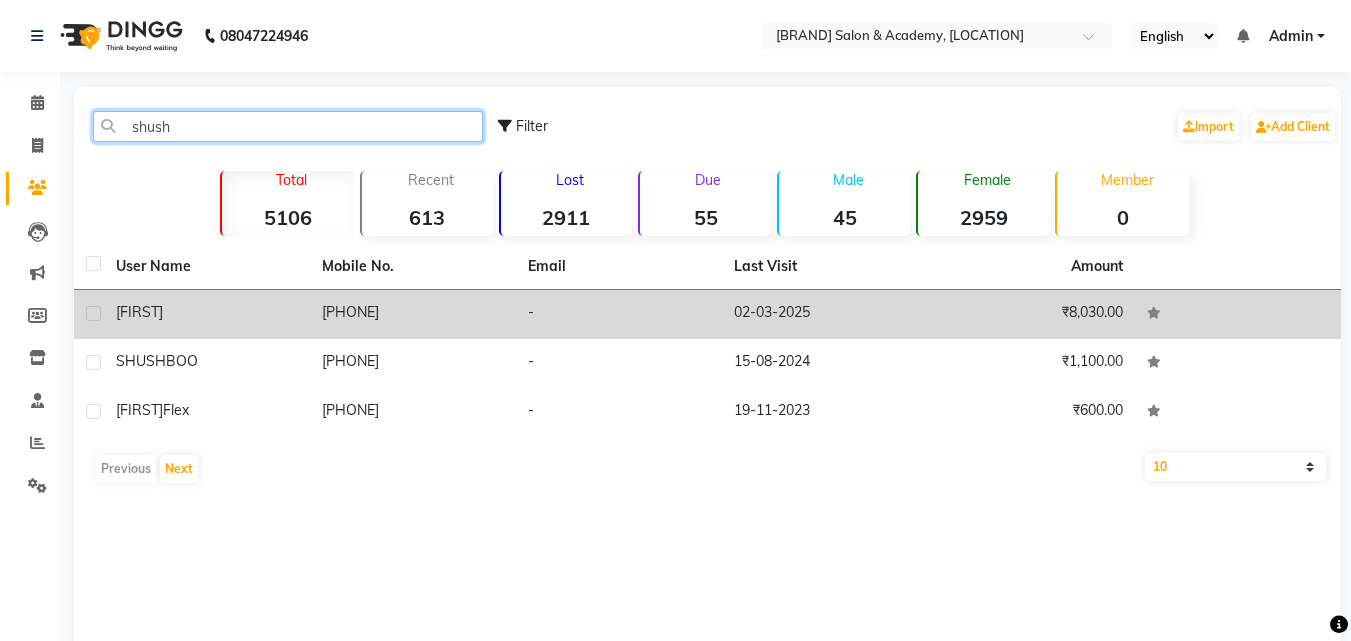 type on "shush" 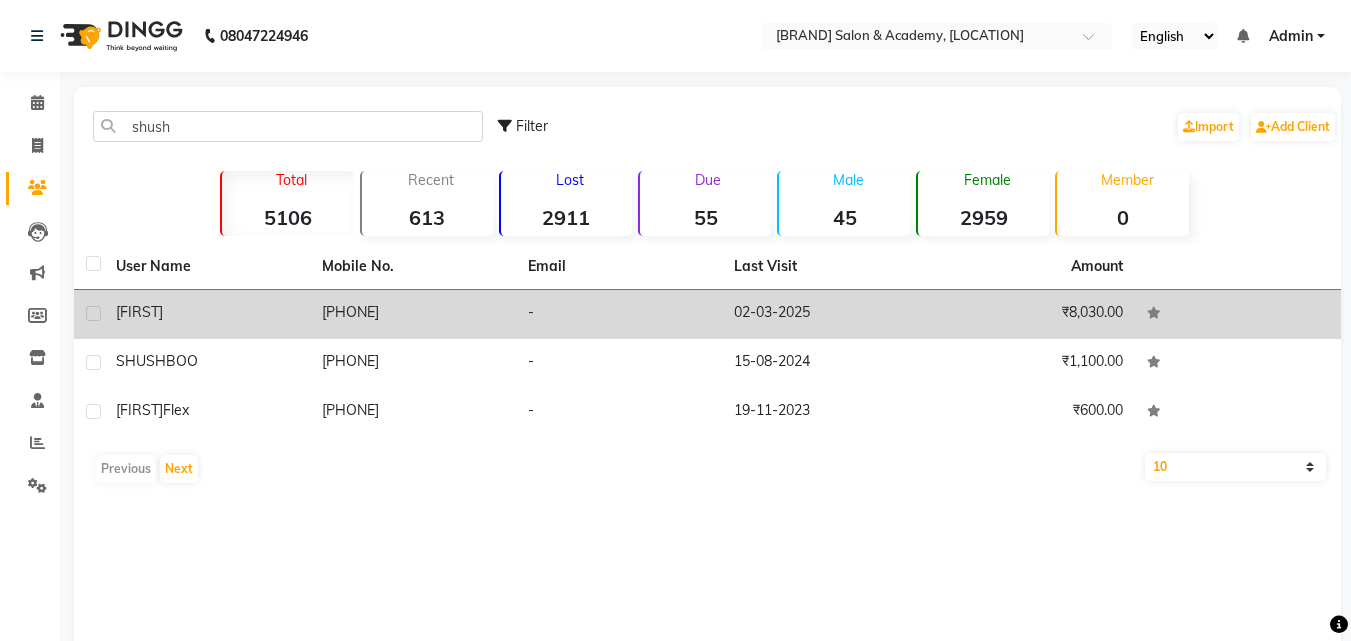 click on "[PHONE]" 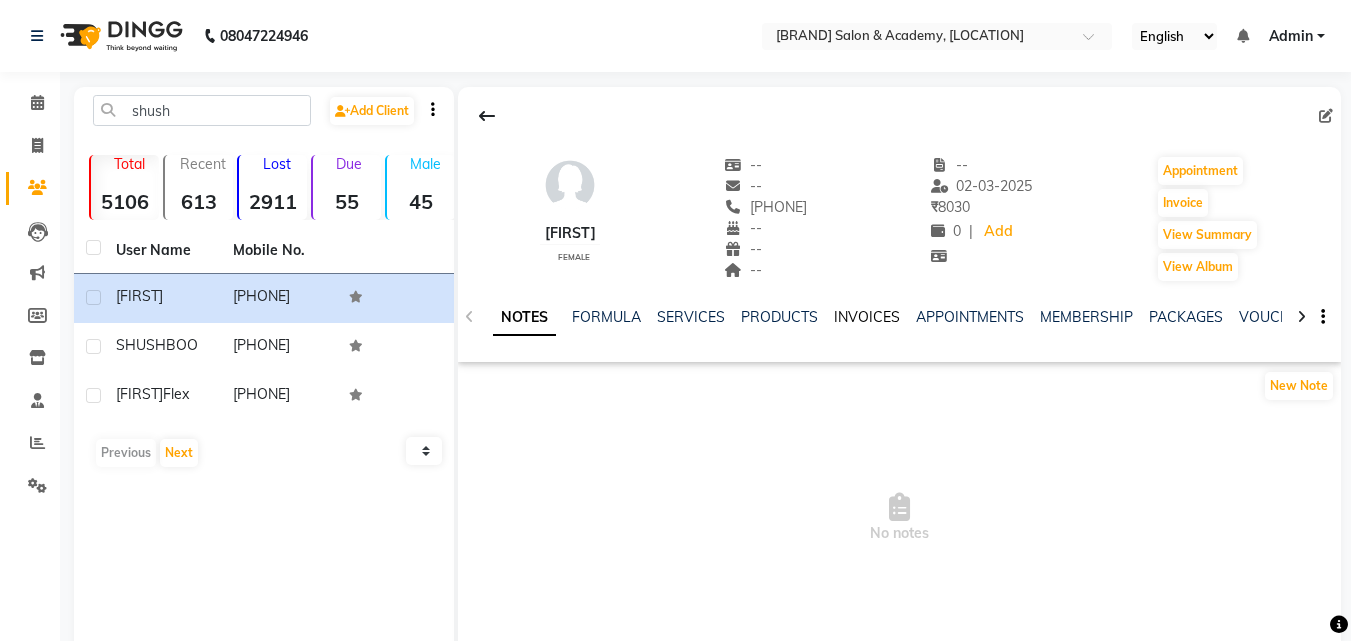 click on "INVOICES" 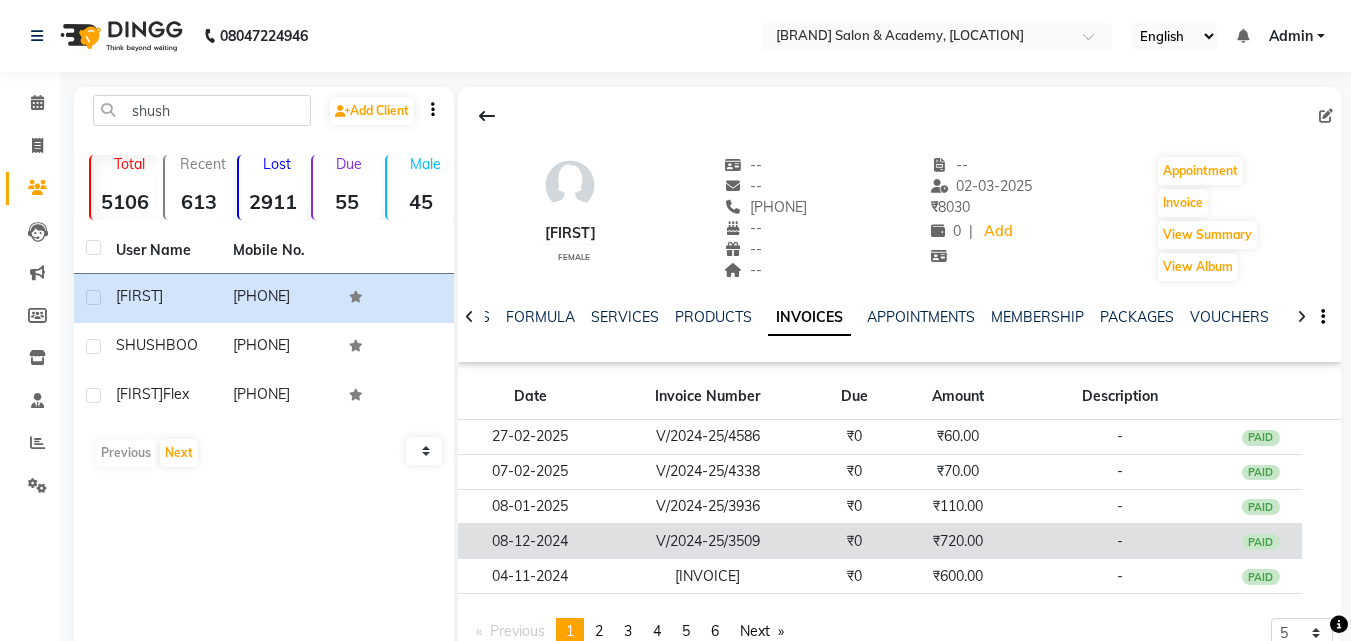 click on "₹0" 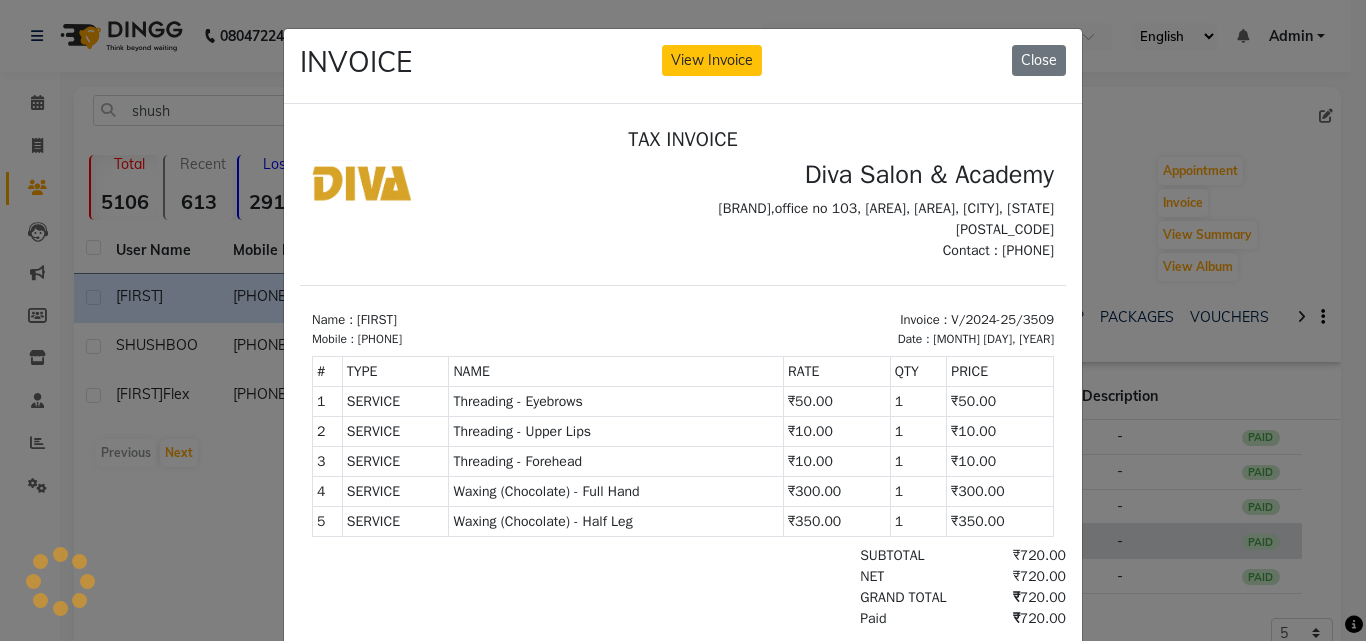 scroll, scrollTop: 0, scrollLeft: 0, axis: both 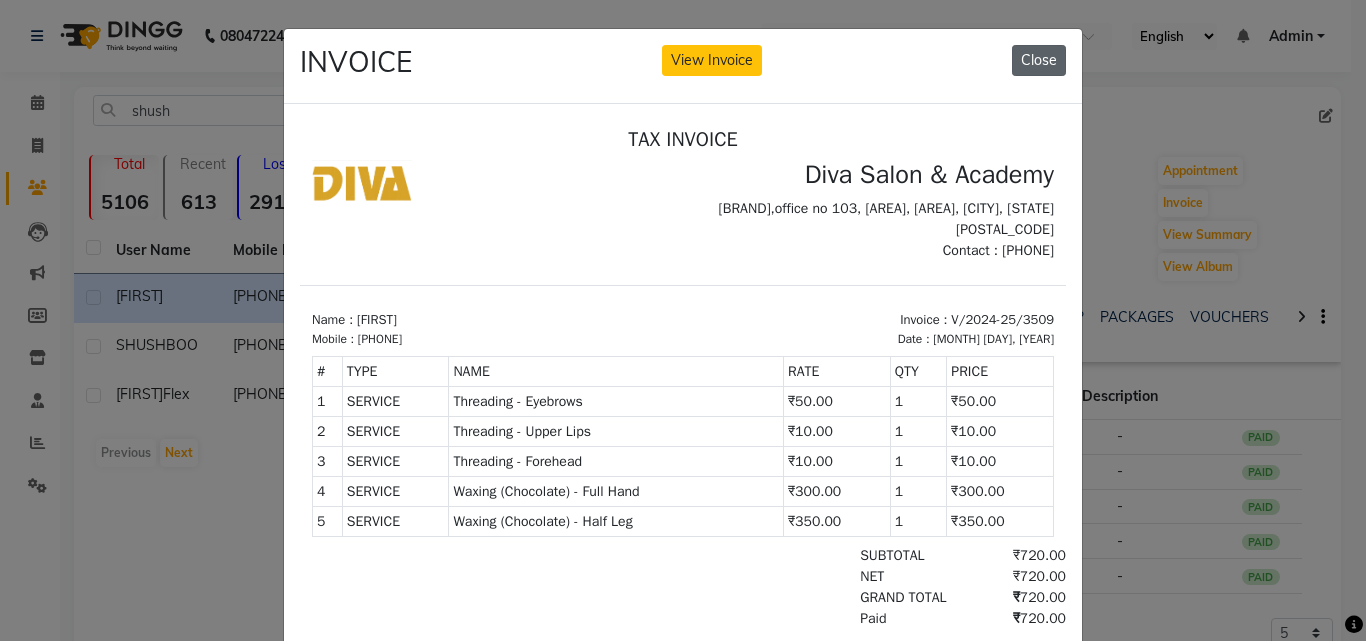 click on "Close" 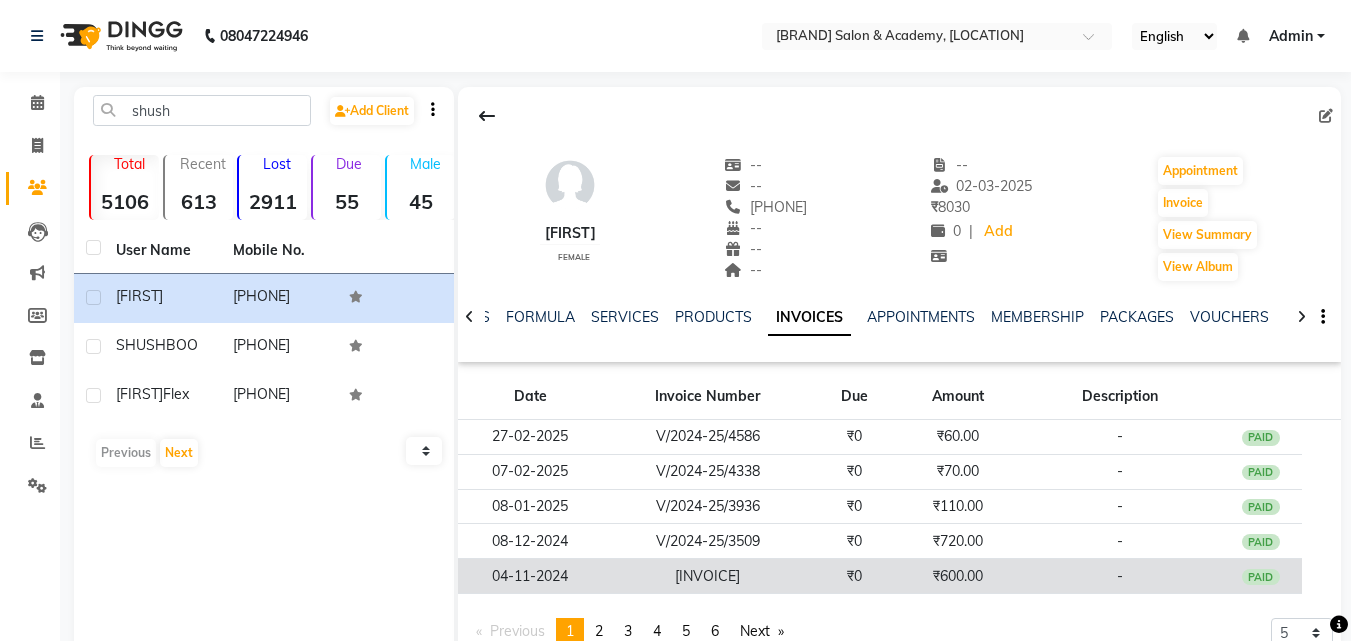 click on "[INVOICE]" 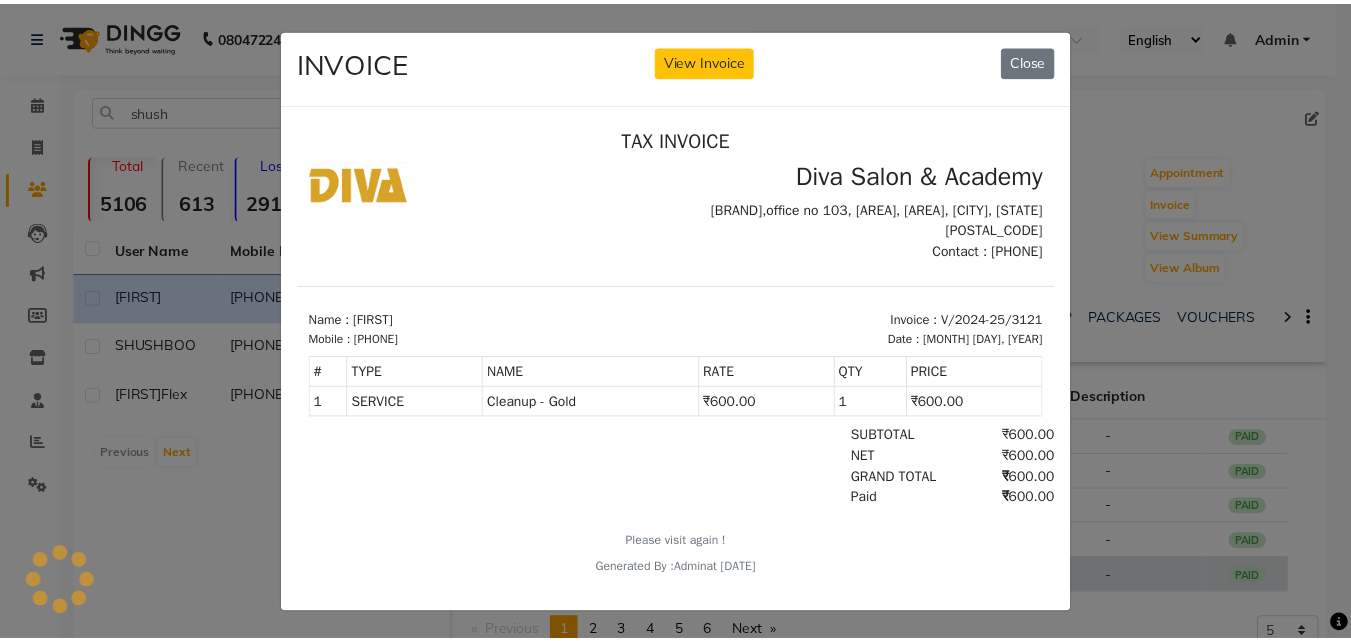 scroll, scrollTop: 0, scrollLeft: 0, axis: both 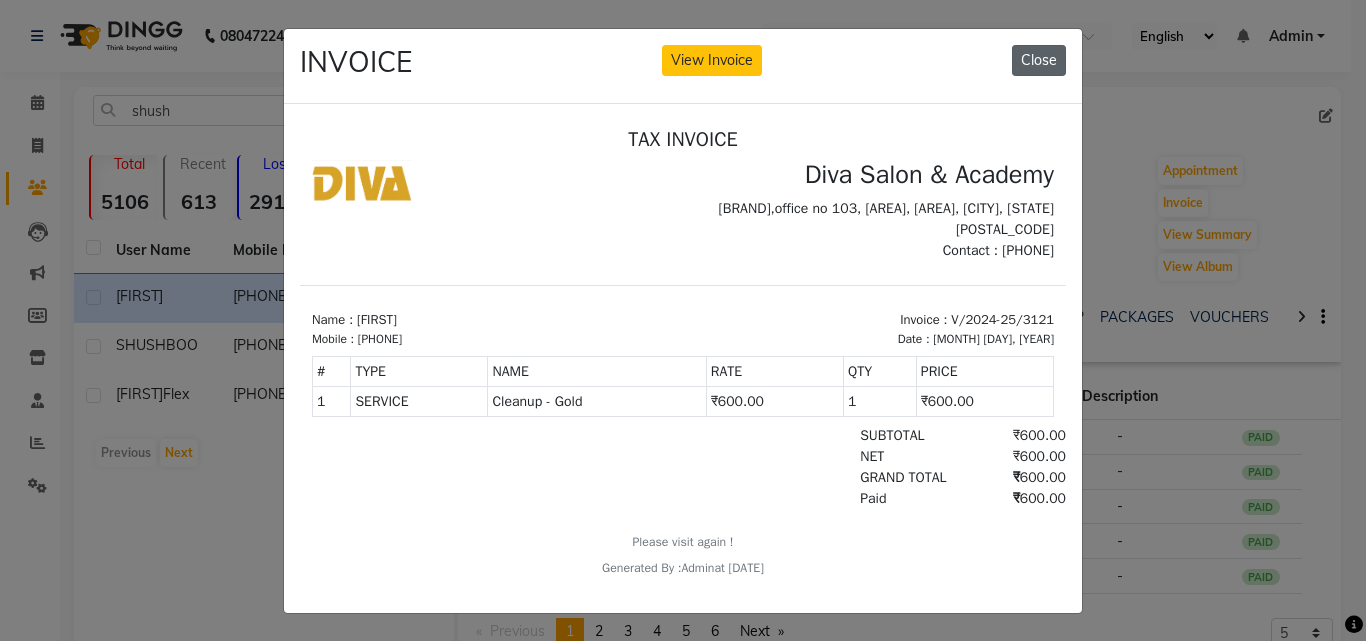 click on "Close" 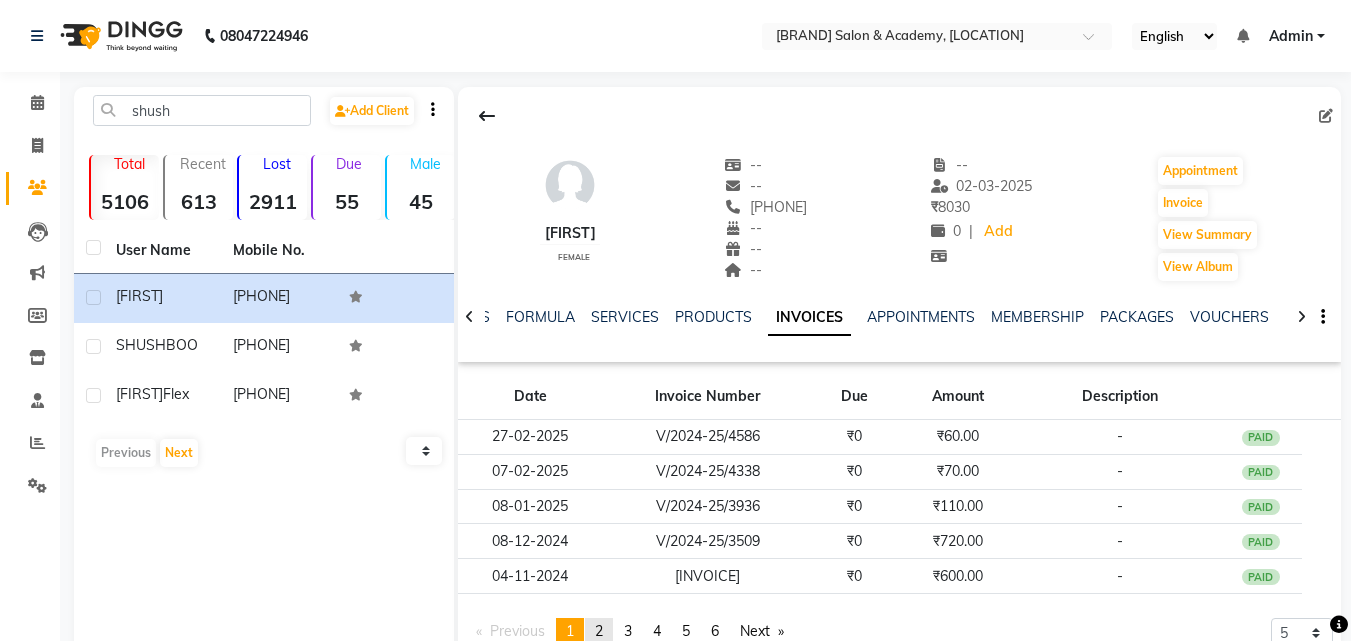 click on "2" 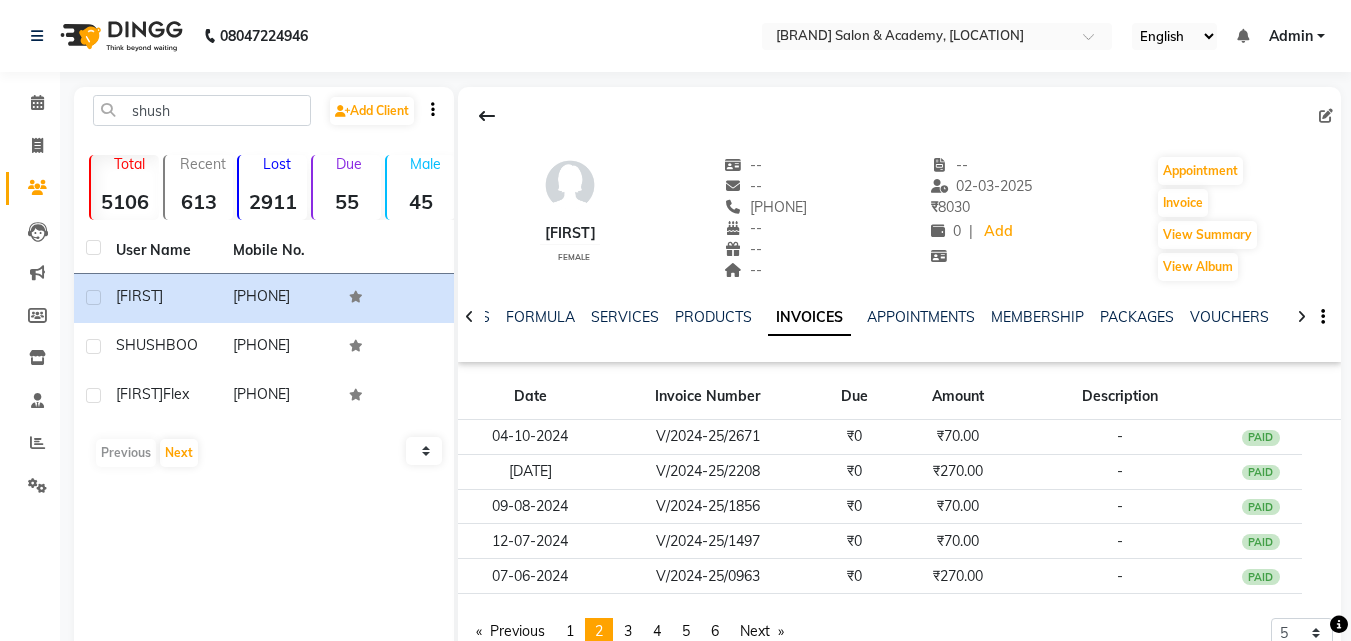 click on "2" 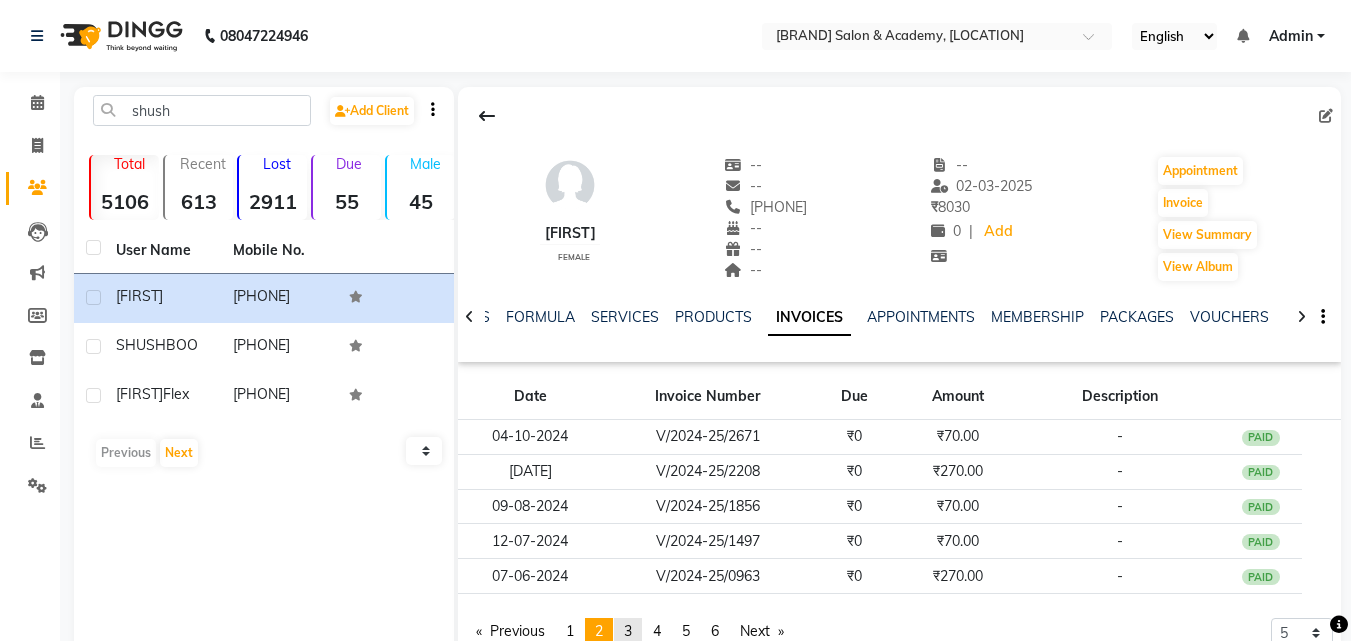 click on "3" 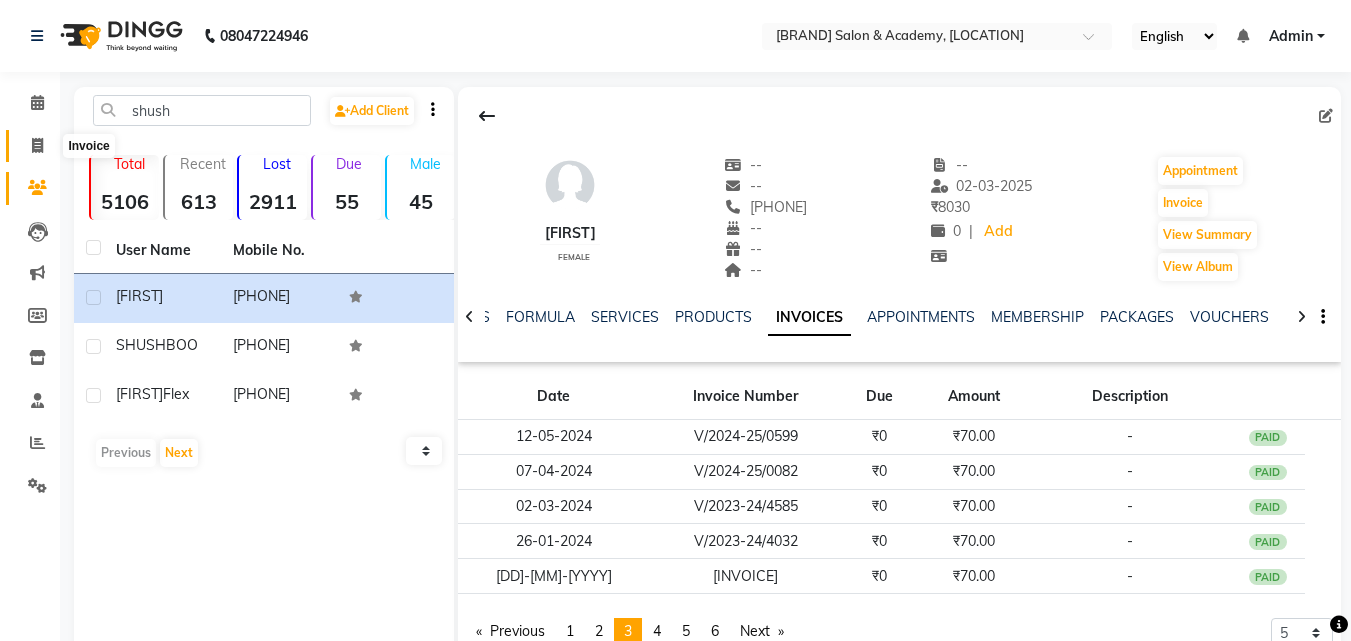 click 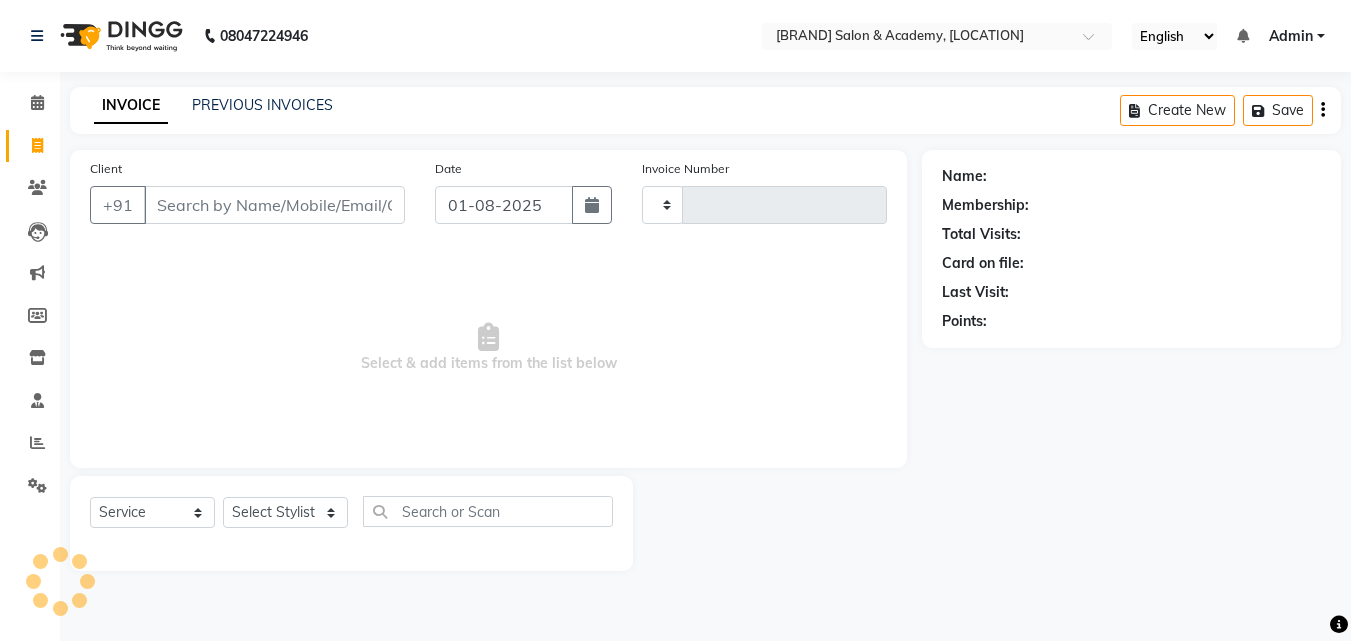 type on "1528" 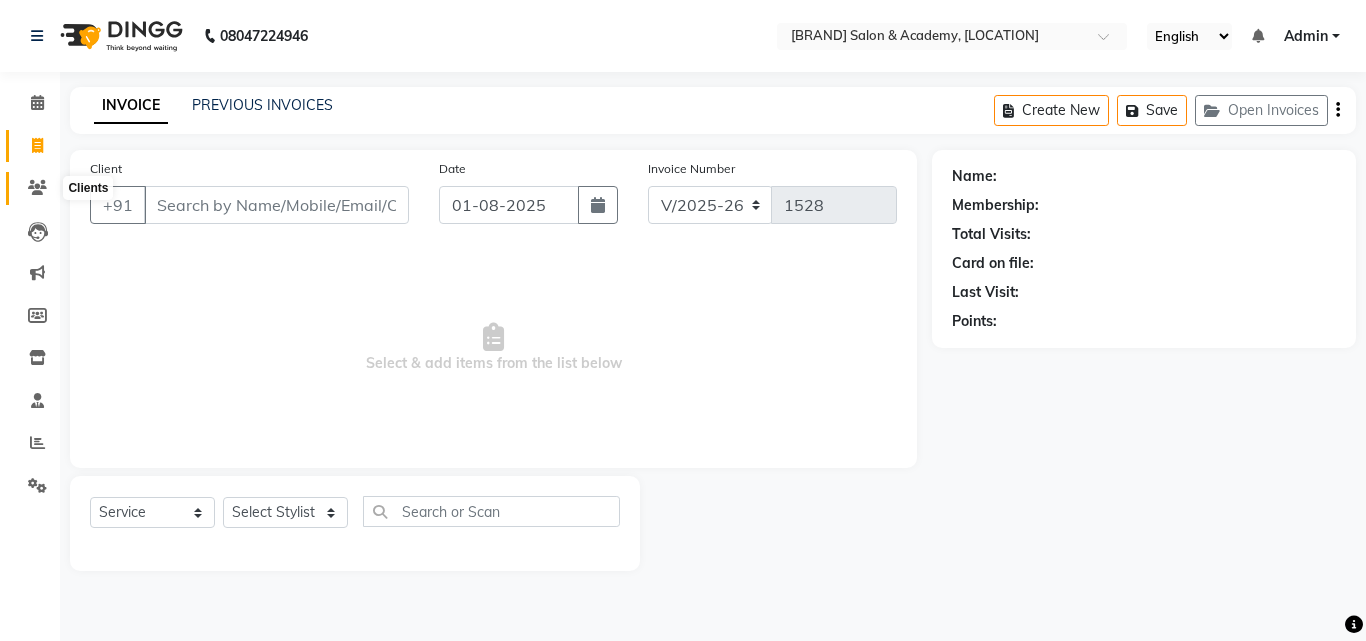click 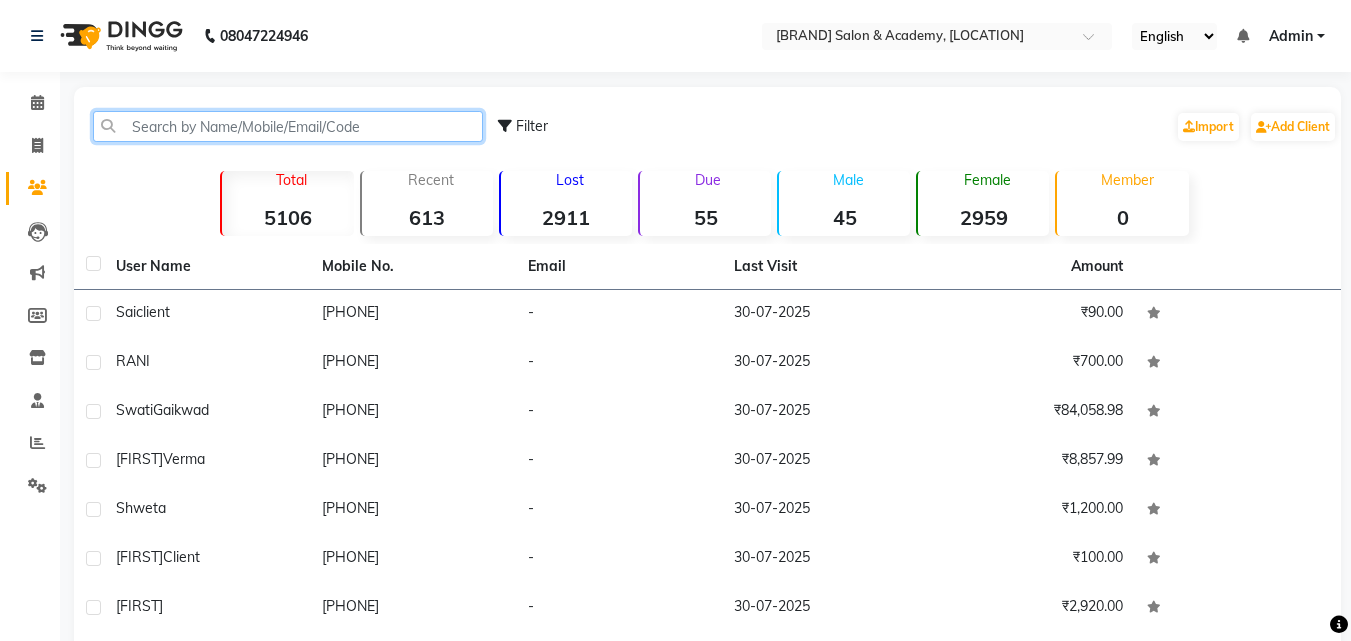click 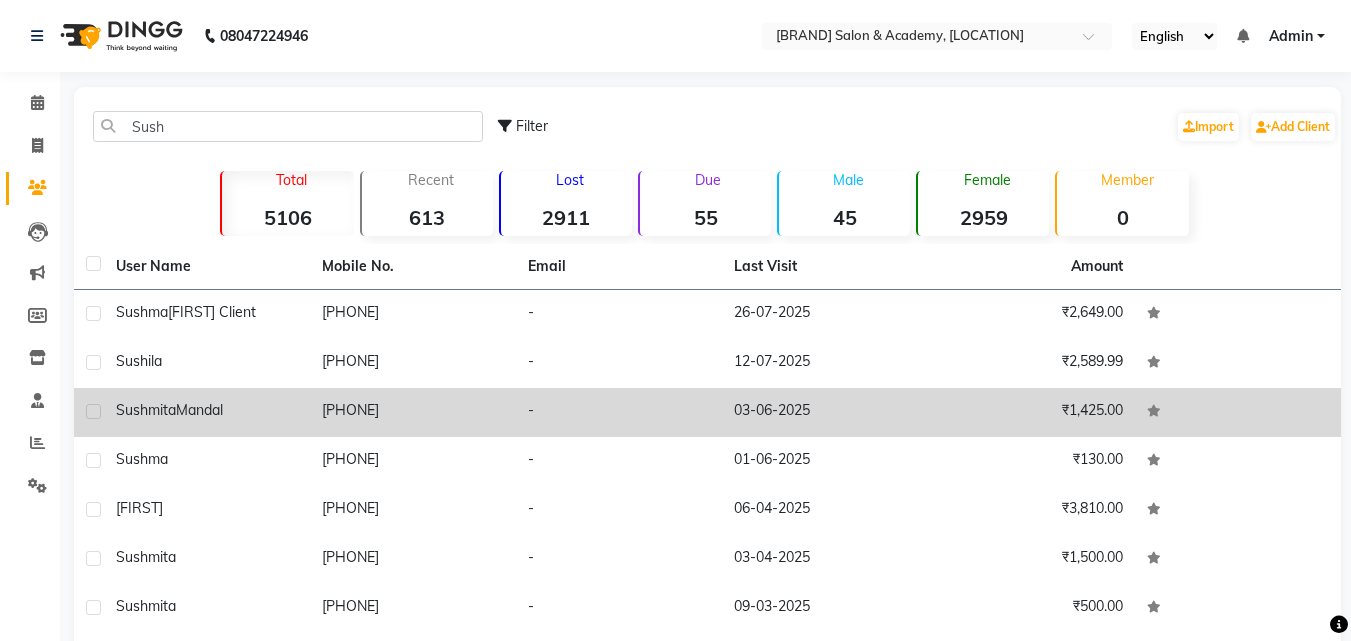 click on "-" 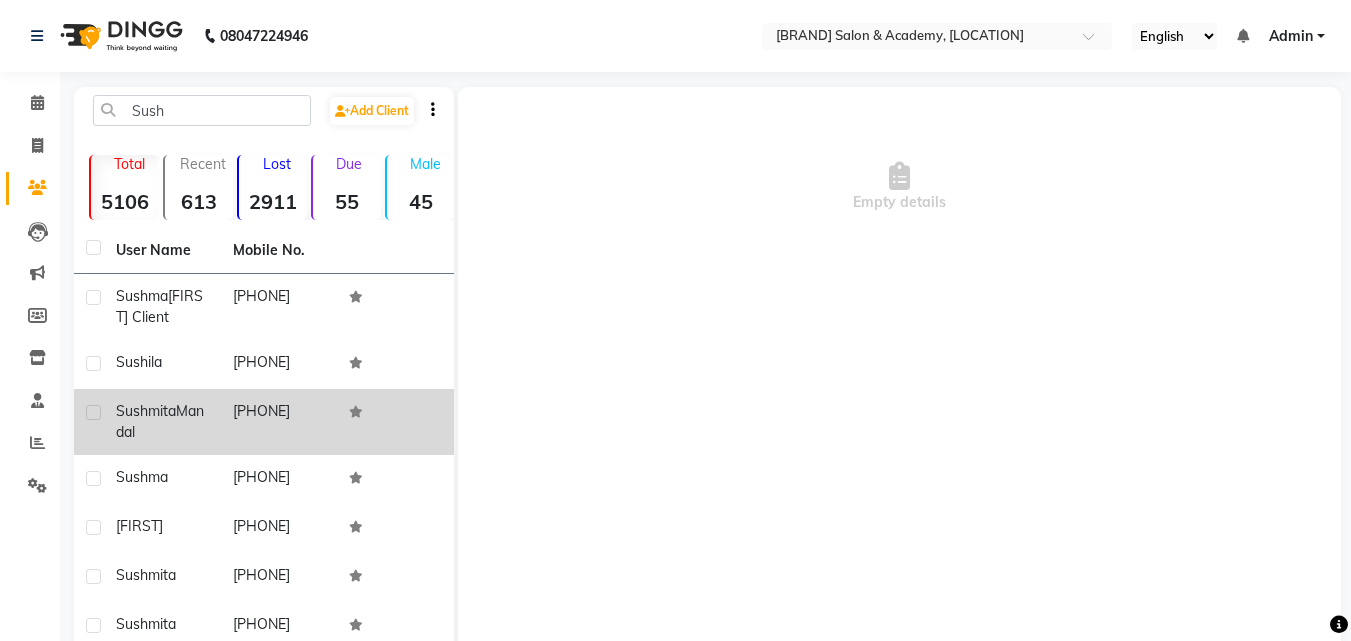 click on "[PHONE]" 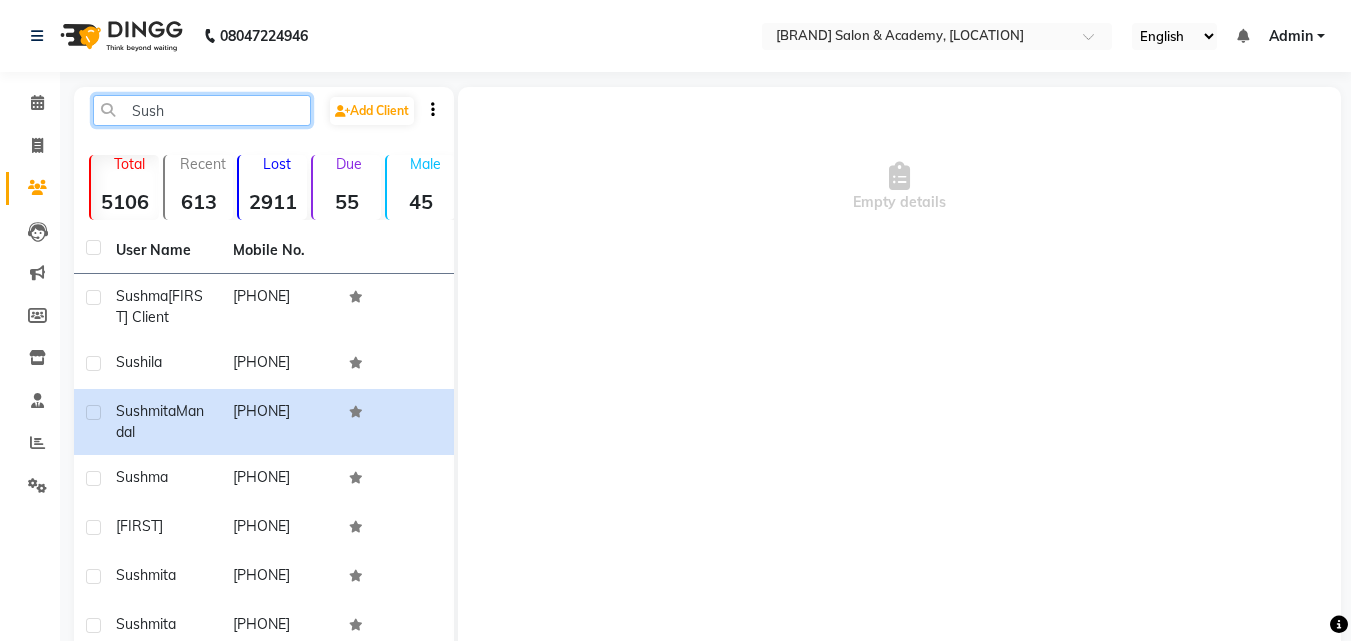 click on "Sush" 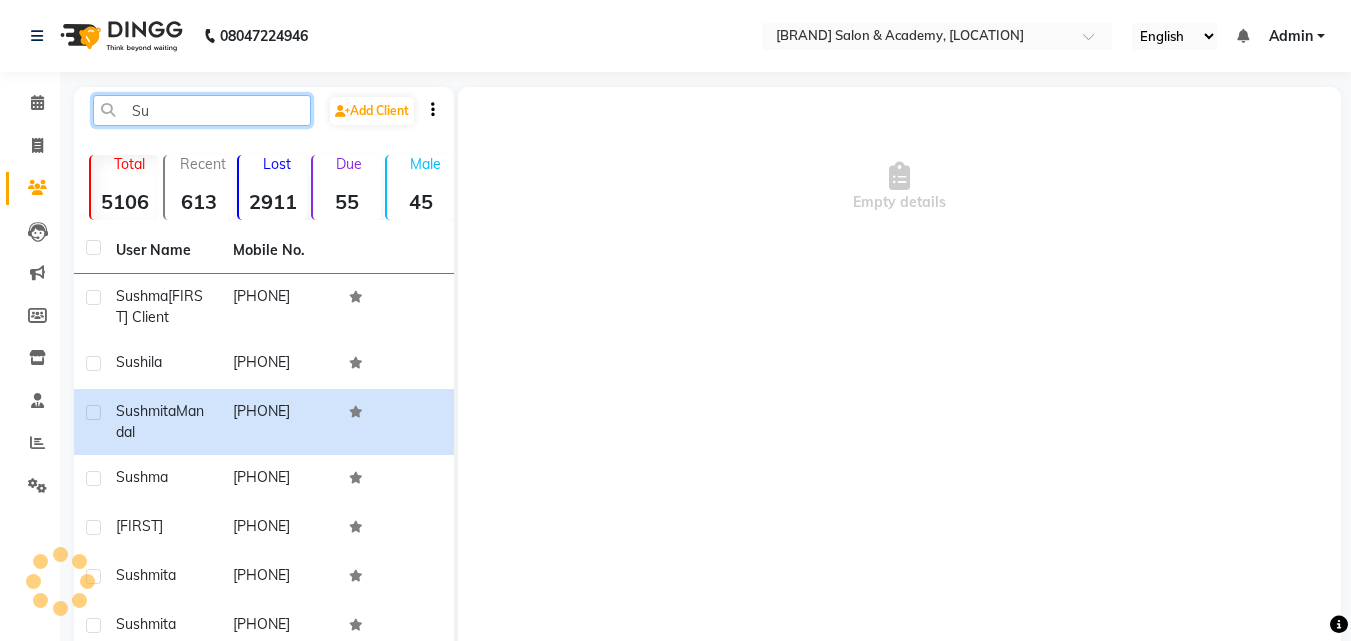 type on "S" 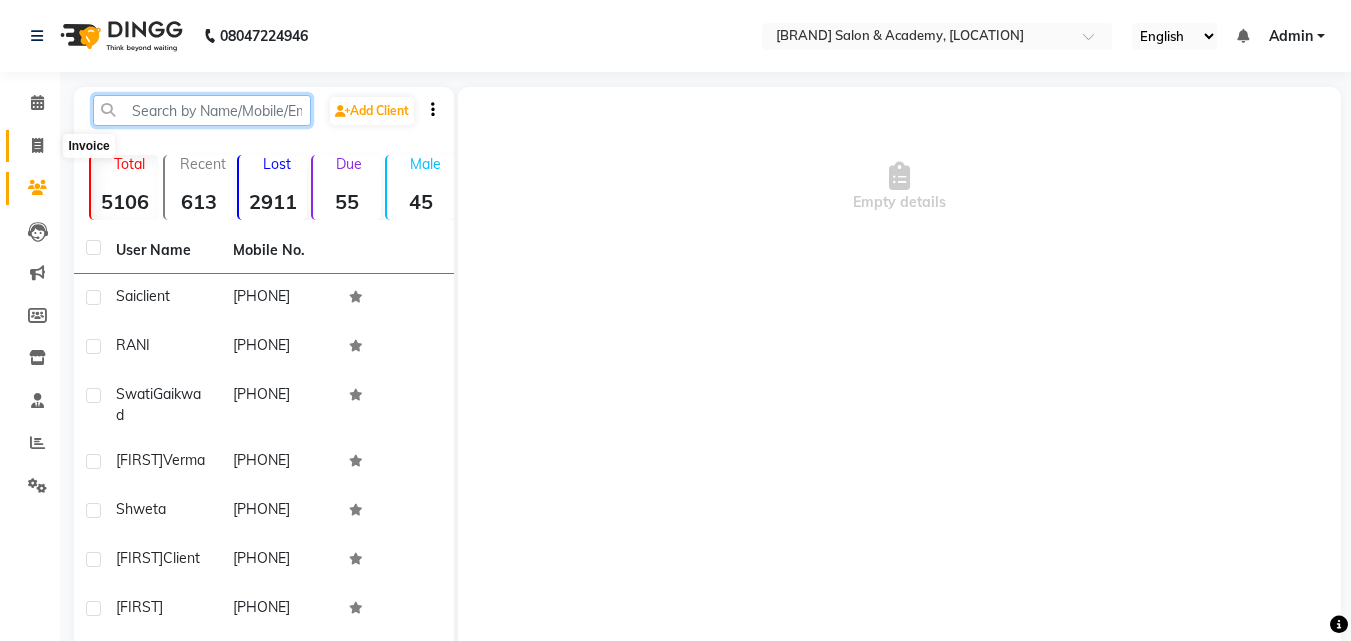 type 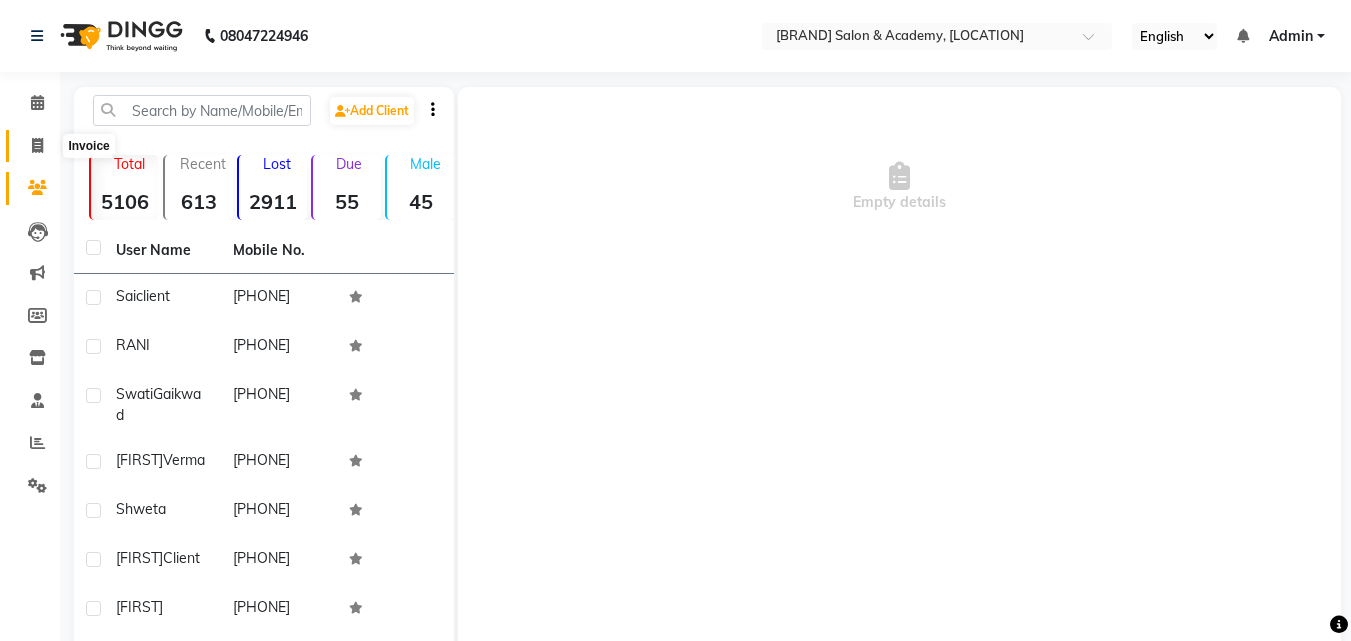 click 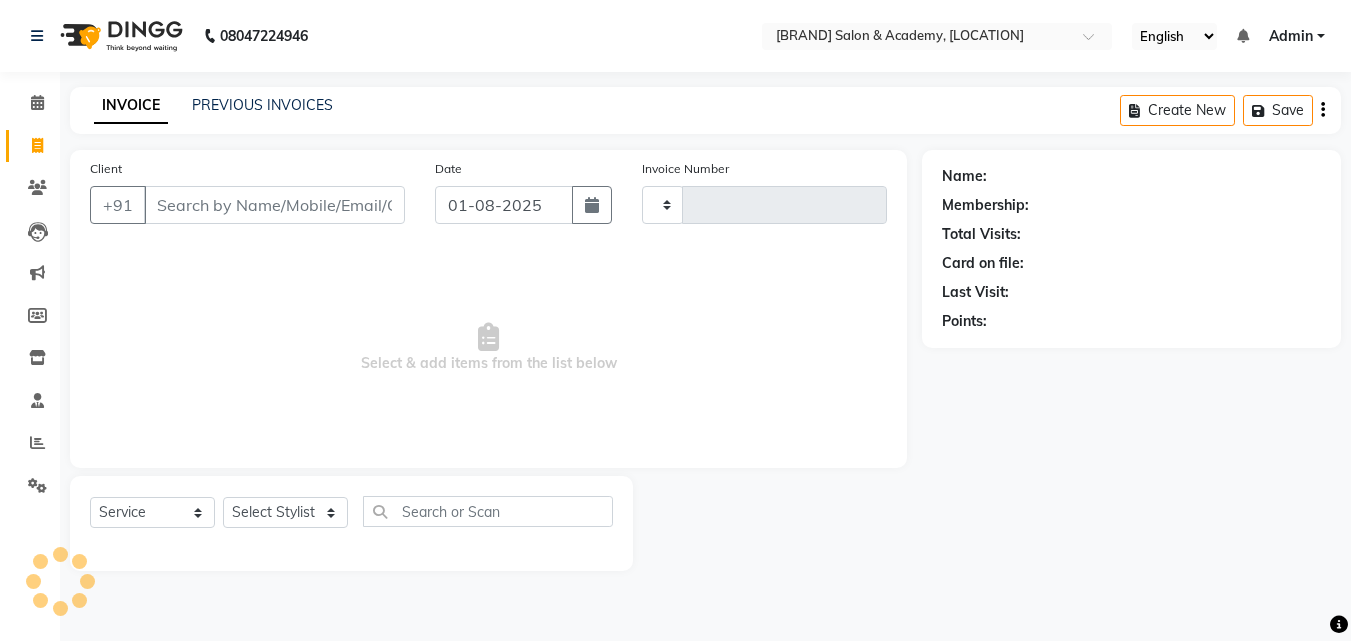 type on "1528" 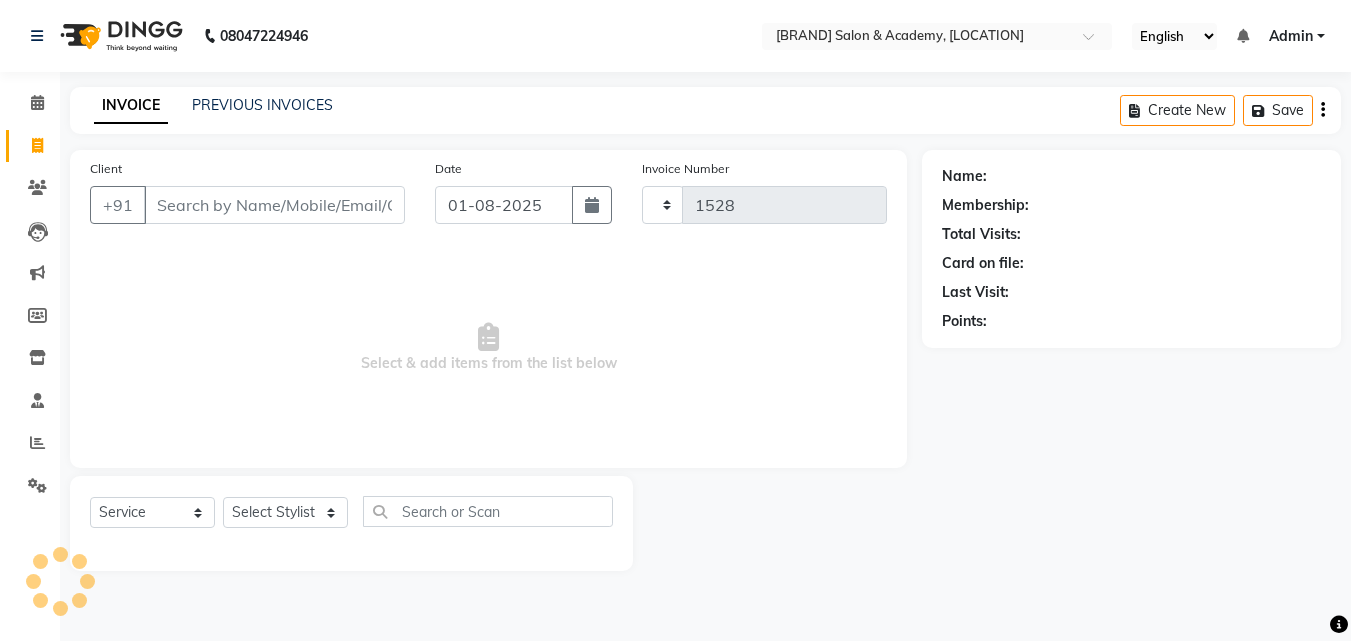 select on "671" 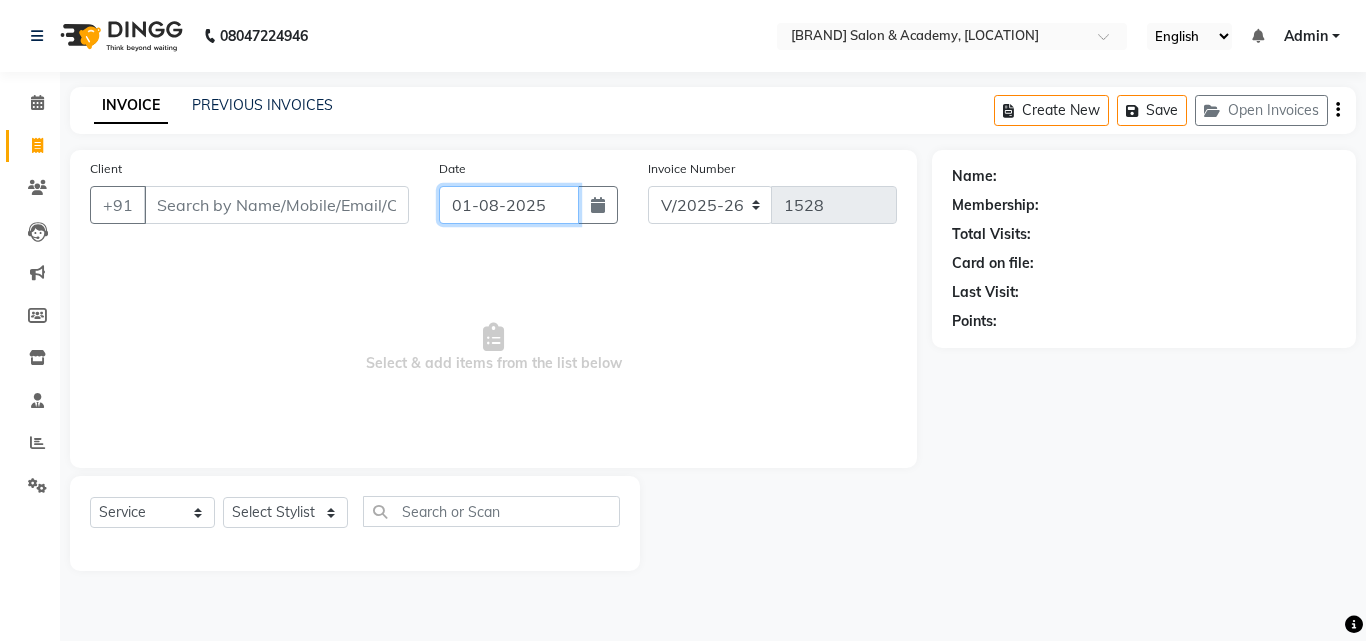click on "01-08-2025" 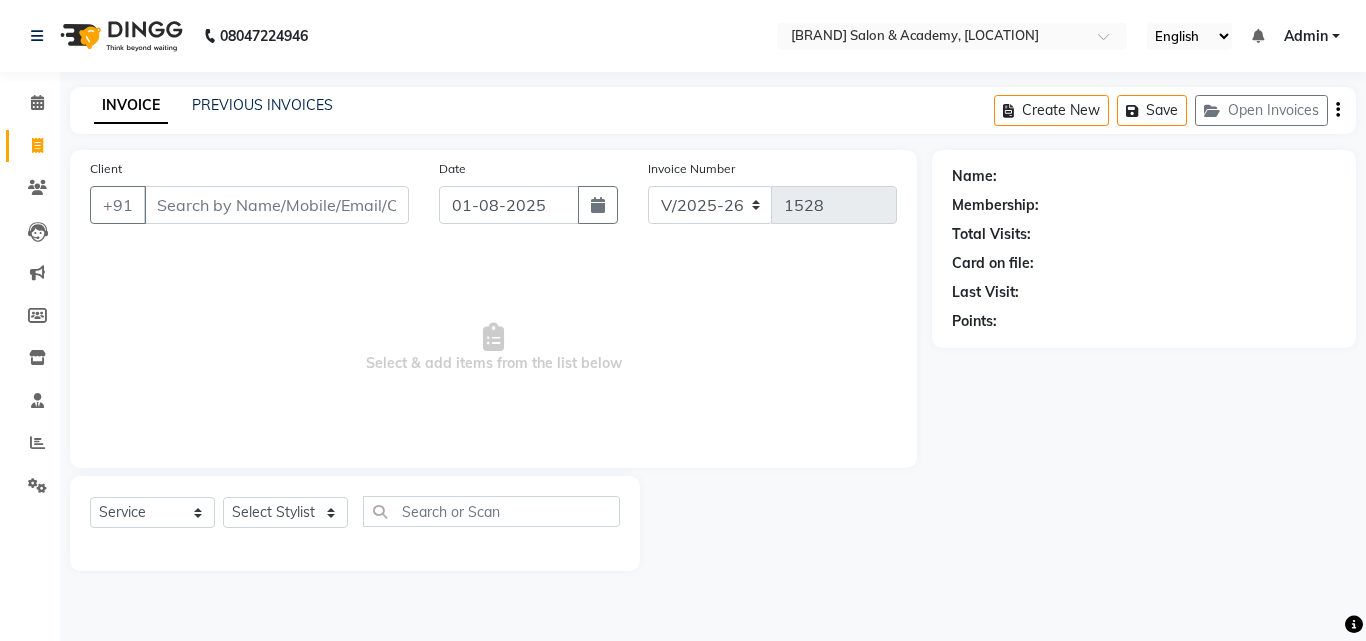 select on "8" 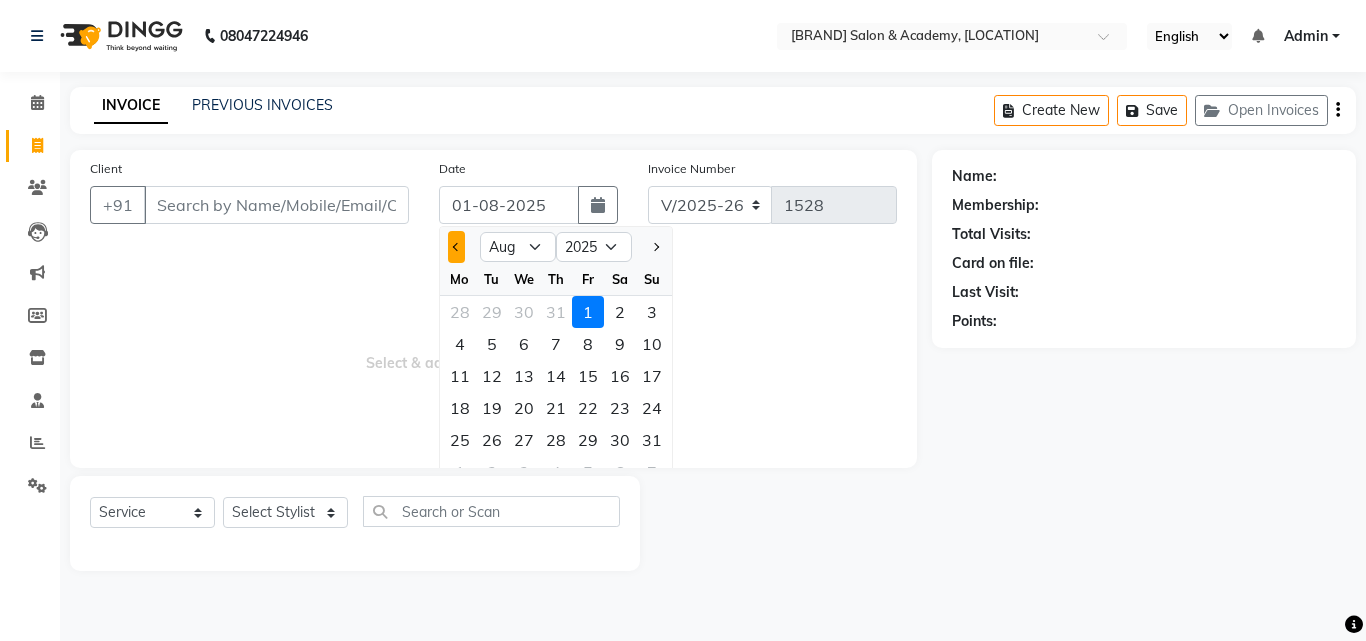 click 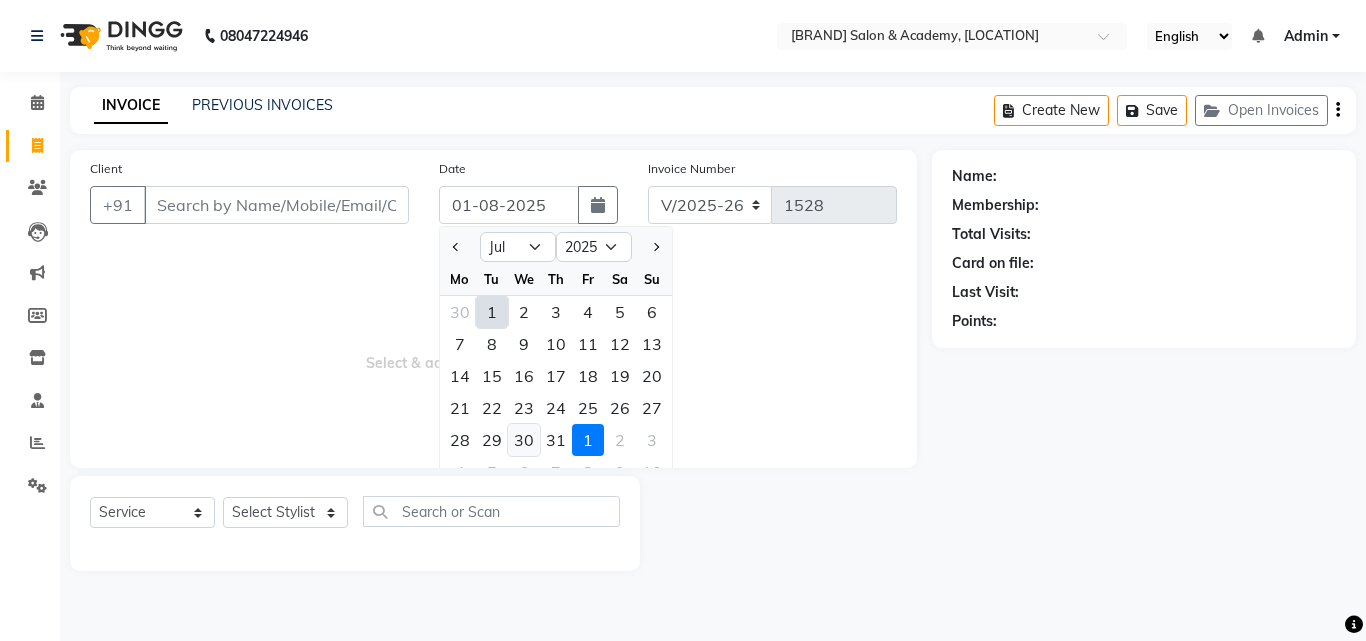 click on "30" 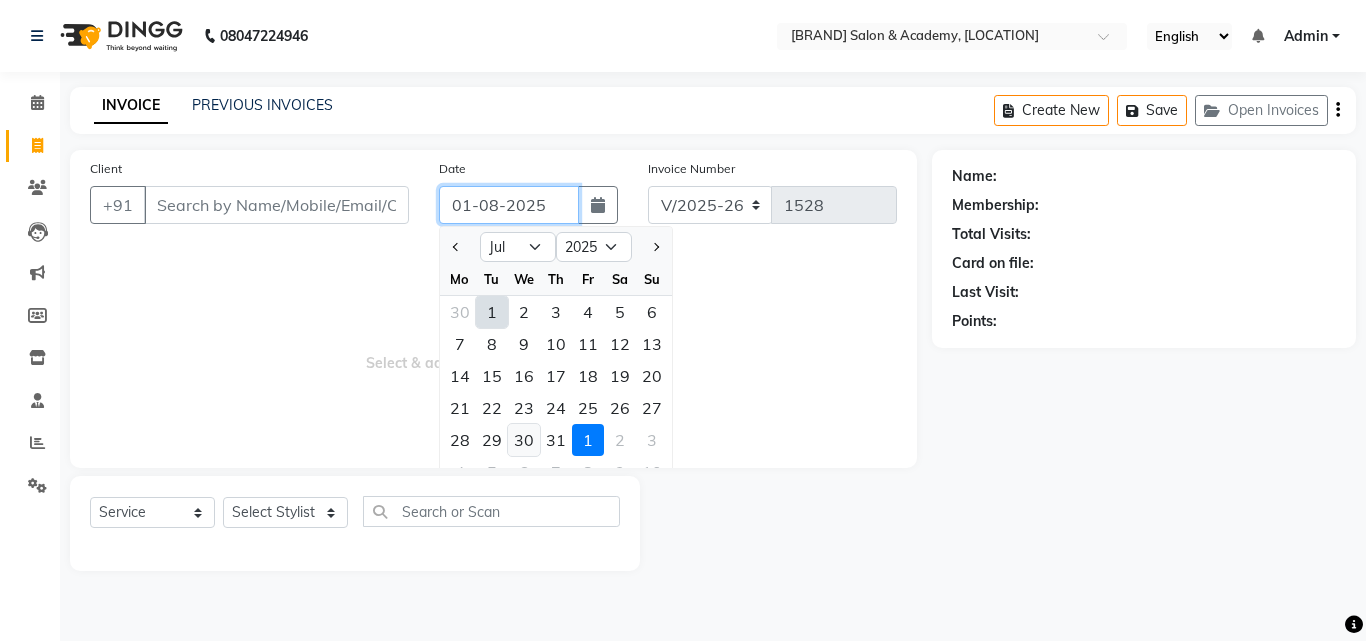 type on "30-07-2025" 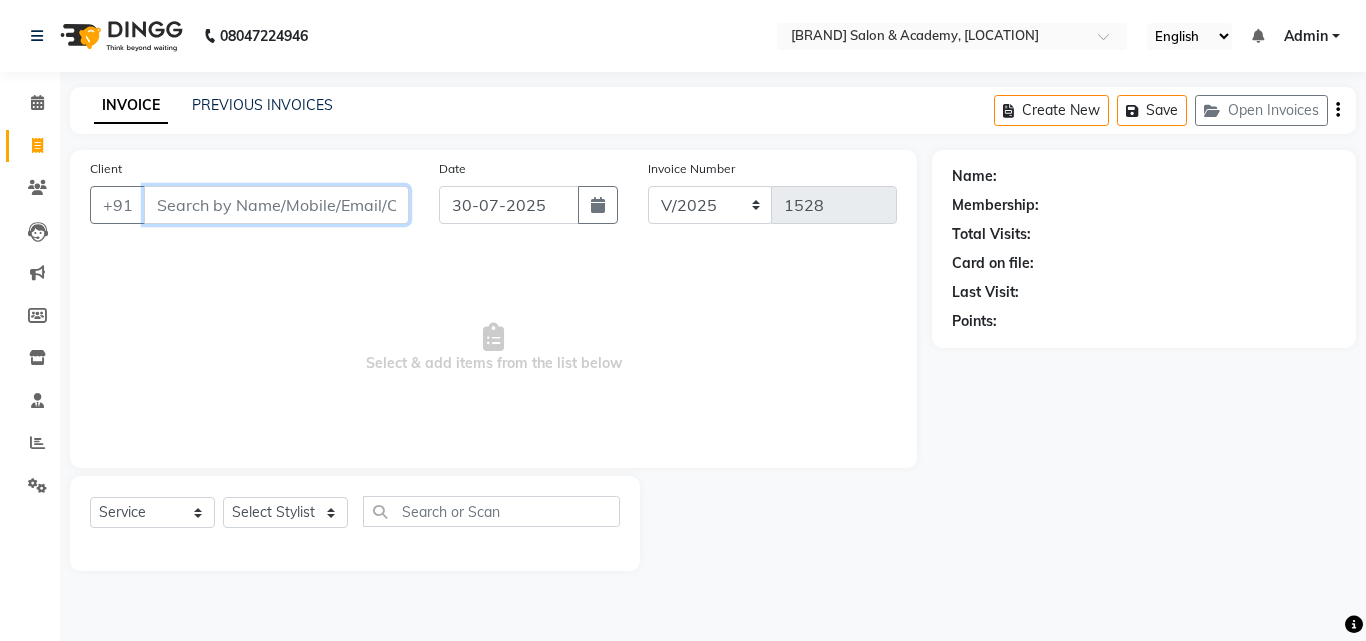 click on "Client" at bounding box center (276, 205) 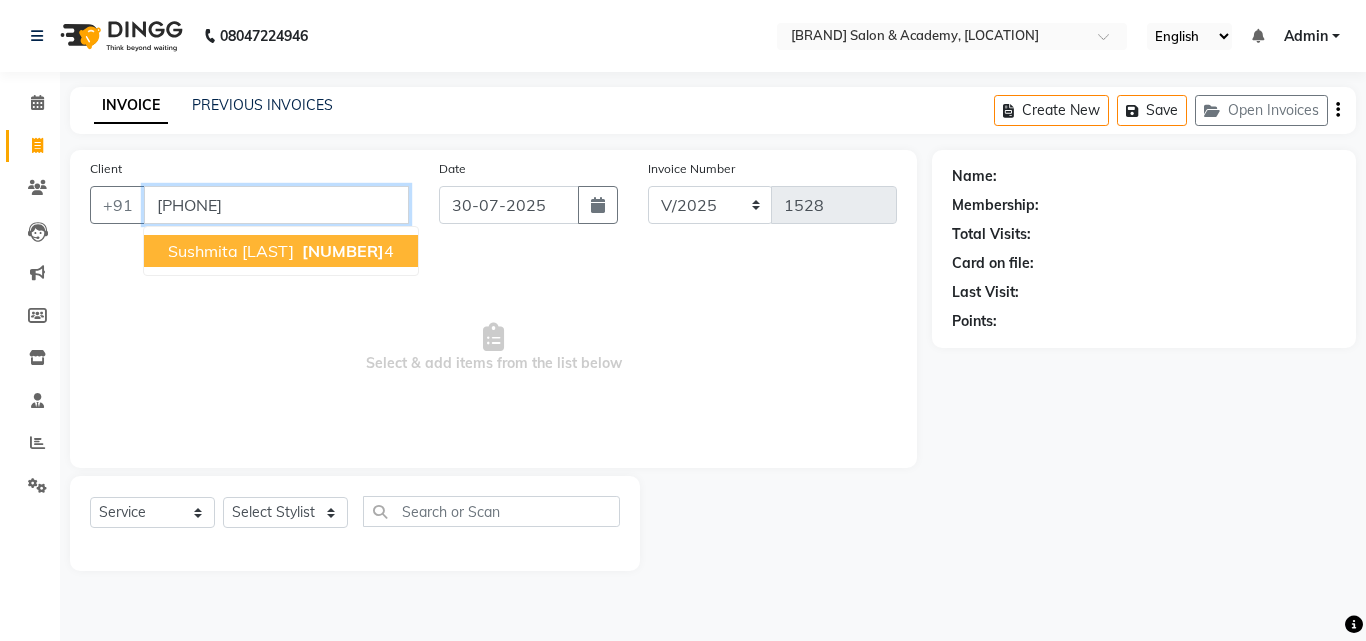 type on "[PHONE]" 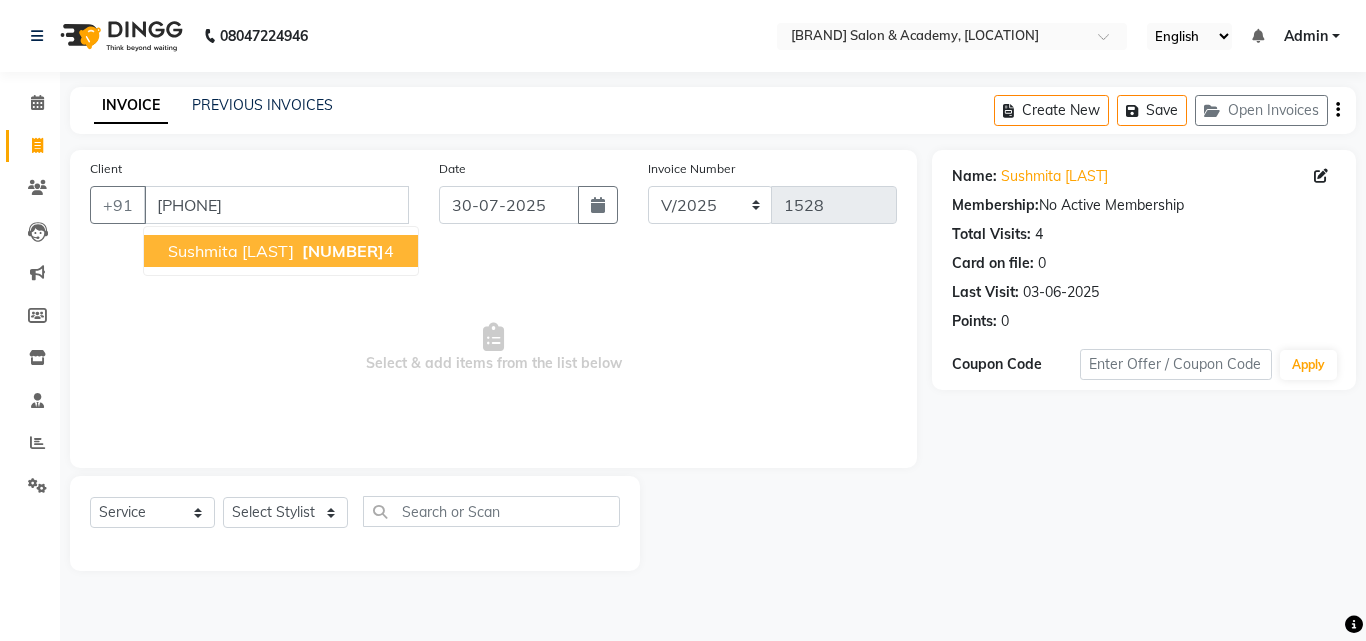 click on "Sushmita [LAST]" at bounding box center (231, 251) 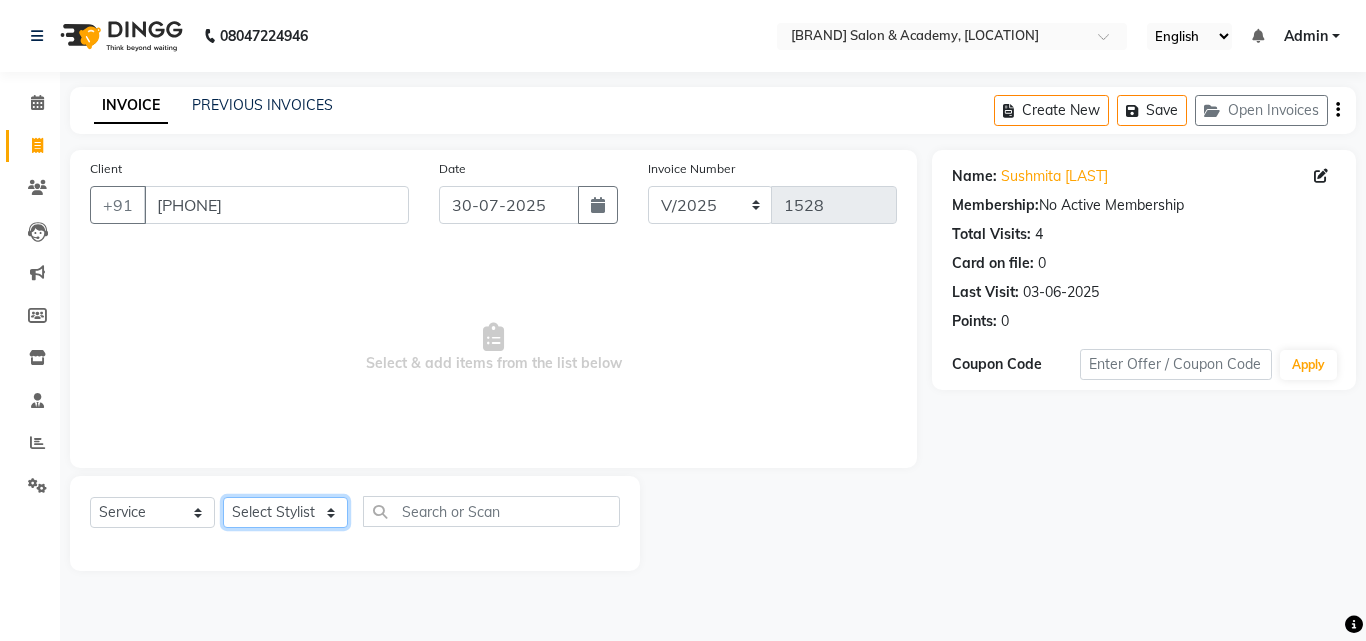 click on "Select Stylist [NAME] [NAME] [NAME] [NAME]" 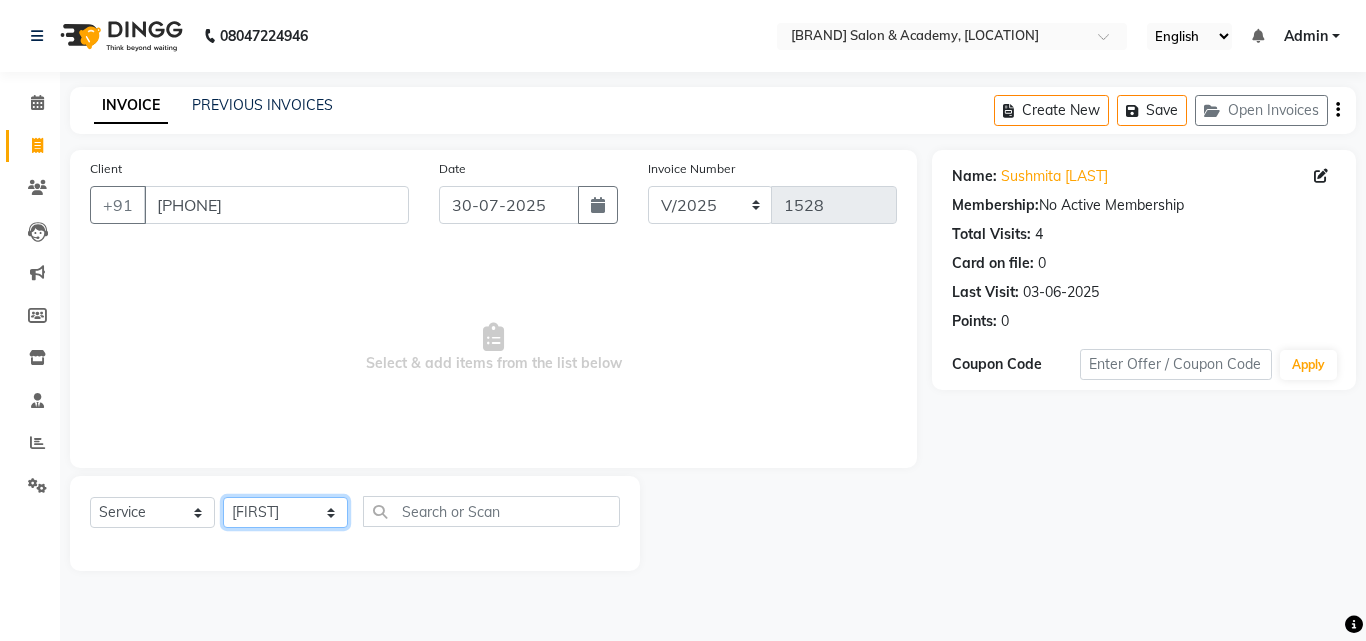 click on "Select Stylist [NAME] [NAME] [NAME] [NAME]" 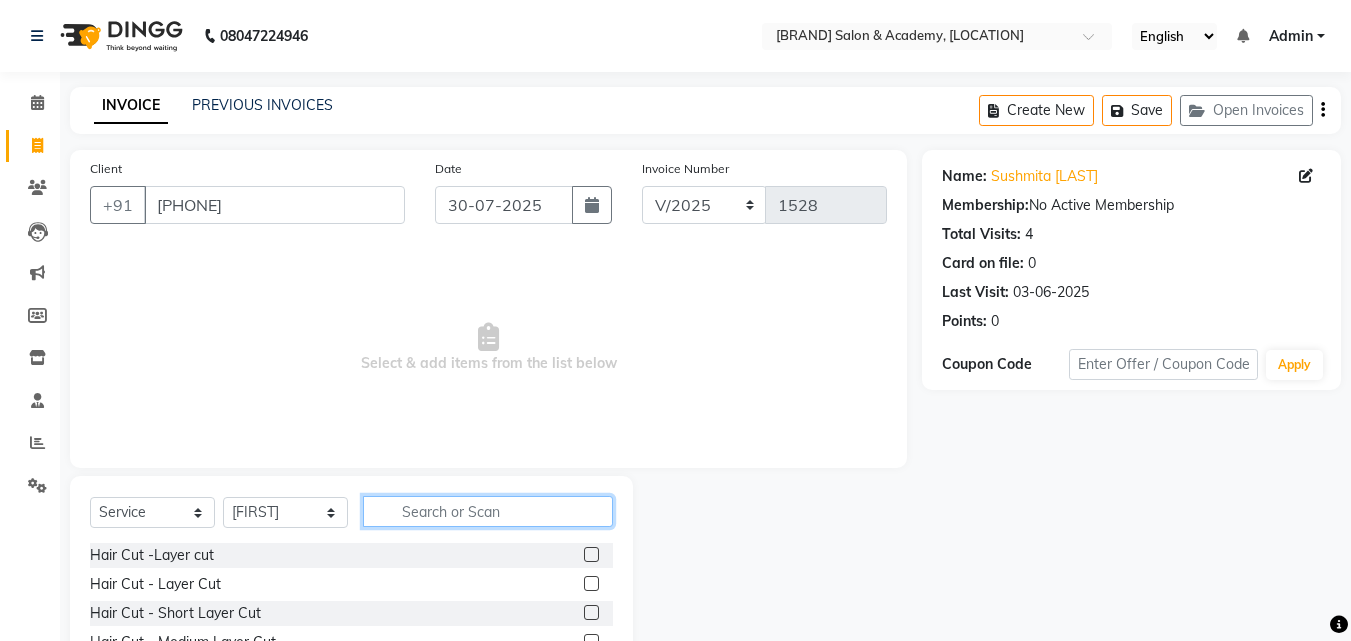 click 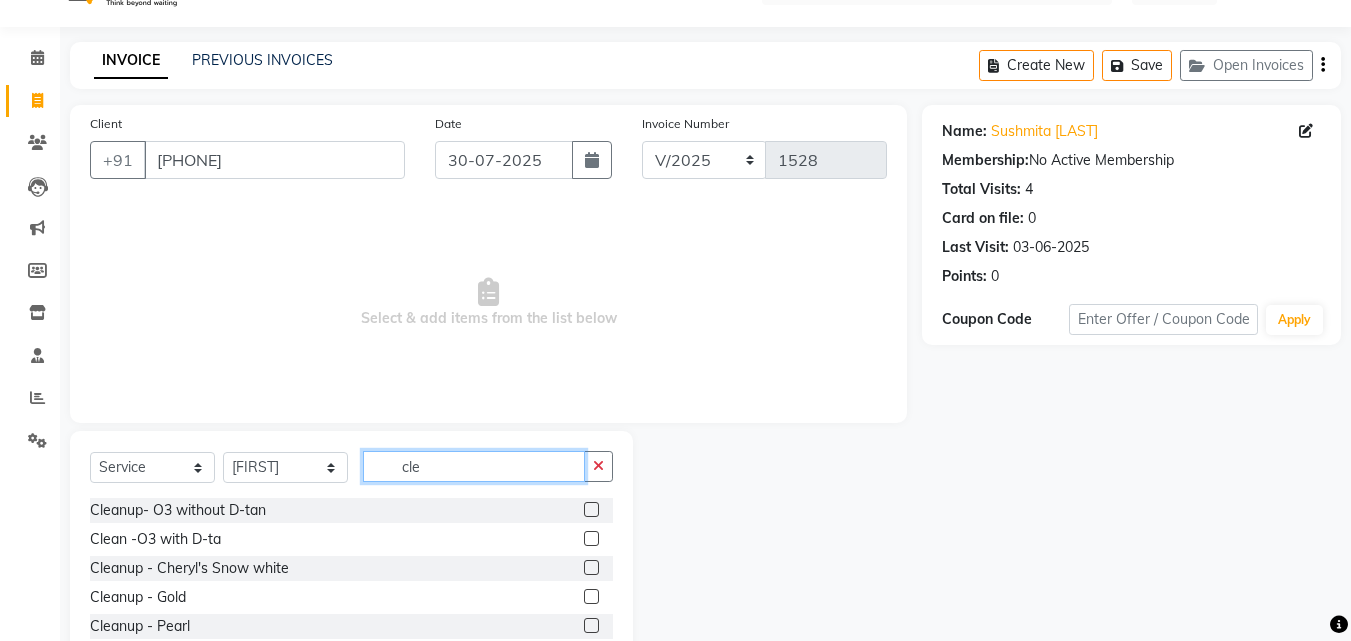 scroll, scrollTop: 160, scrollLeft: 0, axis: vertical 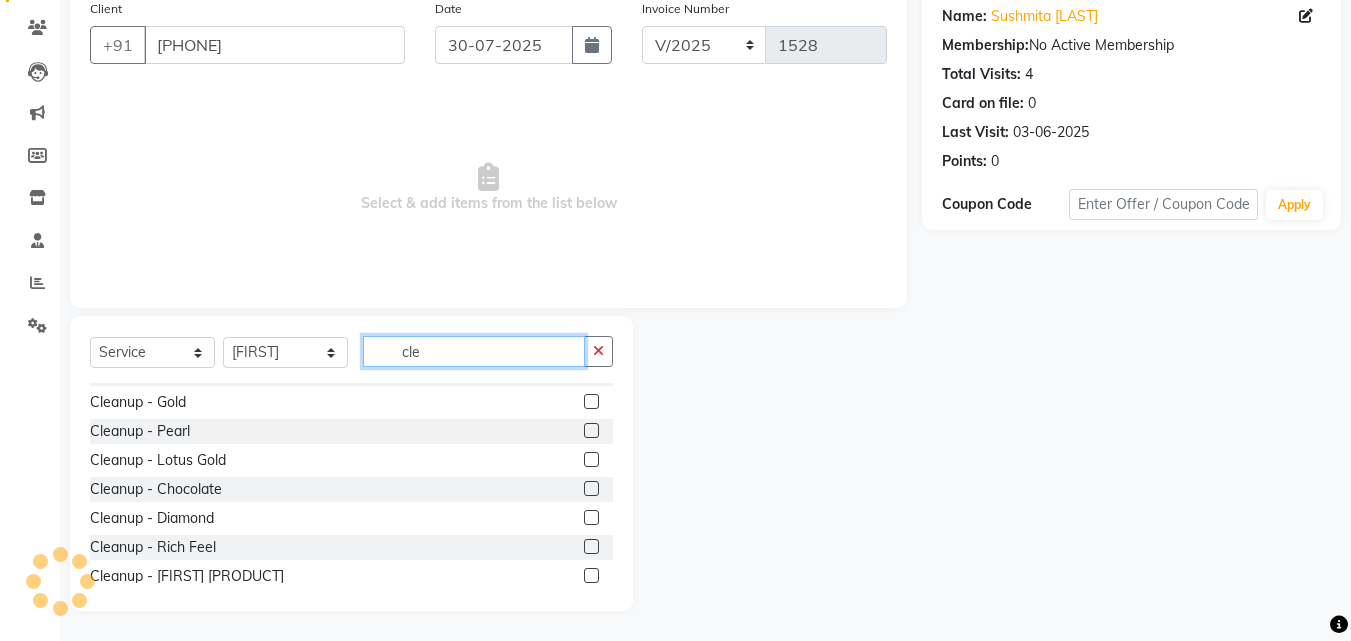 type on "cle" 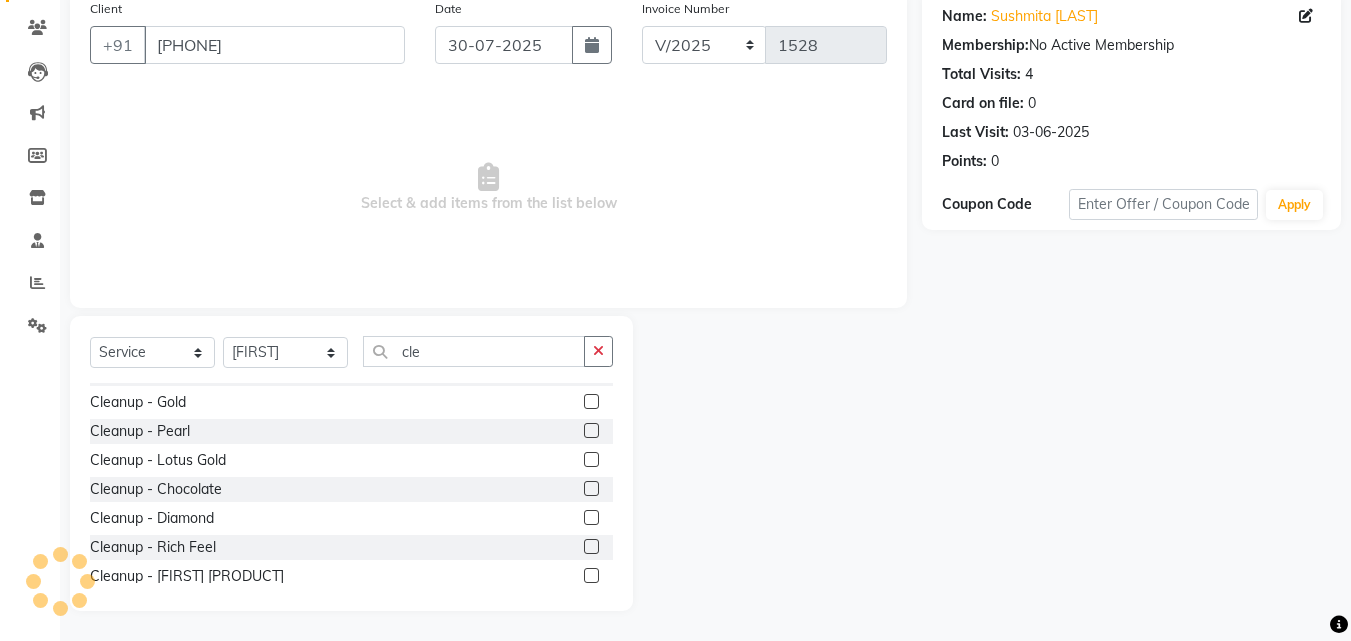 click 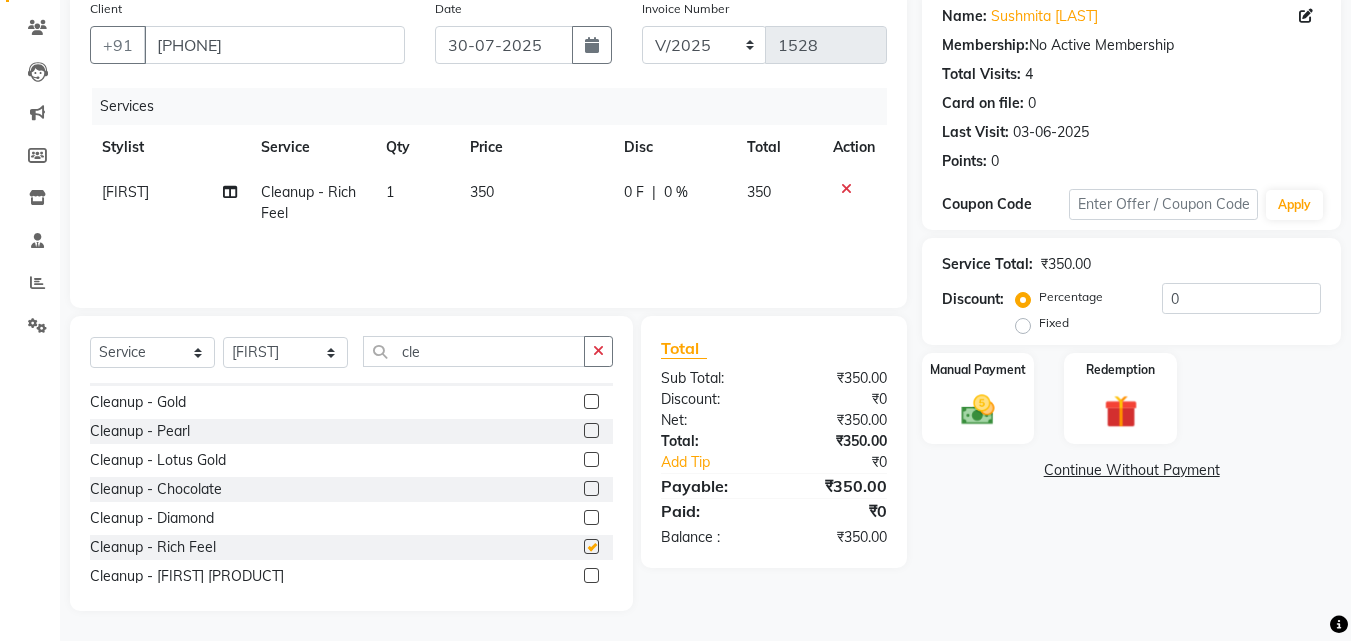 checkbox on "false" 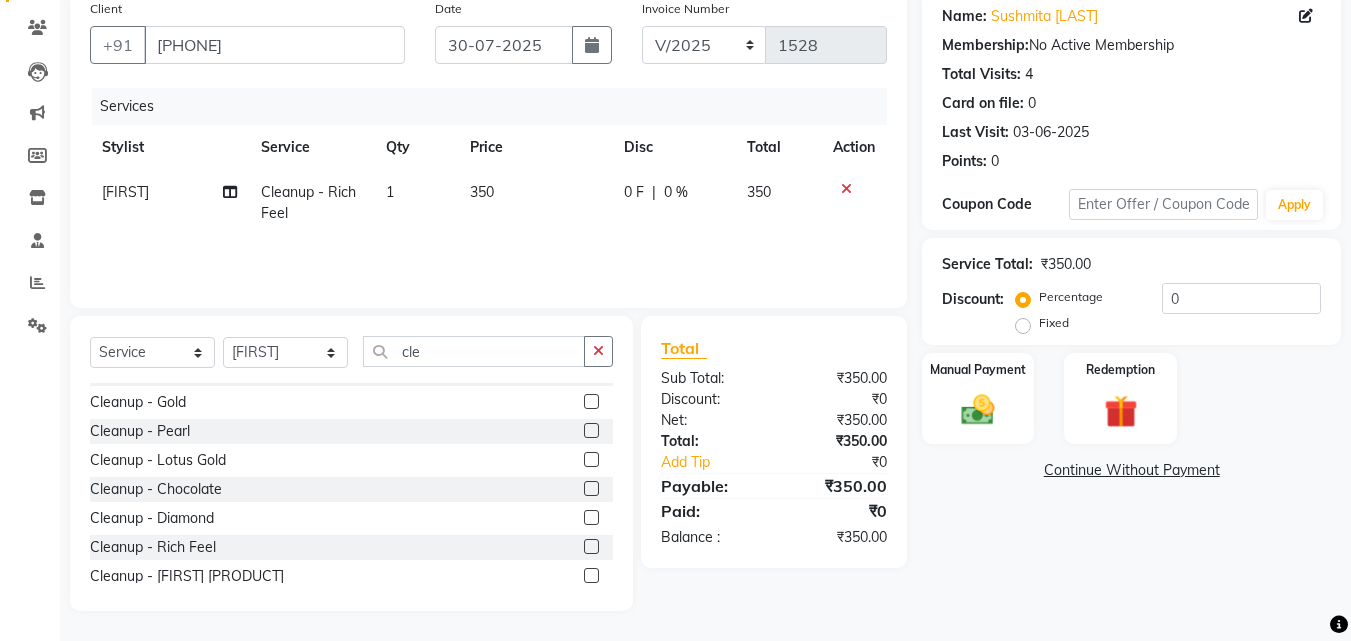 click on "350" 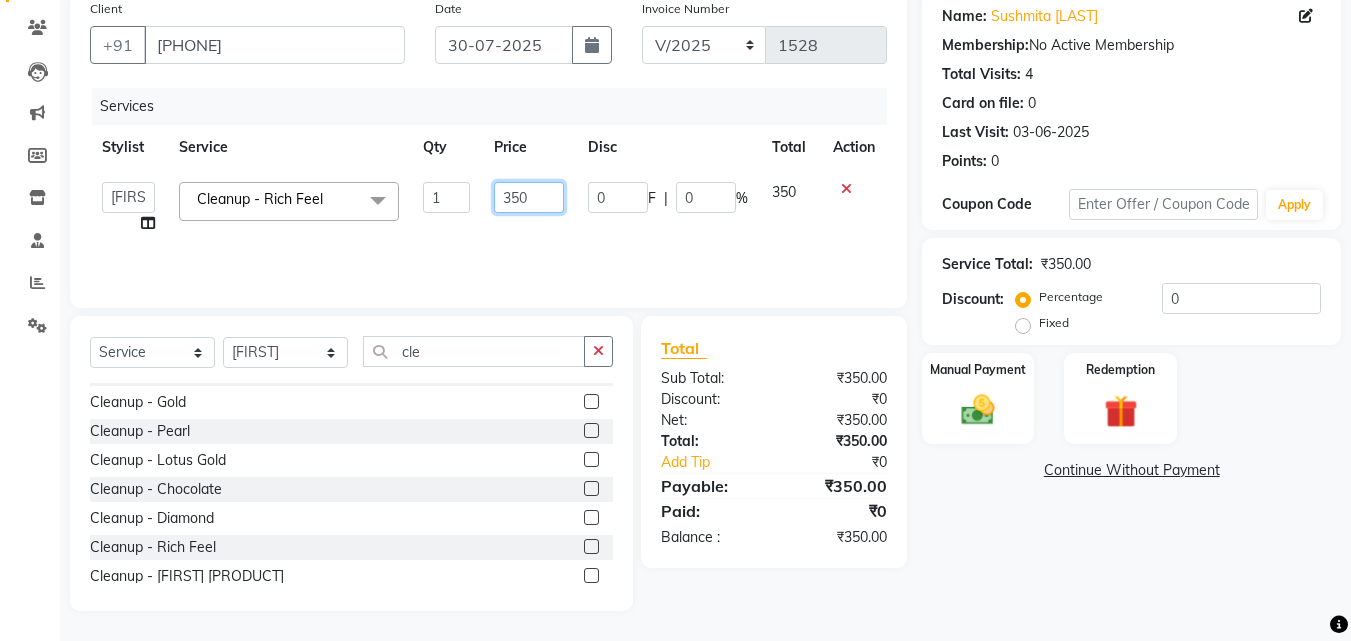 click on "350" 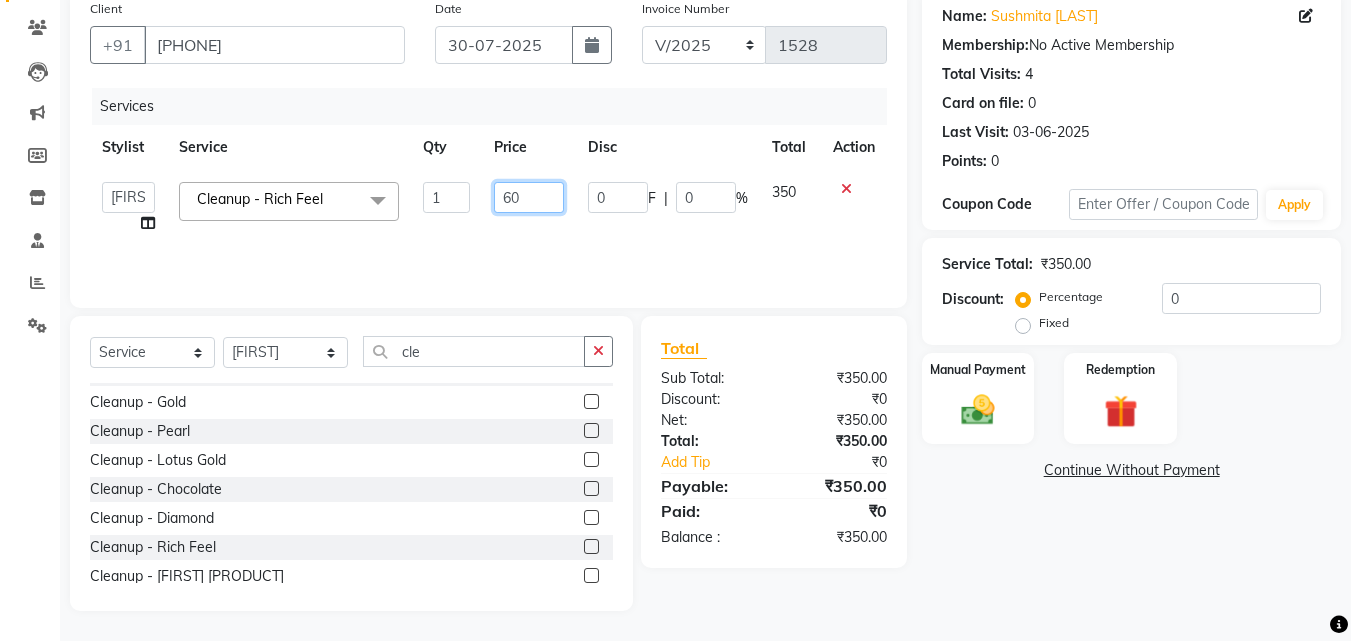 type on "600" 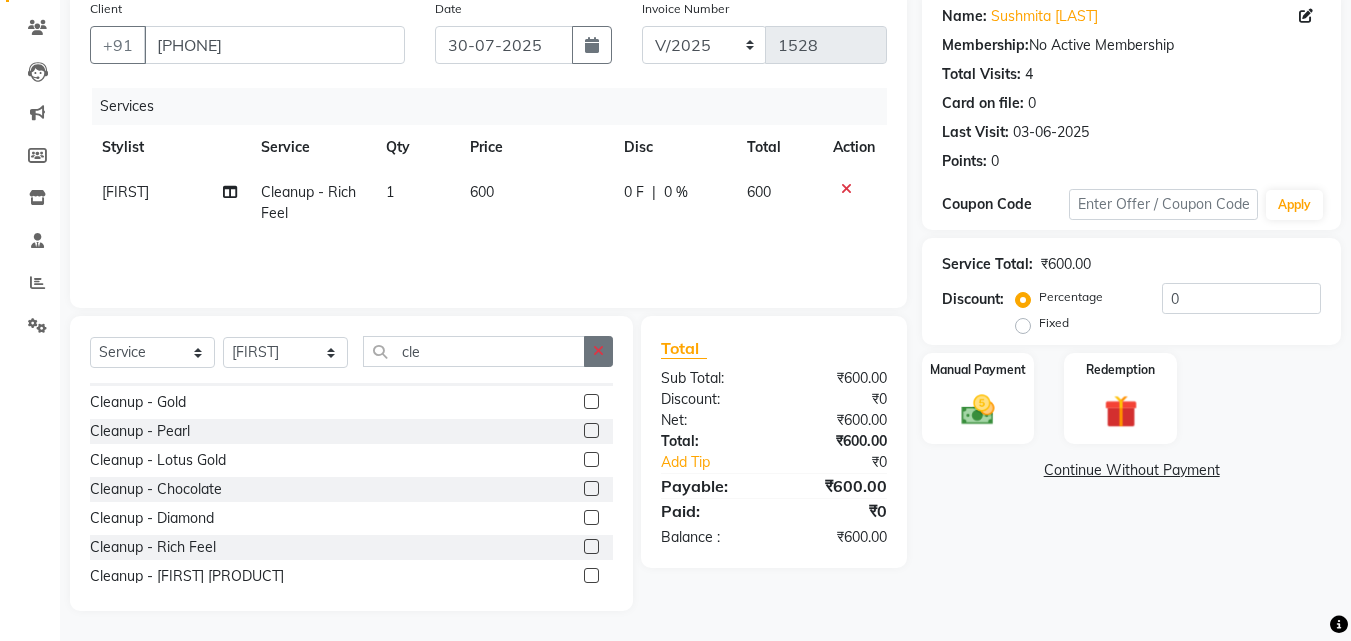 click 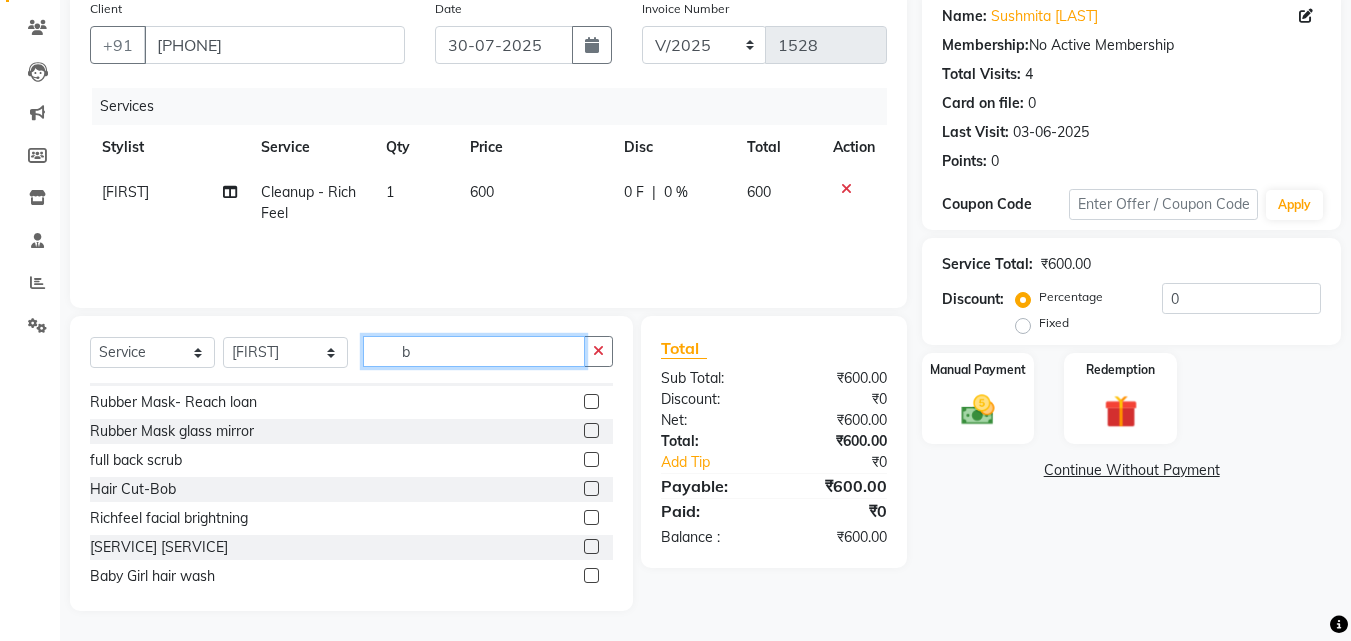 scroll, scrollTop: 0, scrollLeft: 0, axis: both 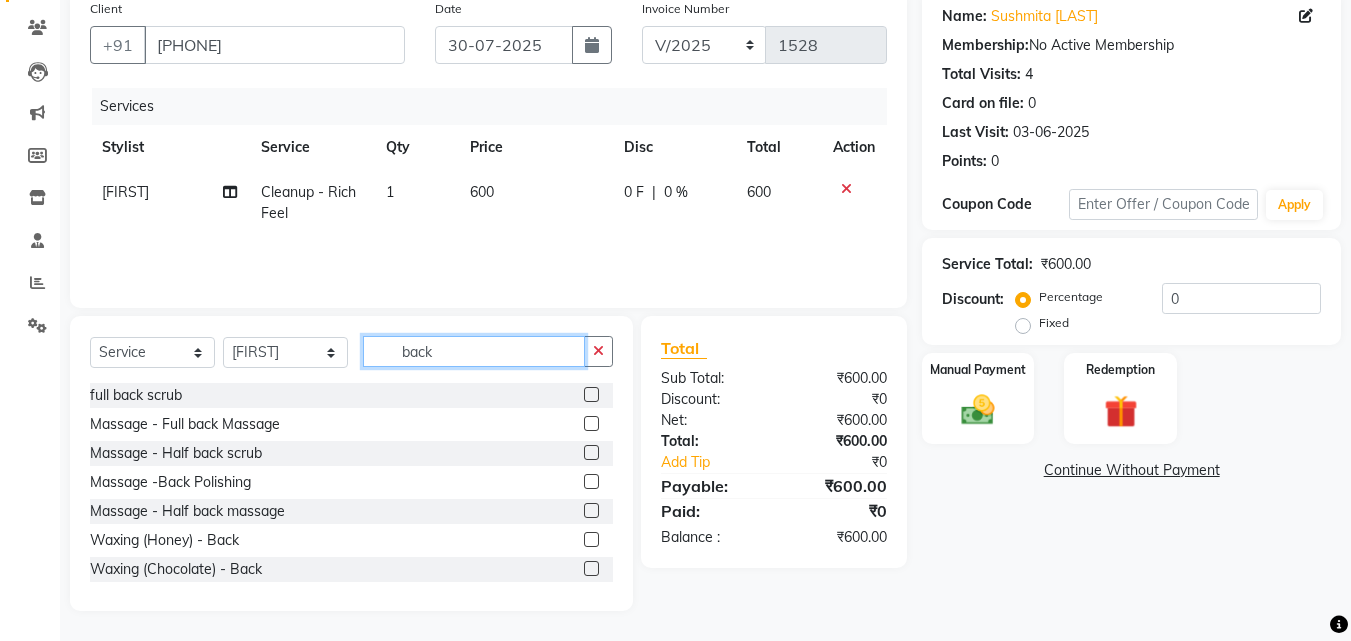 type on "back" 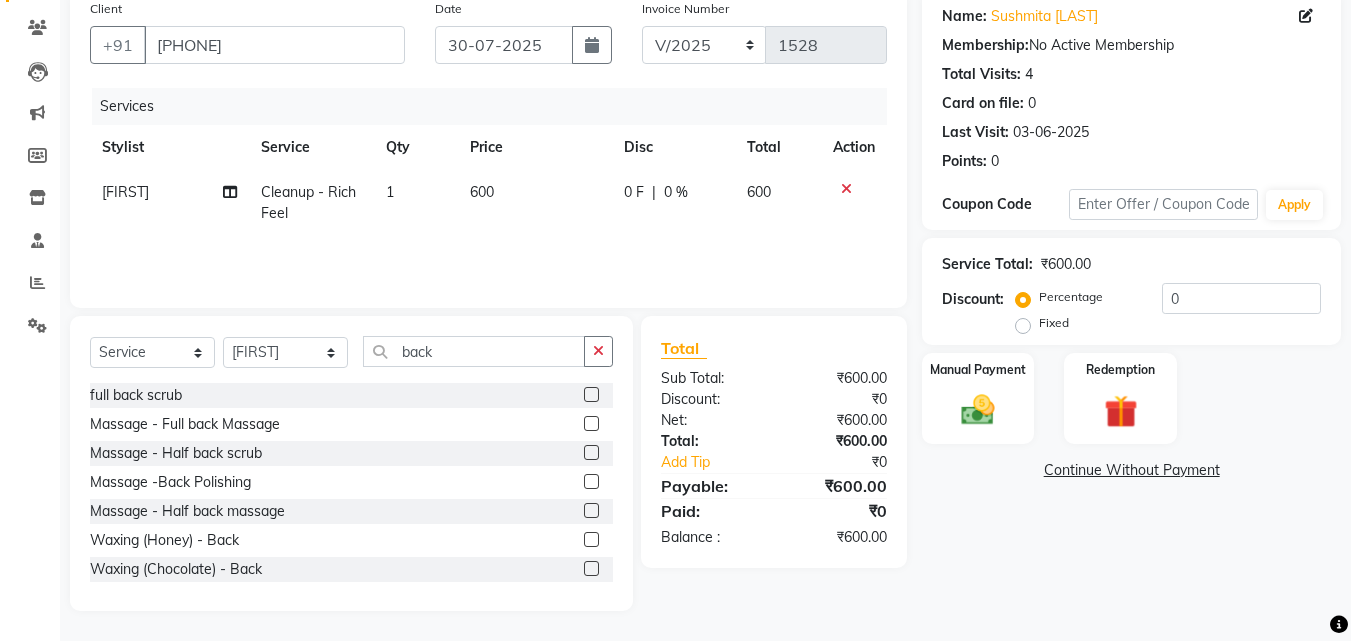click 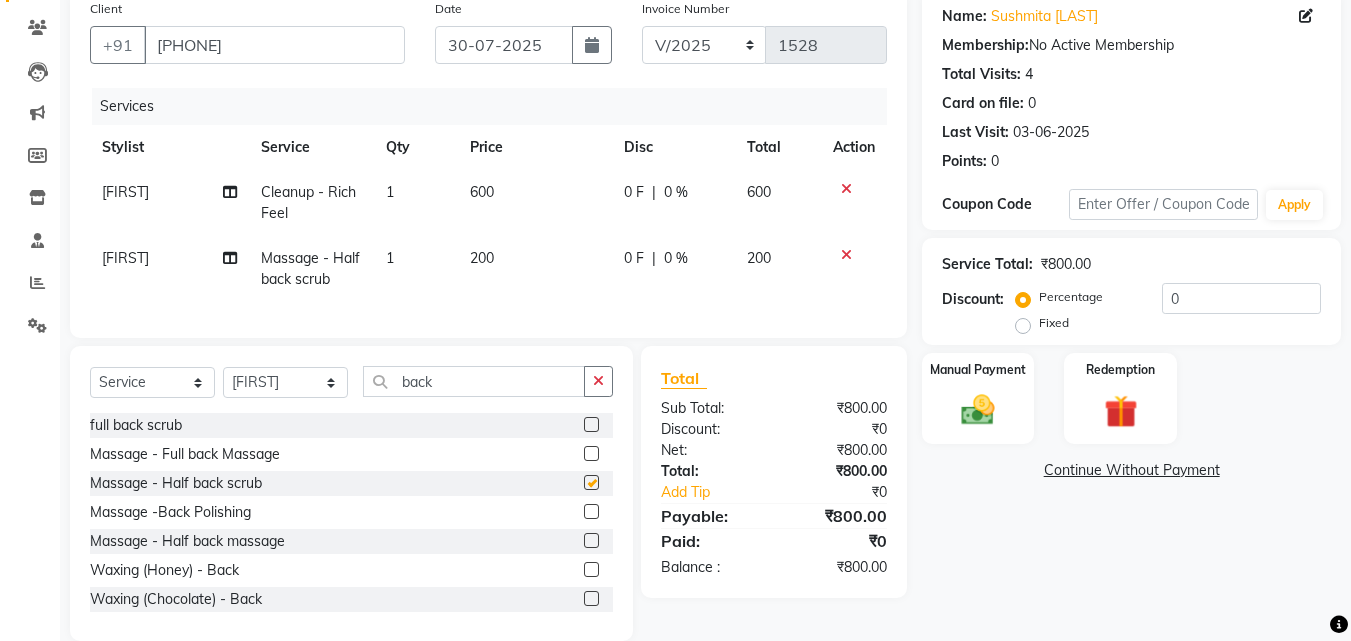 checkbox on "false" 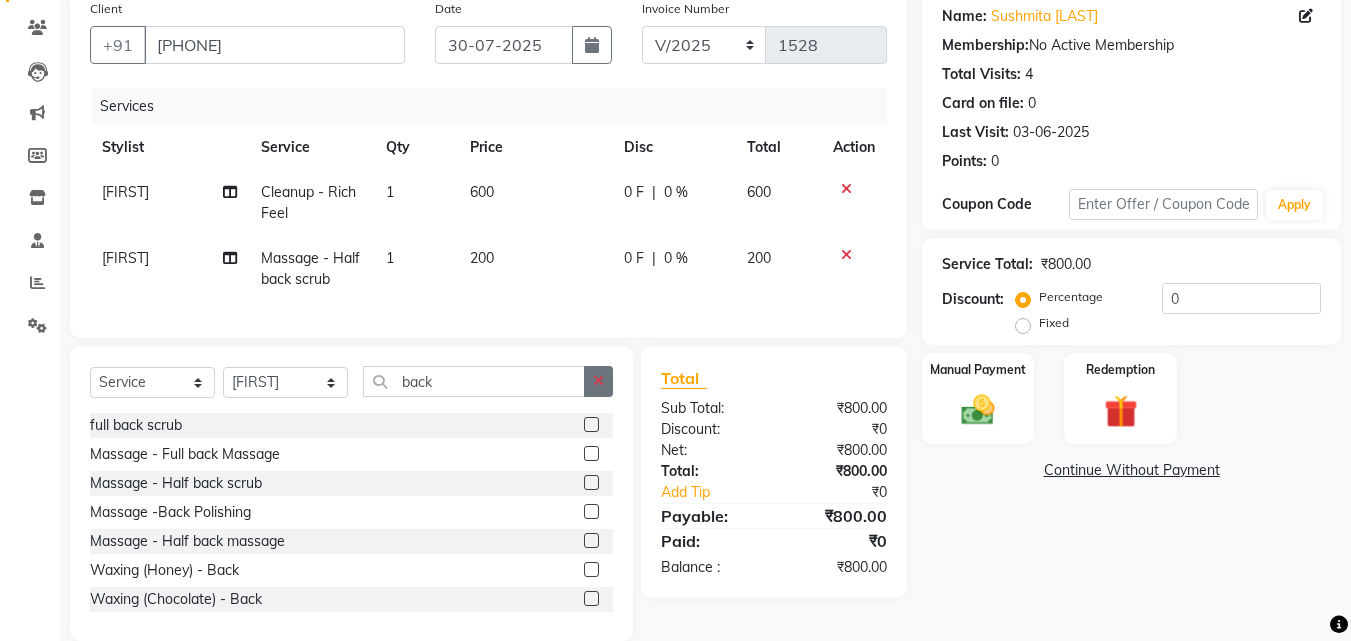 click 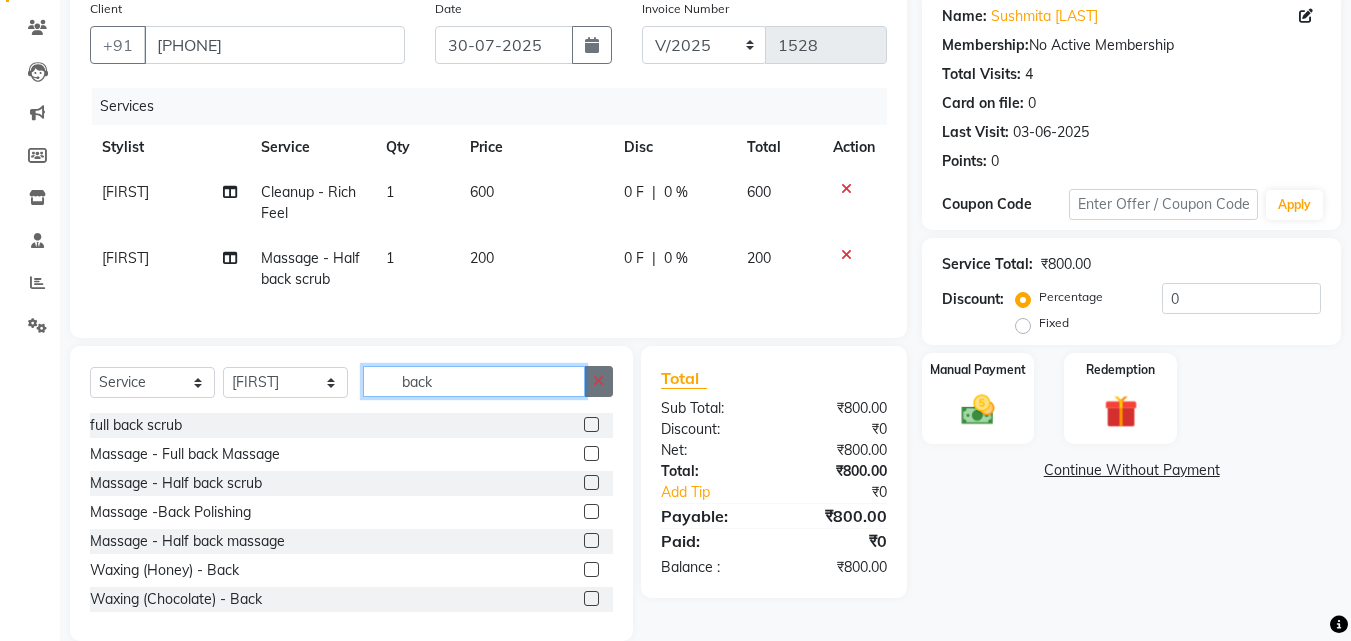 type 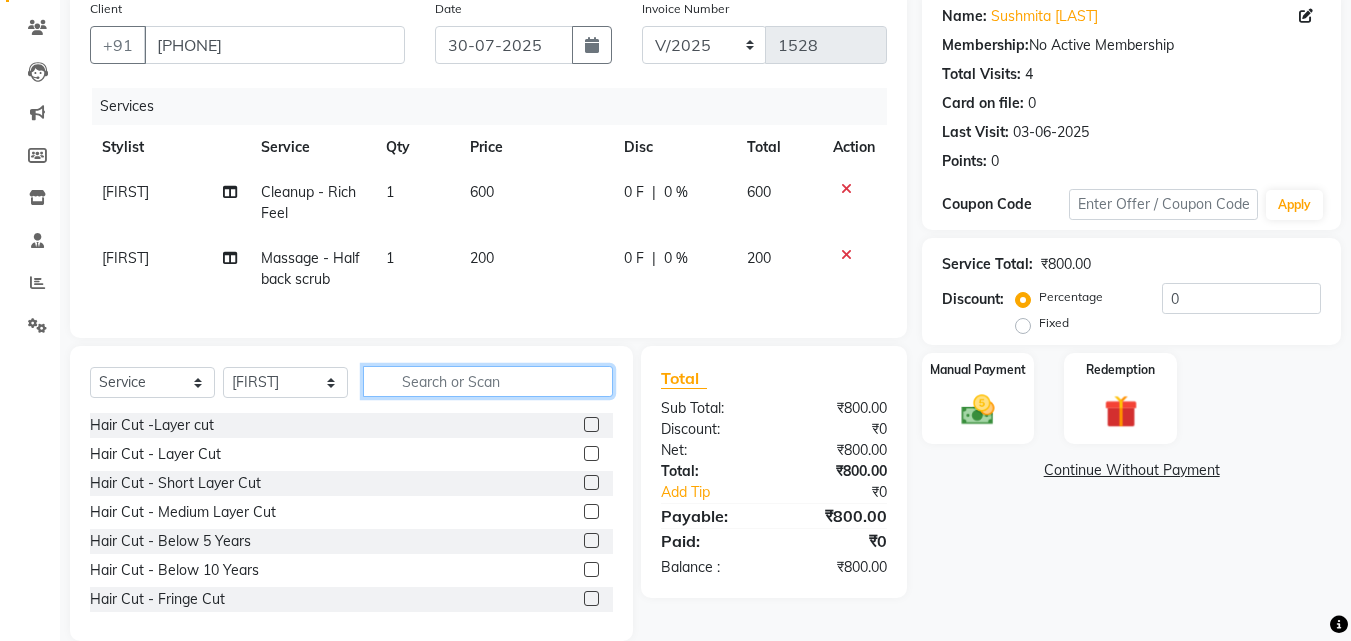 click 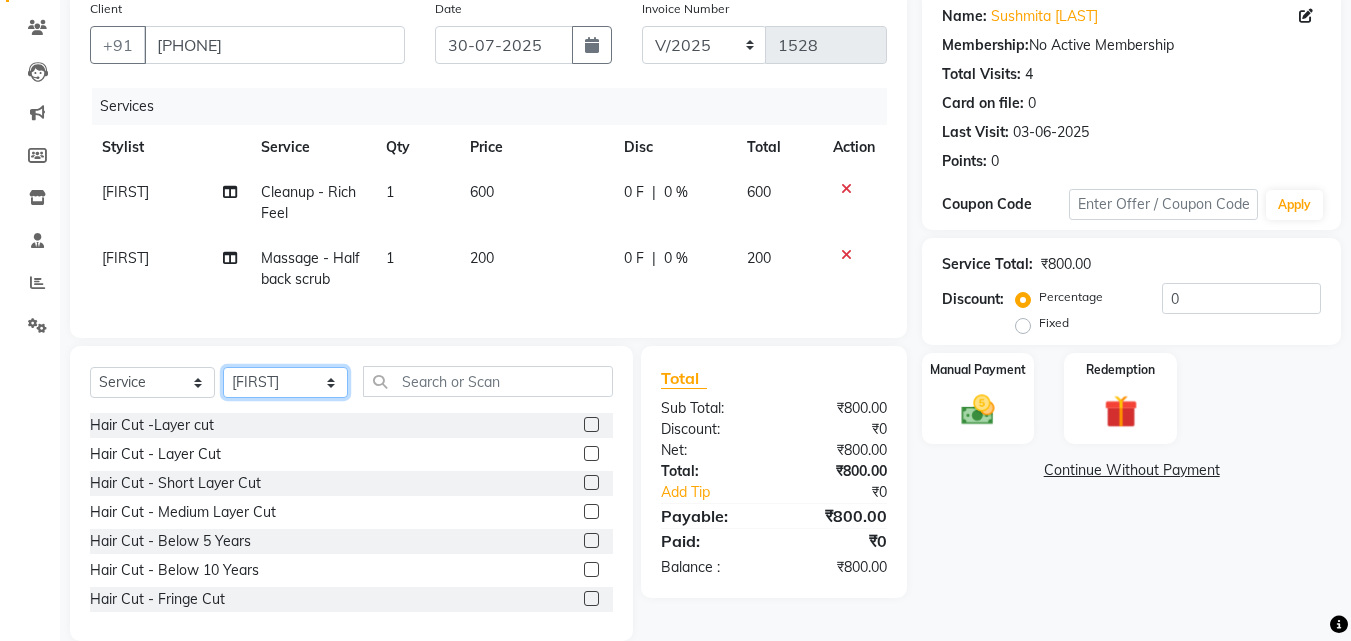 click on "Select Stylist [NAME] [NAME] [NAME] [NAME]" 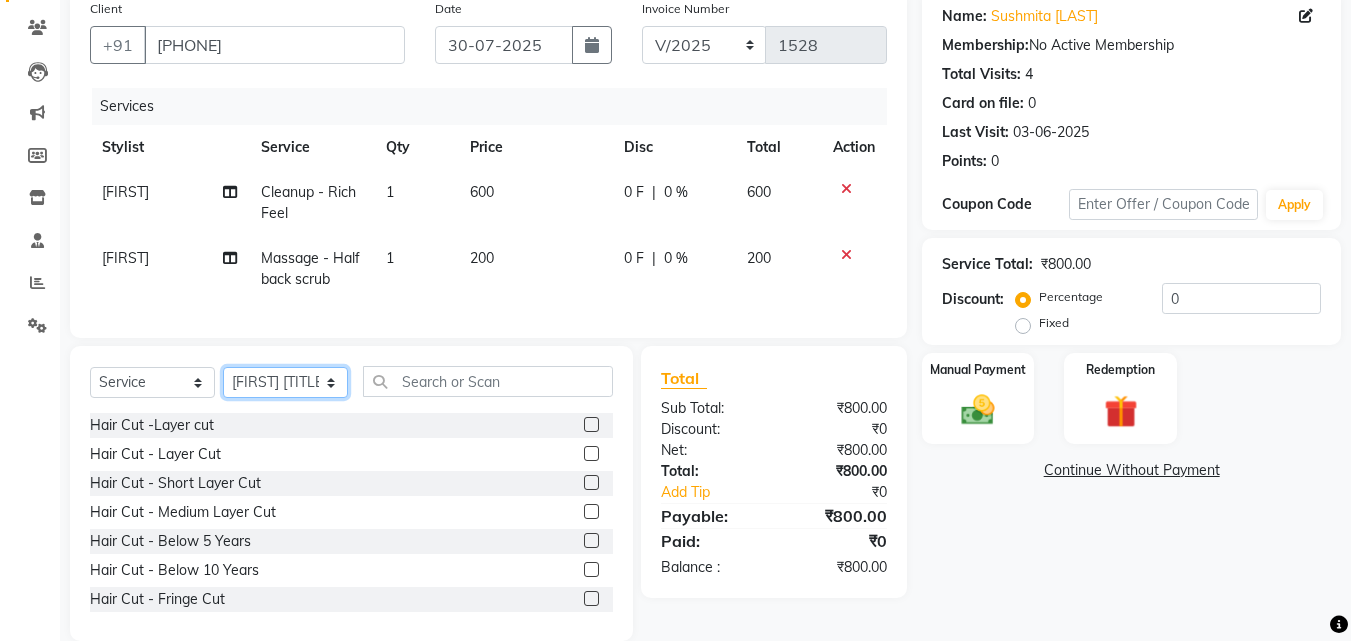 click on "Select Stylist [NAME] [NAME] [NAME] [NAME]" 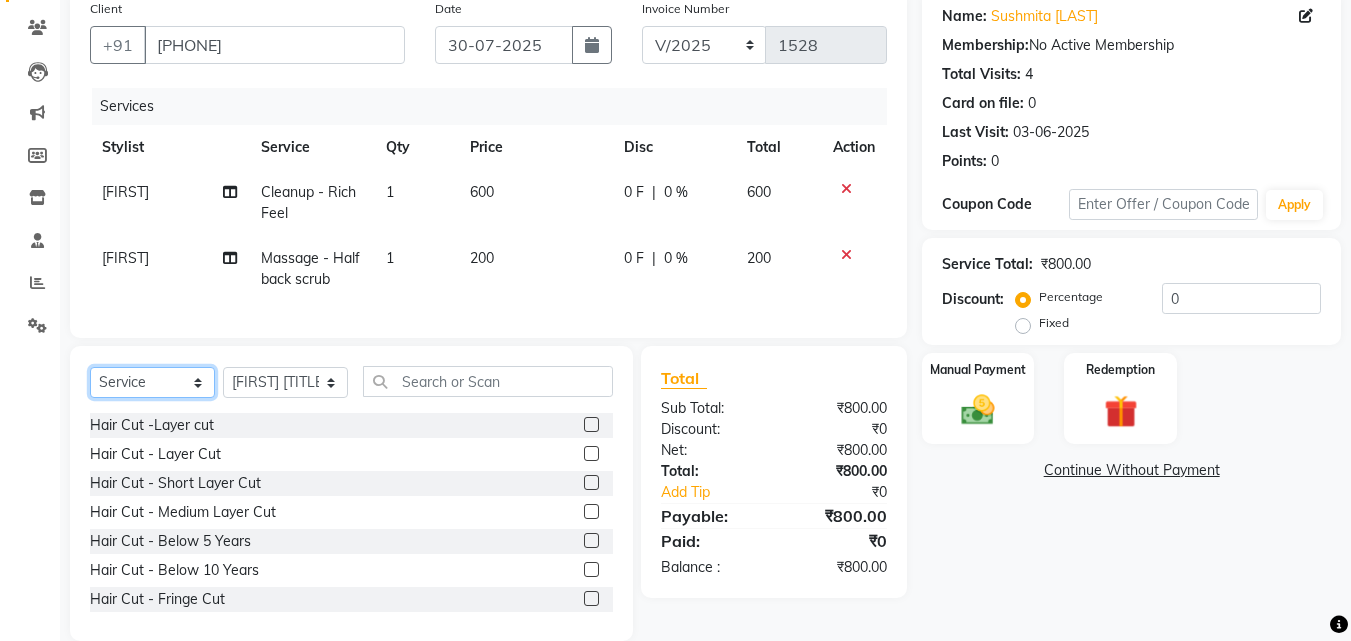 click on "Select  Service  Product  Membership  Package Voucher Prepaid Gift Card" 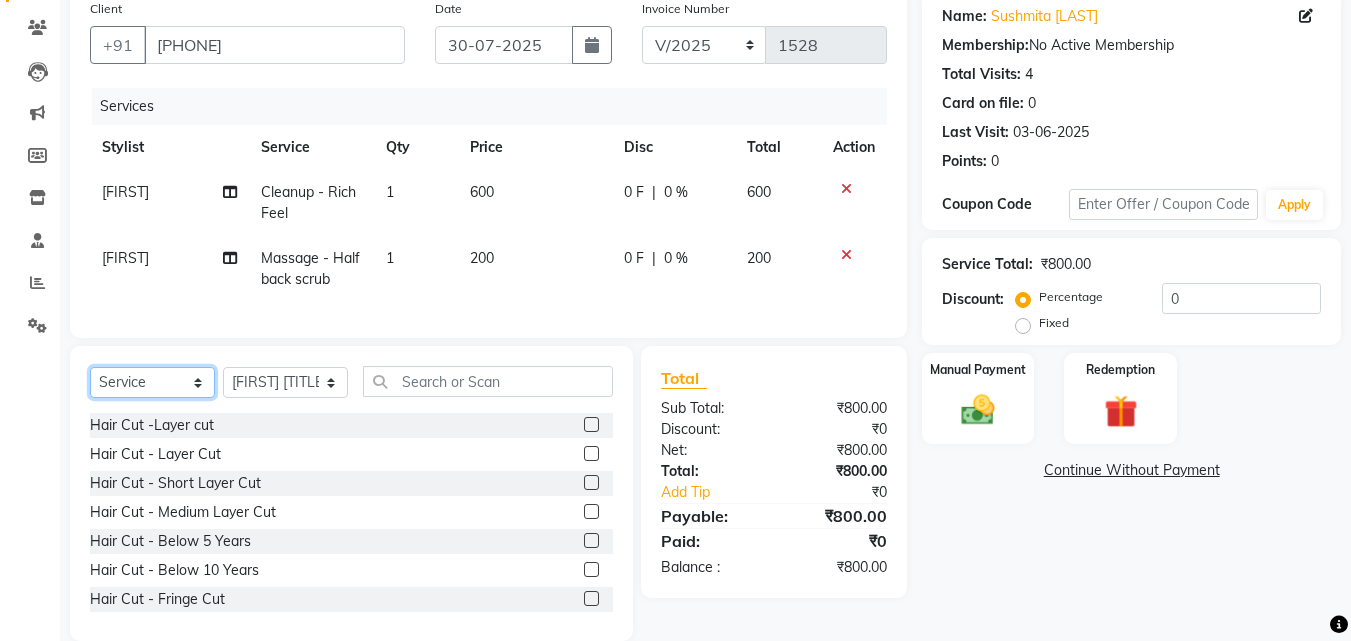 select on "product" 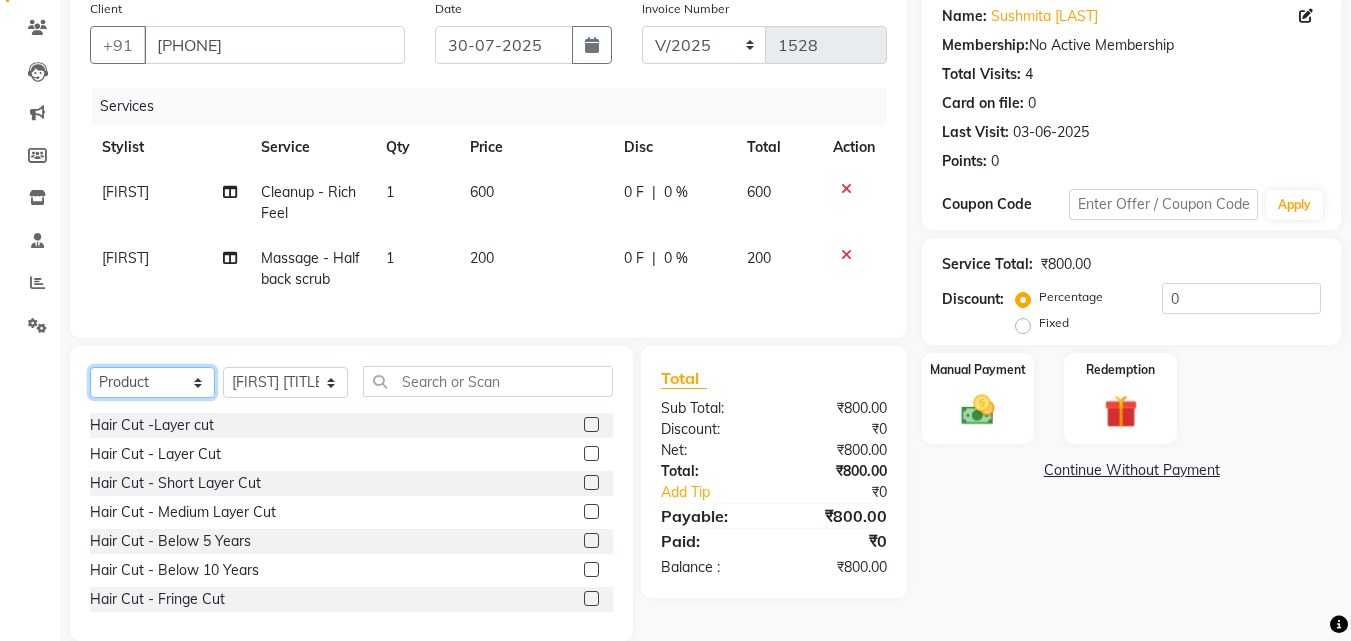 click on "Select  Service  Product  Membership  Package Voucher Prepaid Gift Card" 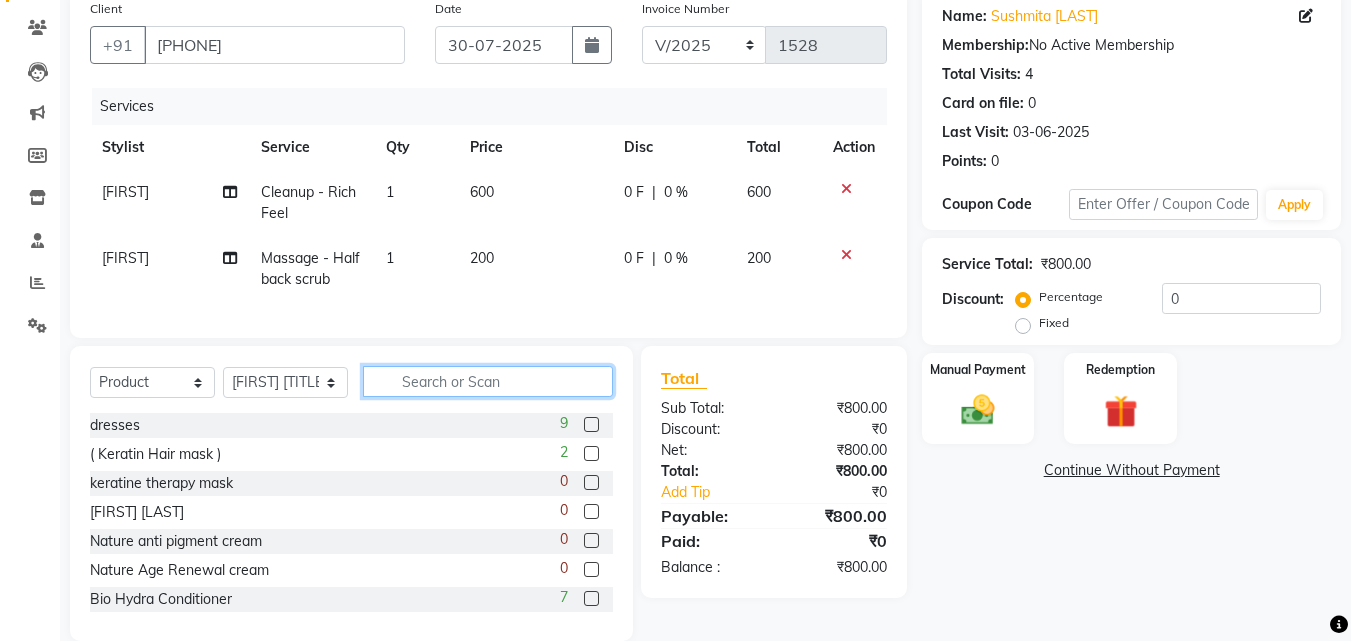 click 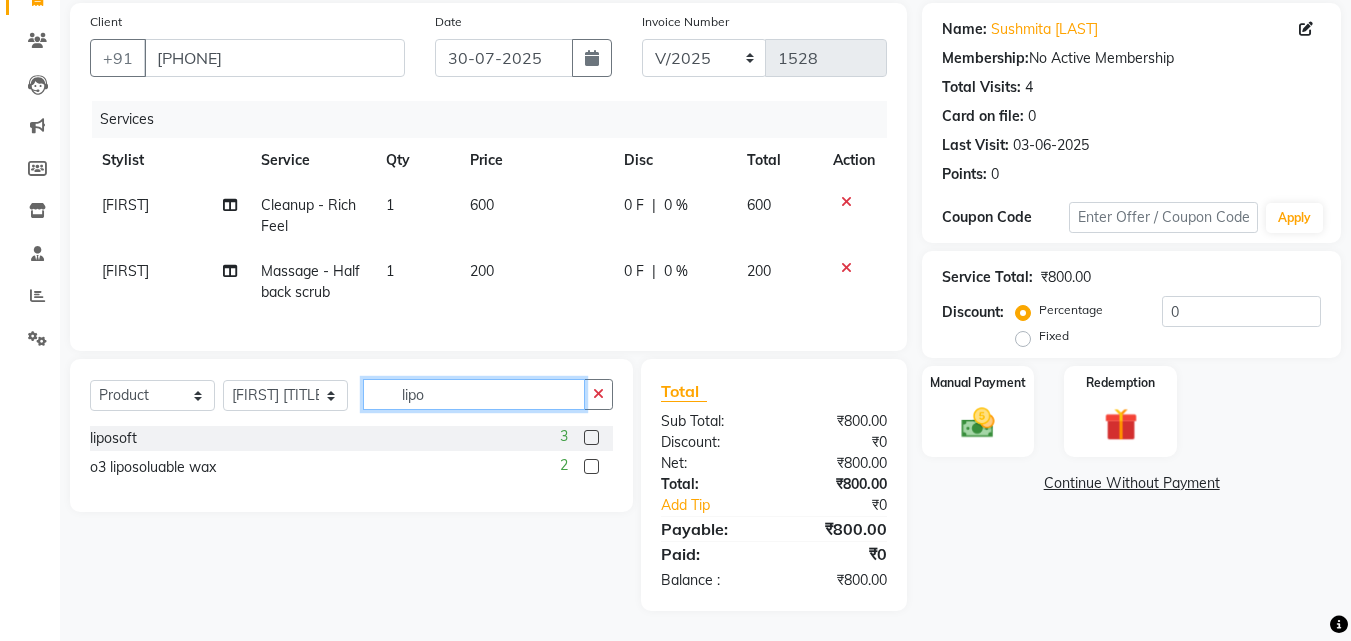type on "lipo" 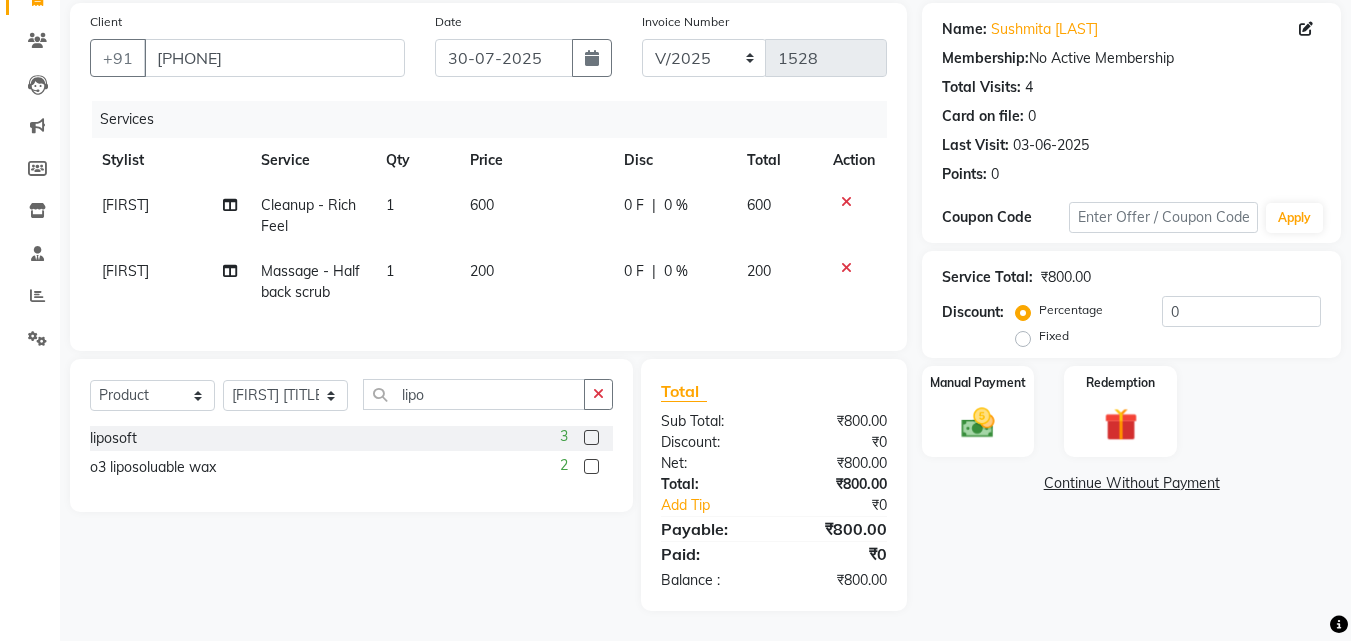 click 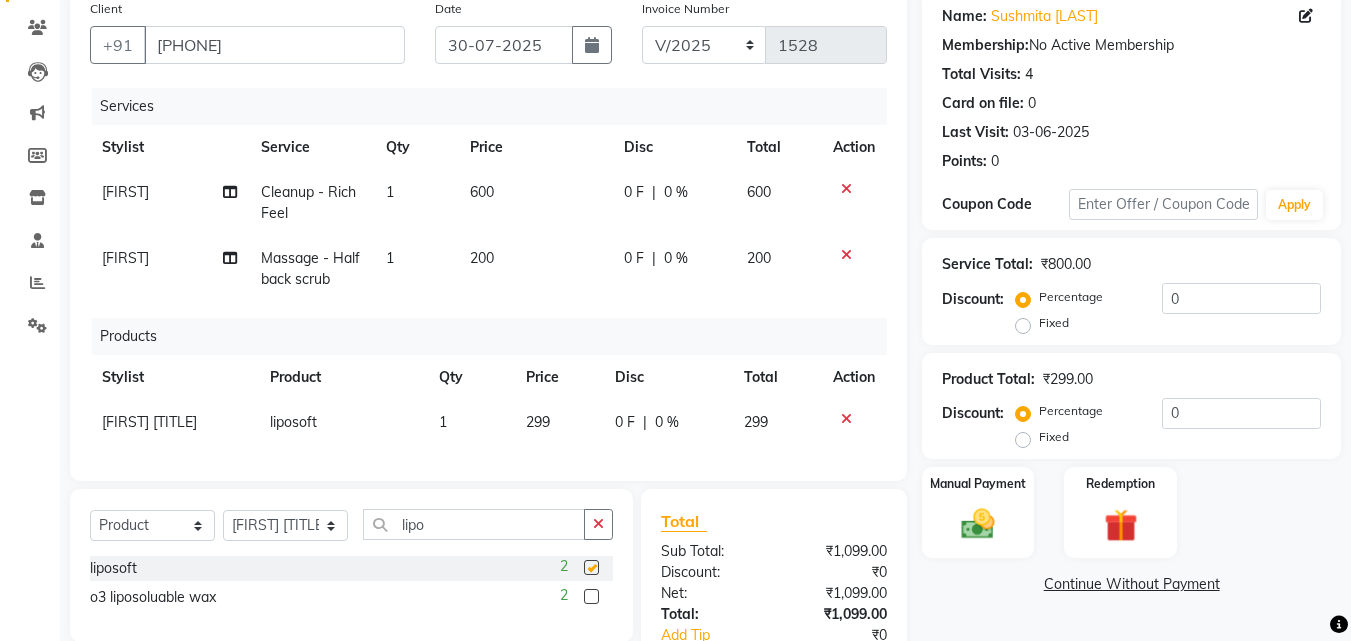 checkbox on "false" 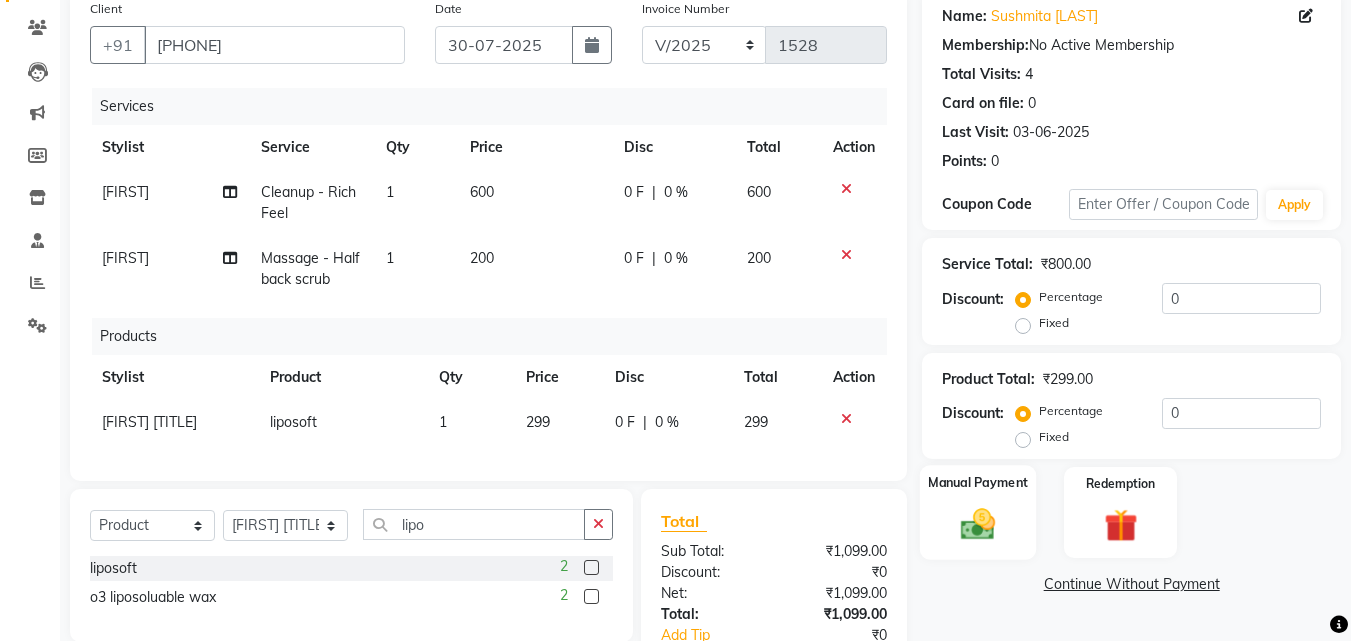 click 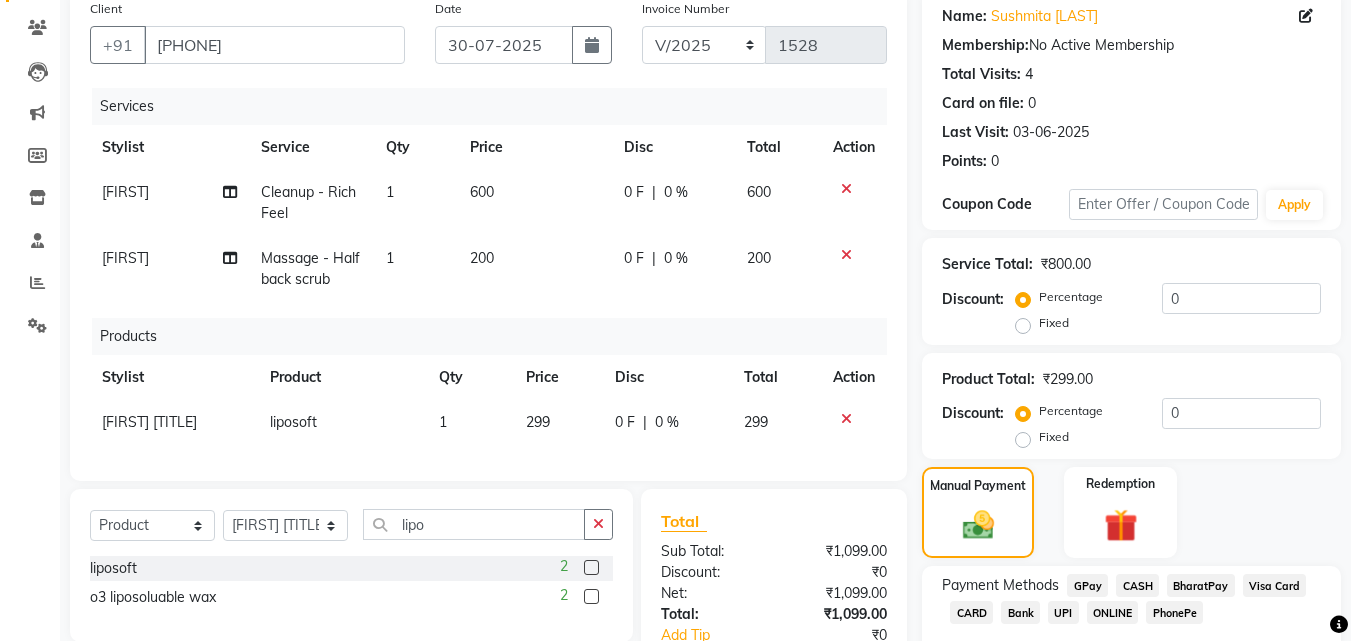 click on "GPay" 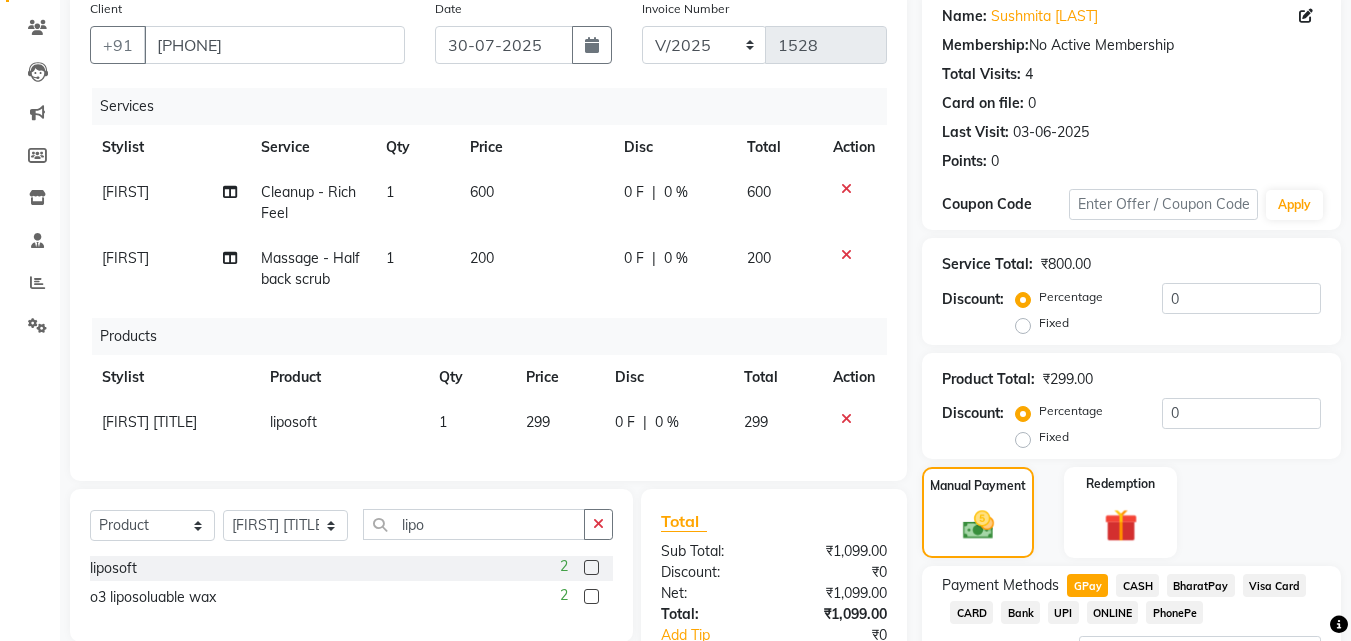 scroll, scrollTop: 330, scrollLeft: 0, axis: vertical 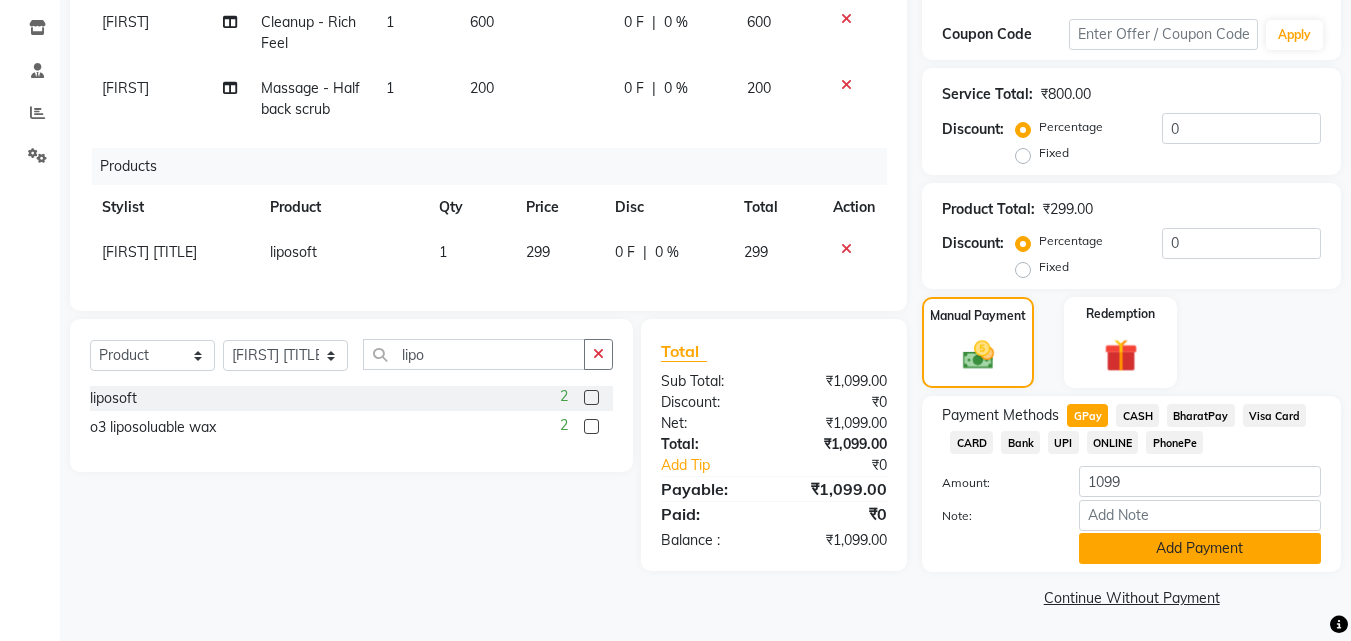 click on "Add Payment" 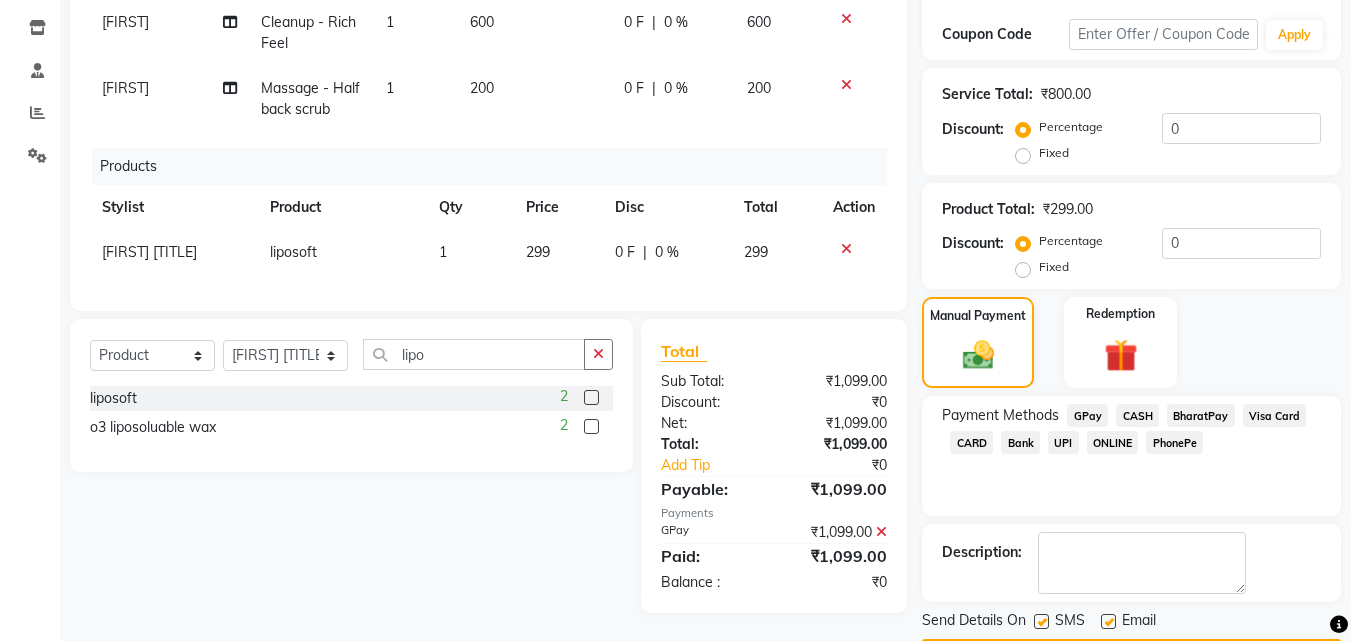 scroll, scrollTop: 389, scrollLeft: 0, axis: vertical 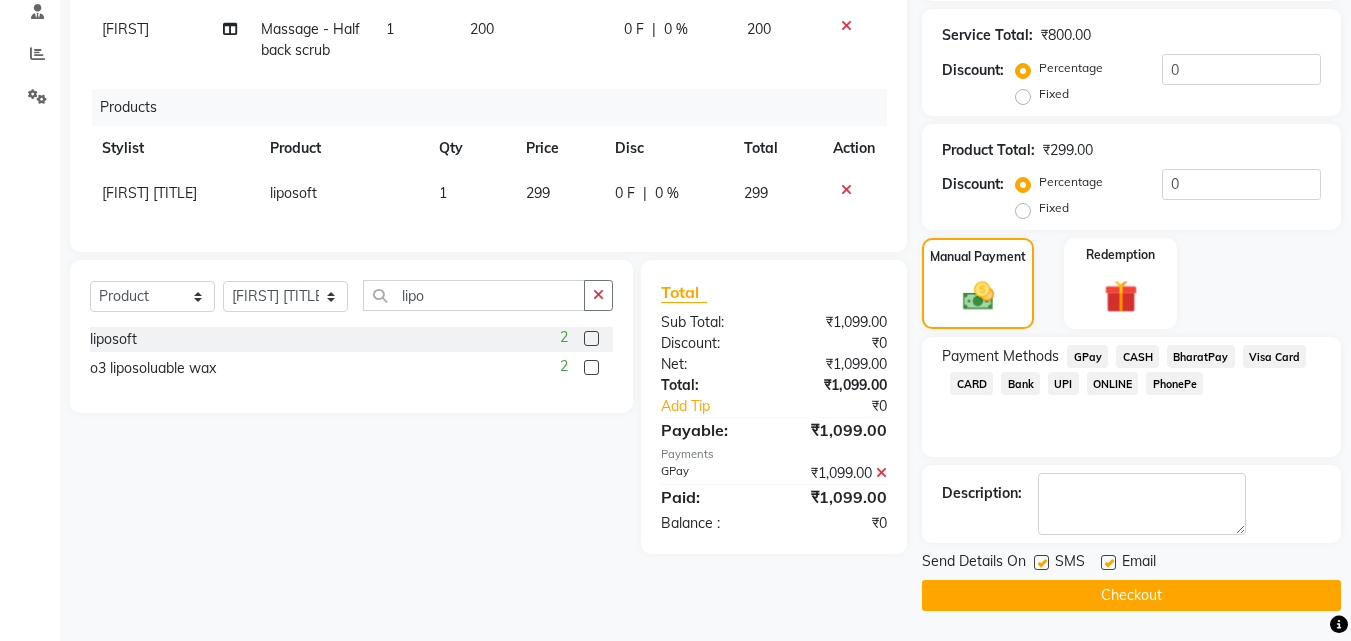 click on "Checkout" 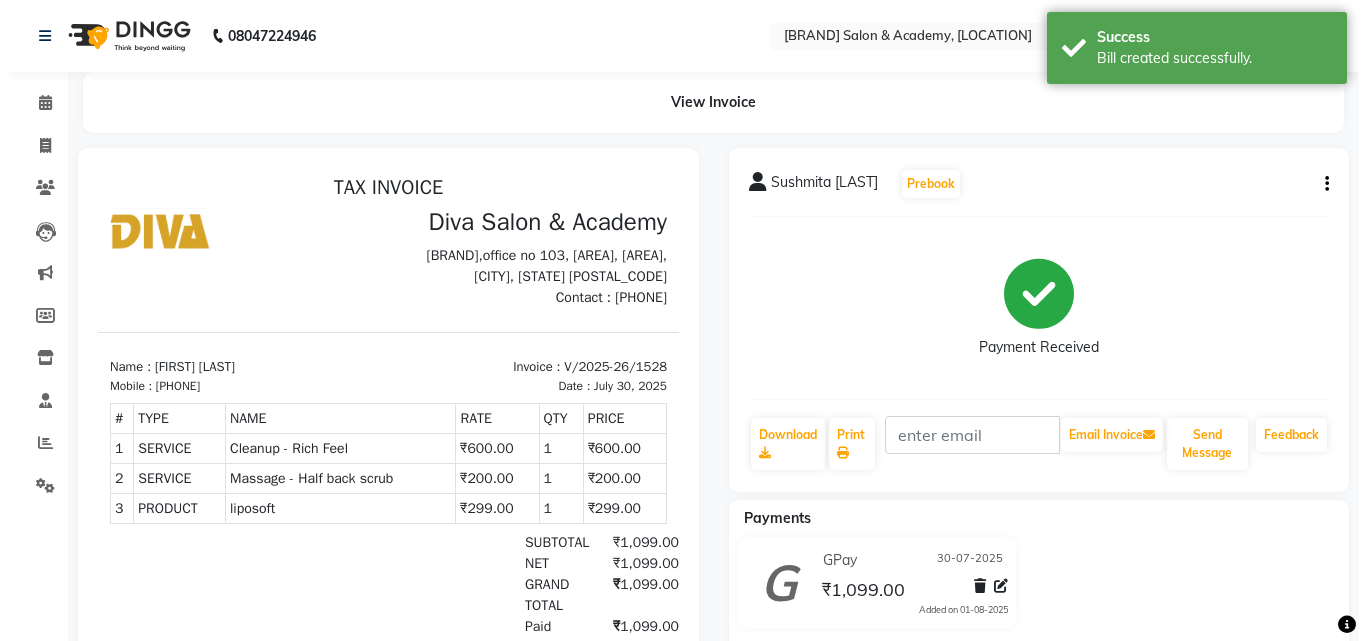scroll, scrollTop: 0, scrollLeft: 0, axis: both 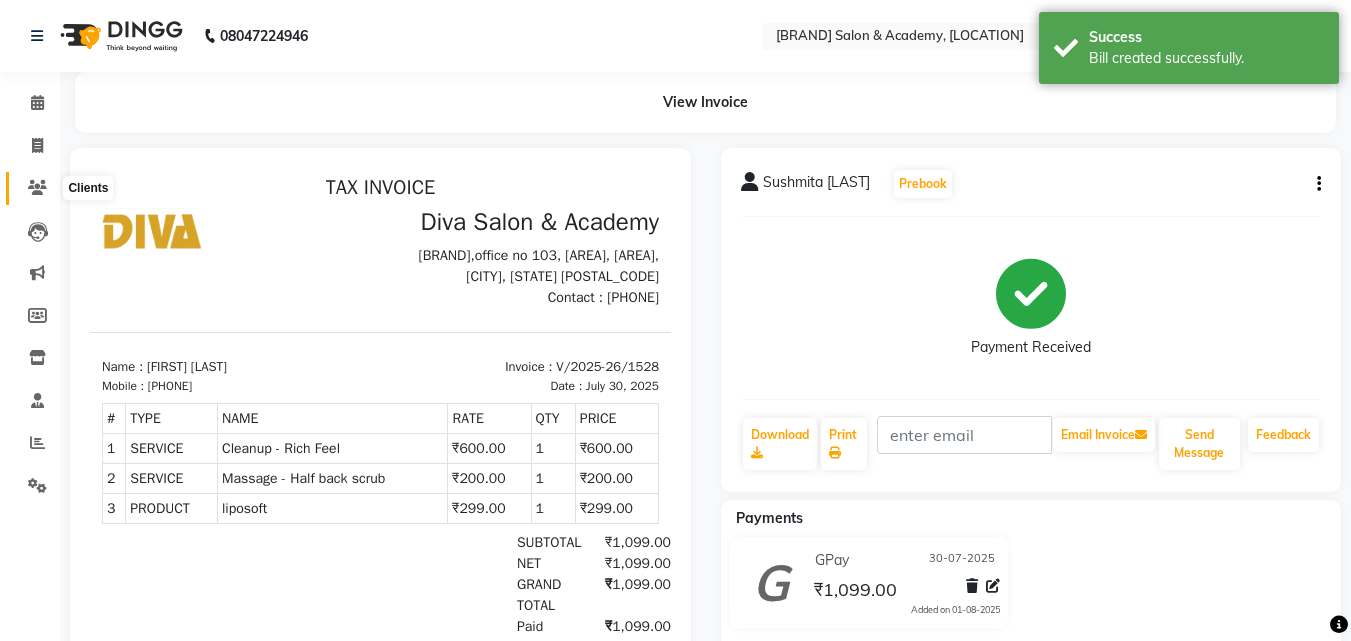 click 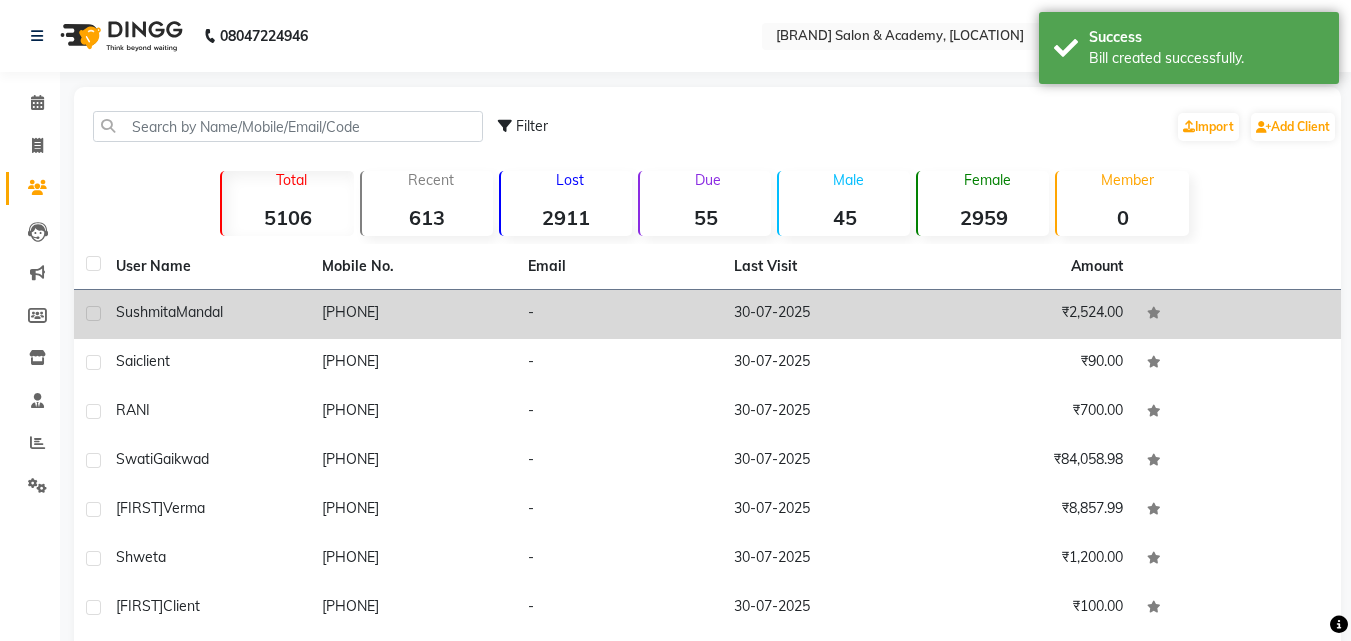 click on "Sushmita  [LAST]" 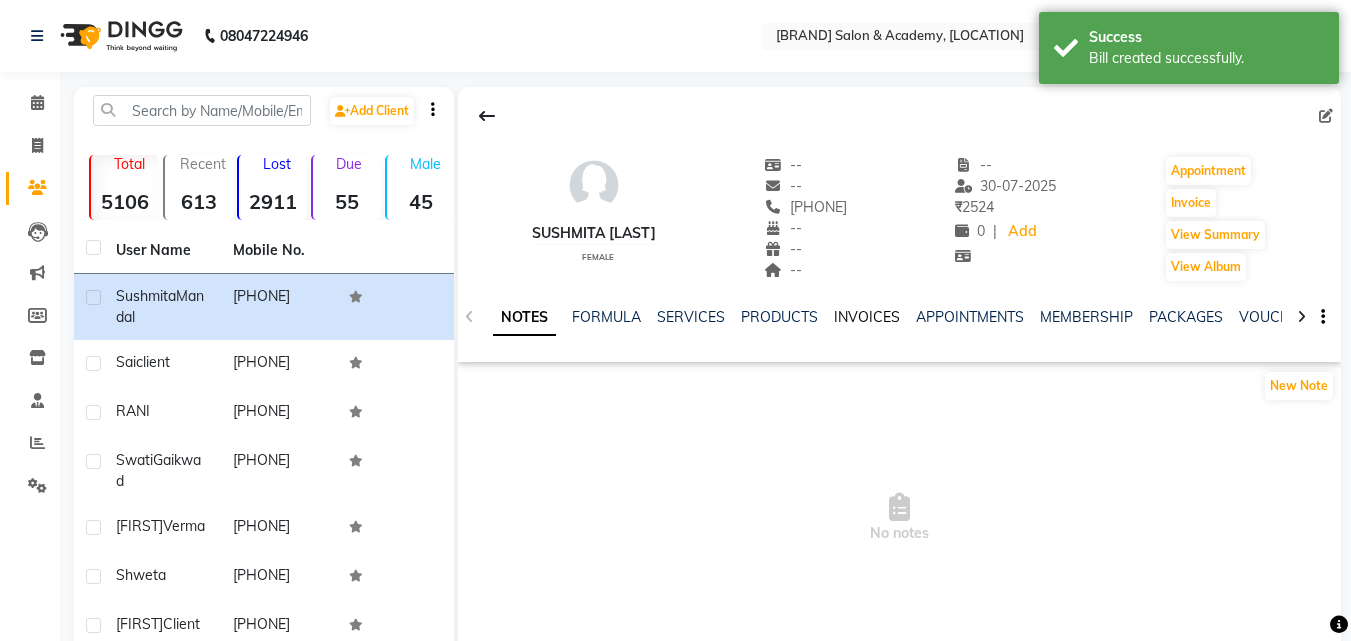 click on "INVOICES" 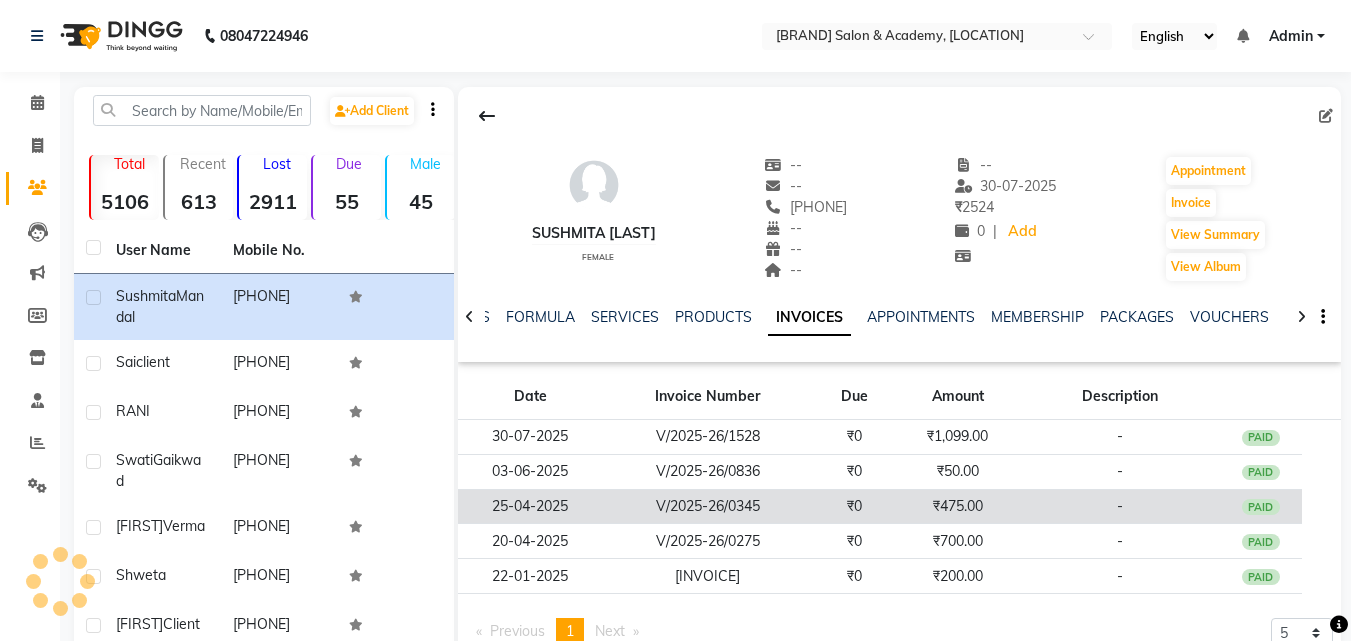 click on "V/2025-26/0345" 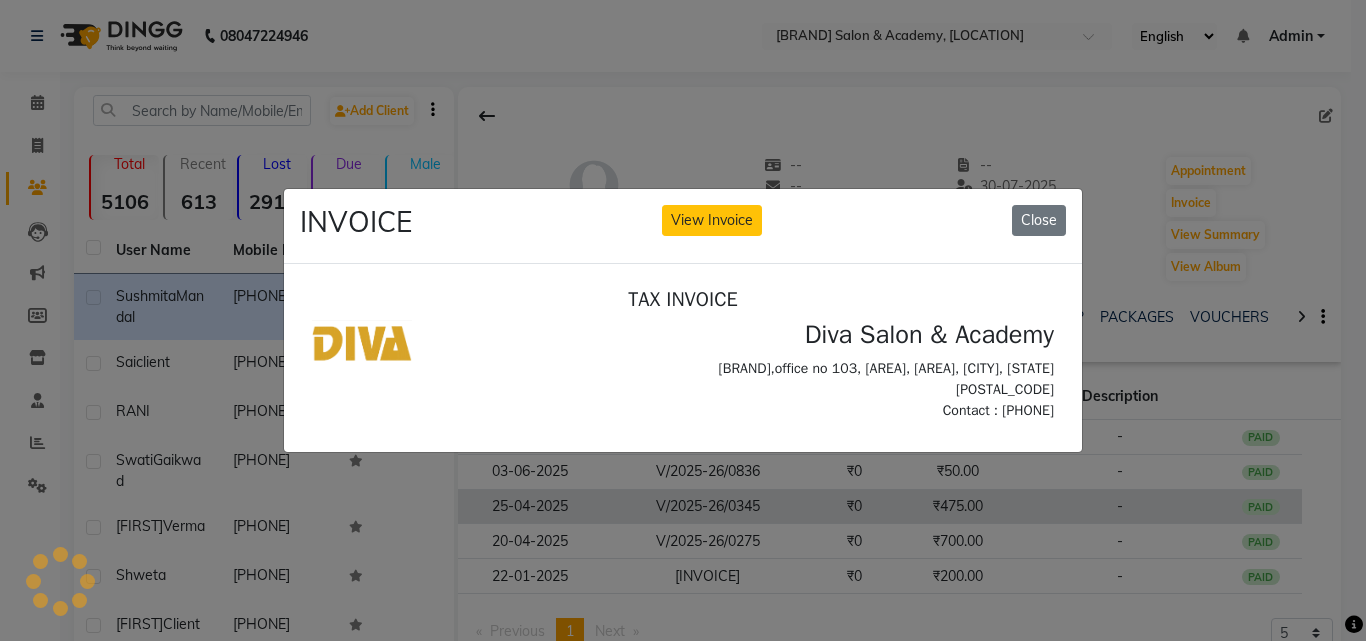 scroll, scrollTop: 0, scrollLeft: 0, axis: both 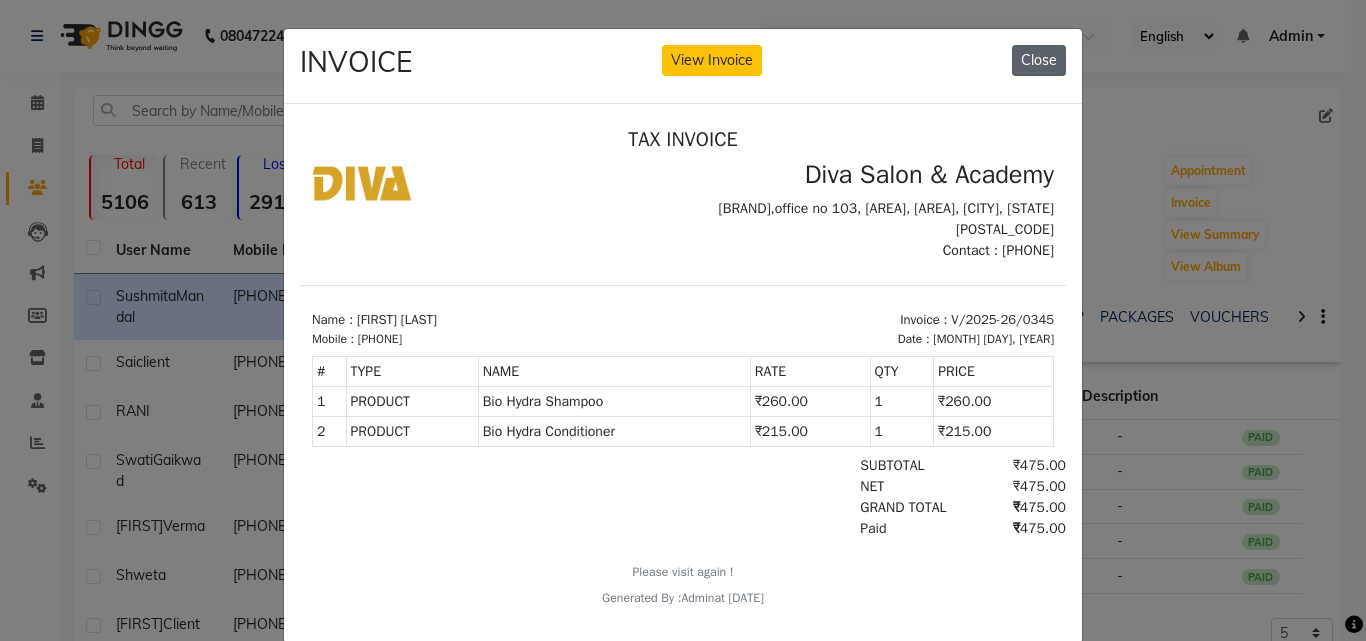 click on "Close" 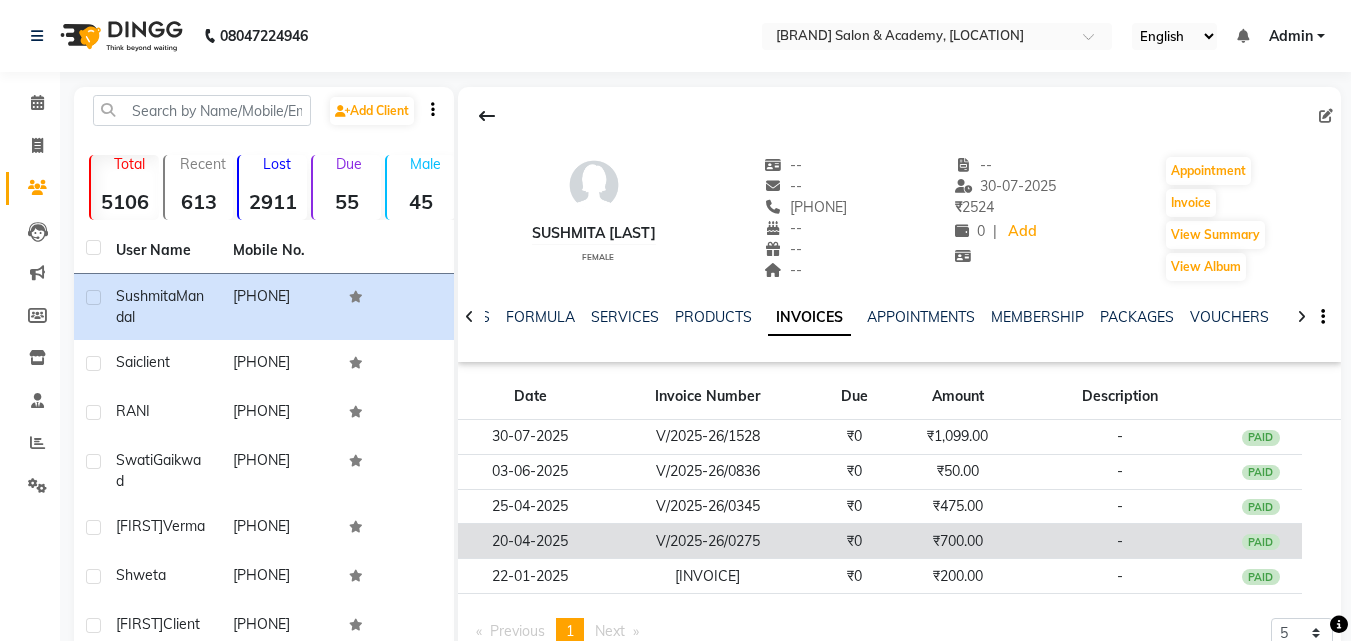 click on "V/2025-26/0275" 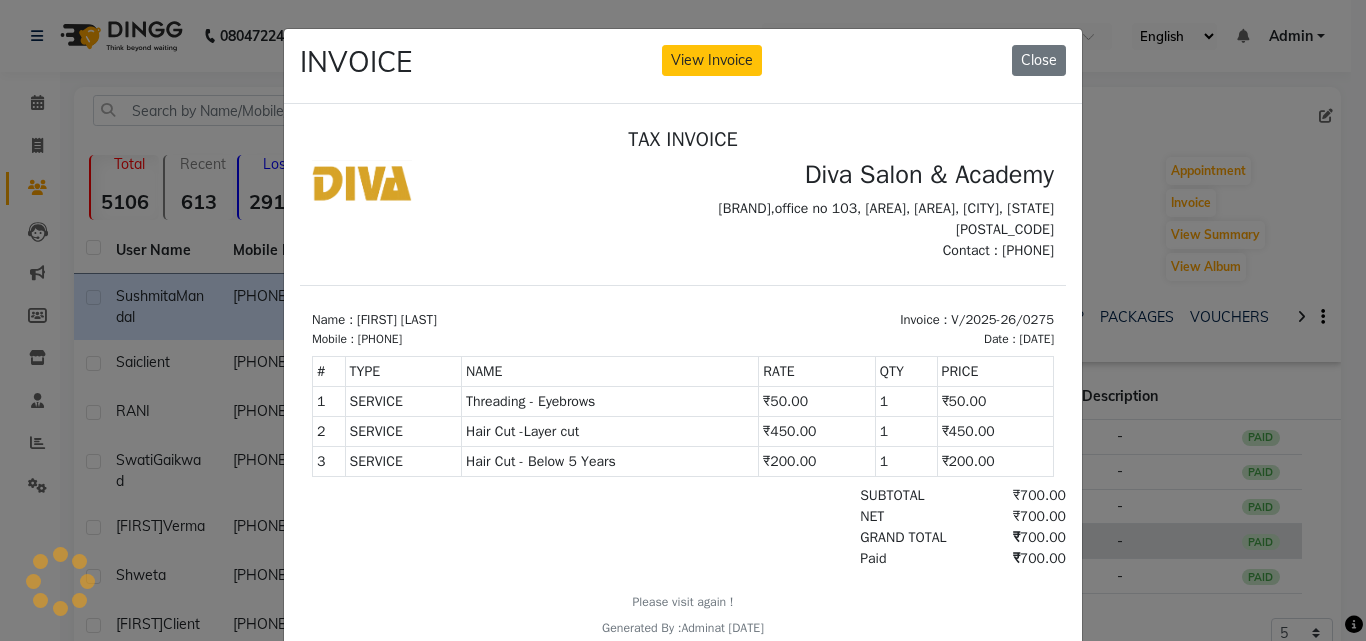 scroll, scrollTop: 0, scrollLeft: 0, axis: both 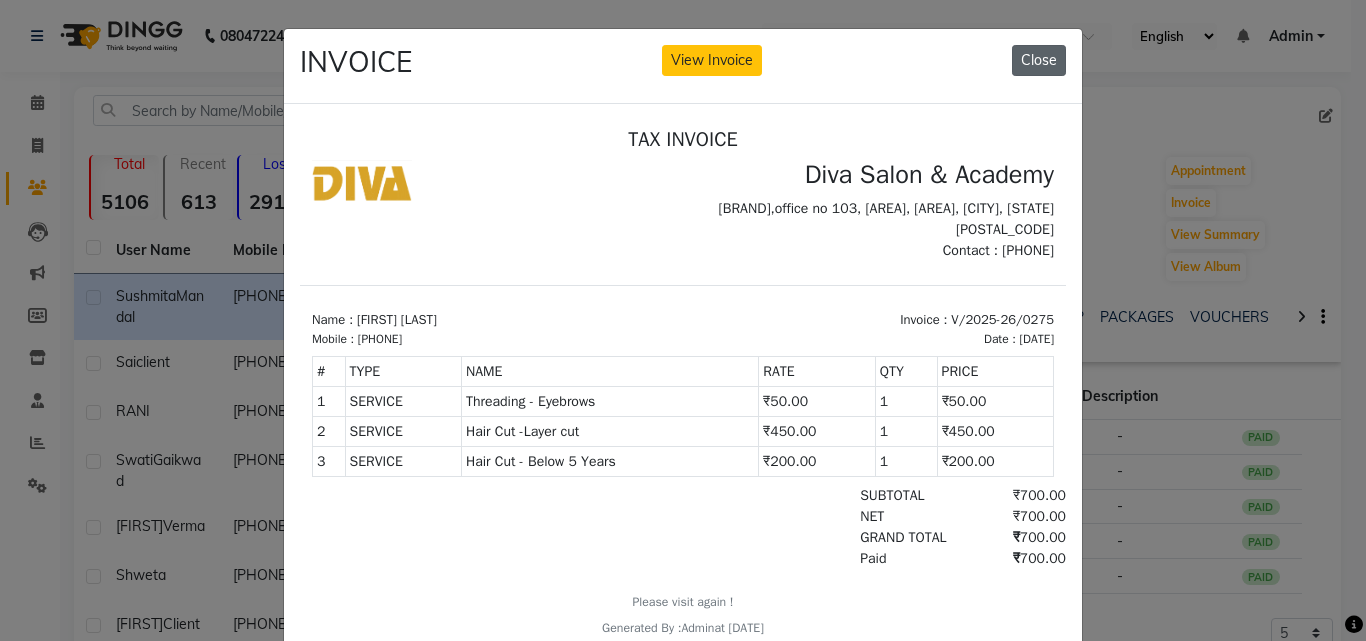 click on "Close" 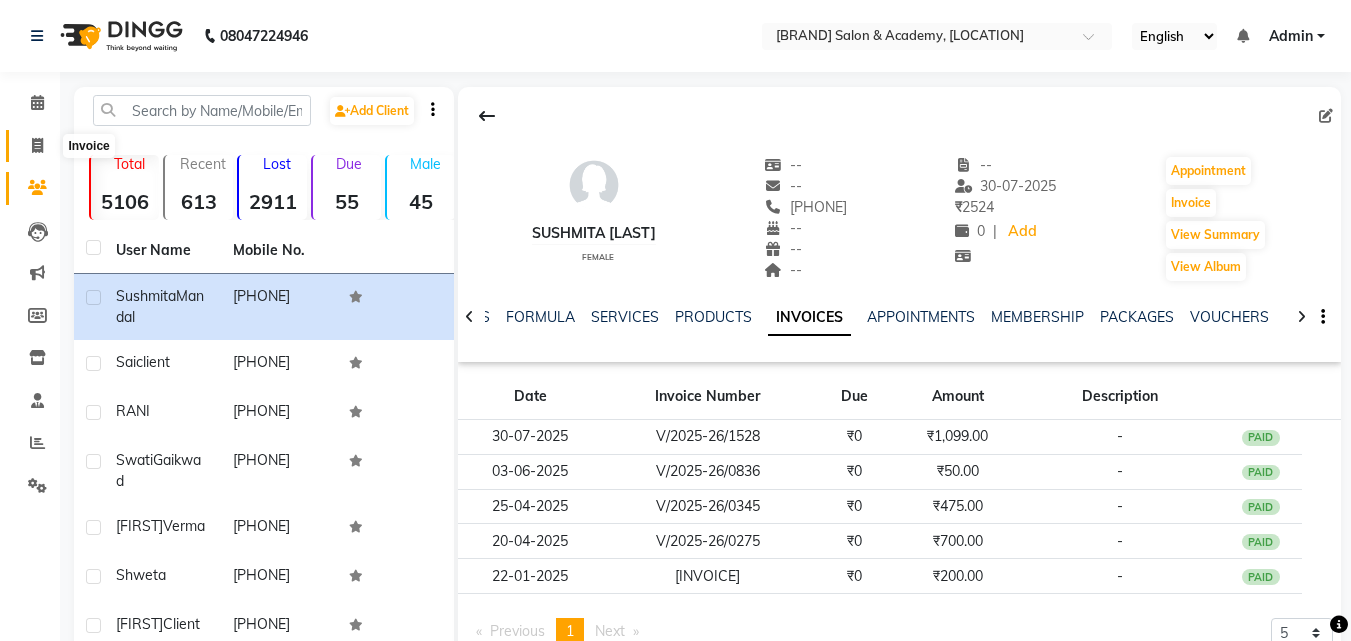 click 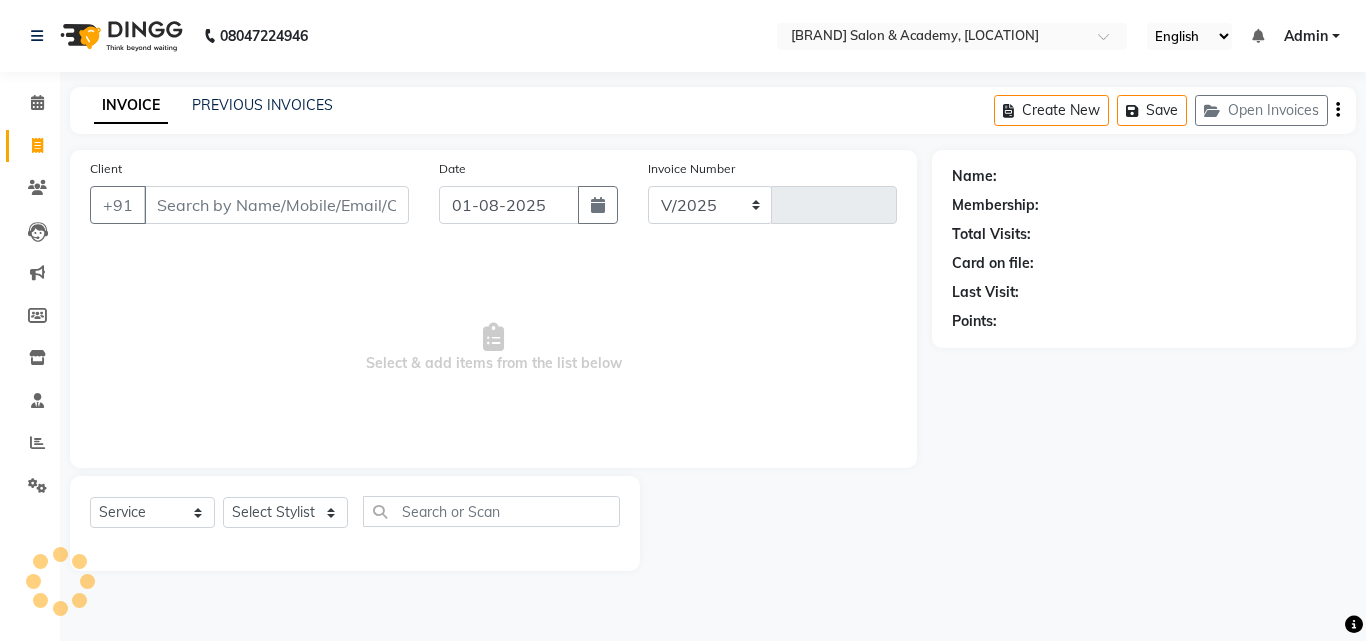 select on "671" 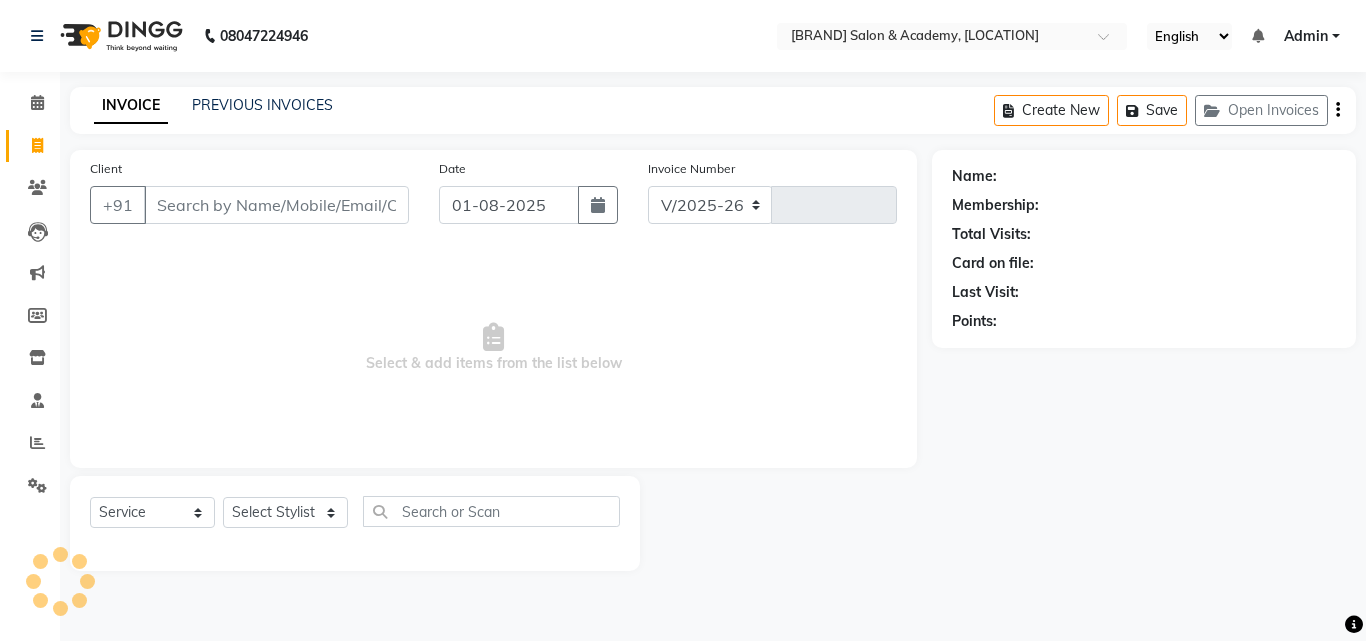 type on "1529" 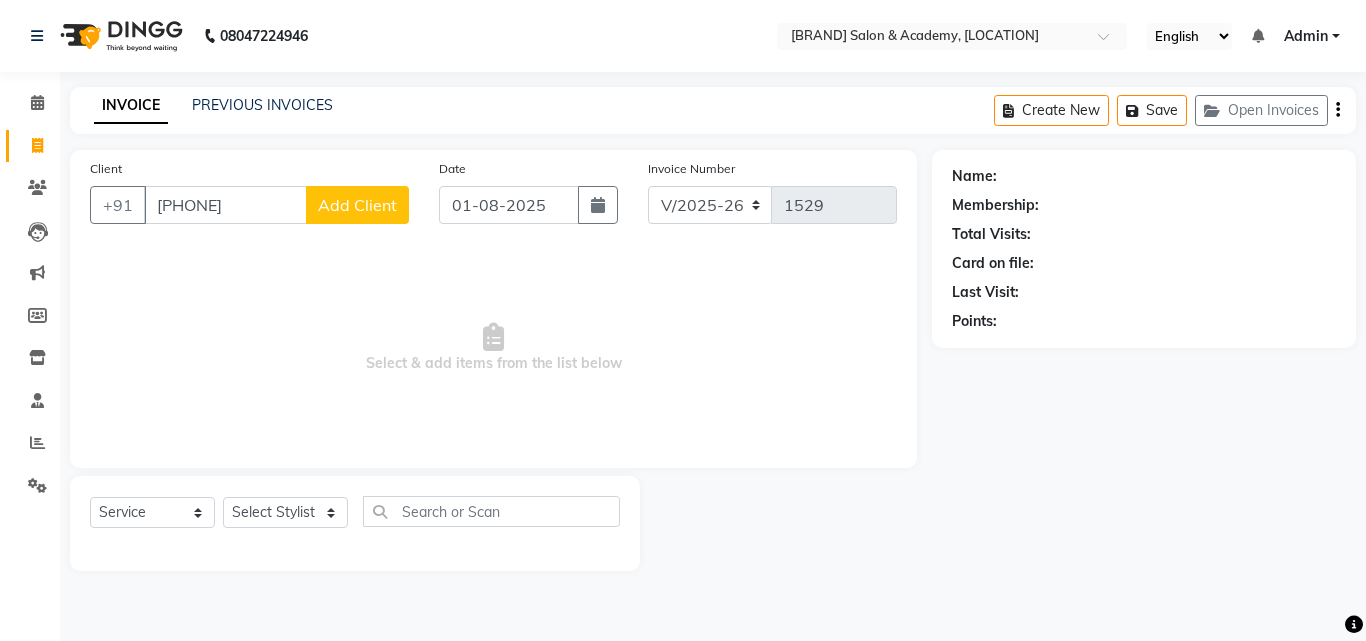 type on "[PHONE]" 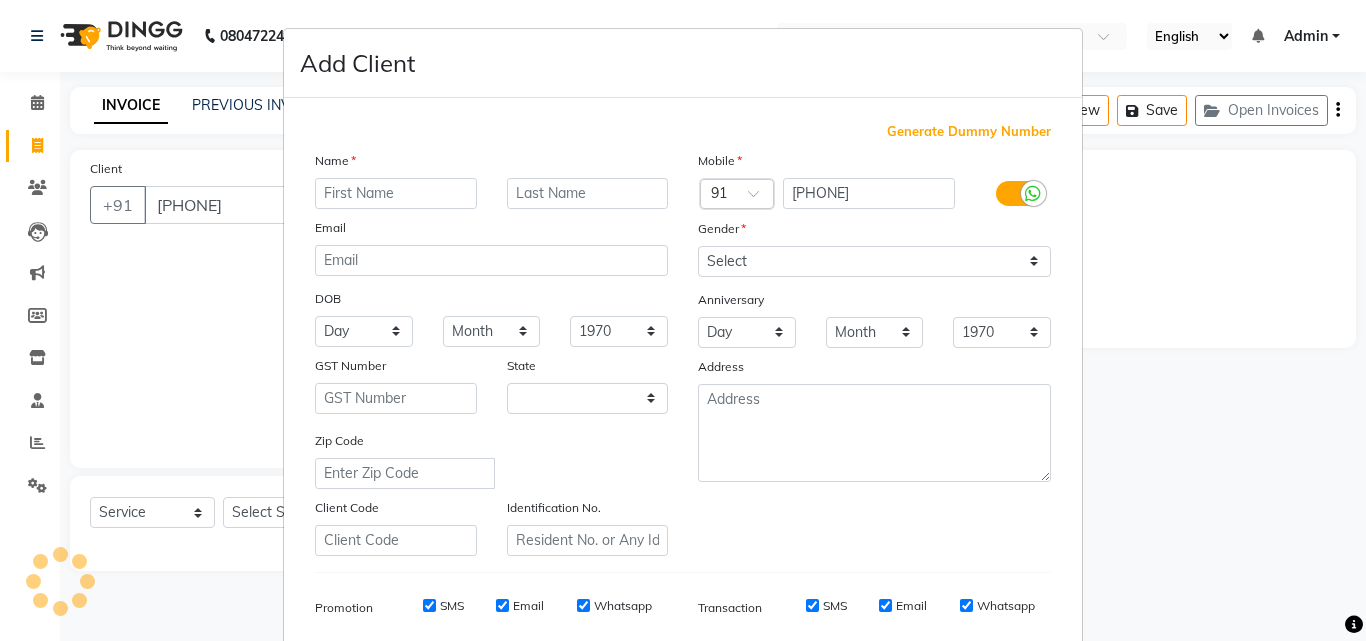 select on "22" 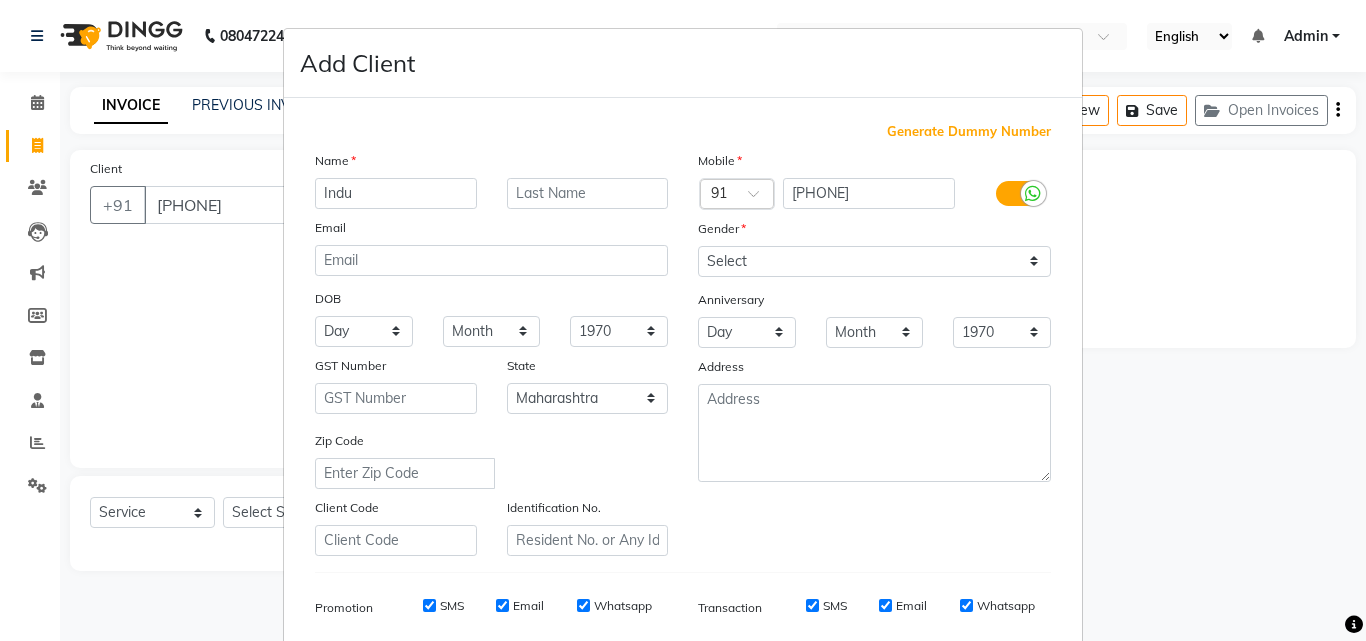 type on "Indu" 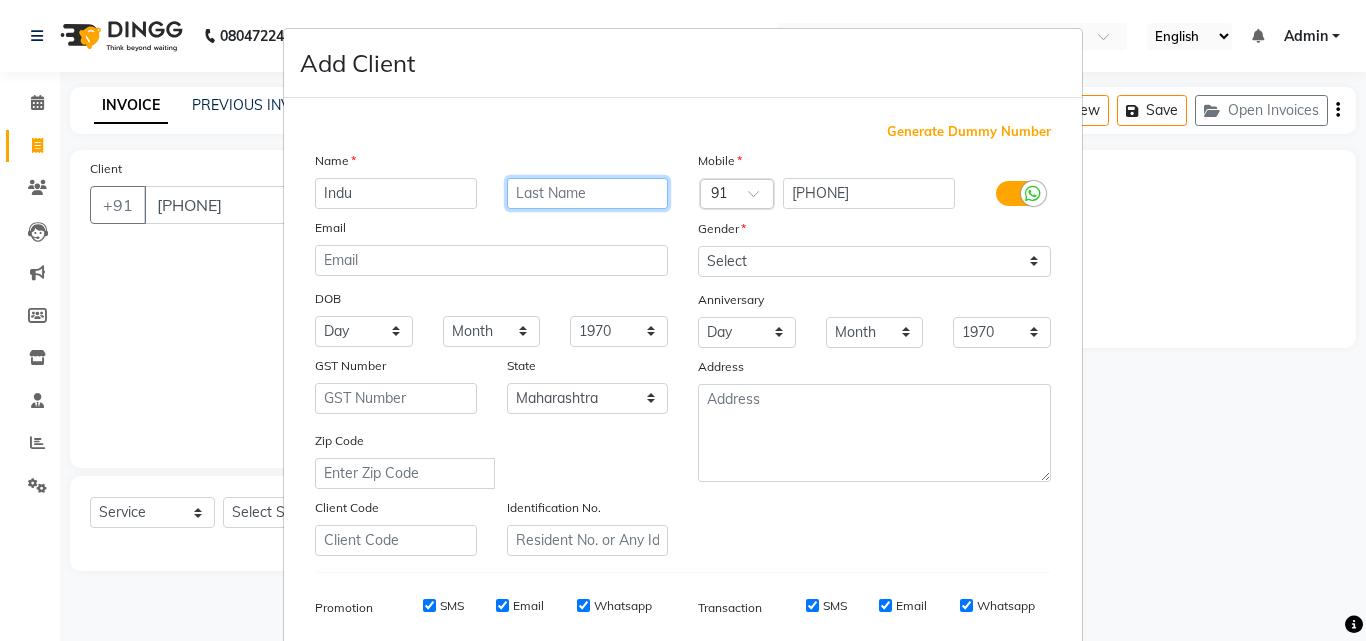 click at bounding box center [588, 193] 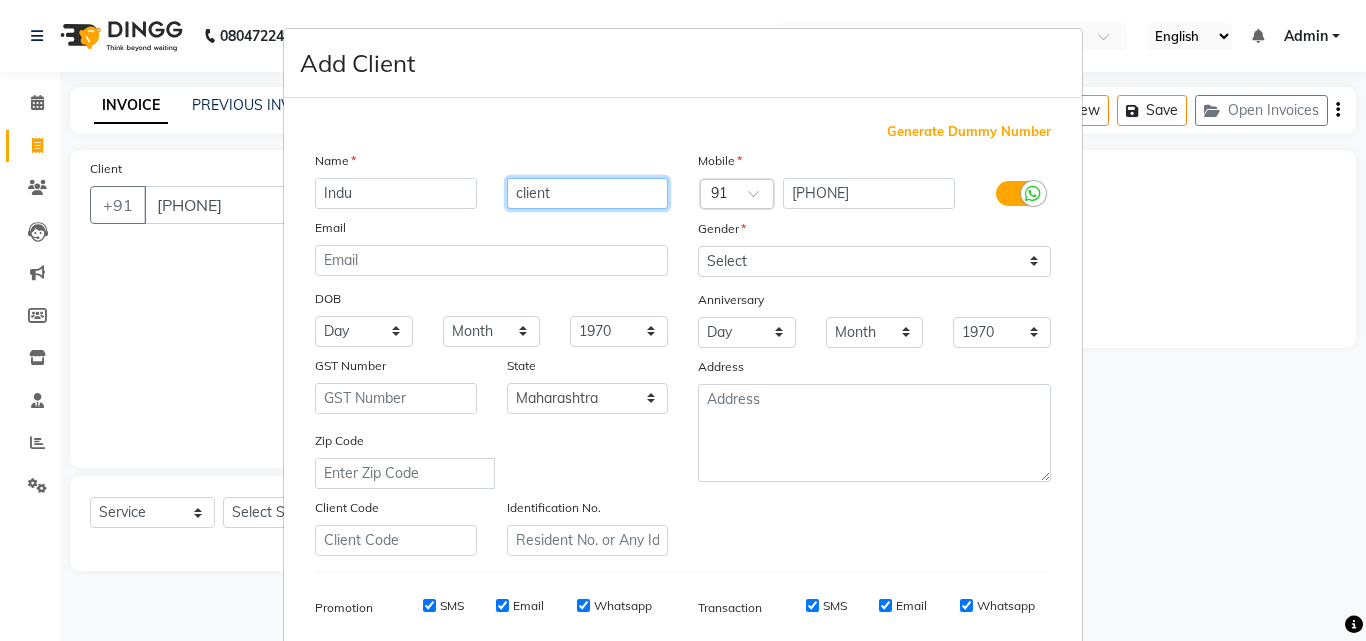 type on "client" 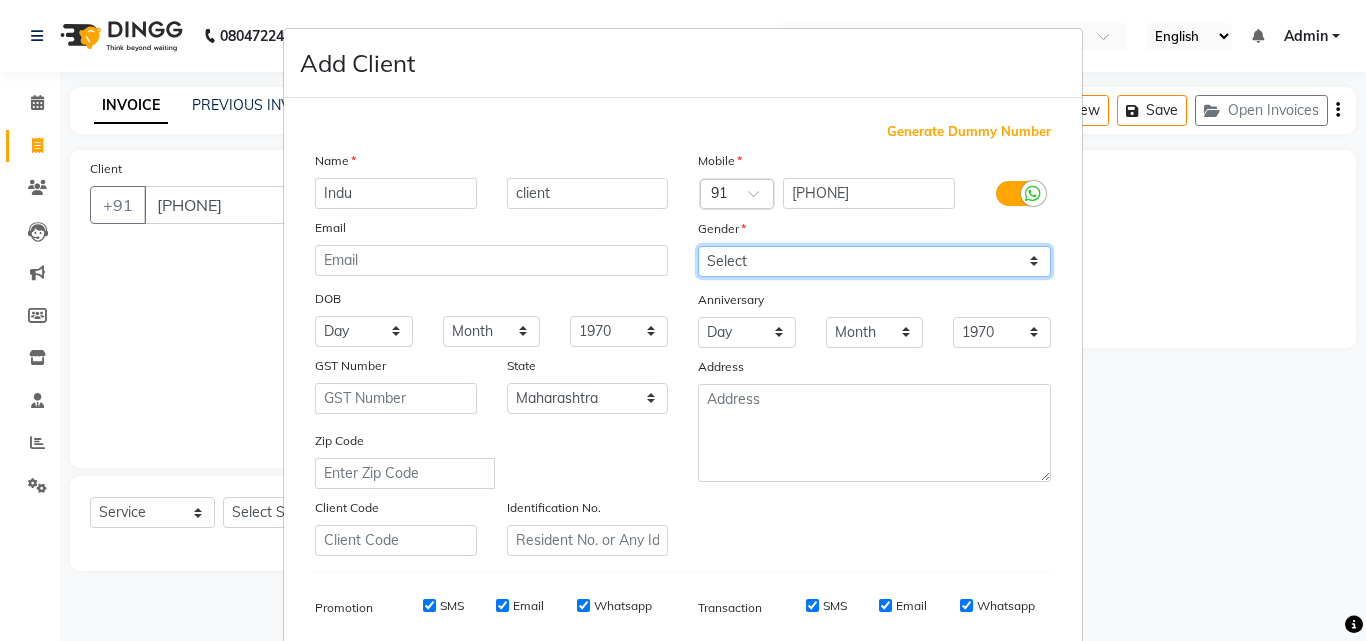 click on "Select Male Female Other Prefer Not To Say" at bounding box center (874, 261) 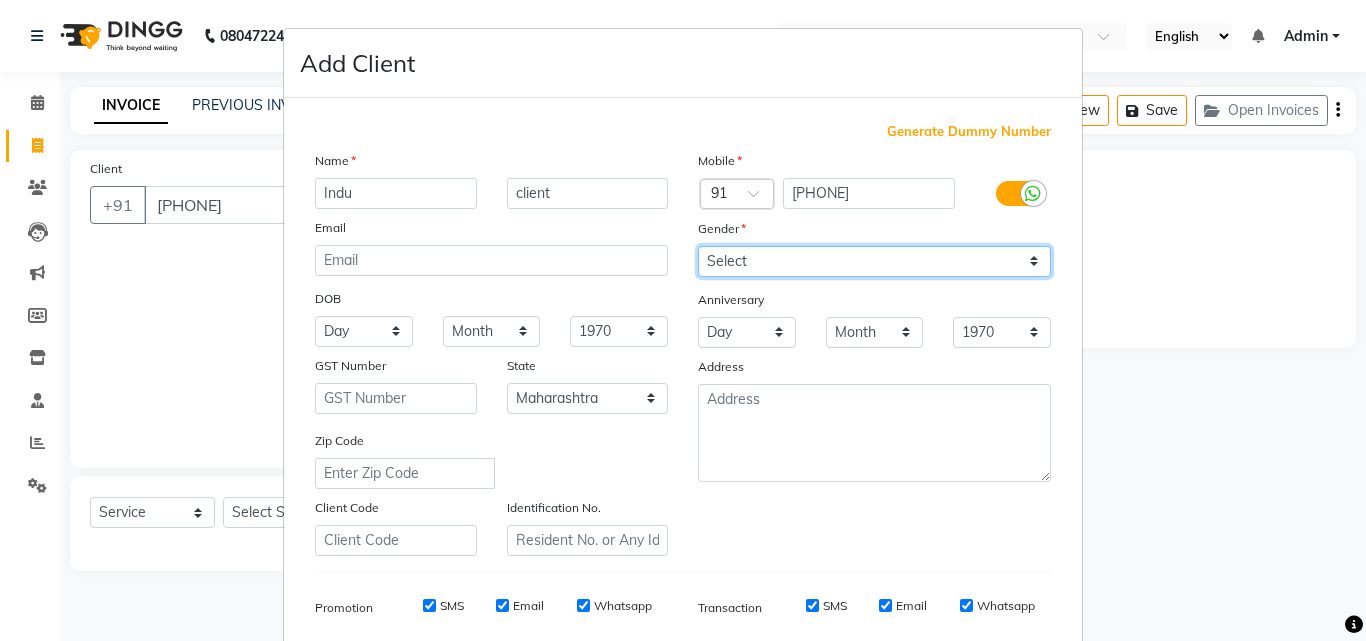 select on "female" 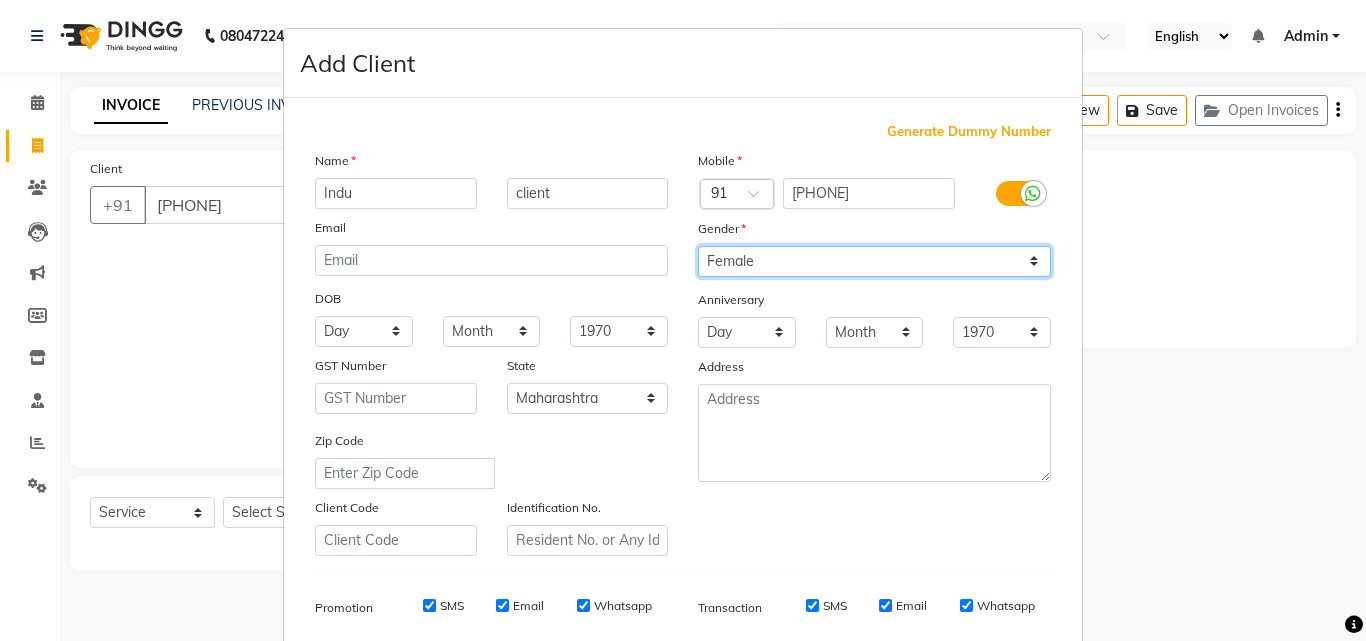 click on "Select Male Female Other Prefer Not To Say" at bounding box center (874, 261) 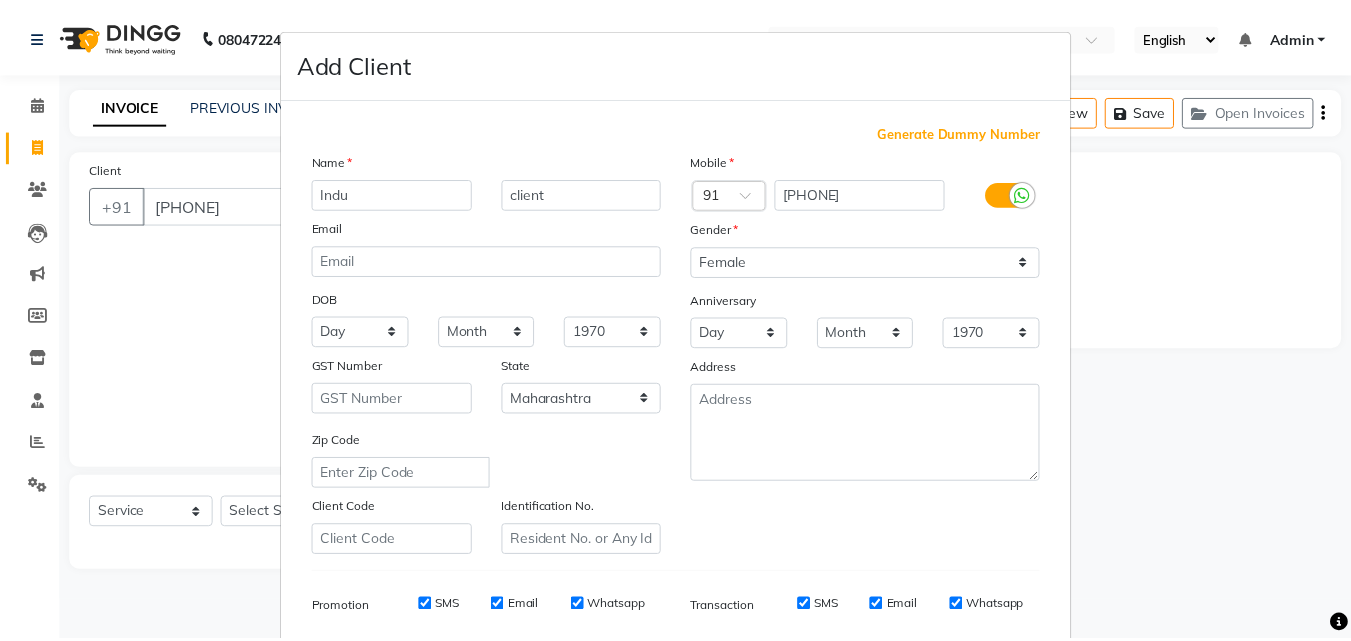 scroll, scrollTop: 282, scrollLeft: 0, axis: vertical 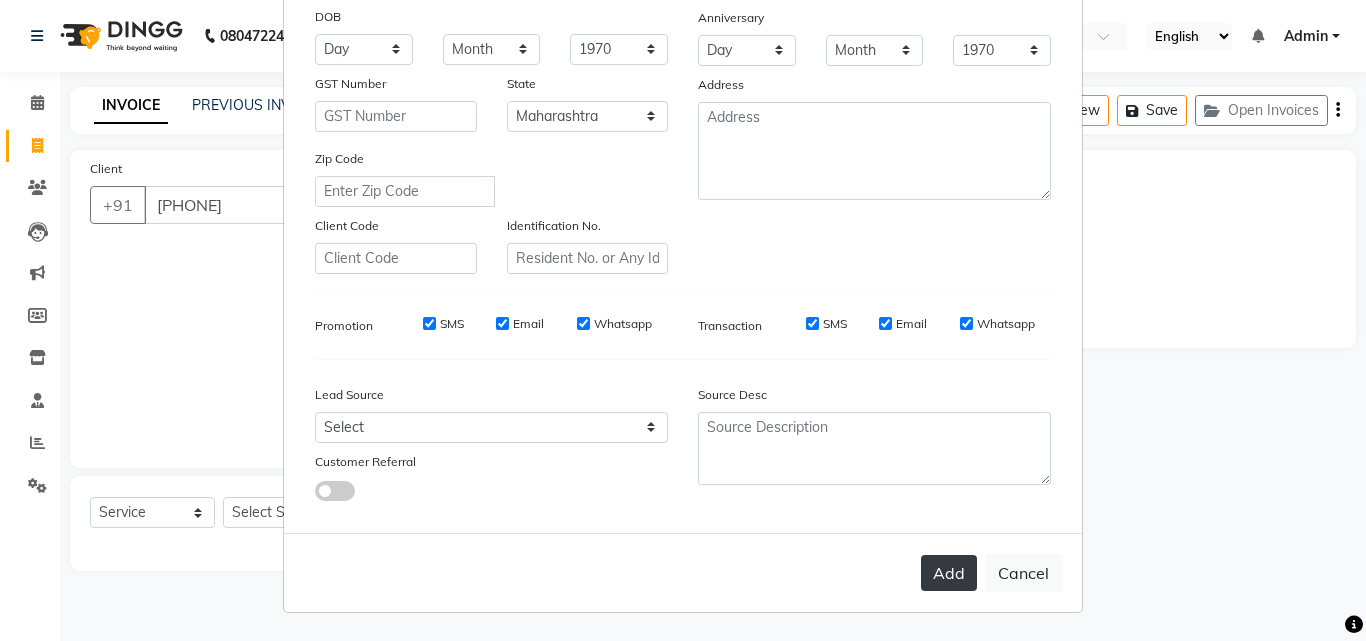 click on "Add" at bounding box center [949, 573] 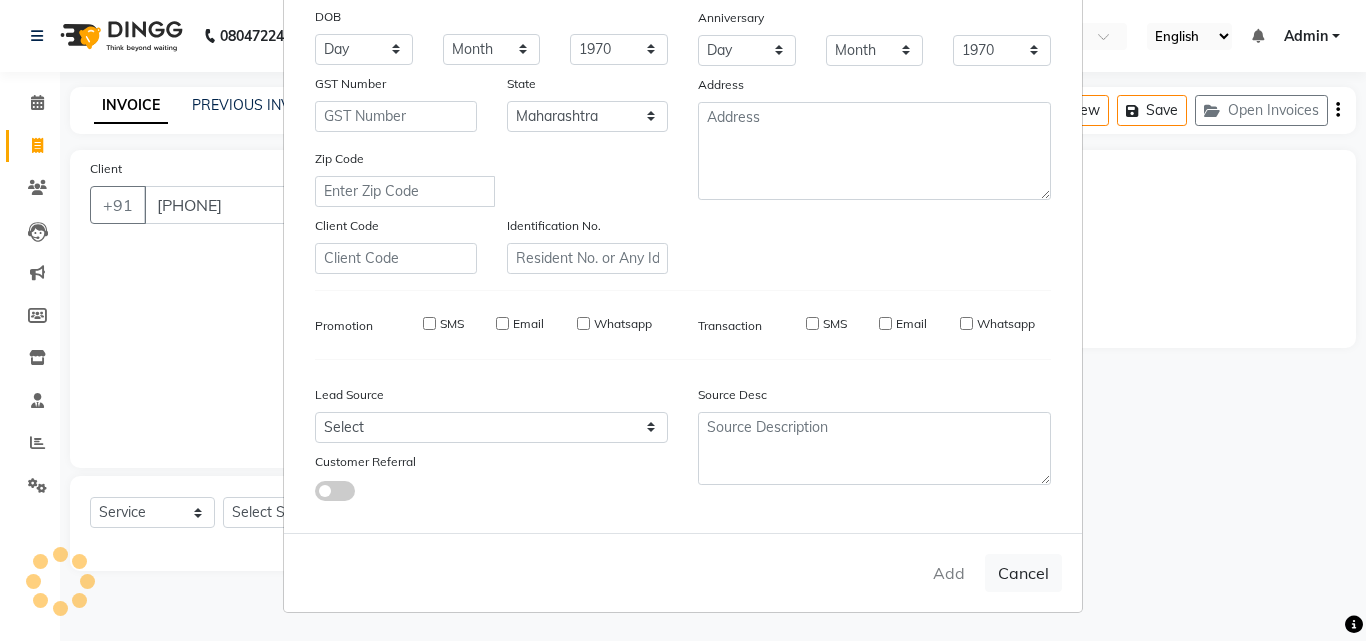 type 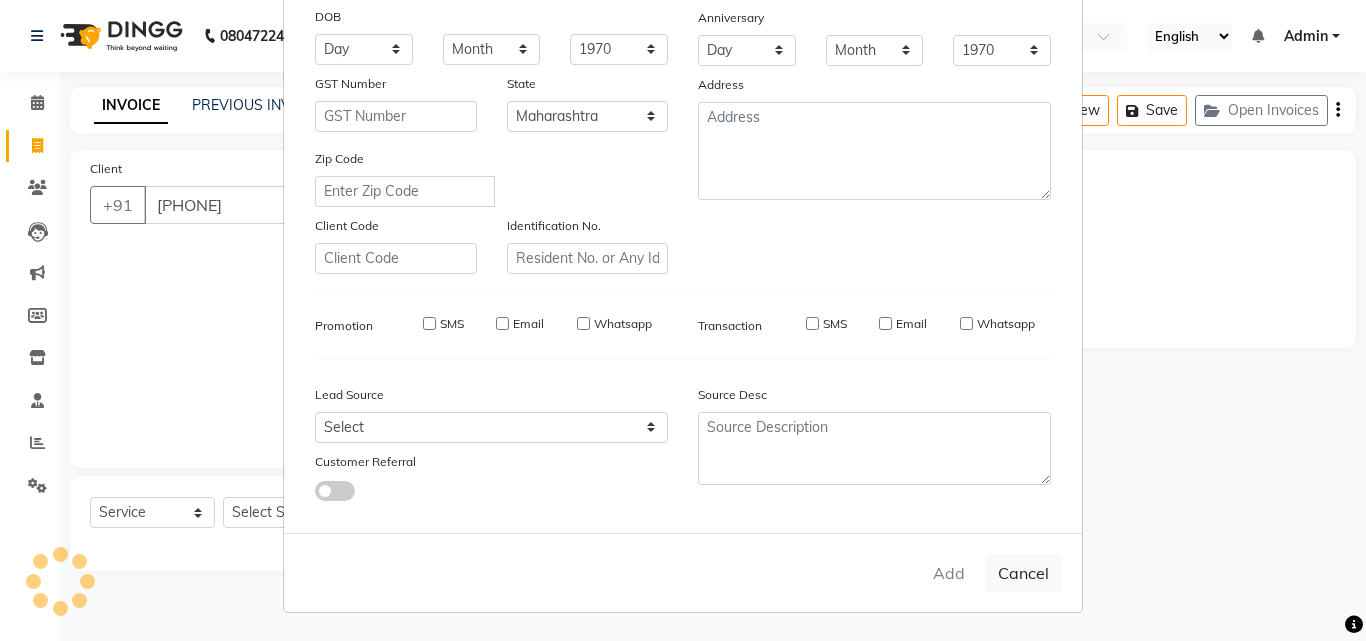 type 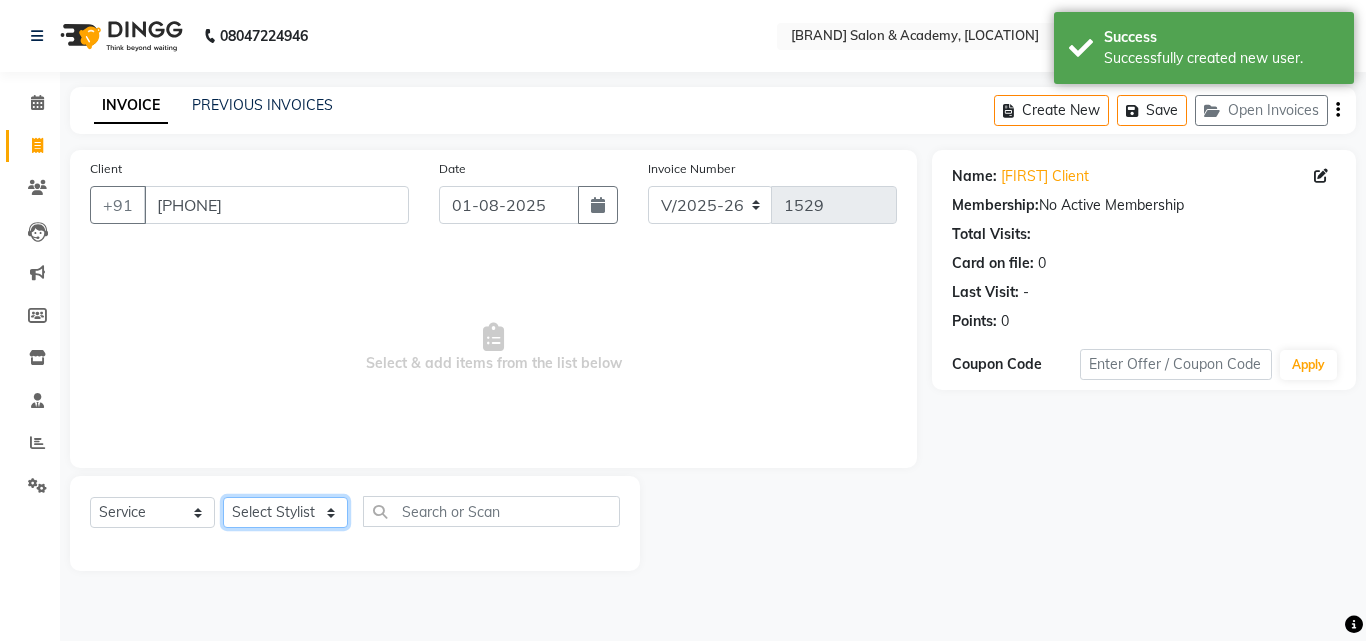 click on "Select Stylist [NAME] [NAME] [NAME] [NAME]" 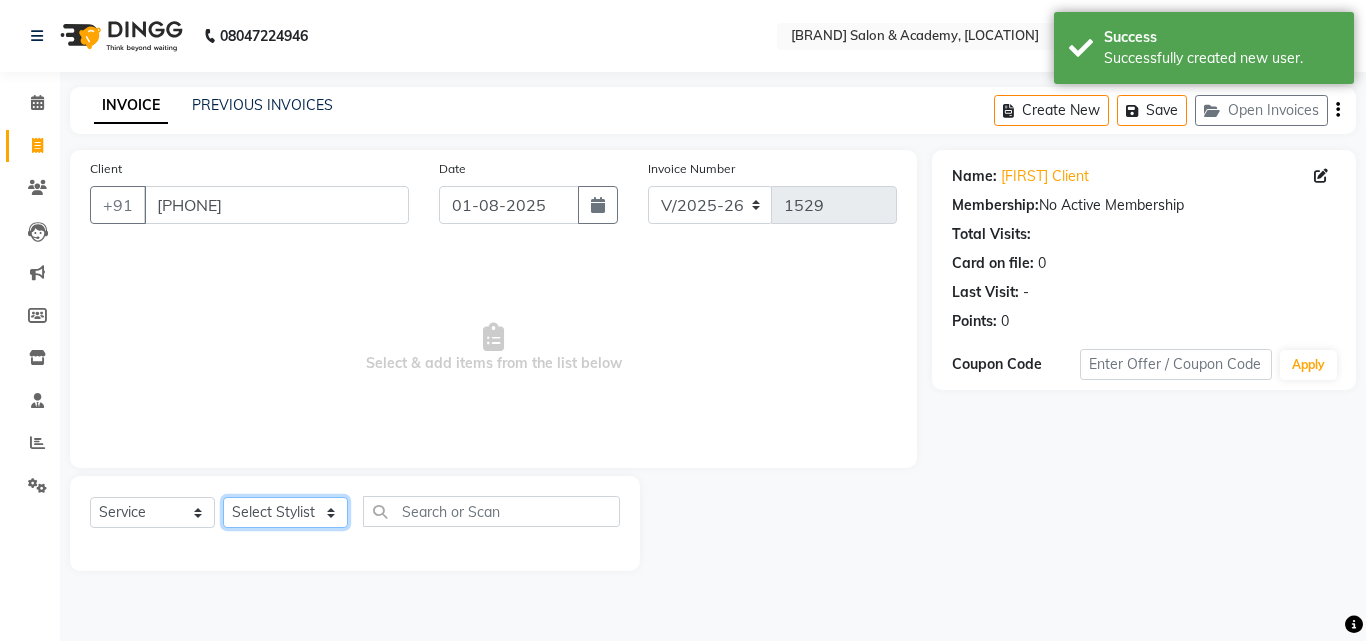 select on "61968" 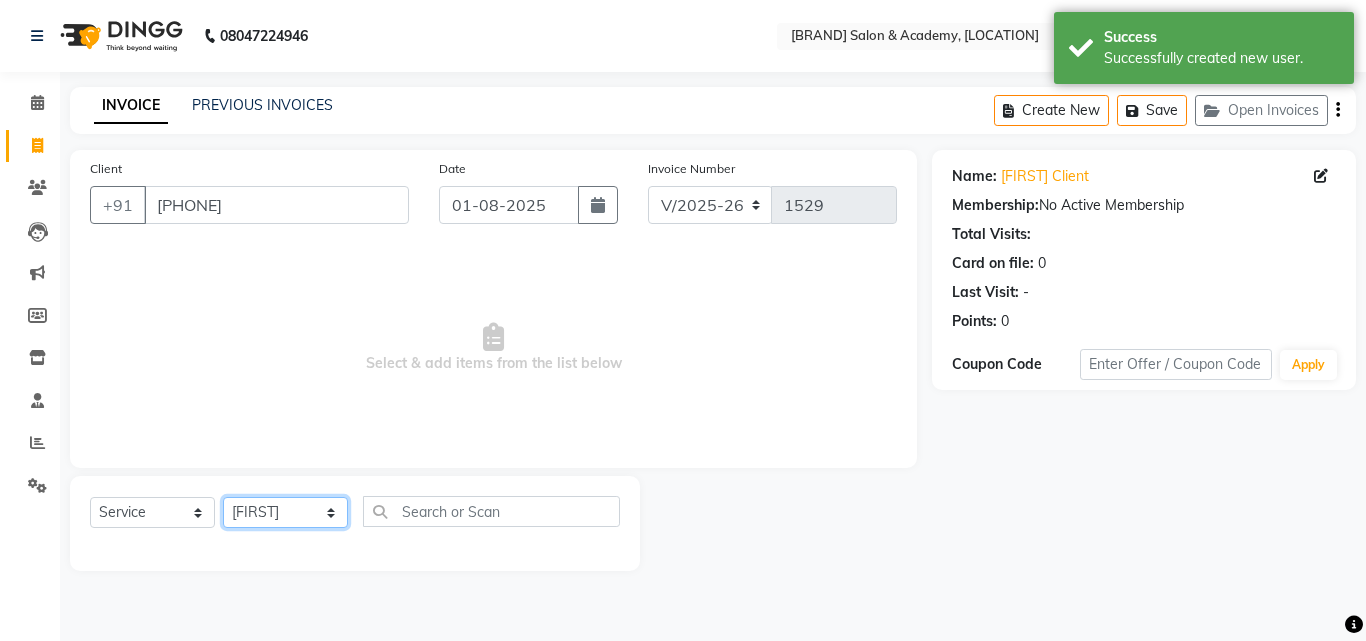 click on "Select Stylist [NAME] [NAME] [NAME] [NAME]" 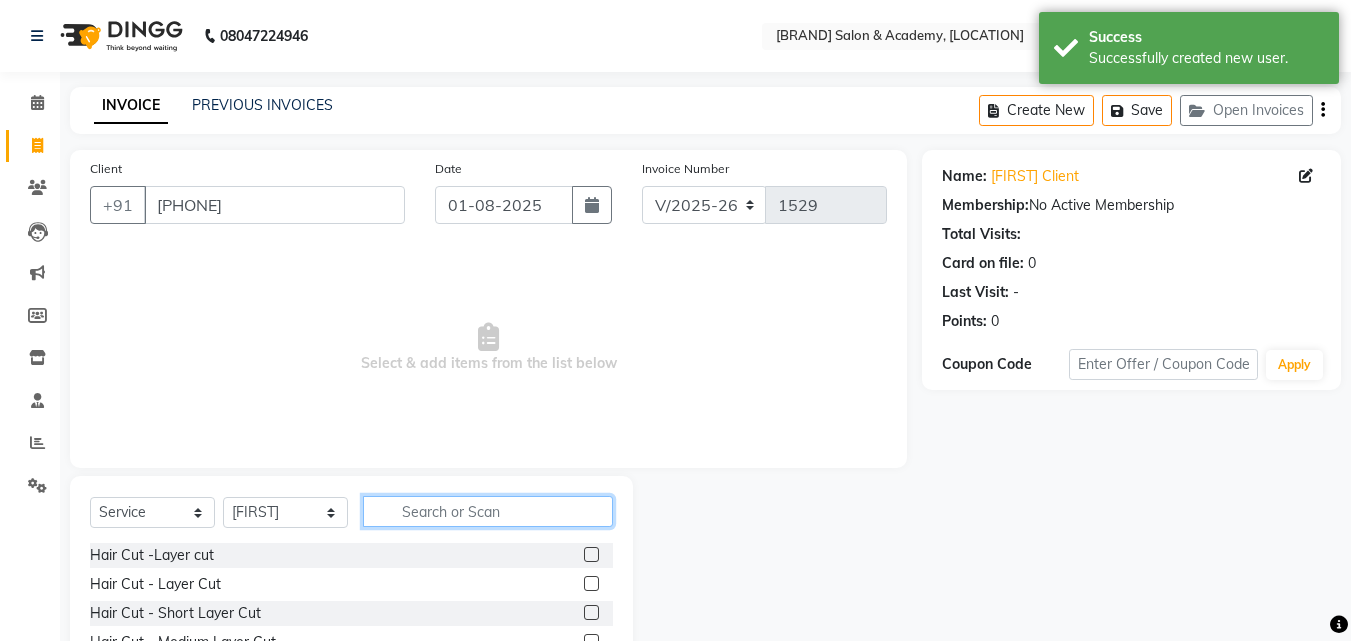 click 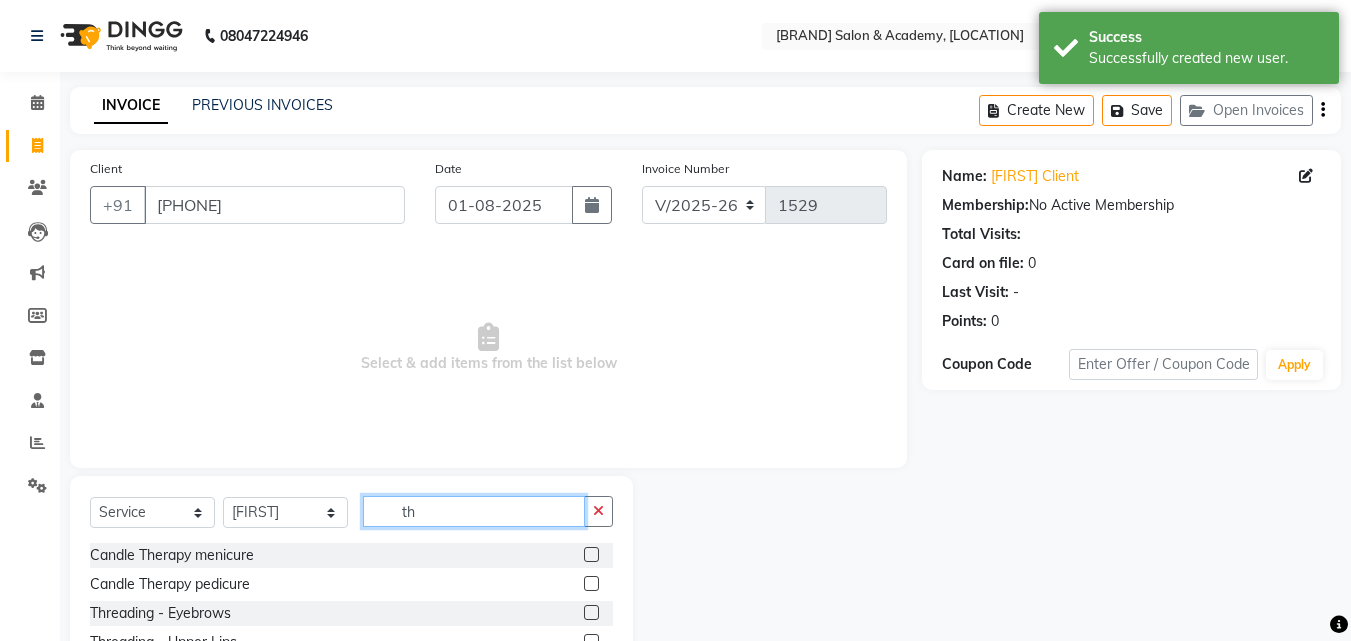 type on "th" 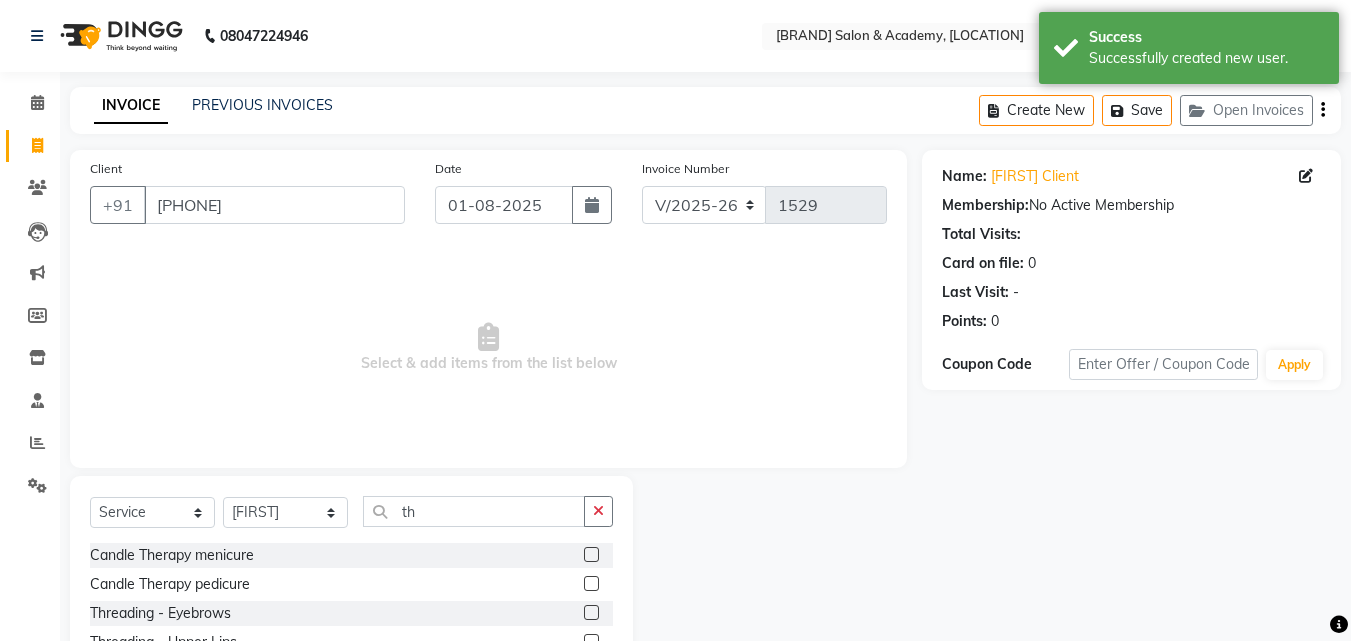 click 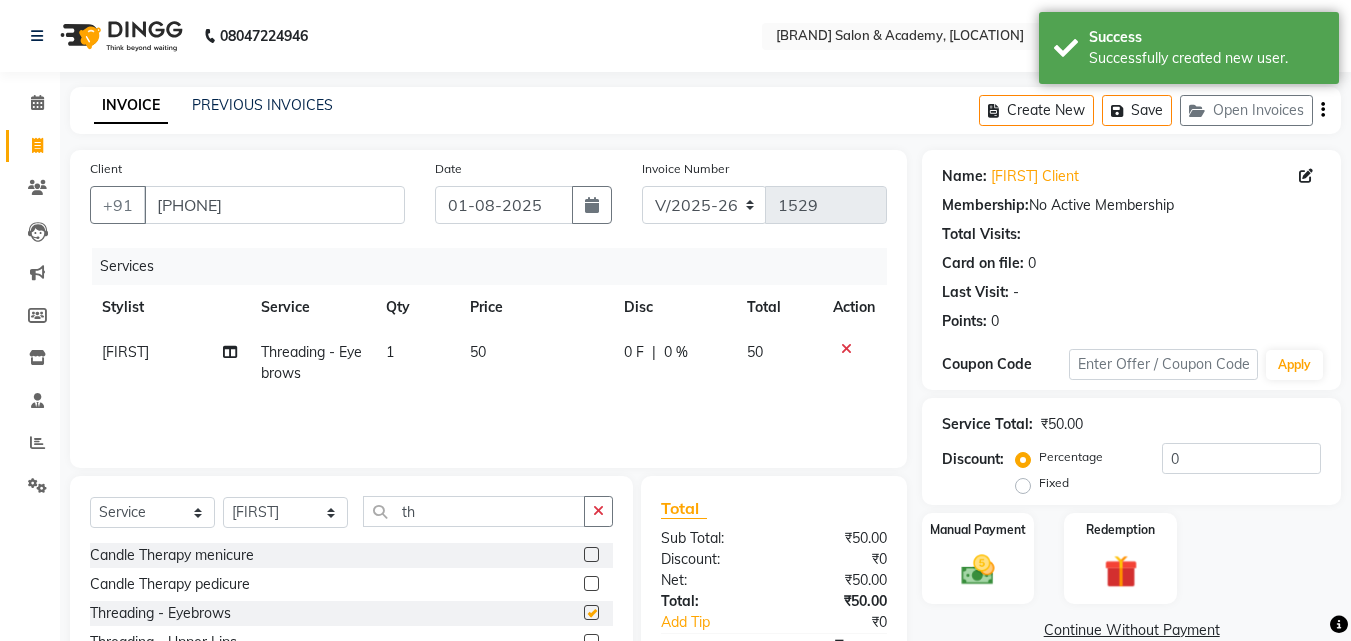 checkbox on "false" 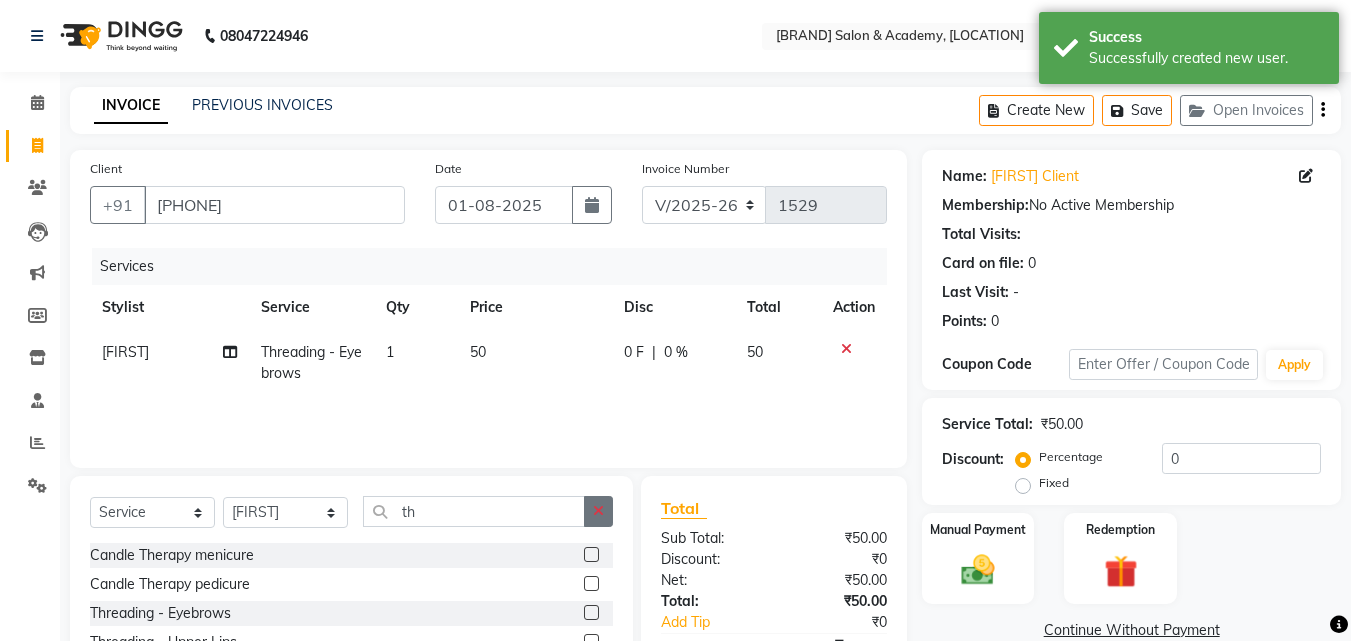 click 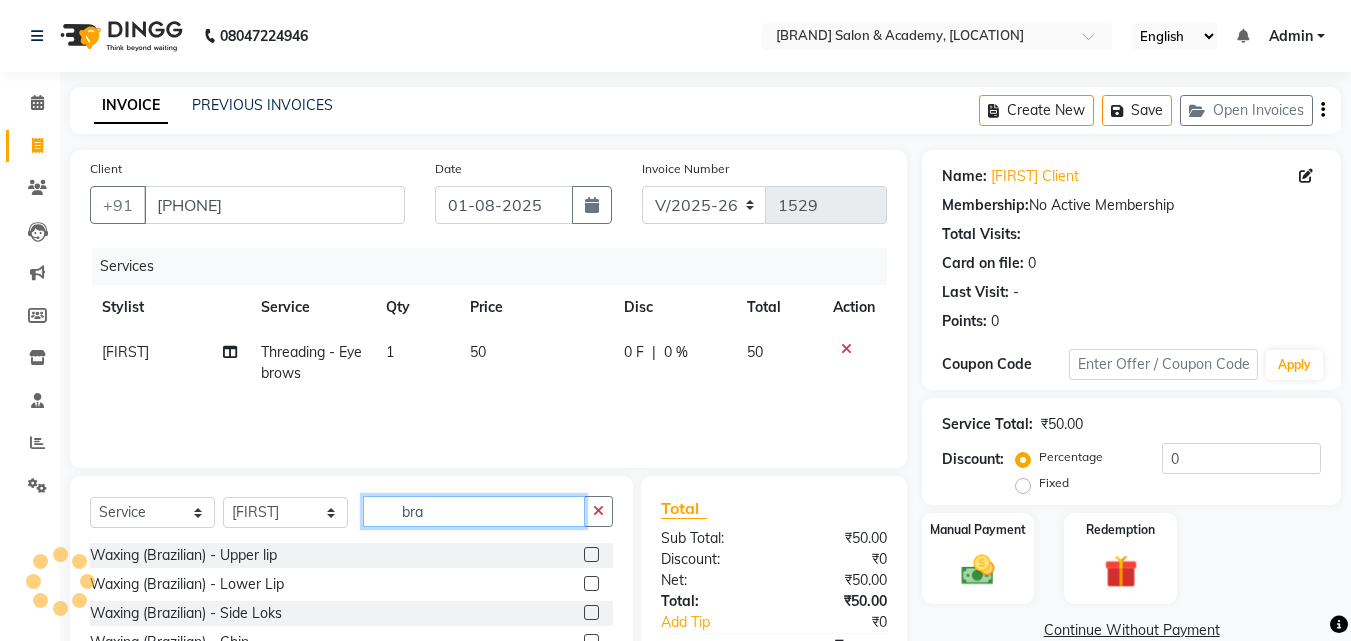 type on "bra" 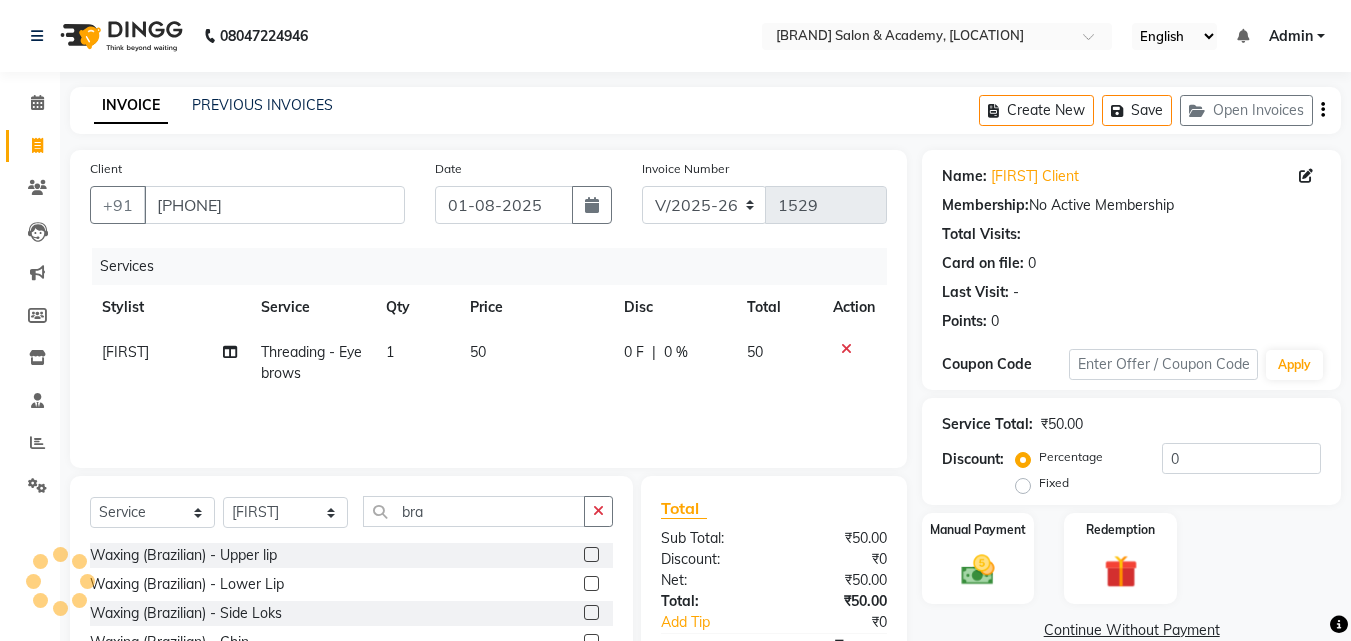 click 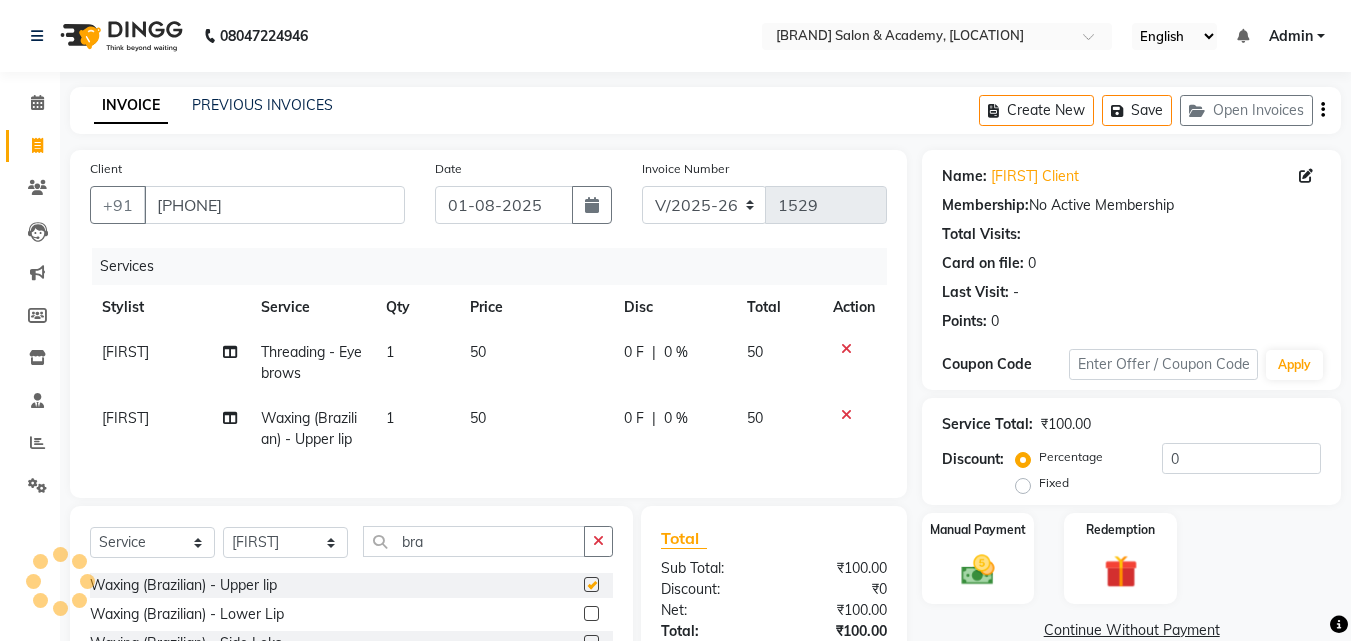 checkbox on "false" 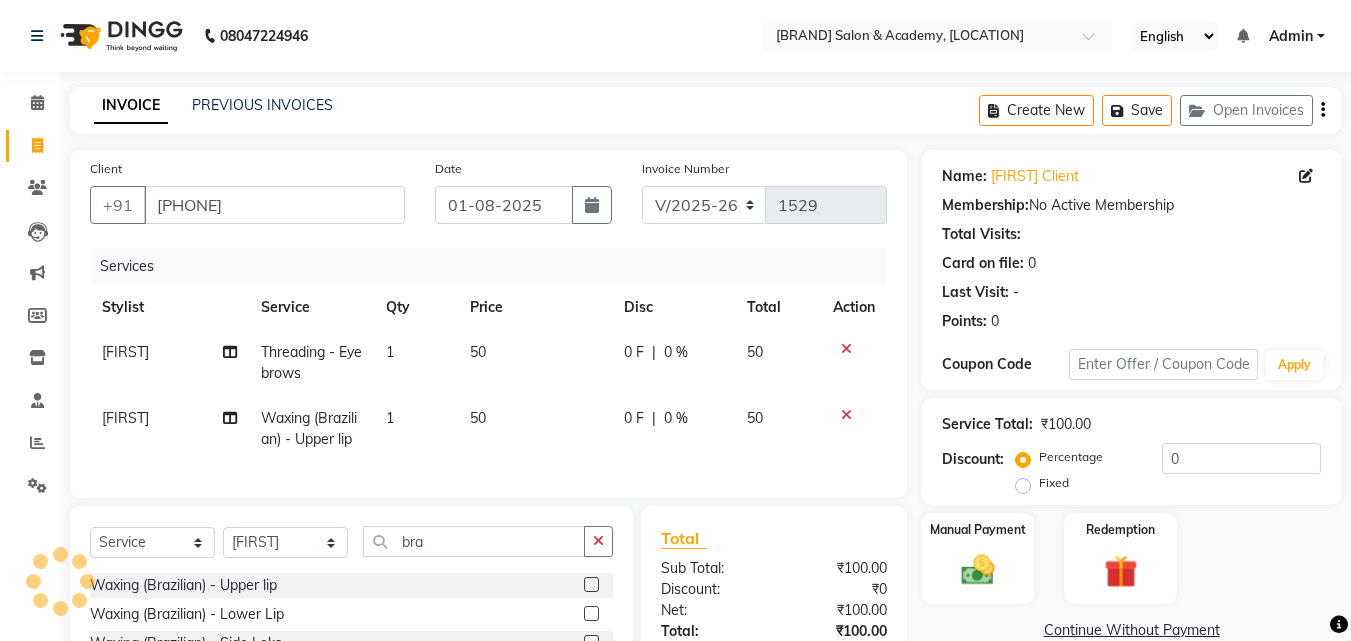 scroll, scrollTop: 205, scrollLeft: 0, axis: vertical 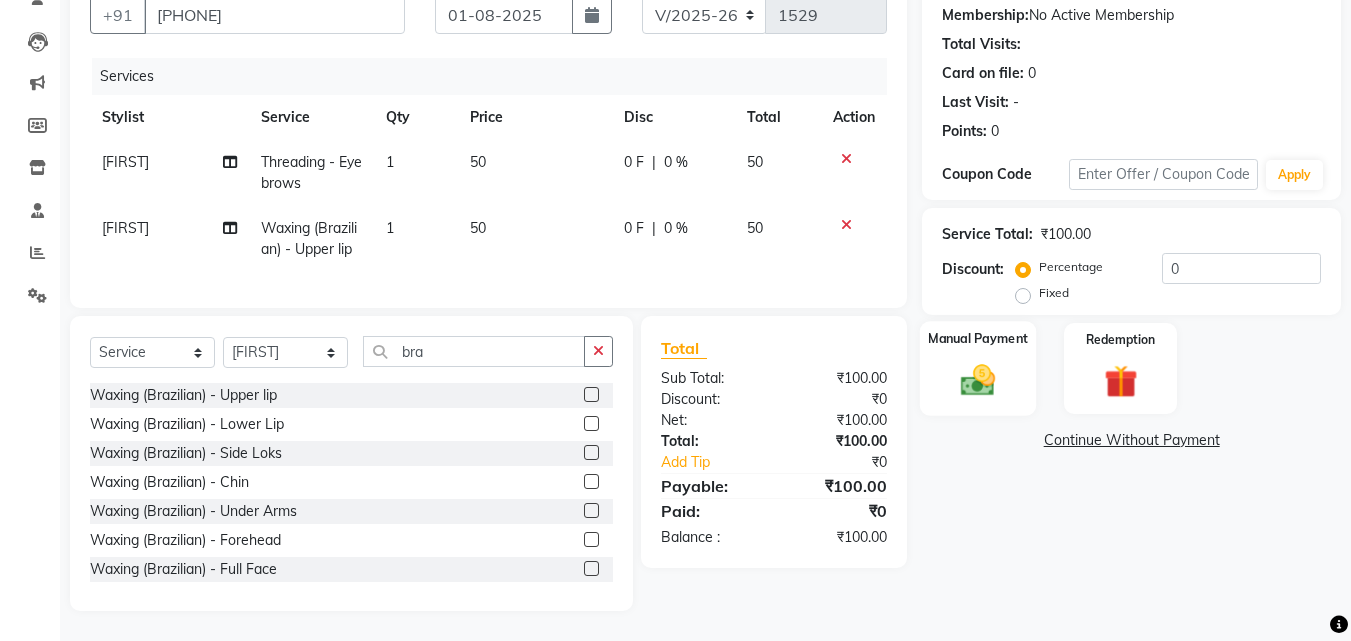 click 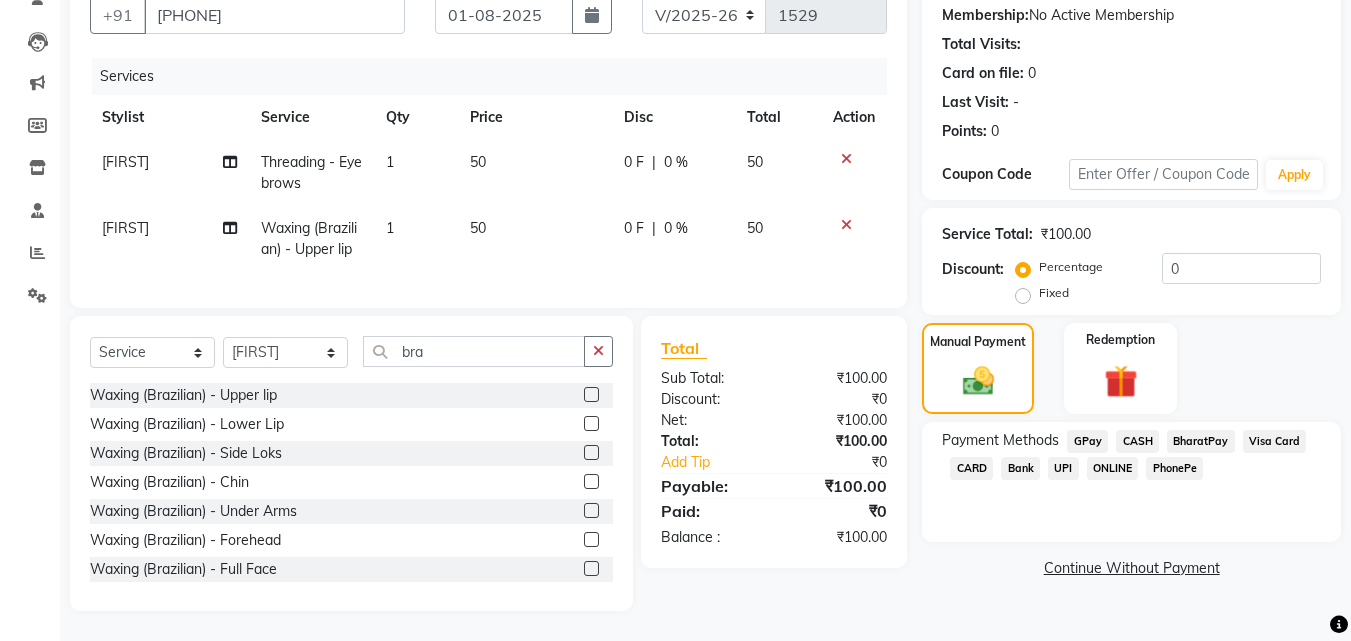 click on "GPay" 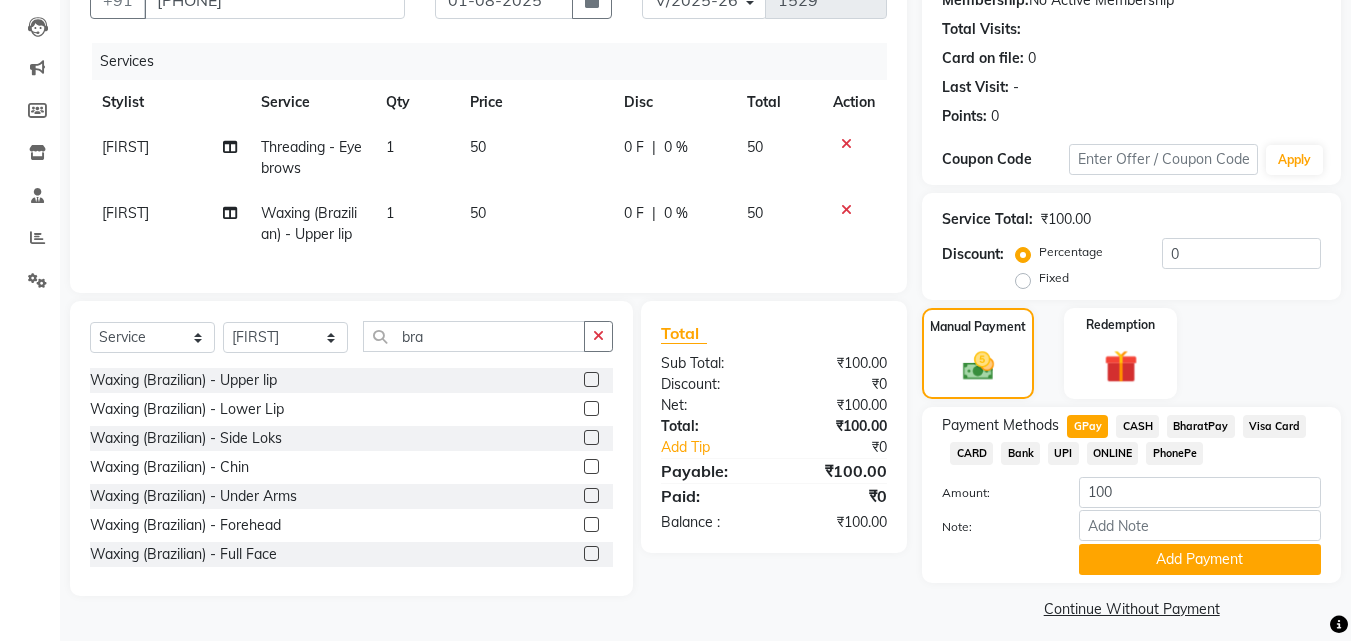 click 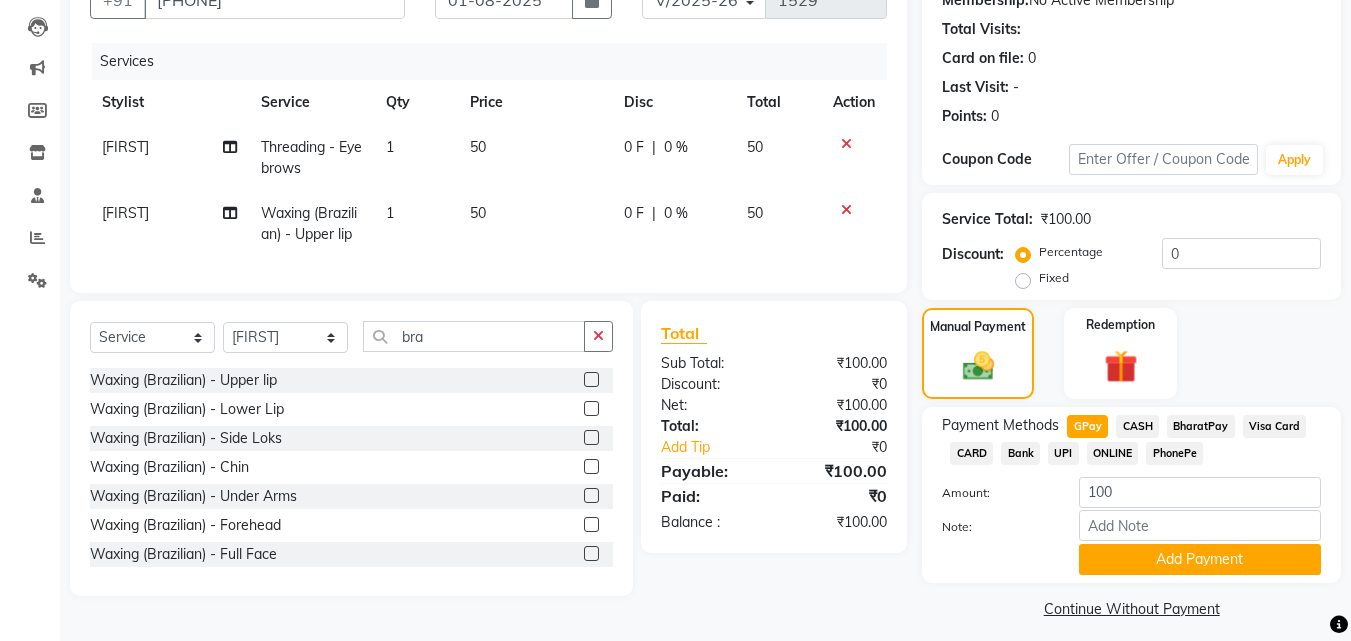 click on "Manual Payment Redemption" 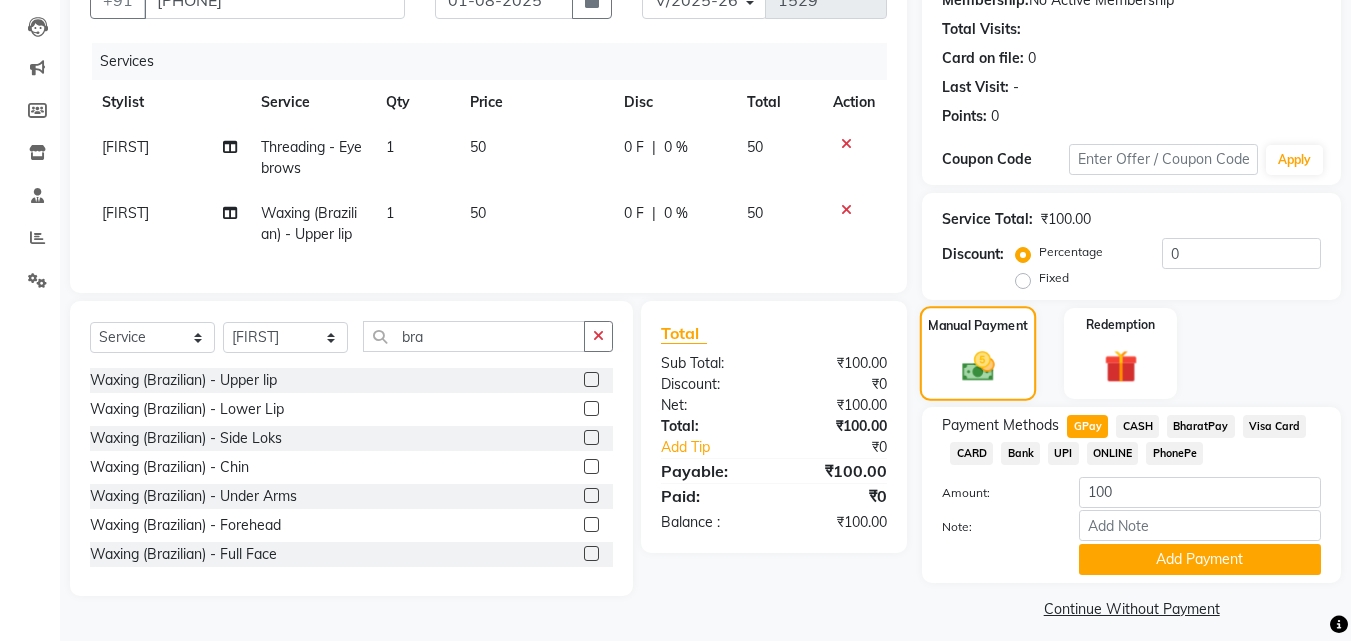 click 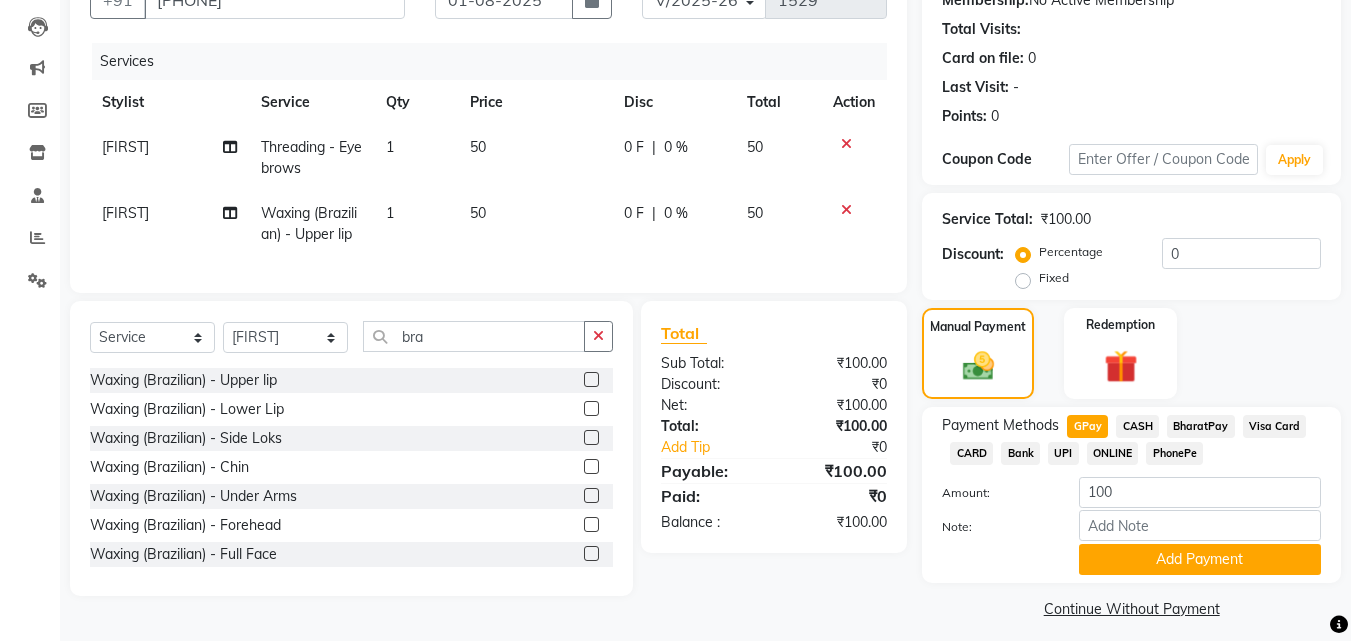 click on "Manual Payment Redemption" 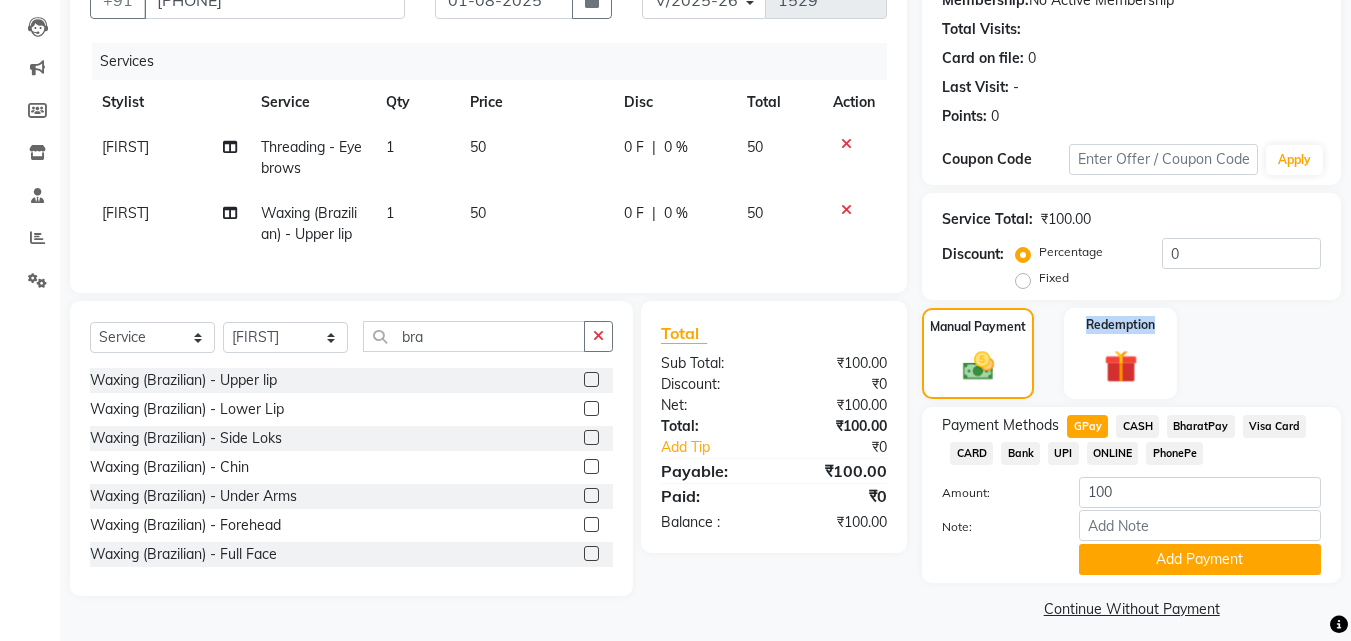 click on "Manual Payment Redemption" 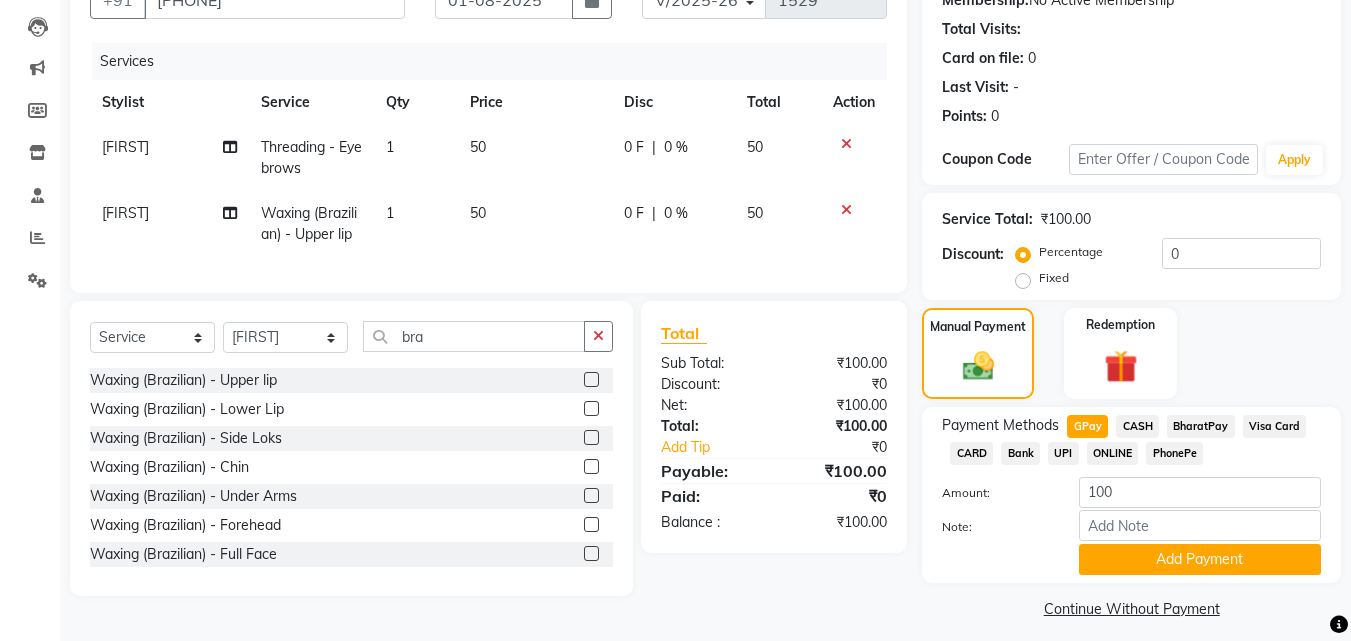 click on "Manual Payment Redemption" 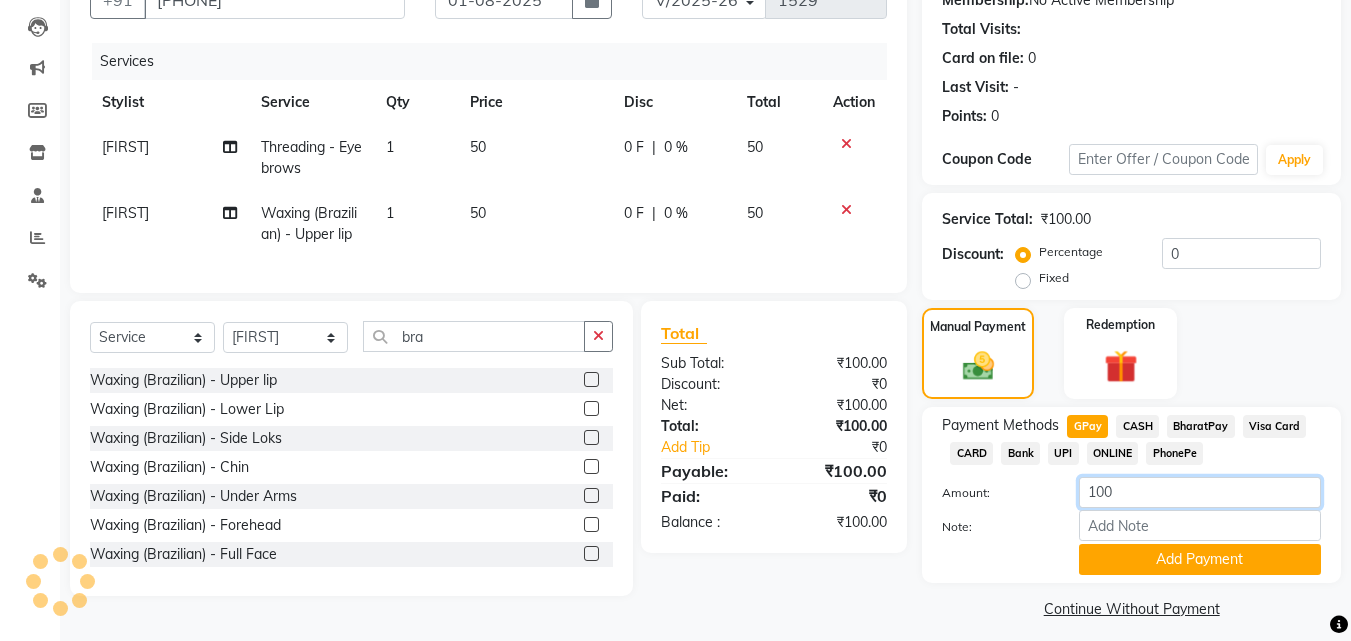 click on "100" 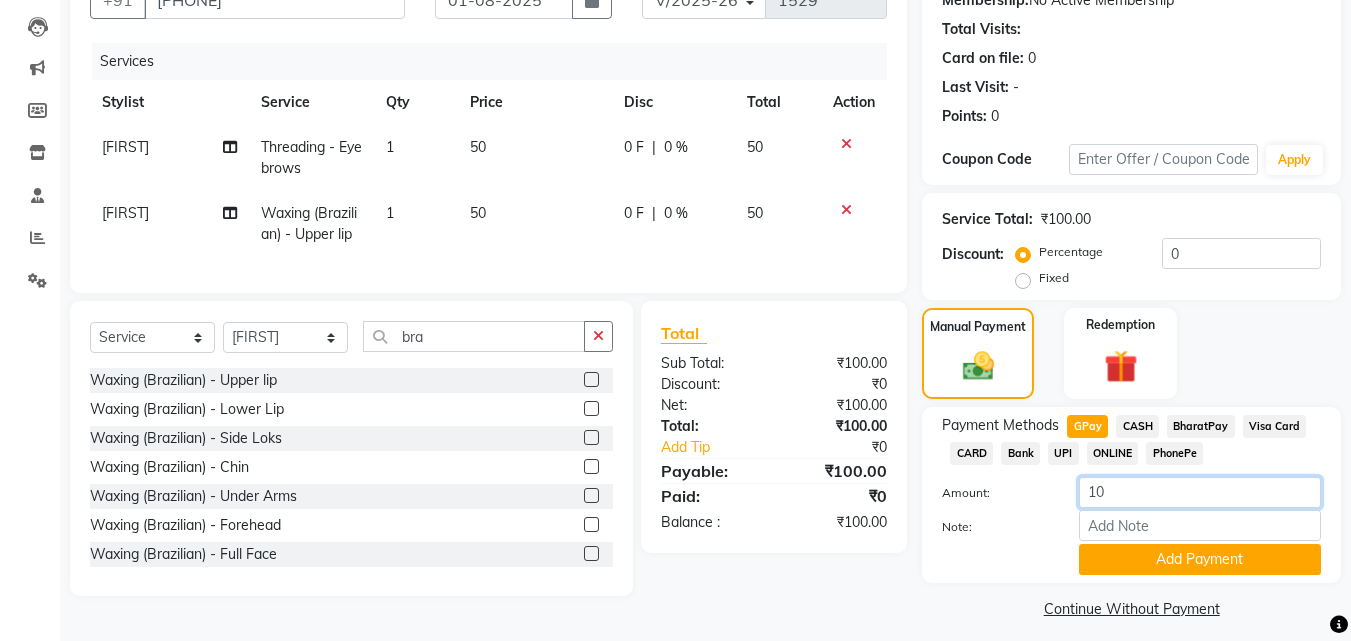 type on "1" 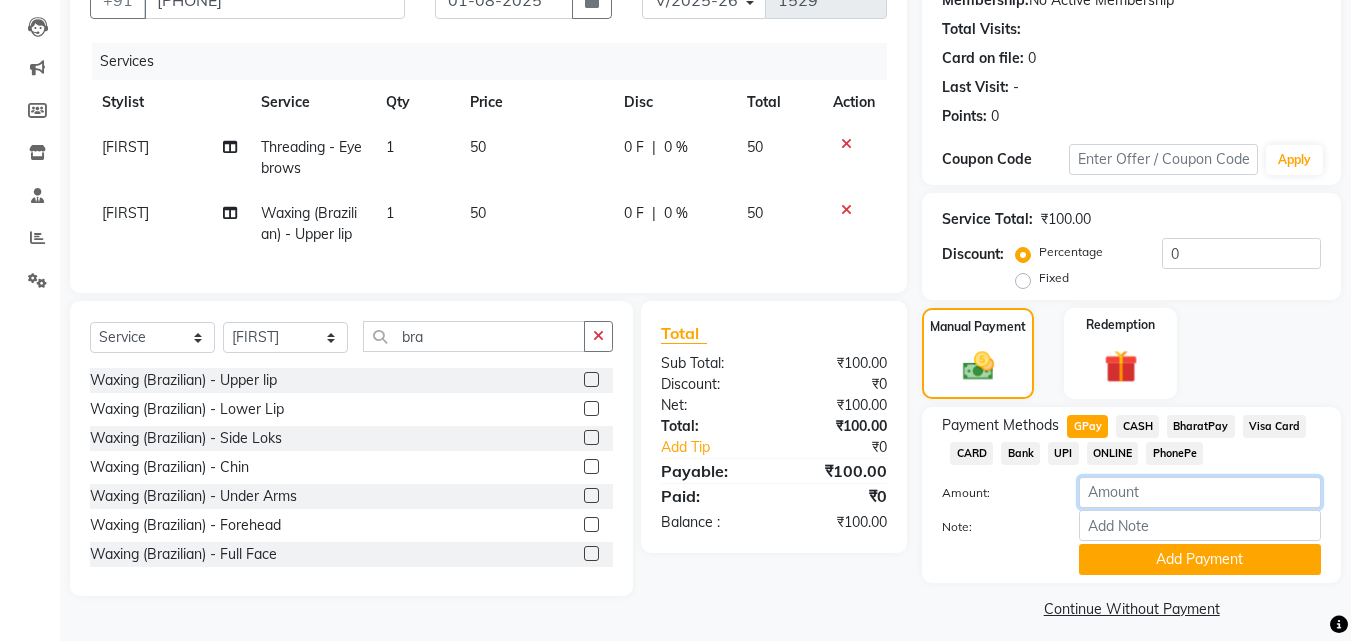 type 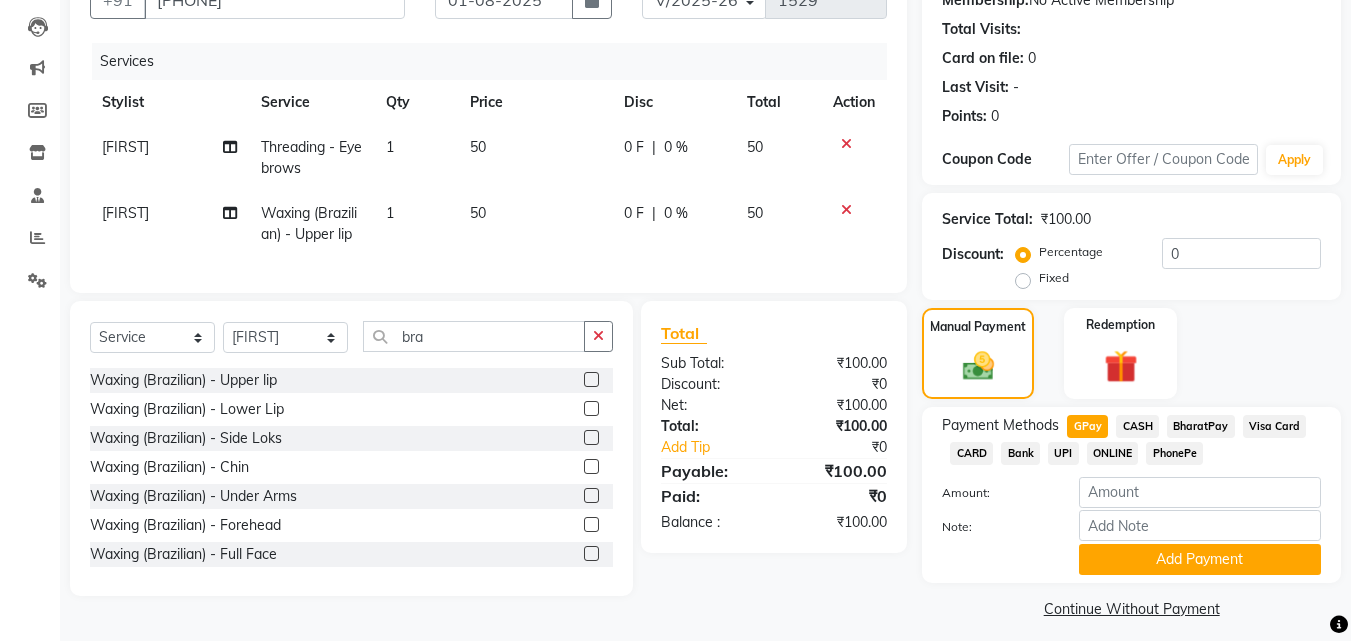 click on "Manual Payment Redemption" 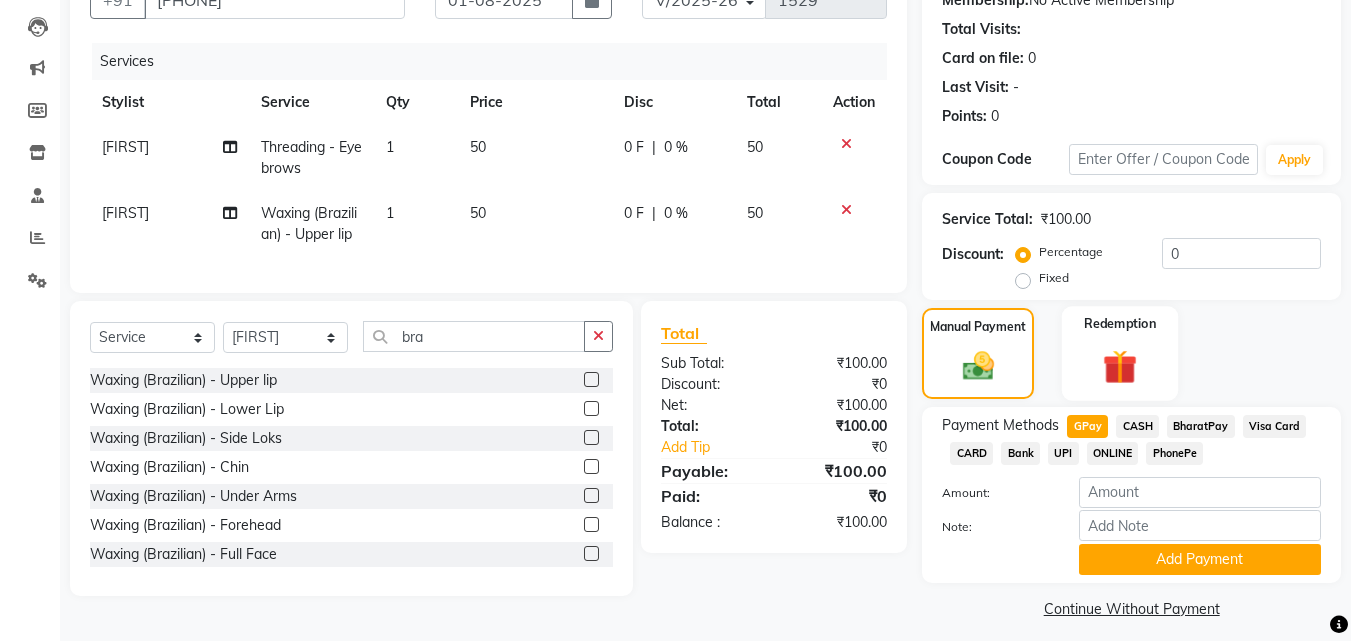 click on "Redemption" 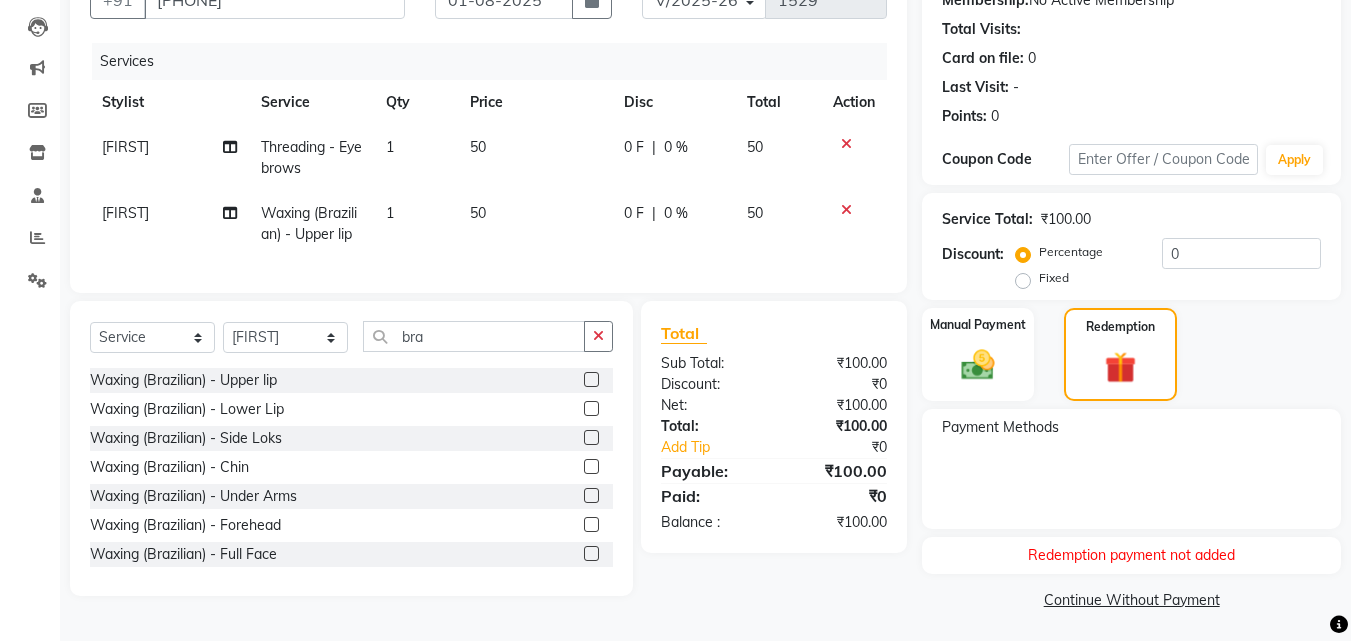 click on "Continue Without Payment" 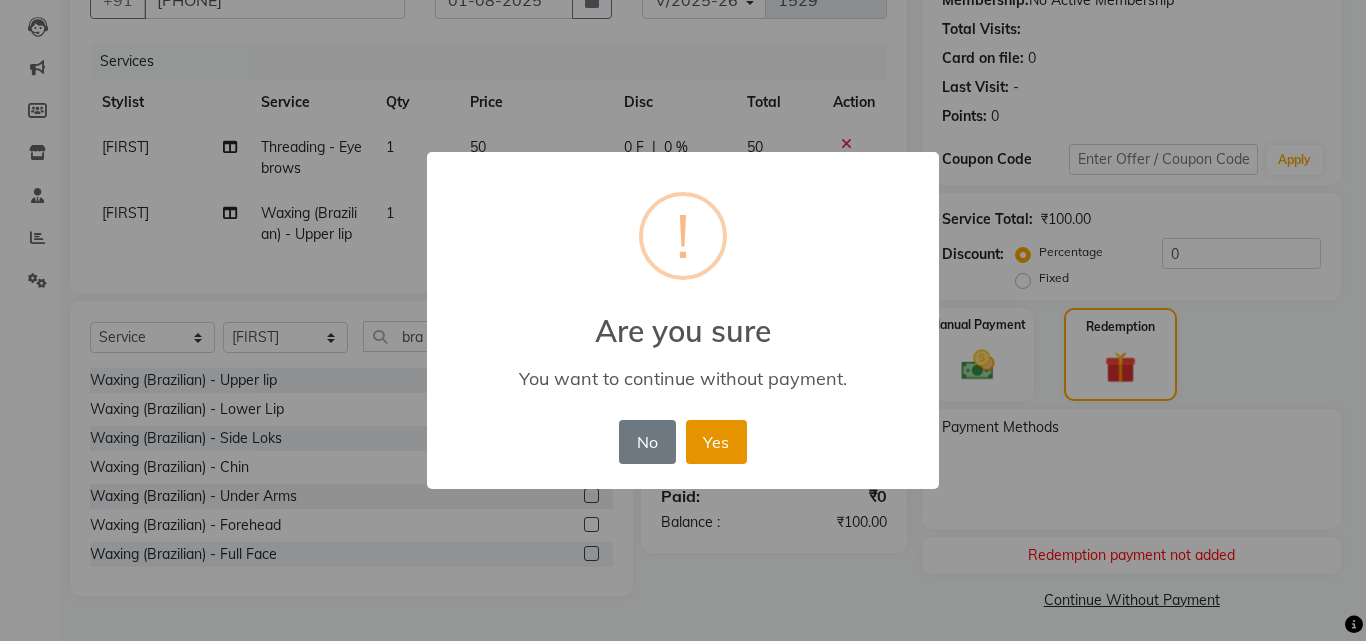click on "Yes" at bounding box center [716, 442] 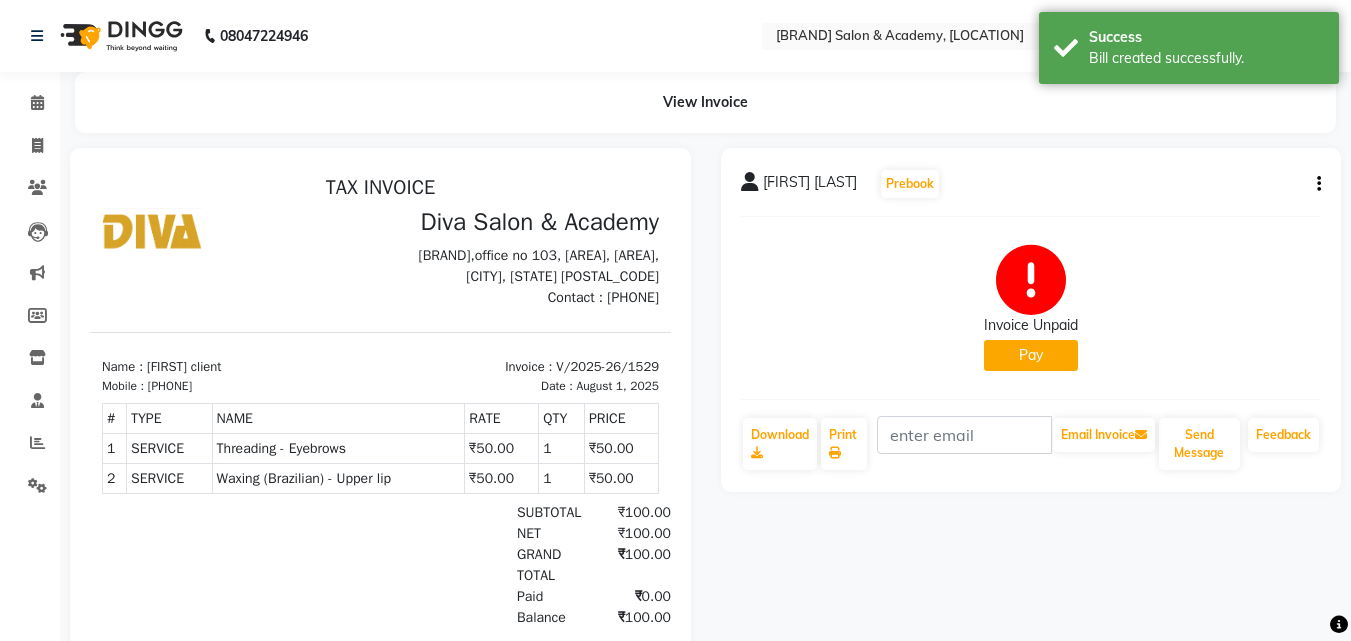 scroll, scrollTop: 0, scrollLeft: 0, axis: both 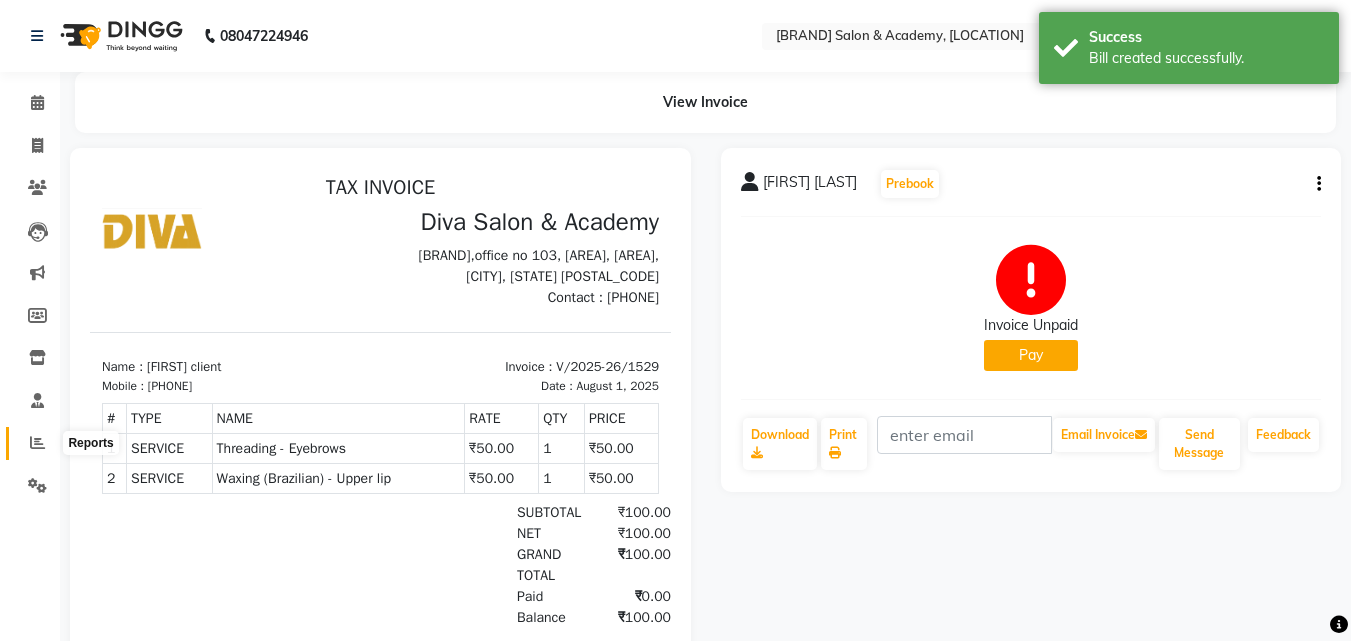 click 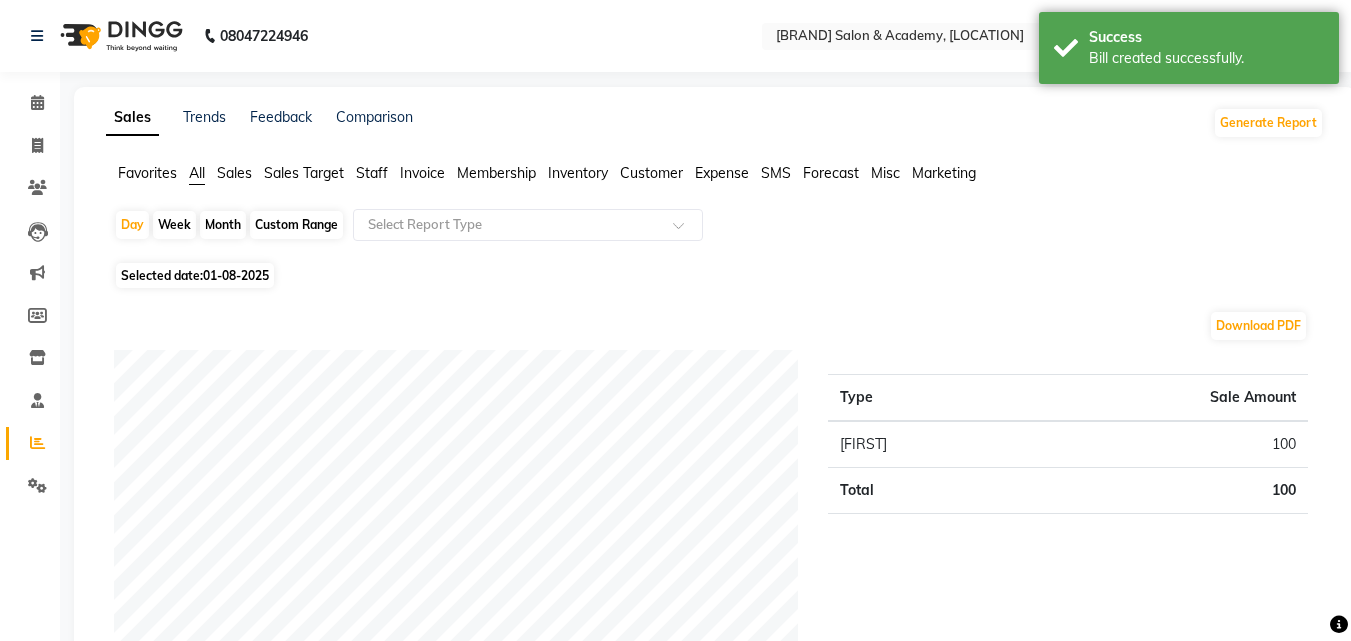 click on "01-08-2025" 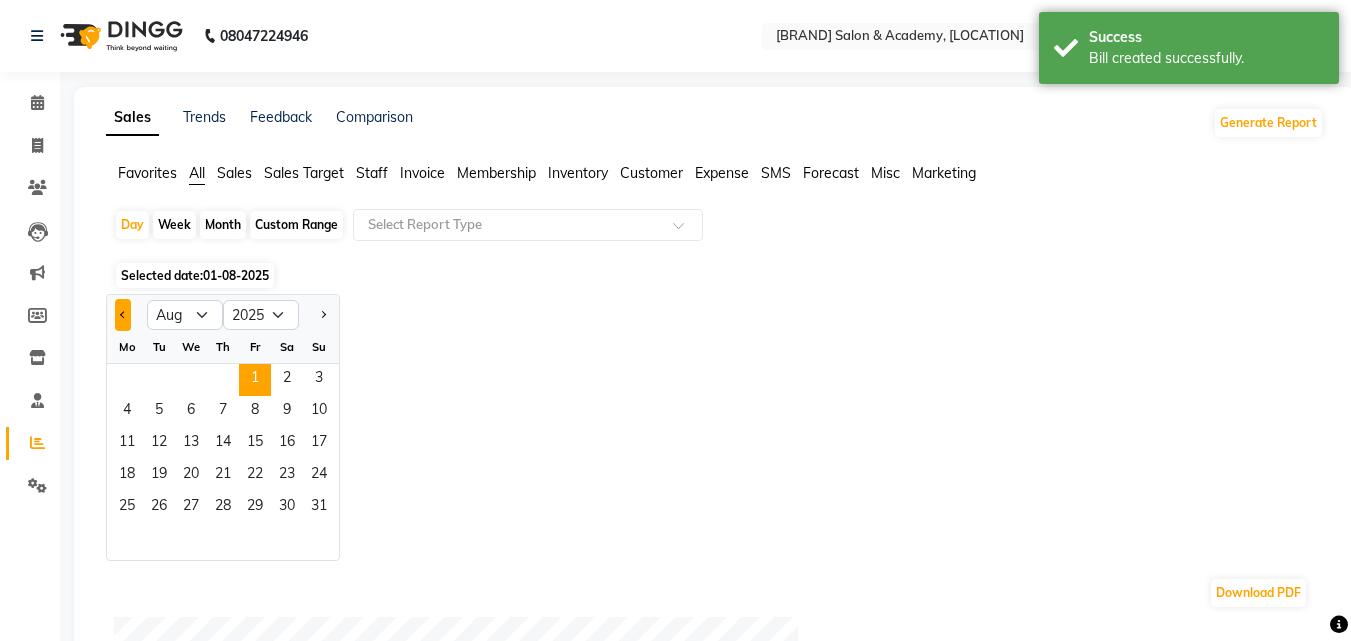 click 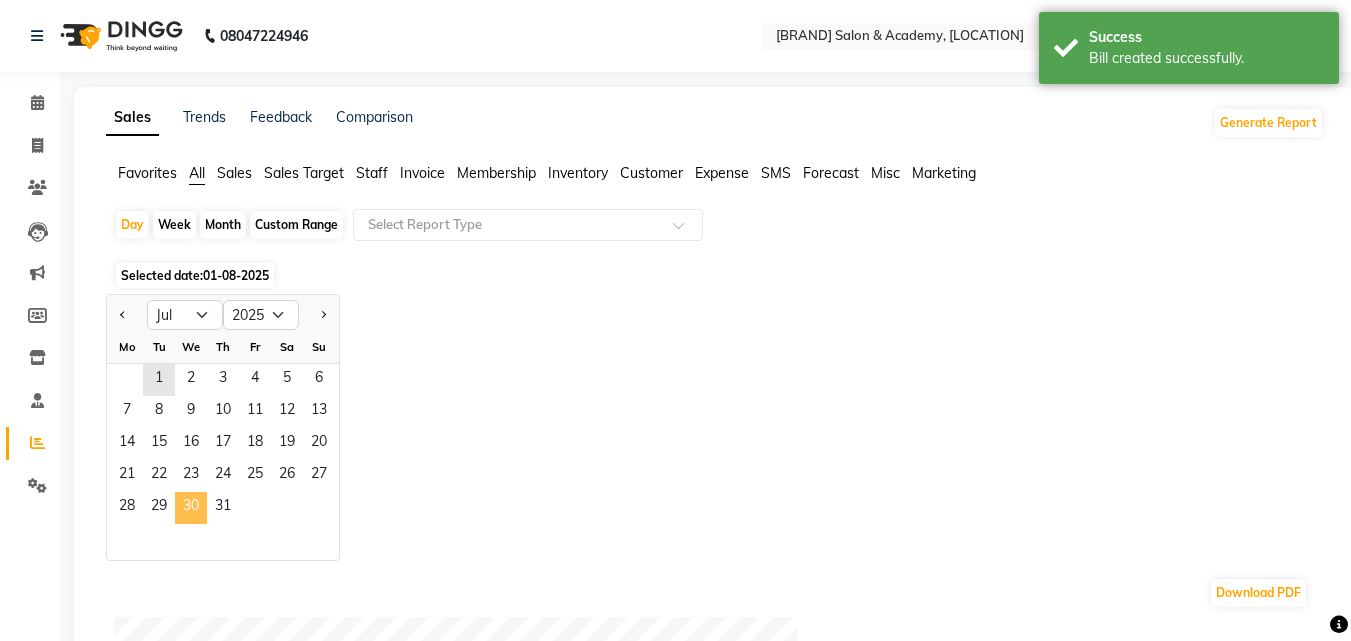 click on "30" 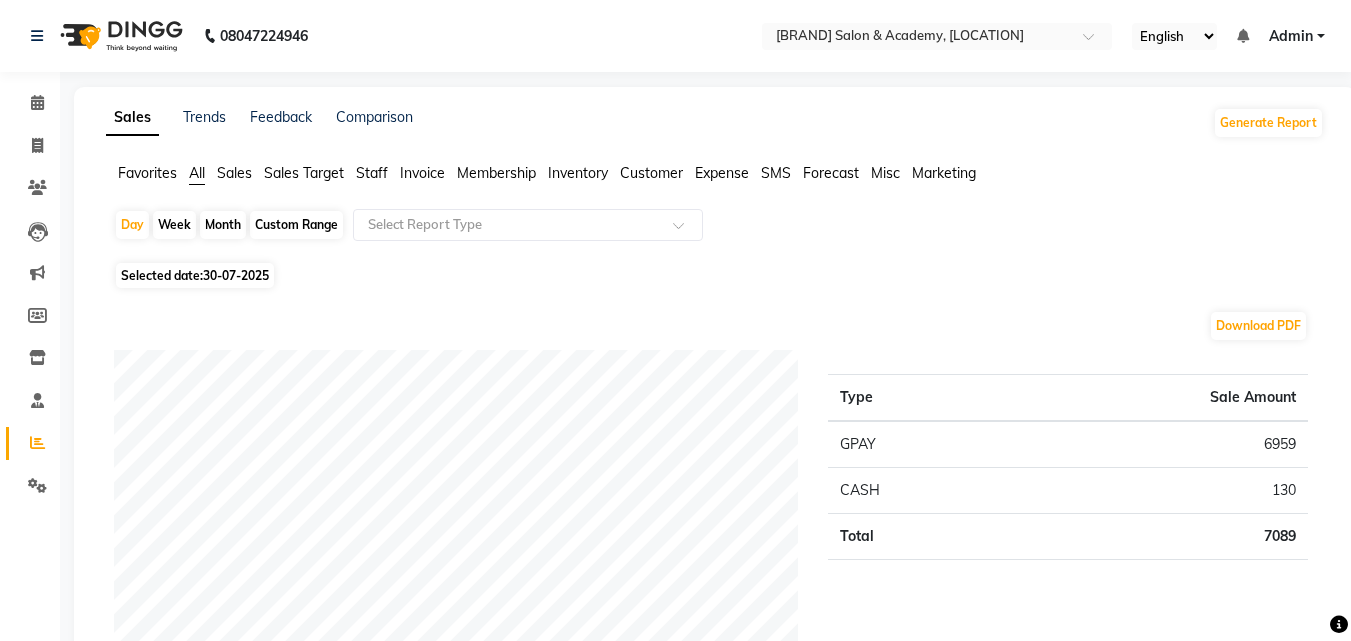 scroll, scrollTop: 560, scrollLeft: 0, axis: vertical 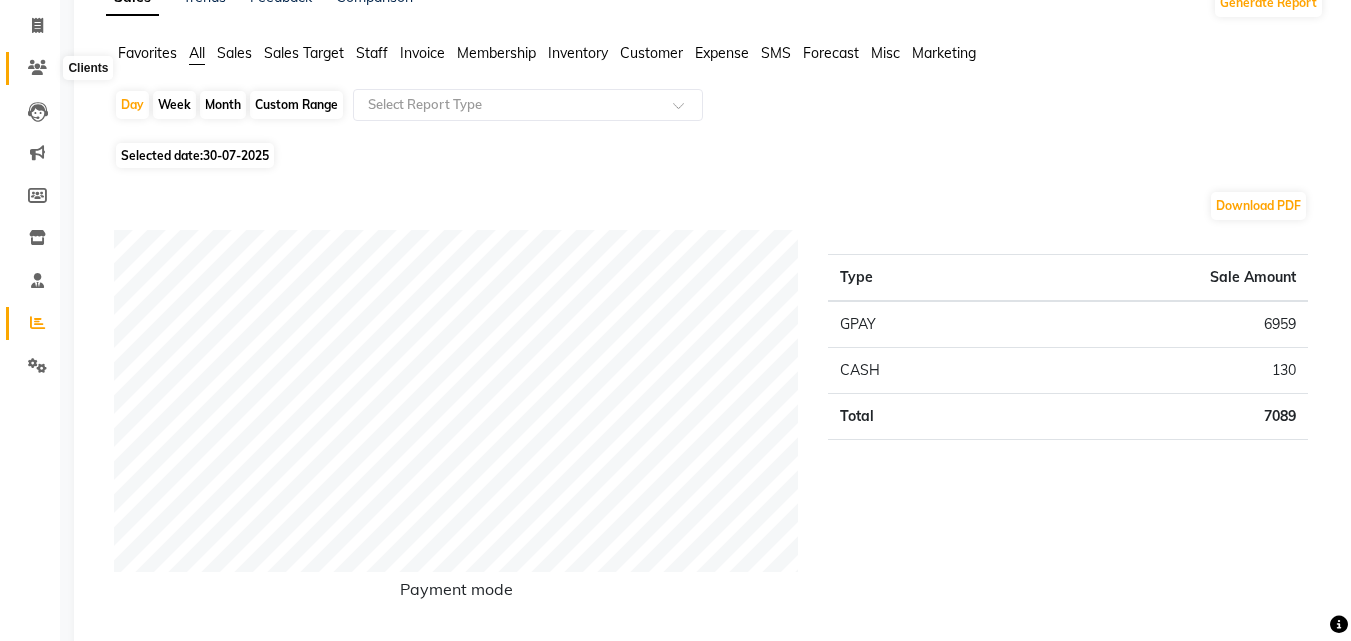 click 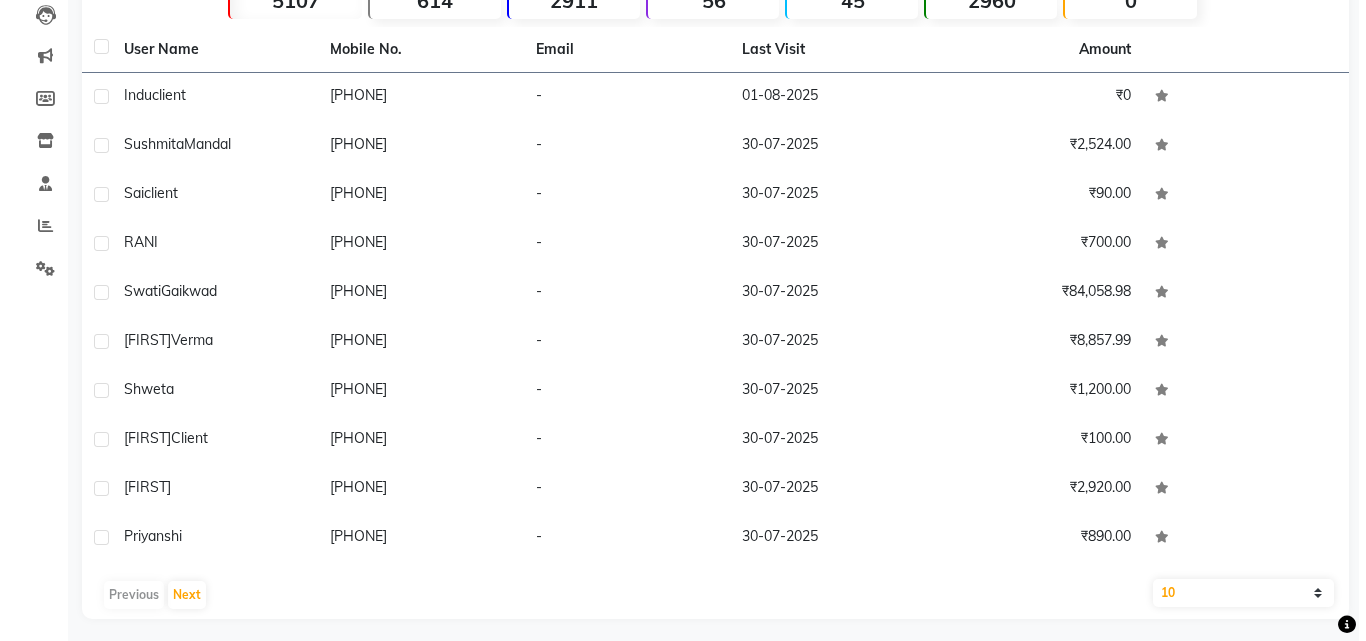 scroll, scrollTop: 225, scrollLeft: 0, axis: vertical 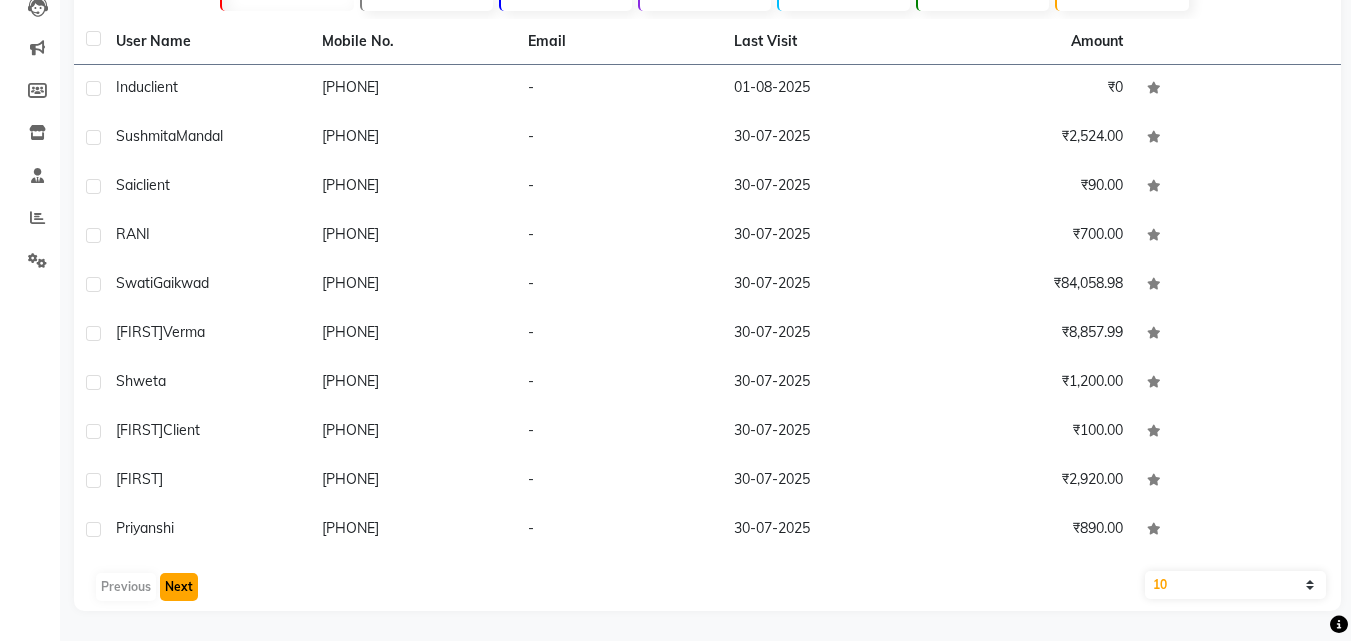 click on "Next" 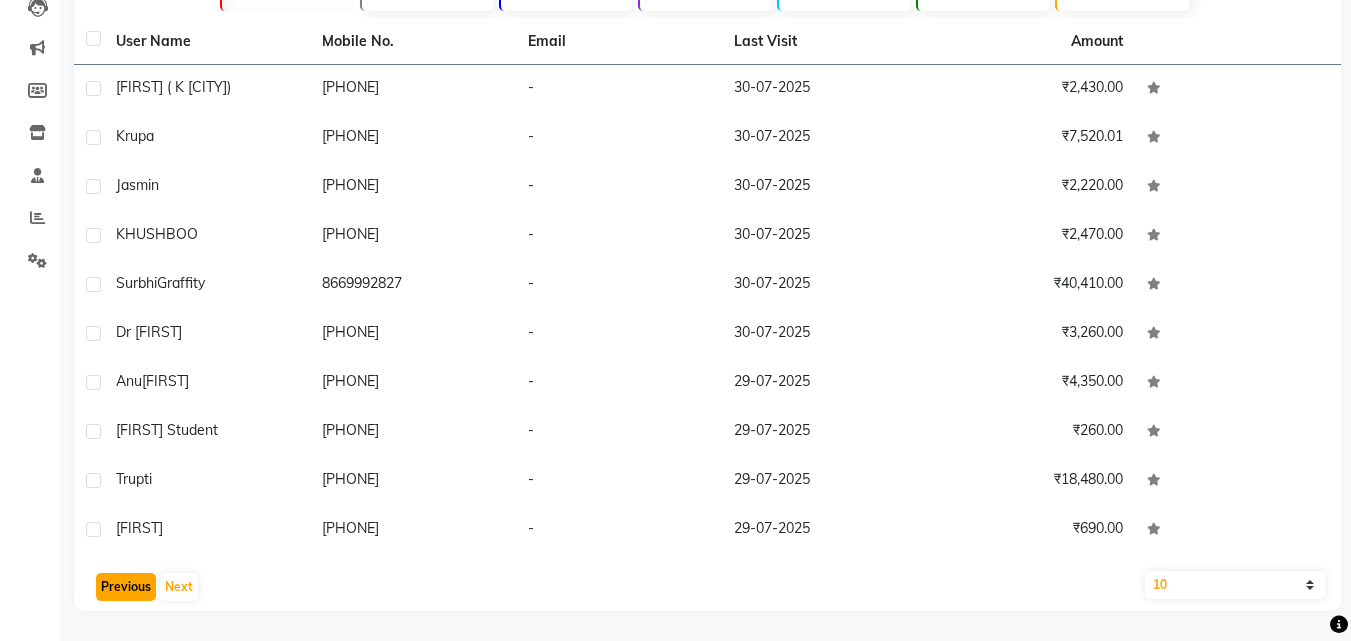 click on "Previous" 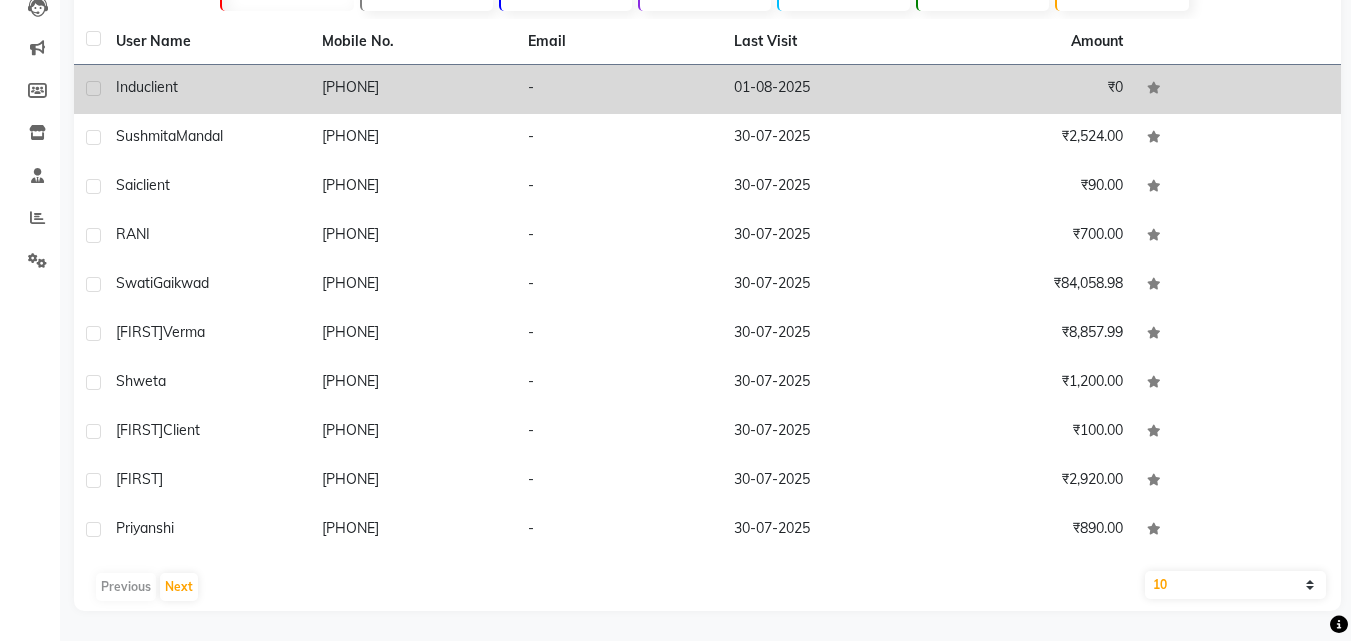 click on "-" 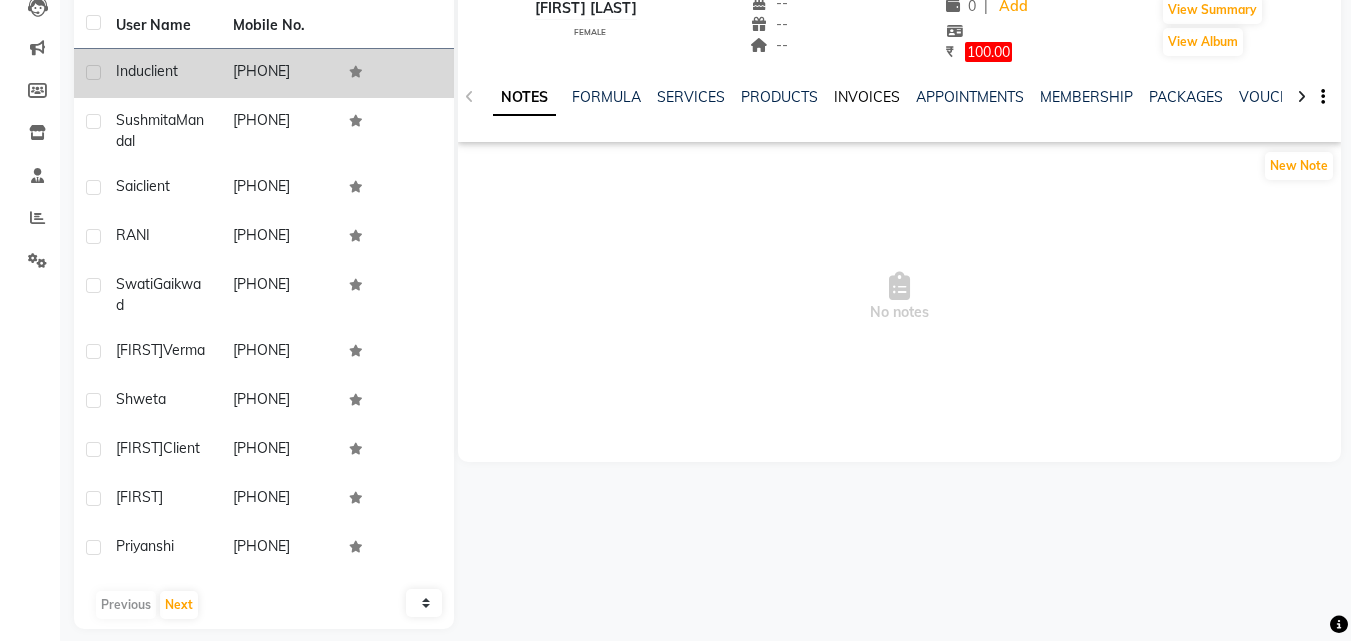 click on "INVOICES" 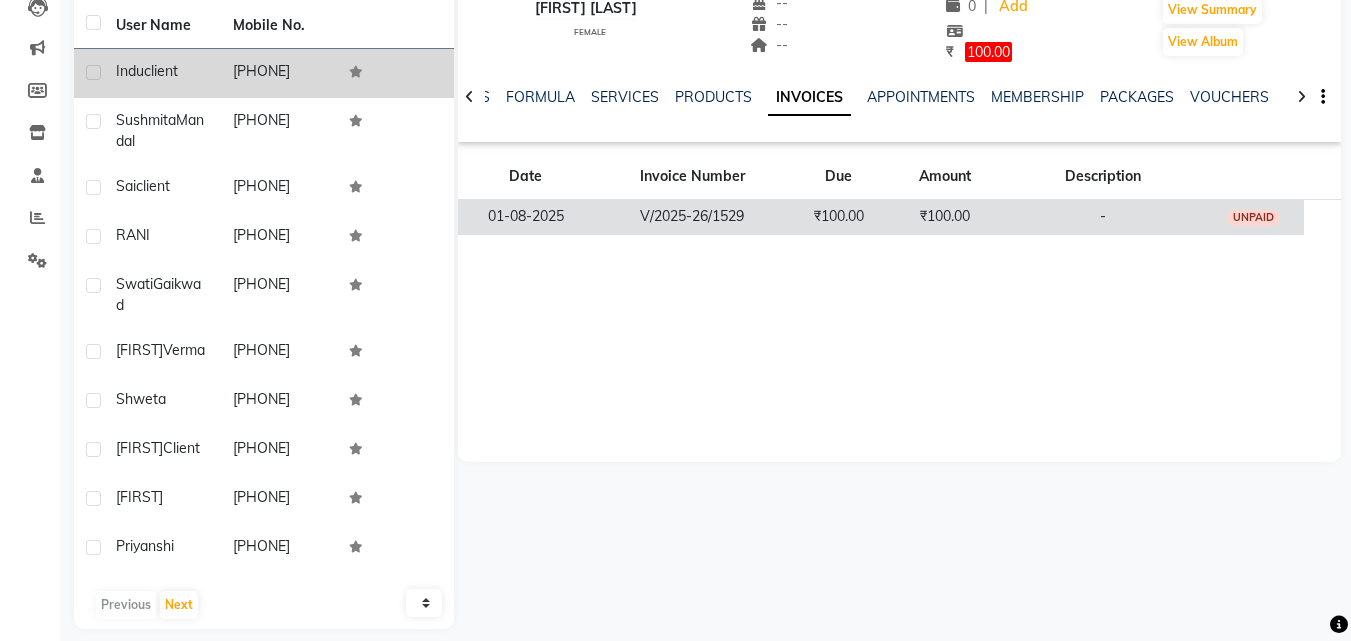 click on "₹100.00" 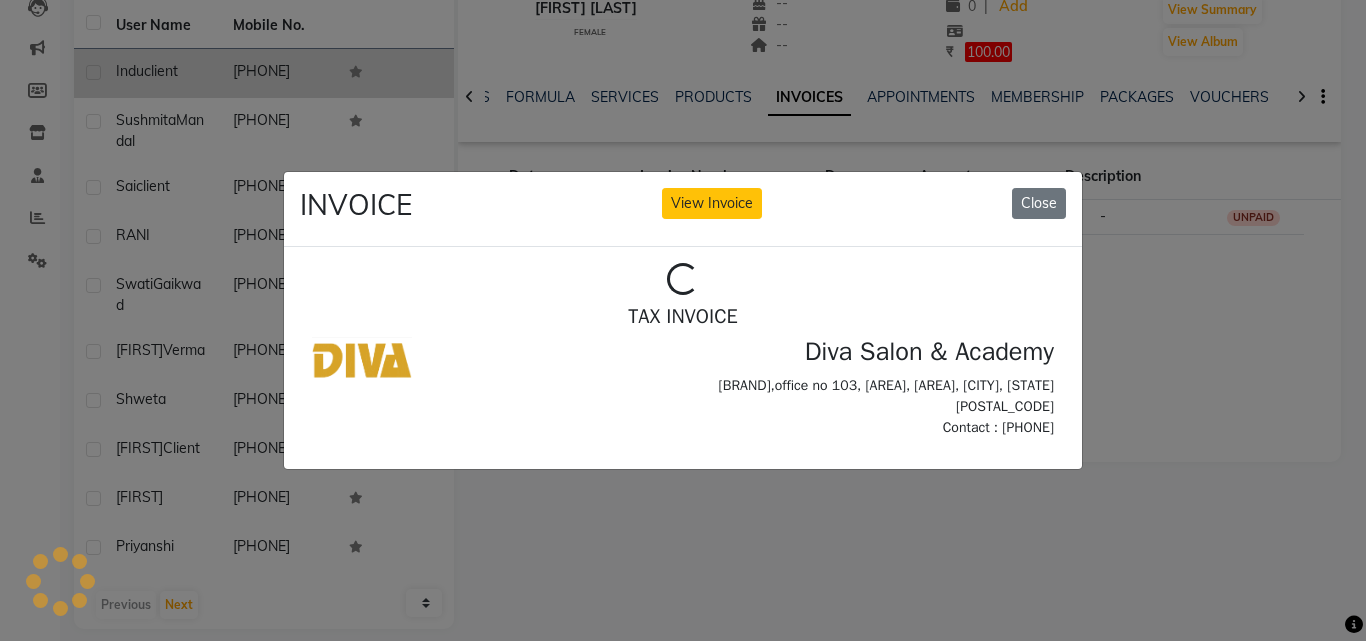 scroll, scrollTop: 0, scrollLeft: 0, axis: both 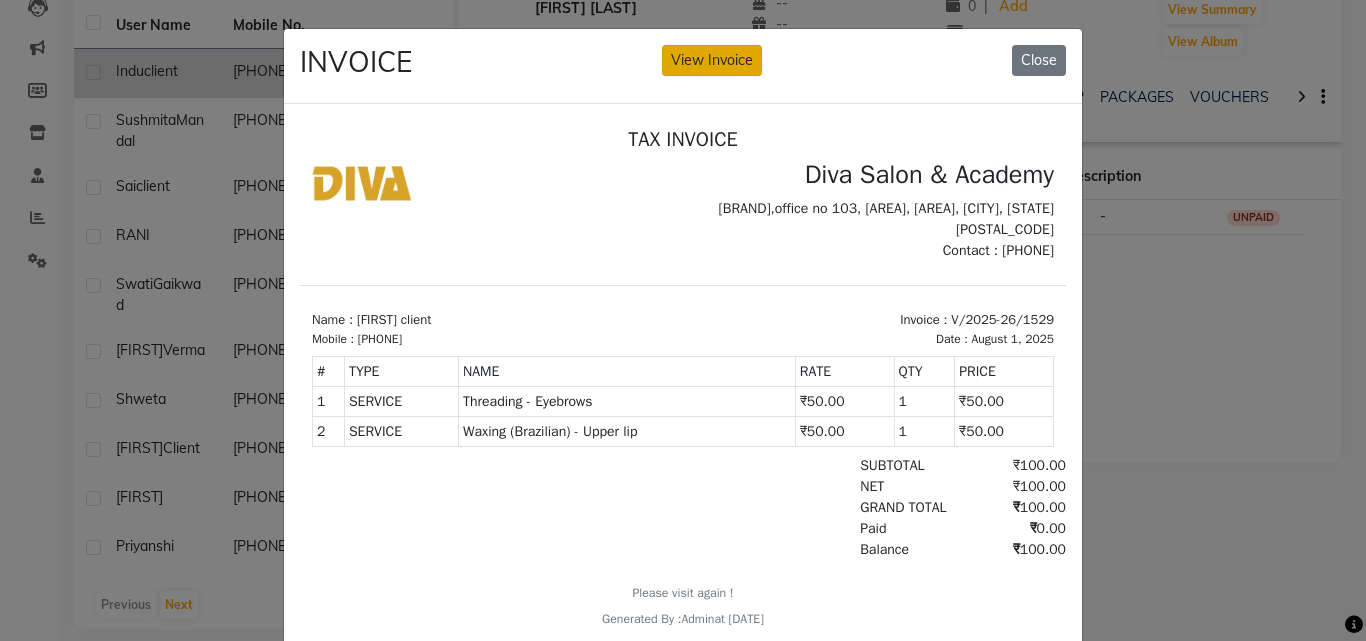 click on "View Invoice" 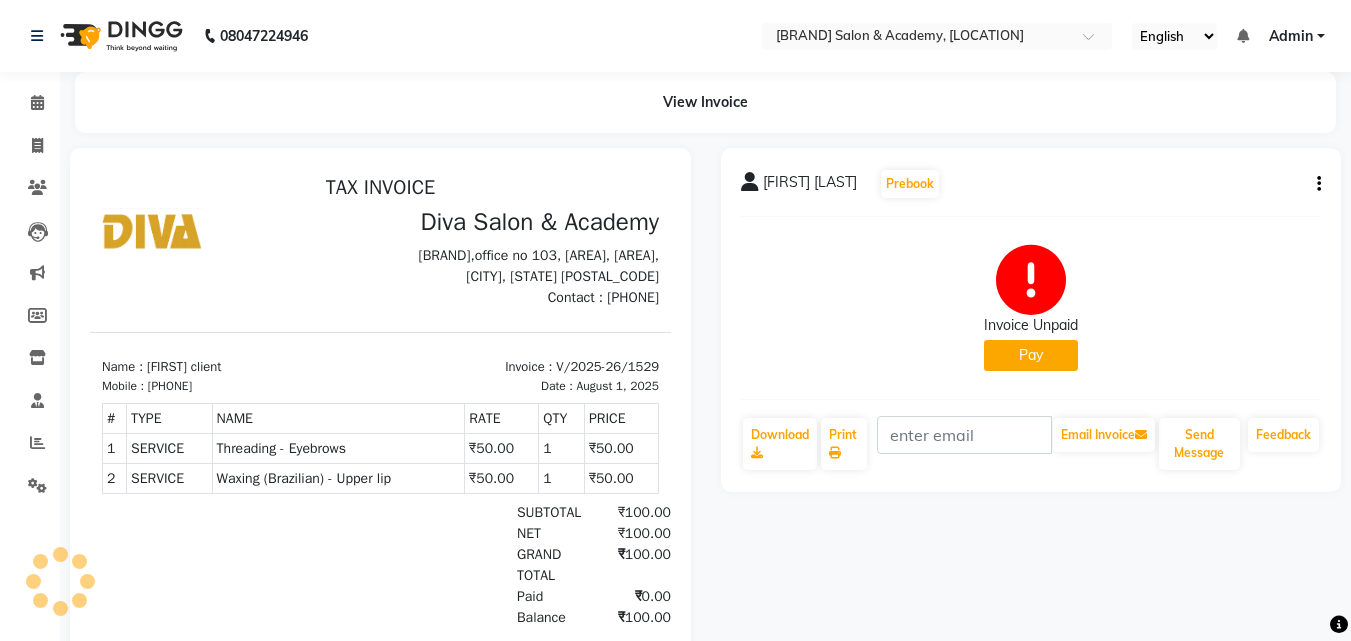 scroll, scrollTop: 0, scrollLeft: 0, axis: both 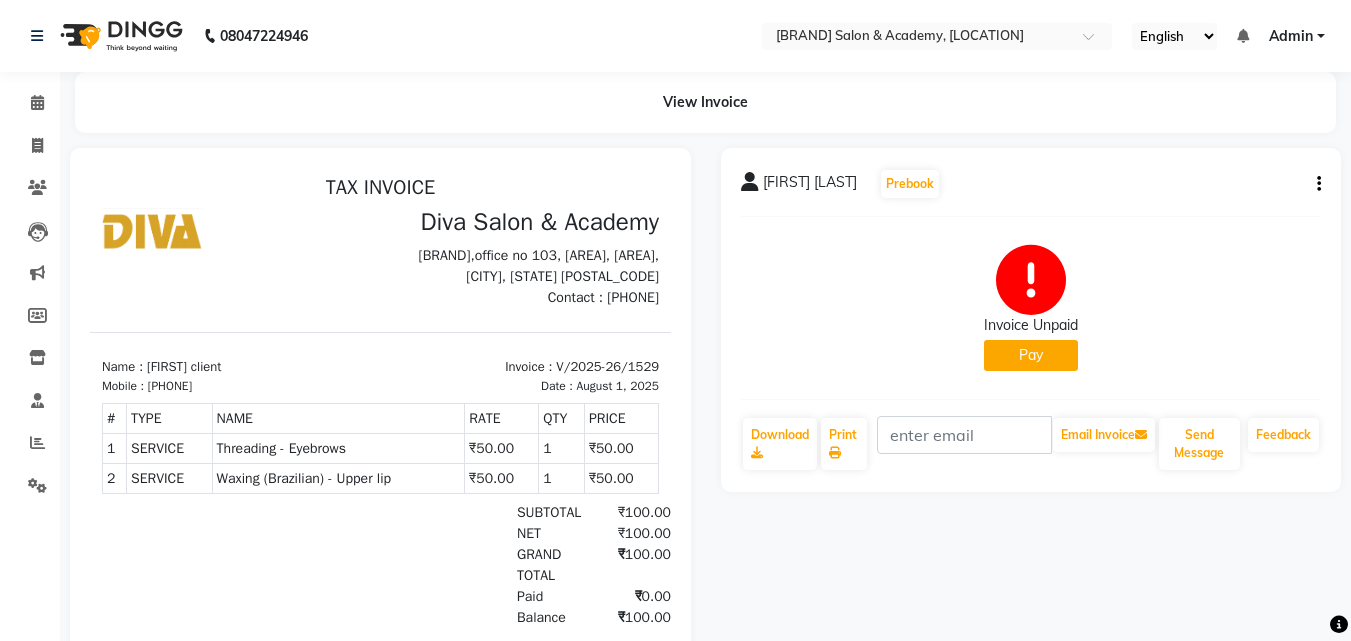 click 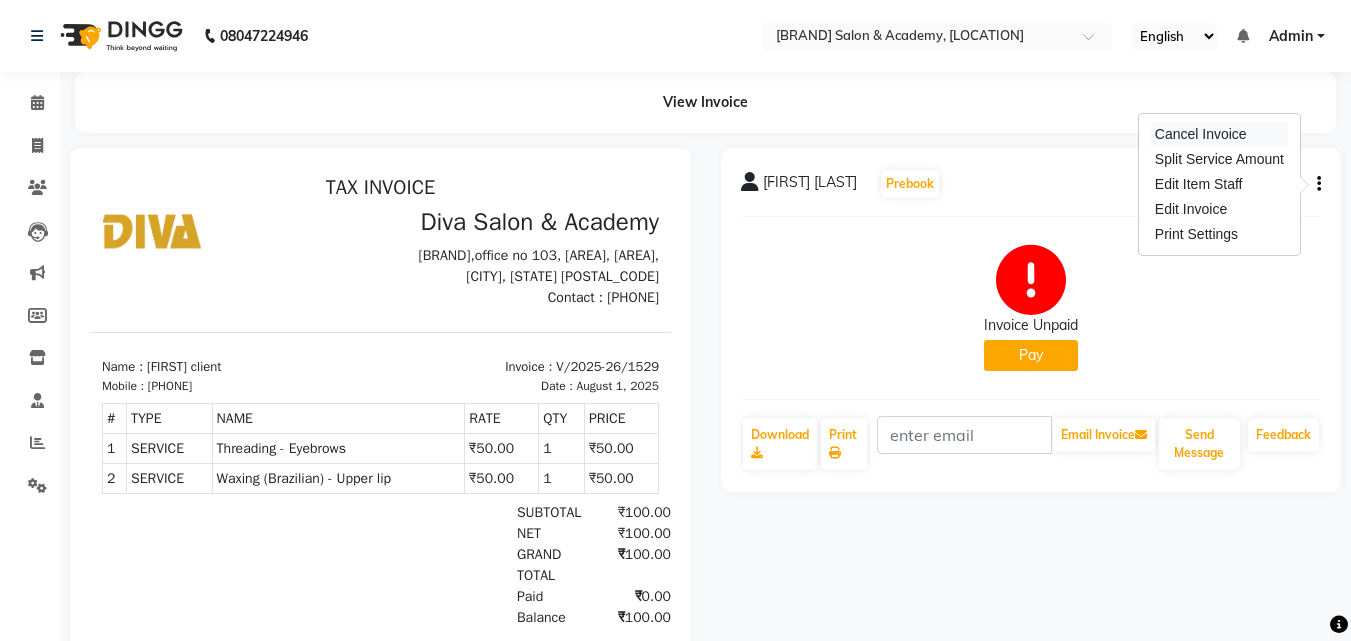 click on "Cancel Invoice" at bounding box center (1219, 134) 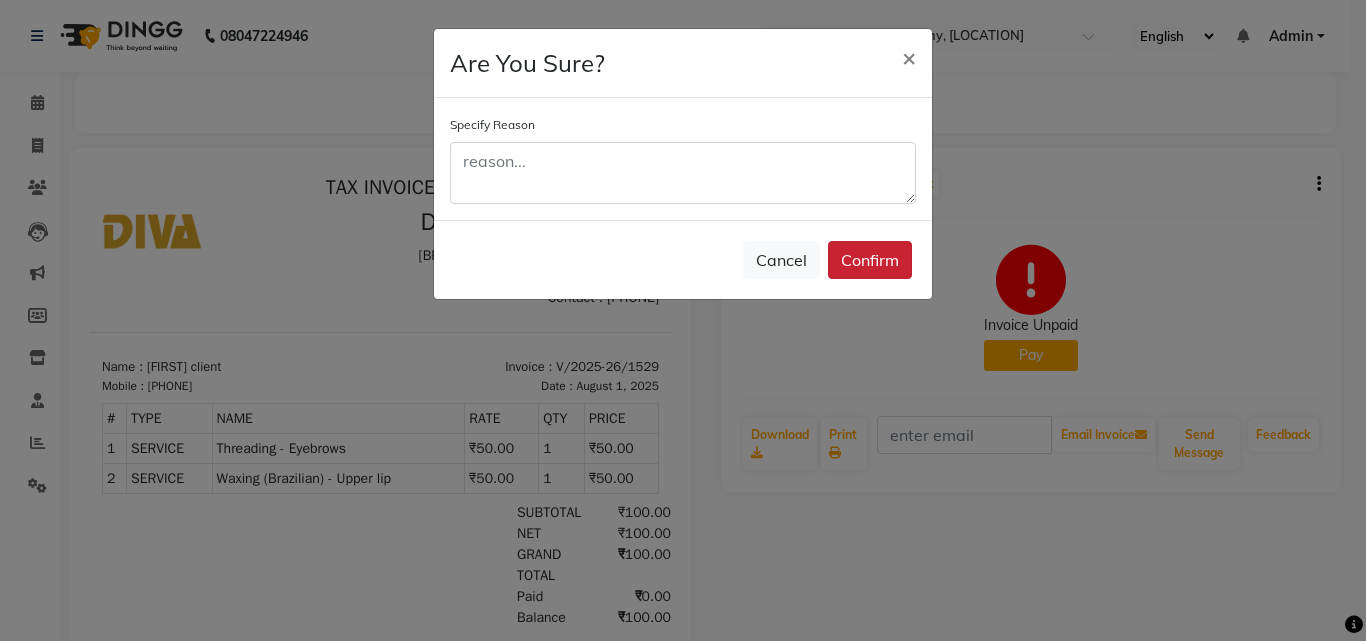 click on "Confirm" 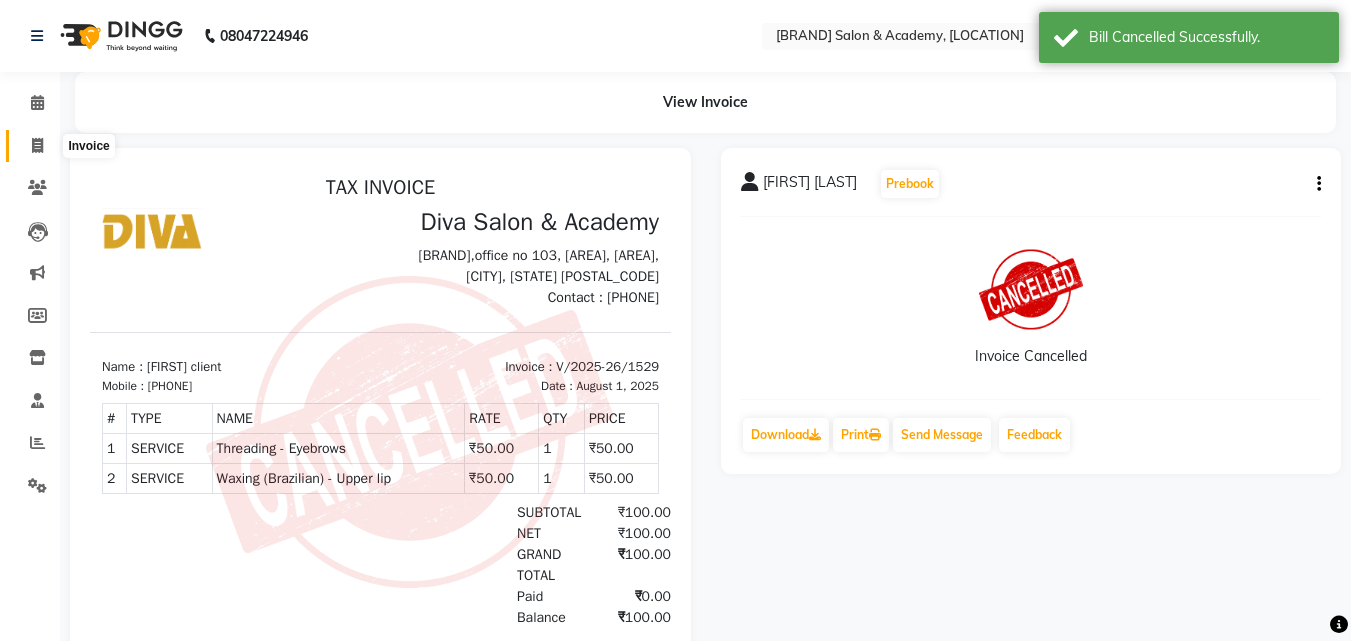 click 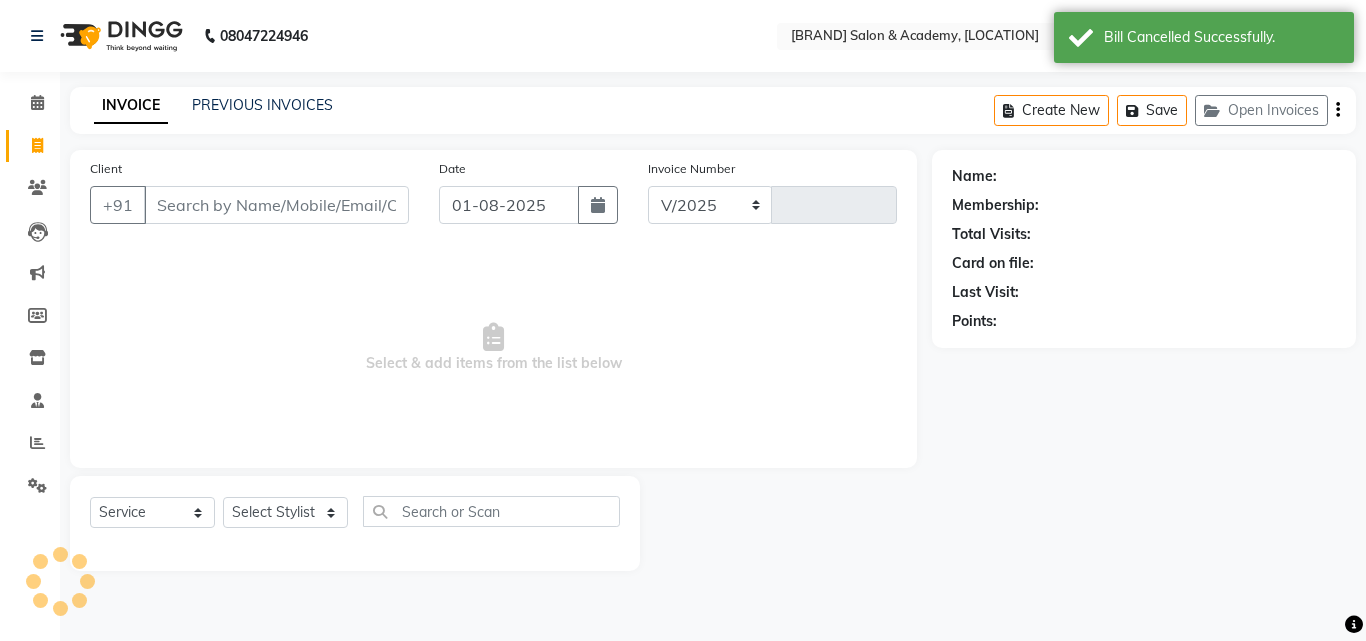 select on "671" 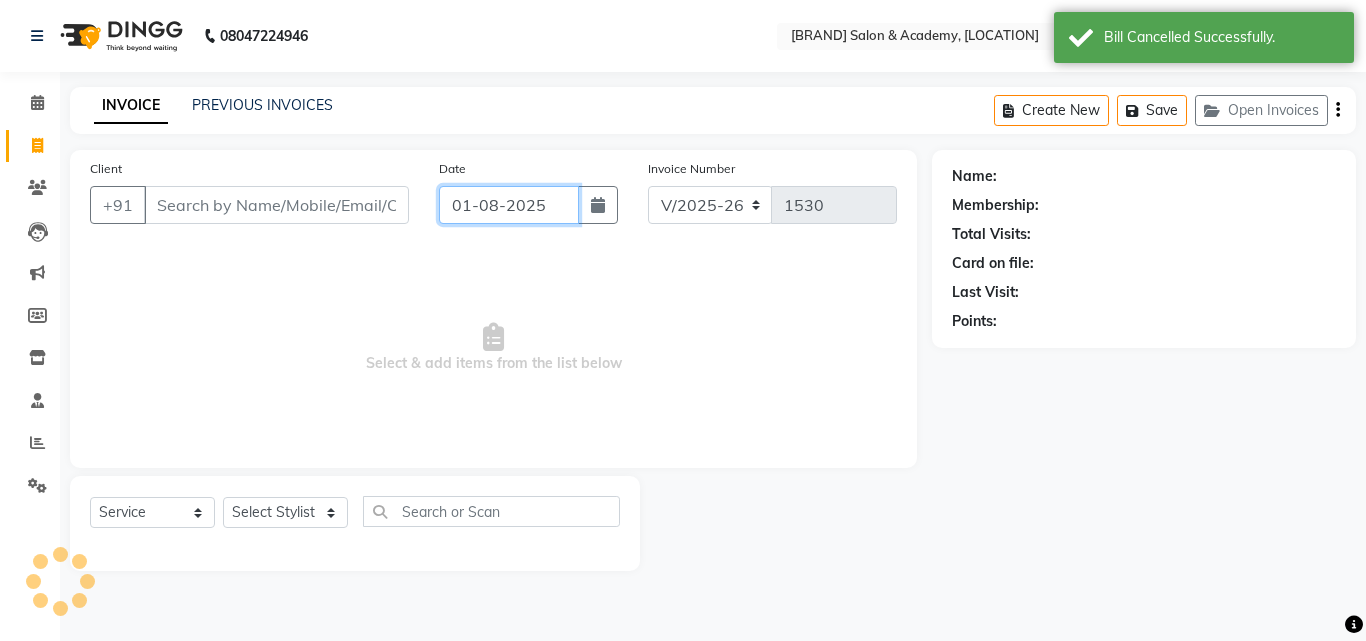 click on "01-08-2025" 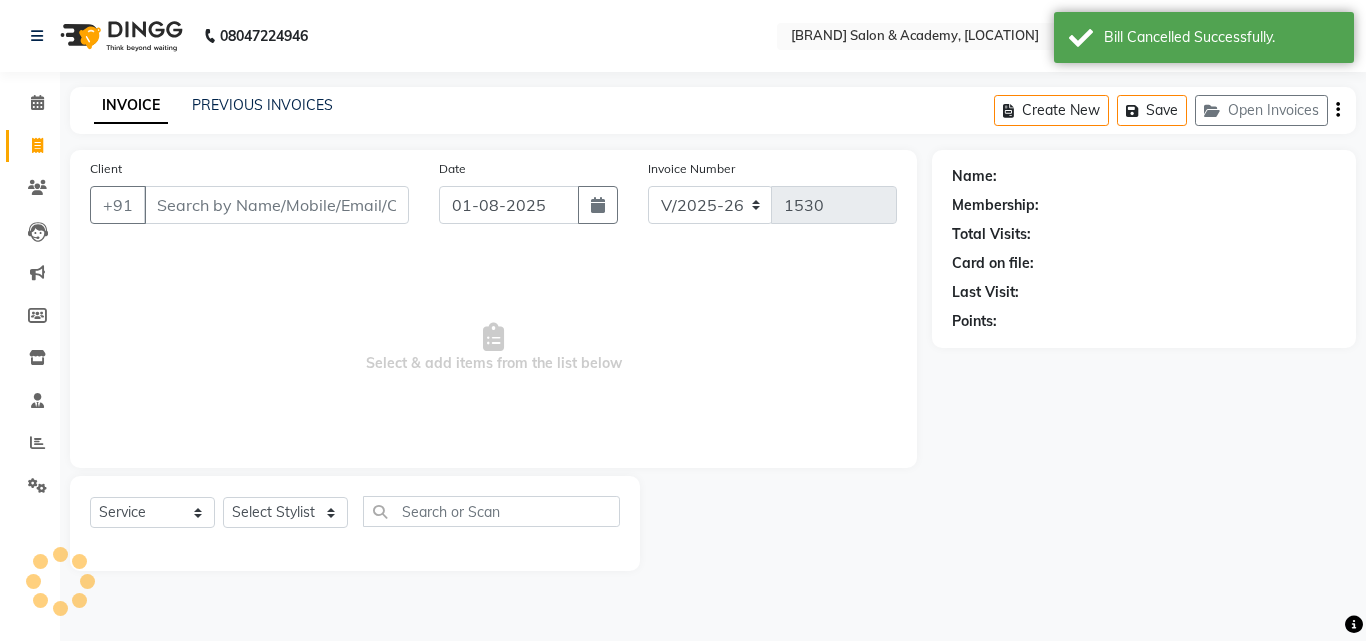 select on "8" 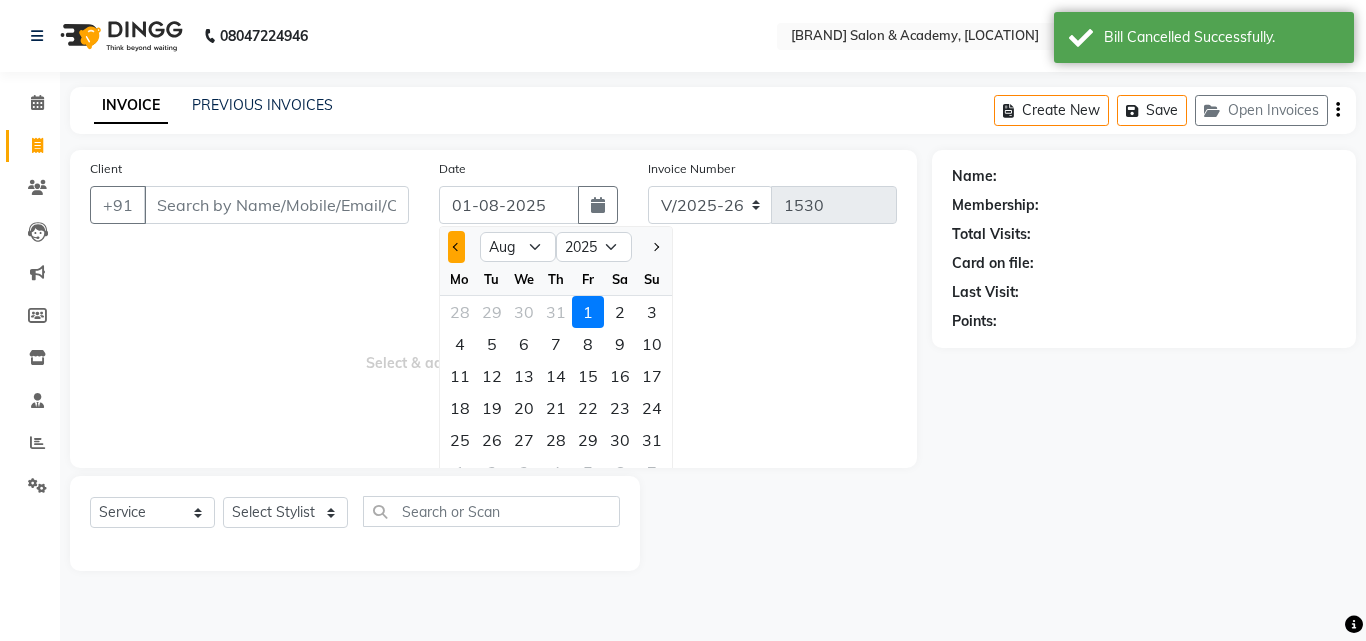 click 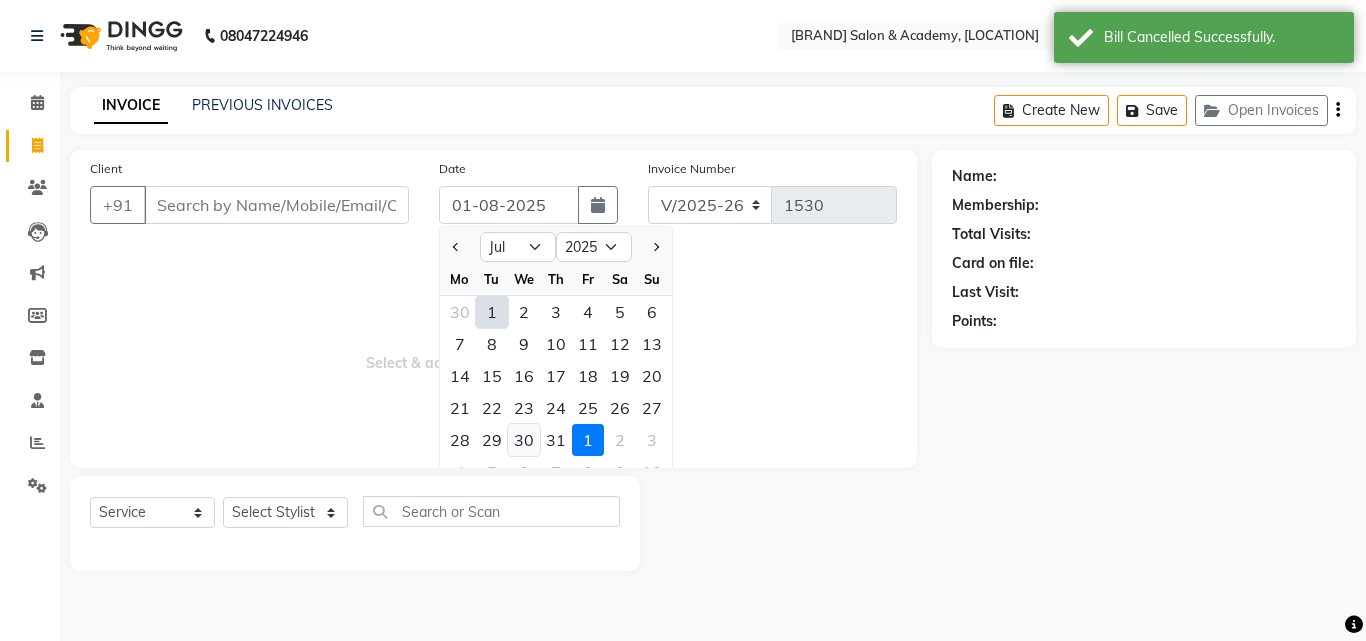 click on "30" 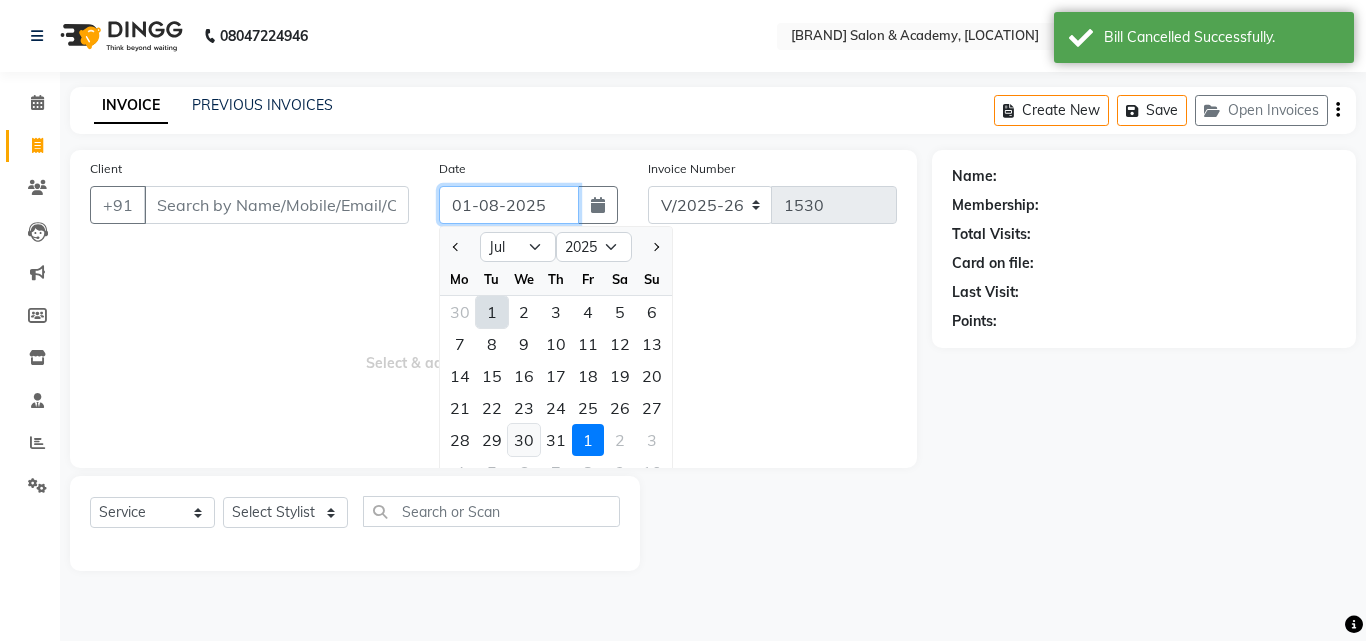 type on "30-07-2025" 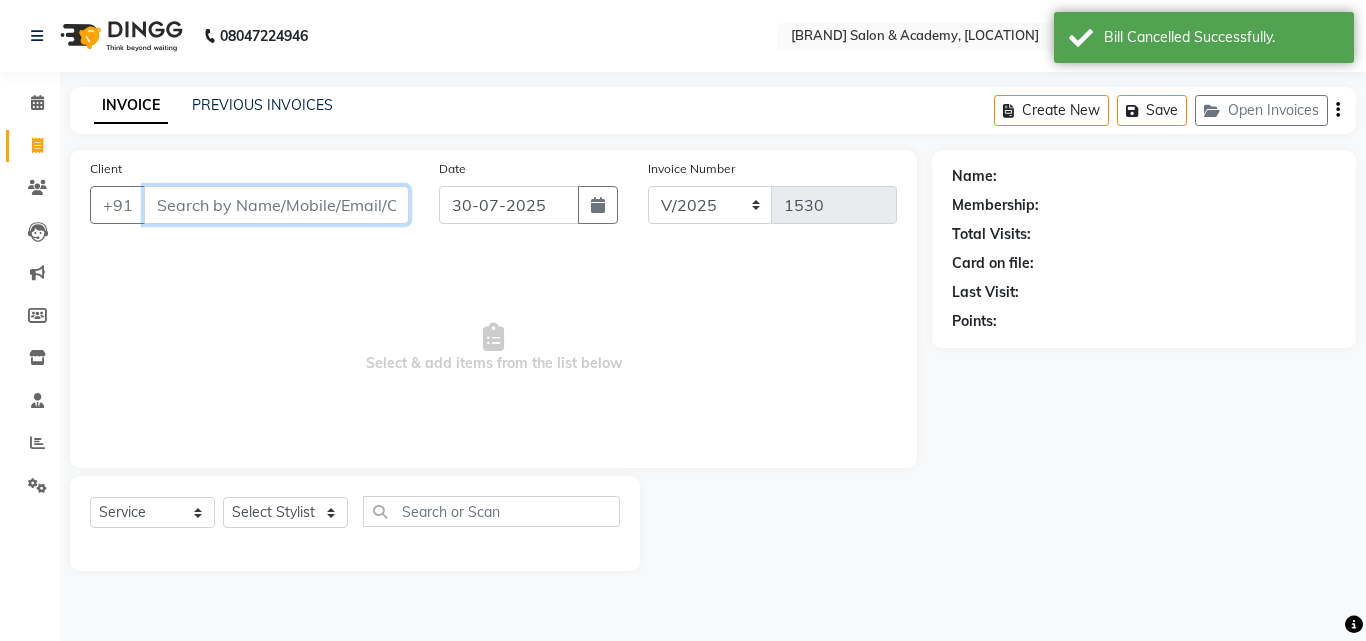 click on "Client" at bounding box center (276, 205) 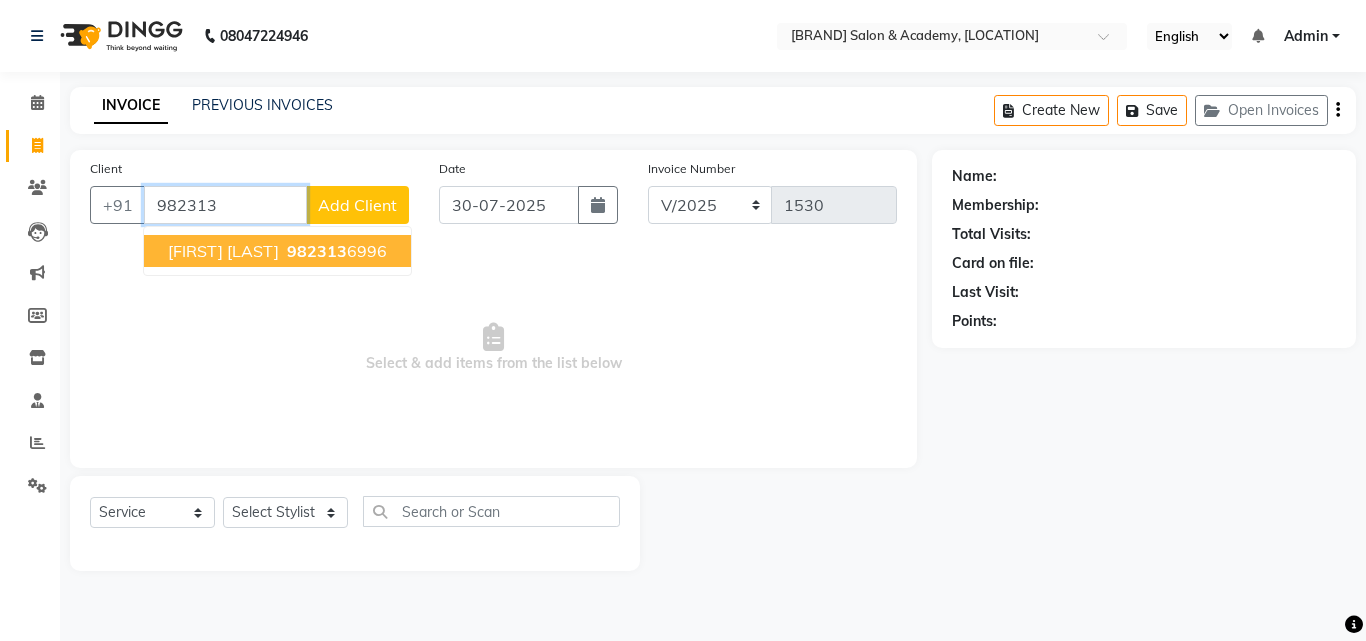 click on "[FIRST] [LAST]" at bounding box center (223, 251) 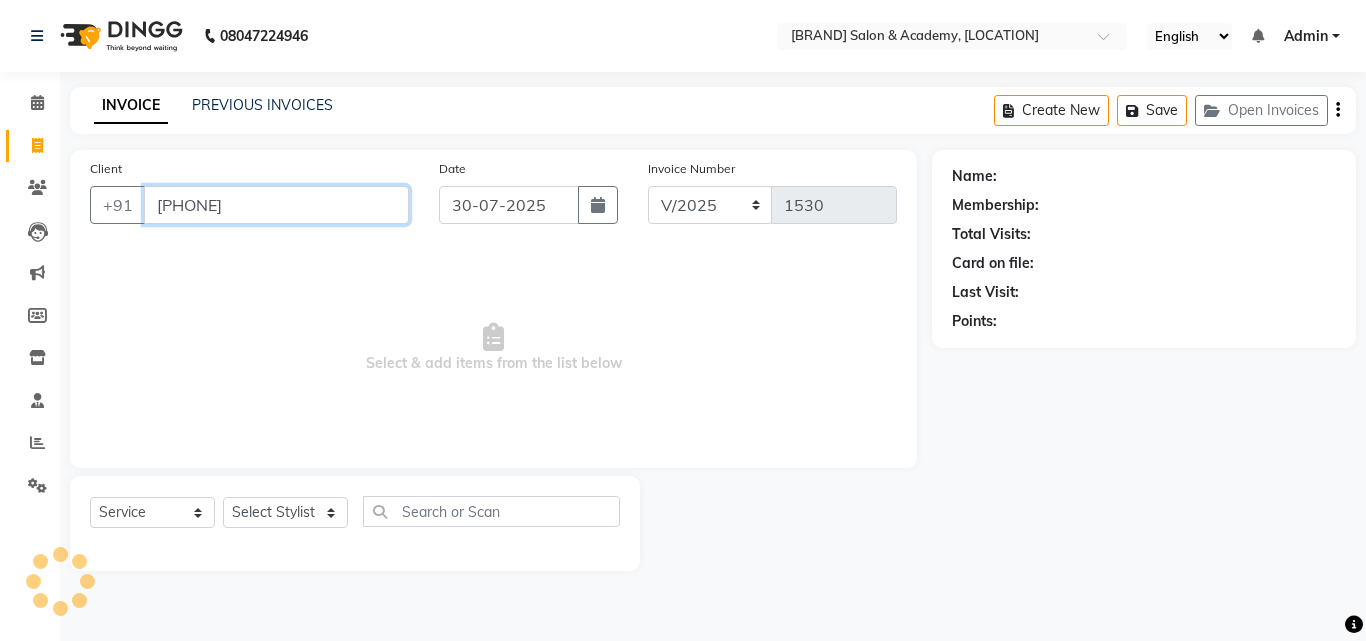 type on "[PHONE]" 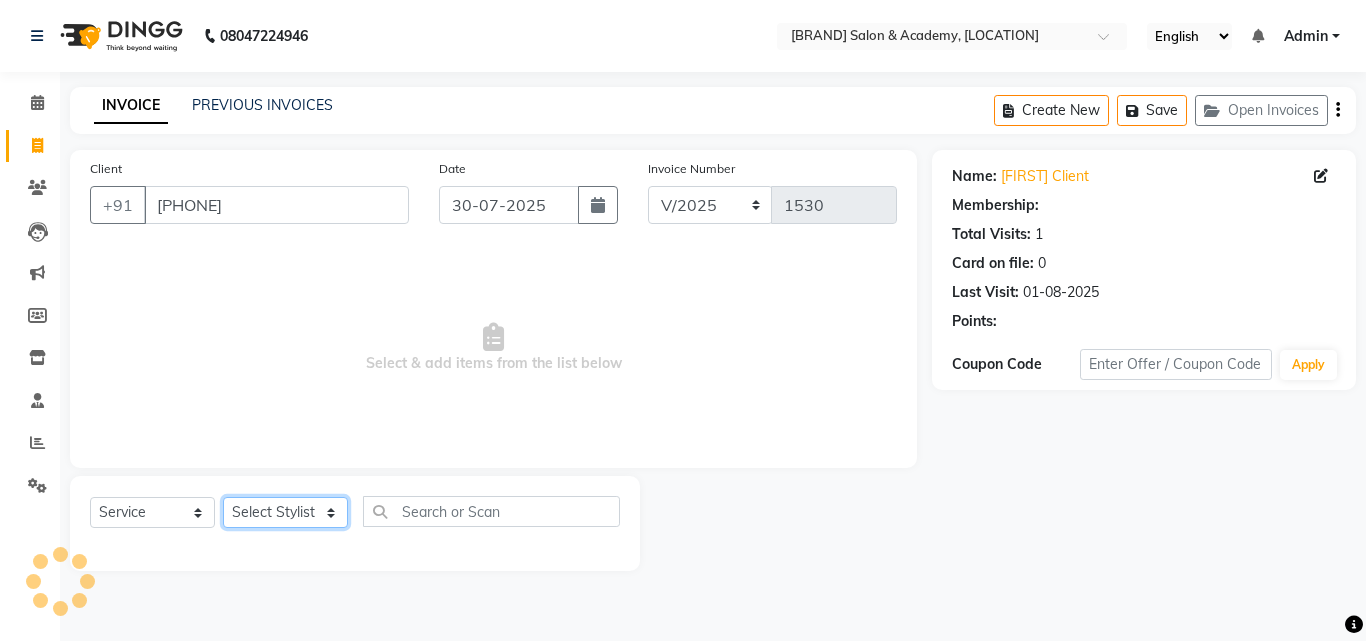 click on "Select Stylist [NAME] [NAME] [NAME] [NAME]" 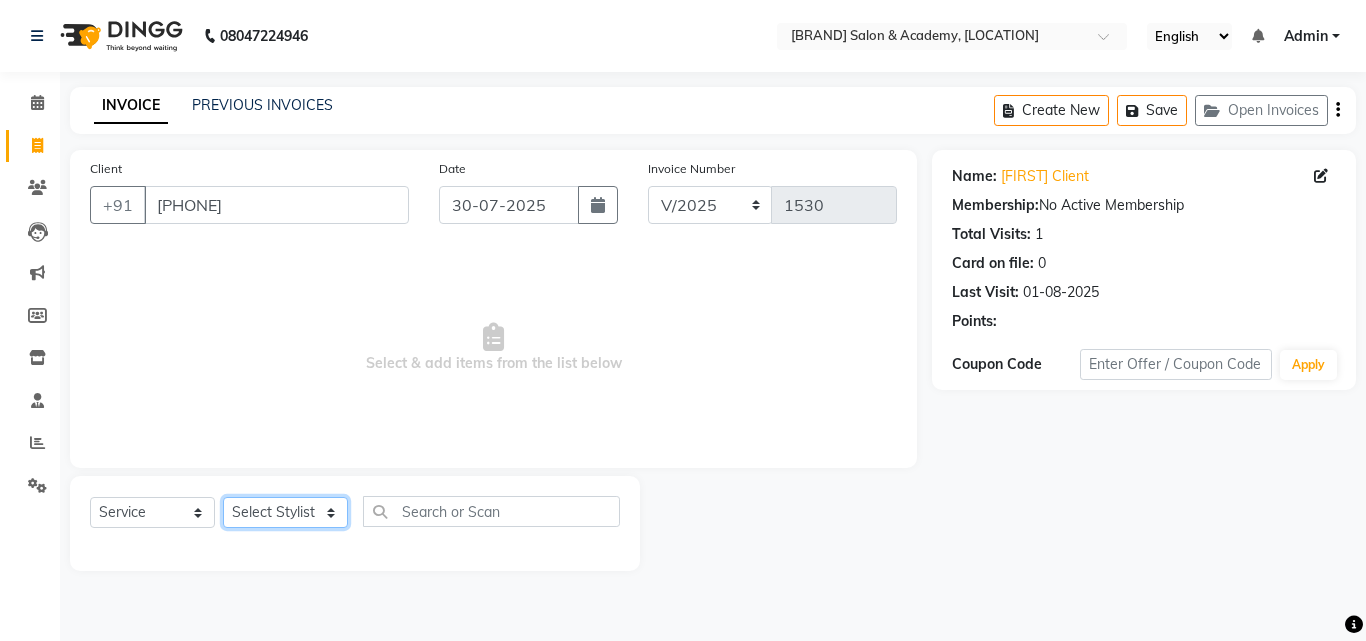 select on "61968" 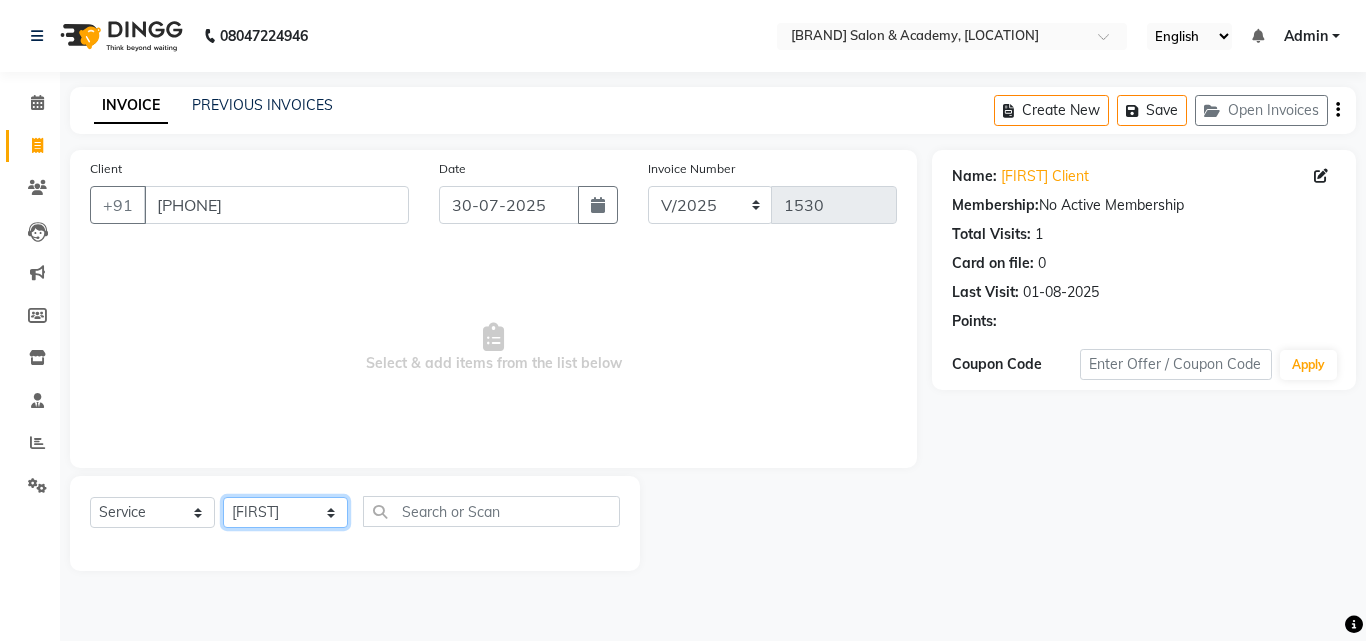 click on "Select Stylist [NAME] [NAME] [NAME] [NAME]" 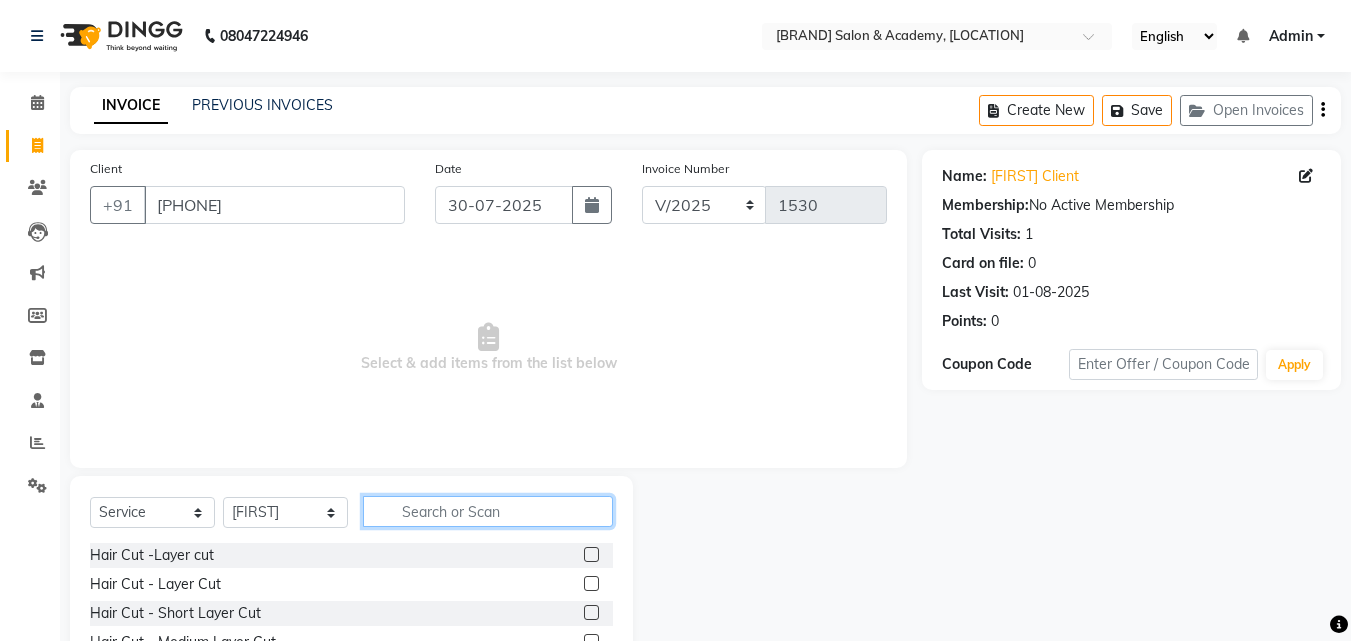 click 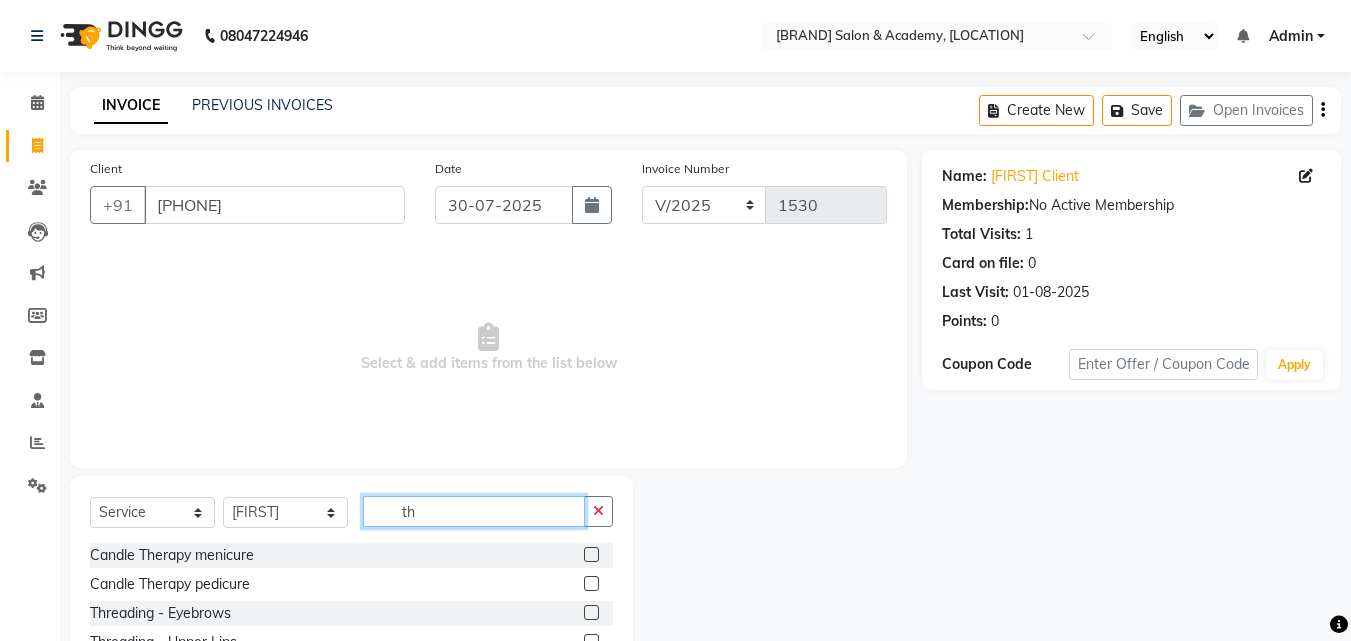 type on "th" 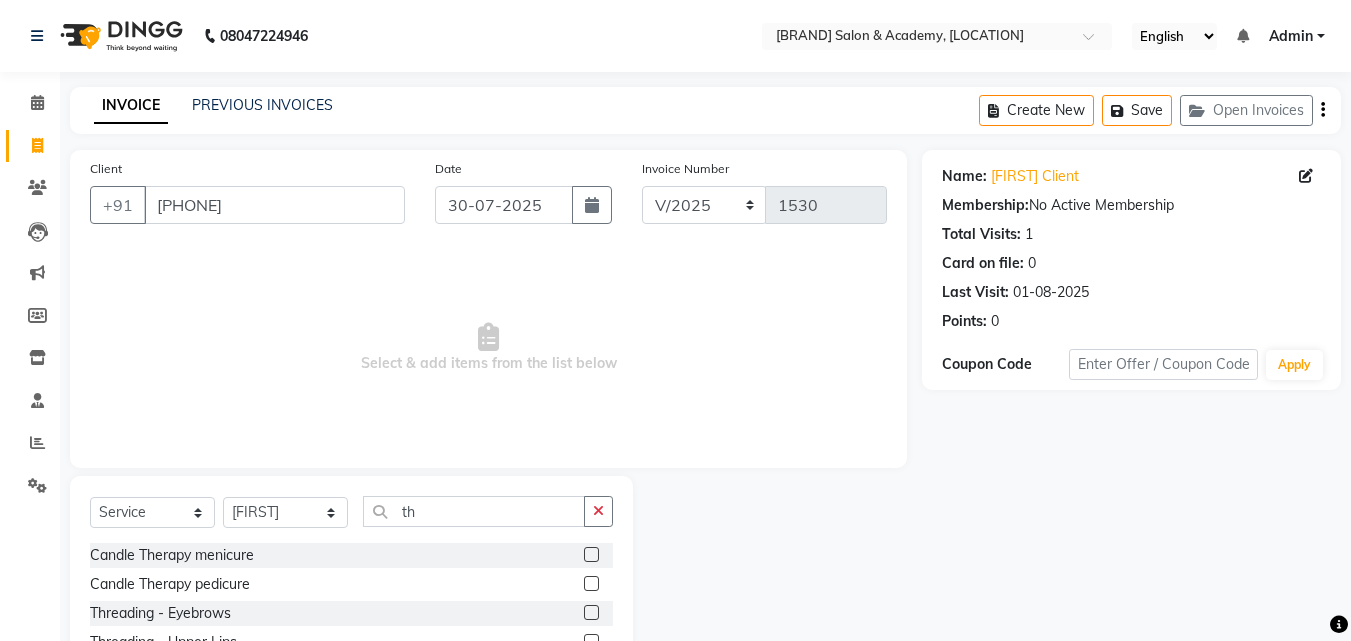 click 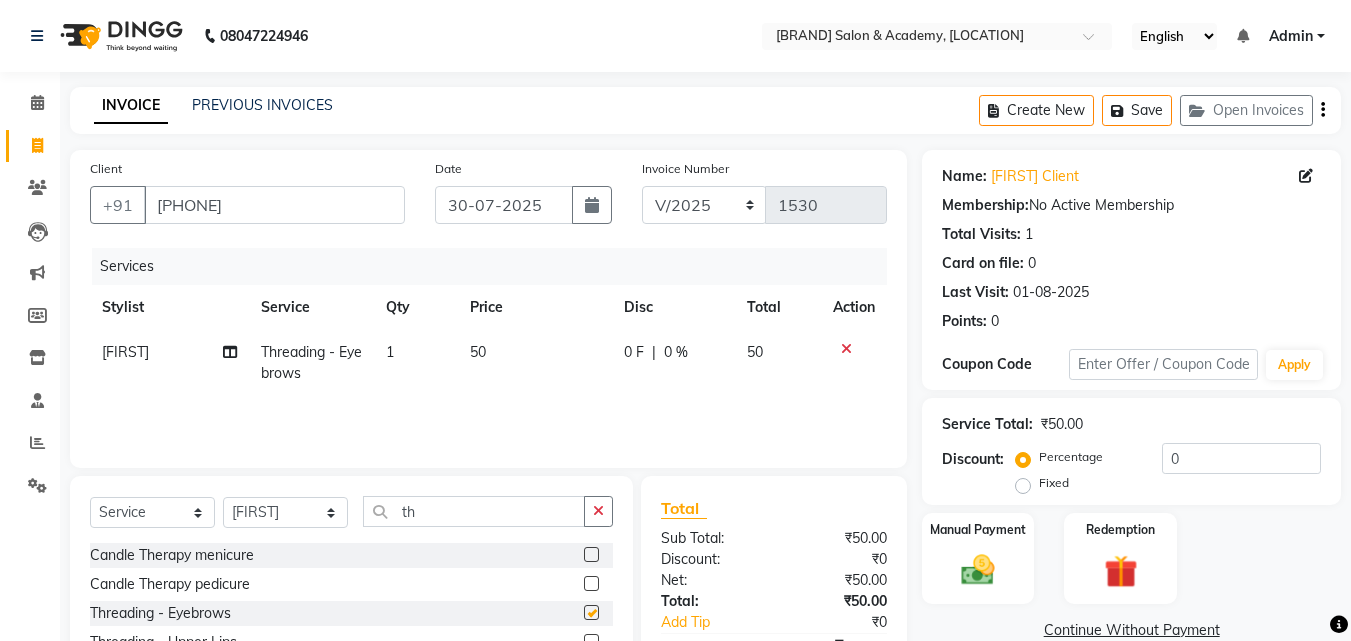 checkbox on "false" 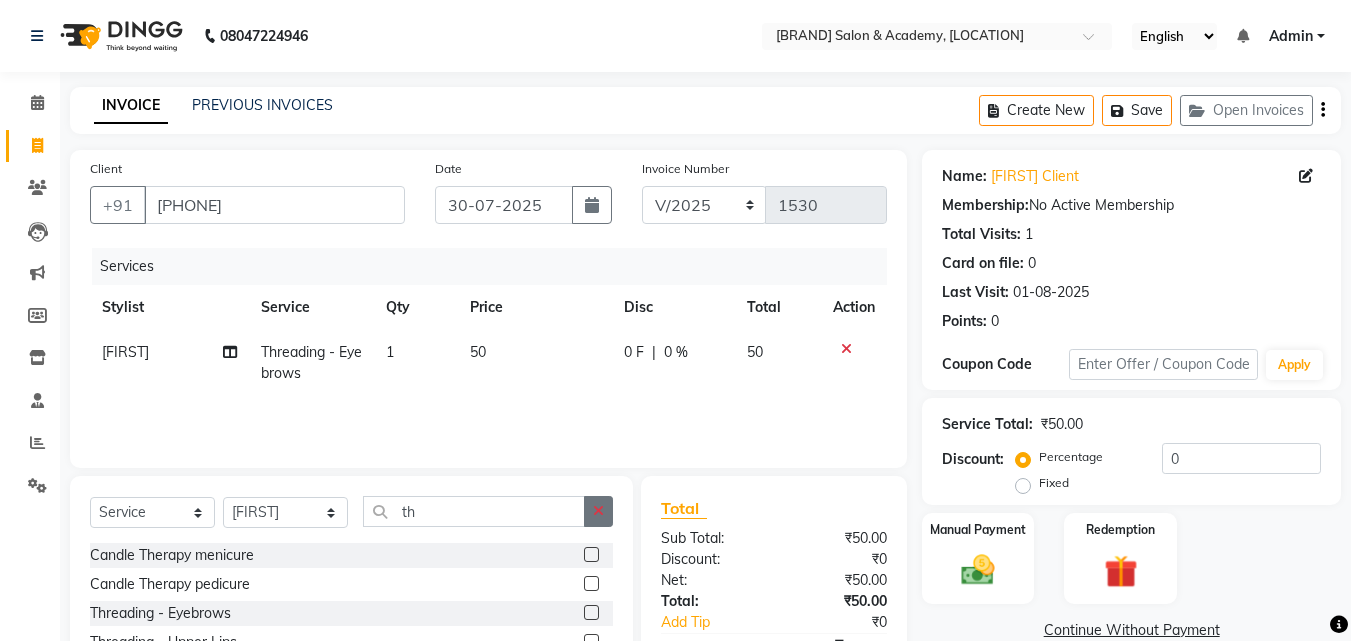click 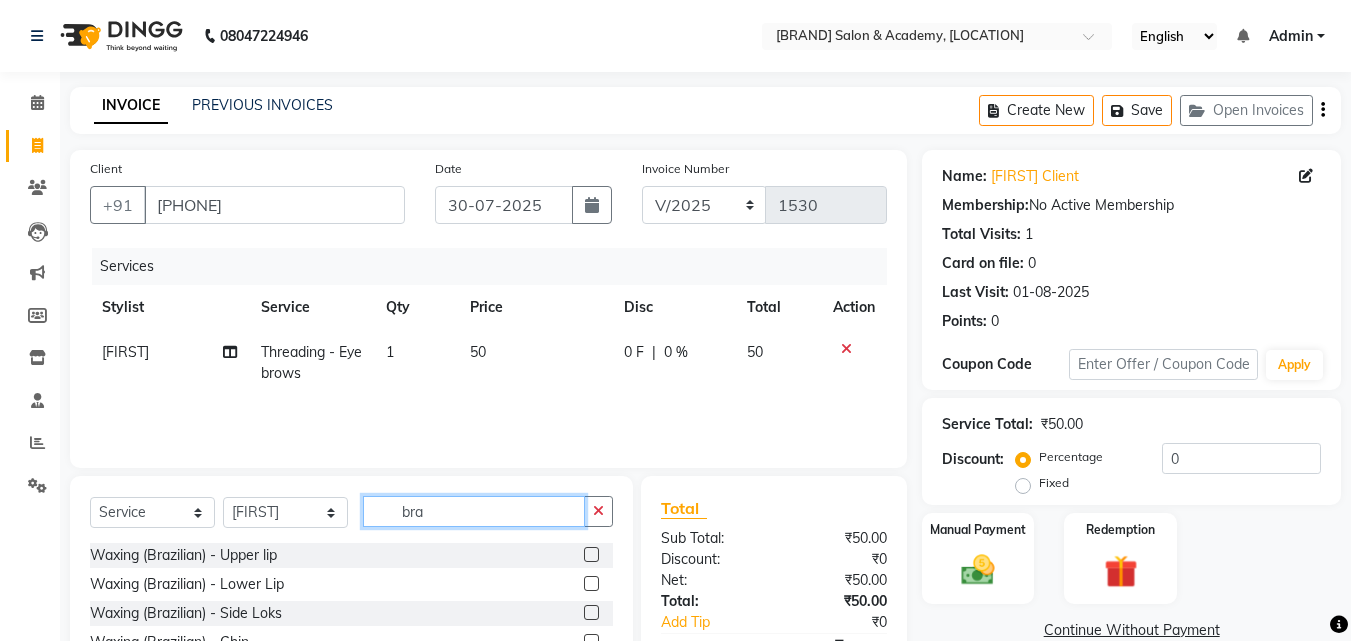 type on "bra" 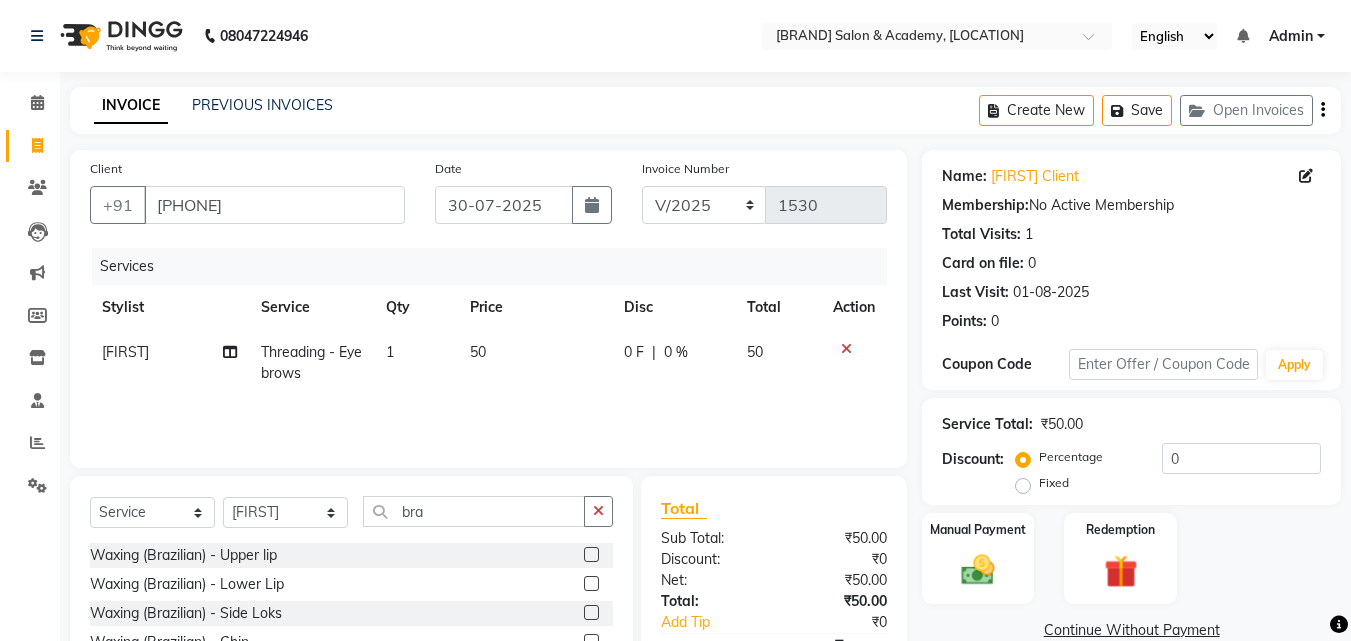 click 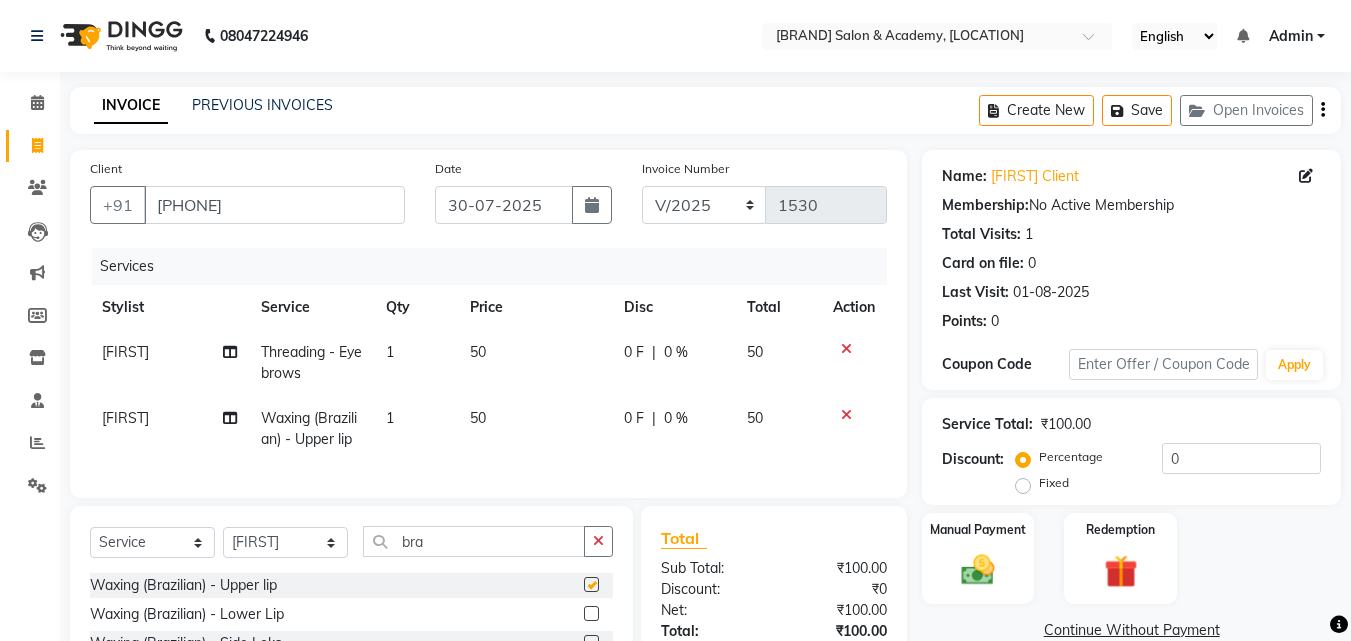 checkbox on "false" 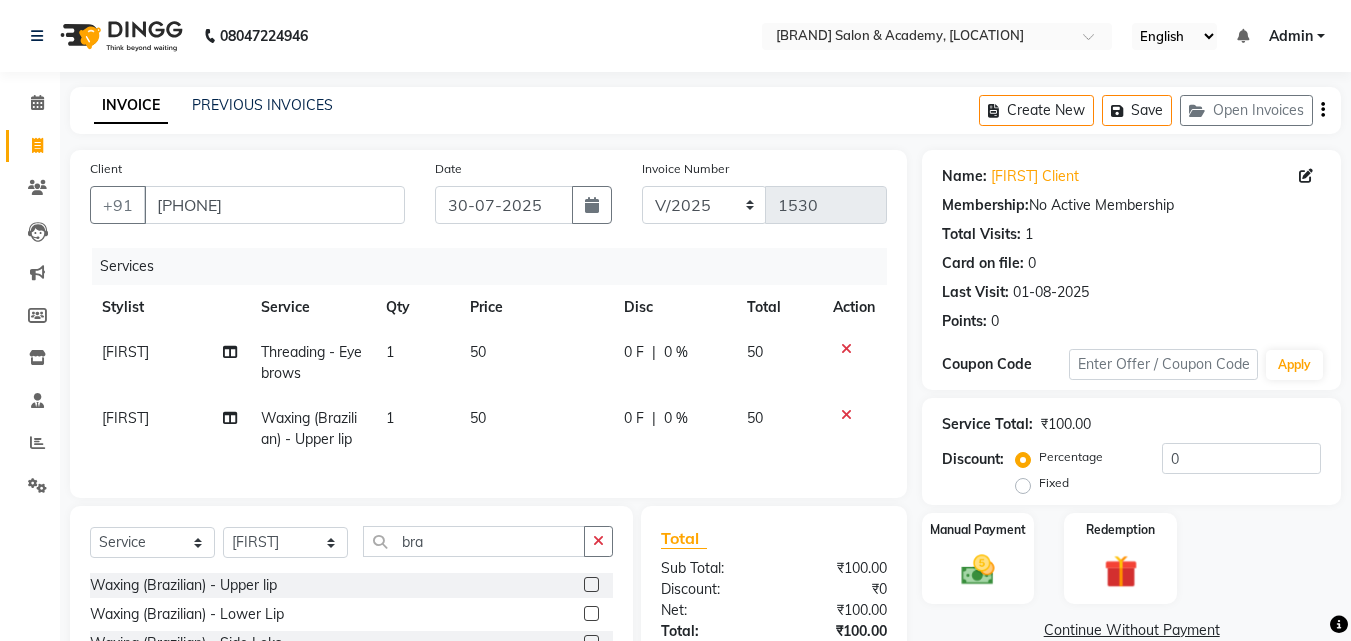 scroll, scrollTop: 205, scrollLeft: 0, axis: vertical 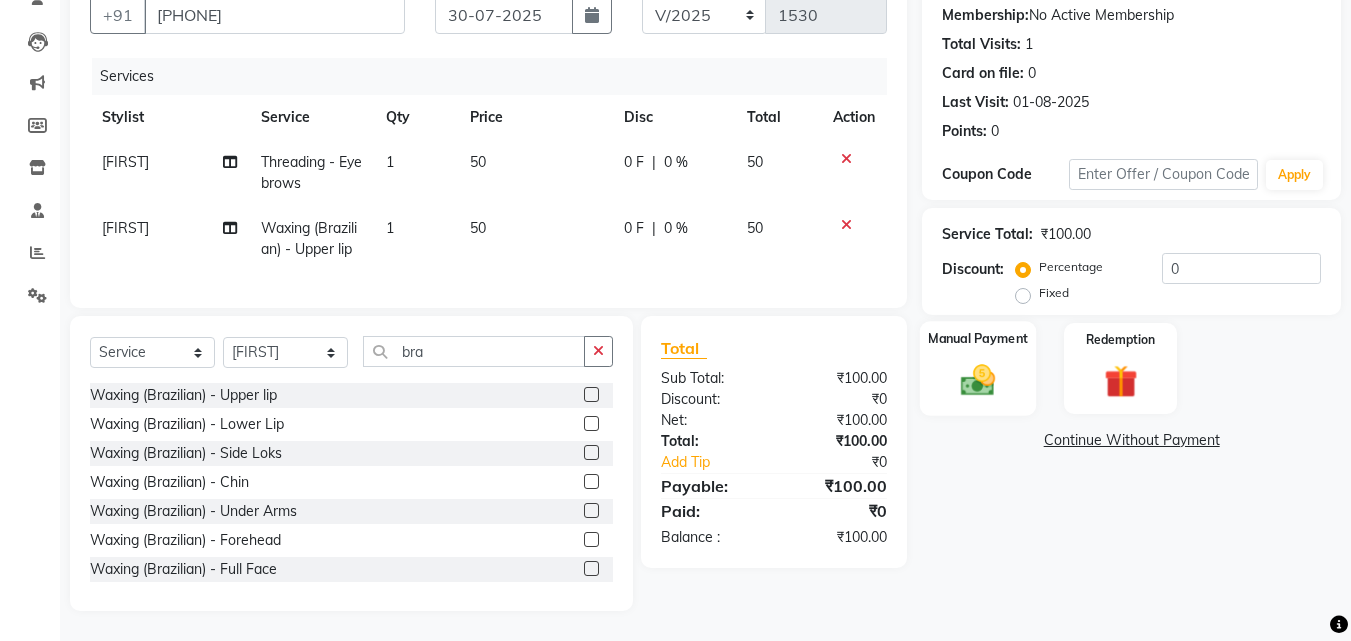 click 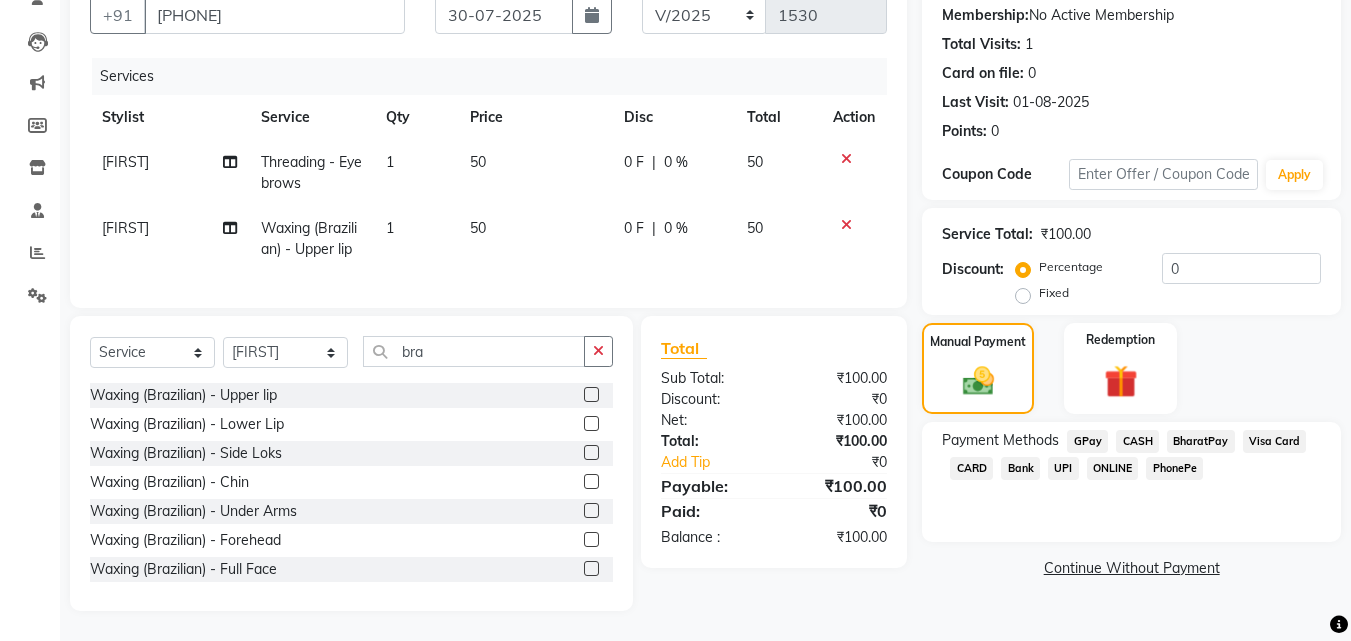click on "Continue Without Payment" 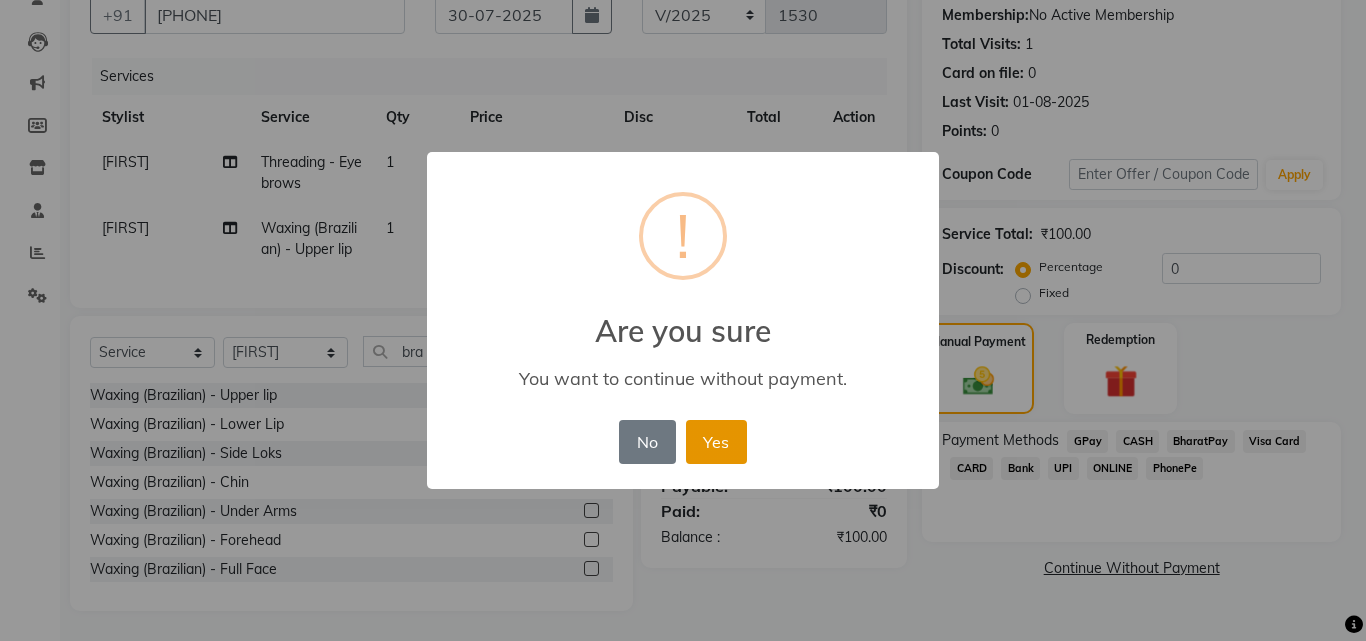 click on "Yes" at bounding box center [716, 442] 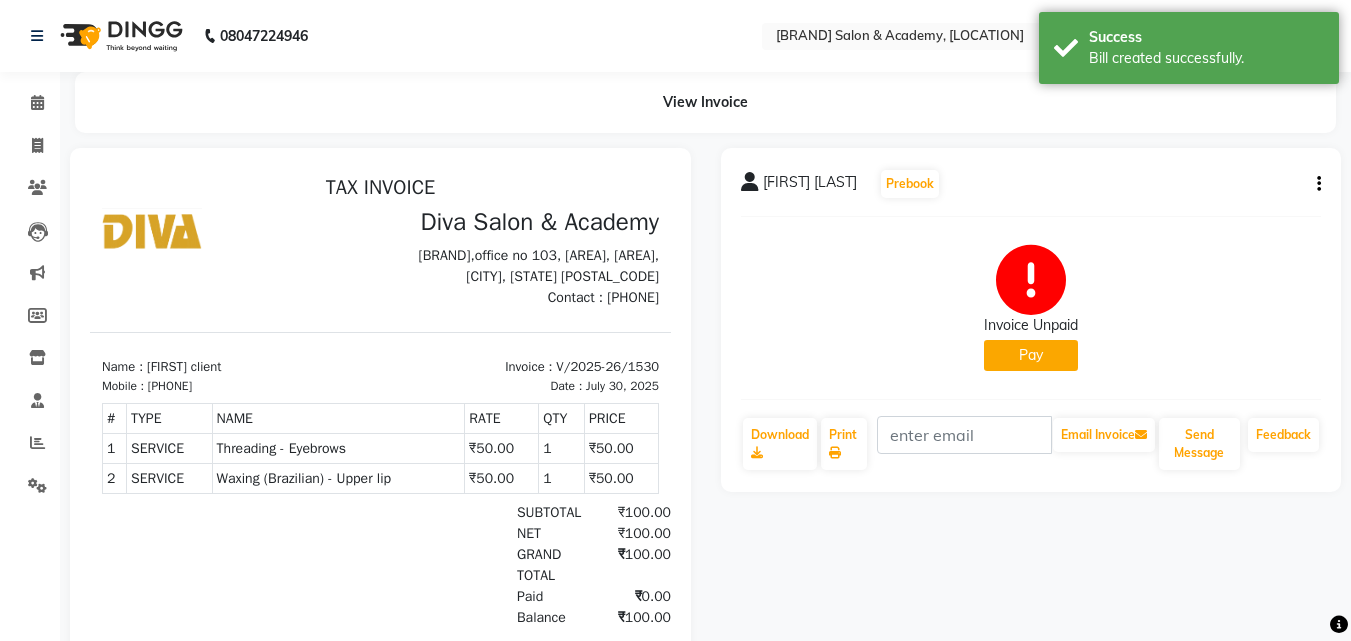 scroll, scrollTop: 0, scrollLeft: 0, axis: both 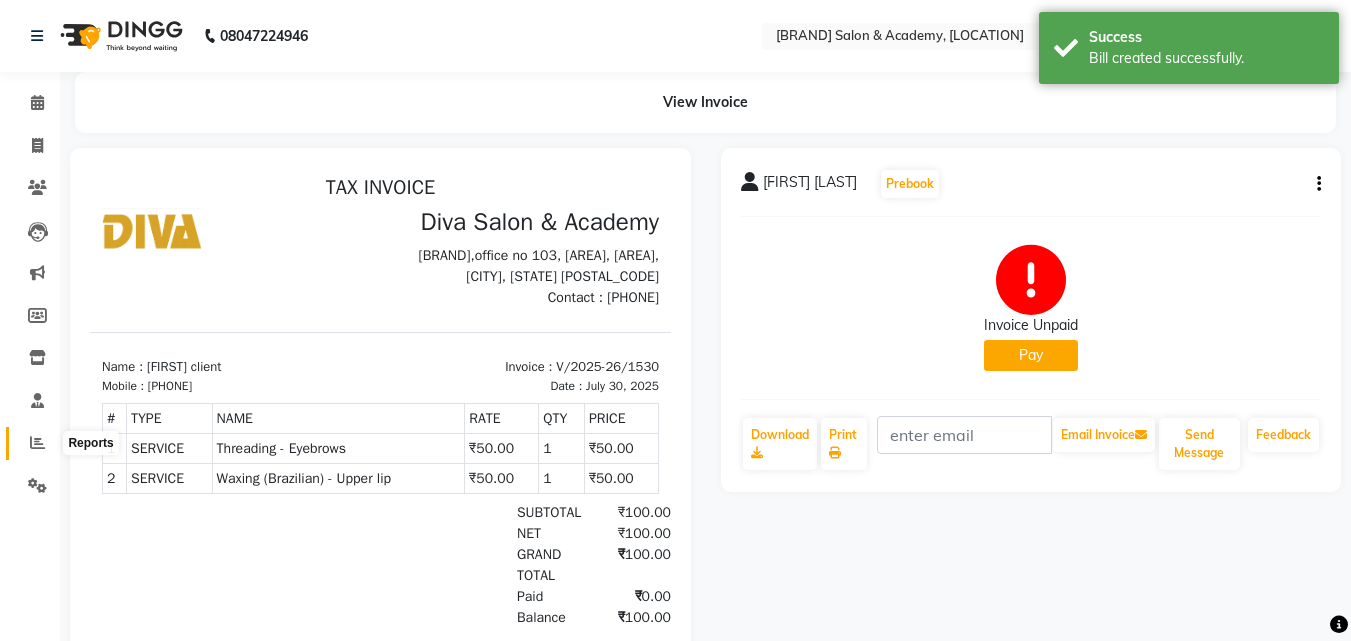 click 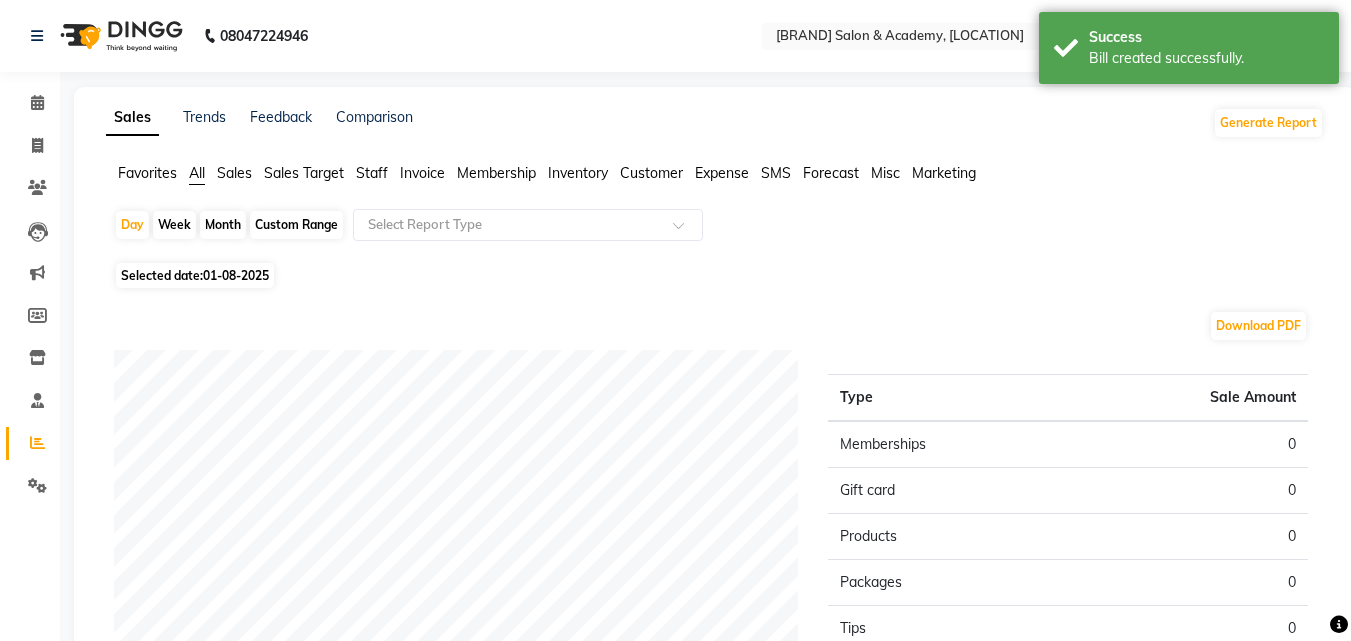 click on "01-08-2025" 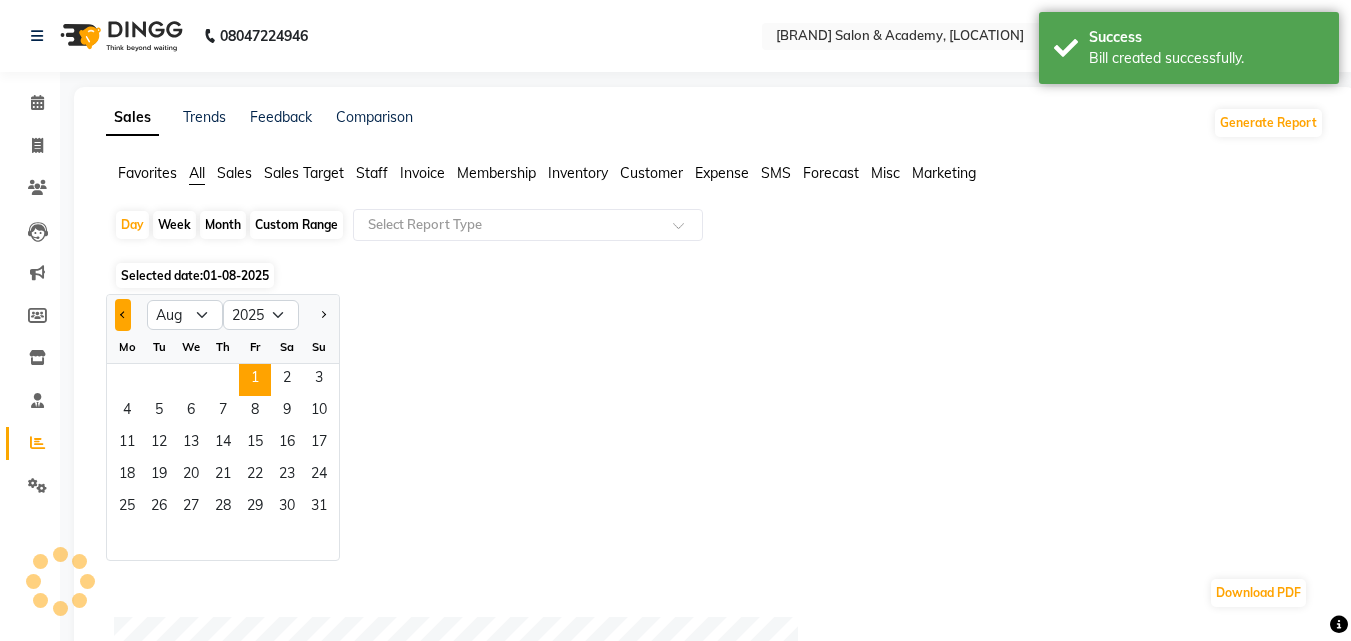 click 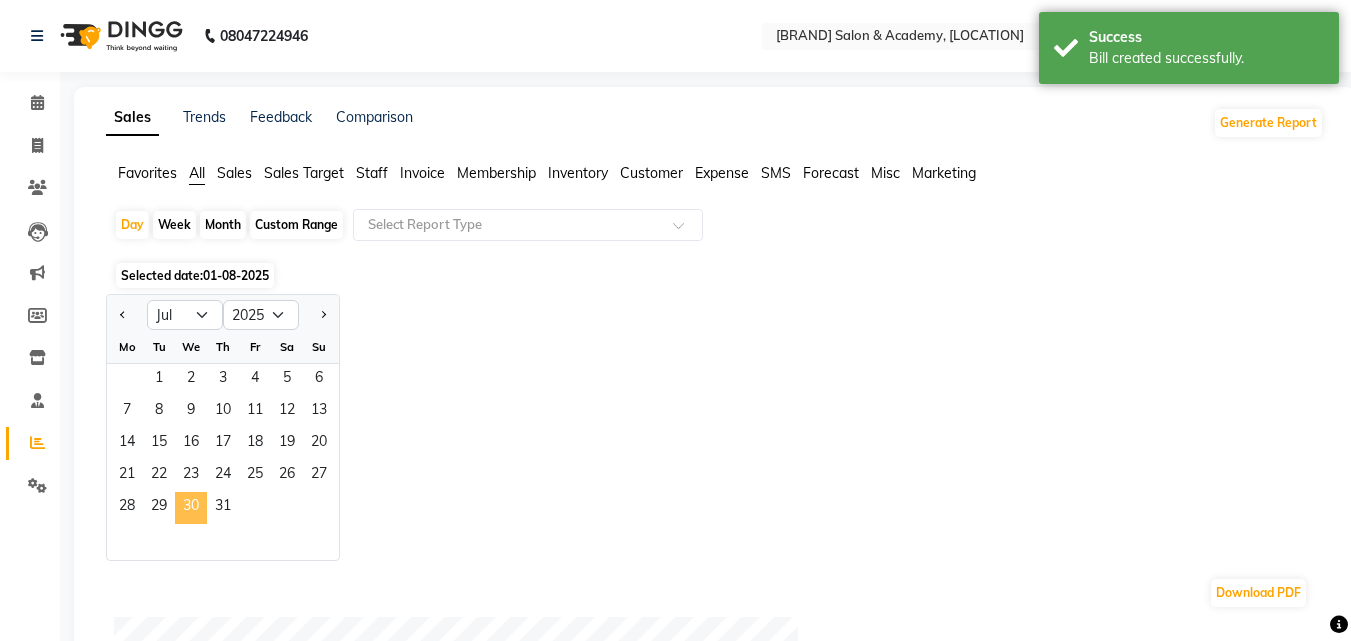 click on "30" 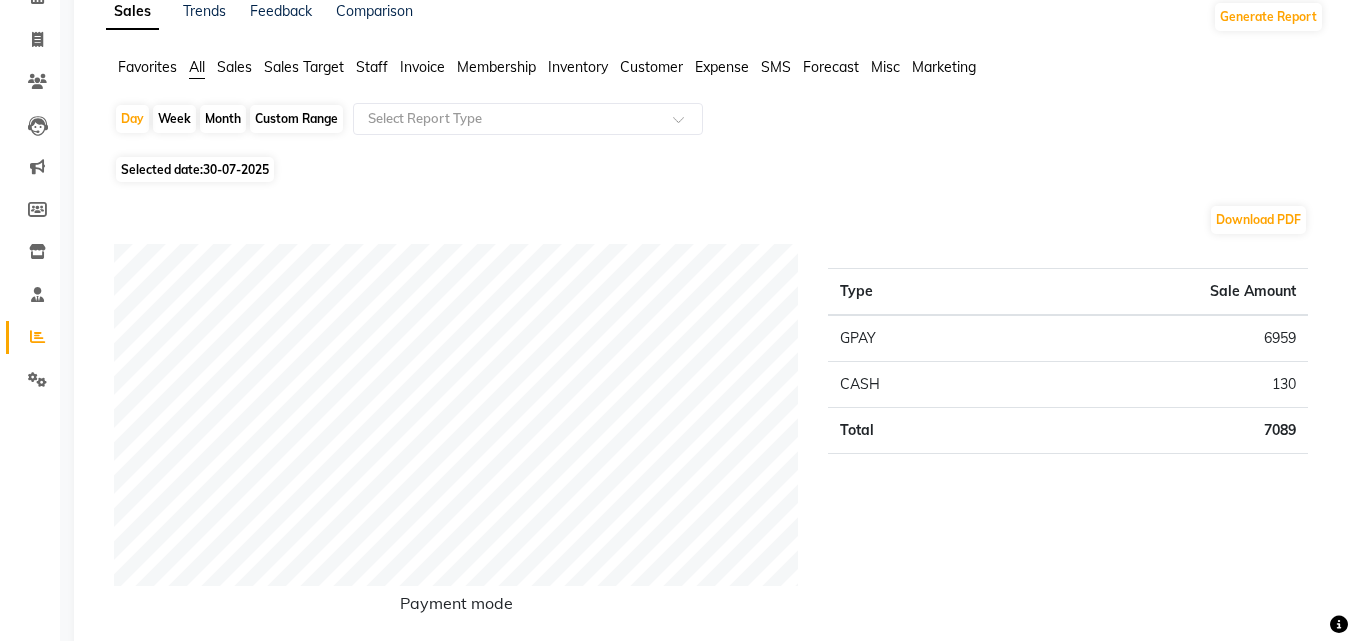 scroll, scrollTop: 0, scrollLeft: 0, axis: both 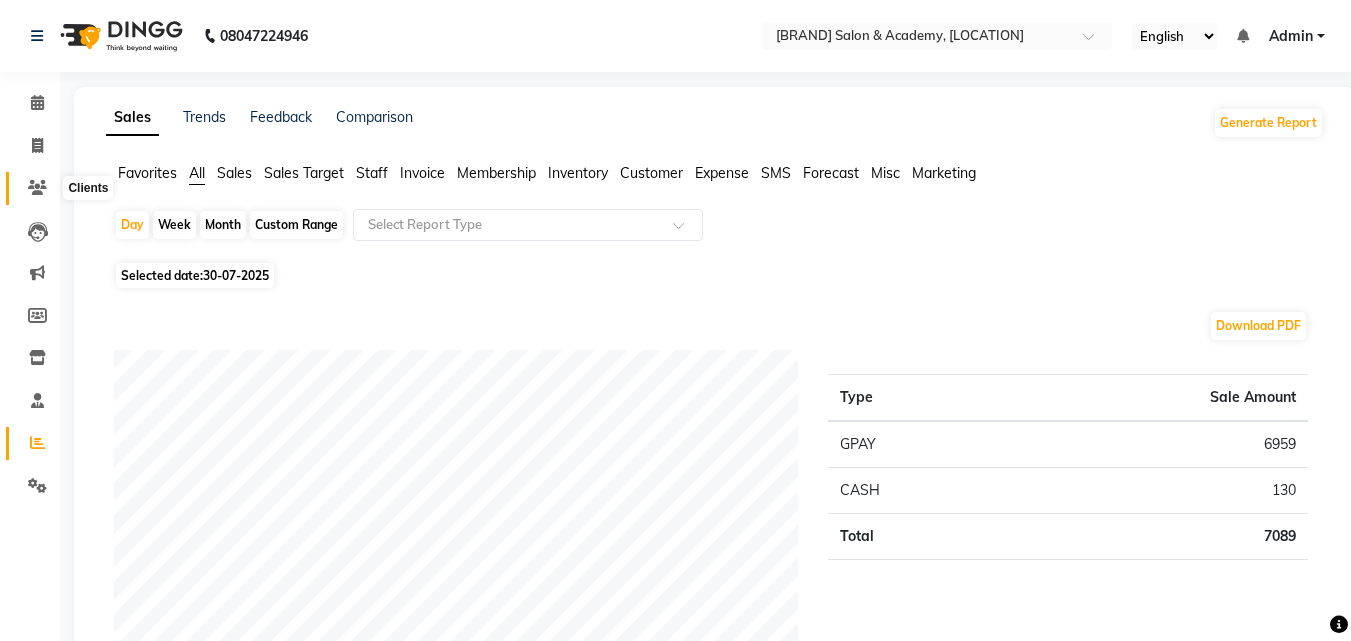 click 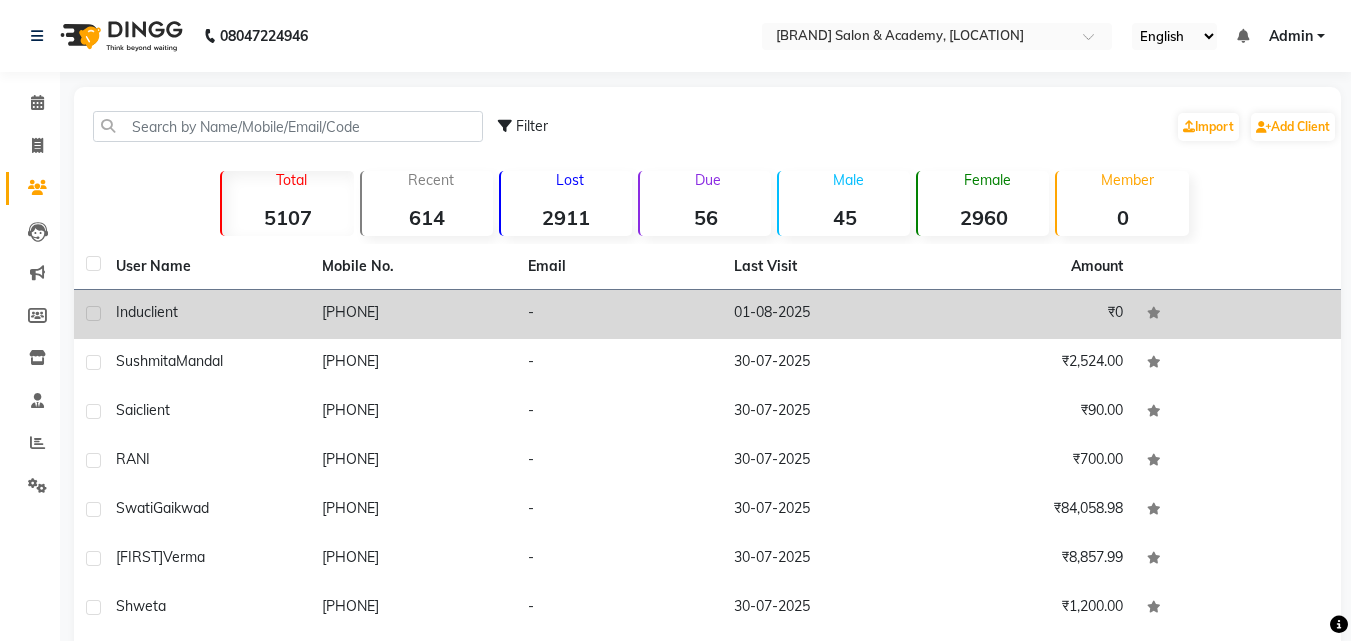 click on "01-08-2025" 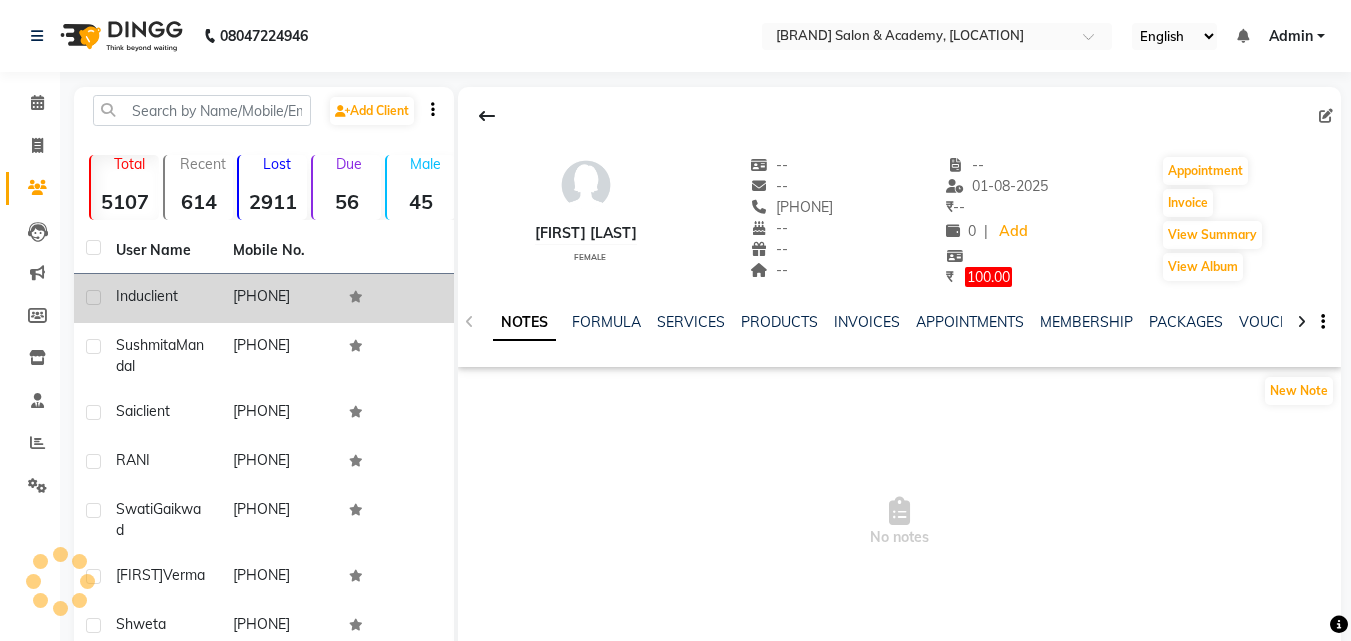 click on "NOTES FORMULA SERVICES PRODUCTS INVOICES APPOINTMENTS MEMBERSHIP PACKAGES VOUCHERS GIFTCARDS POINTS FORMS FAMILY CARDS WALLET" 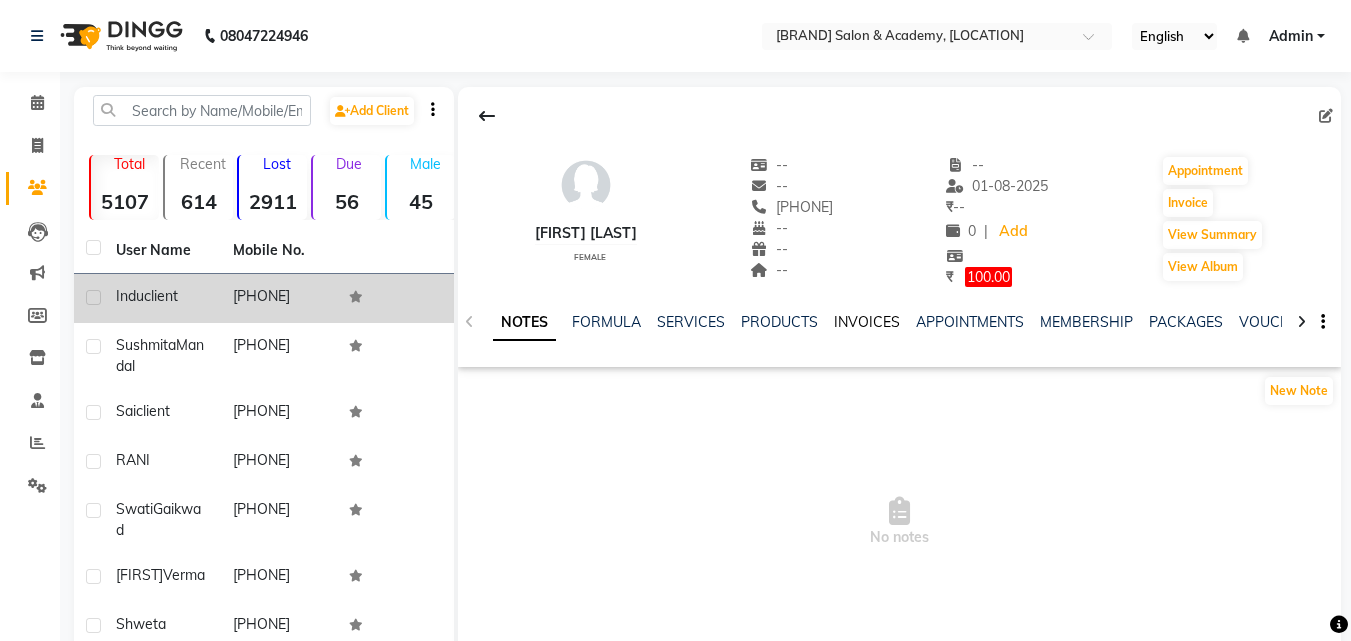 click on "INVOICES" 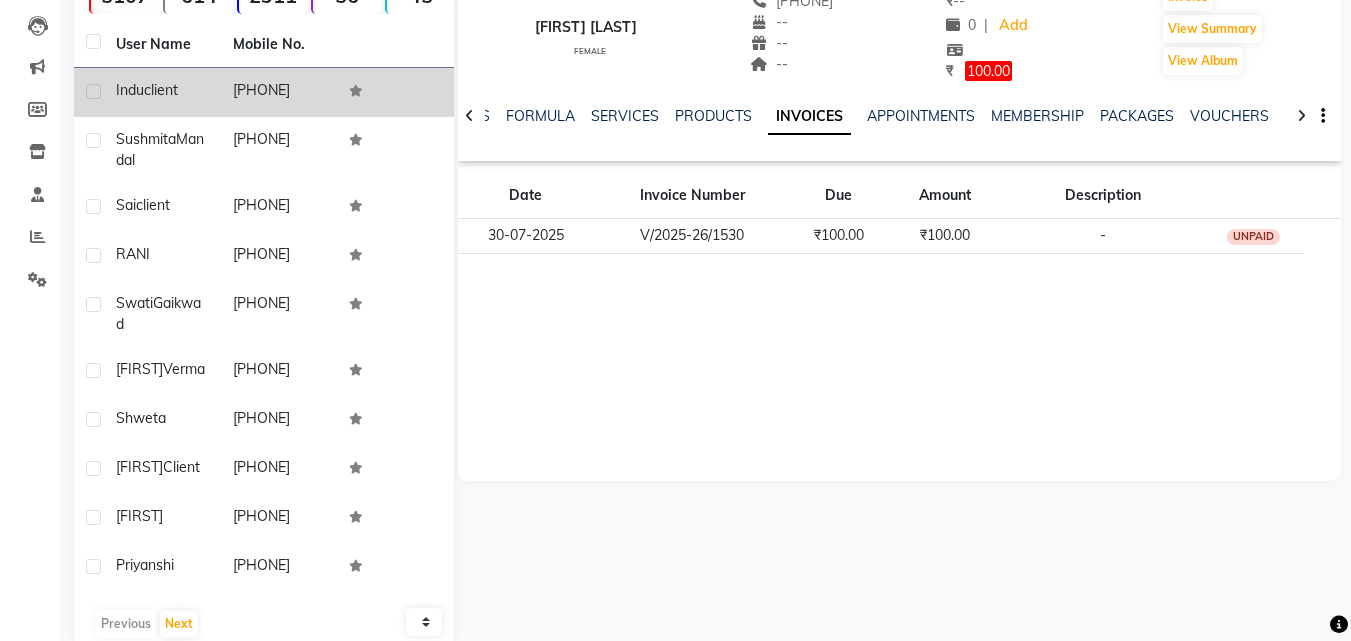 scroll, scrollTop: 243, scrollLeft: 0, axis: vertical 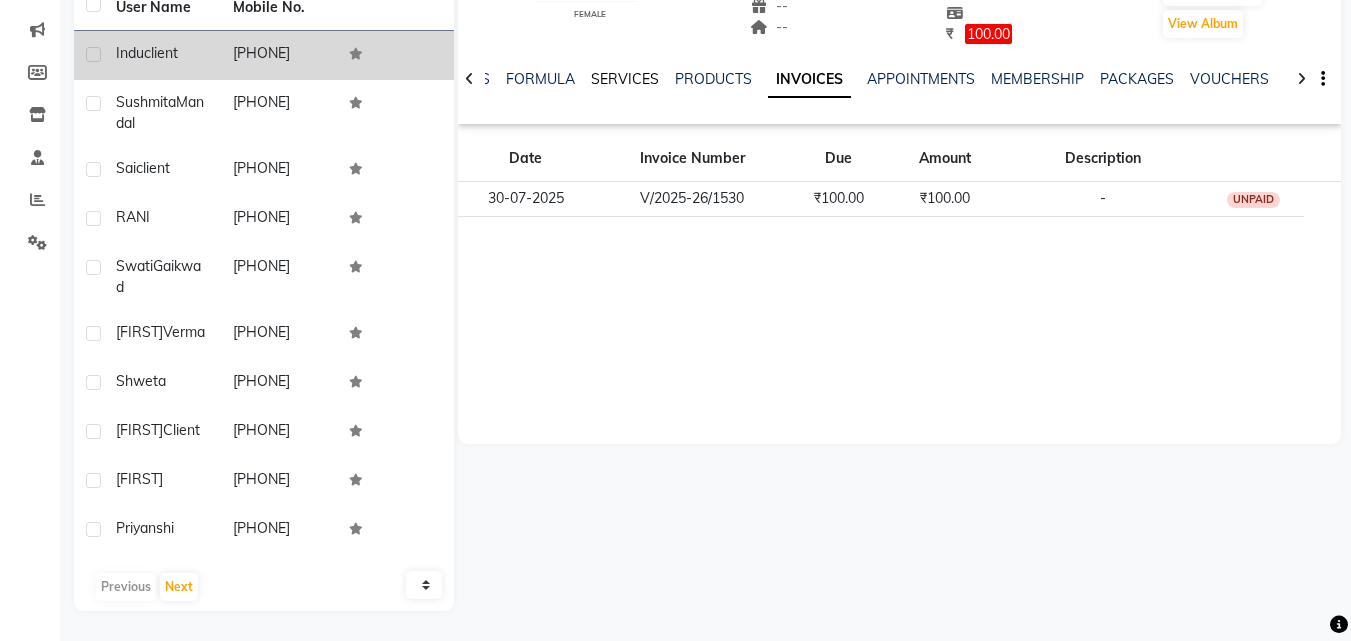 click on "SERVICES" 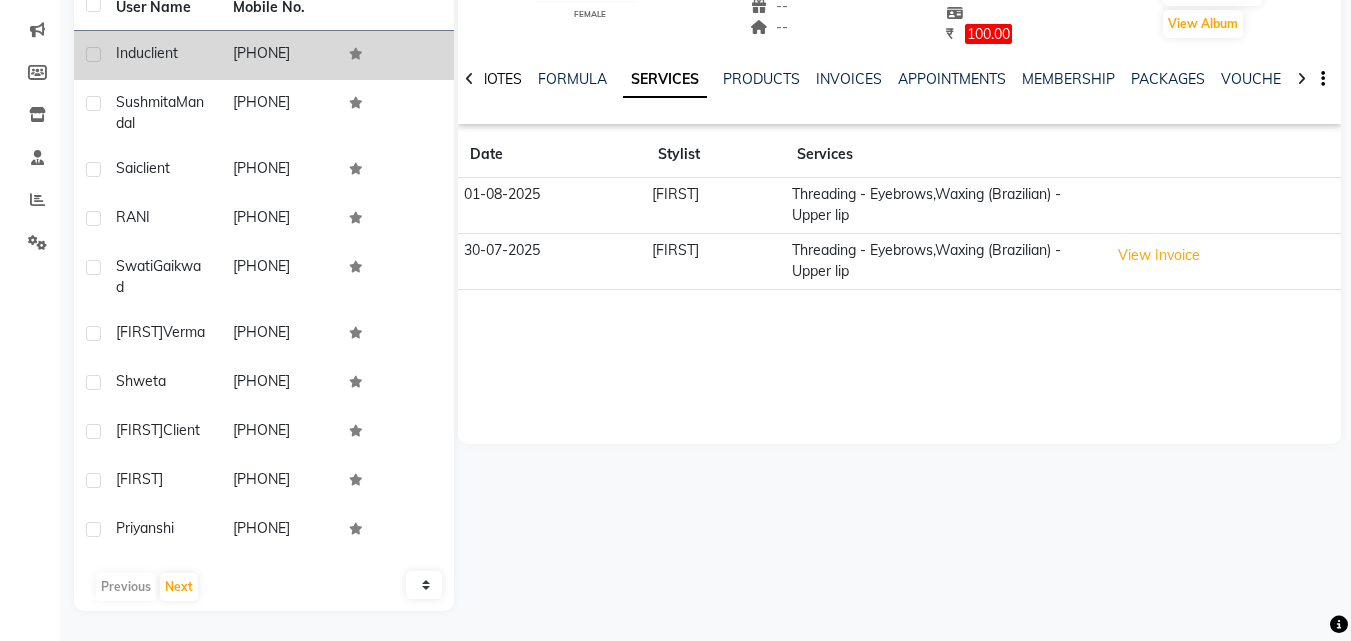click on "NOTES" 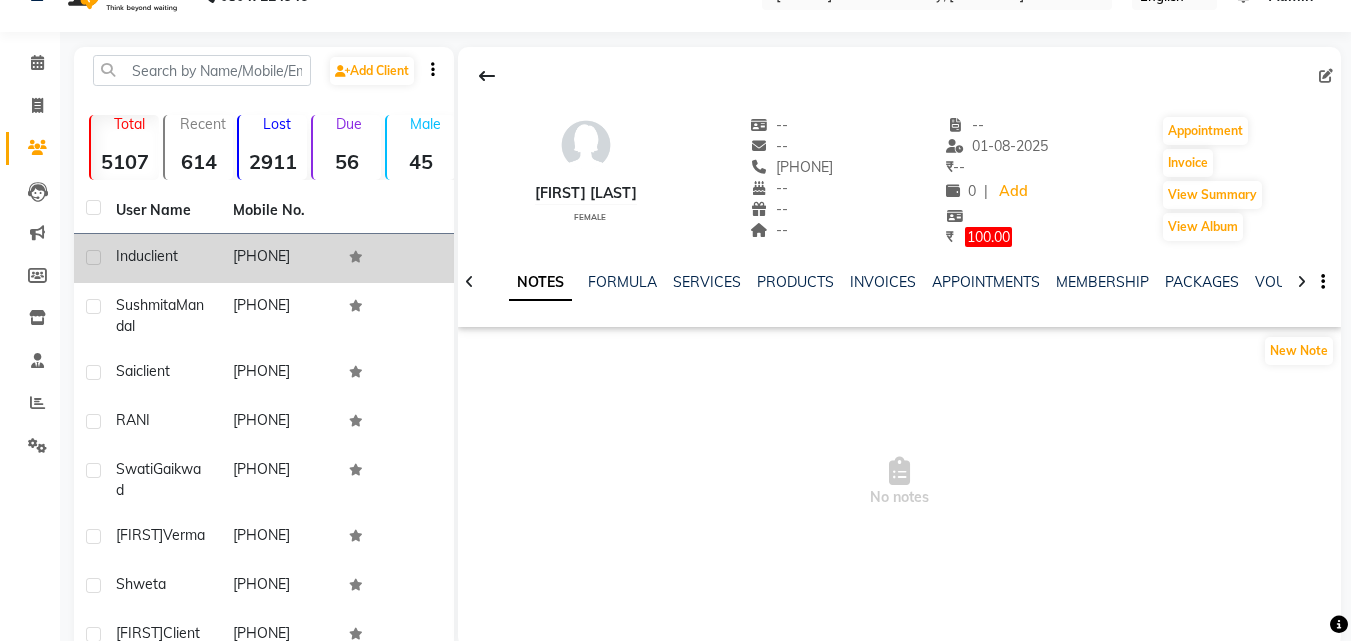 scroll, scrollTop: 0, scrollLeft: 0, axis: both 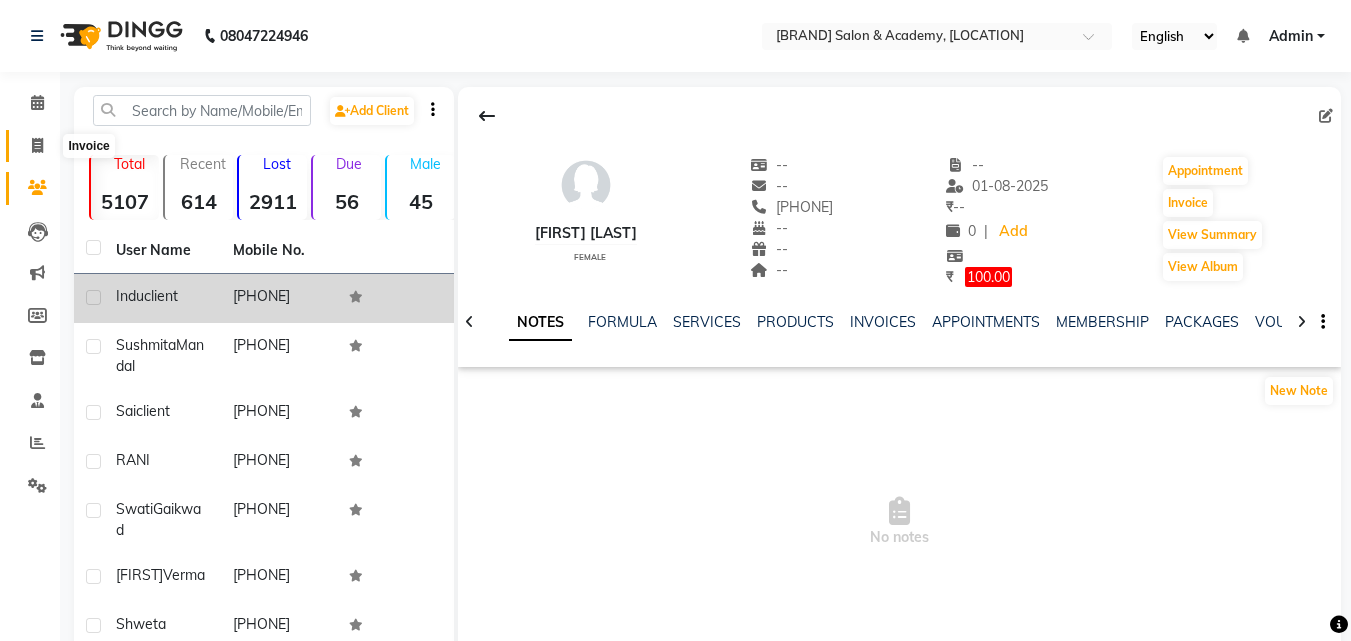 click 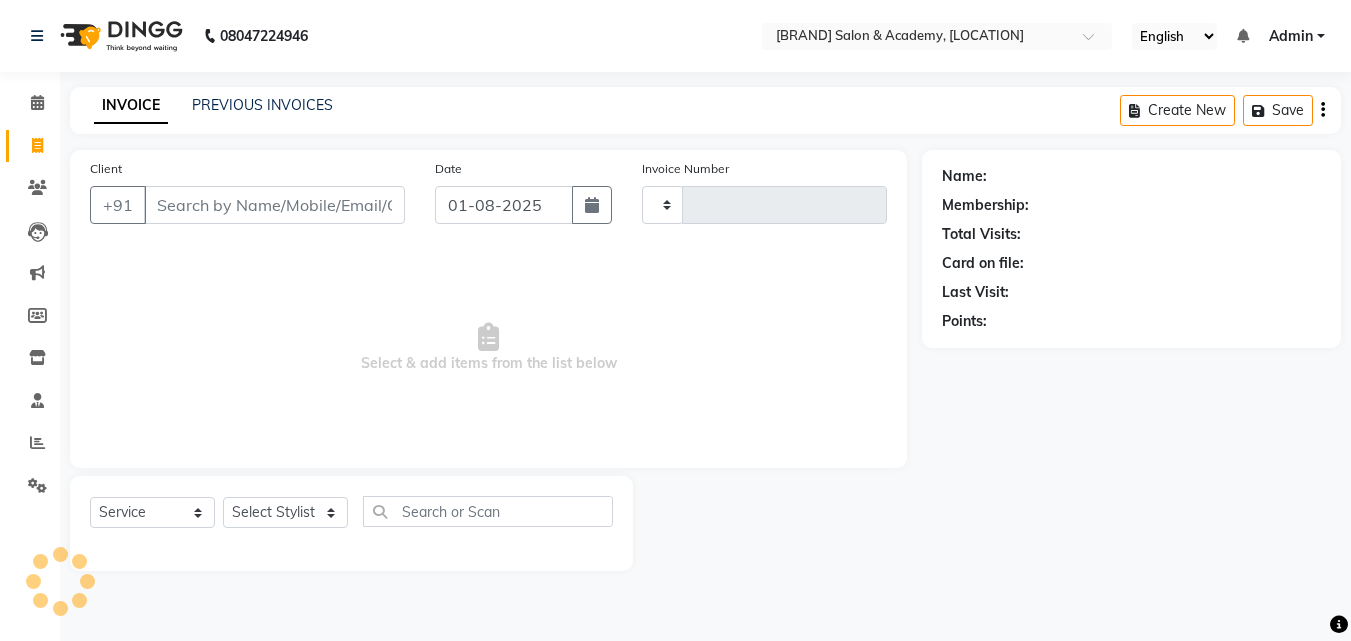 type on "1531" 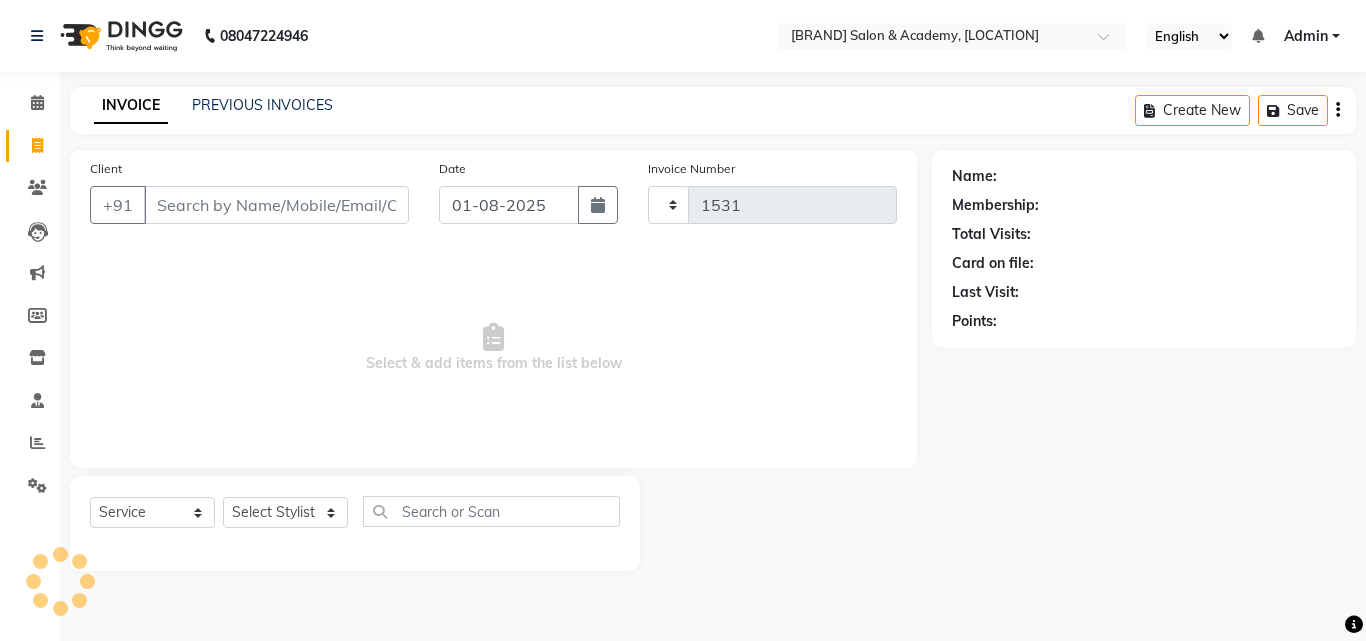 select on "671" 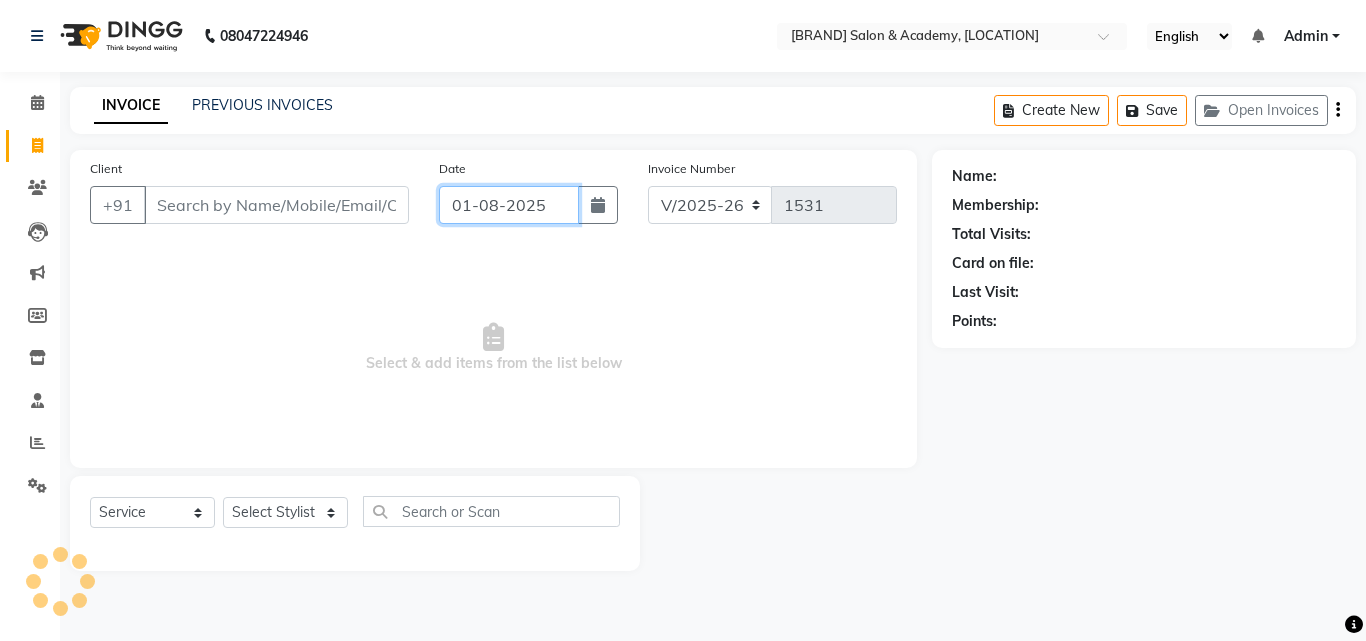 click on "01-08-2025" 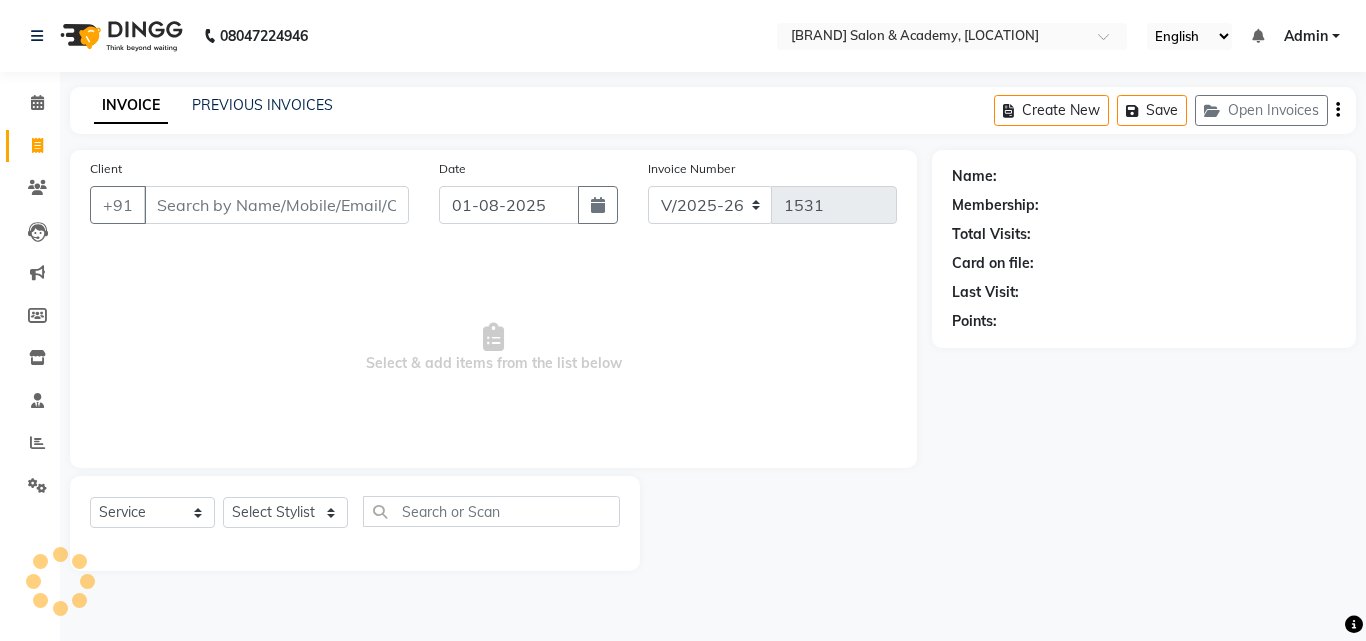 select on "8" 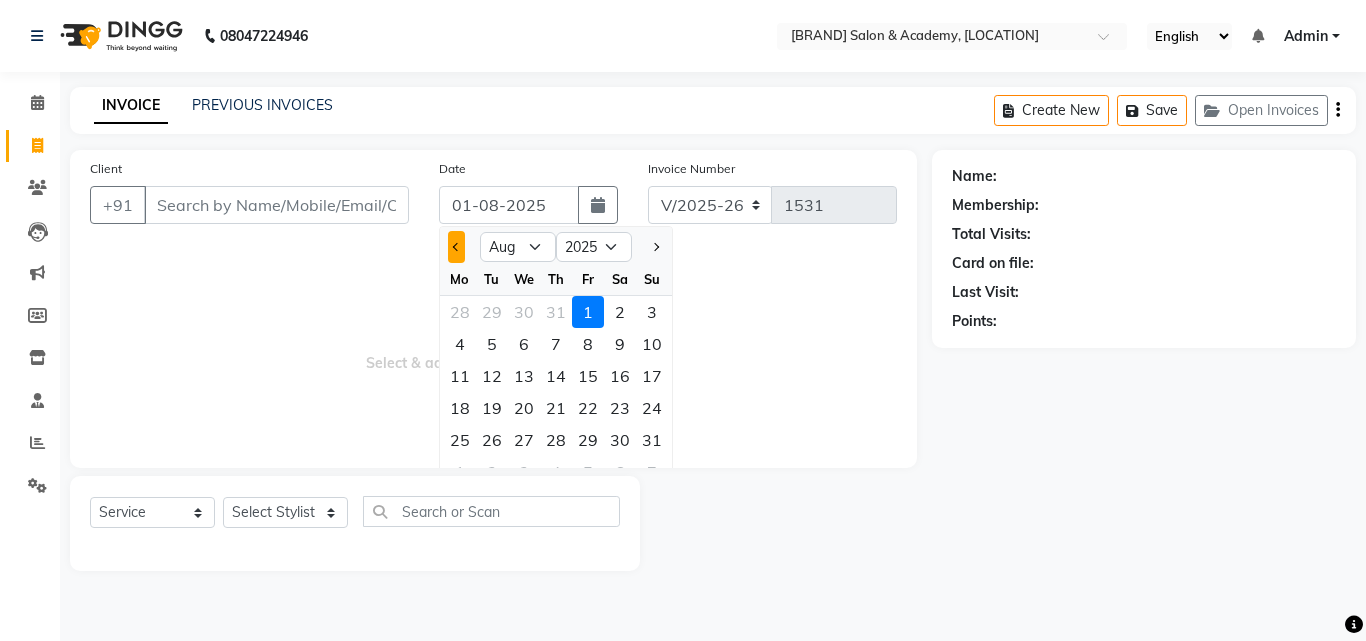click 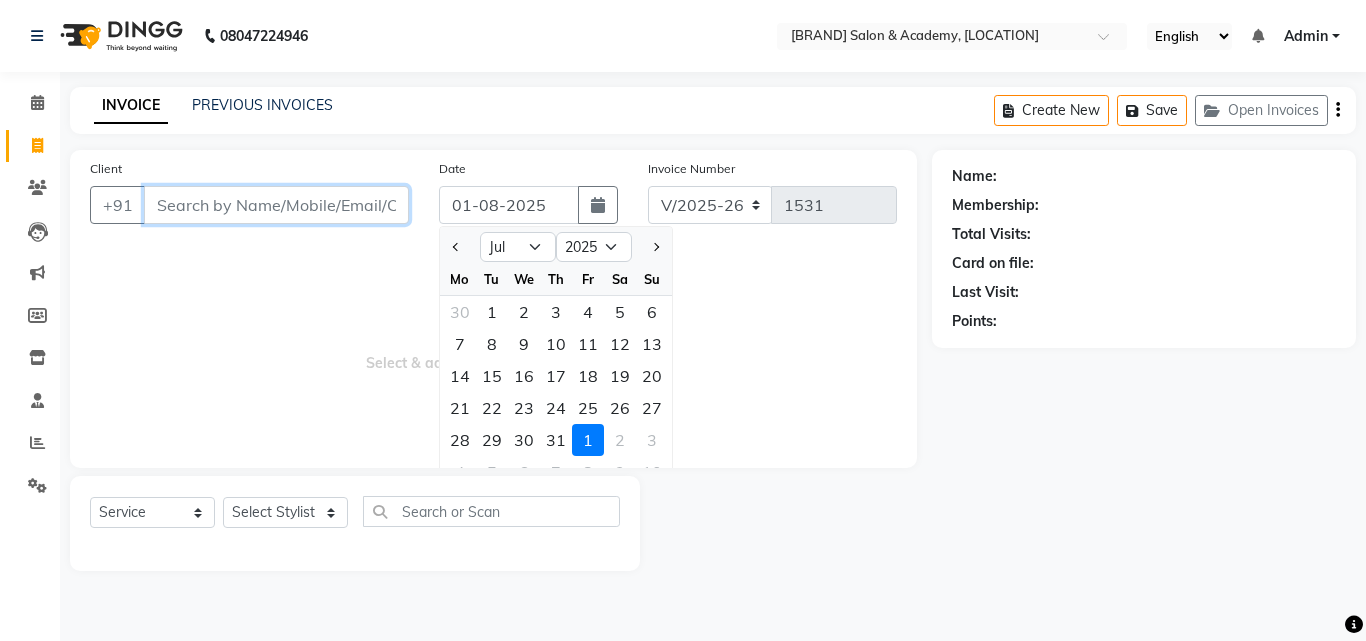 click on "Client" at bounding box center [276, 205] 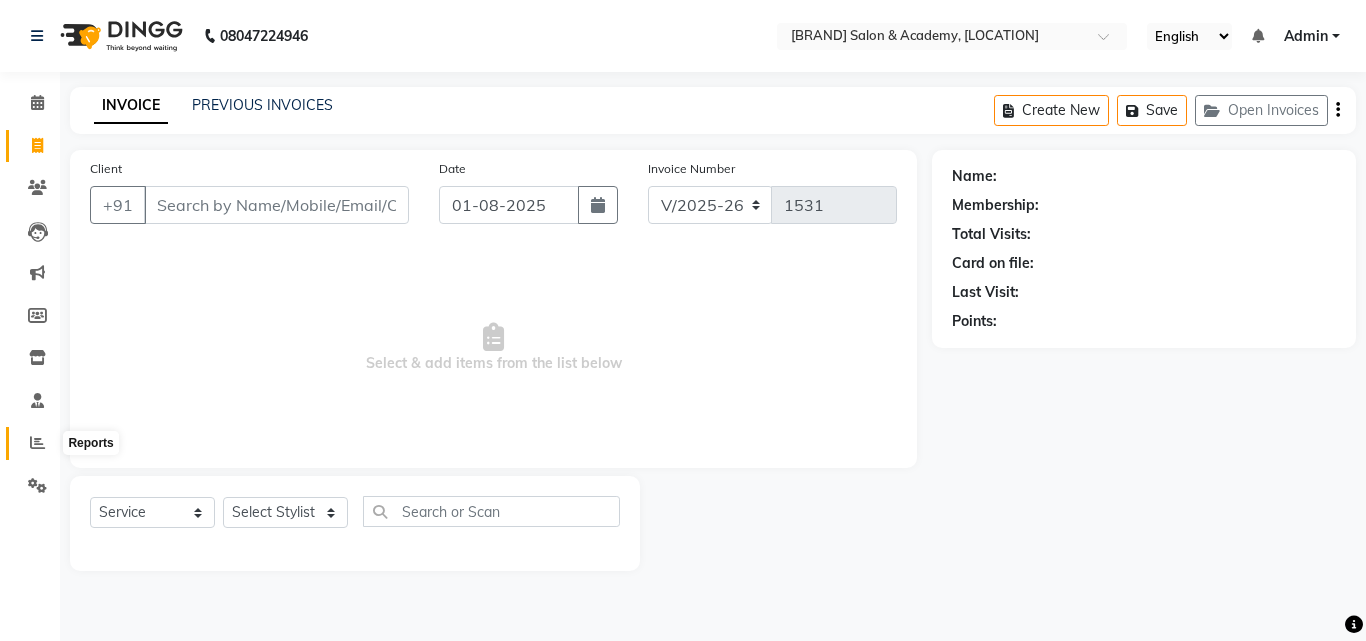 click 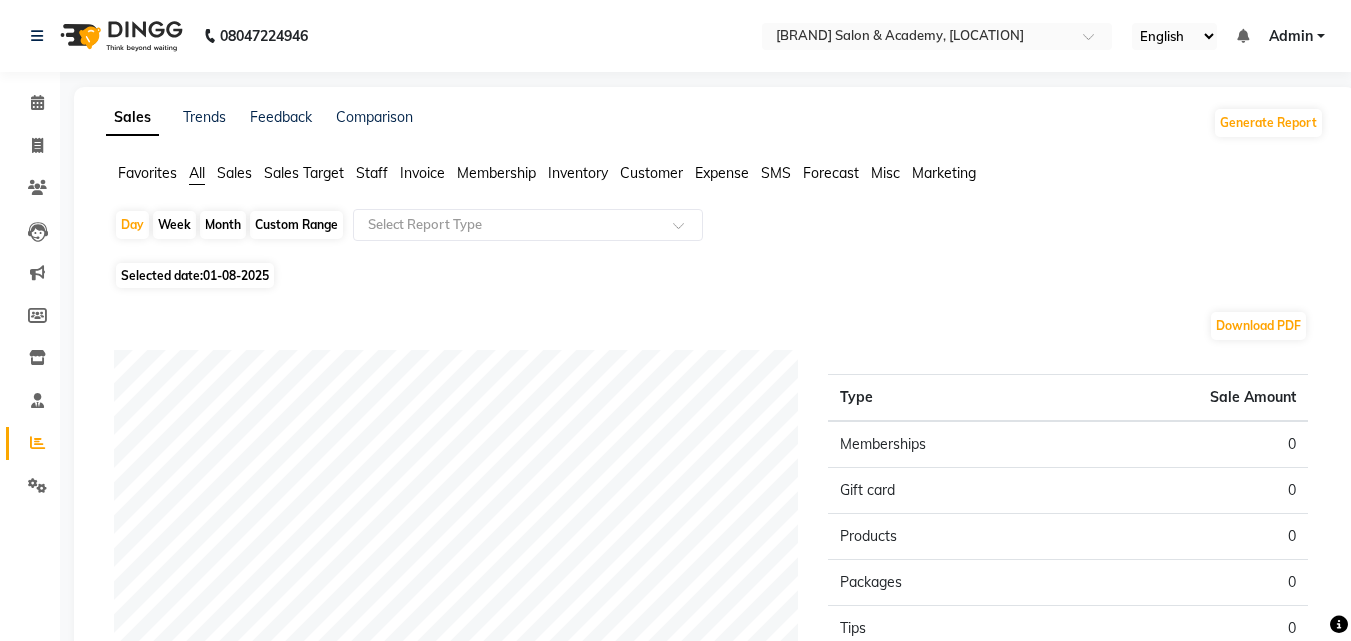 click on "01-08-2025" 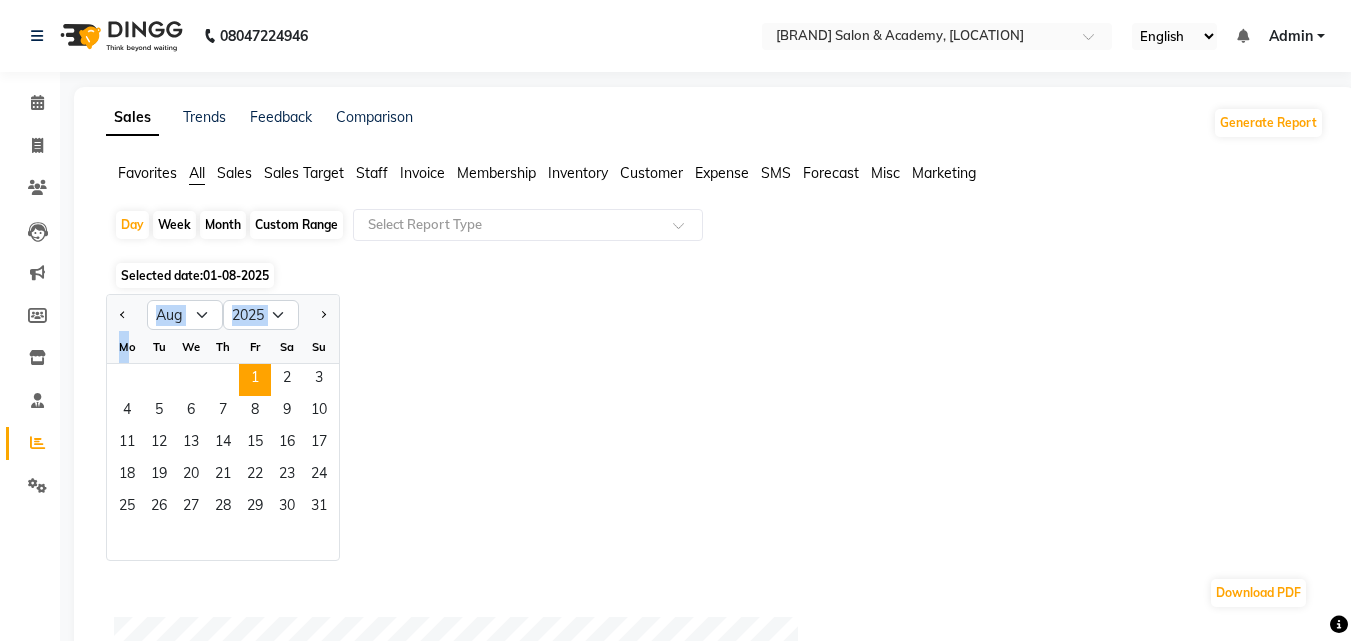 drag, startPoint x: 128, startPoint y: 337, endPoint x: 111, endPoint y: 313, distance: 29.410883 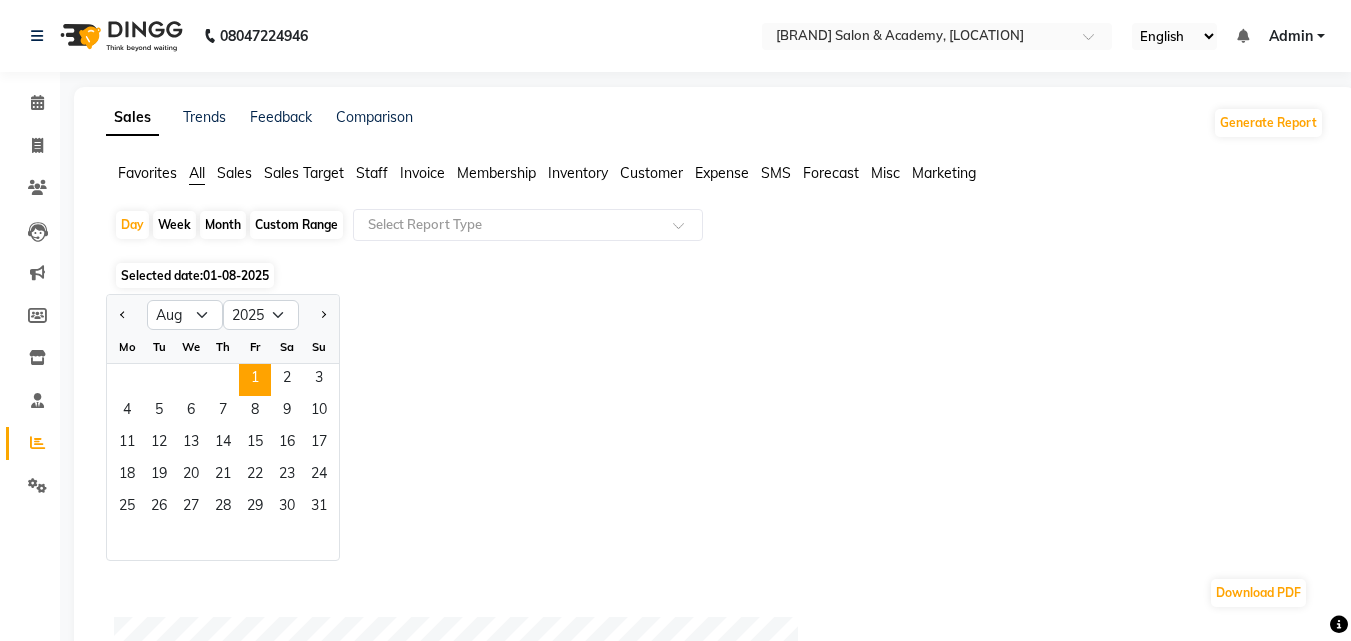 click 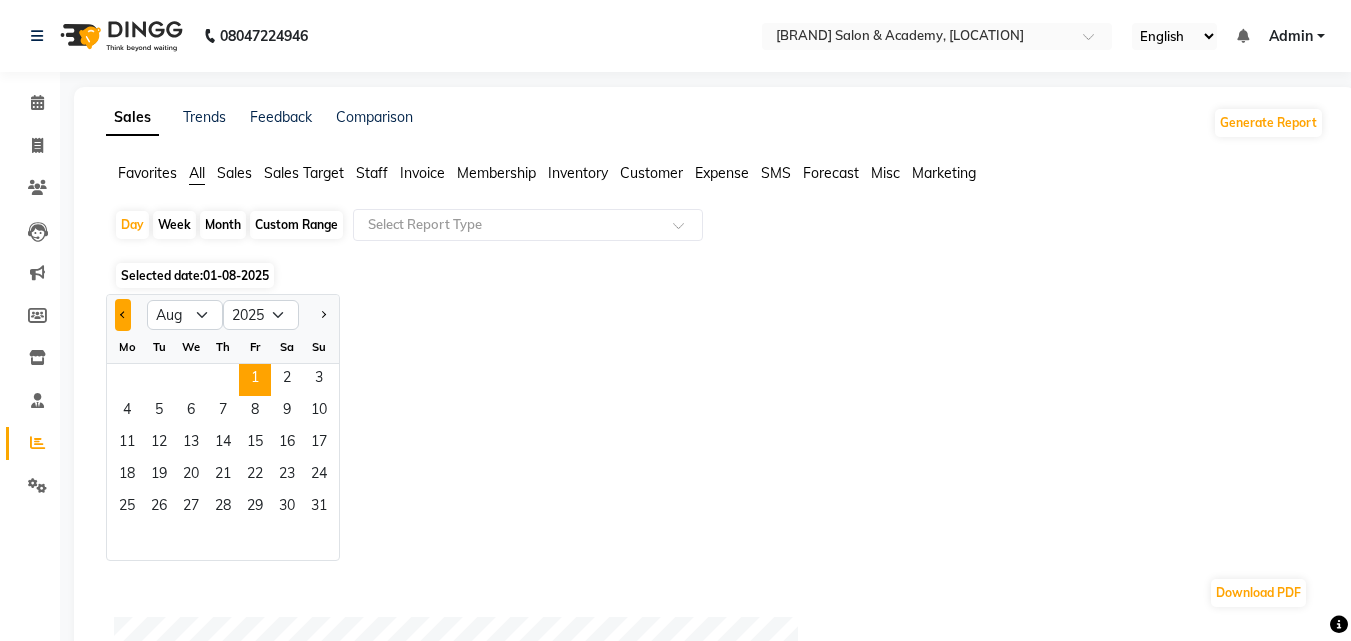 click 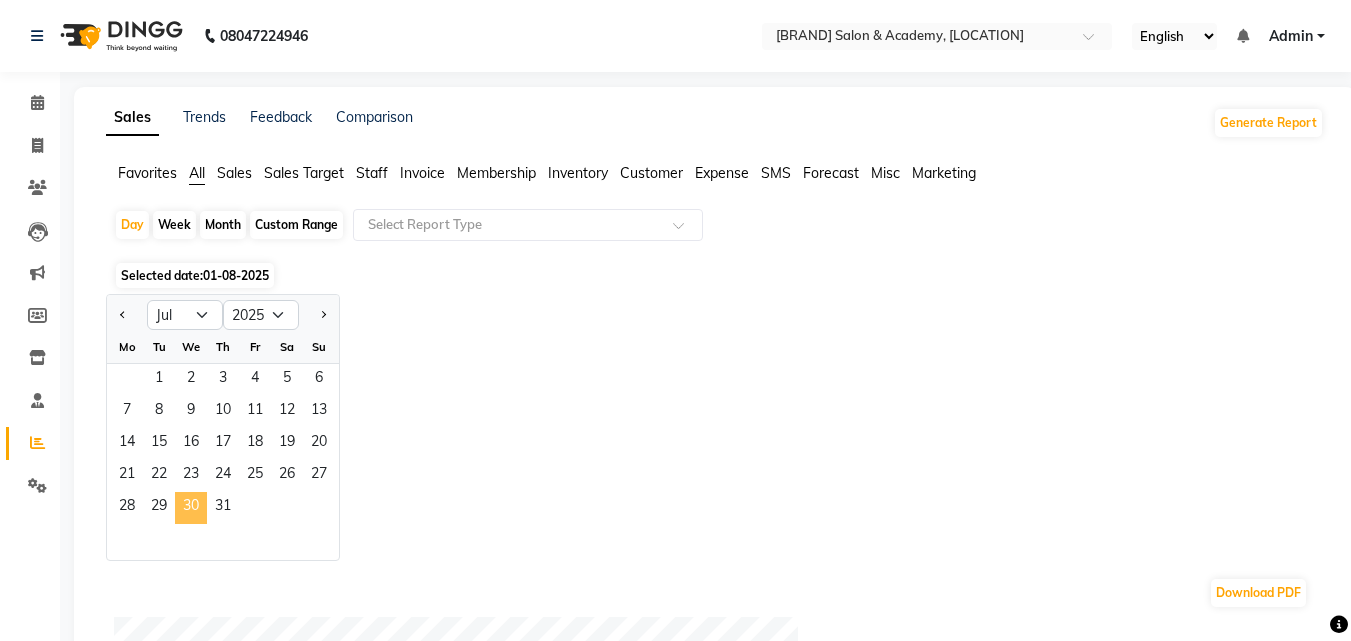 click on "30" 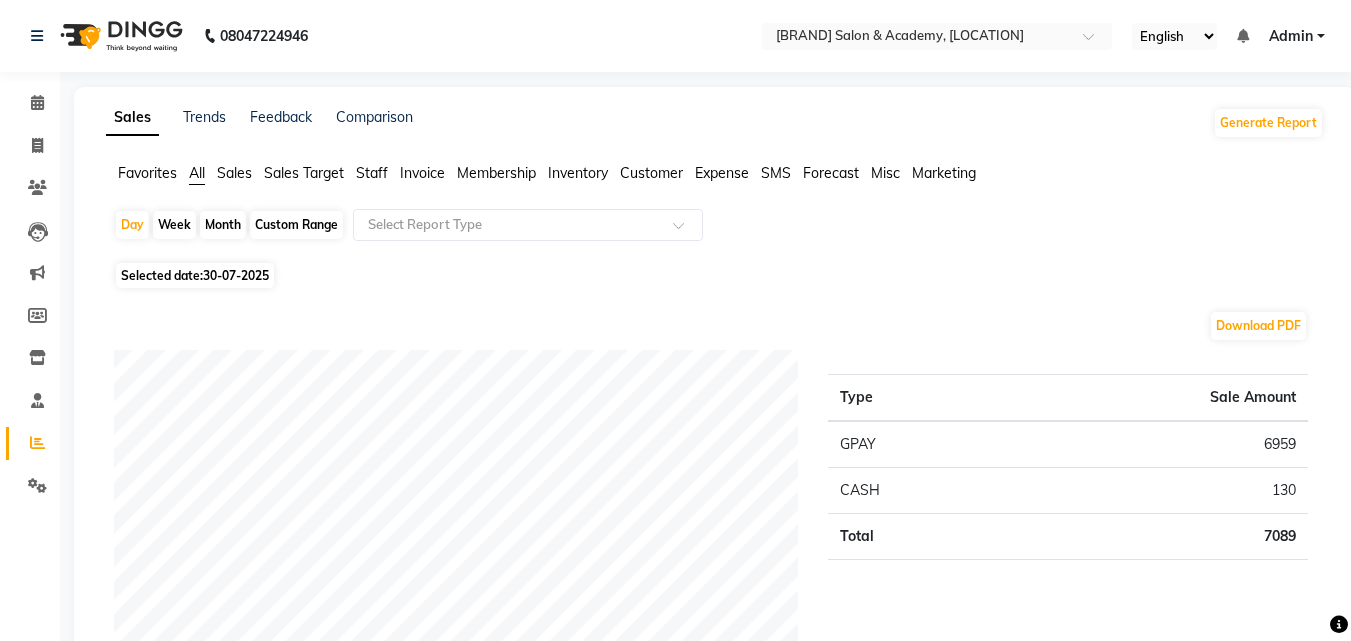 scroll, scrollTop: 560, scrollLeft: 0, axis: vertical 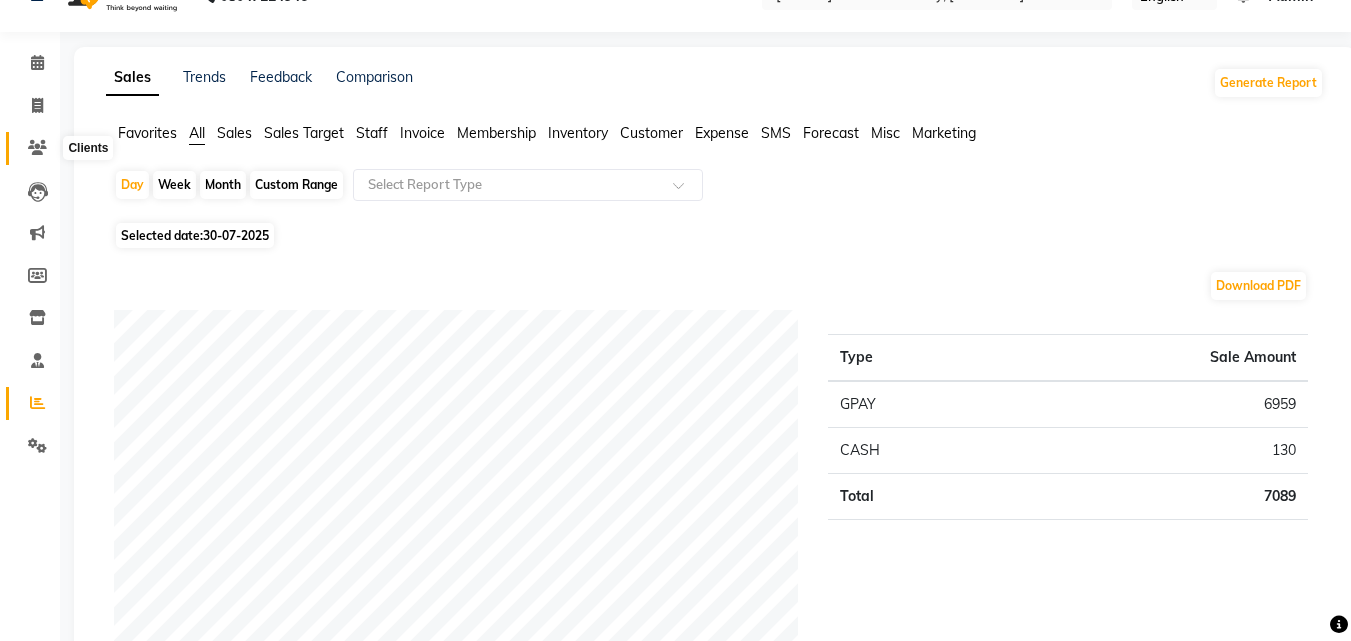click 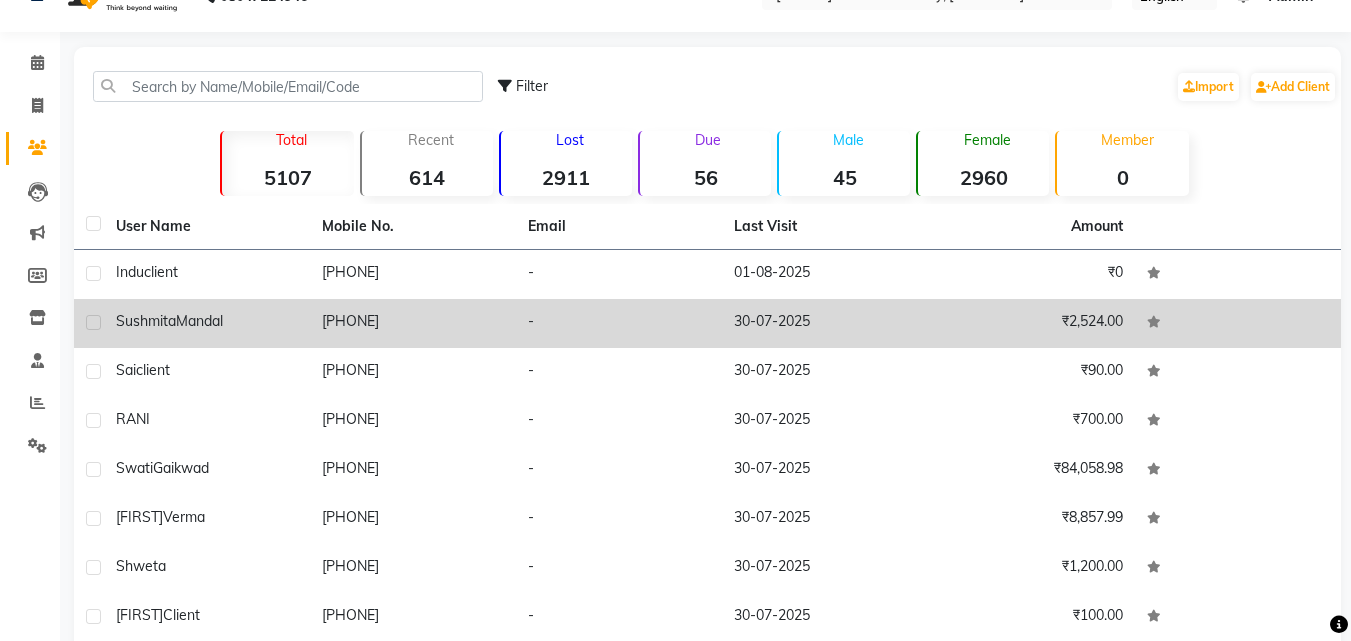 click on "-" 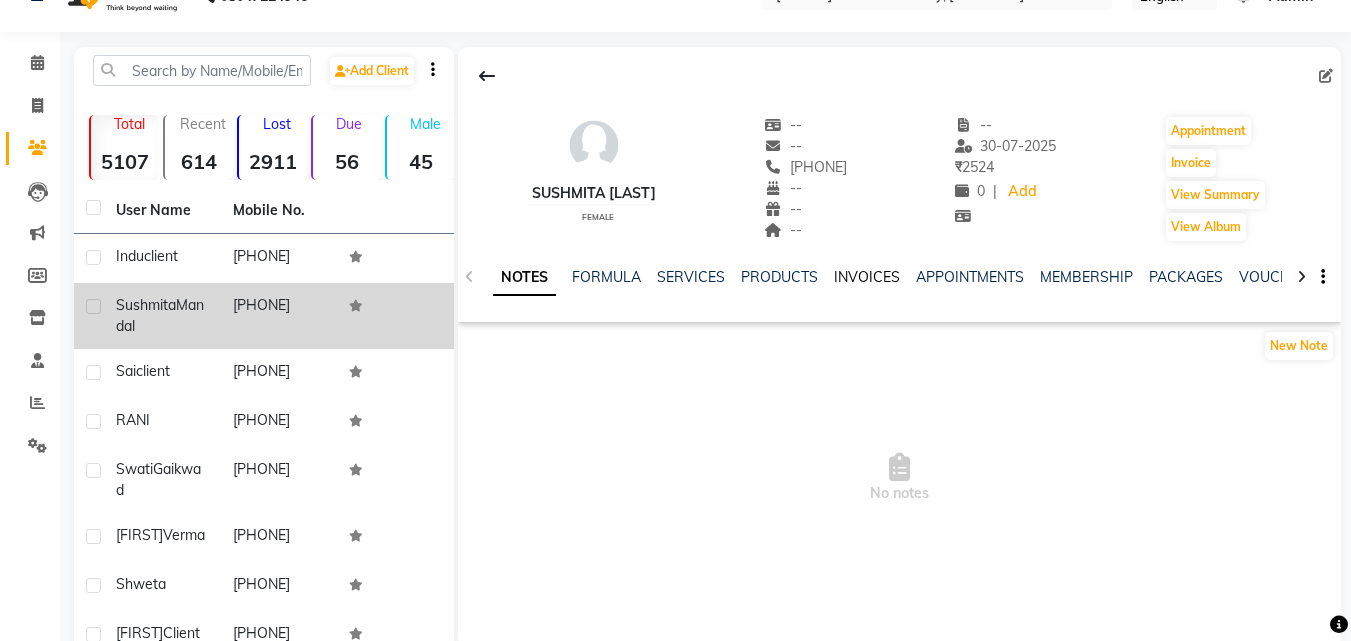 click on "INVOICES" 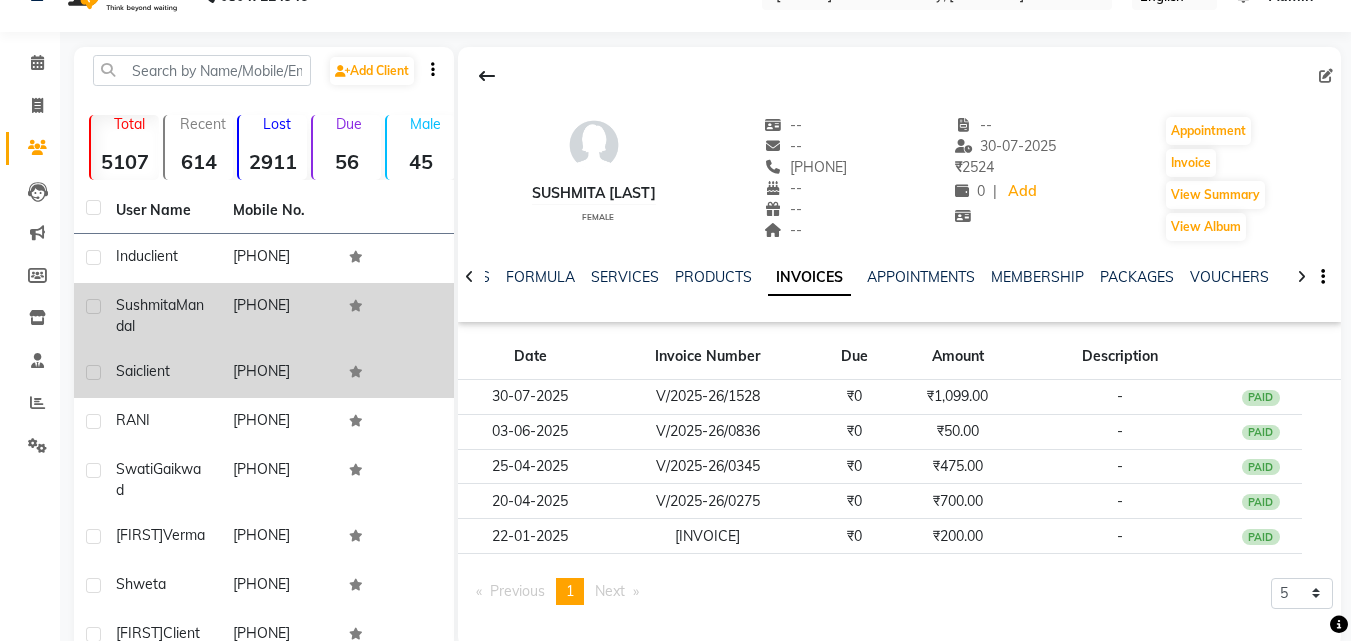 click on "[FIRST] [LAST]" 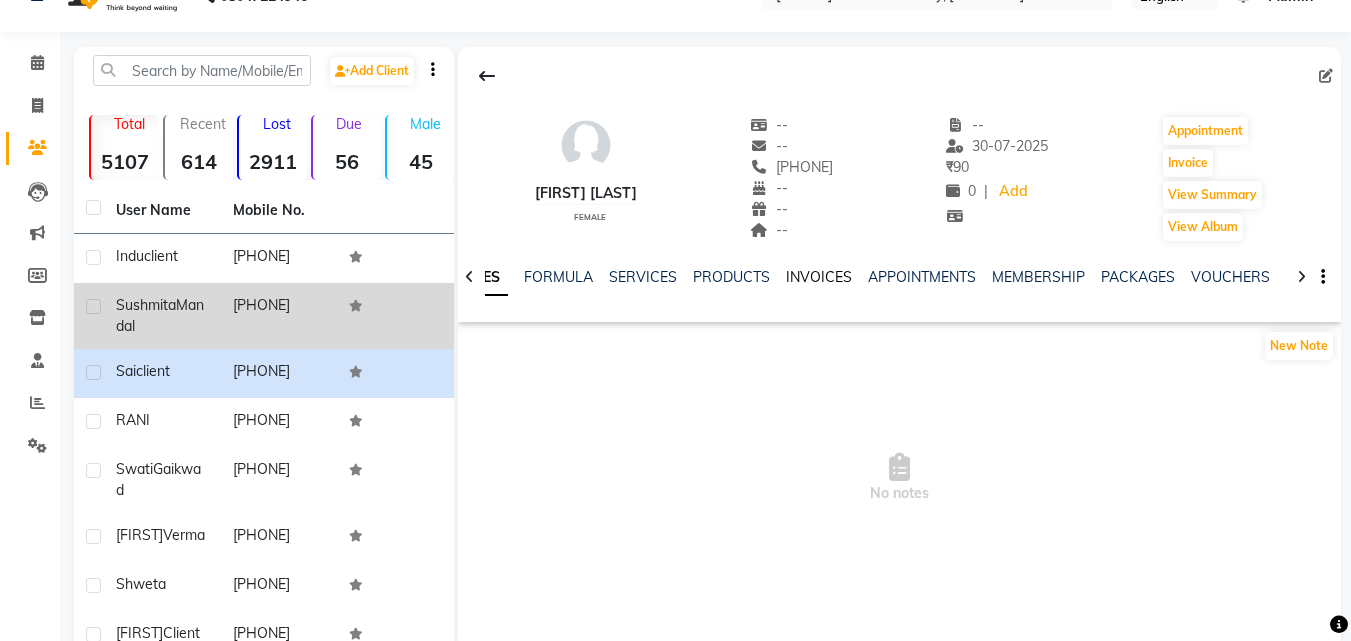 click on "INVOICES" 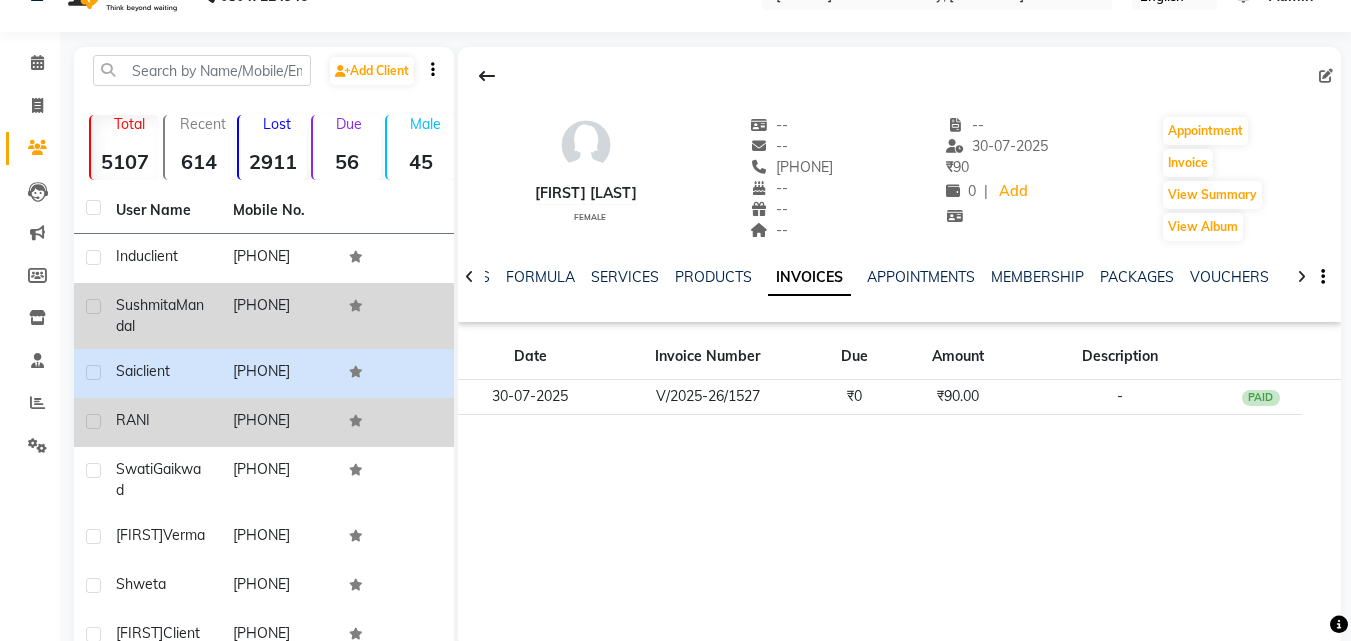 click on "[PHONE]" 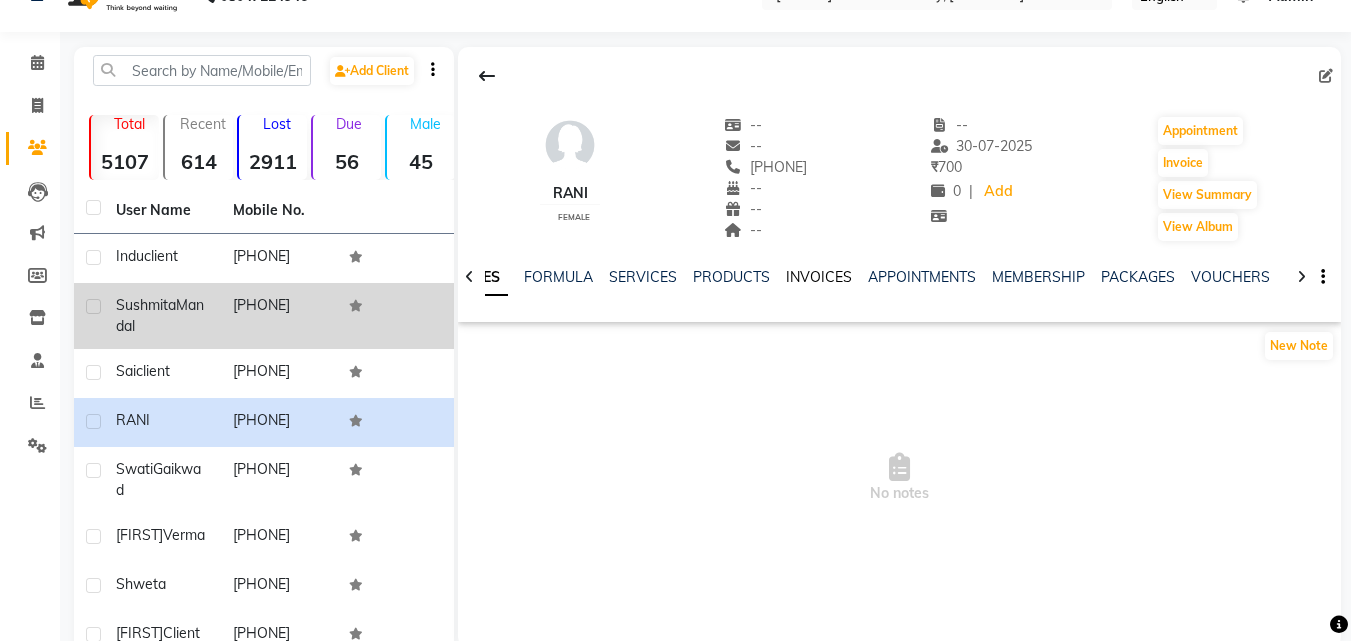 click on "INVOICES" 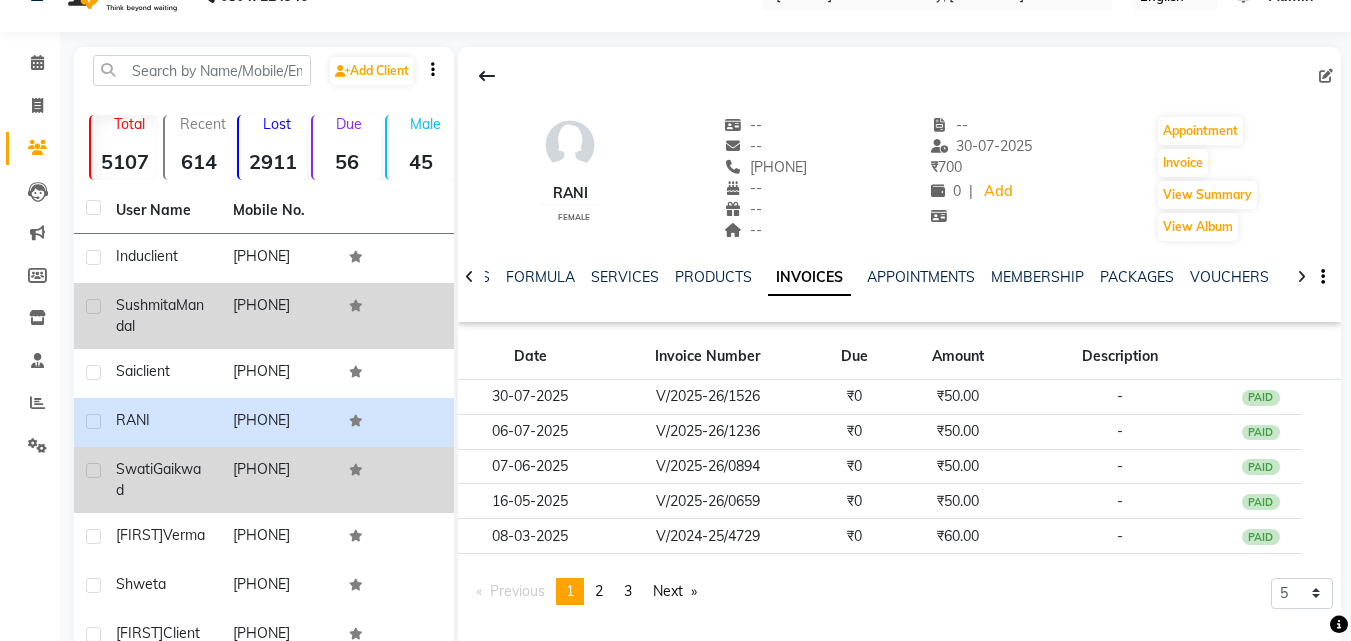 click on "[PHONE]" 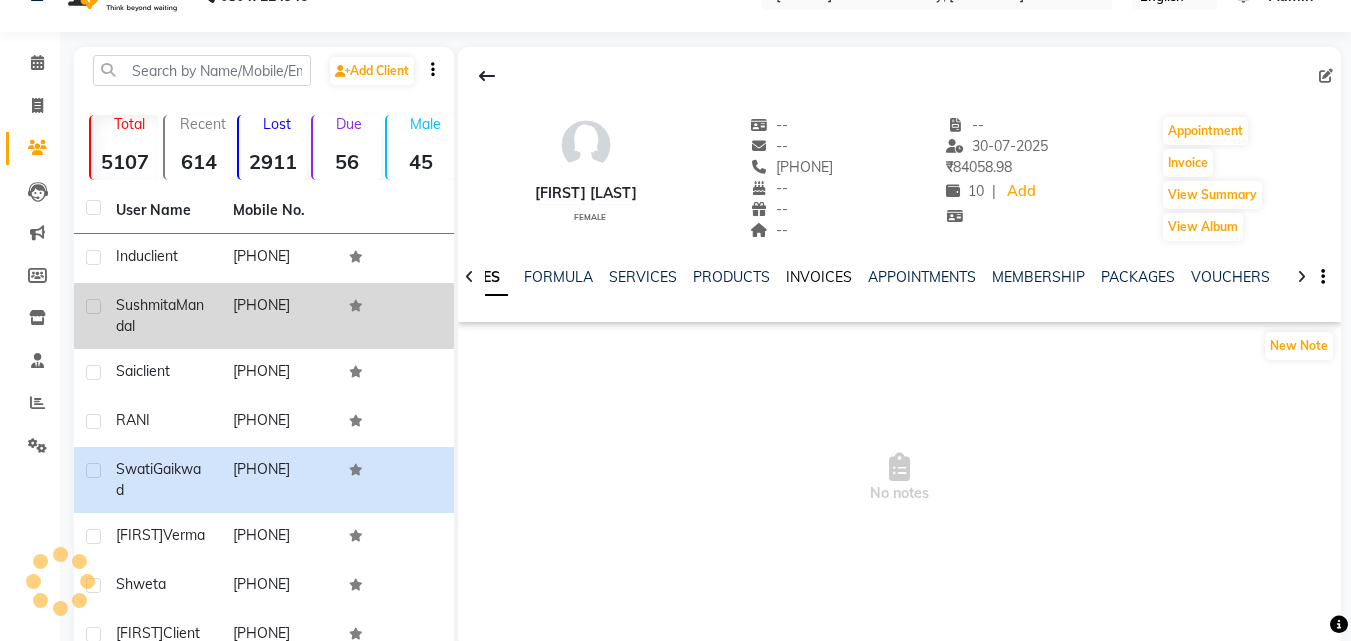 click on "INVOICES" 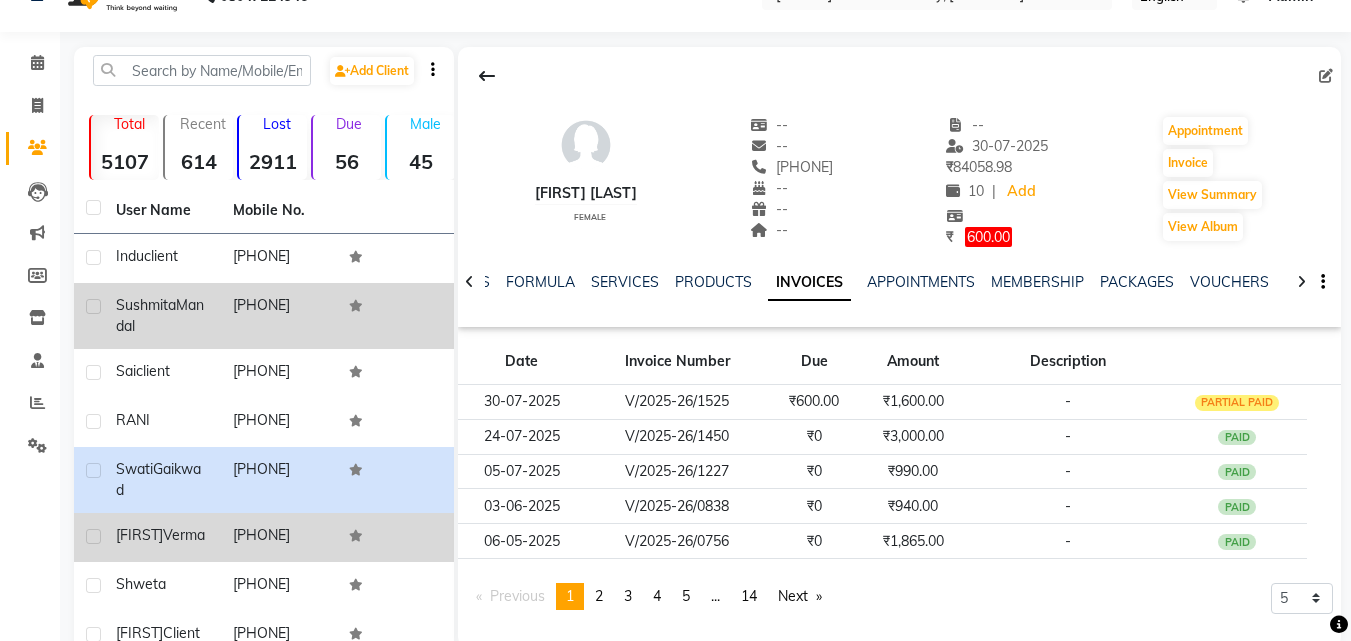 click on "[PHONE]" 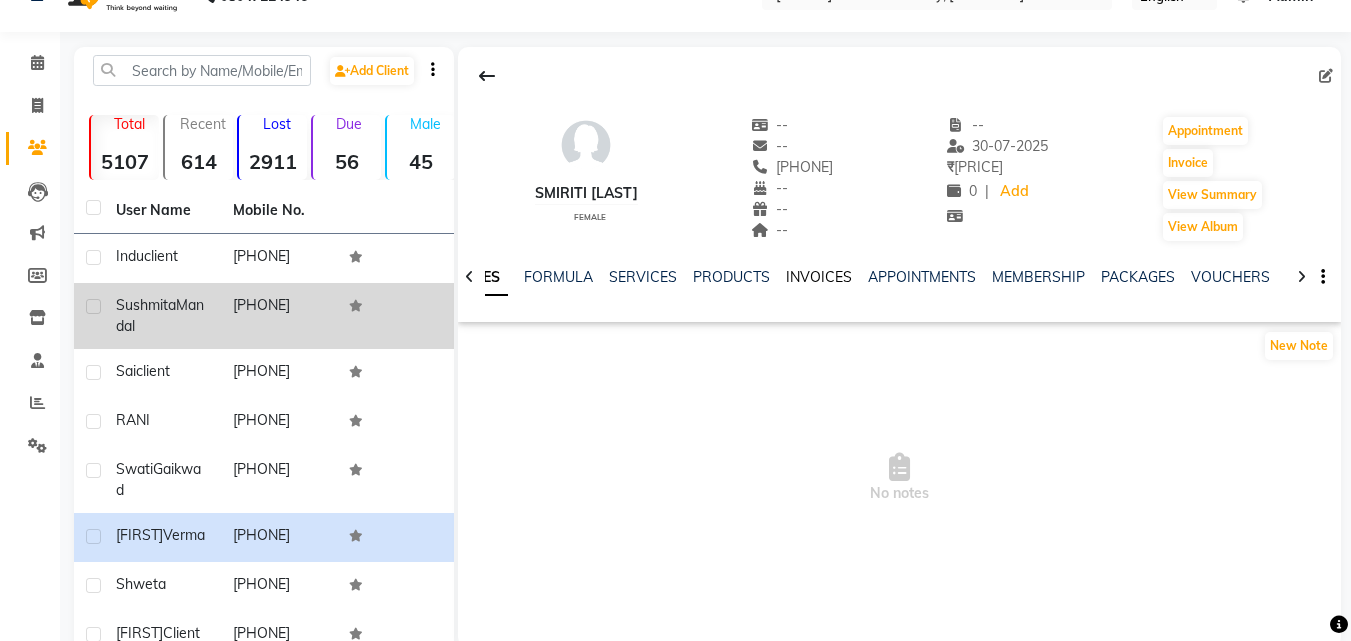 click on "INVOICES" 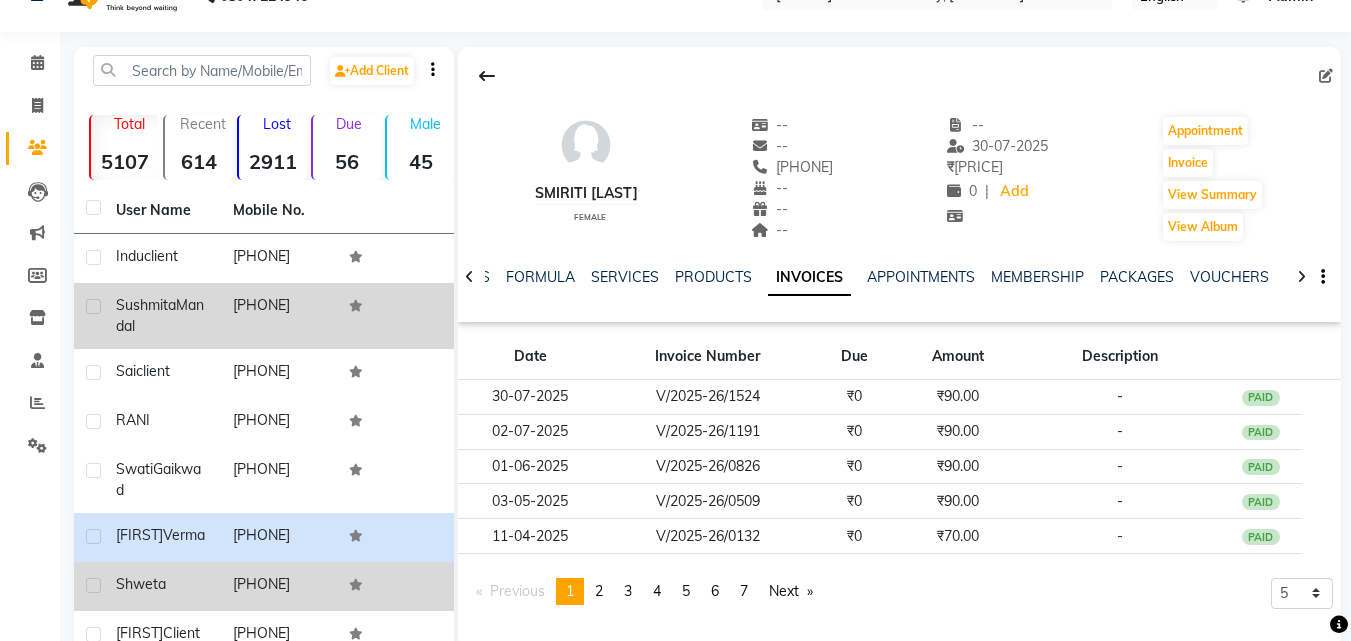 click 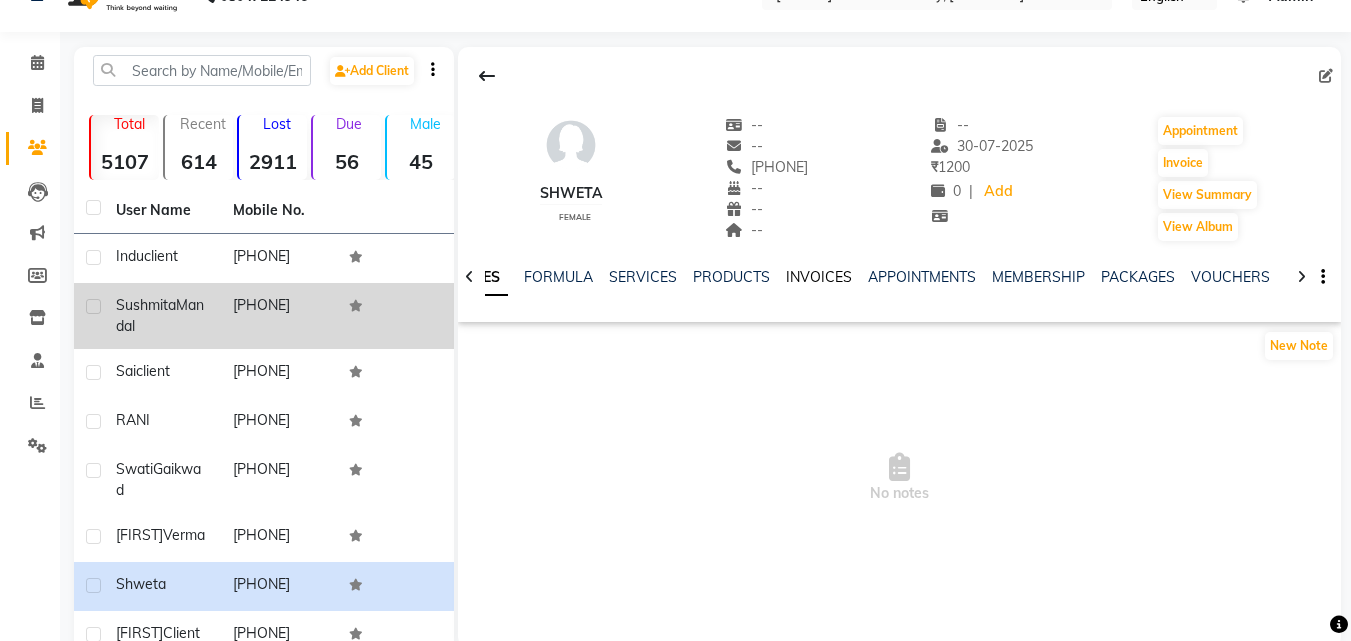 click on "INVOICES" 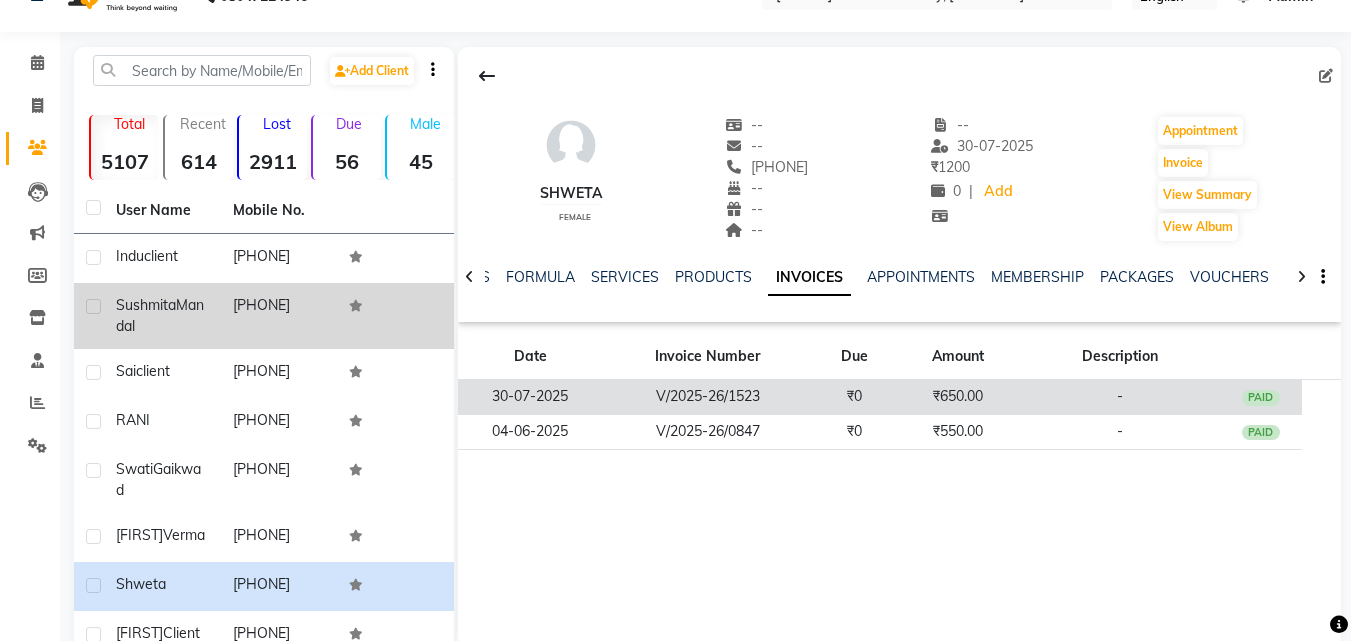 click on "V/2025-26/1523" 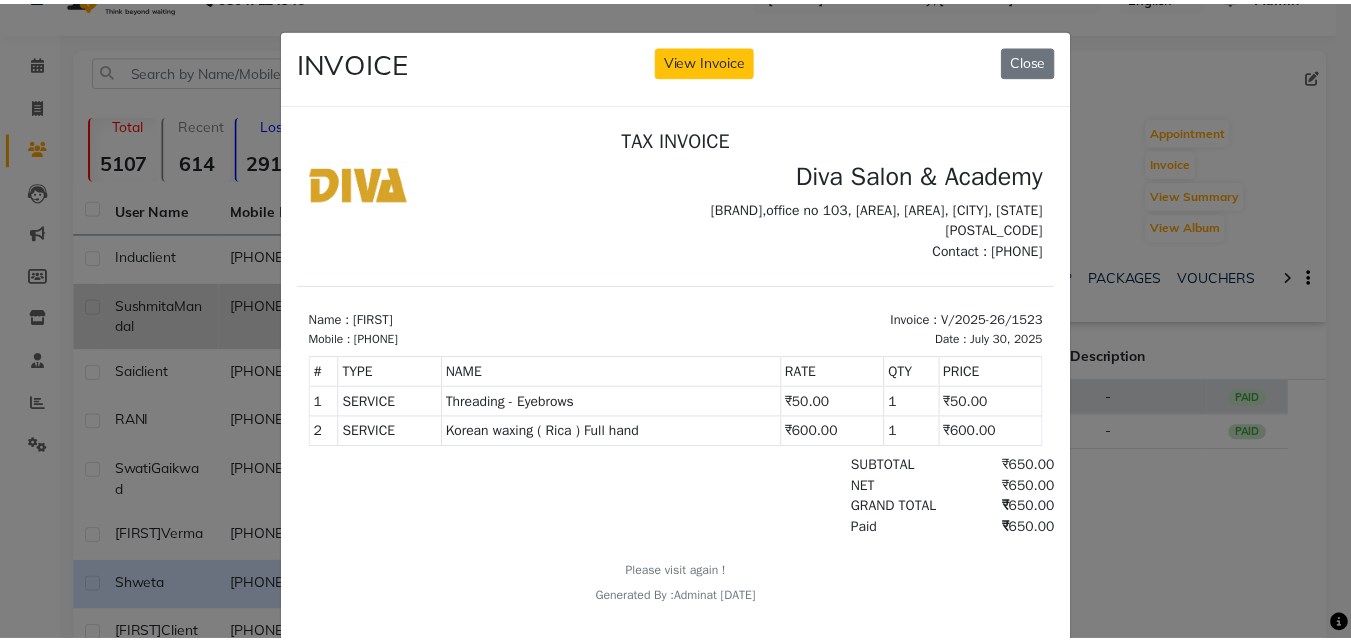 scroll, scrollTop: 0, scrollLeft: 0, axis: both 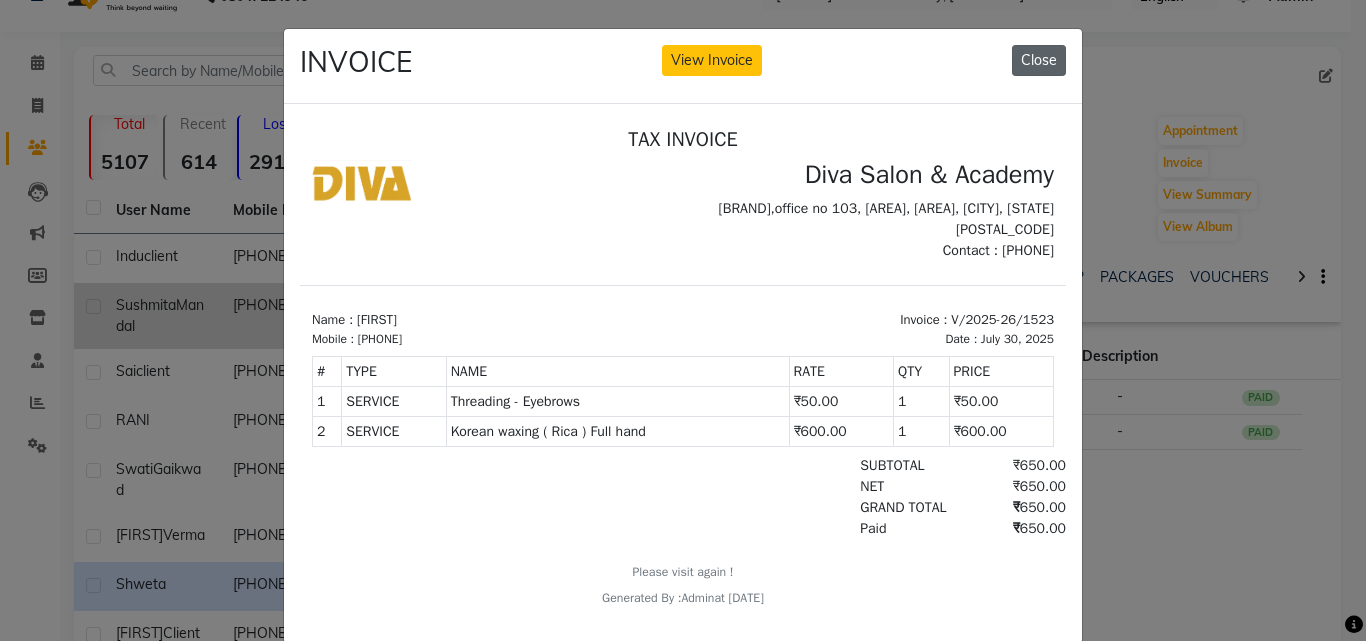 click on "Close" 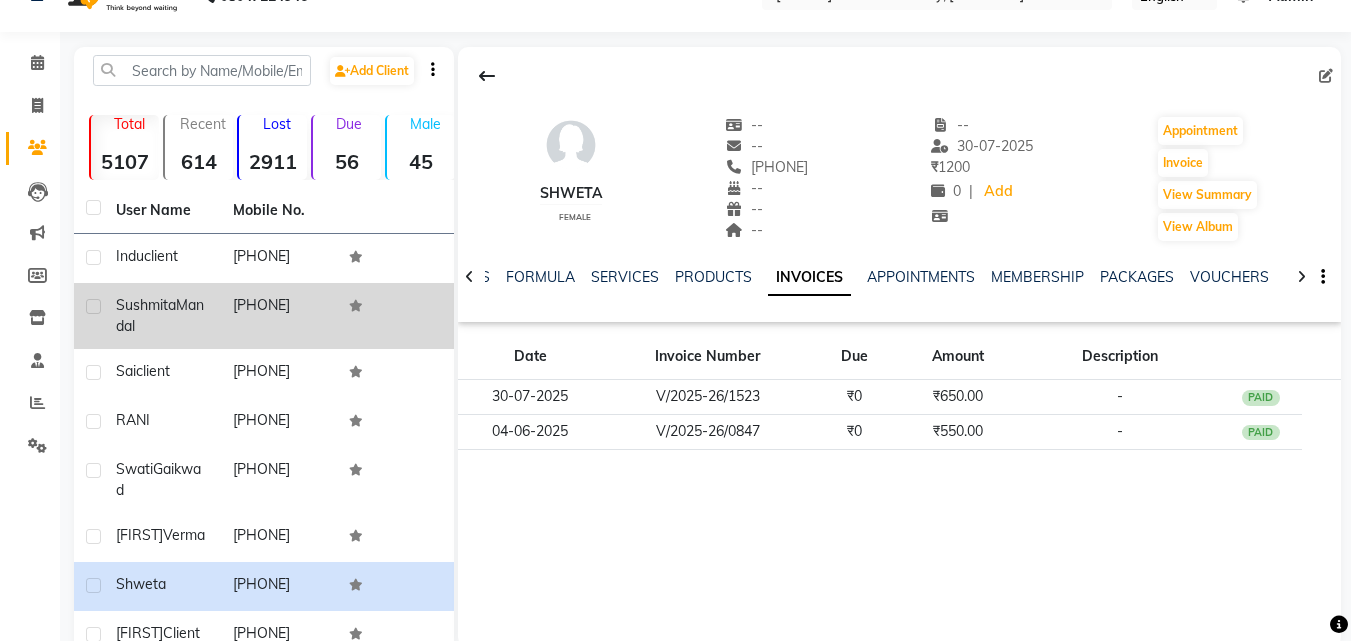 scroll, scrollTop: 243, scrollLeft: 0, axis: vertical 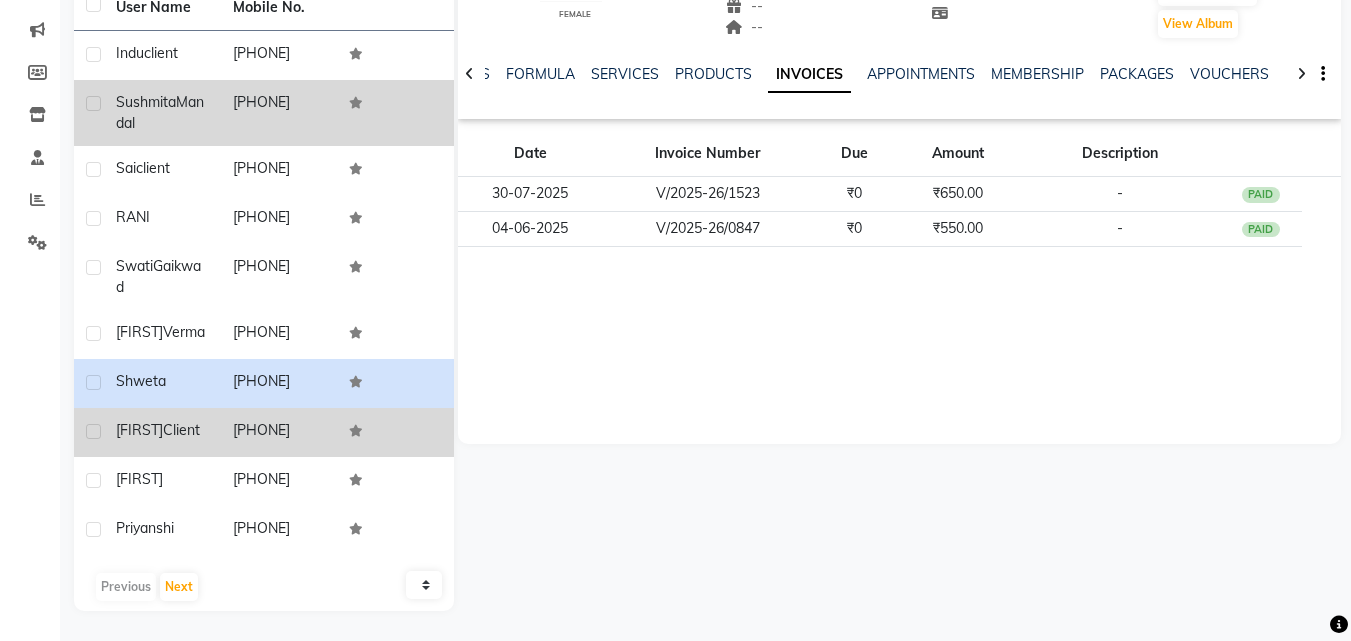 click on "[PHONE]" 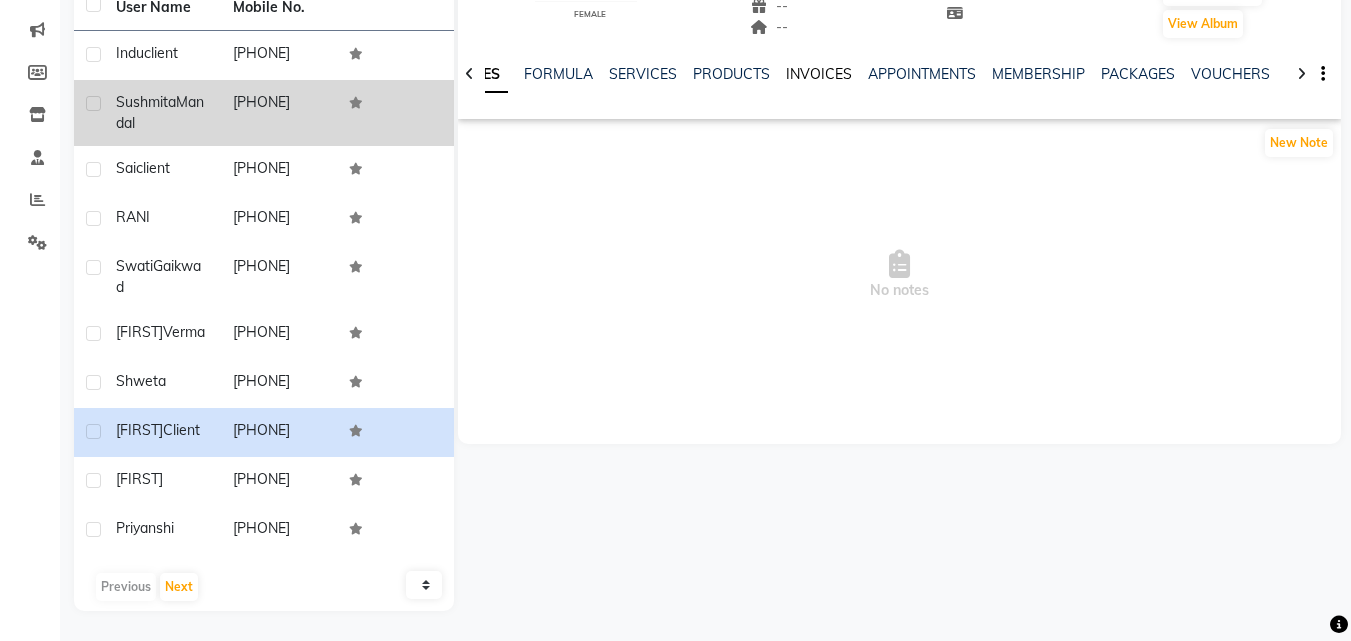 click on "INVOICES" 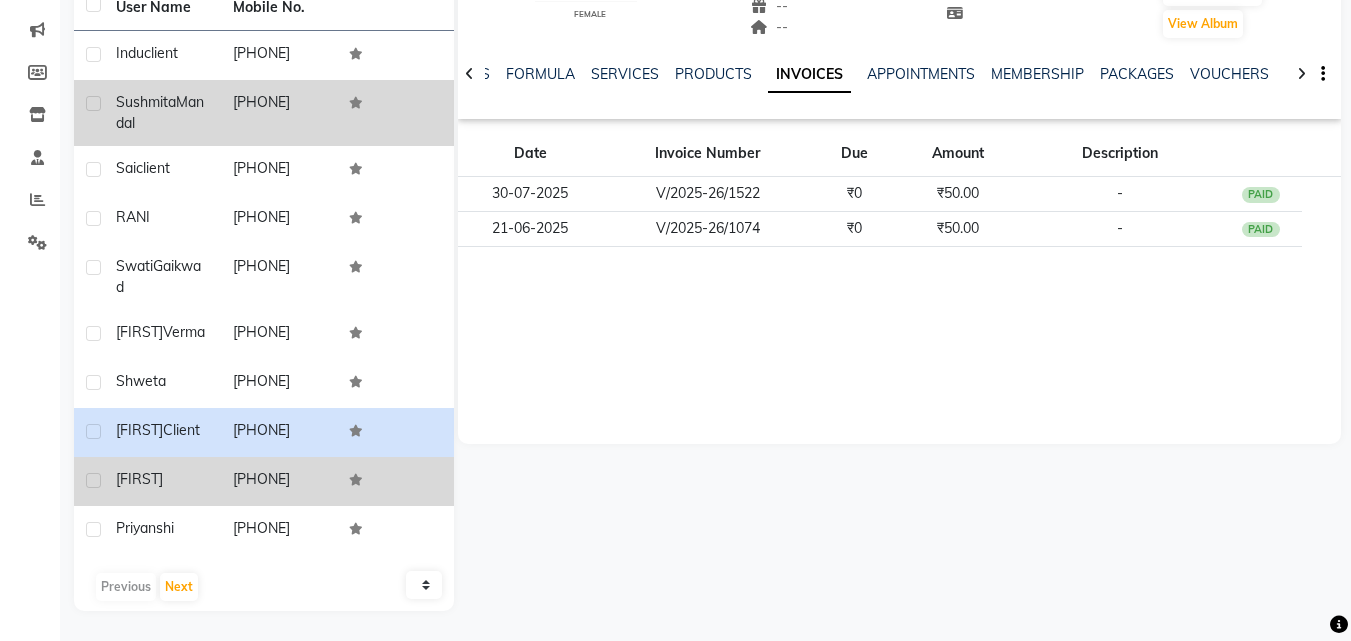 click on "[PHONE]" 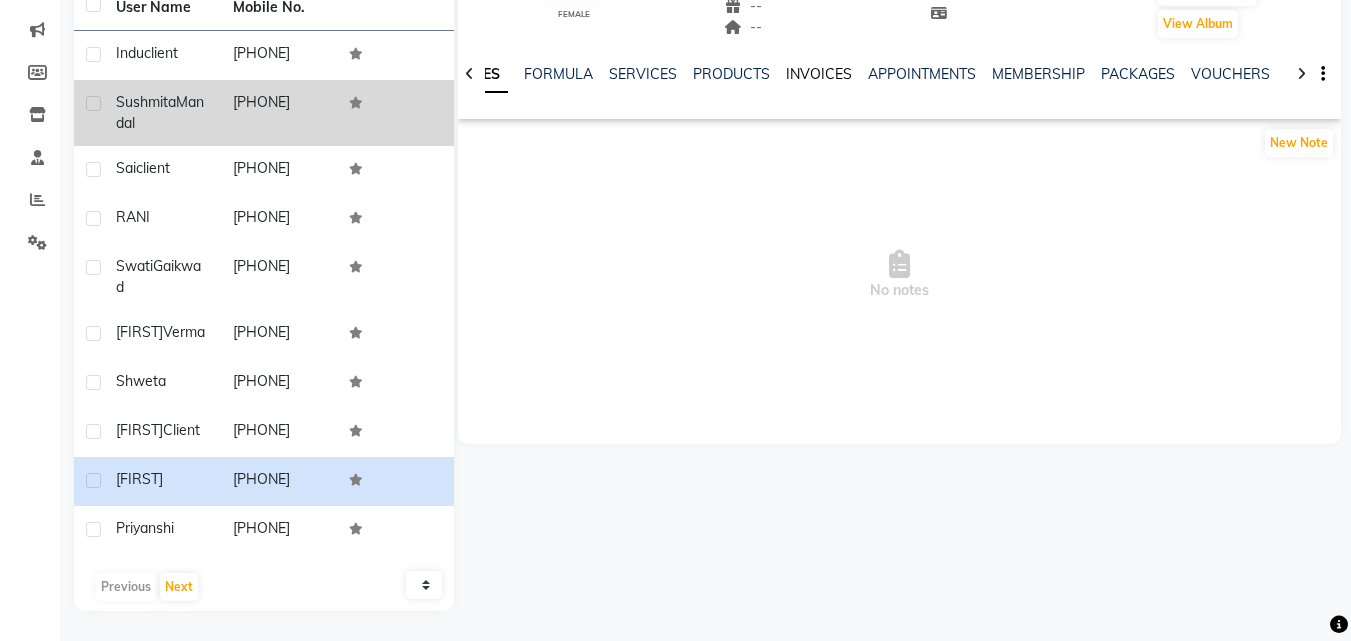 click on "INVOICES" 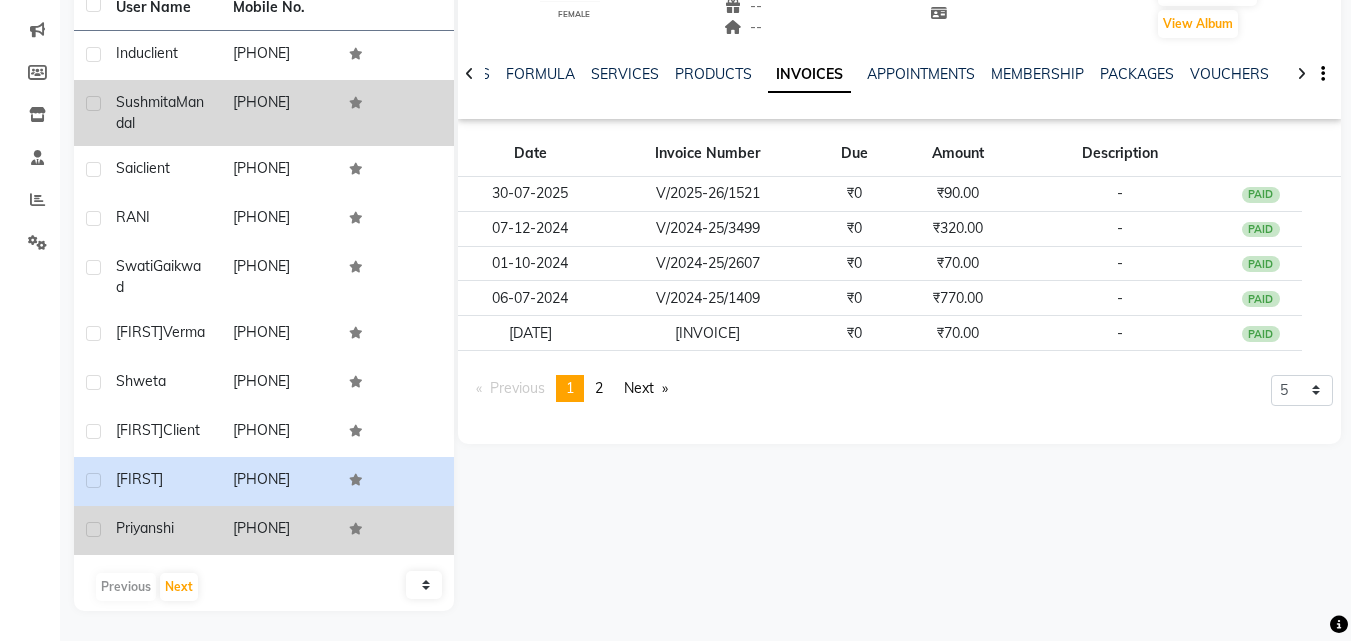 click on "[PHONE]" 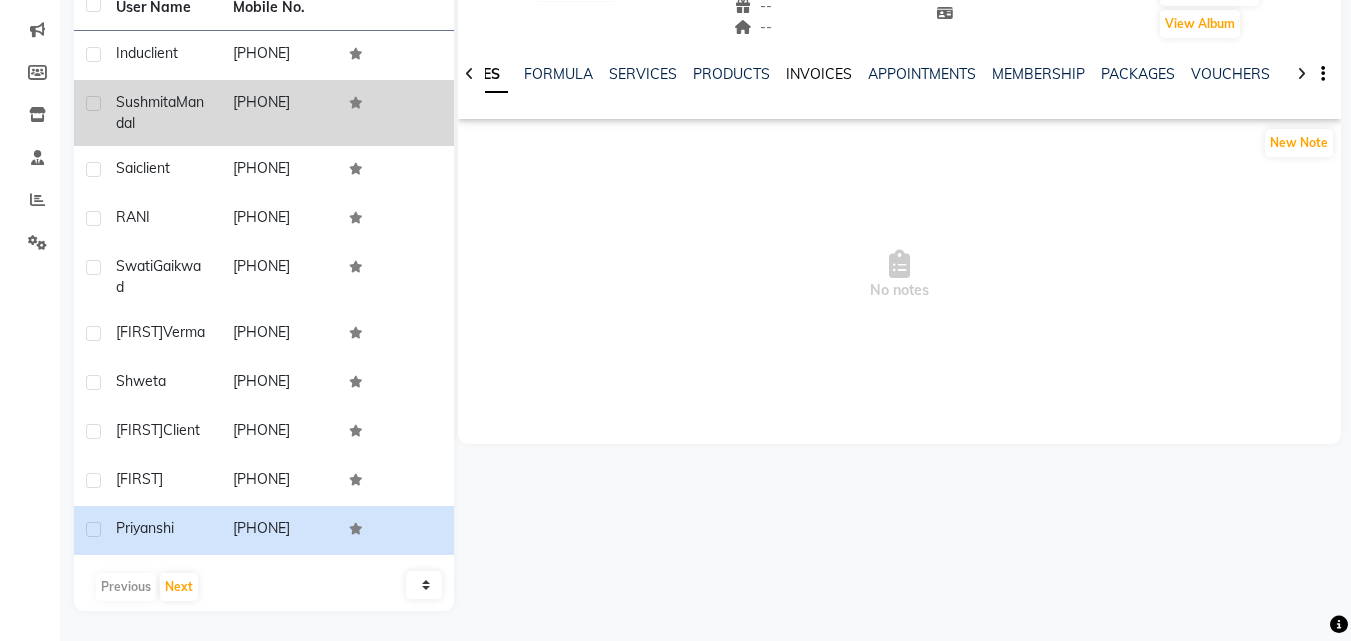 click on "INVOICES" 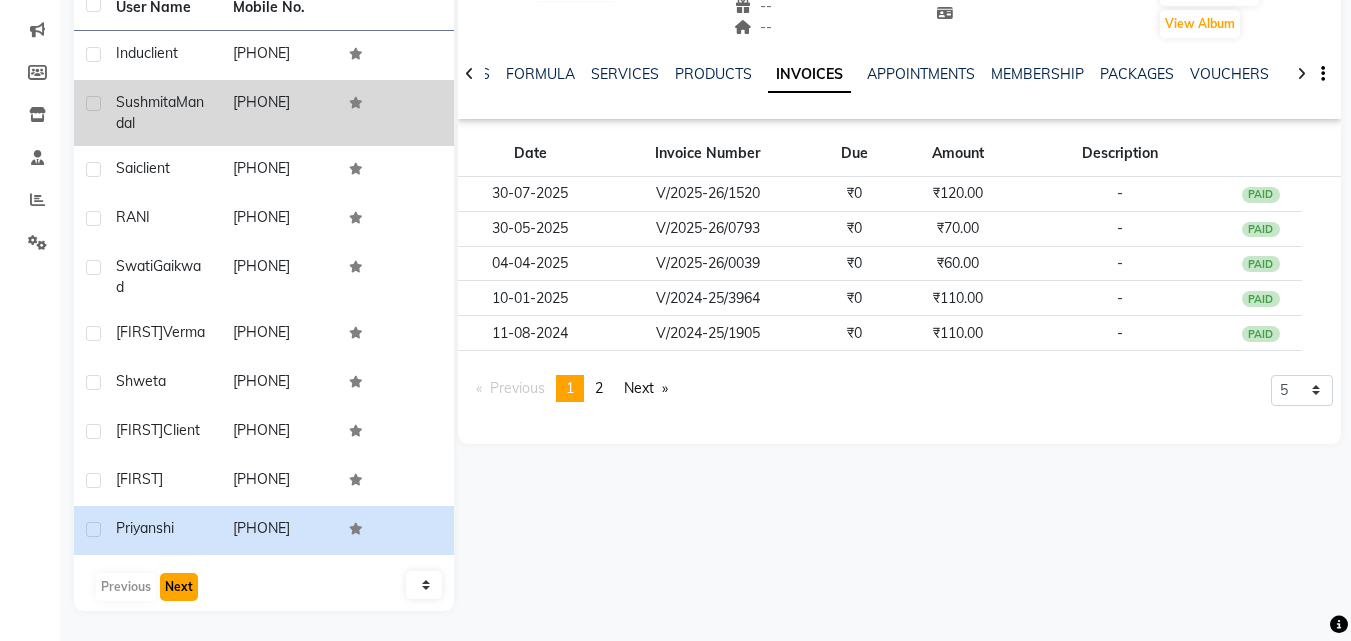 click on "Next" 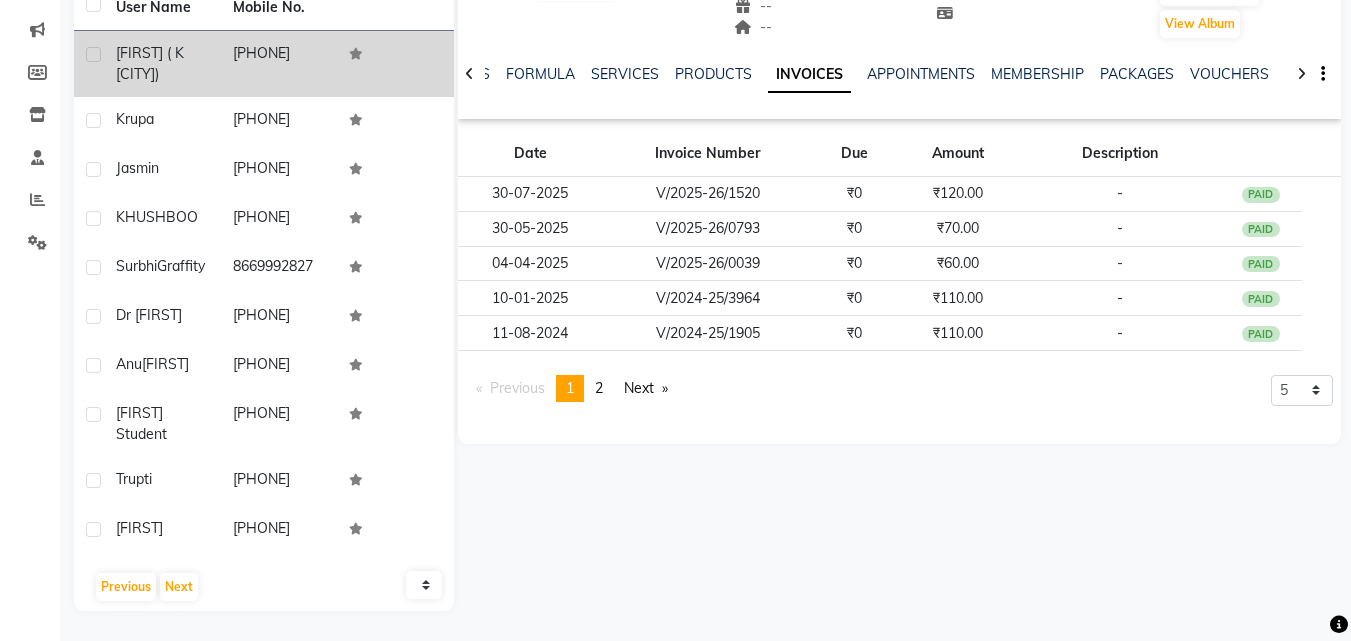 click on "[PHONE]" 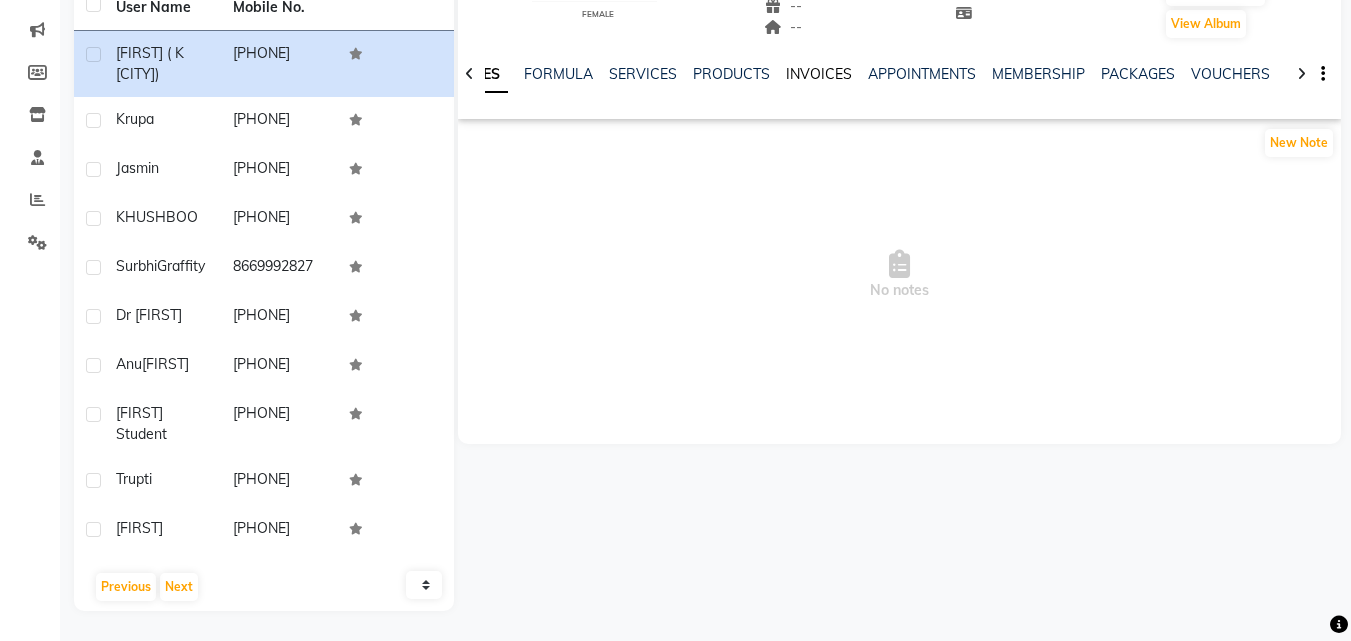 click on "INVOICES" 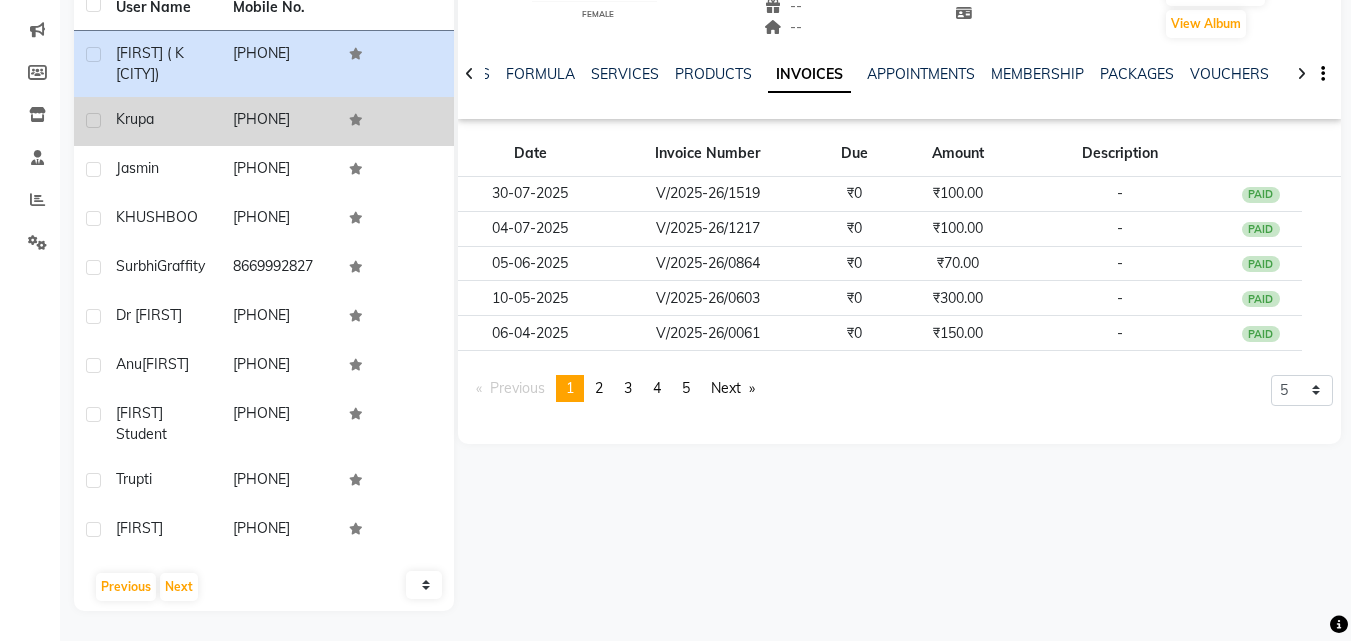 click on "[PHONE]" 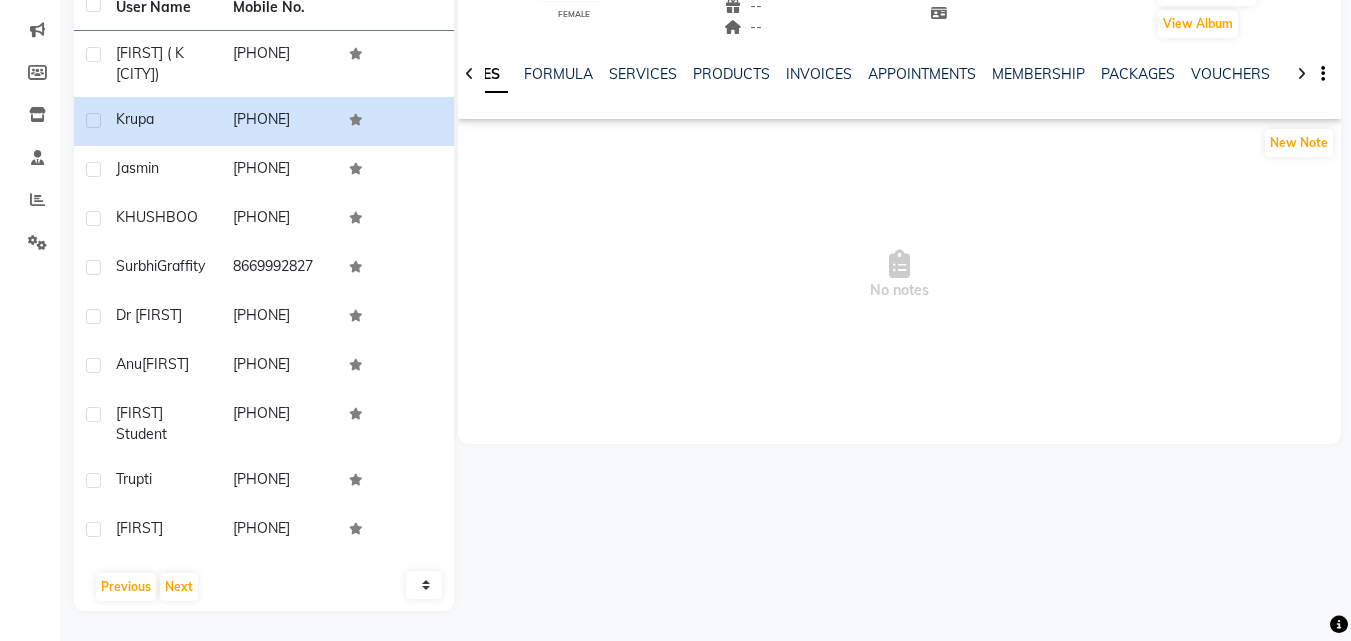 click on "INVOICES" 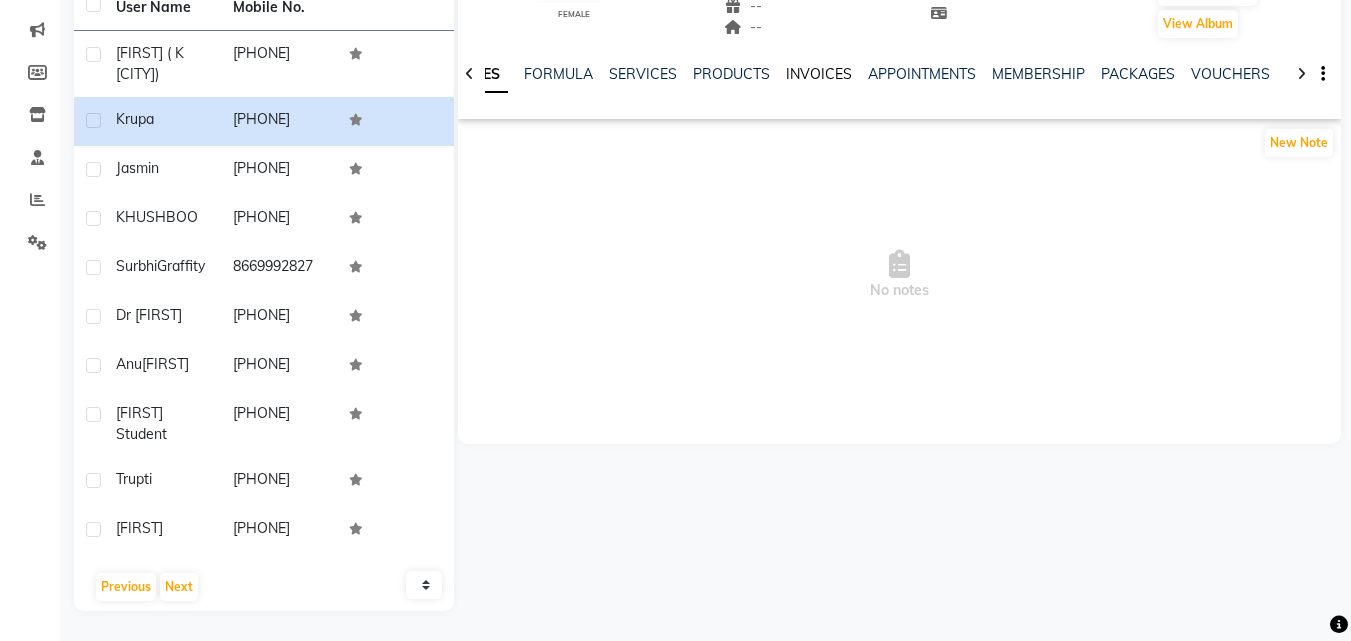 click on "INVOICES" 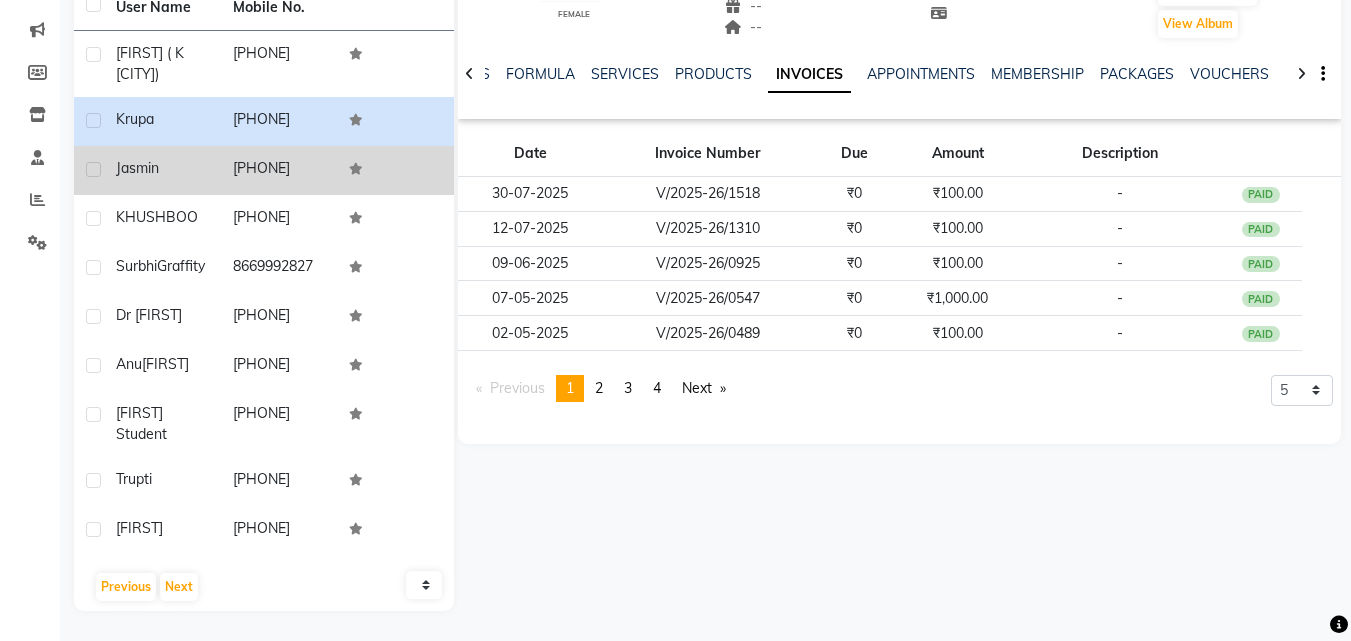 click on "[PHONE]" 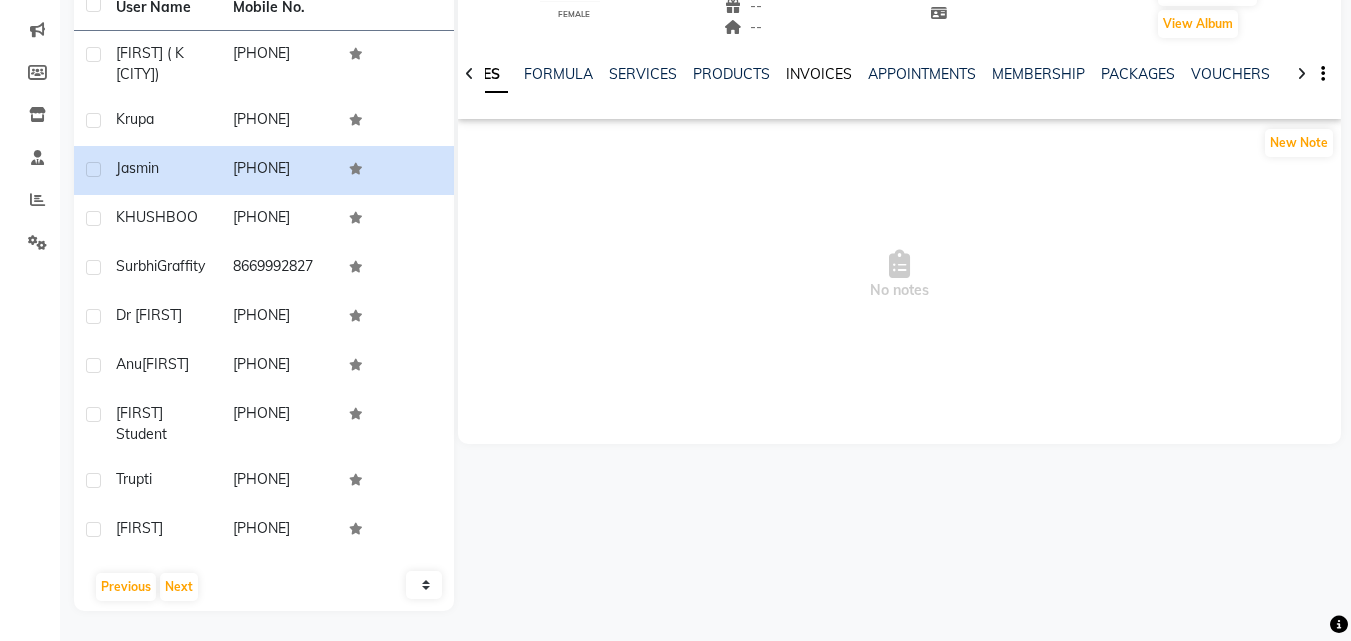 click on "INVOICES" 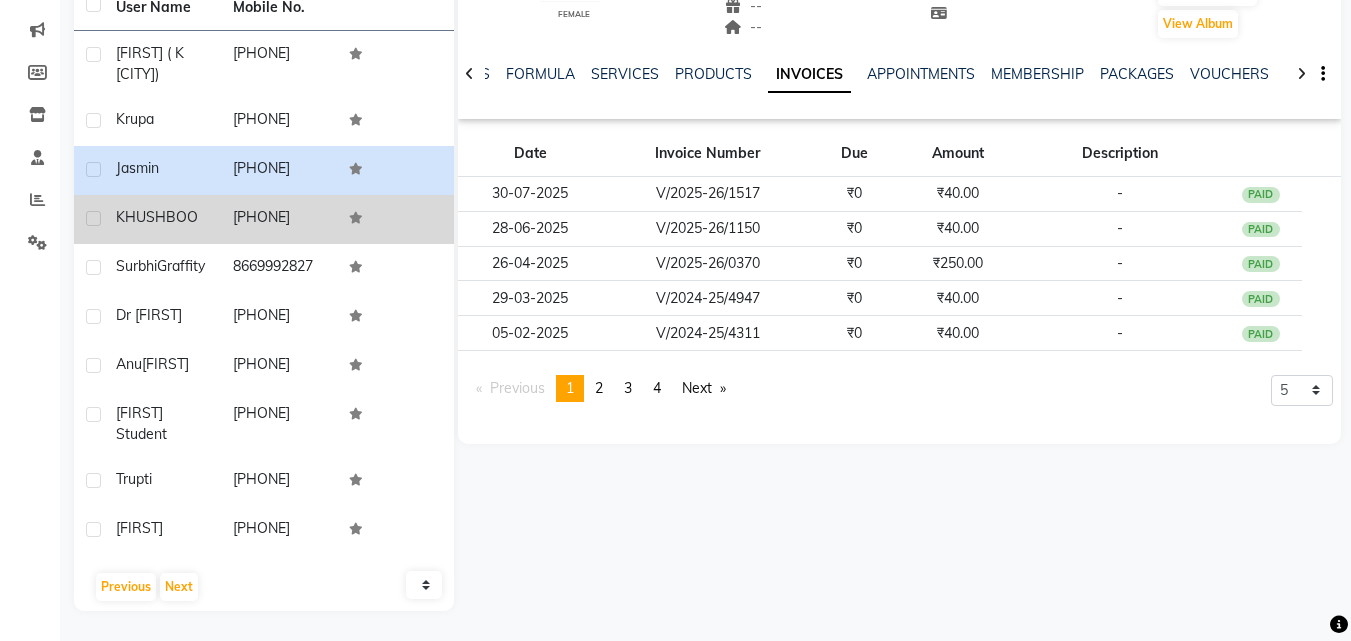 click on "KHUSHBOO" 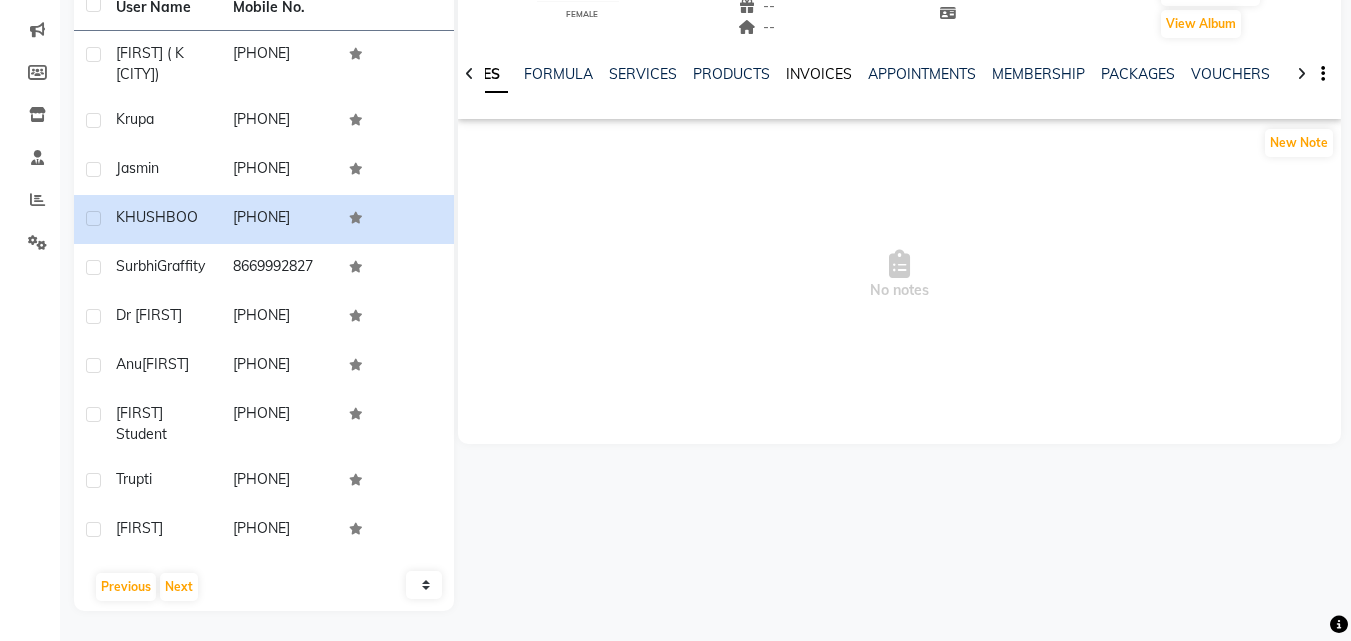 click on "INVOICES" 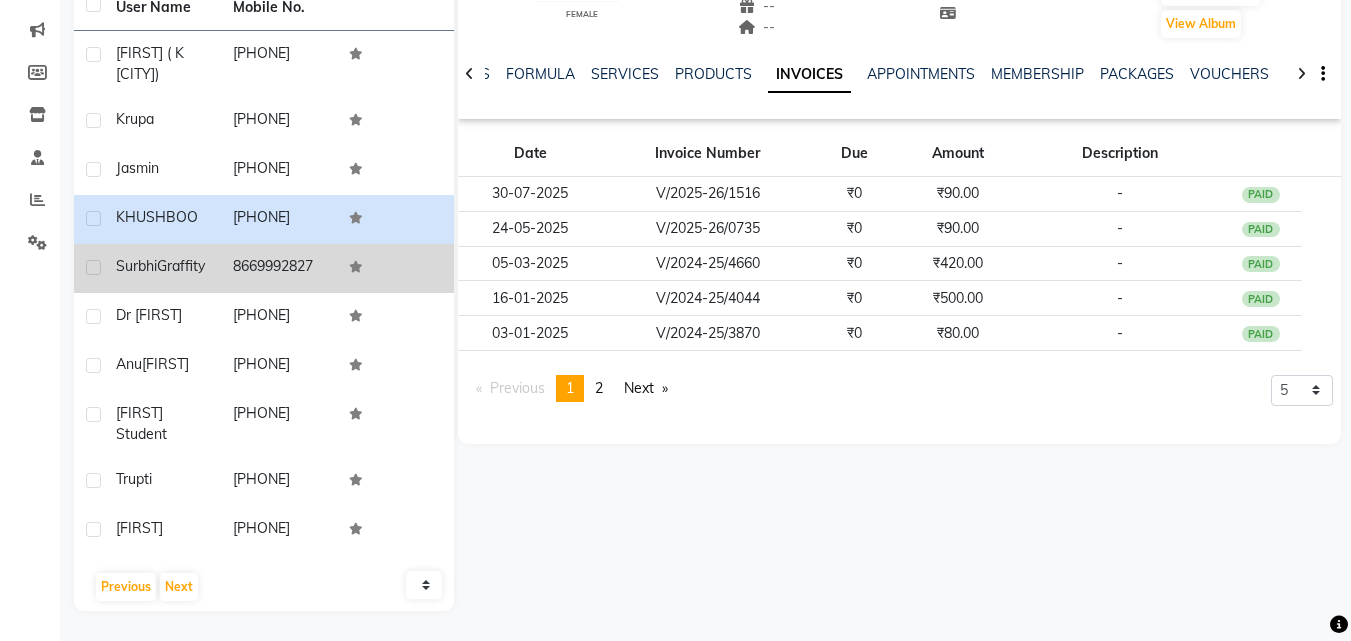 click on "[FIRST] [LAST]" 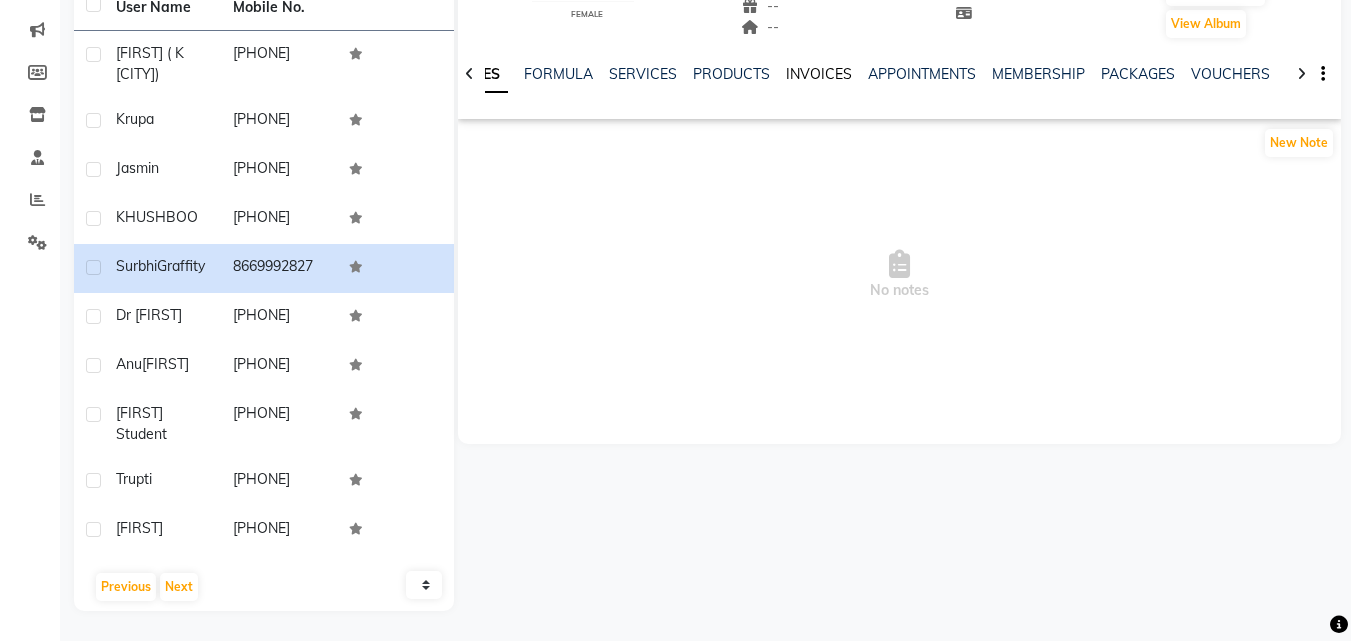 click on "INVOICES" 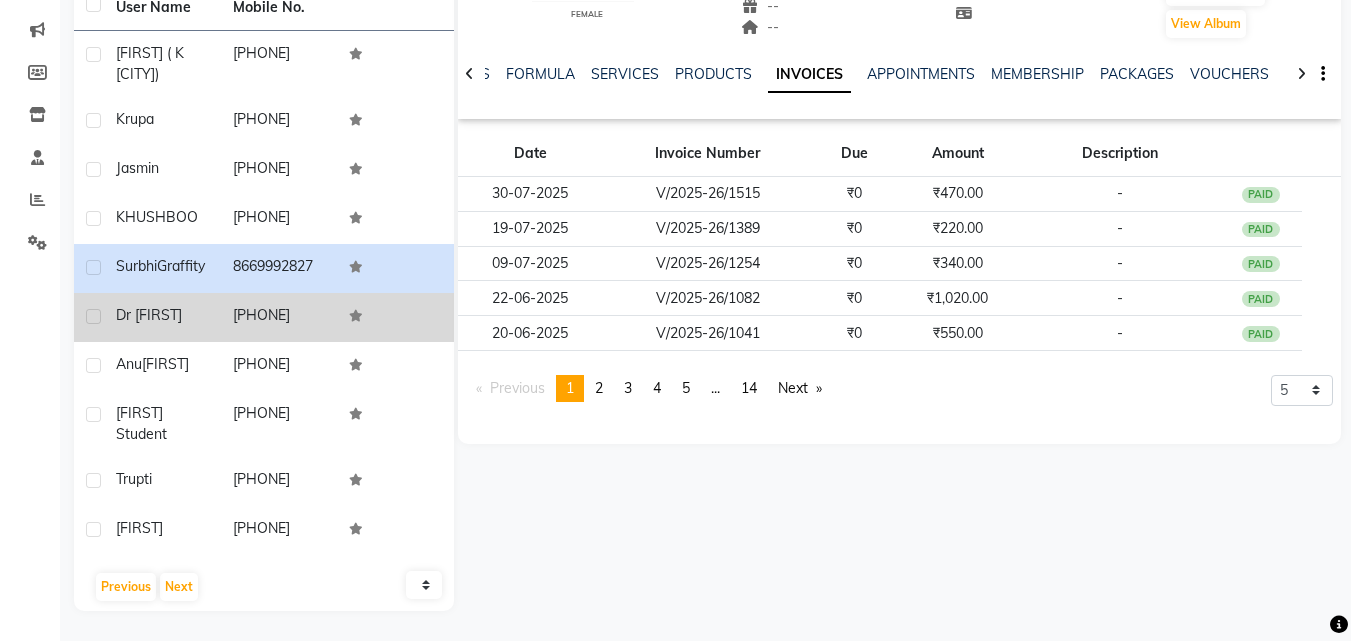 click on "[PHONE]" 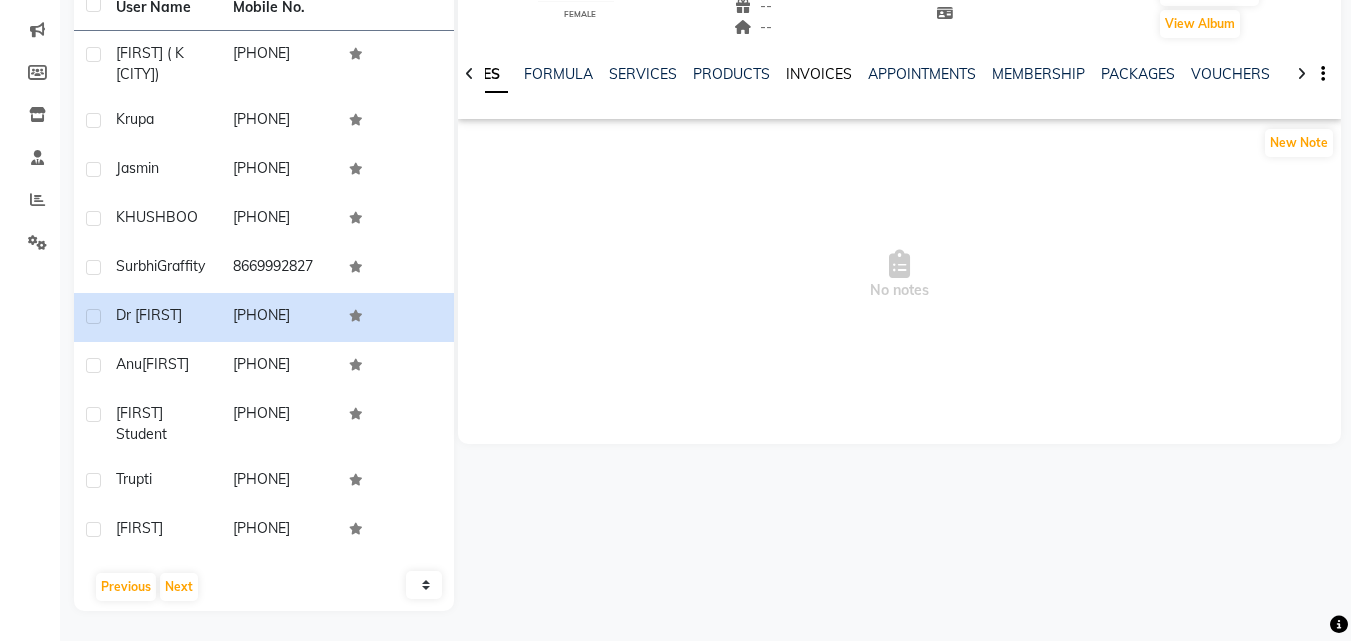 click on "INVOICES" 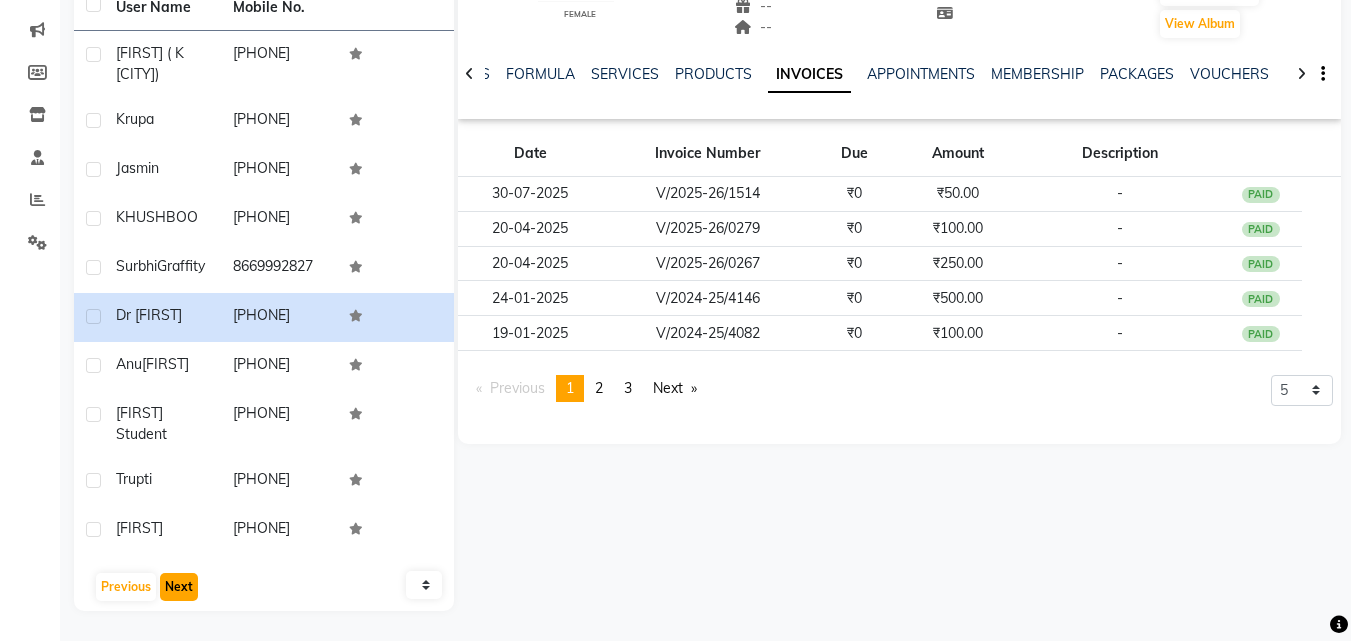 click on "Next" 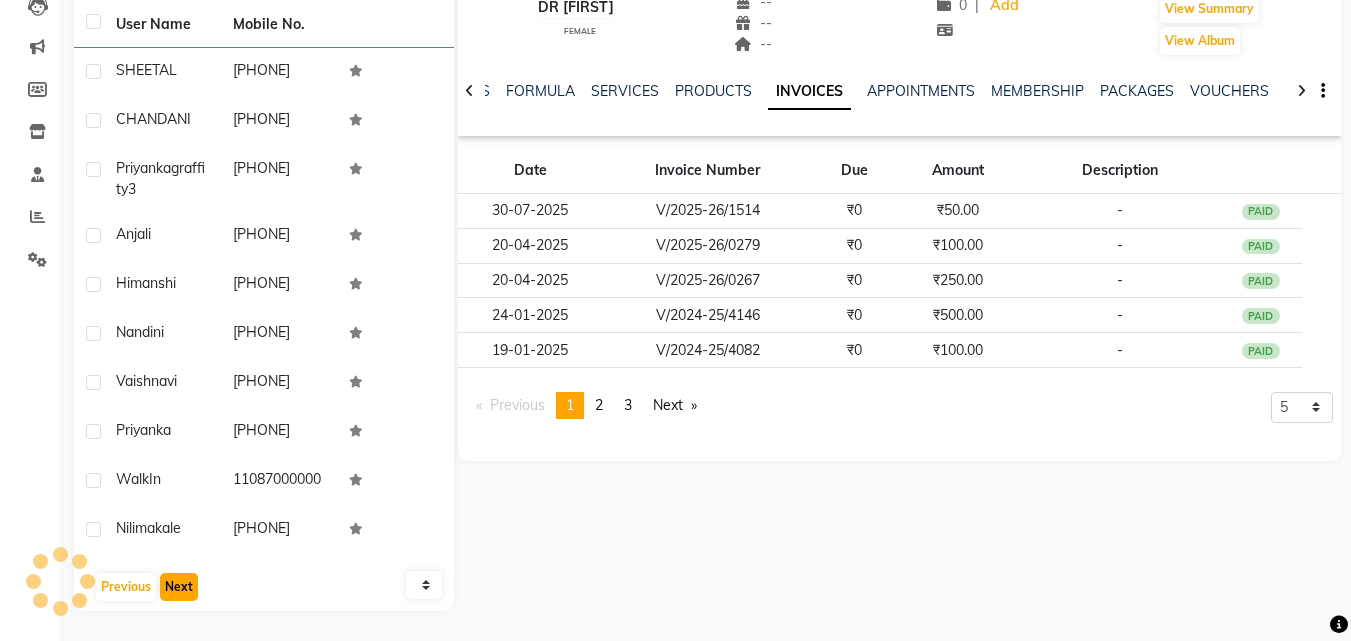 scroll, scrollTop: 226, scrollLeft: 0, axis: vertical 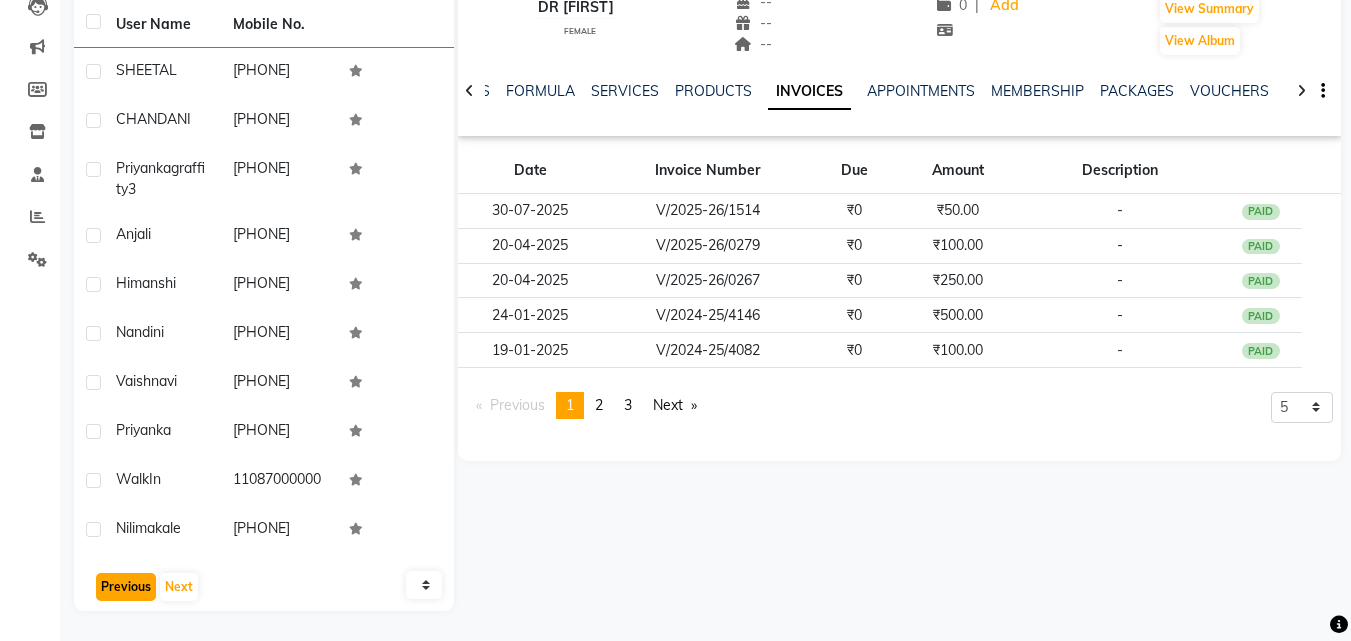 click on "Previous" 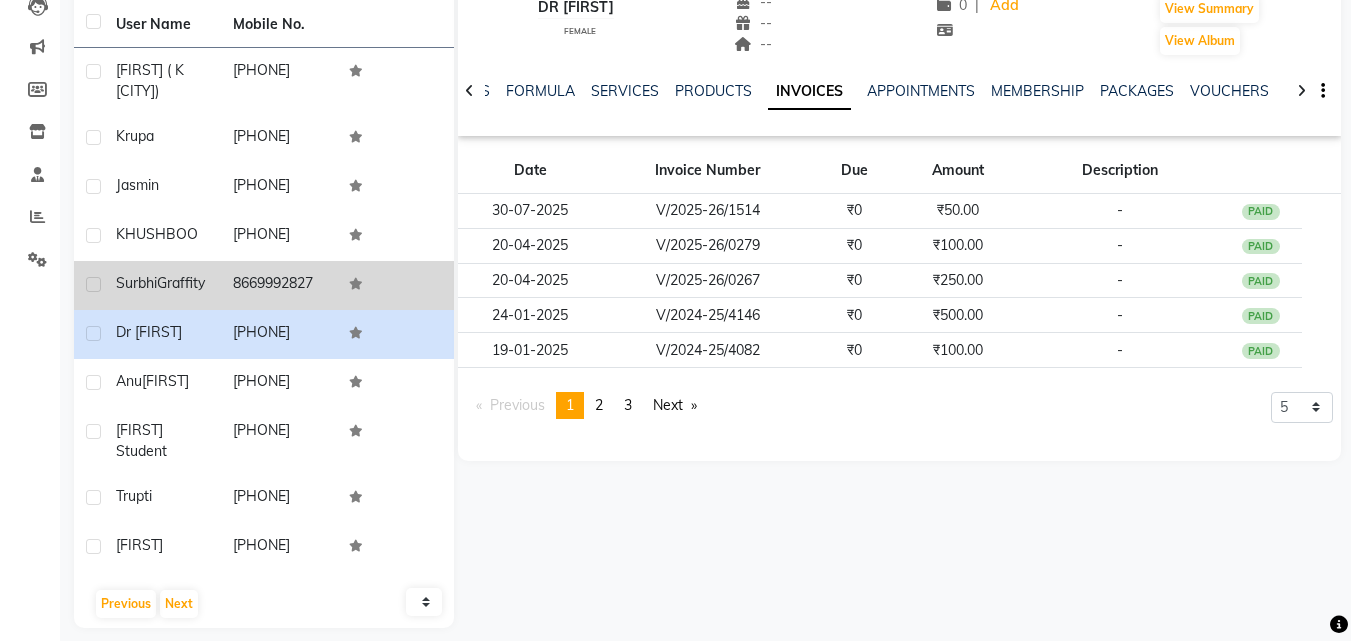 click on "8669992827" 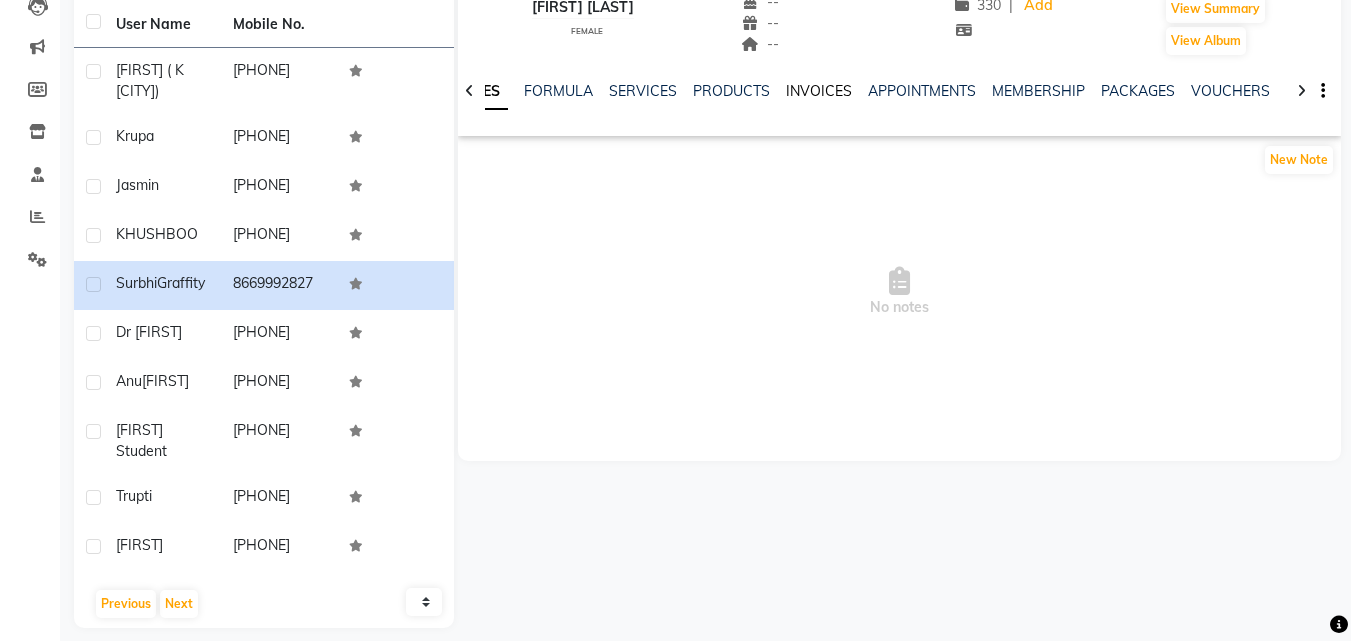 click on "INVOICES" 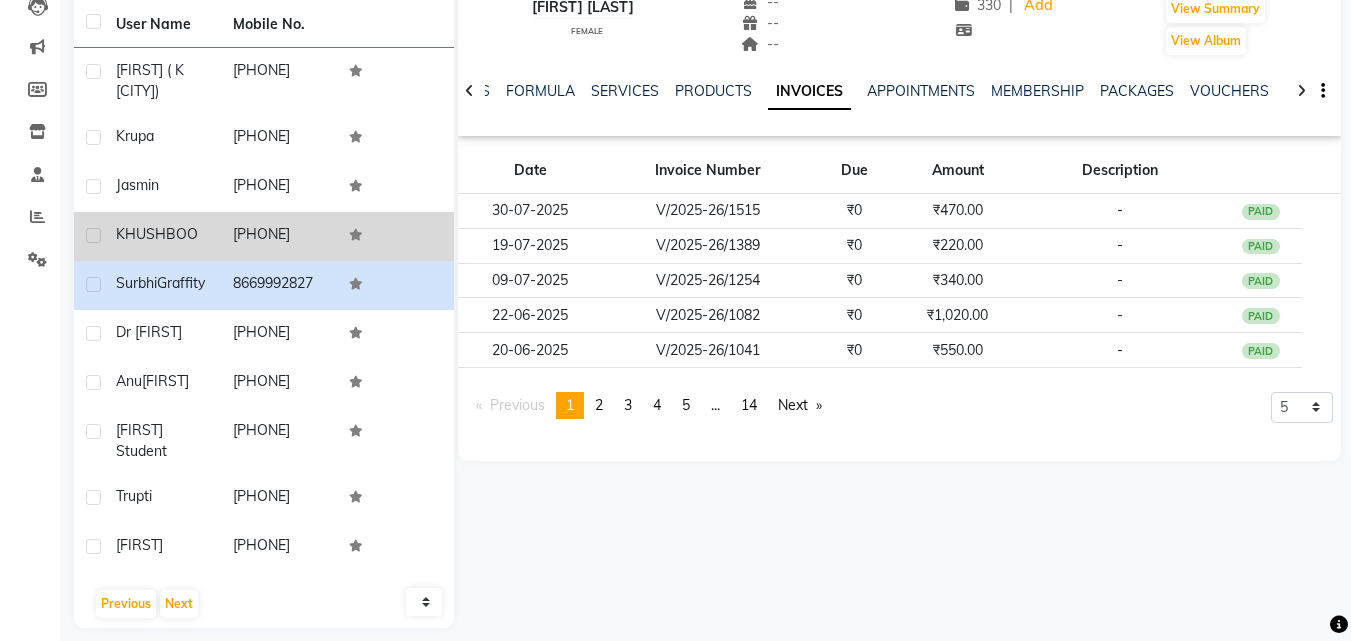 click on "[PHONE]" 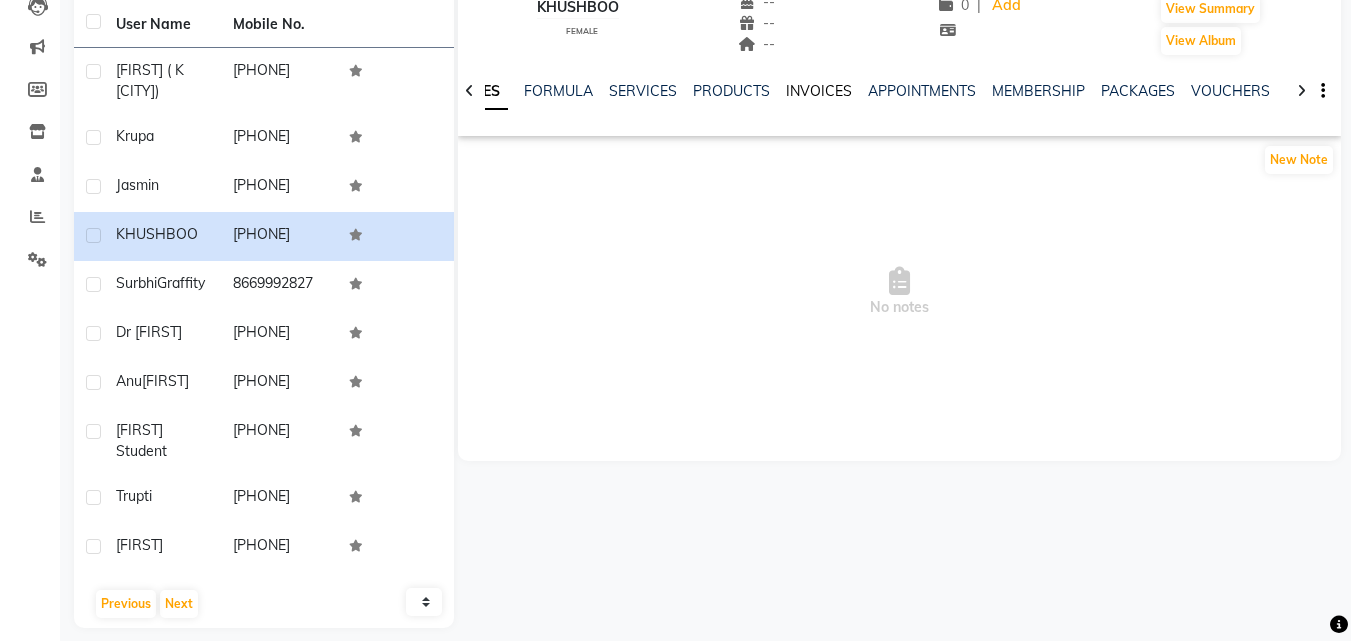 click on "INVOICES" 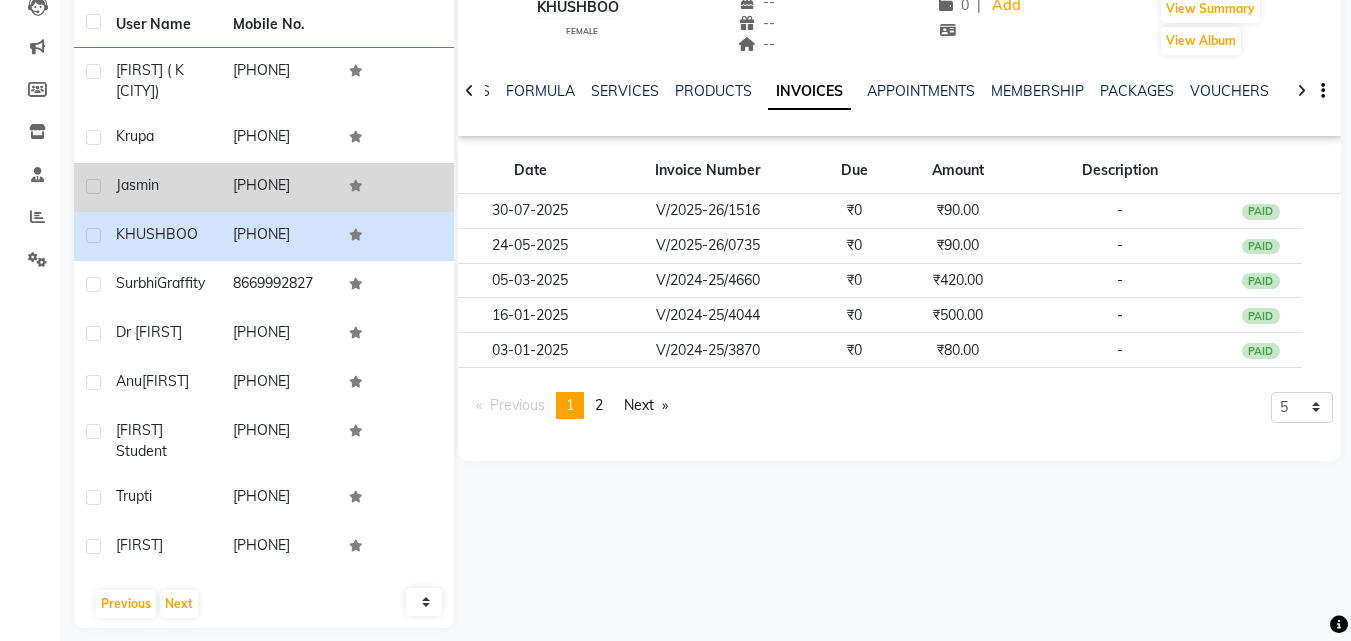 click on "Jasmin" 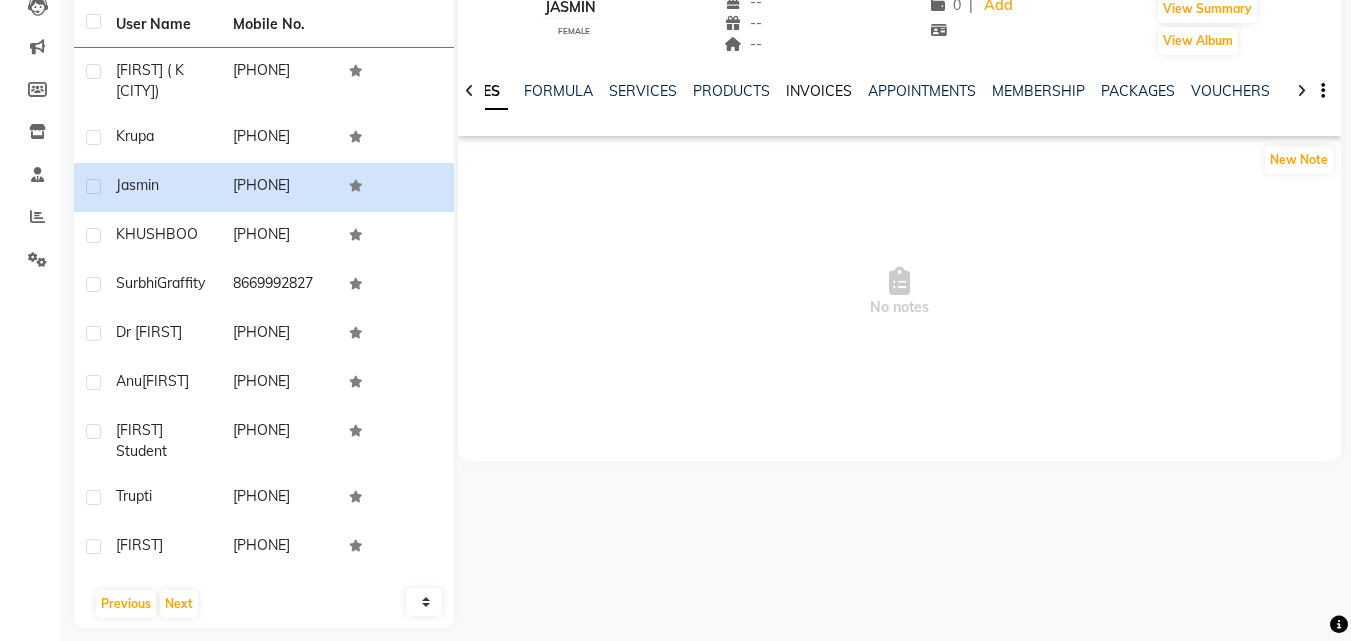 click on "INVOICES" 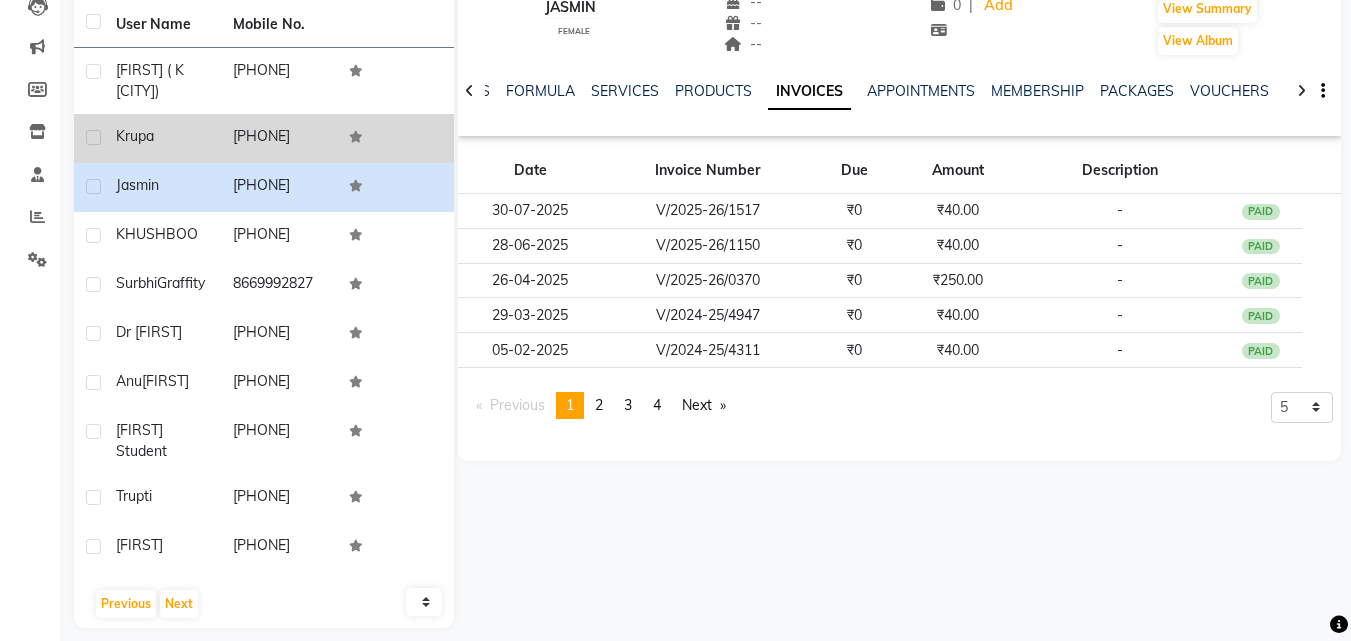click on "krupa" 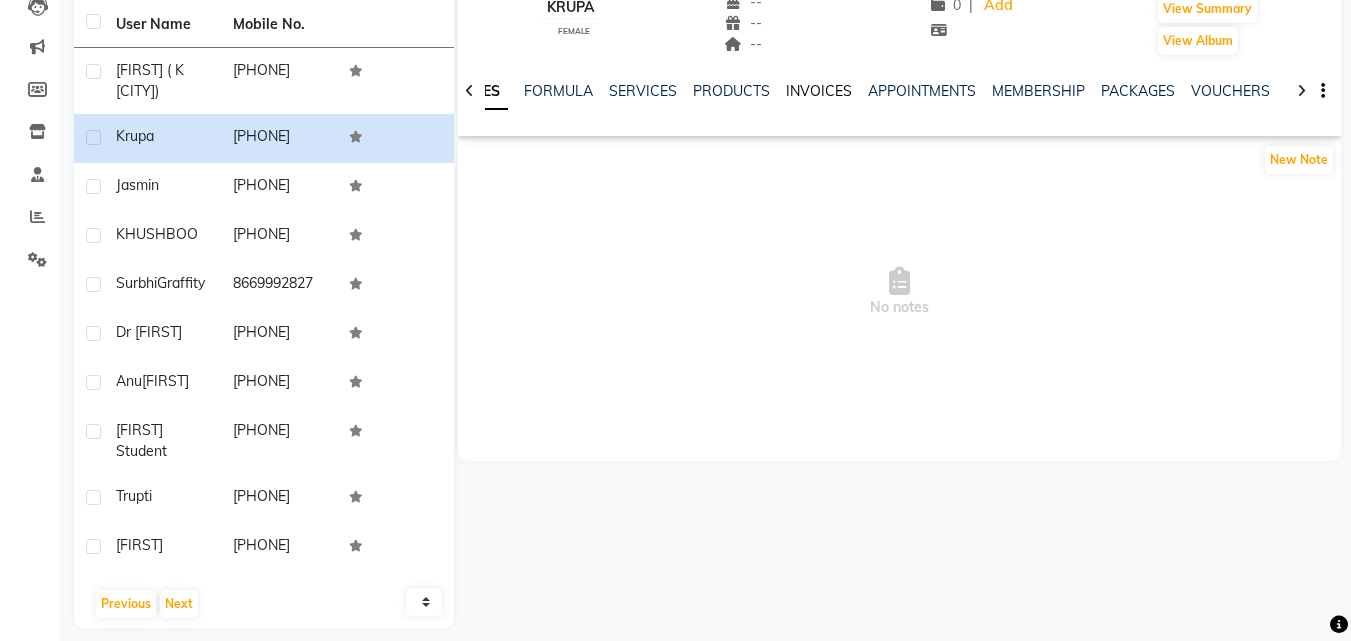click on "INVOICES" 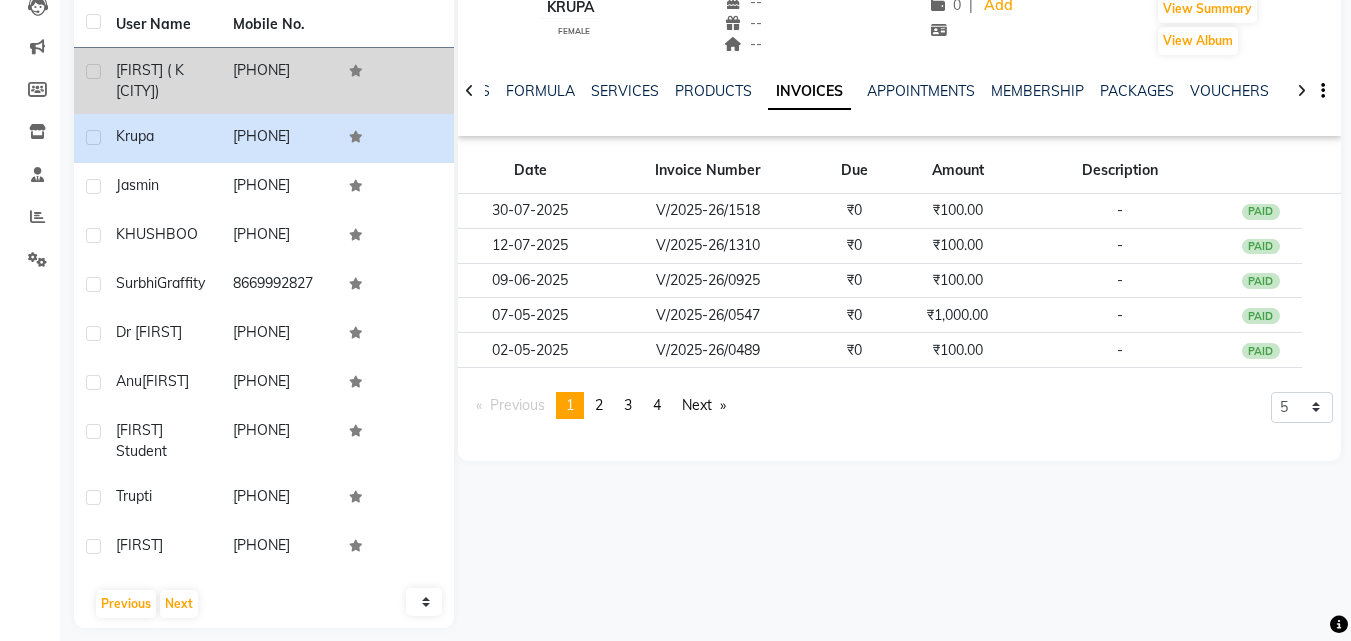 click on "[PHONE]" 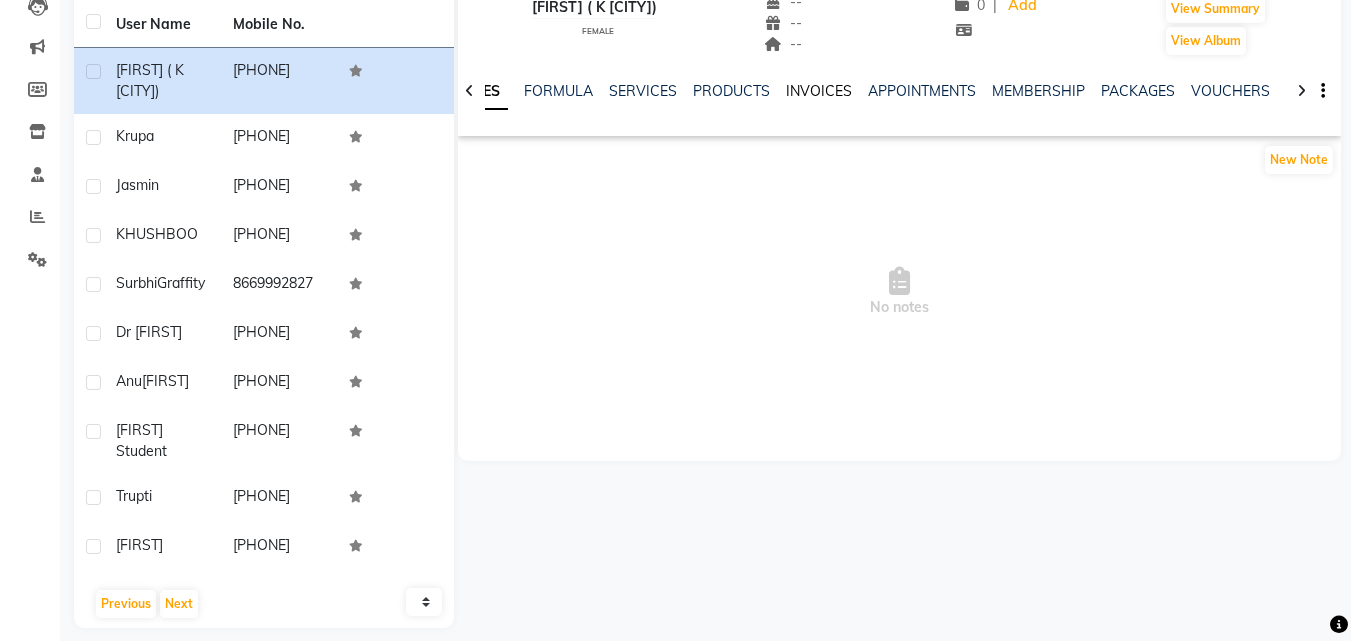 click on "INVOICES" 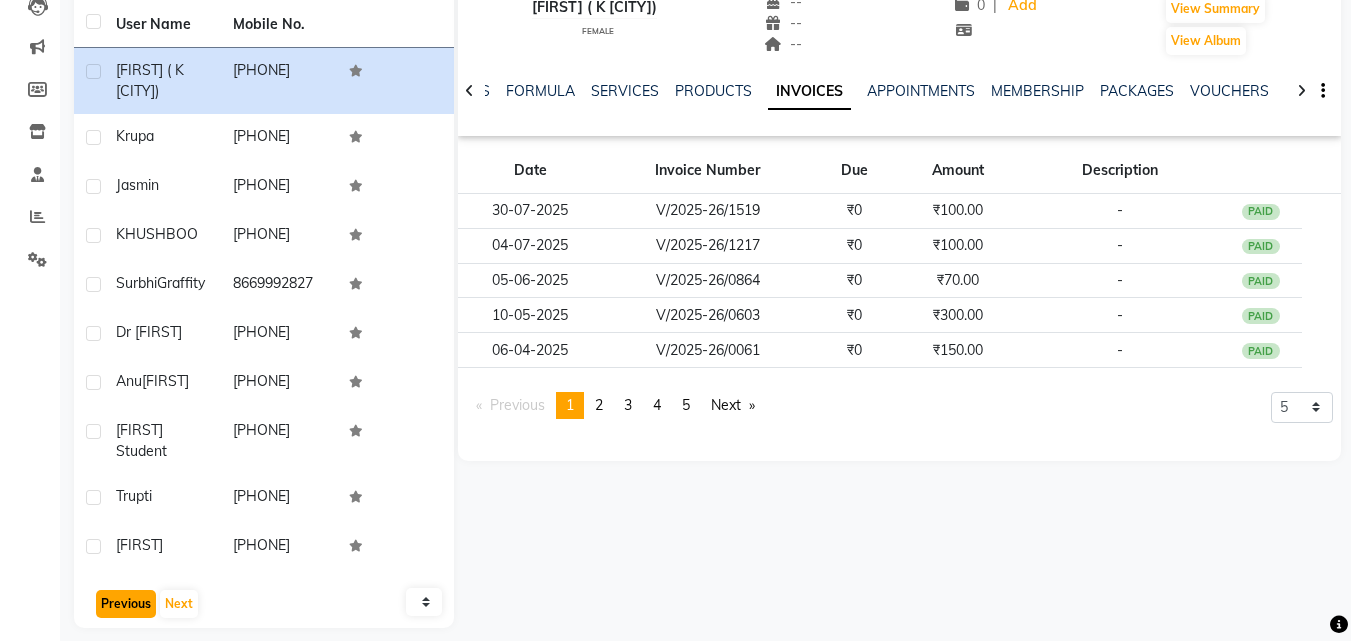 click on "Previous" 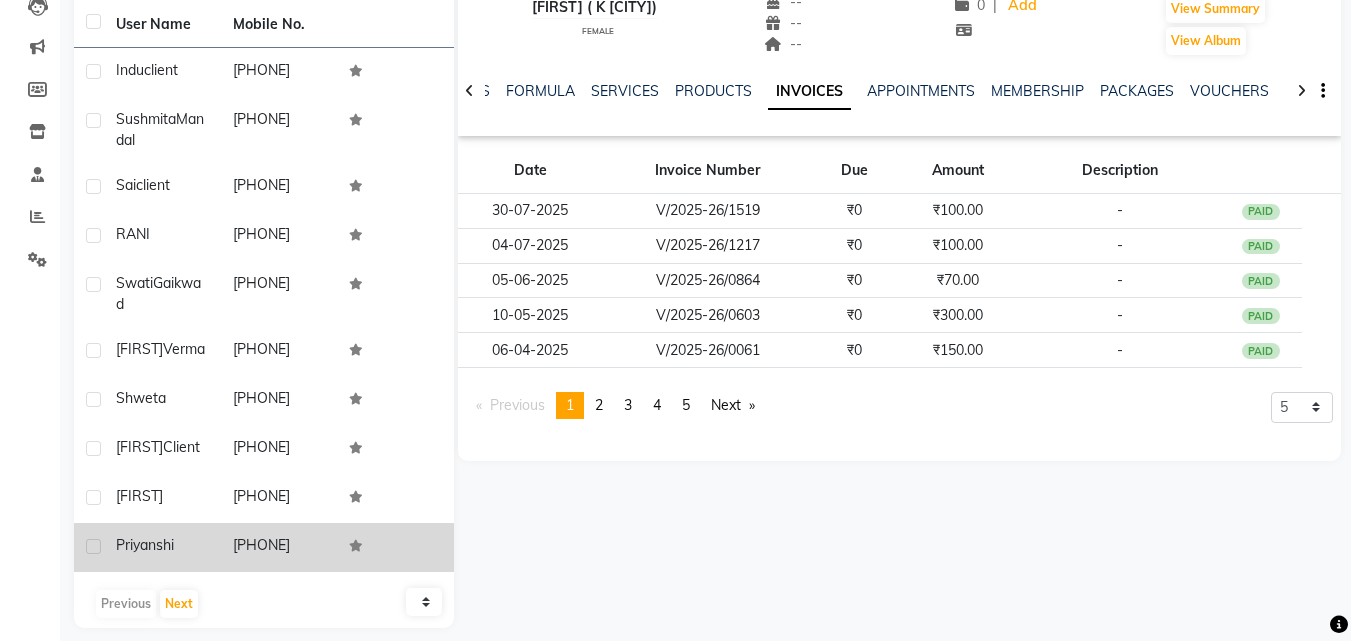 click on "Priyanshi" 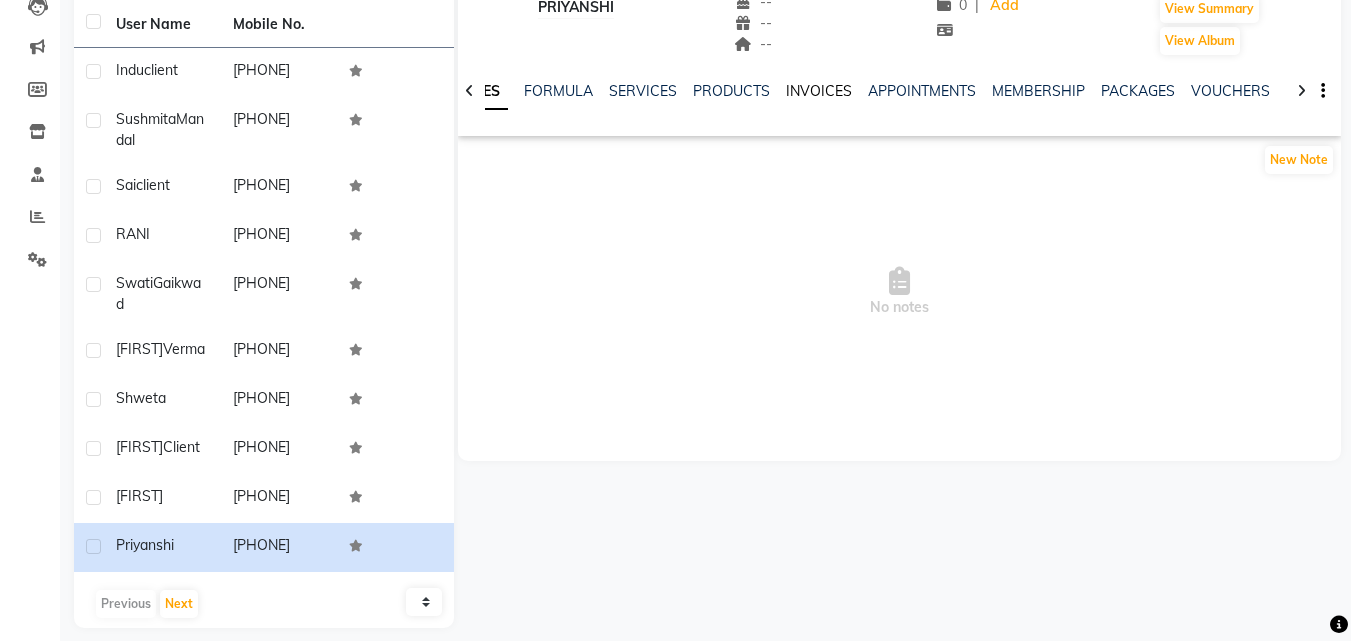 click on "INVOICES" 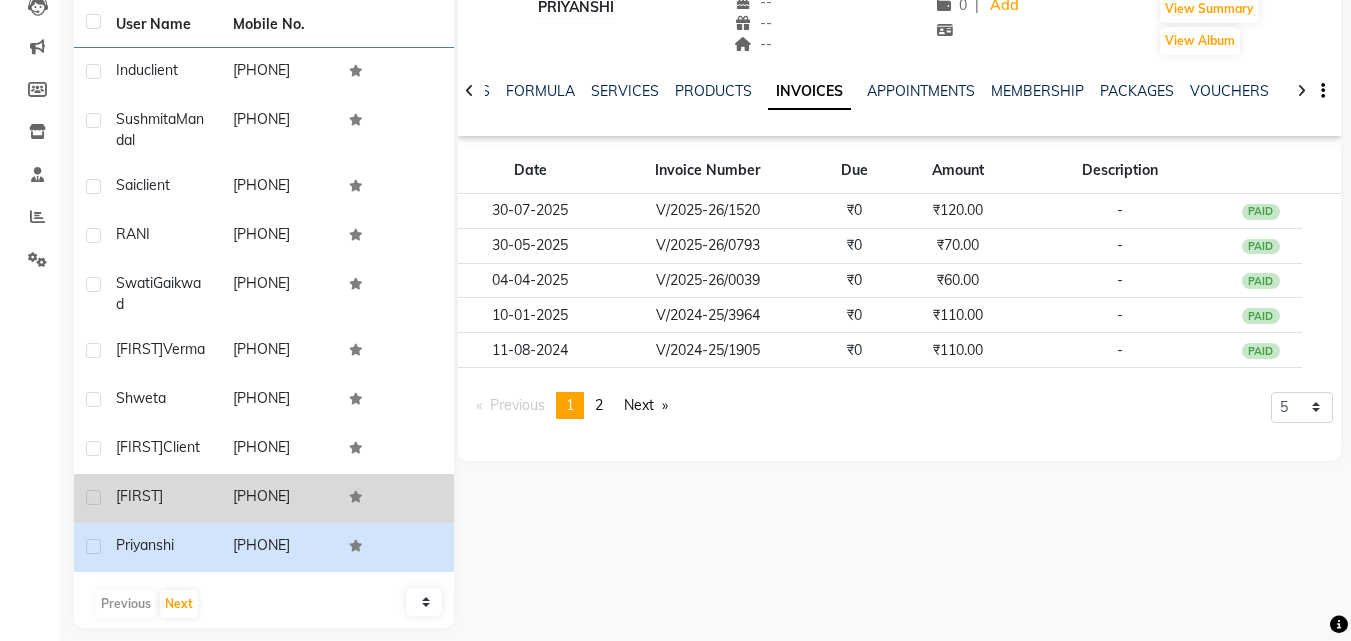 click on "[PHONE]" 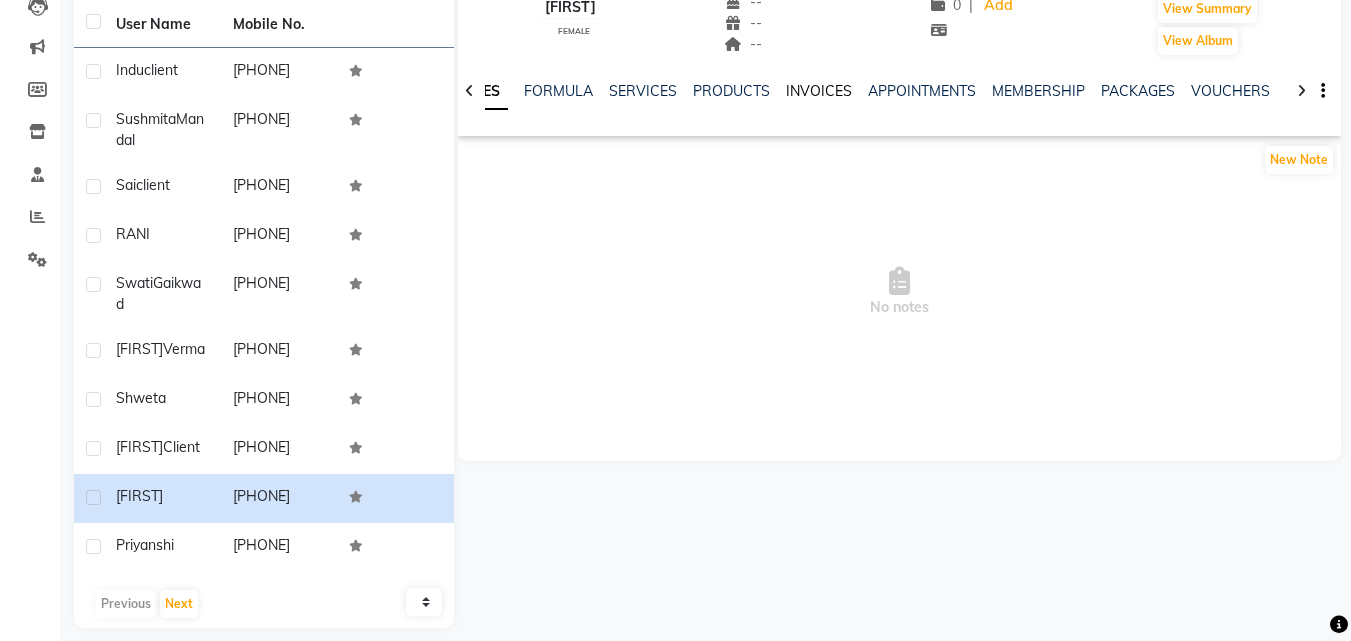 click on "INVOICES" 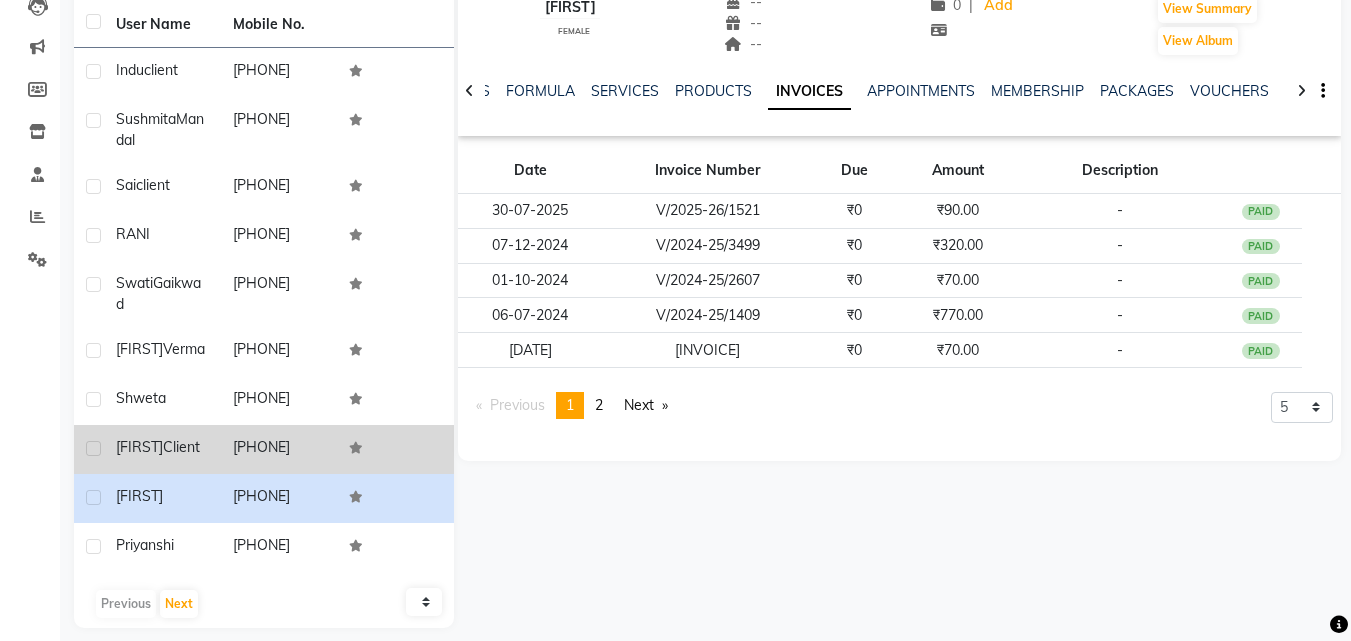 click on "[PHONE]" 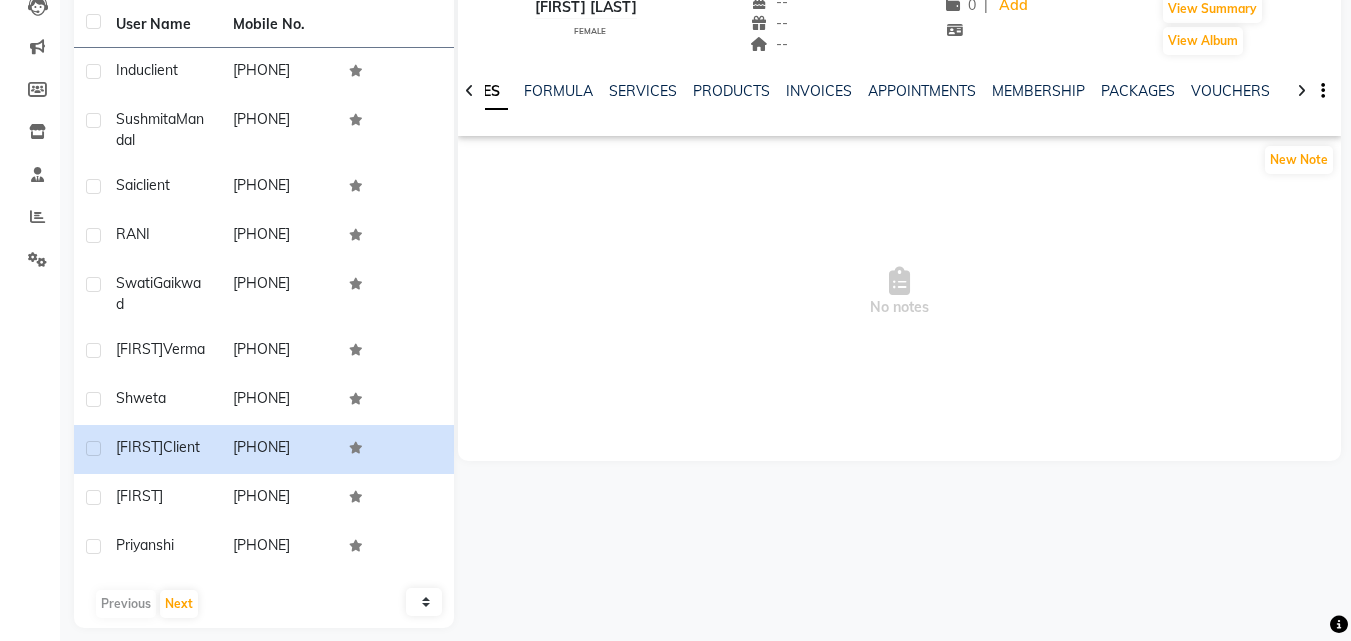 click on "INVOICES" 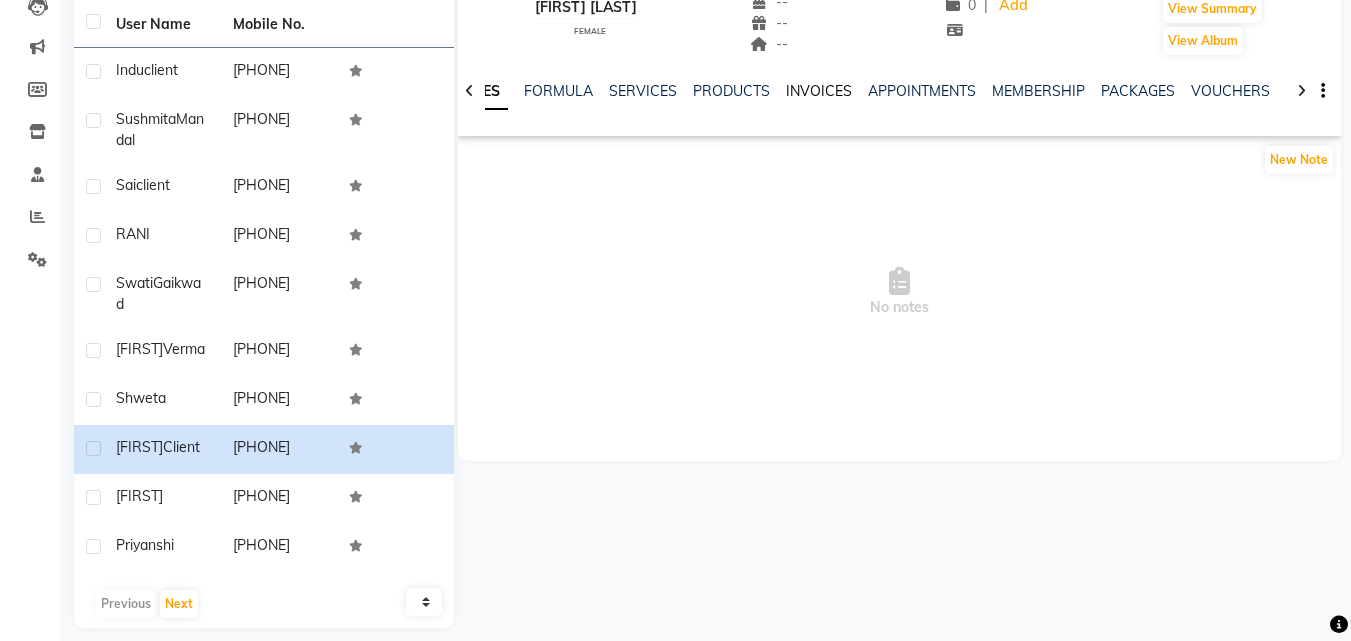 click on "INVOICES" 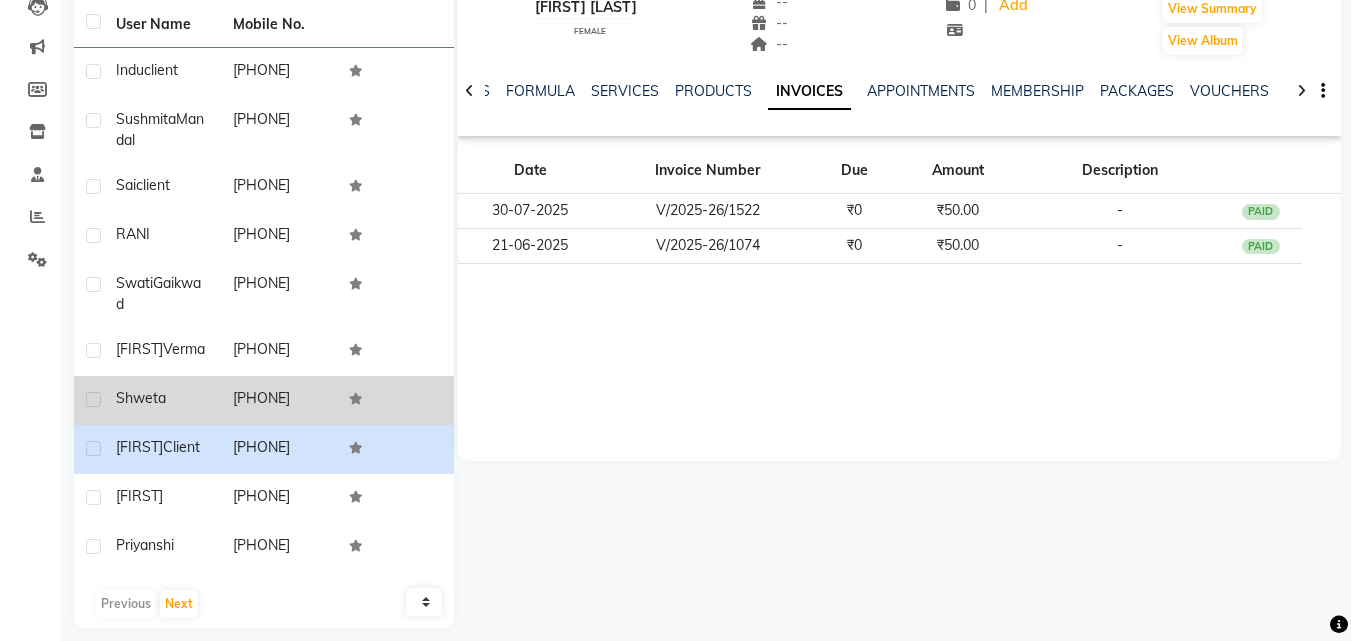 click on "[PHONE]" 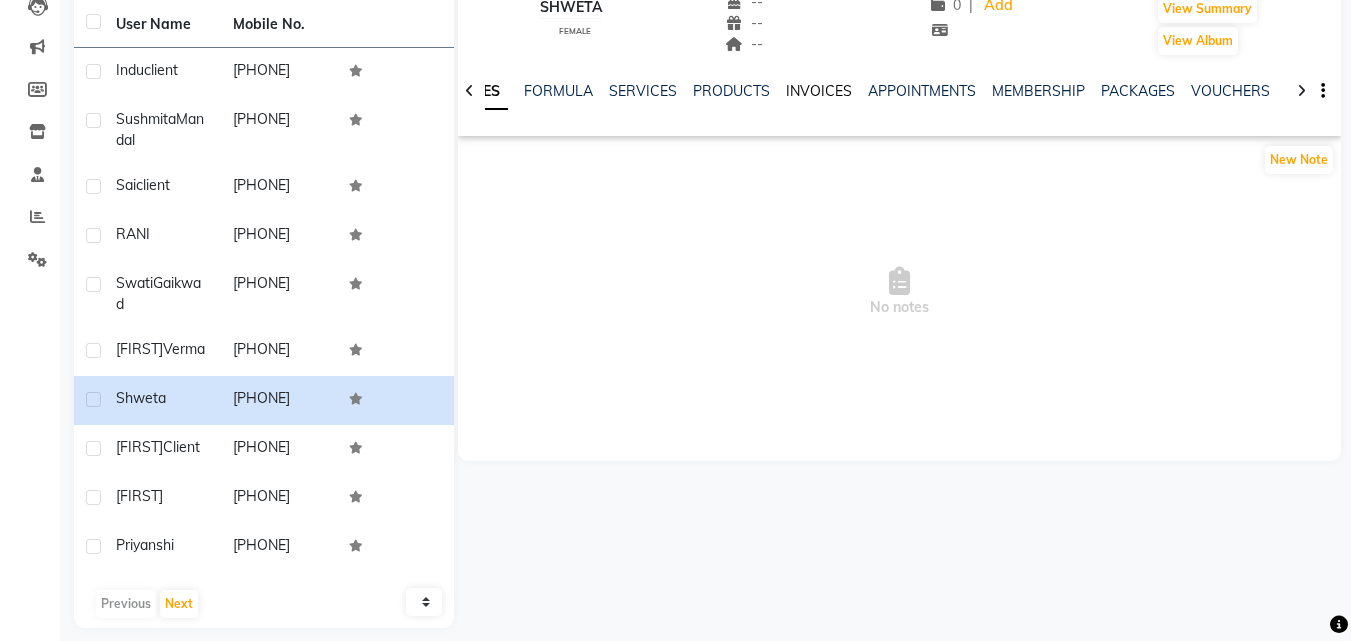 click on "INVOICES" 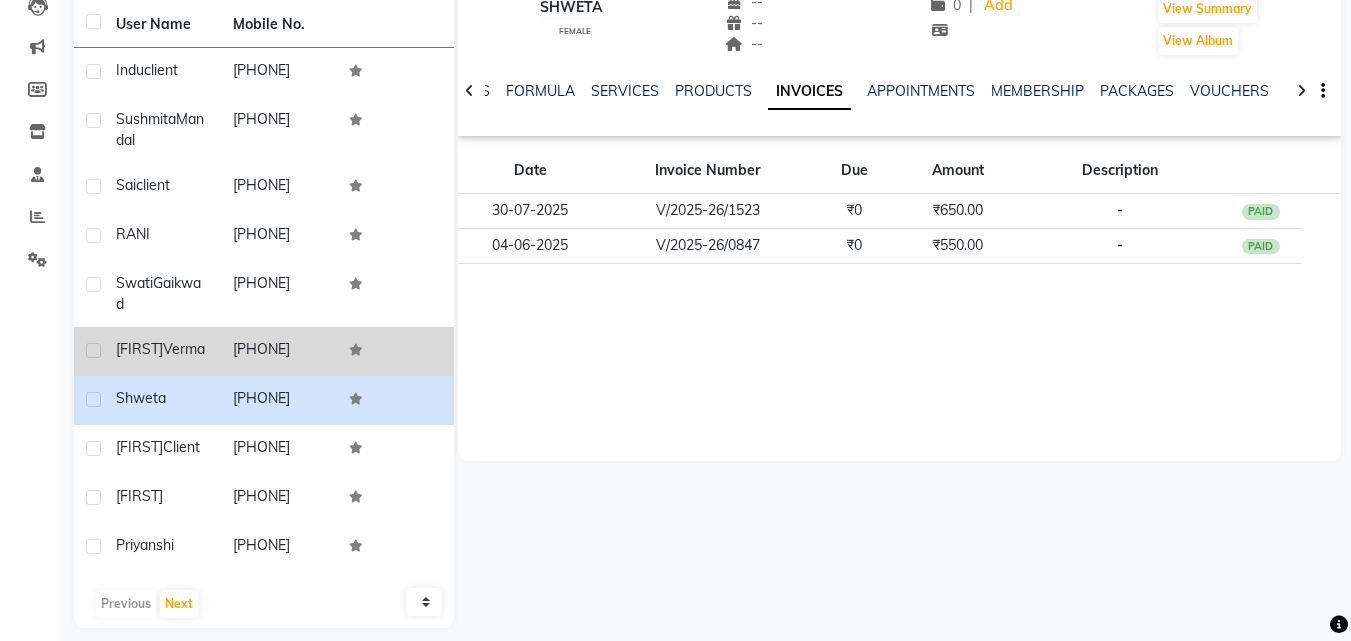 click on "[PHONE]" 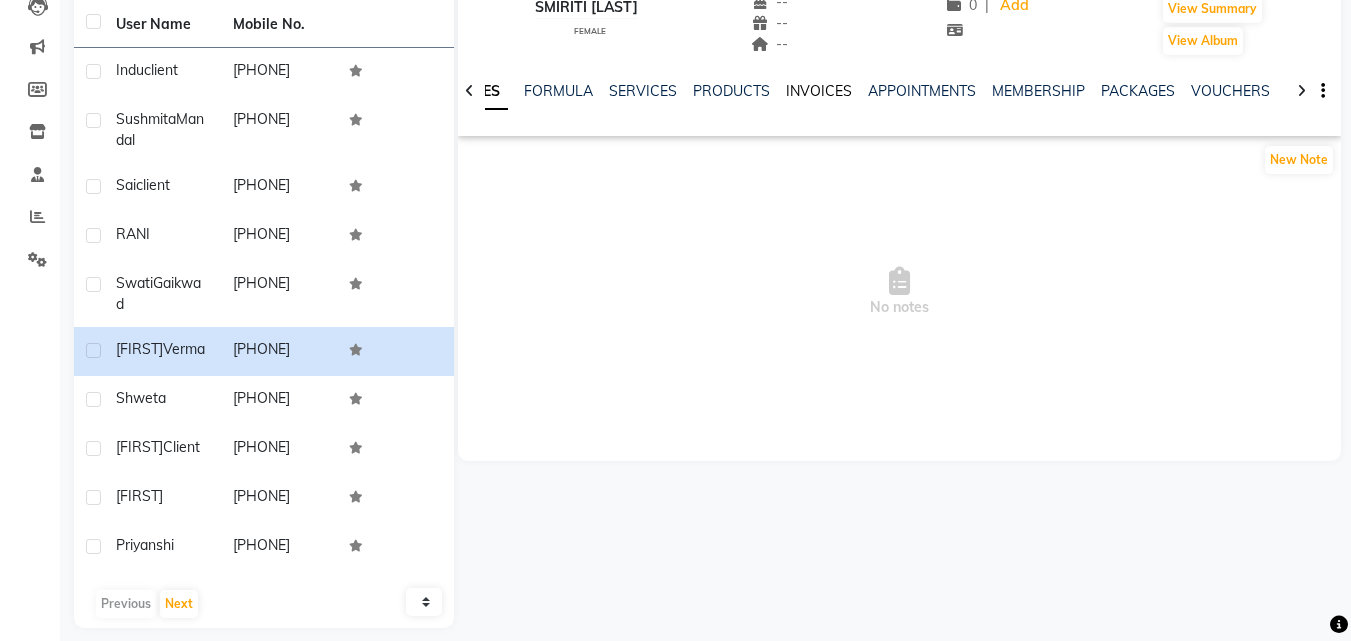 click on "INVOICES" 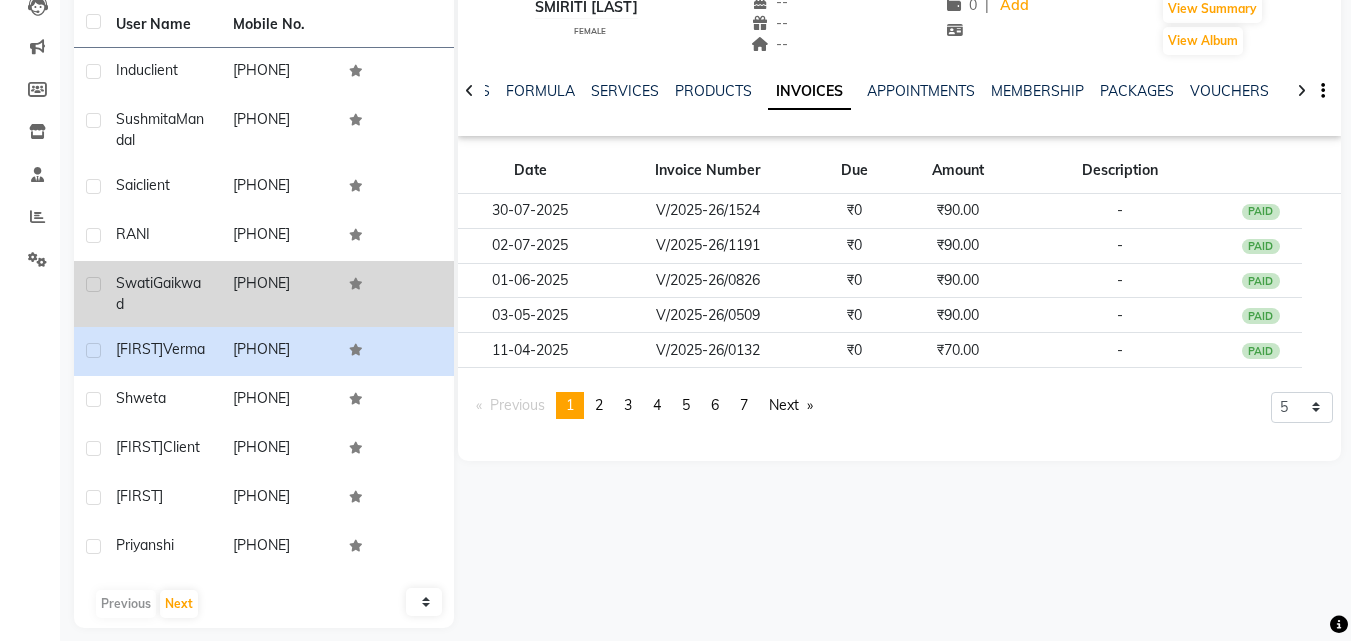 click on "[PHONE]" 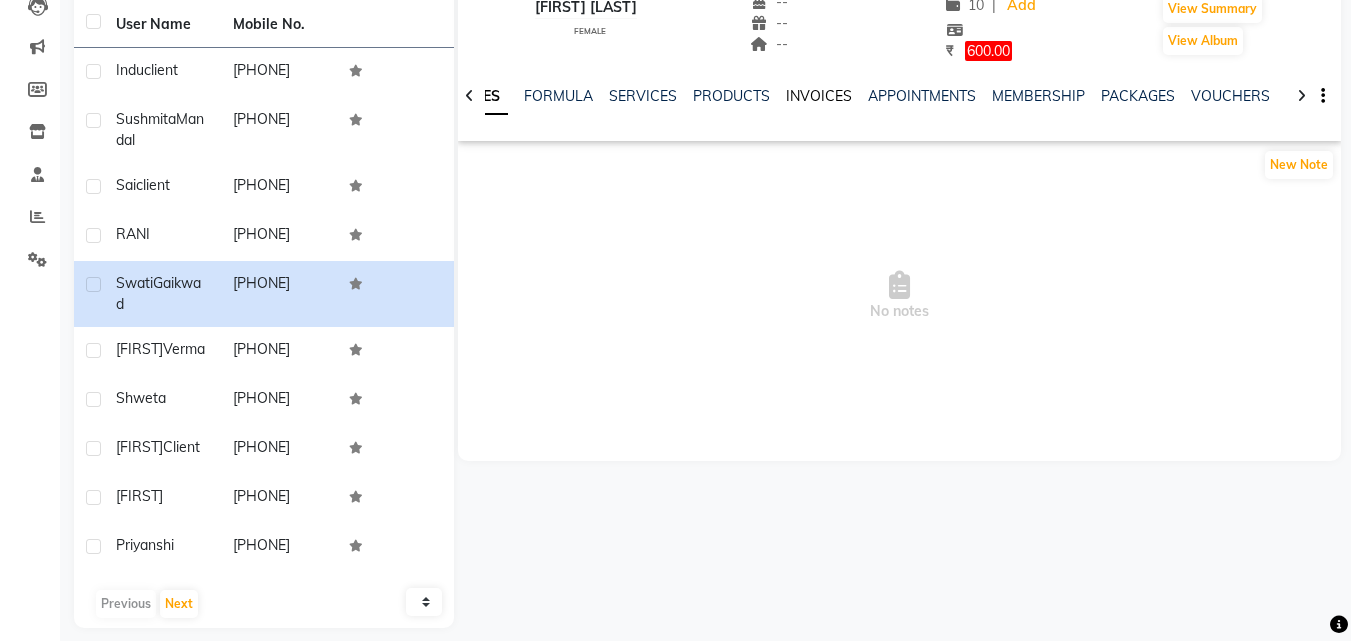 click on "INVOICES" 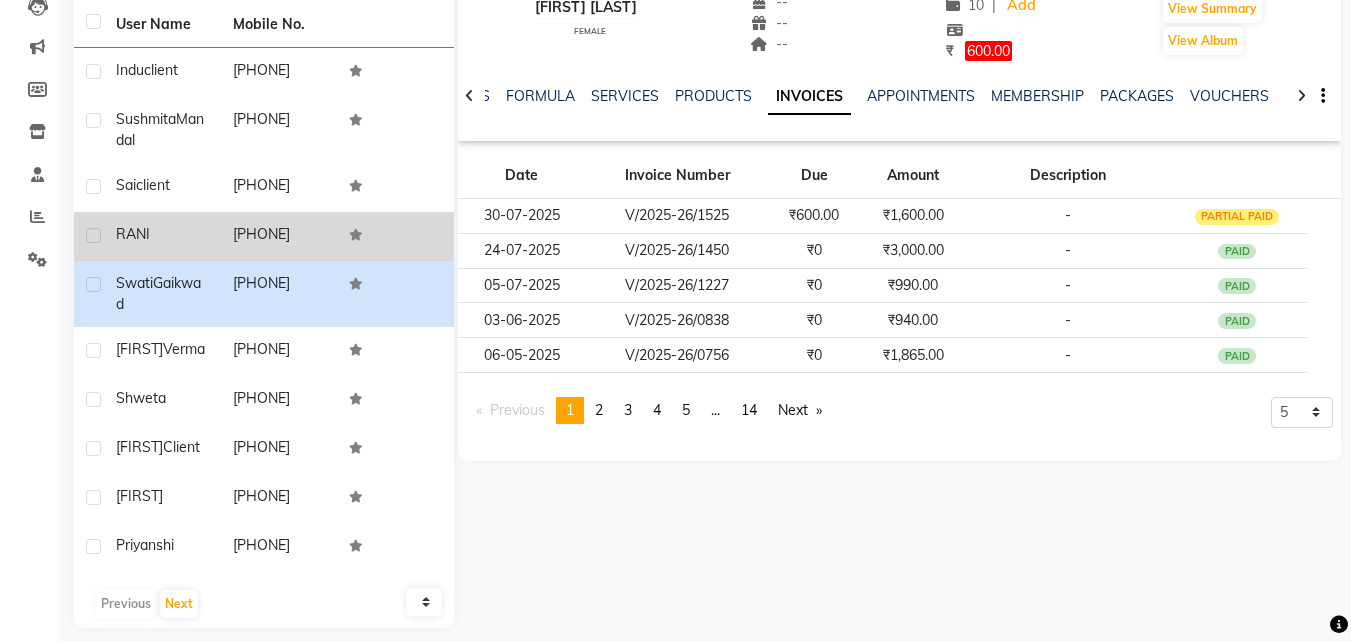 click on "[PHONE]" 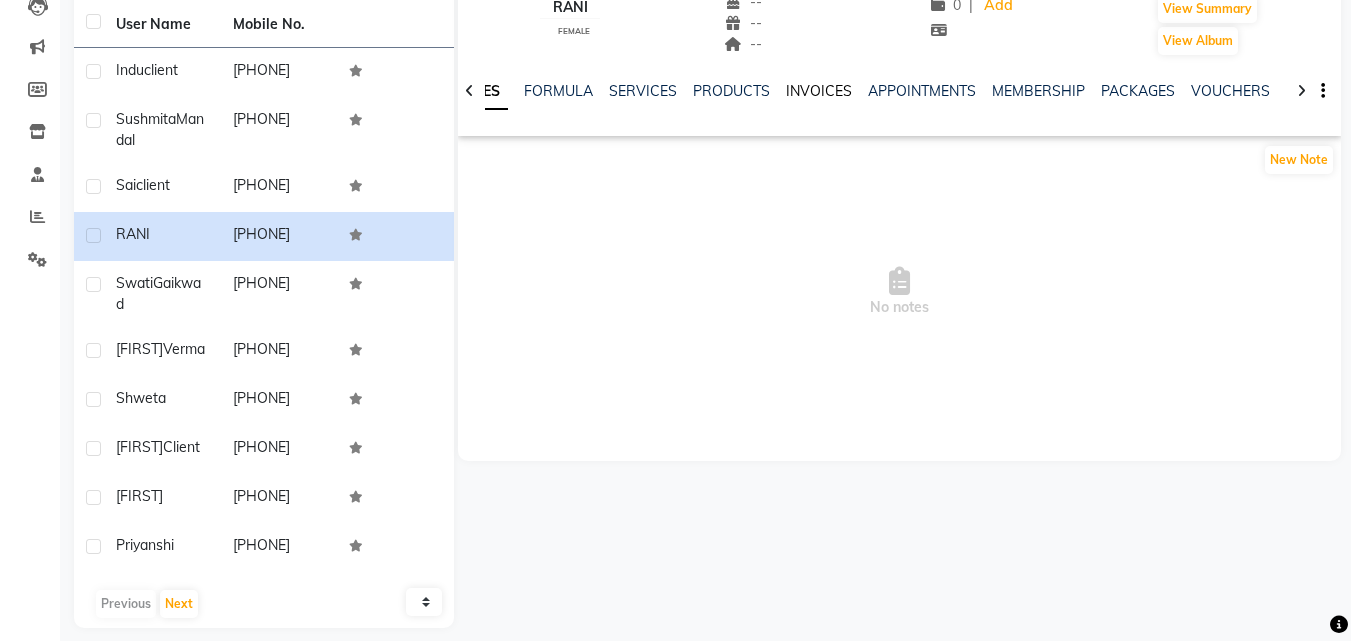click on "INVOICES" 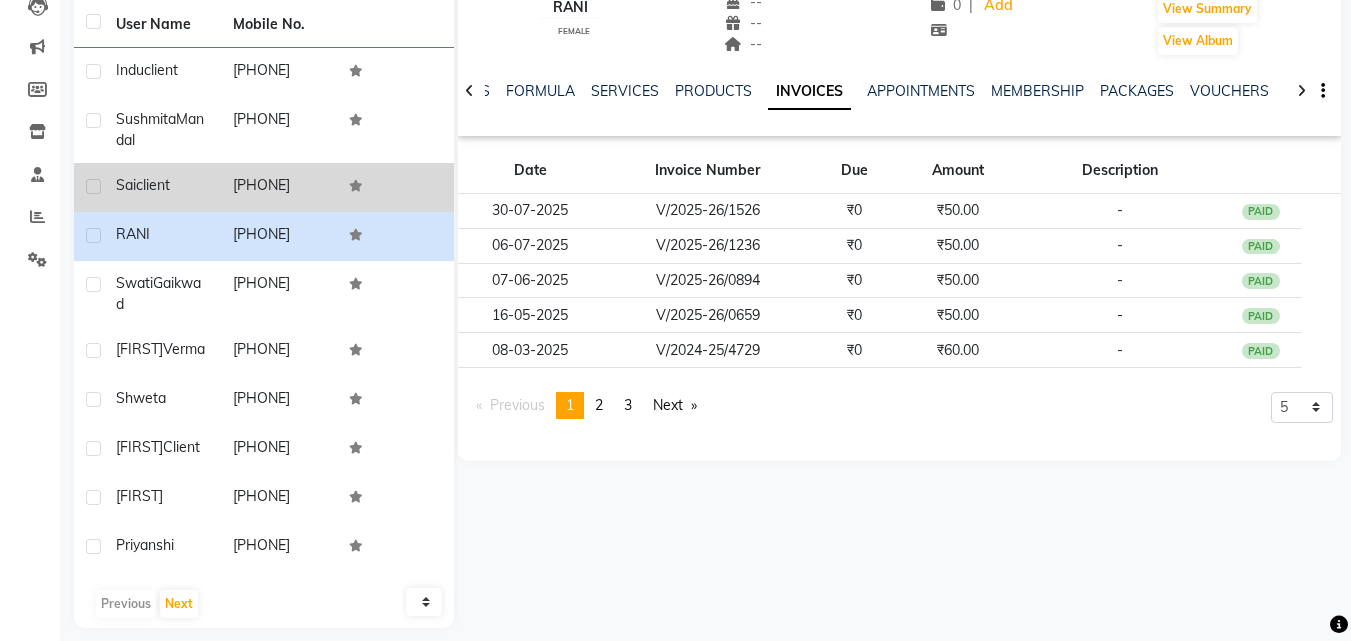 click 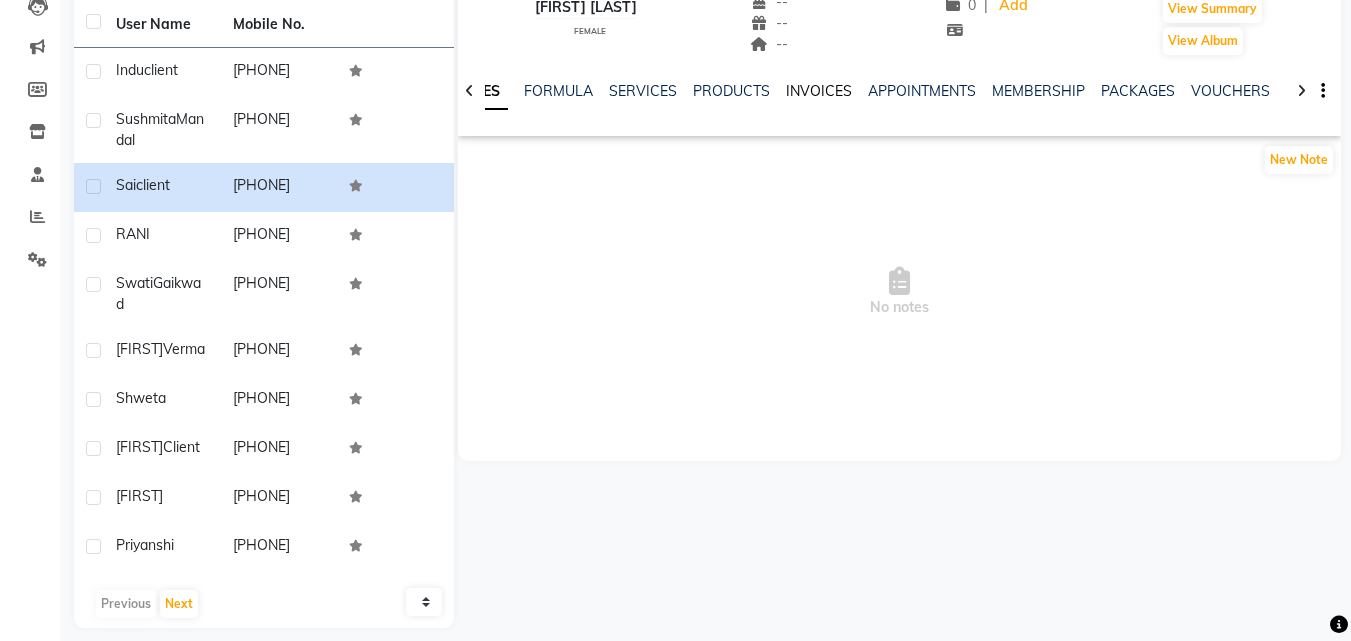 click on "INVOICES" 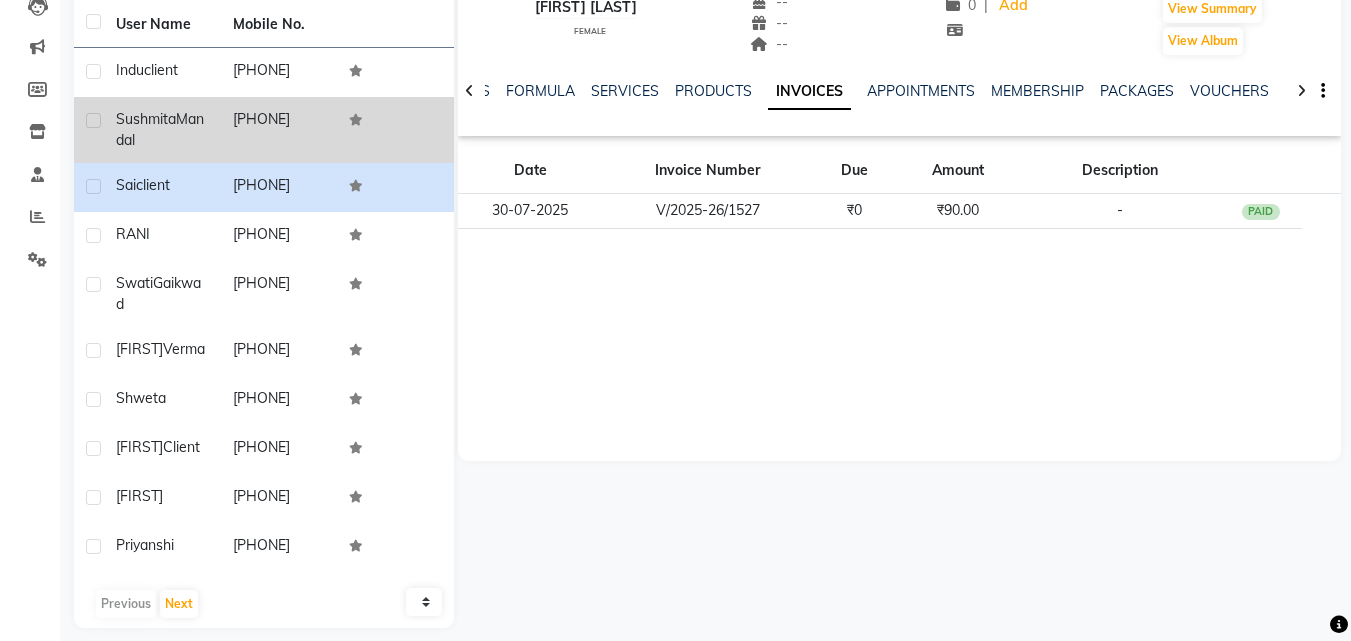 click on "[PHONE]" 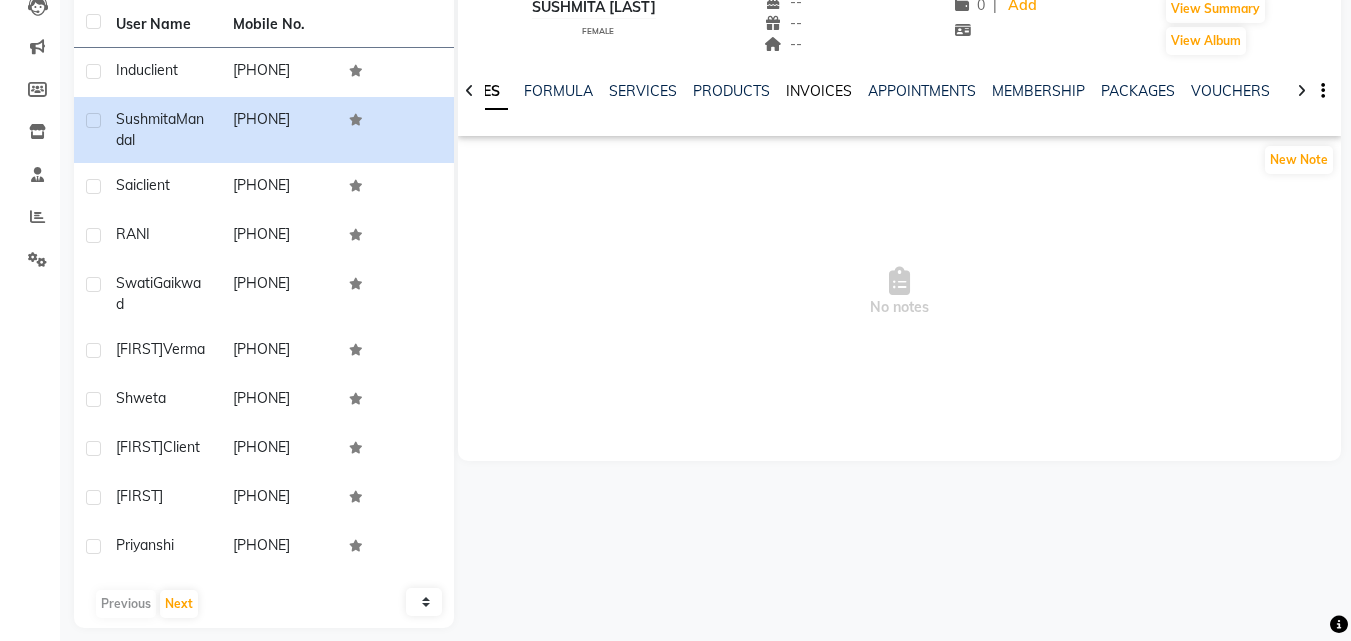 click on "INVOICES" 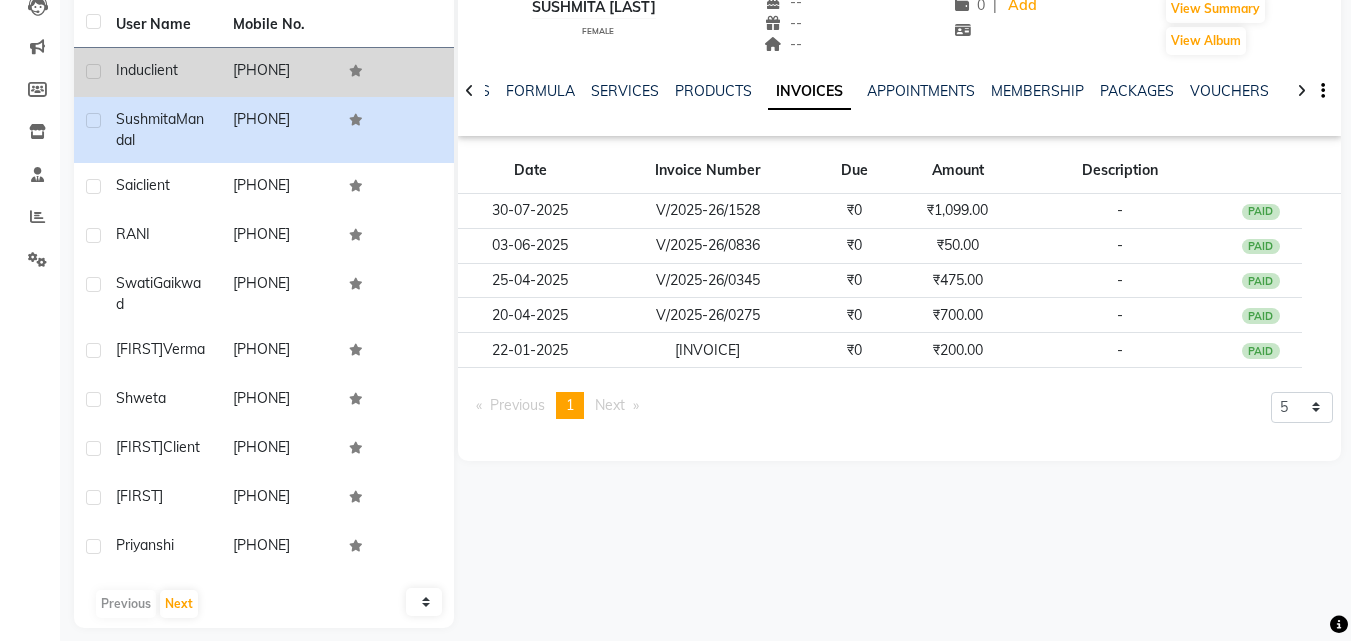 click on "[PHONE]" 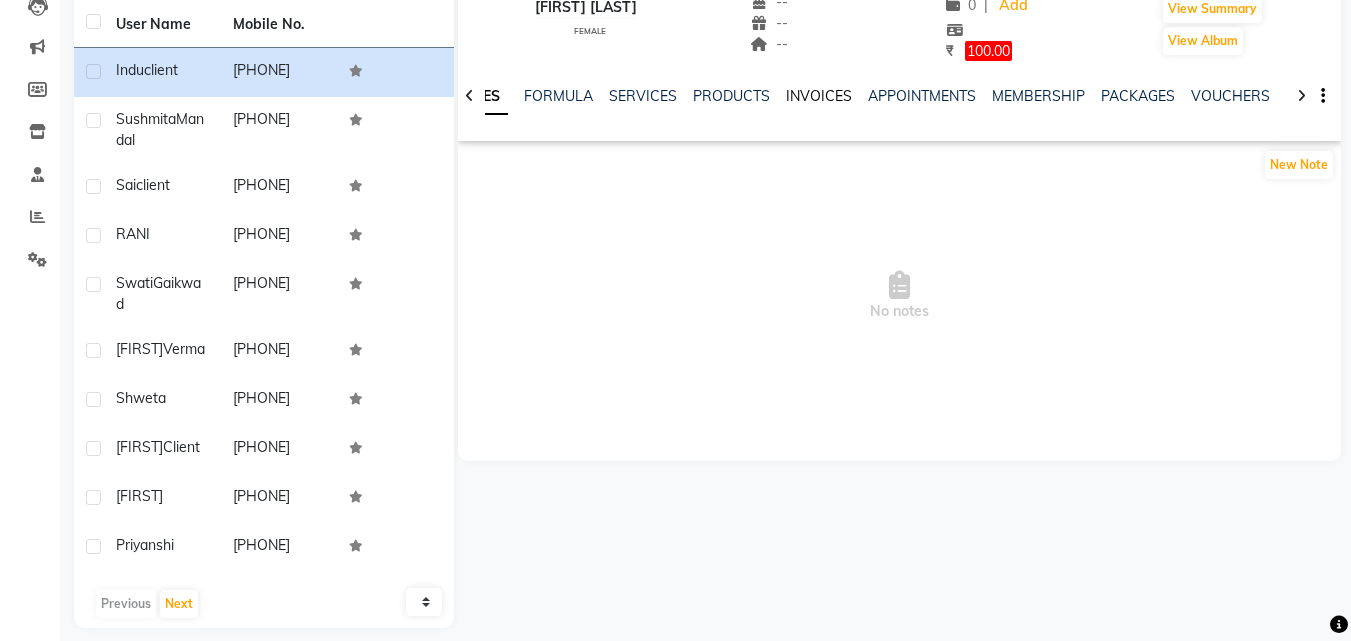 click on "INVOICES" 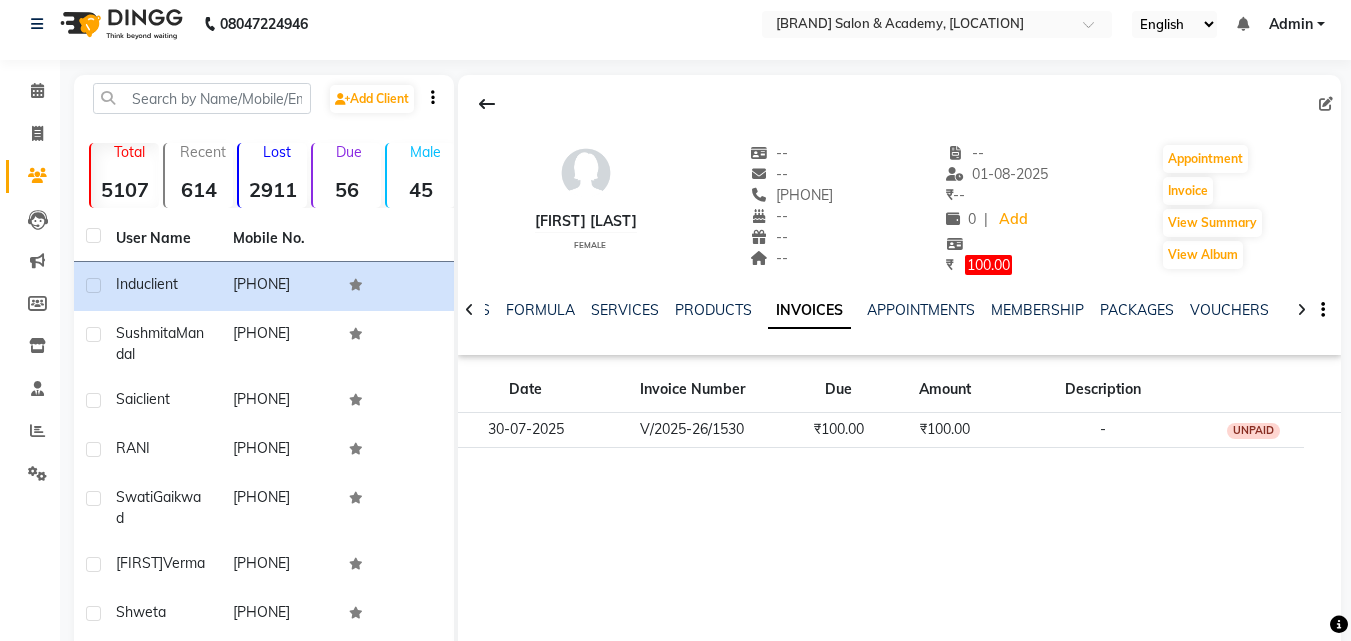 scroll, scrollTop: 0, scrollLeft: 0, axis: both 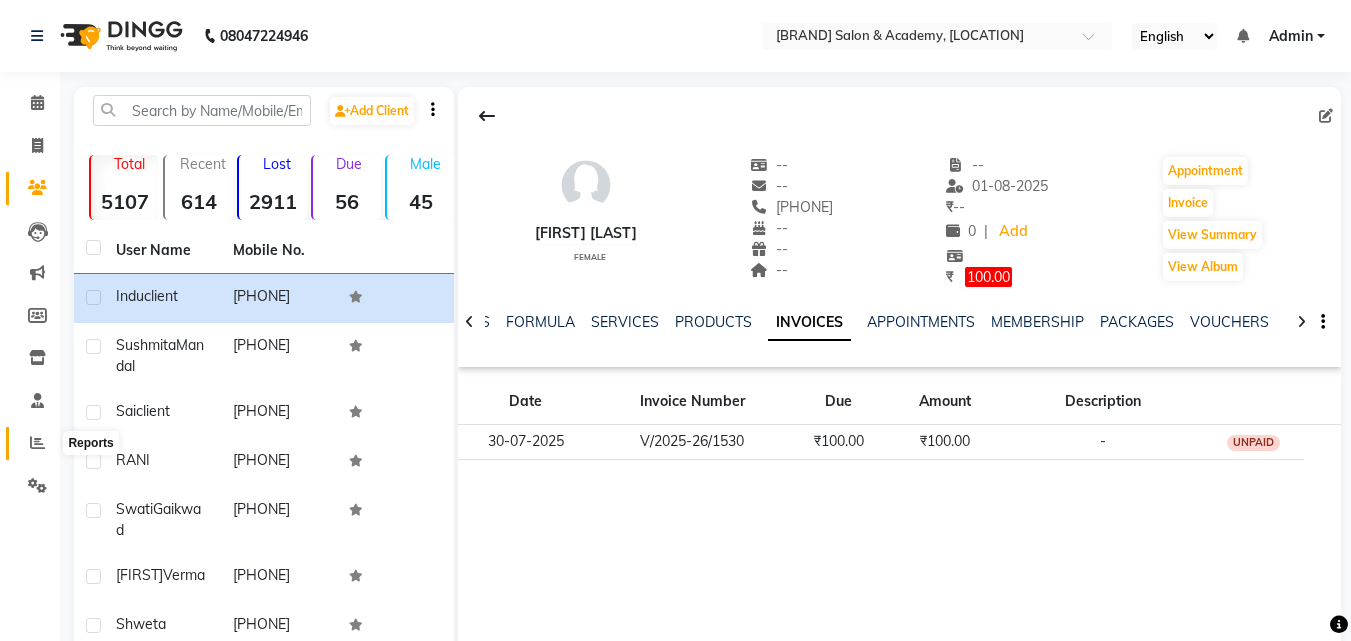 click 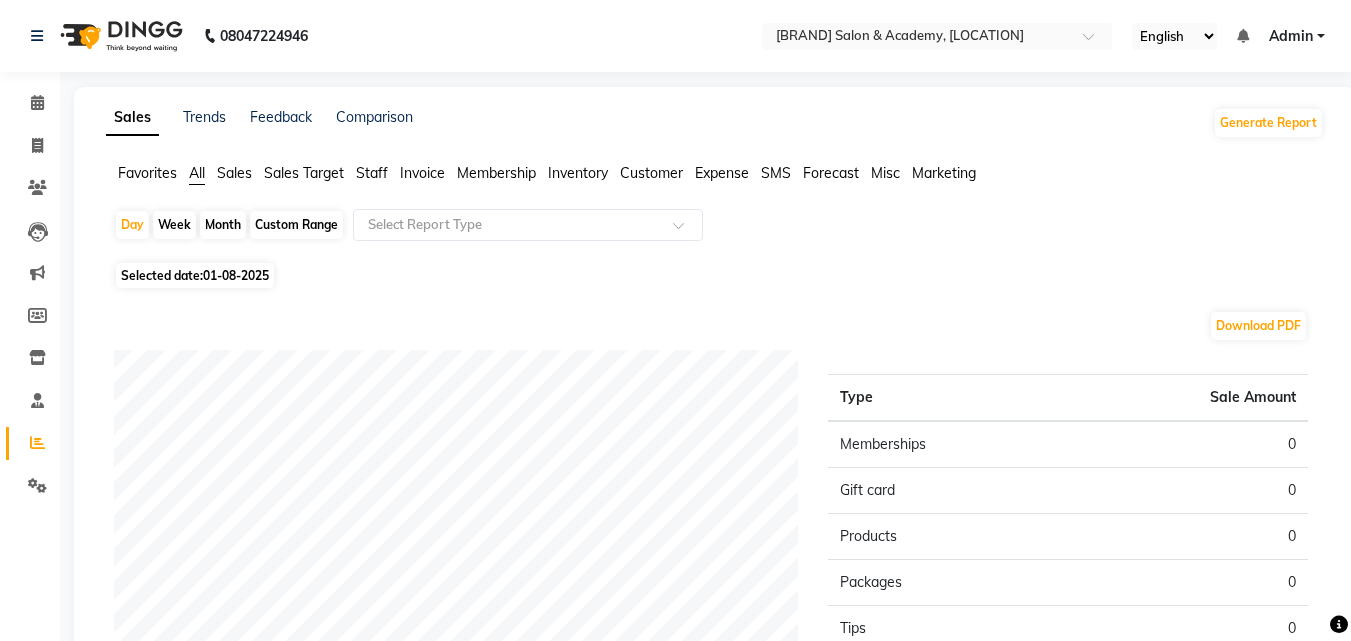click on "01-08-2025" 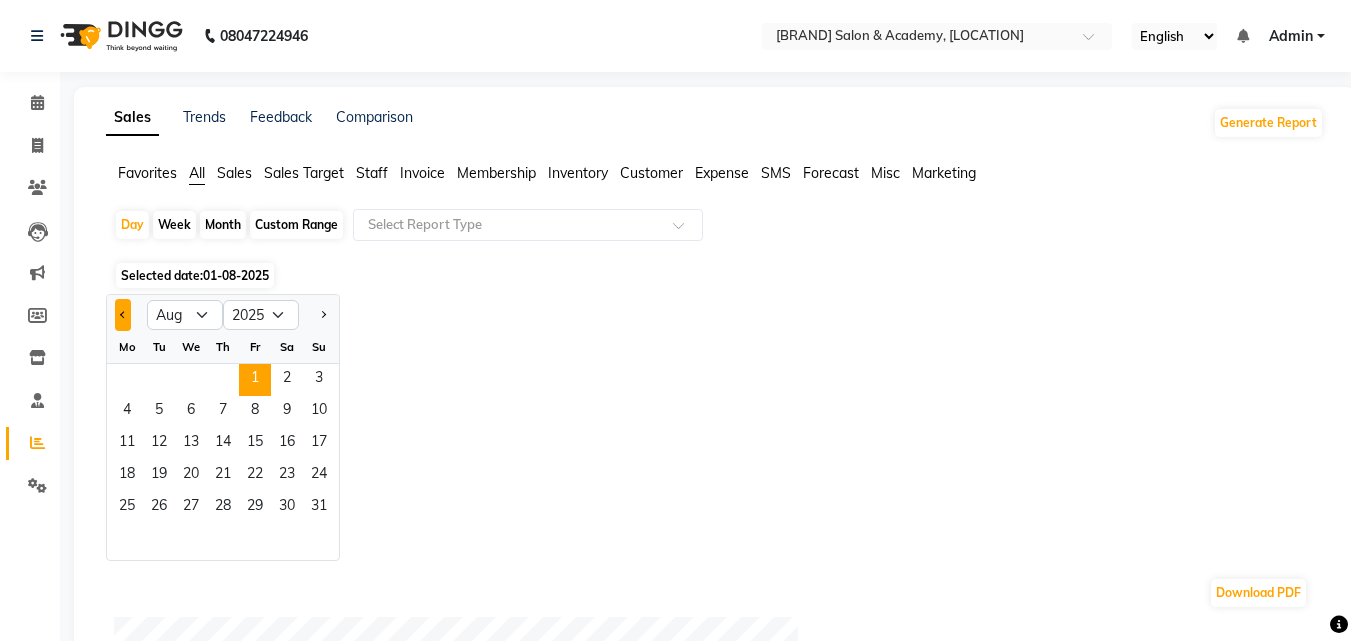 click 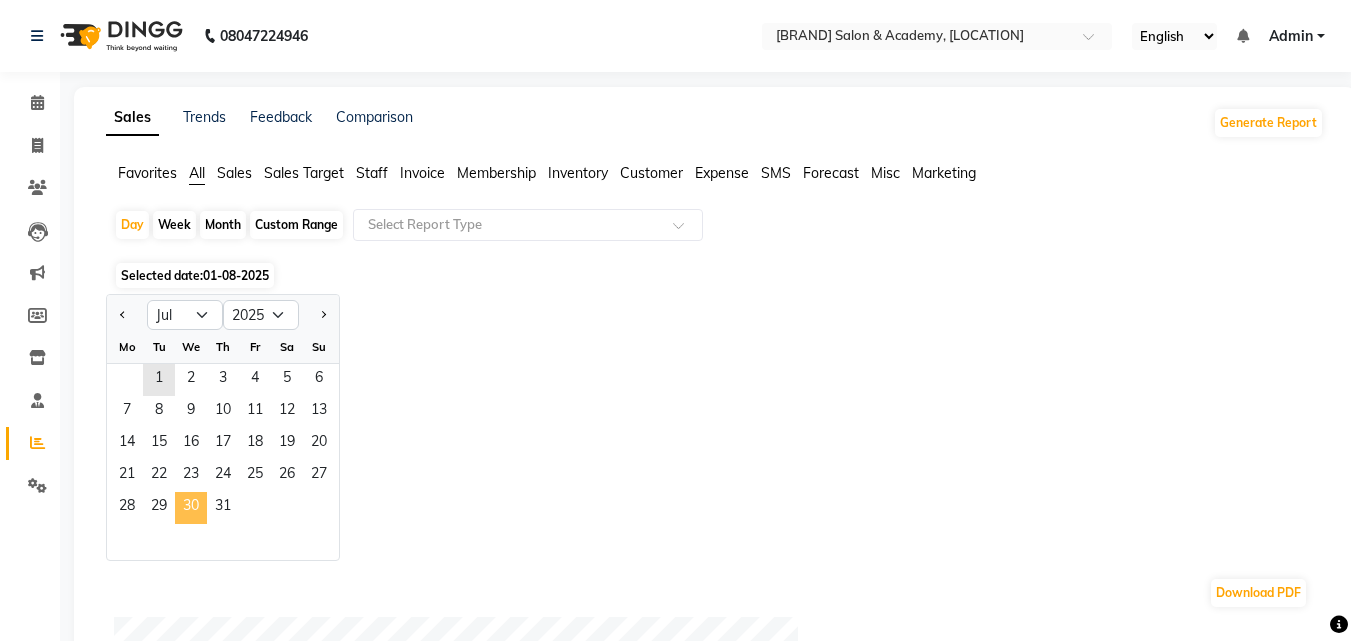 click on "30" 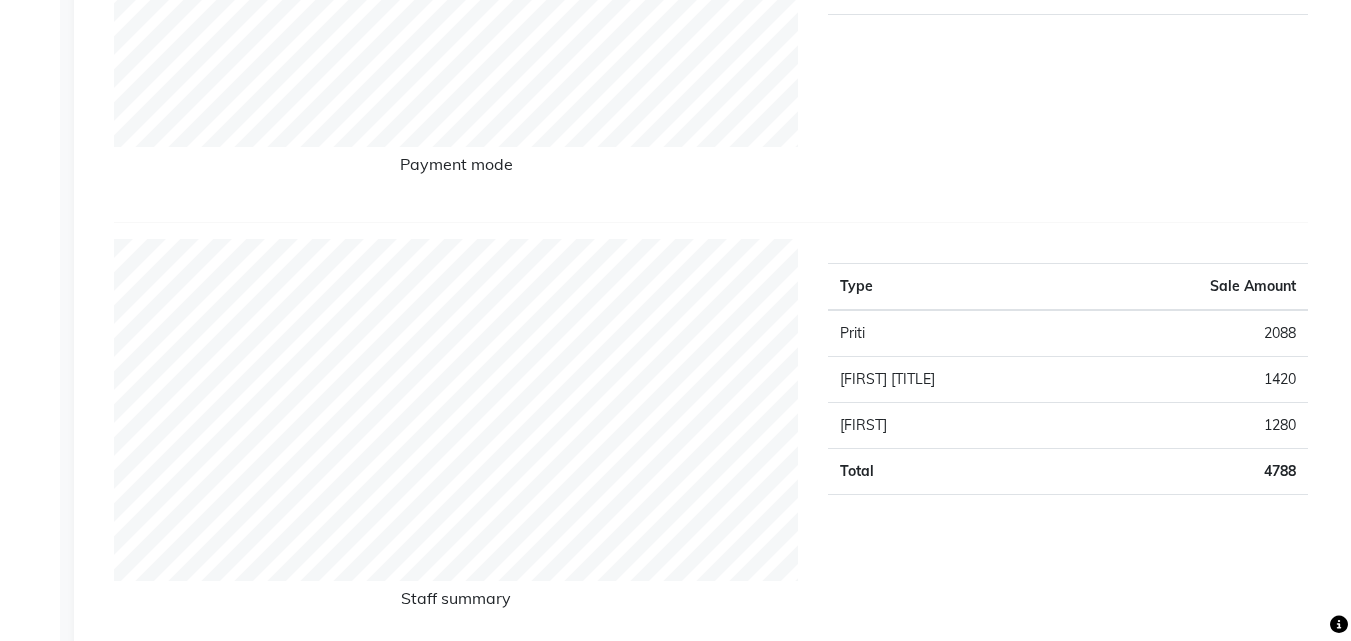 scroll, scrollTop: 560, scrollLeft: 0, axis: vertical 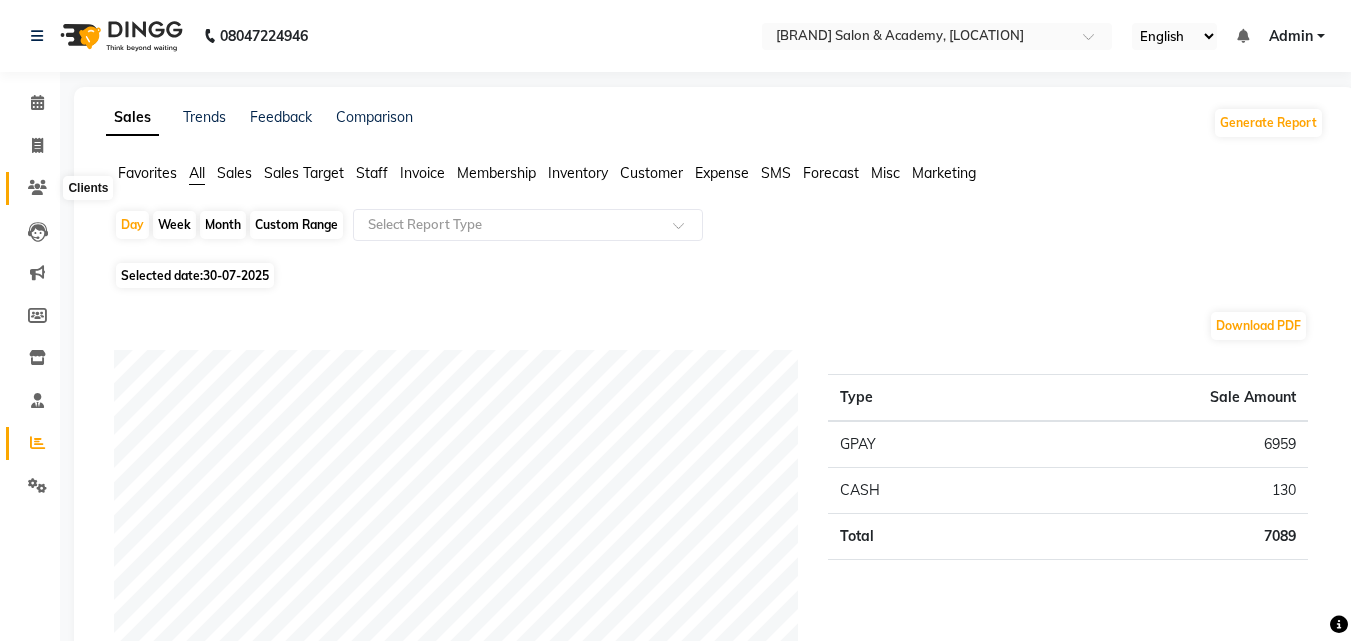 click 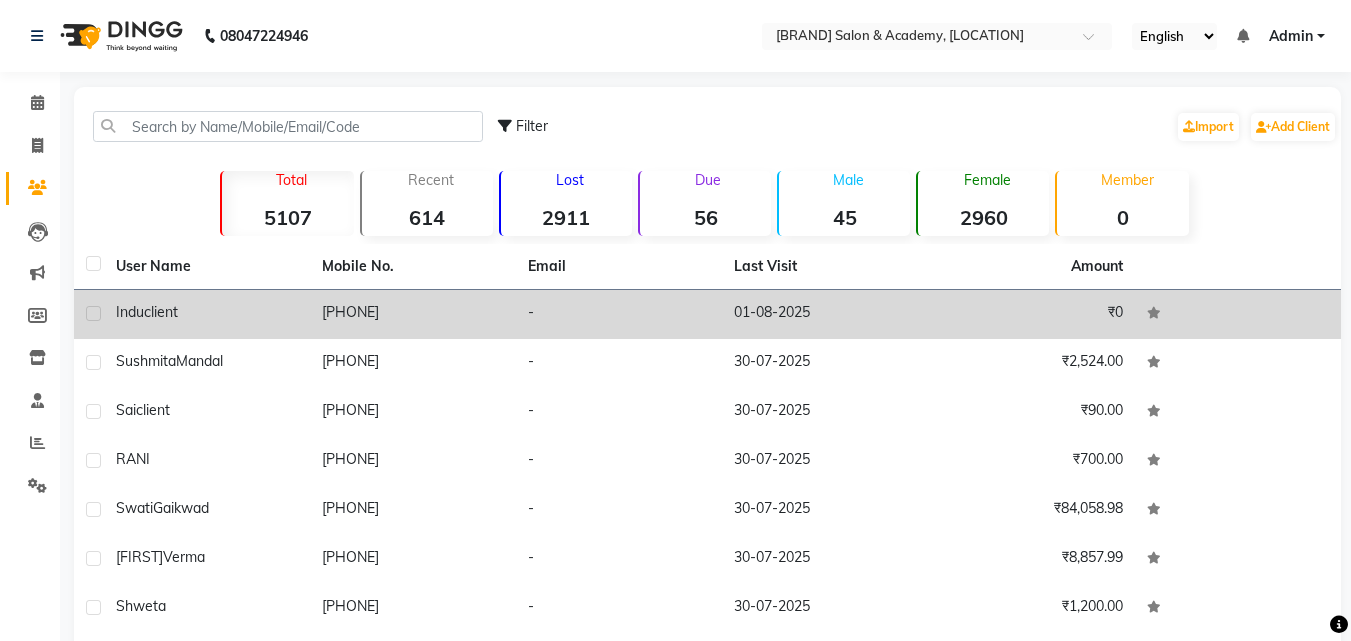 click on "client" 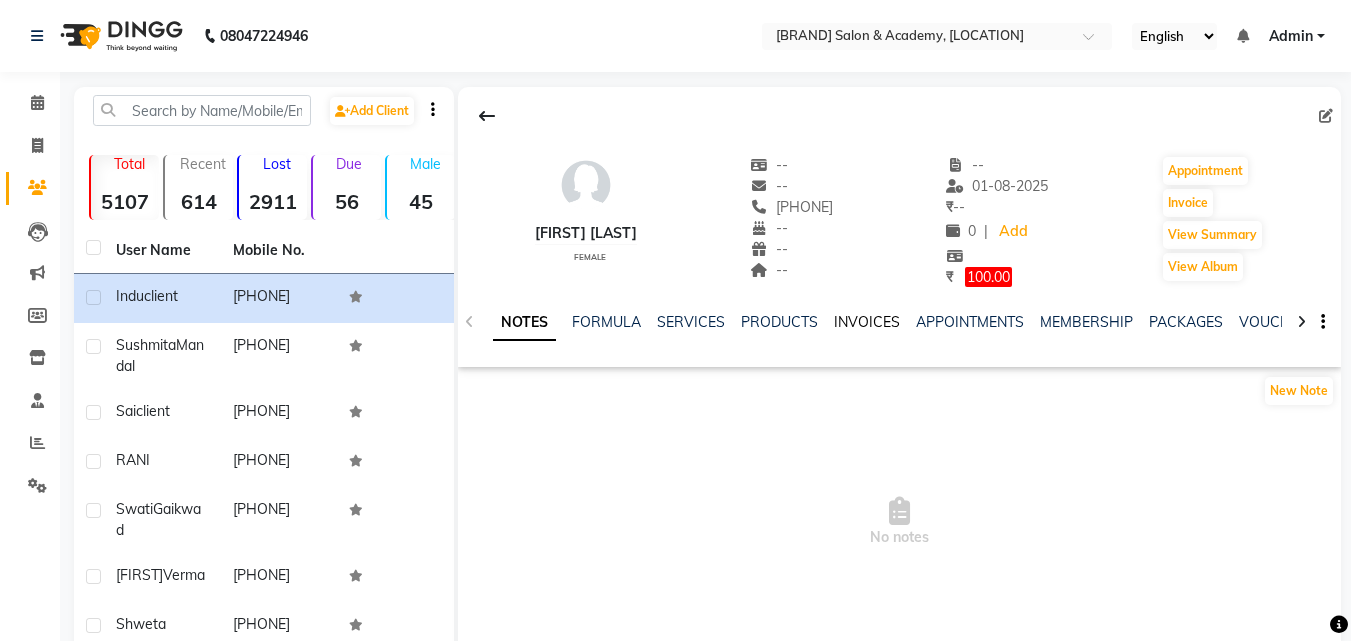 click on "INVOICES" 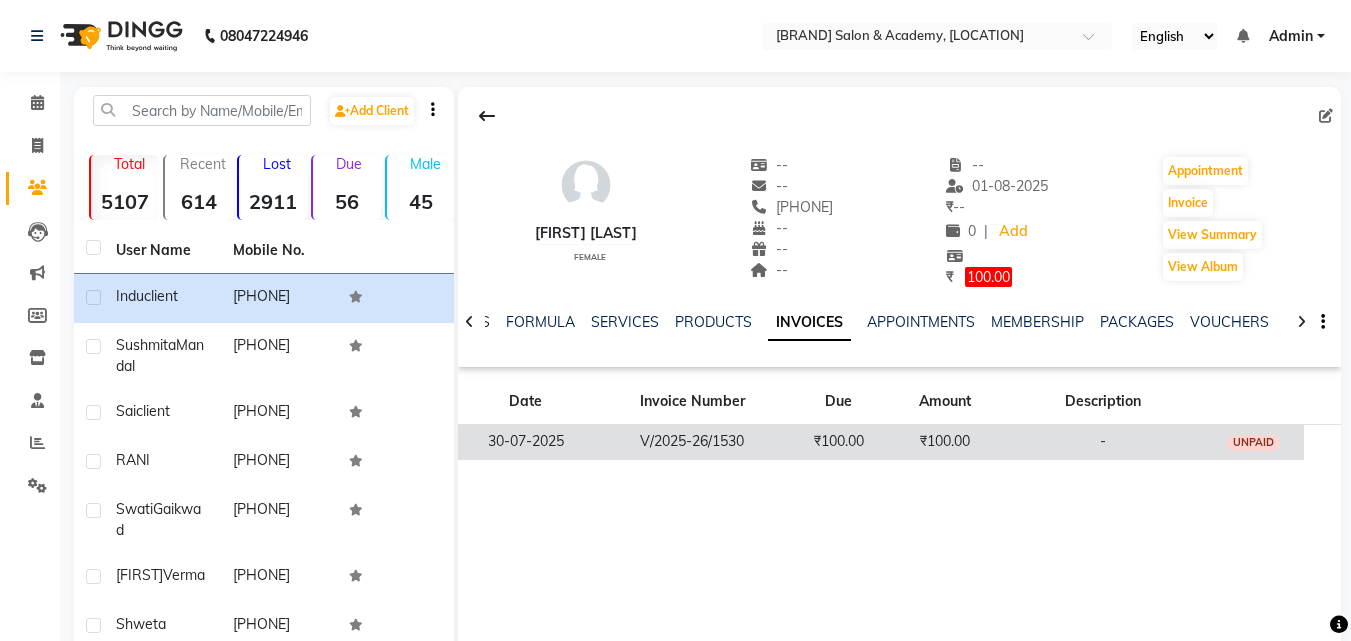 click on "₹100.00" 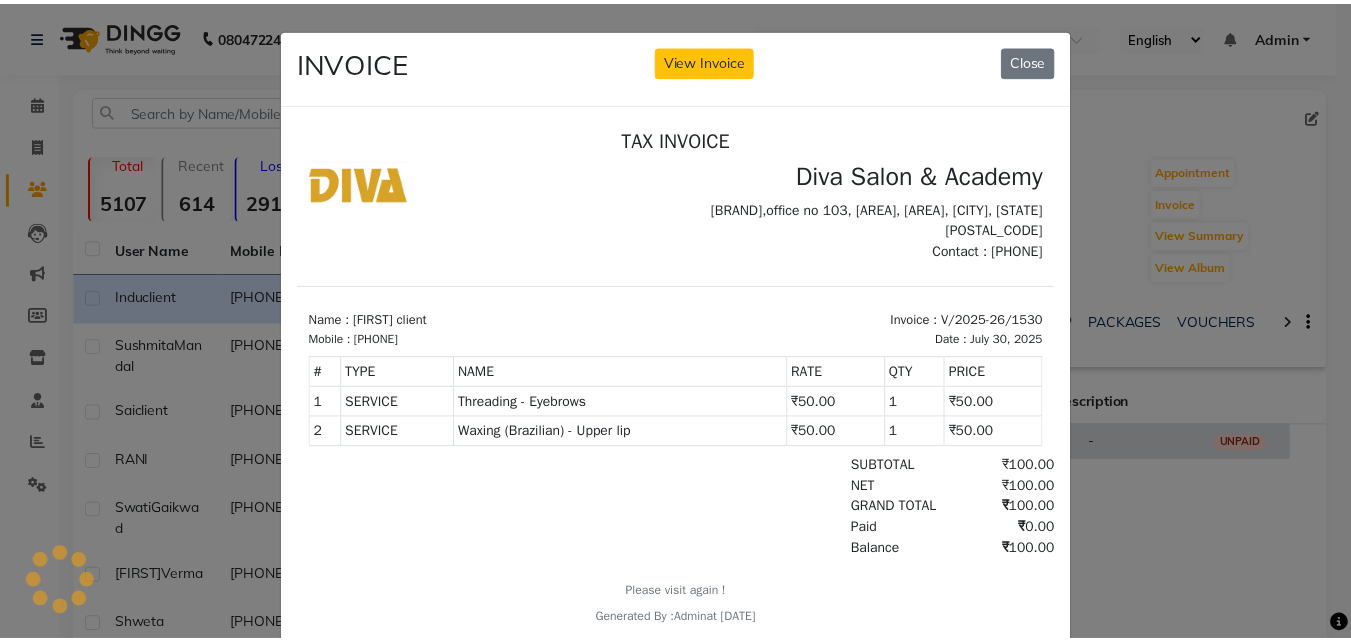 scroll, scrollTop: 0, scrollLeft: 0, axis: both 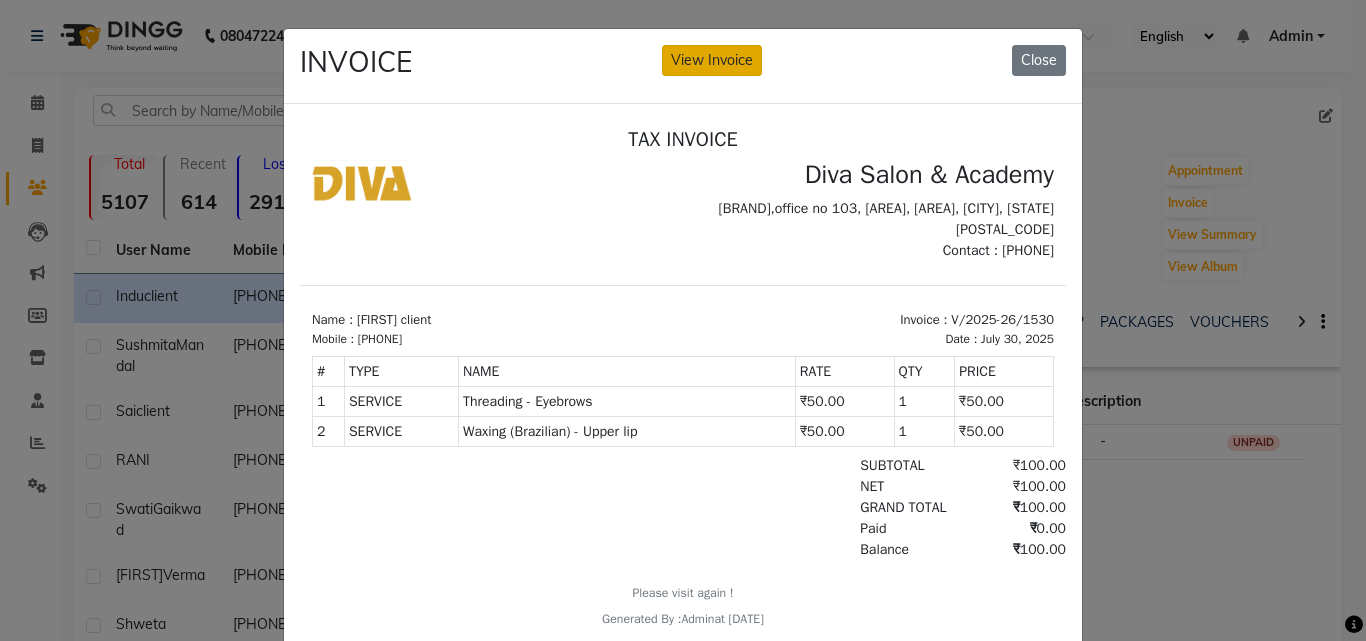 click on "View Invoice" 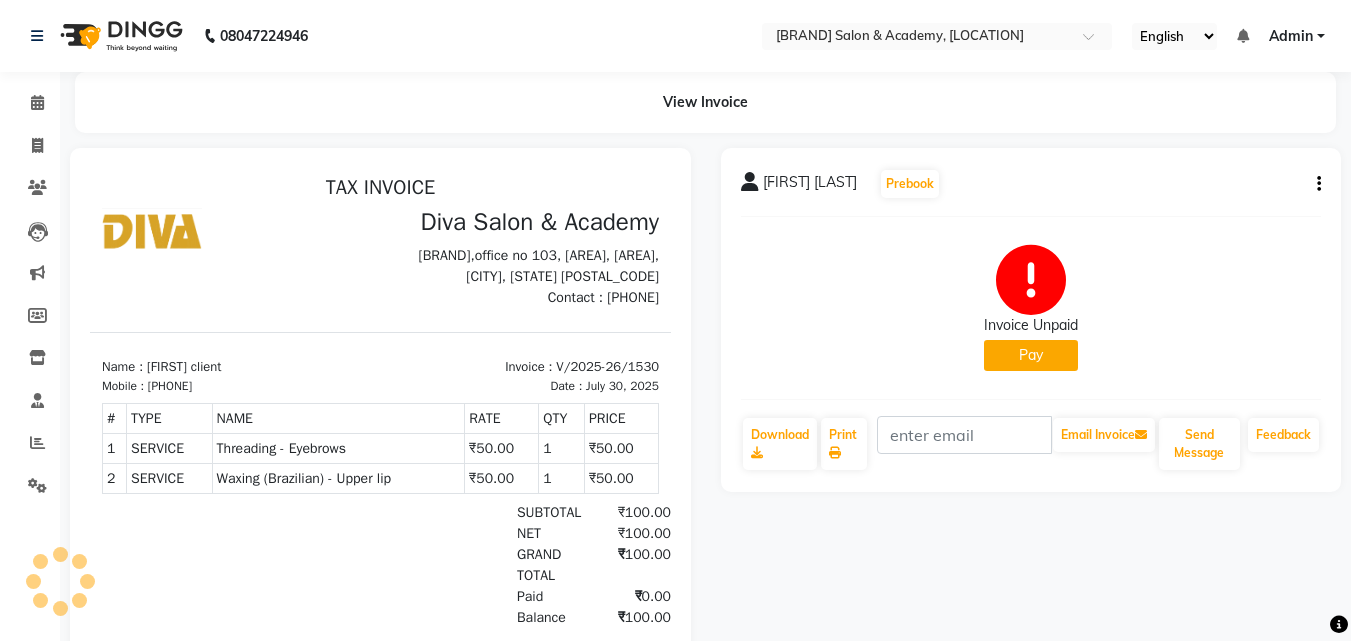 scroll, scrollTop: 0, scrollLeft: 0, axis: both 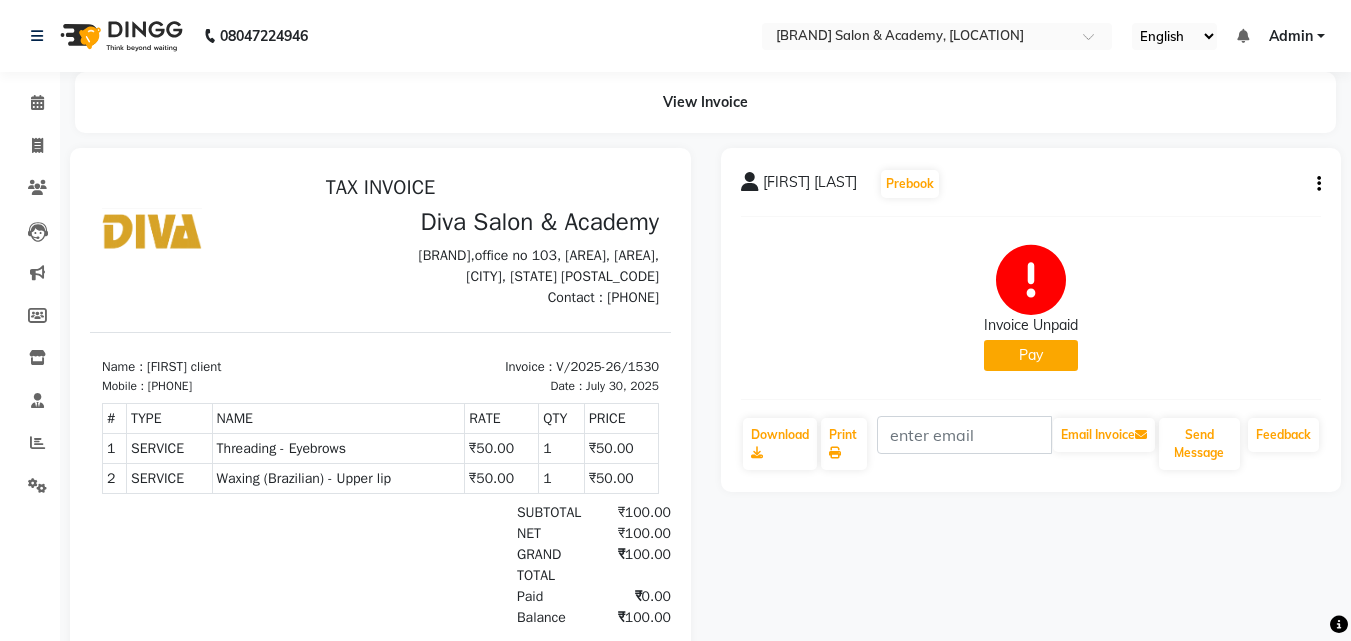 click on "Pay" 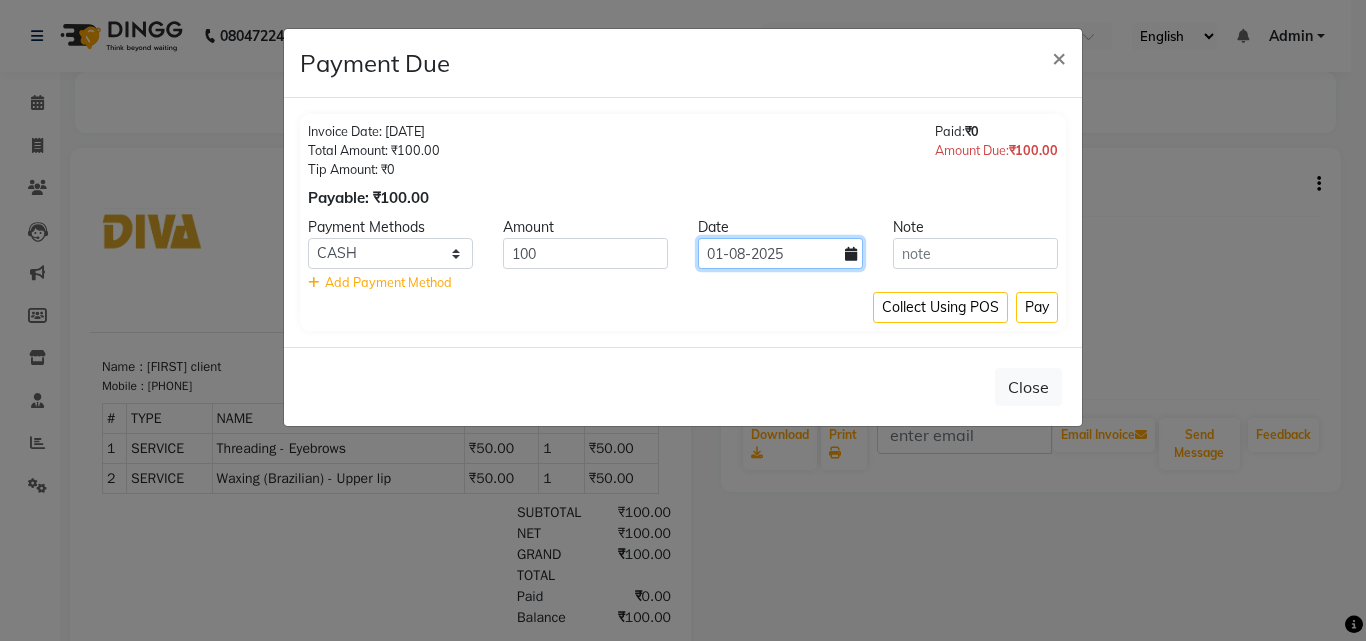 click on "01-08-2025" 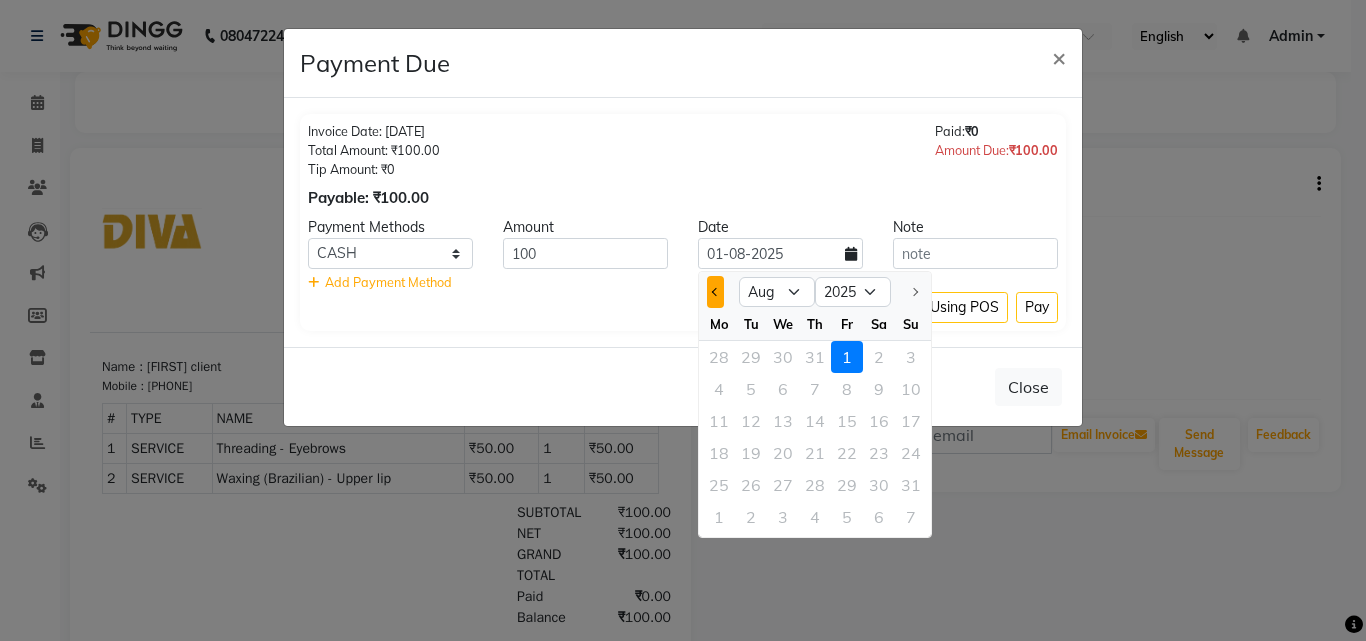 click 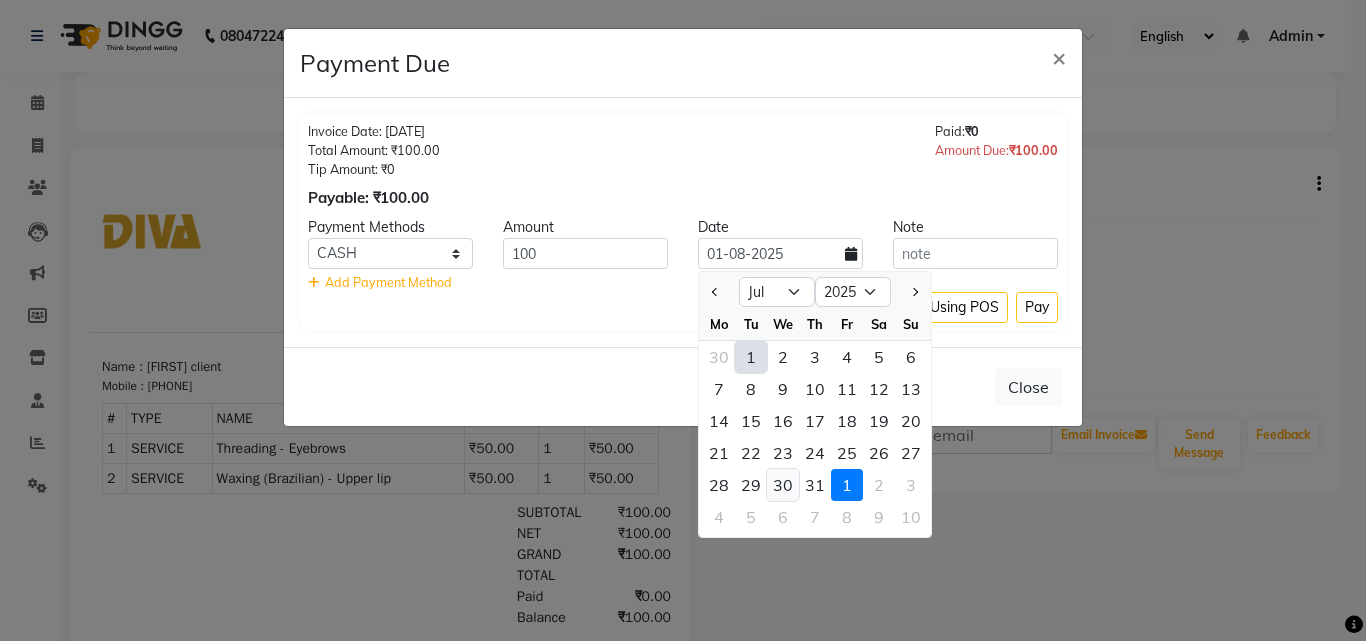 click on "30" 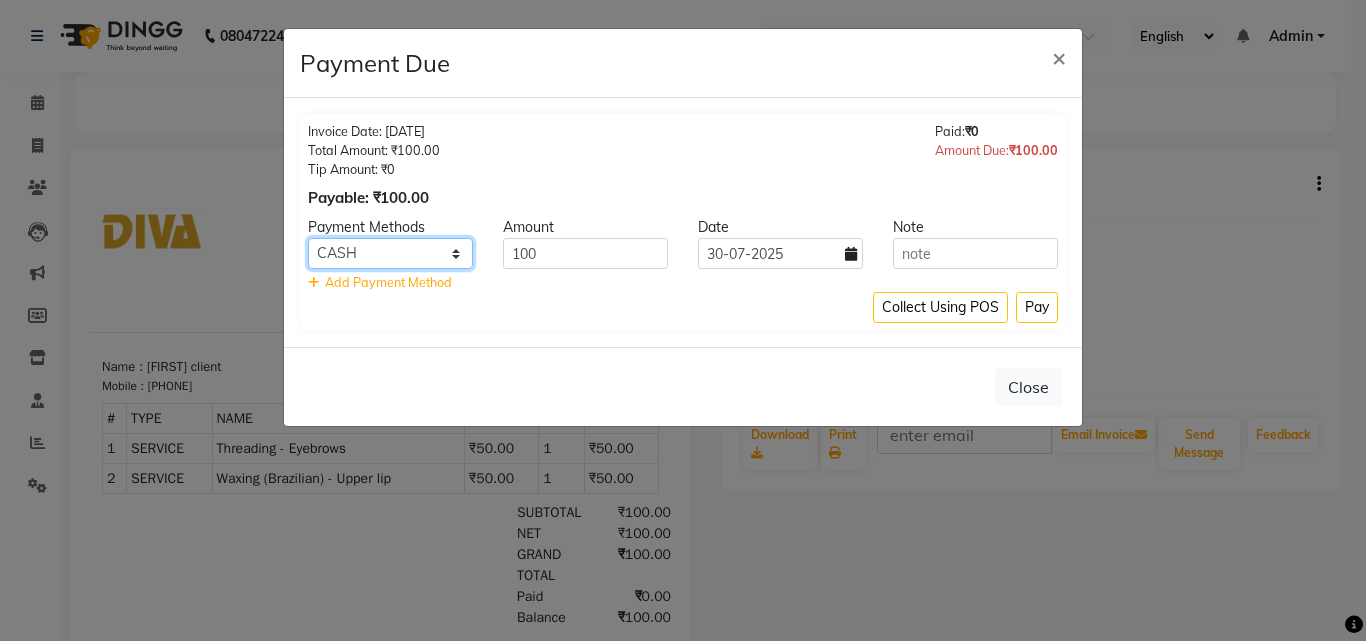 click on "GPay CASH BharatPay Visa Card CARD Bank UPI ONLINE PhonePe Amount: 90 Note: Add Payment" 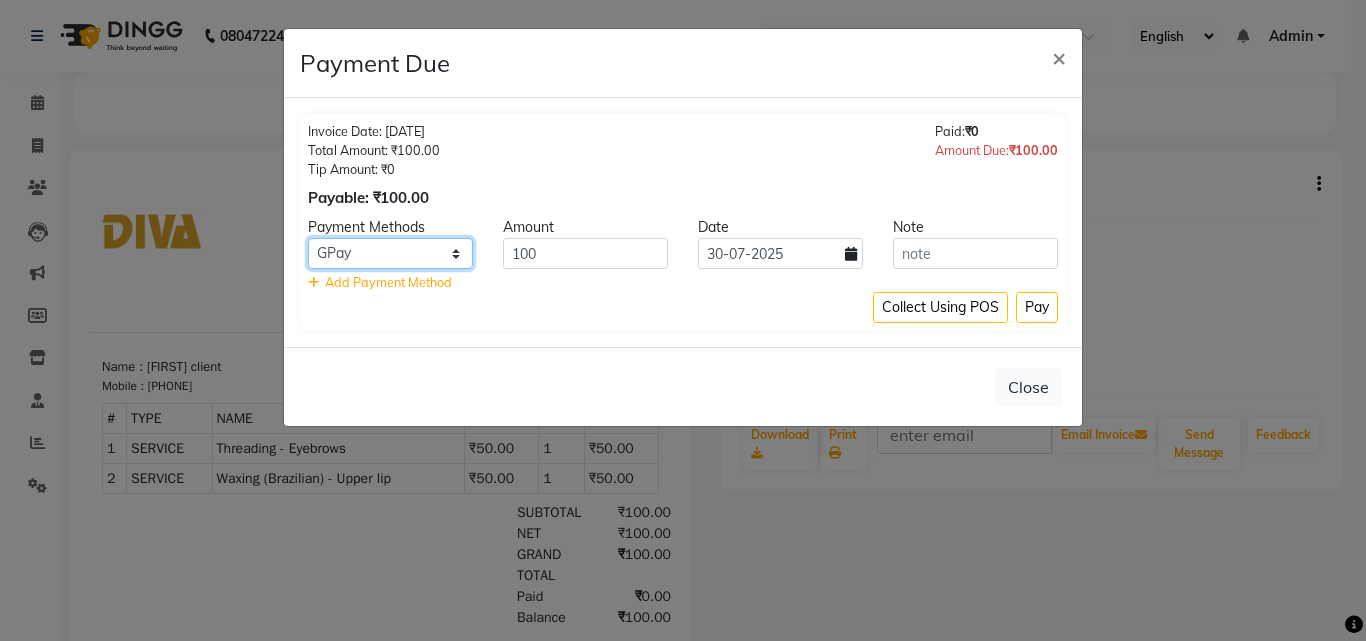 click on "GPay CASH BharatPay Visa Card CARD Bank UPI ONLINE PhonePe Amount: 90 Note: Add Payment" 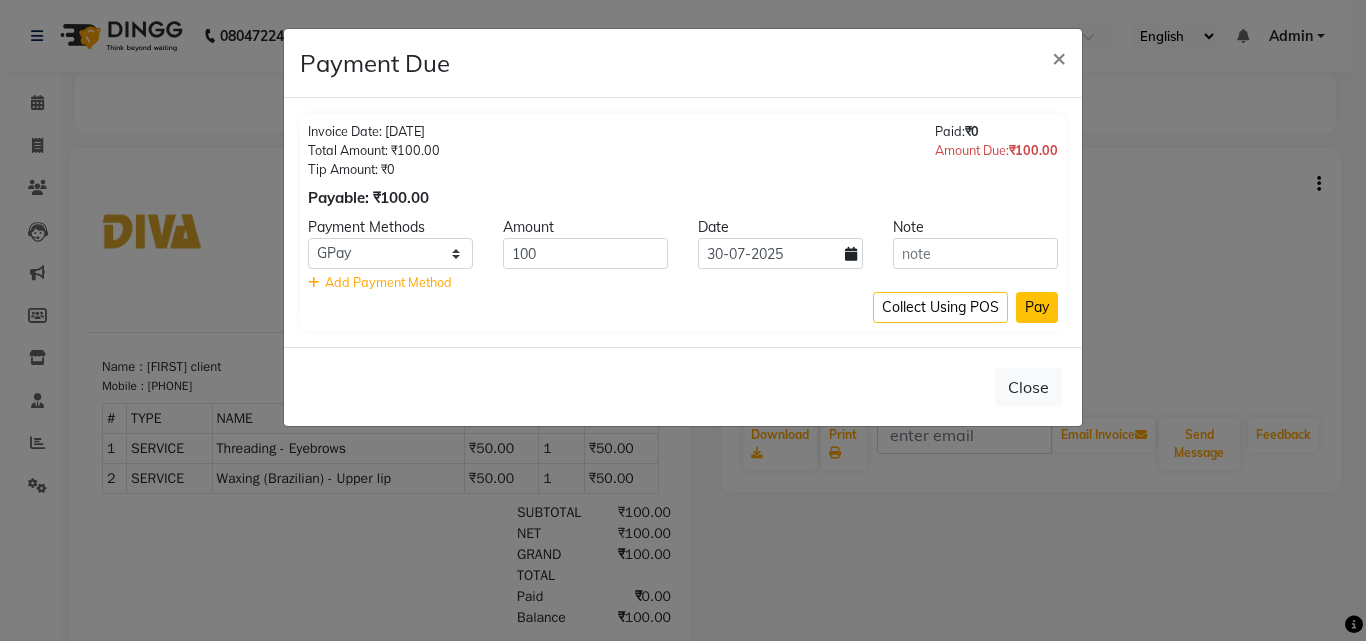 click on "Pay" 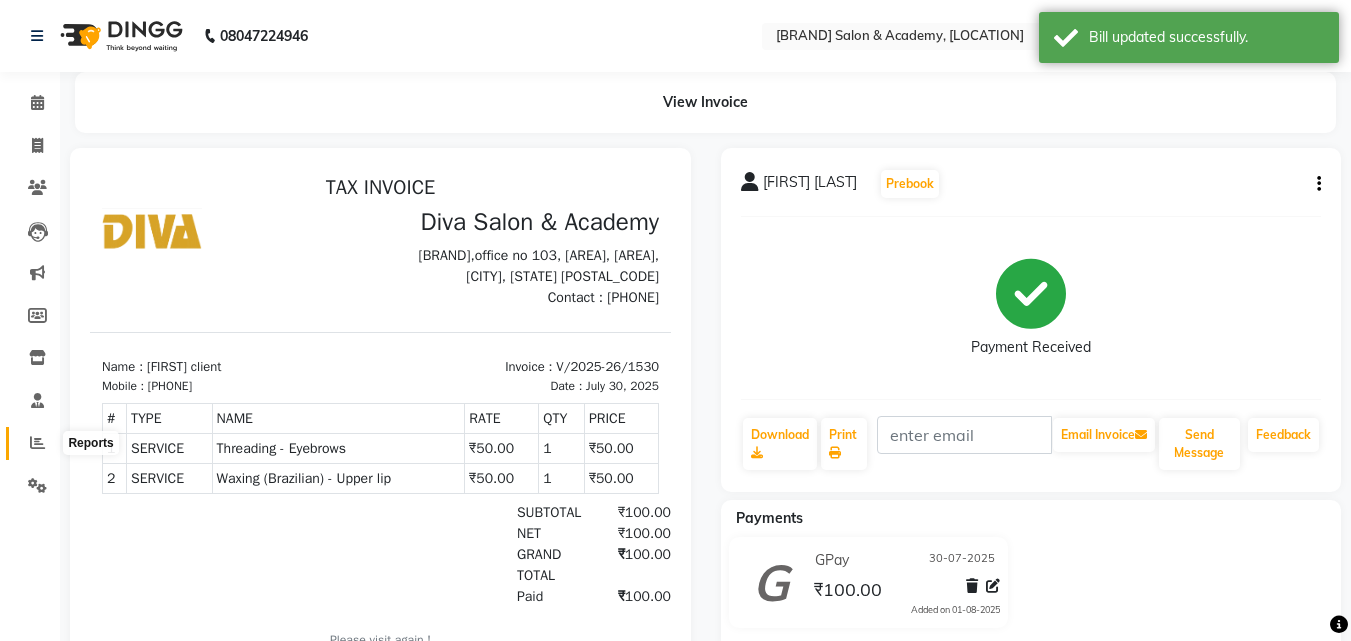 click 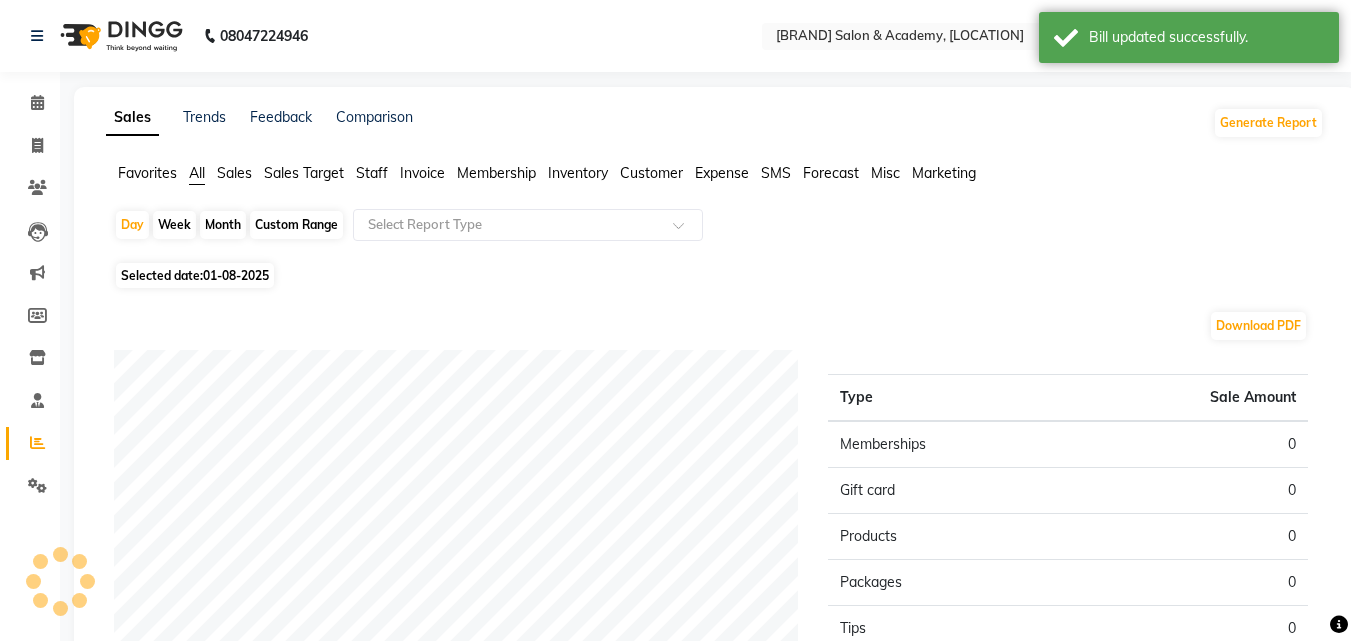 click on "01-08-2025" 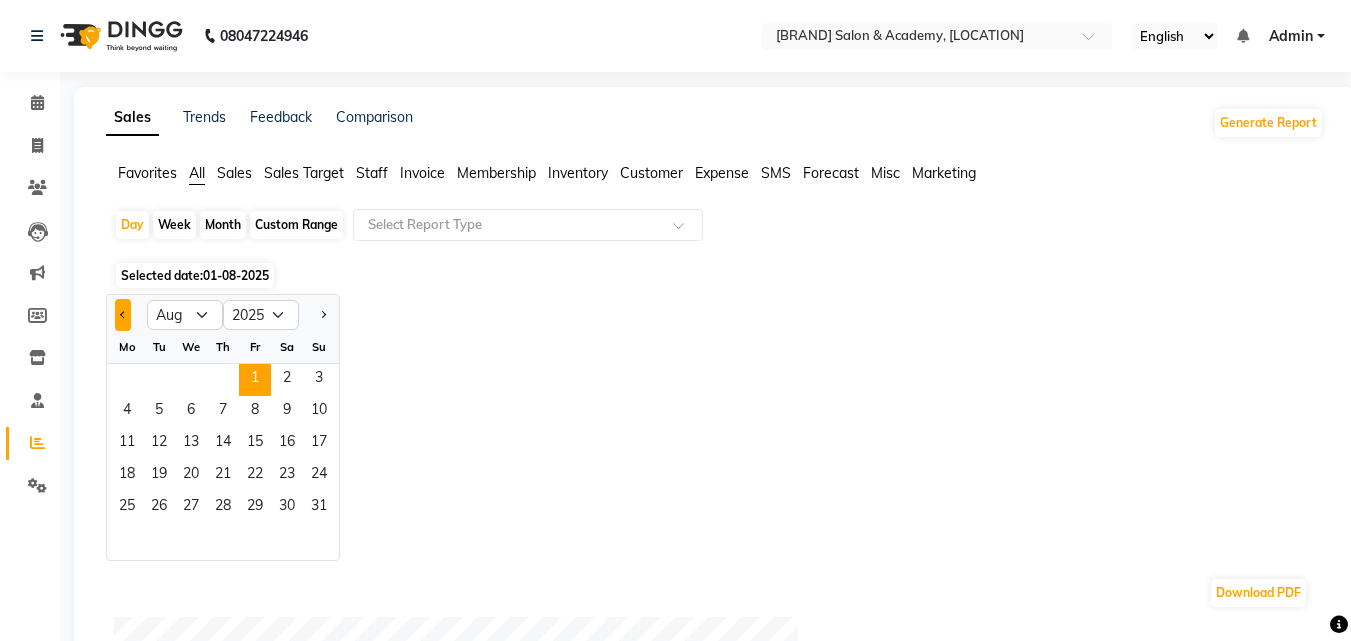 click 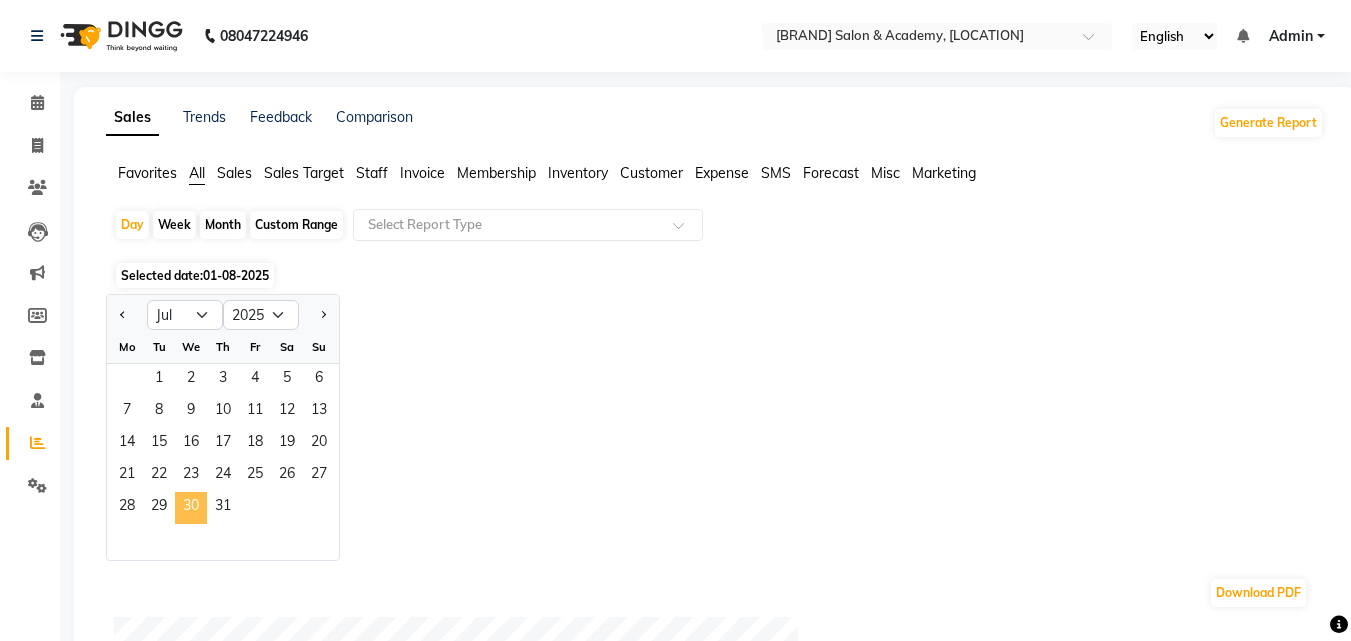 click on "30" 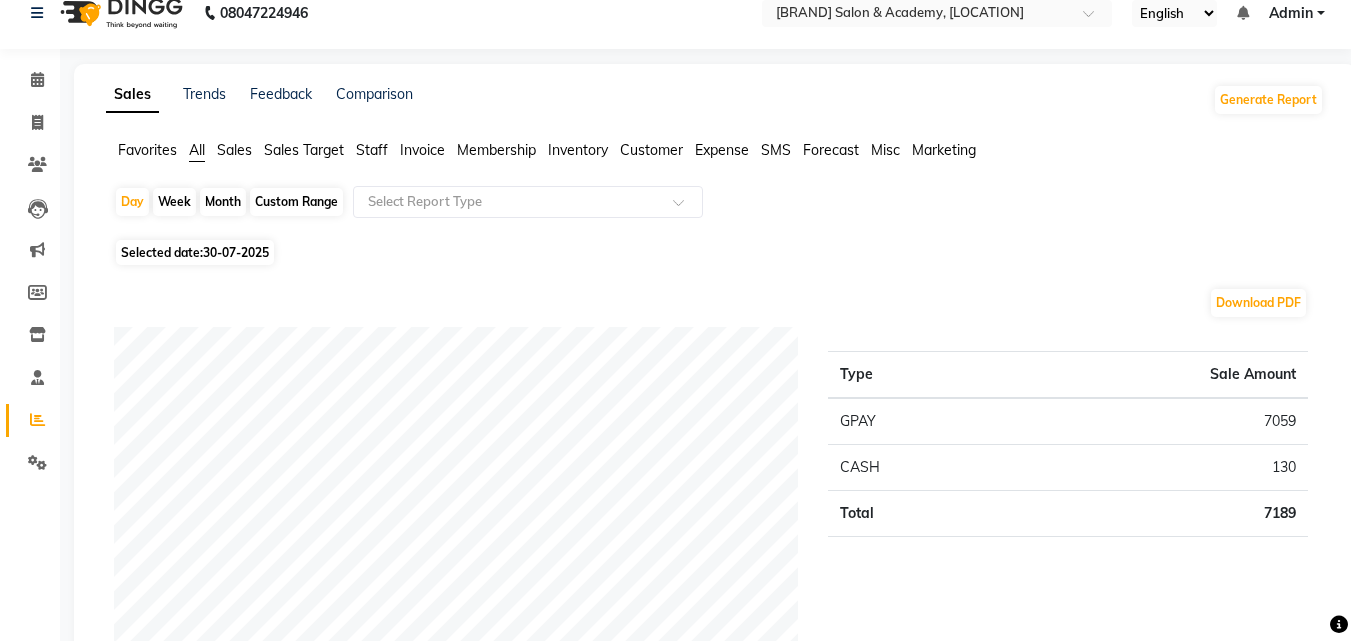 scroll, scrollTop: 0, scrollLeft: 0, axis: both 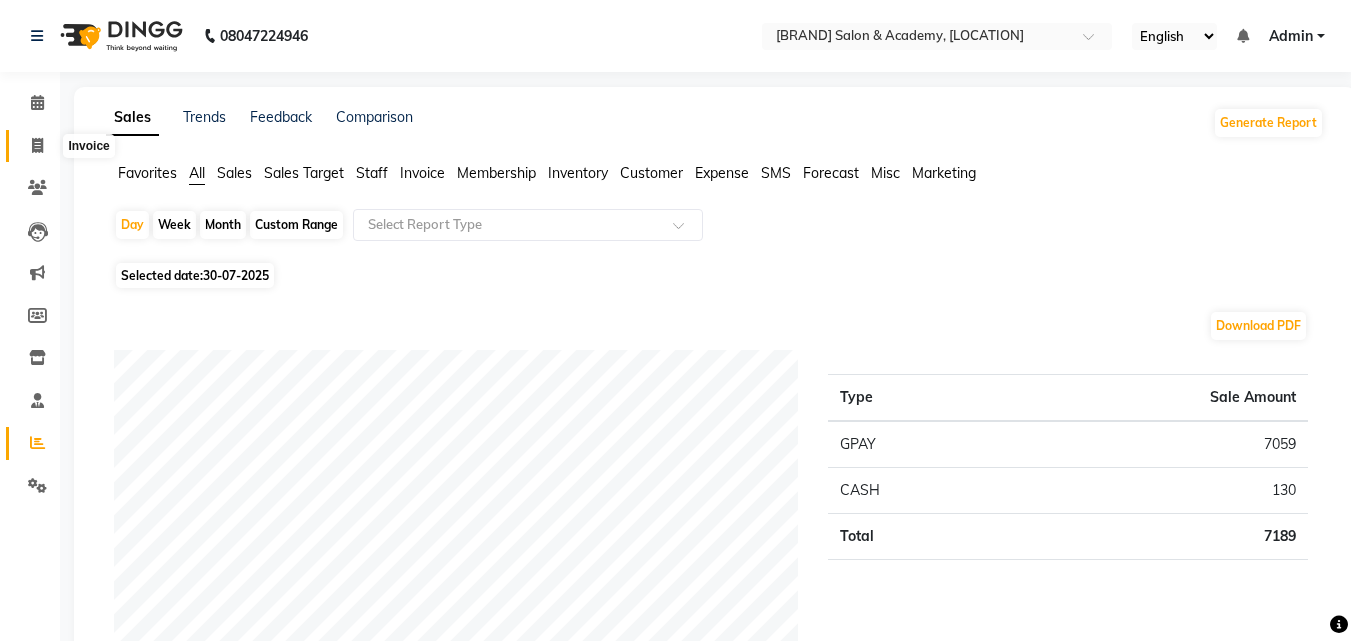 click 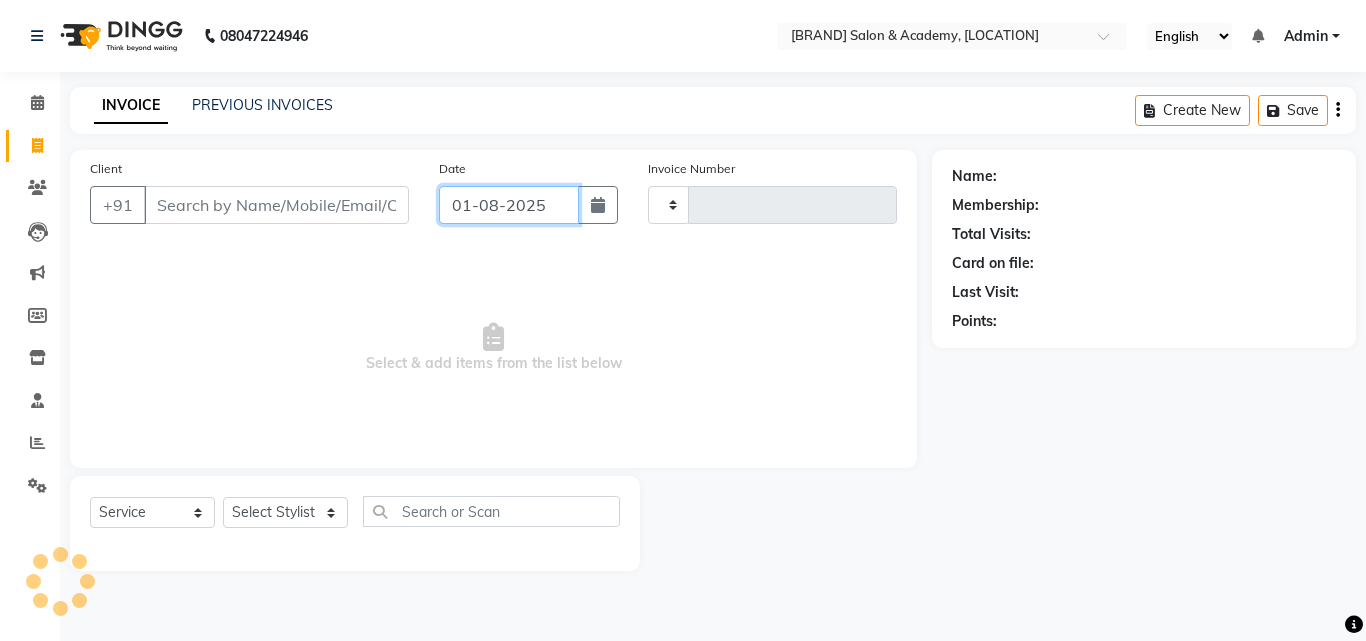 click on "01-08-2025" 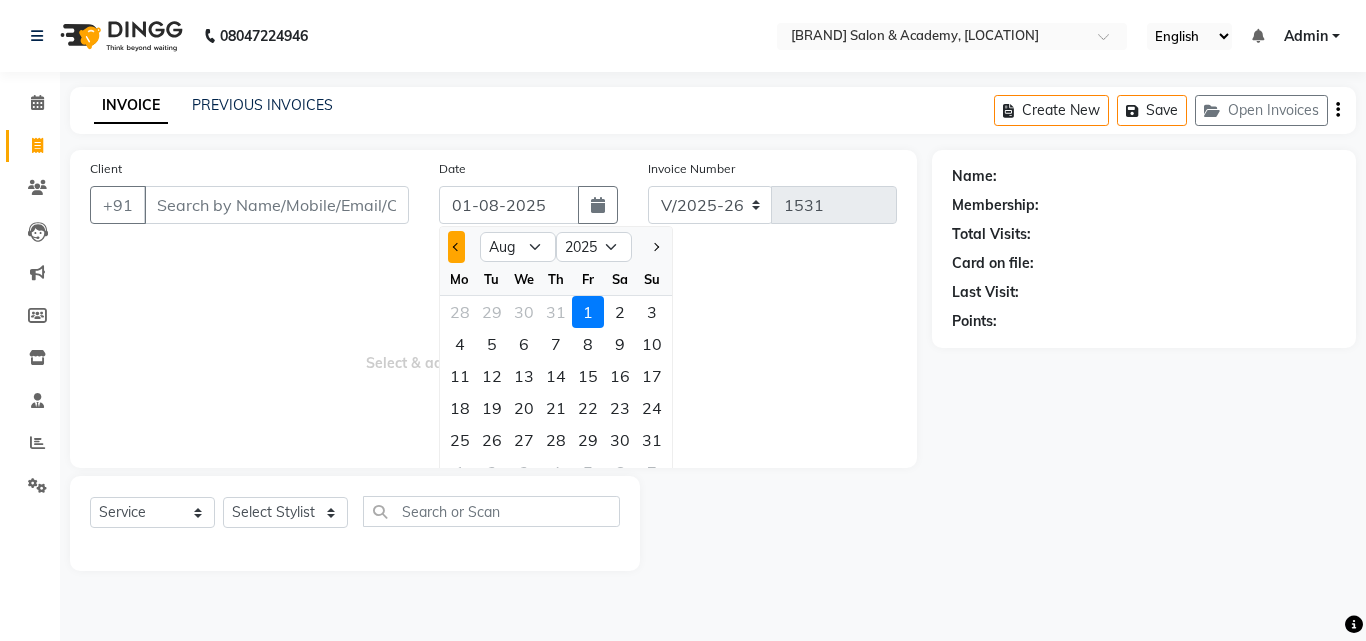 click 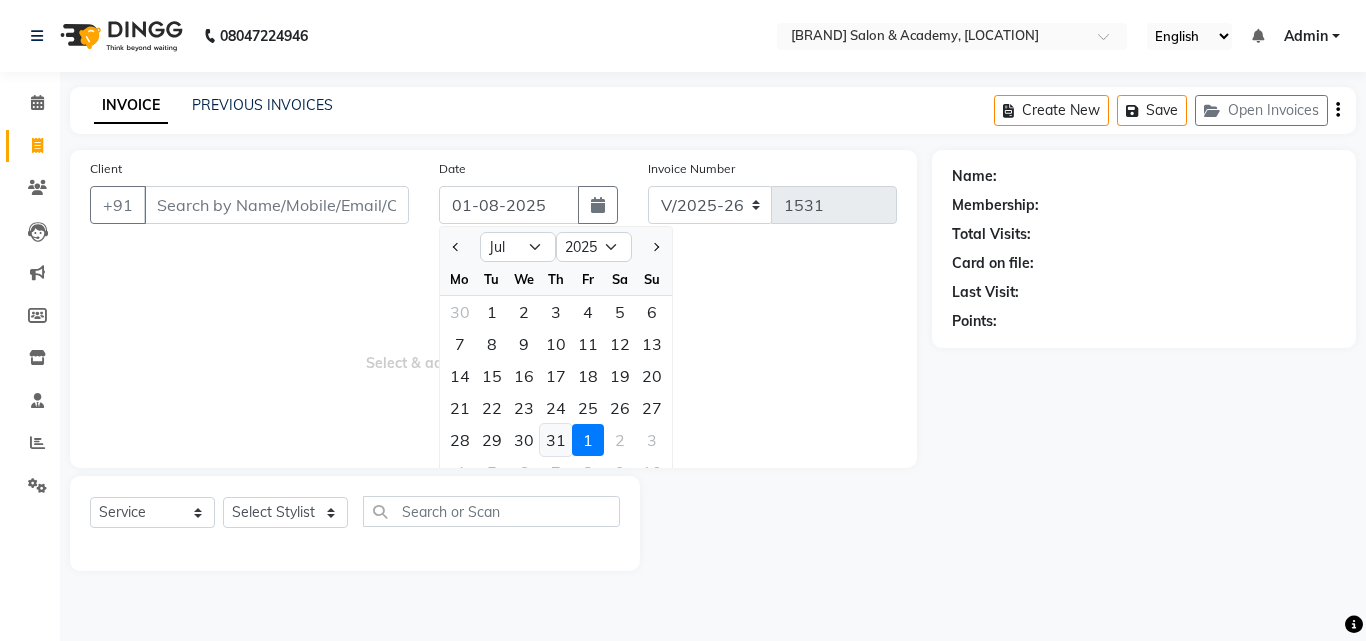 click on "31" 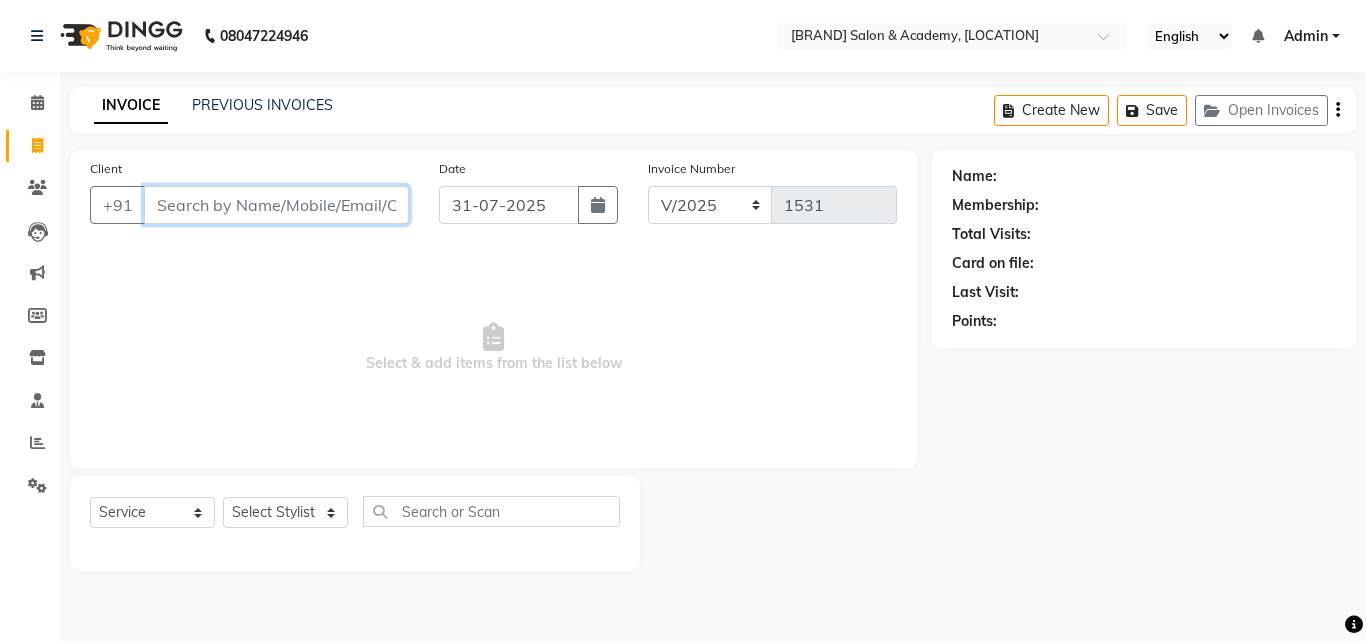 click on "Client" at bounding box center (276, 205) 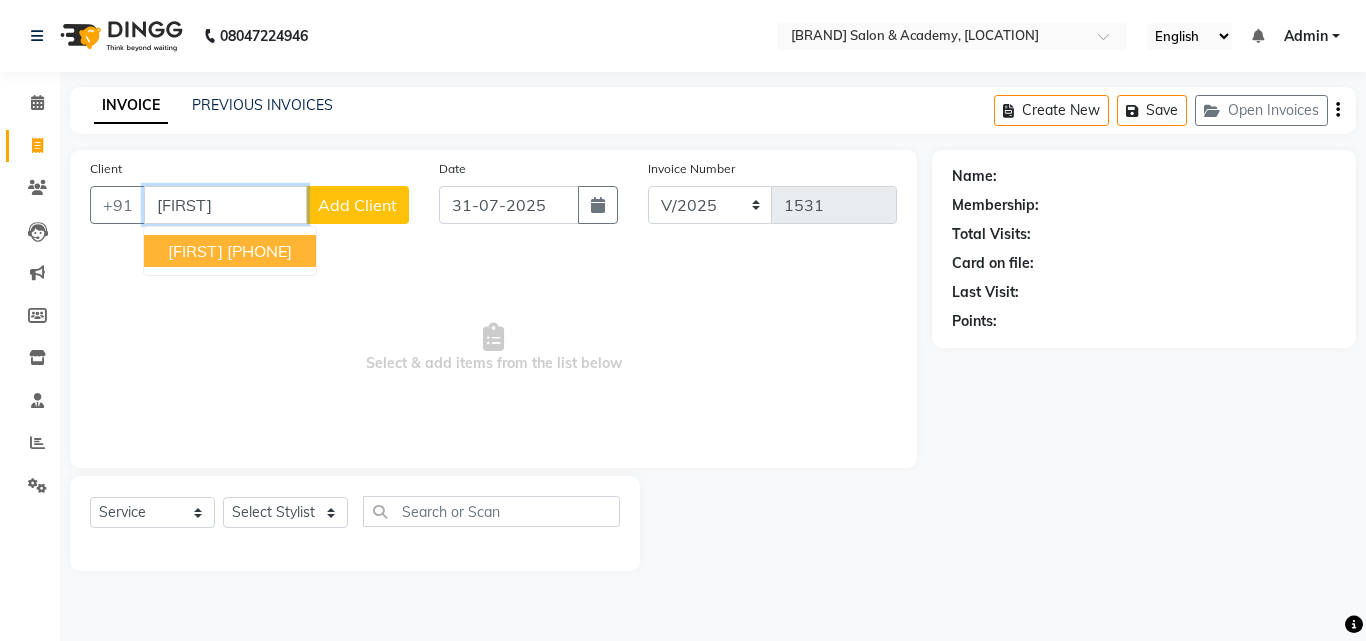 click on "[PHONE]" at bounding box center (259, 251) 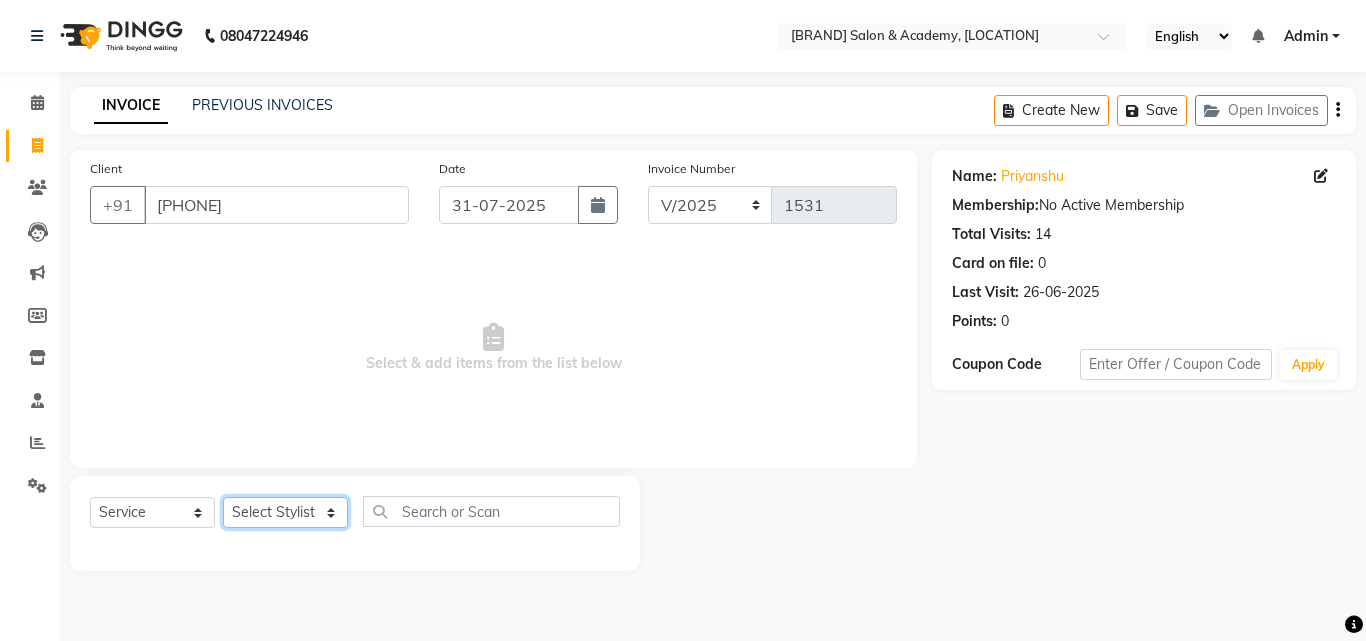 click on "Select Stylist [NAME] [NAME] [NAME] [NAME]" 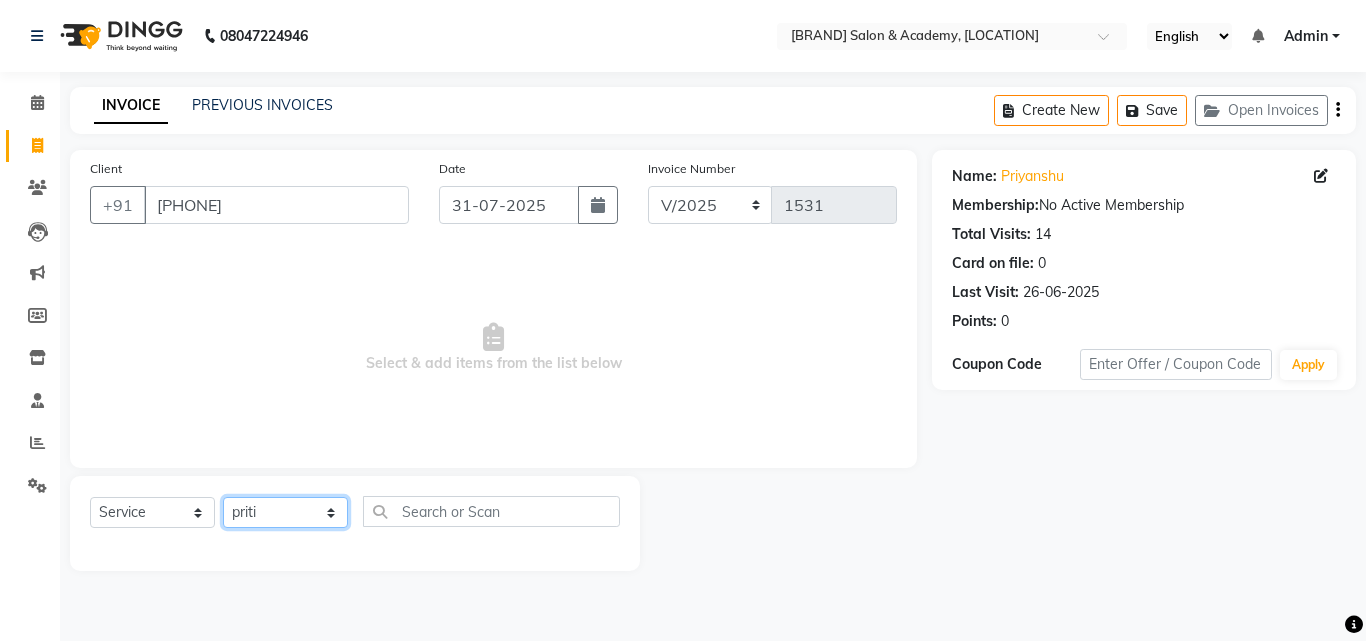 click on "Select Stylist [NAME] [NAME] [NAME] [NAME]" 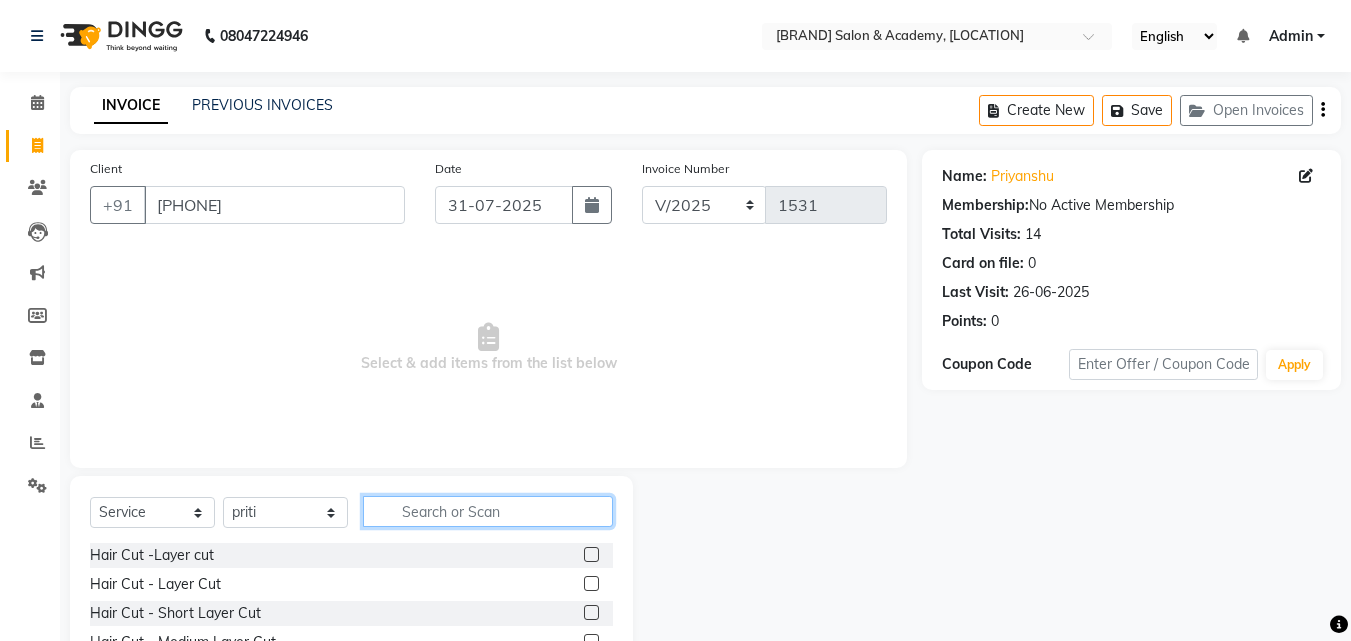 click 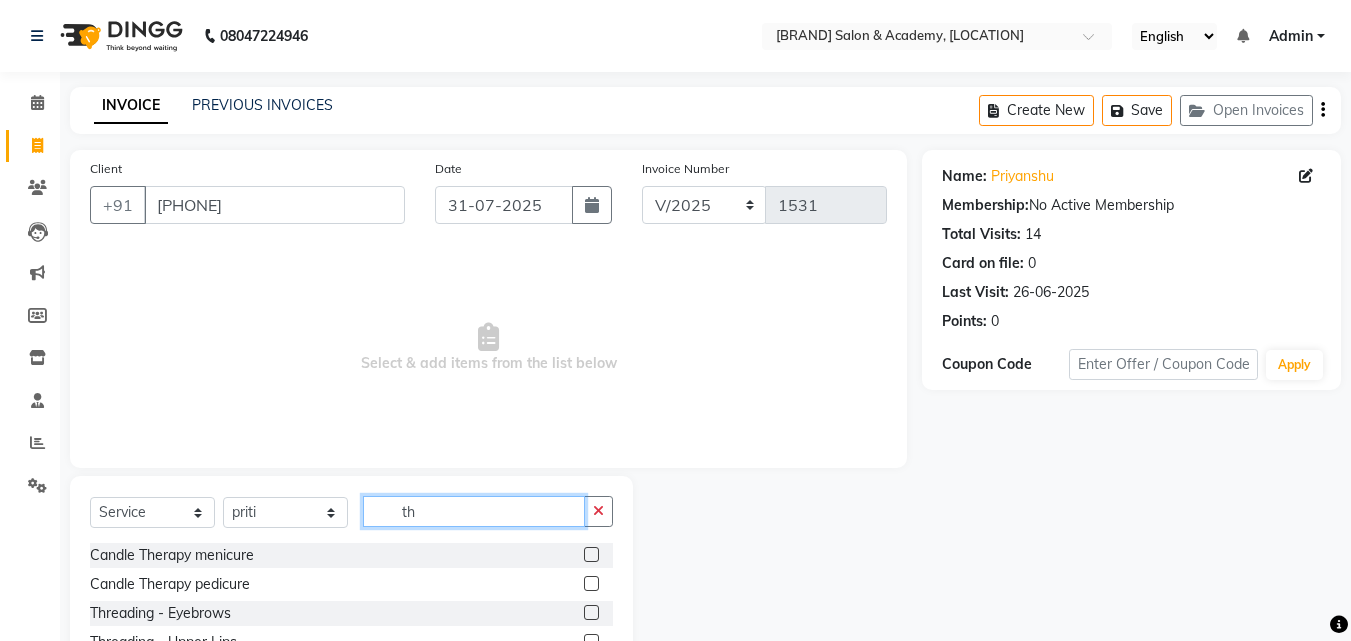 scroll, scrollTop: 160, scrollLeft: 0, axis: vertical 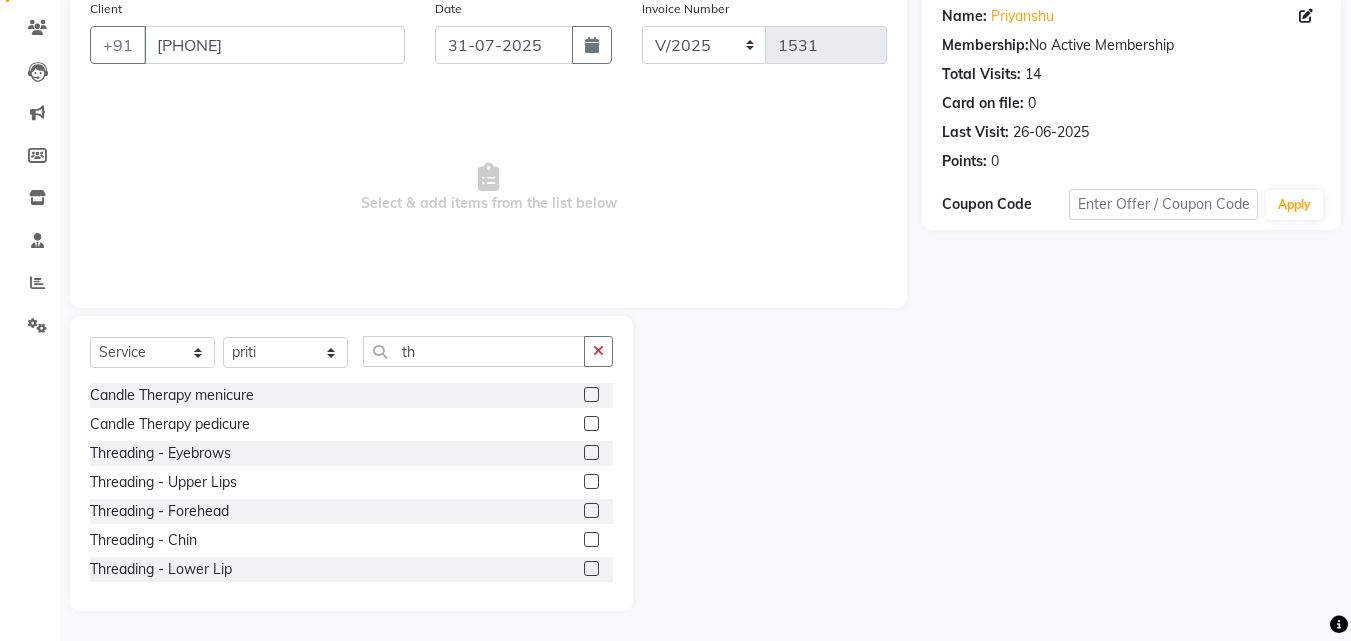 click 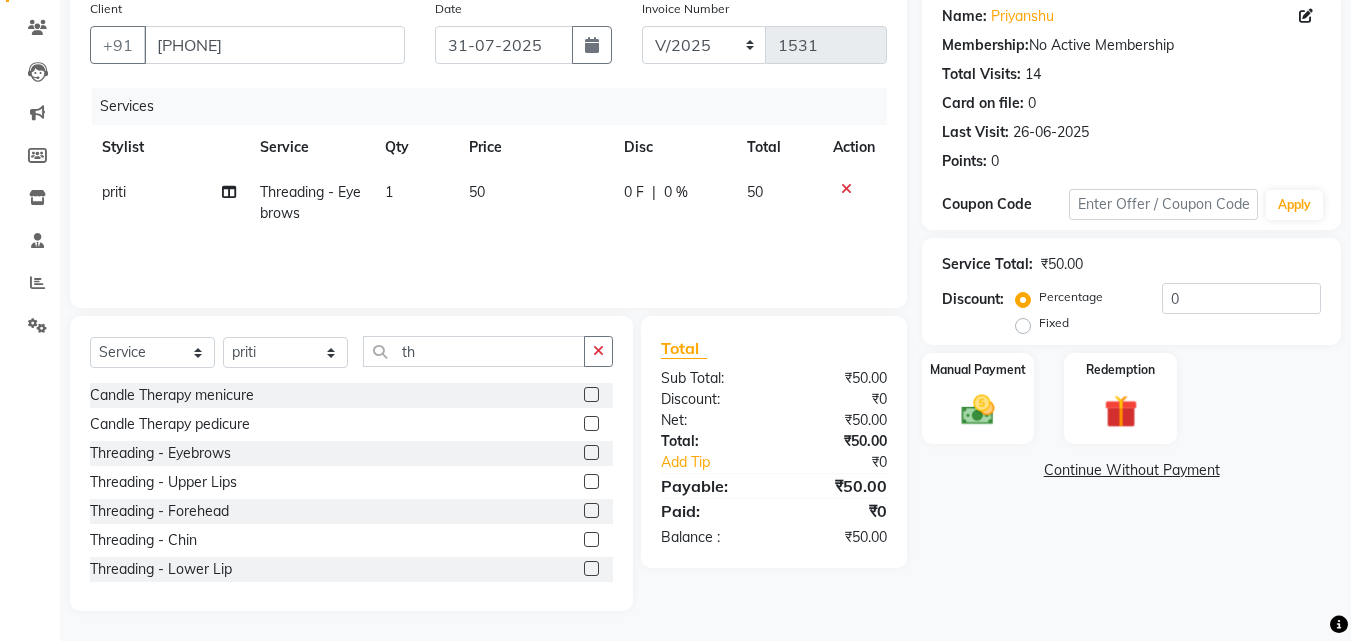 click 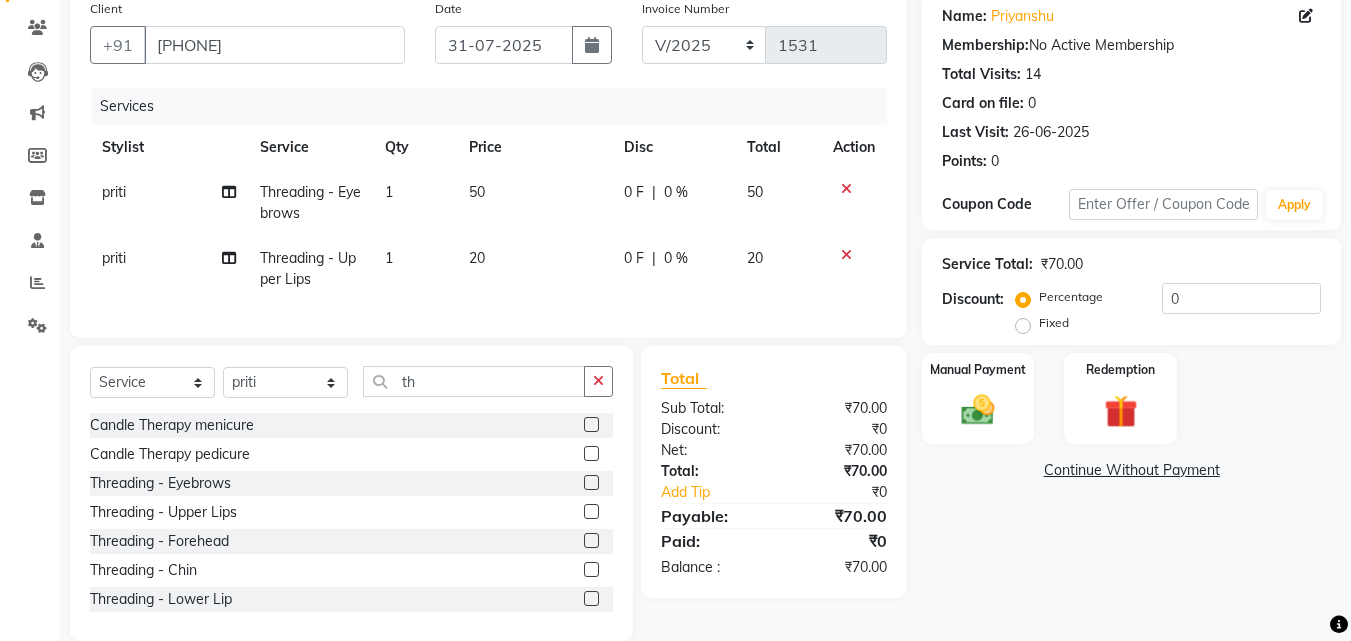 click 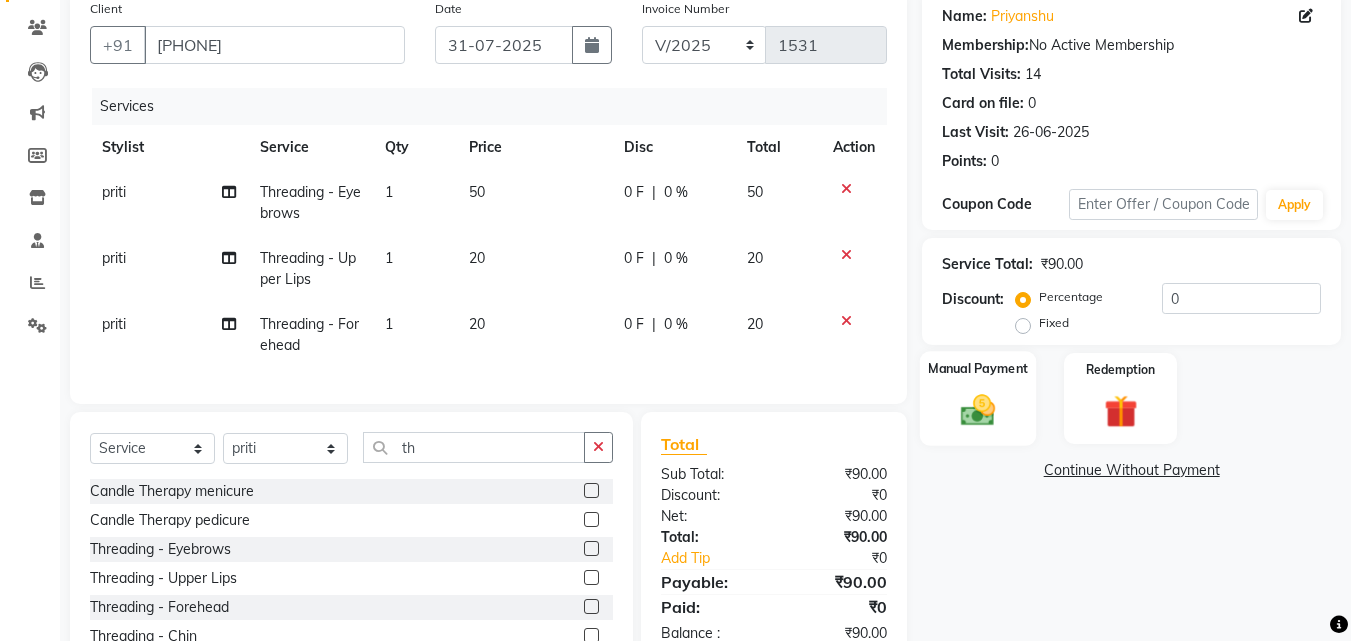 click 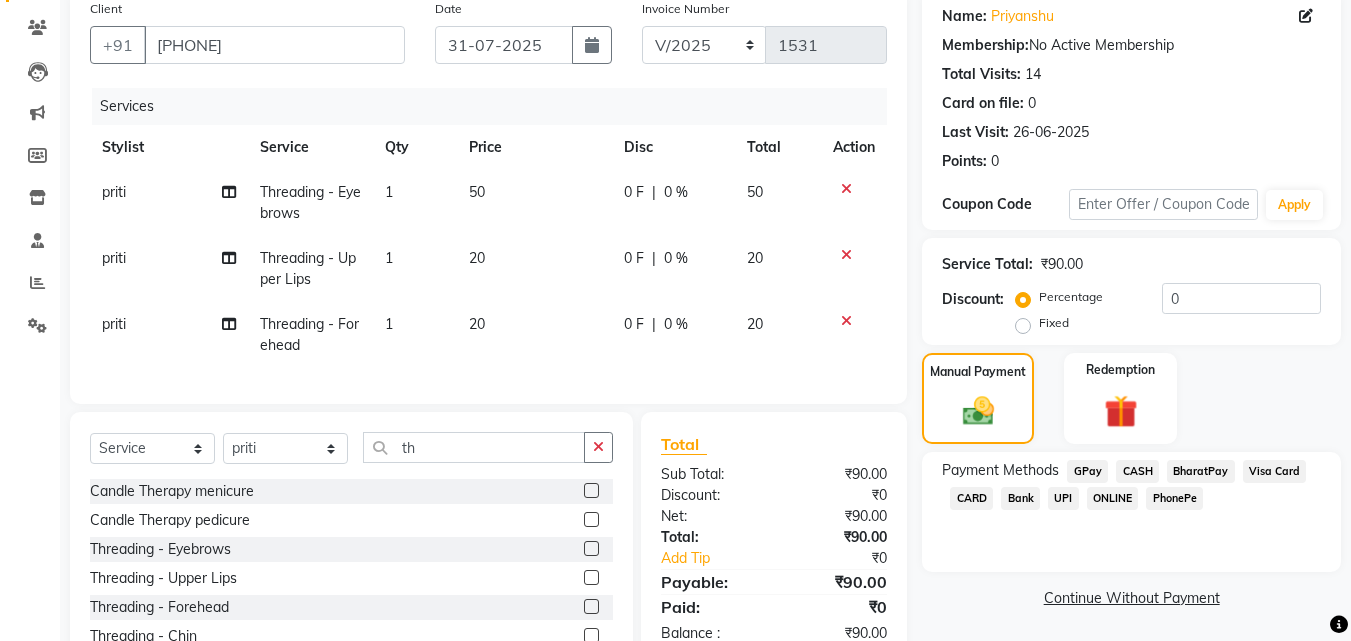 click on "GPay" 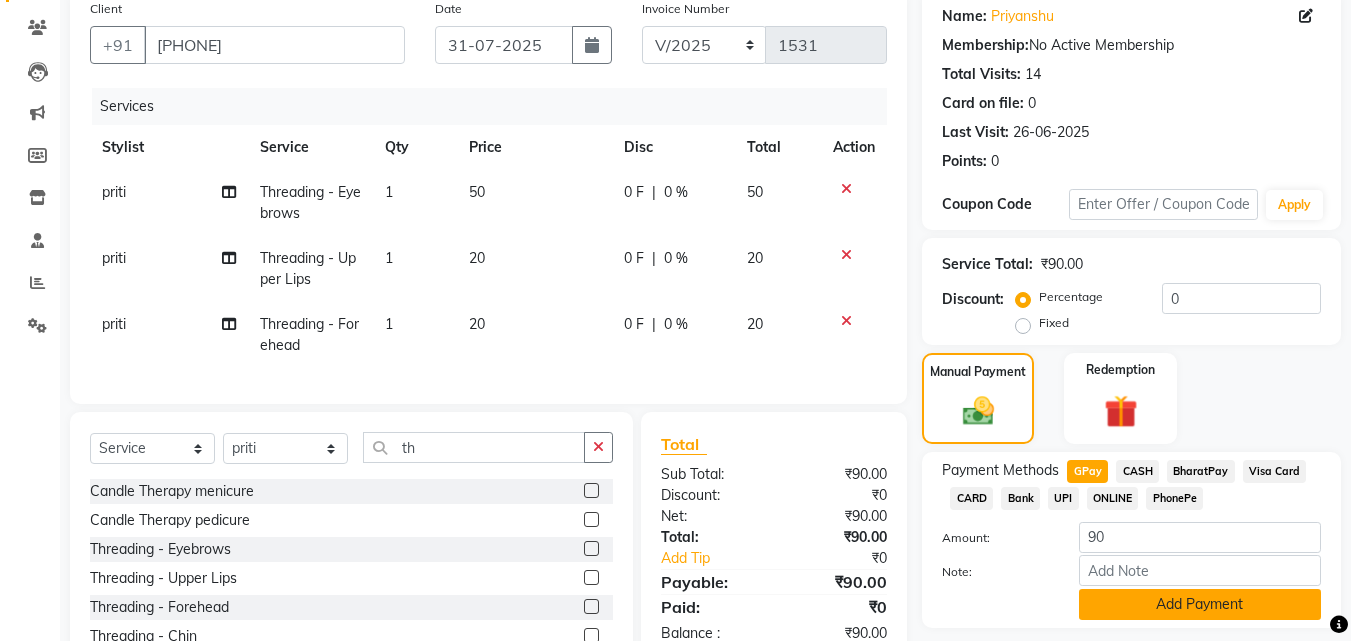 click on "Add Payment" 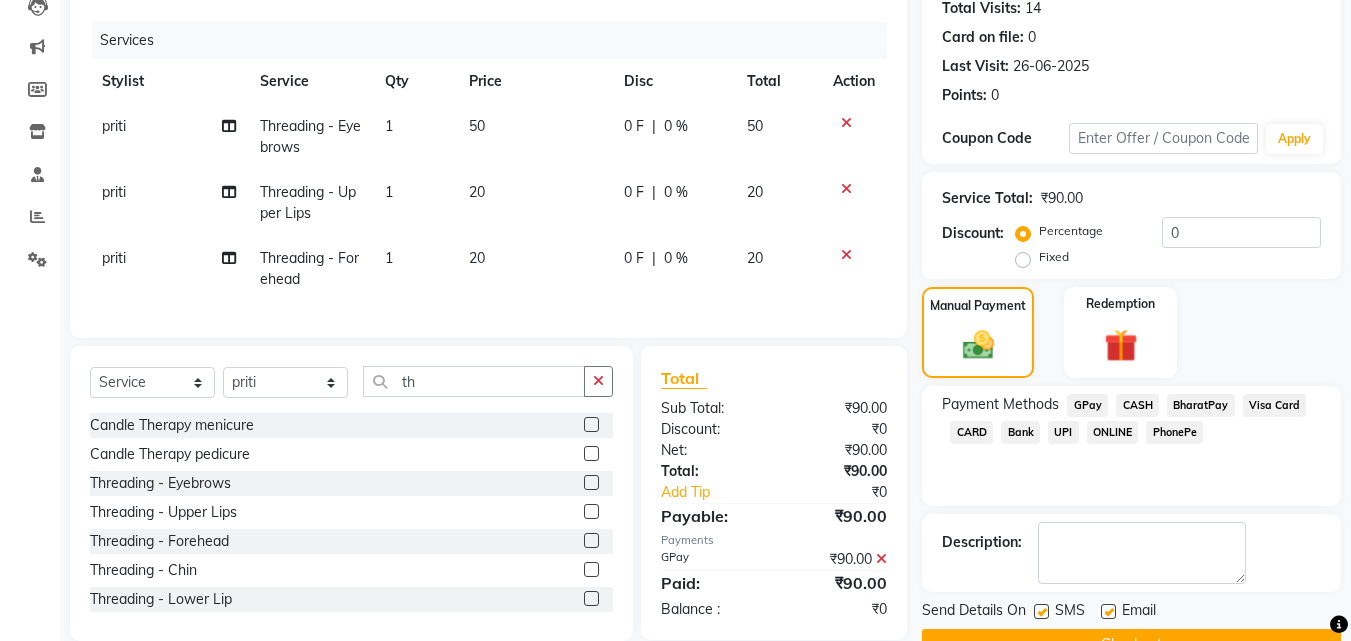scroll, scrollTop: 275, scrollLeft: 0, axis: vertical 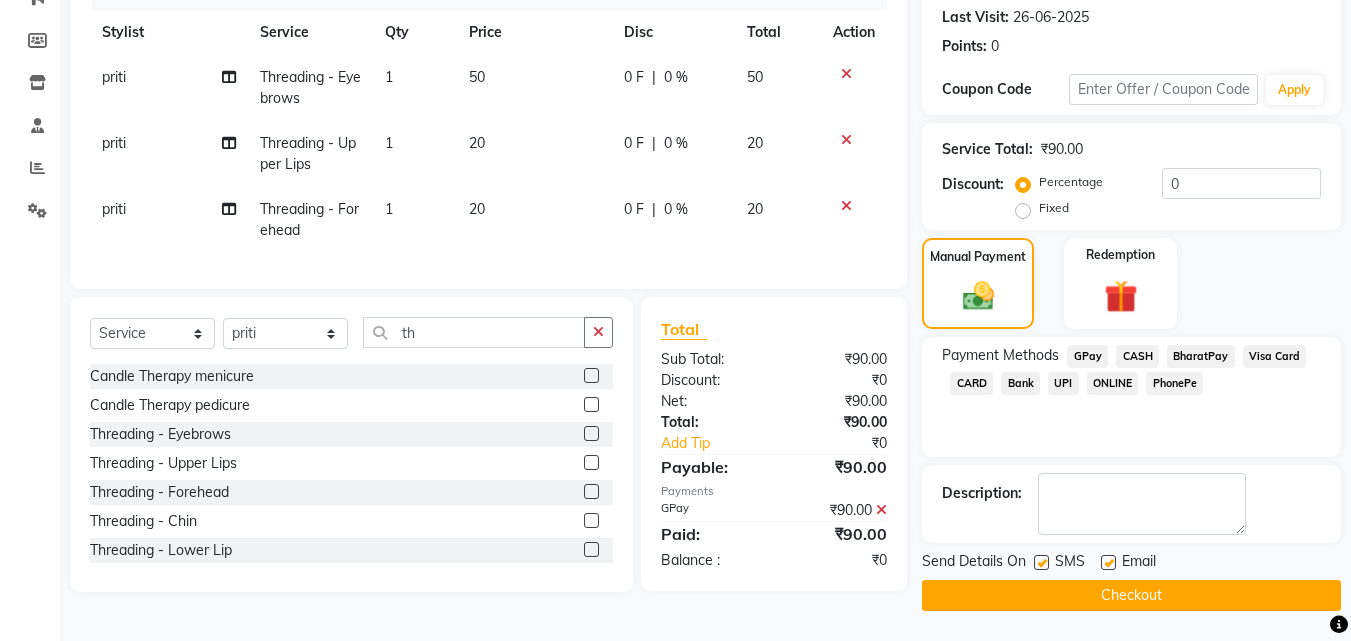 click on "Checkout" 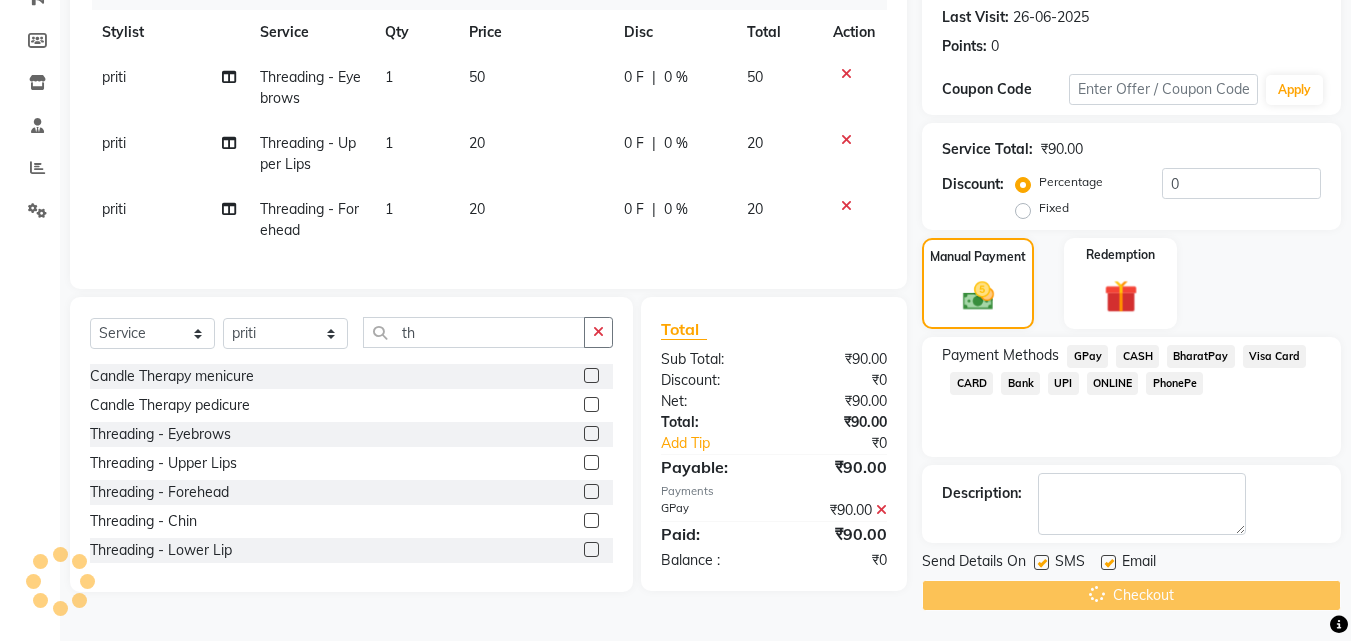 scroll, scrollTop: 0, scrollLeft: 0, axis: both 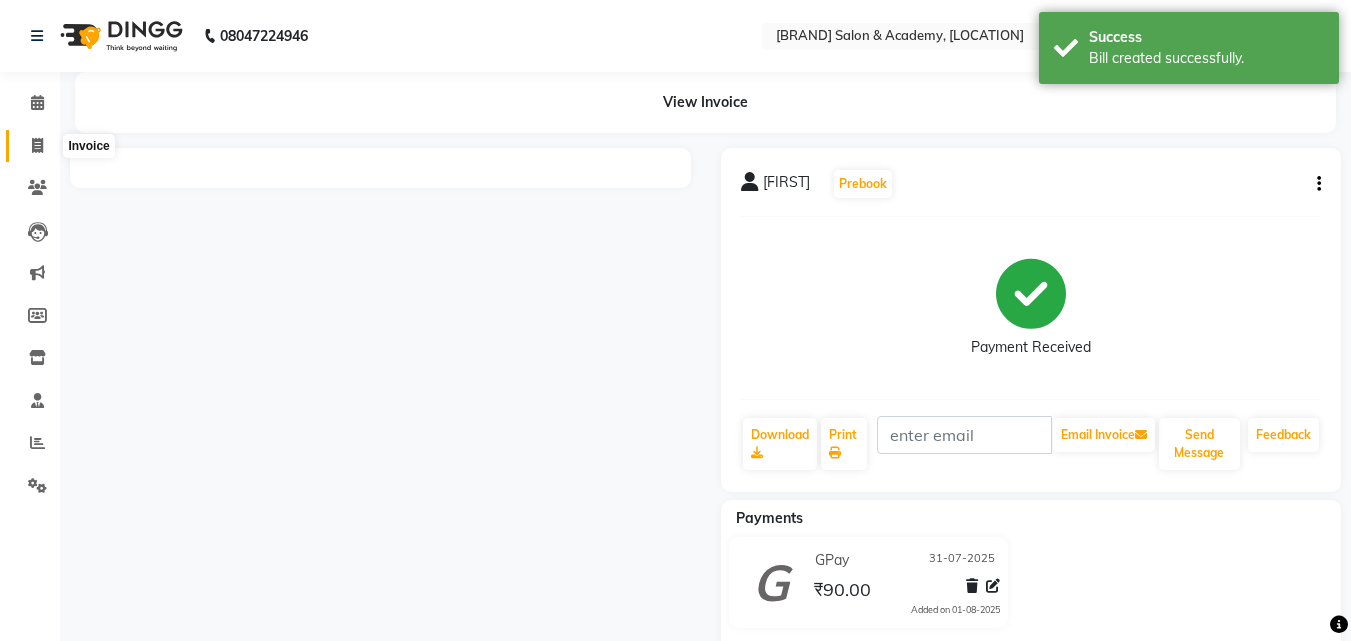 click 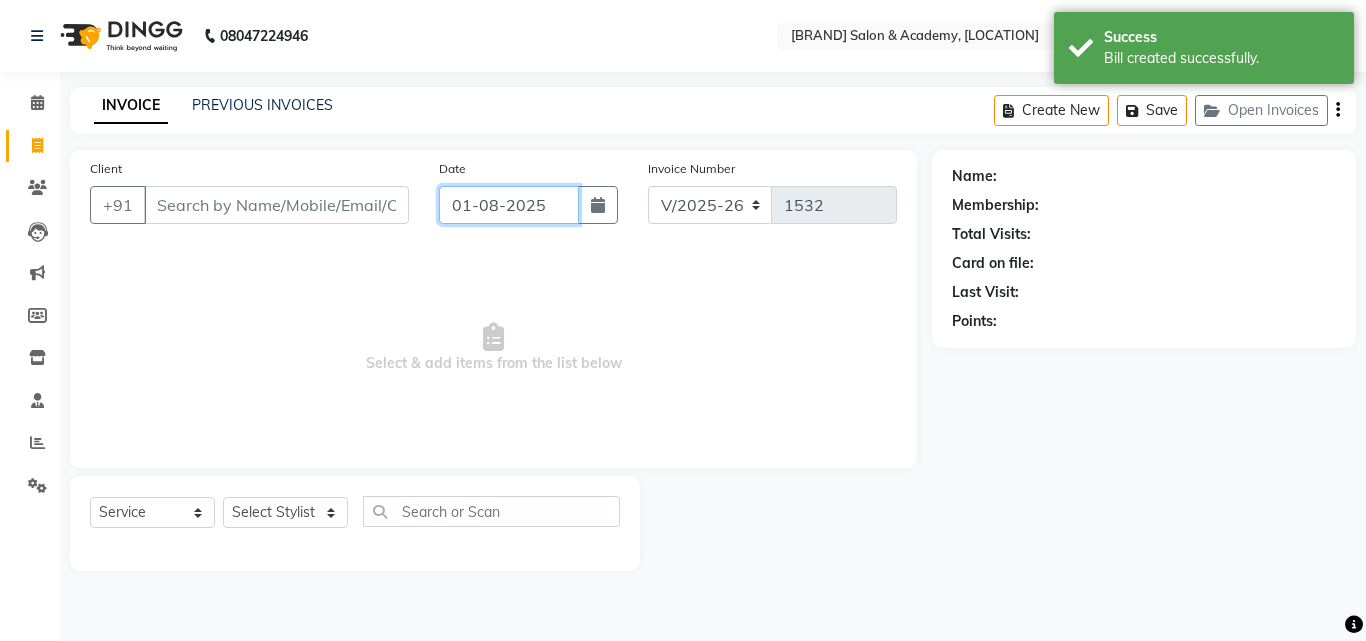 click on "01-08-2025" 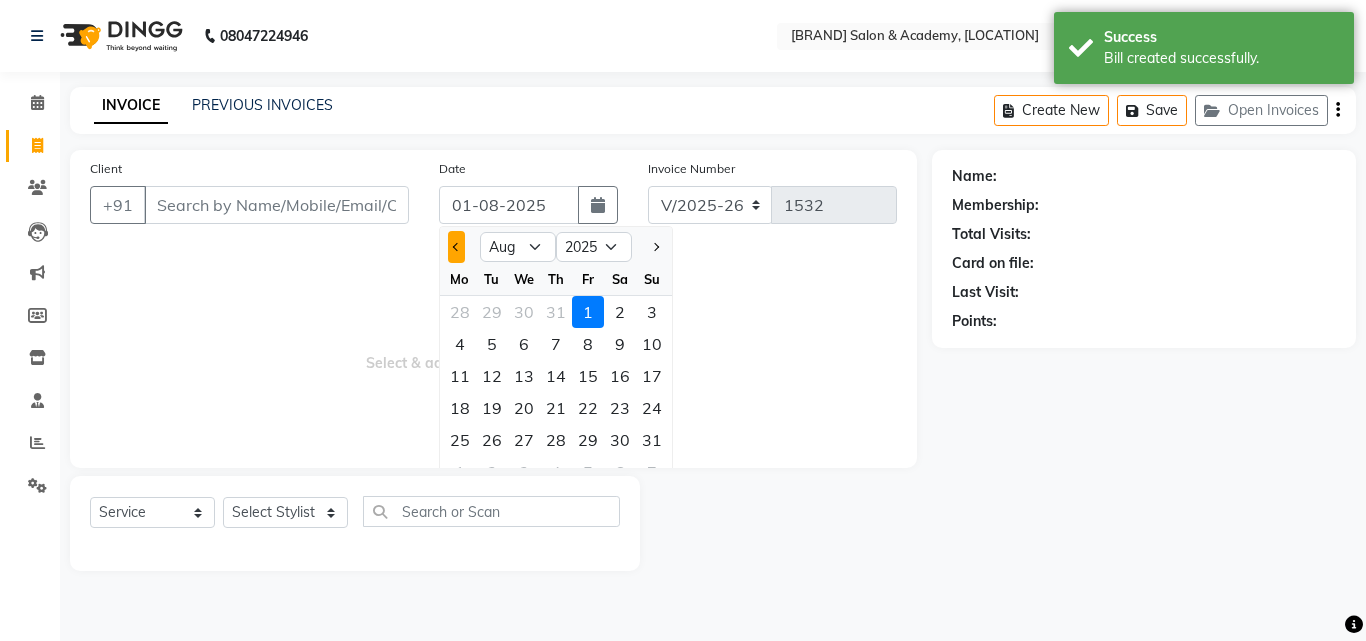 click 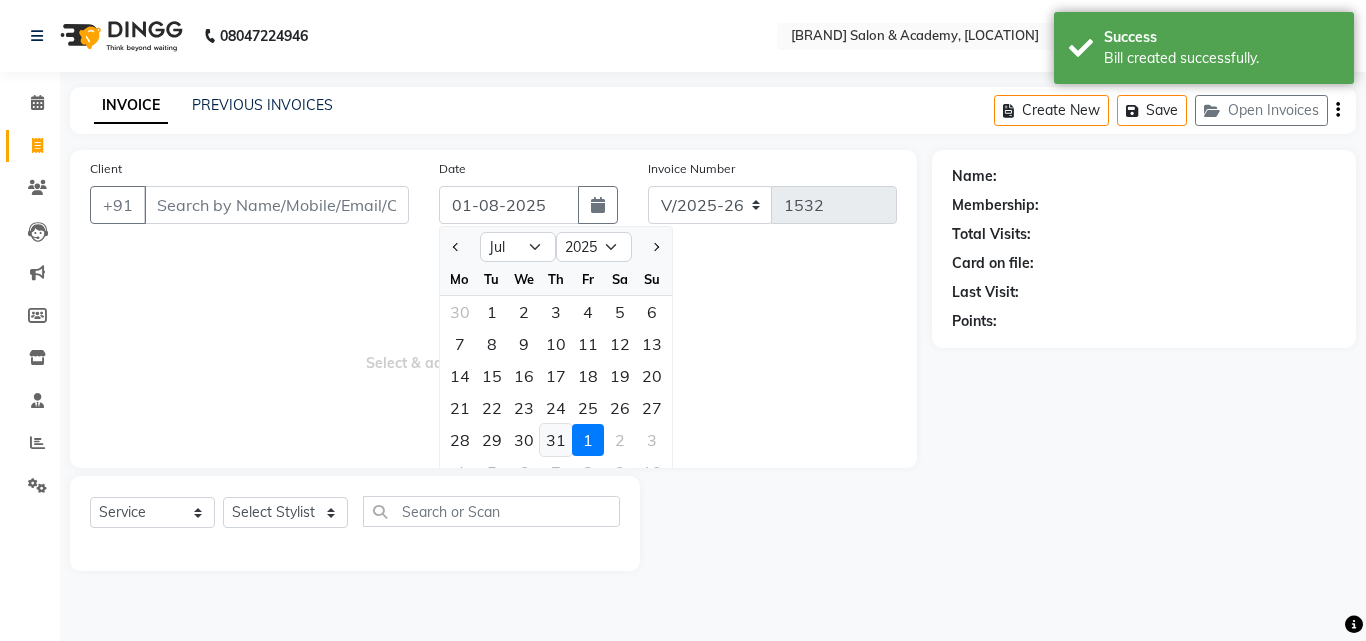 click on "31" 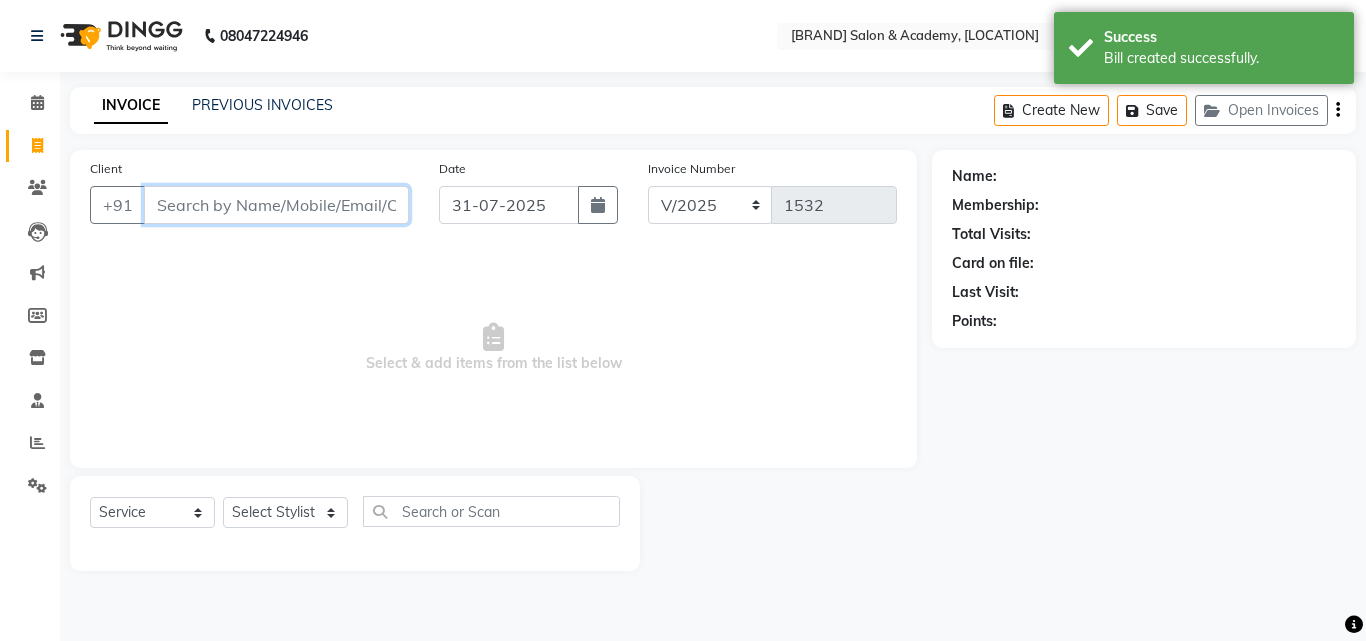 click on "Client" at bounding box center [276, 205] 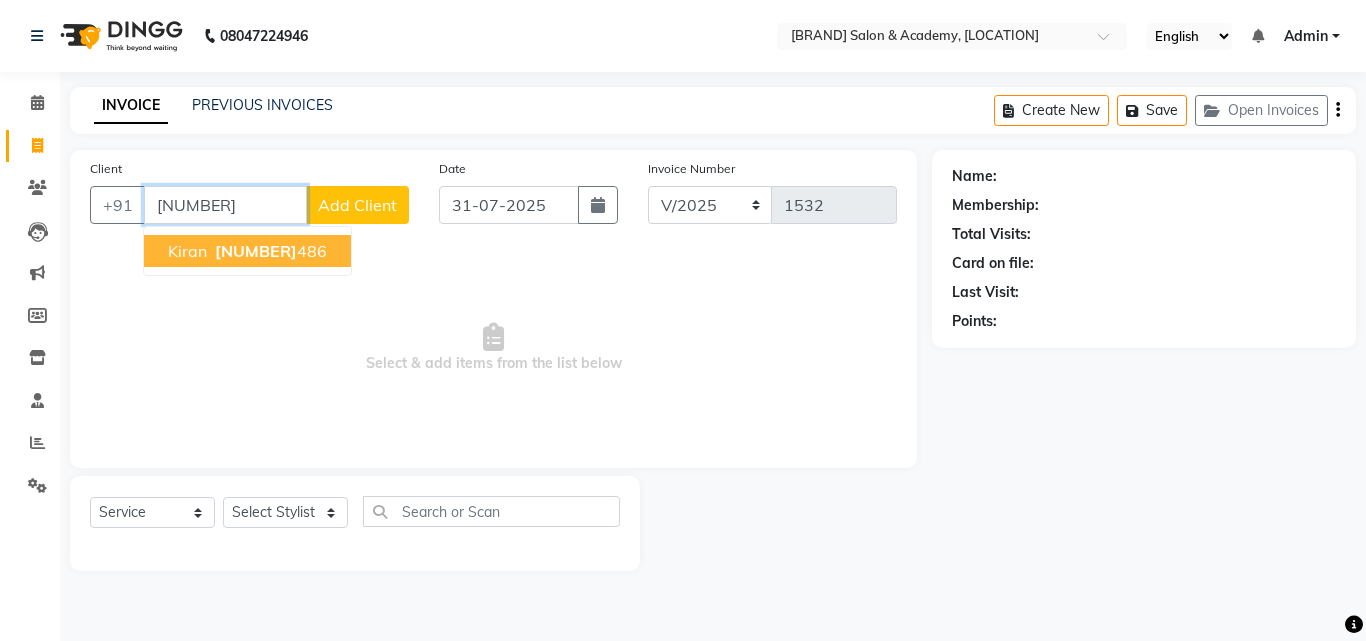 click on "[PHONE]" at bounding box center (269, 251) 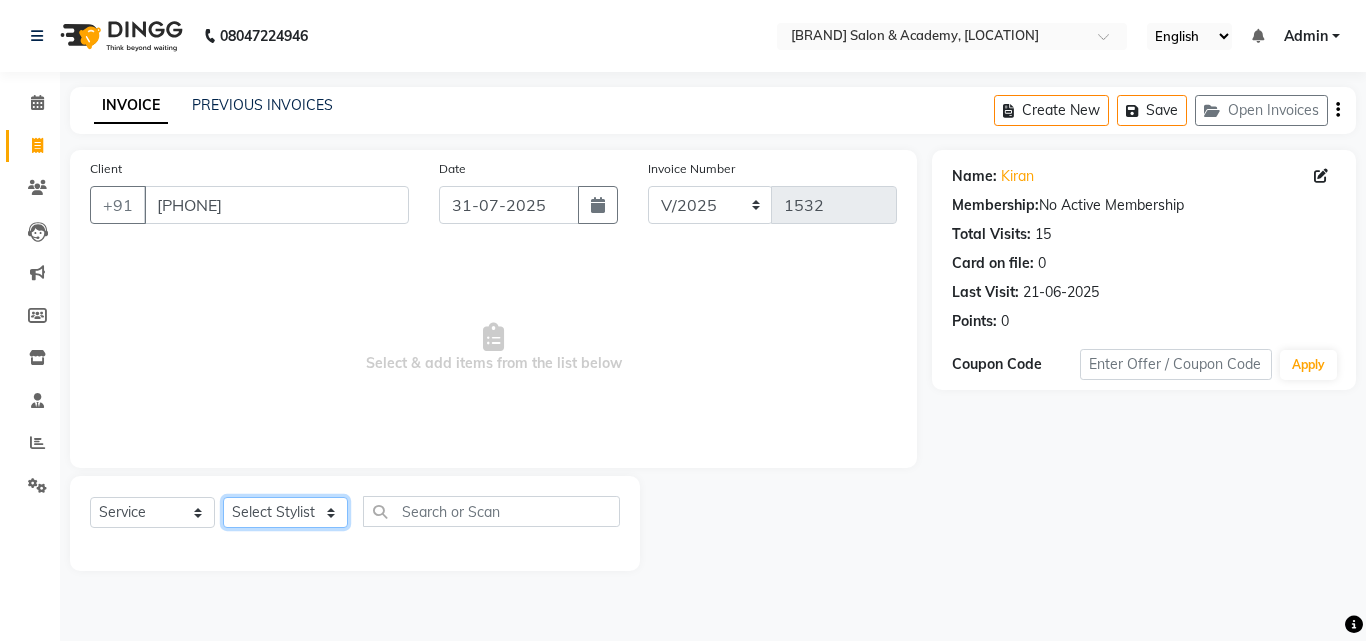 click on "Select Stylist [NAME] [NAME] [NAME] [NAME]" 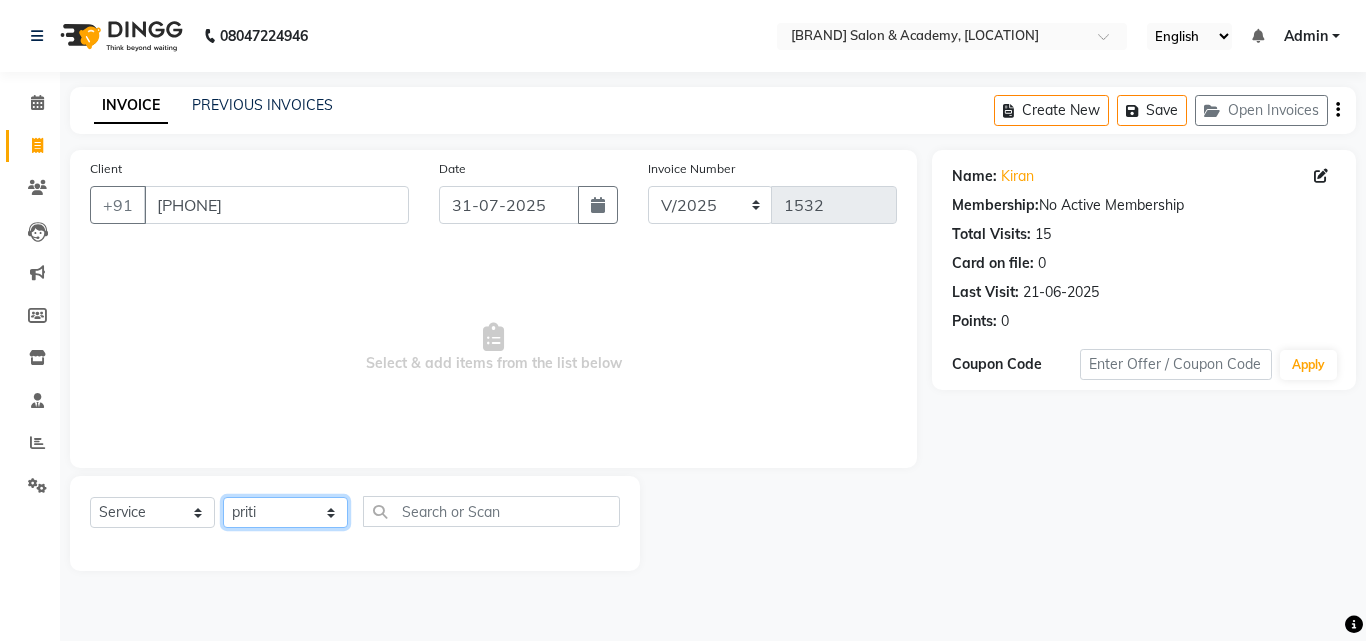 click on "Select Stylist [NAME] [NAME] [NAME] [NAME]" 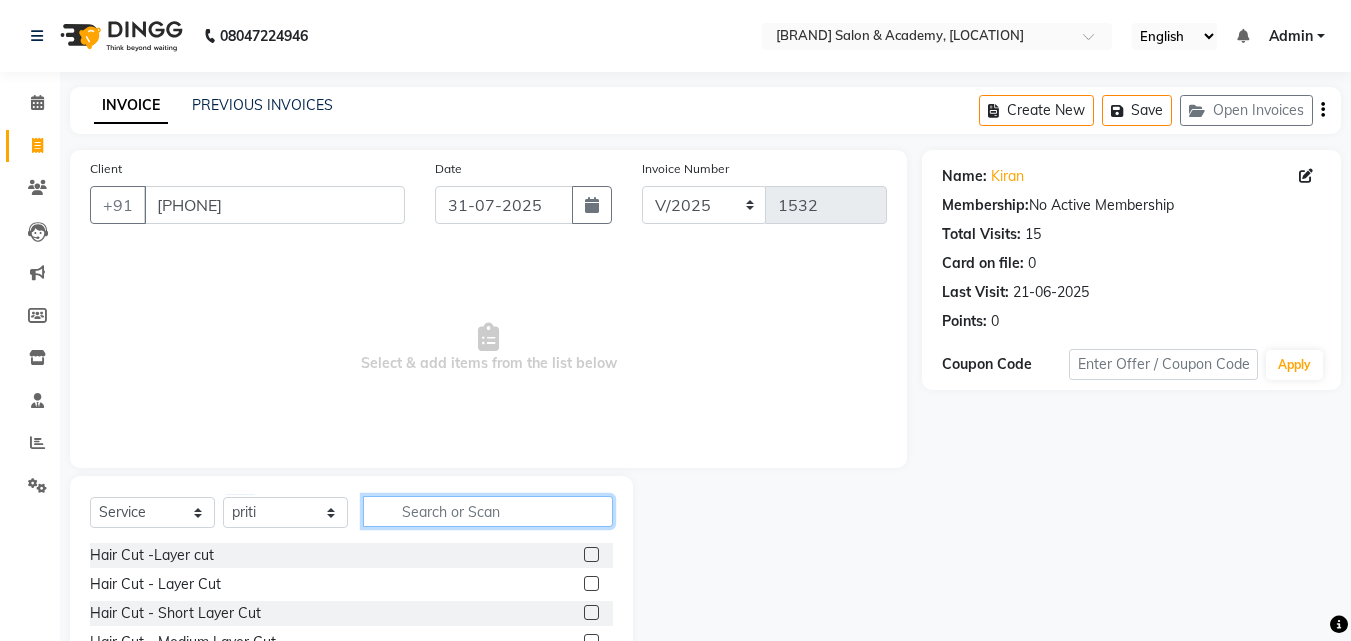 click 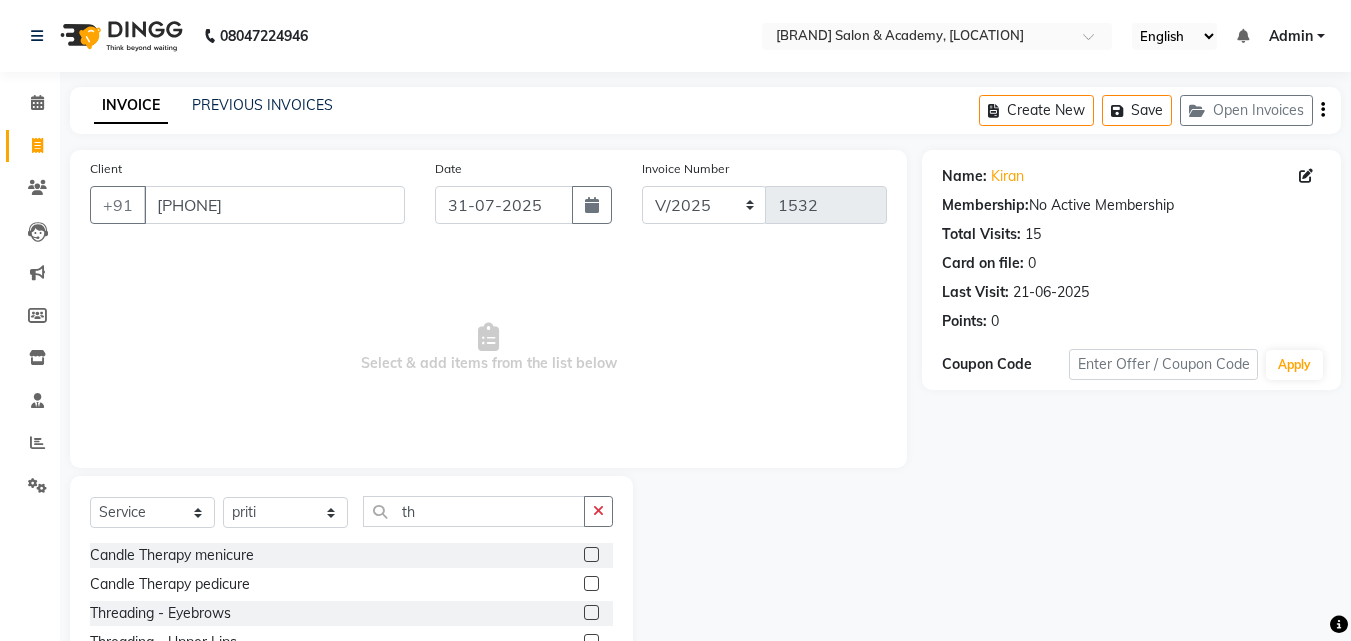 click 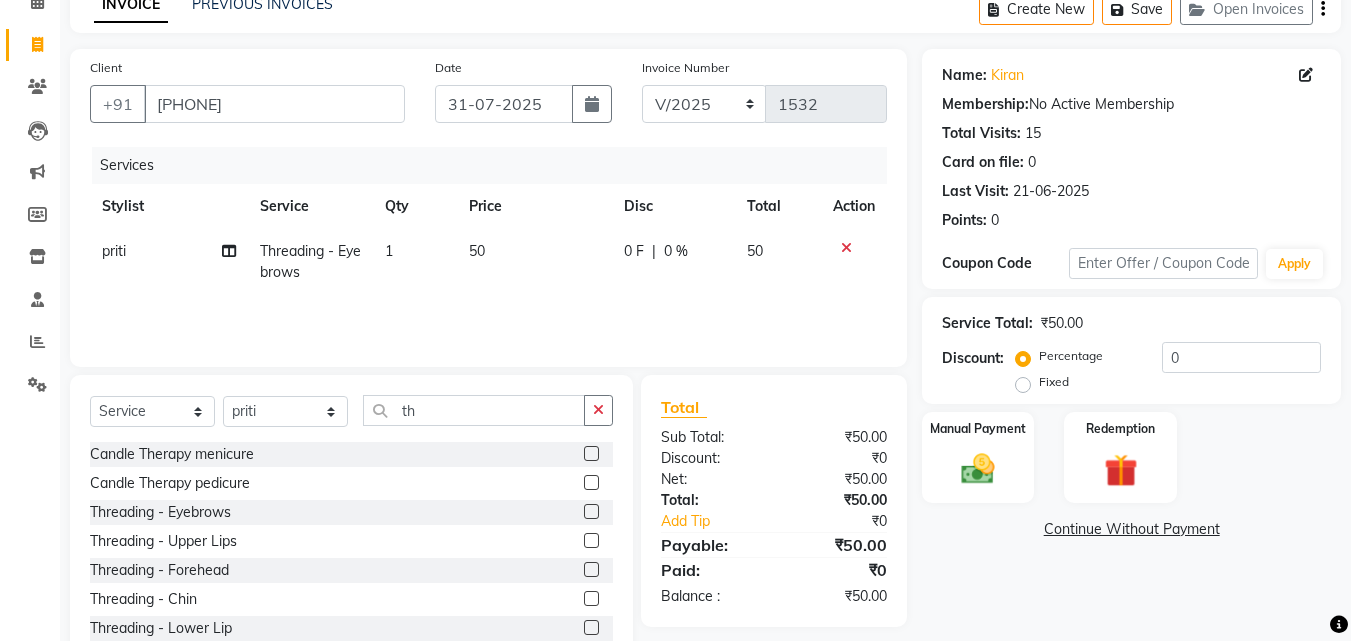 scroll, scrollTop: 160, scrollLeft: 0, axis: vertical 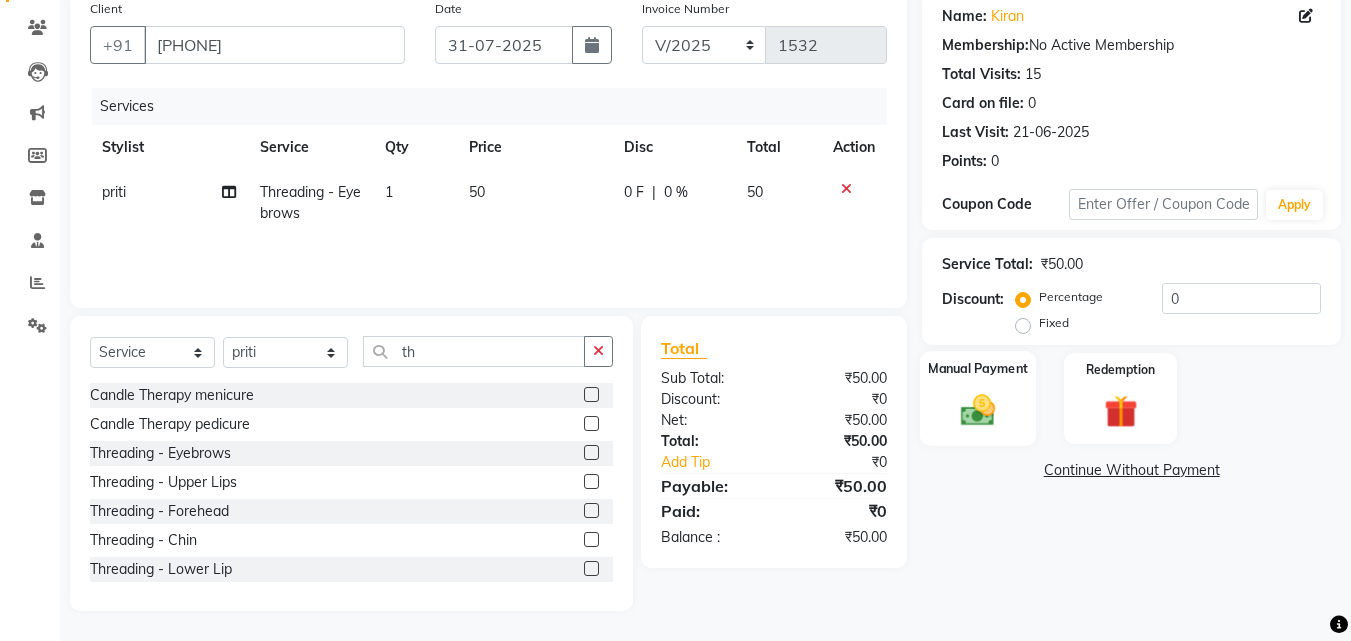 click 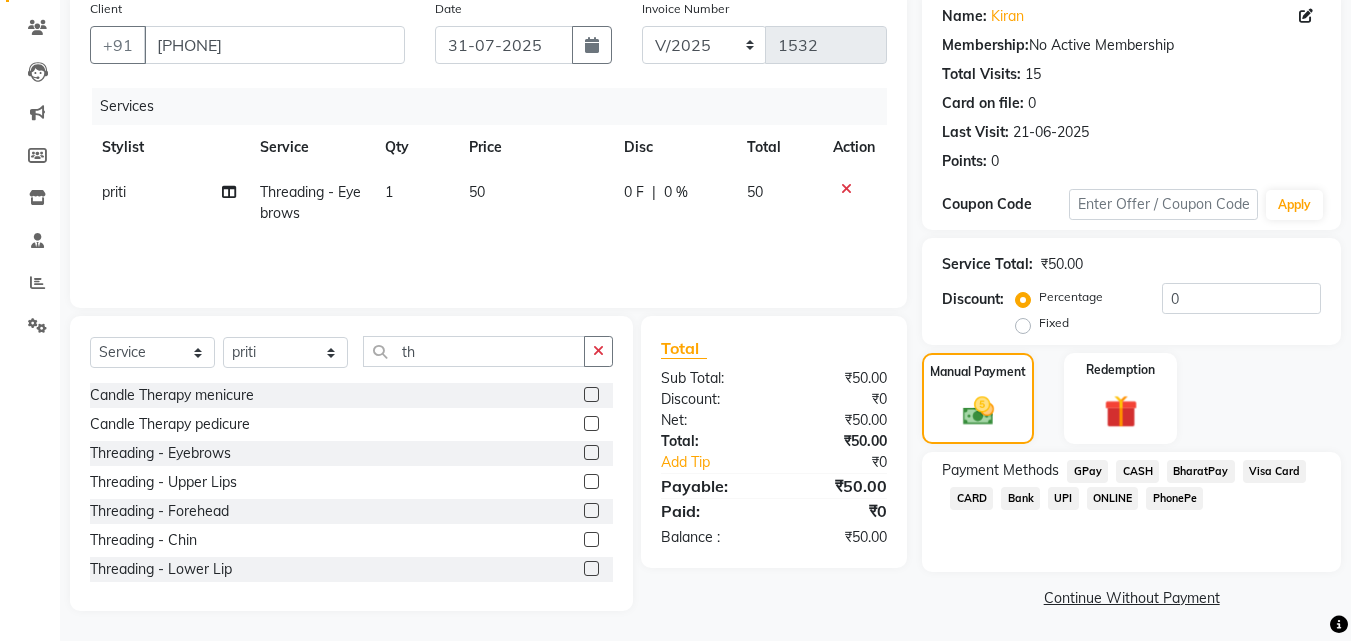 click on "GPay" 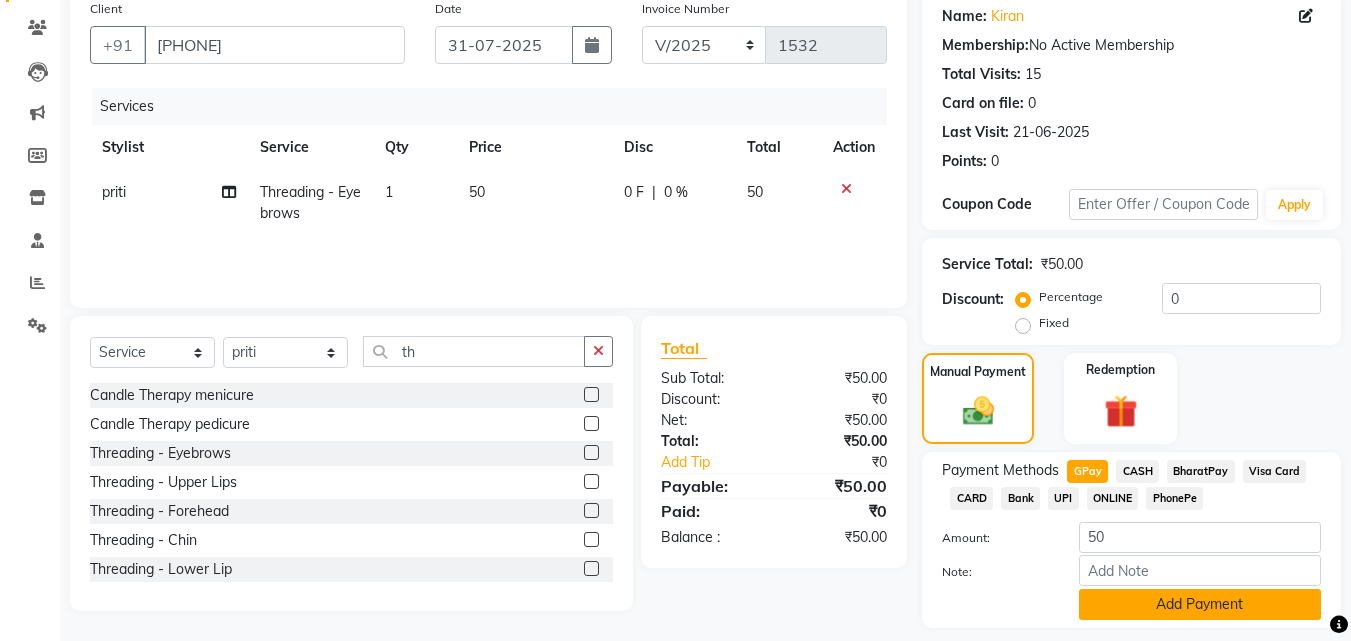 click on "Add Payment" 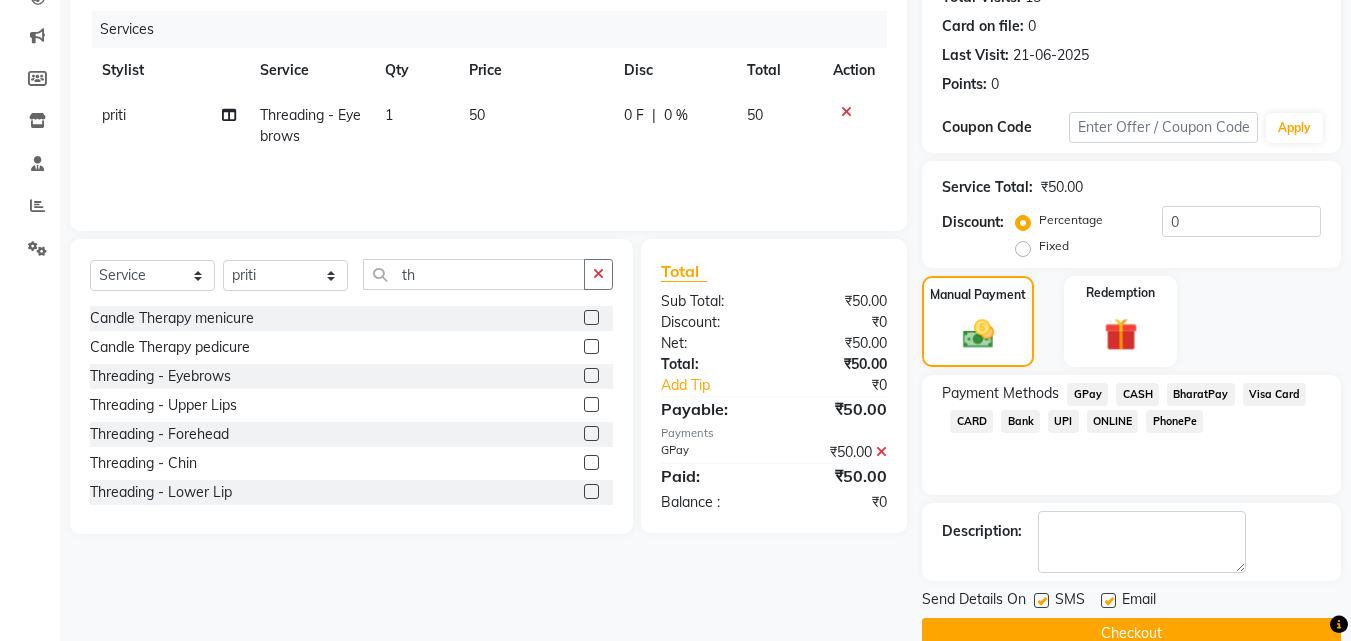 scroll, scrollTop: 262, scrollLeft: 0, axis: vertical 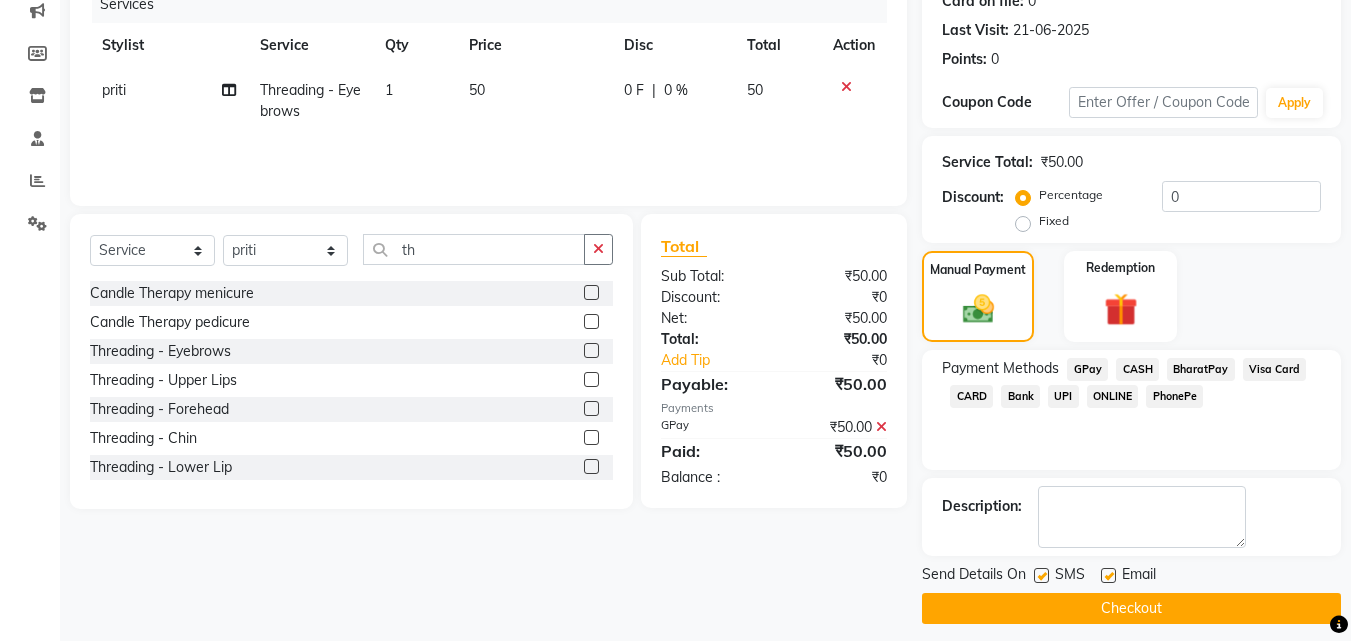 click on "Checkout" 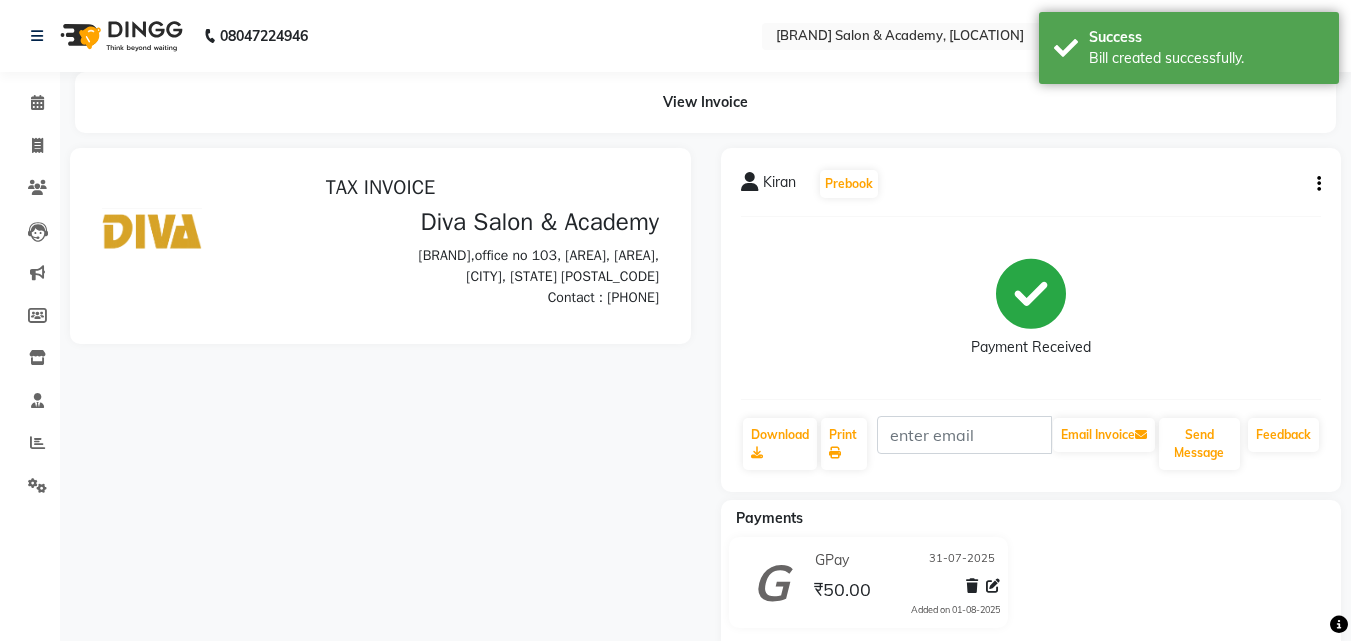 scroll, scrollTop: 0, scrollLeft: 0, axis: both 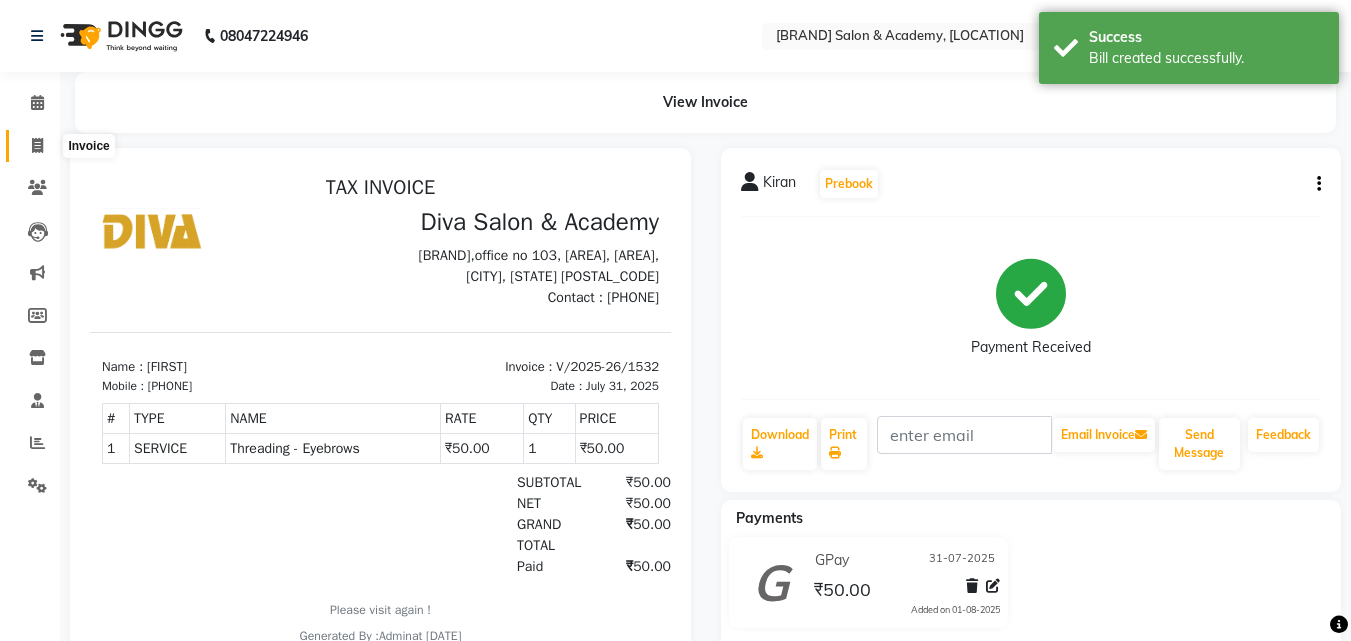 click 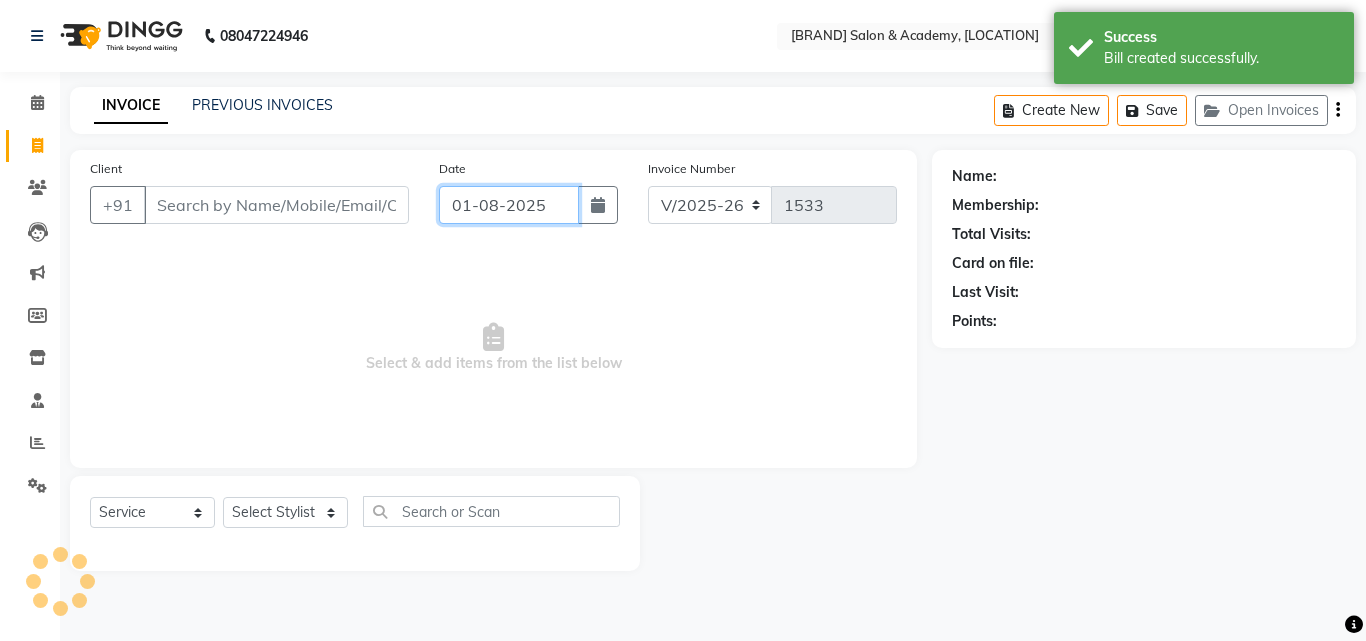 click on "01-08-2025" 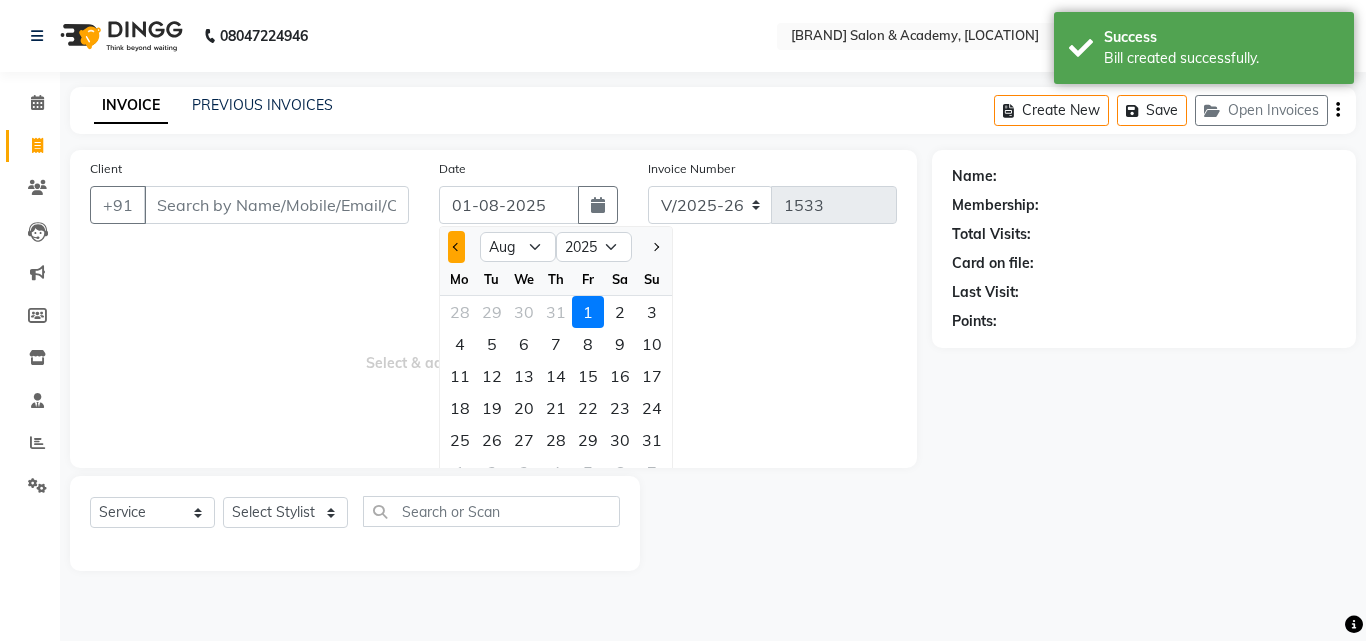 click 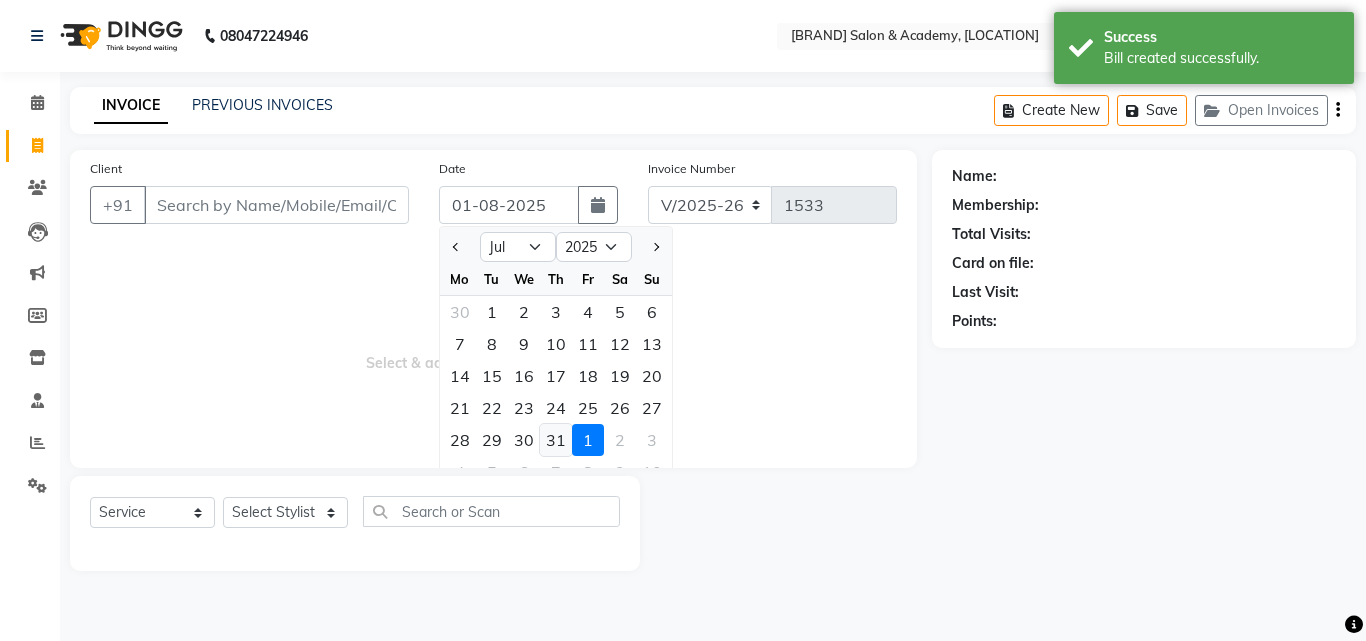 click on "31" 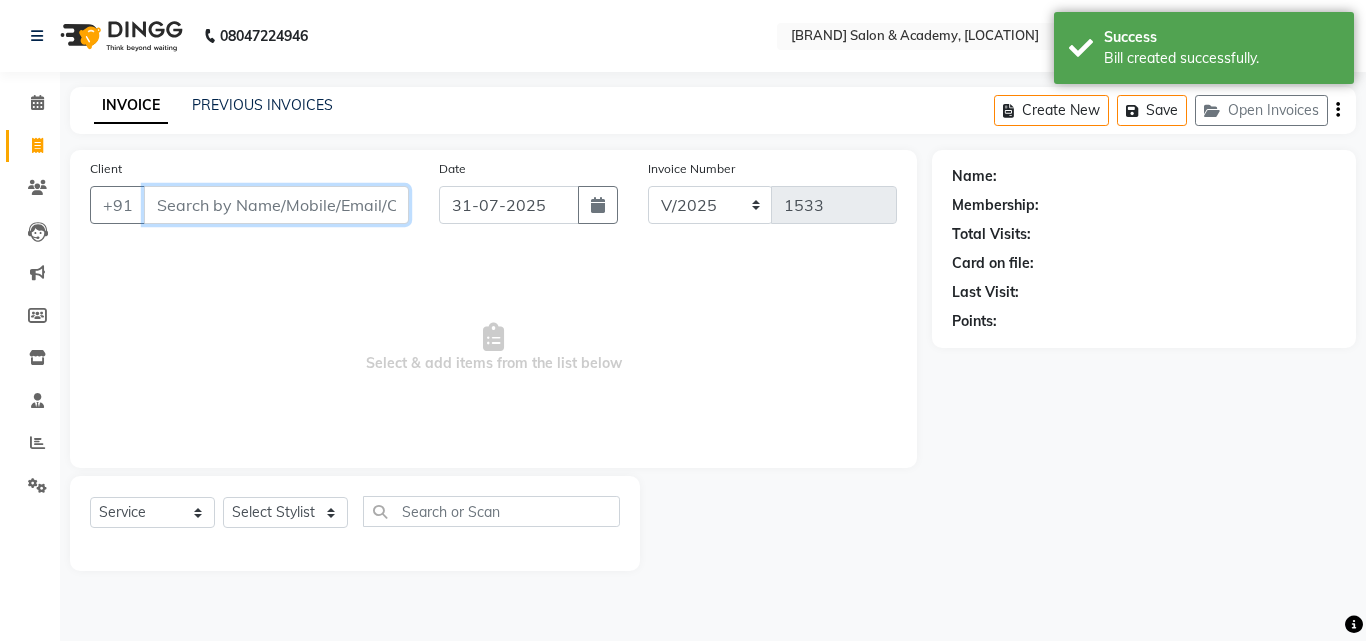 click on "Client" at bounding box center [276, 205] 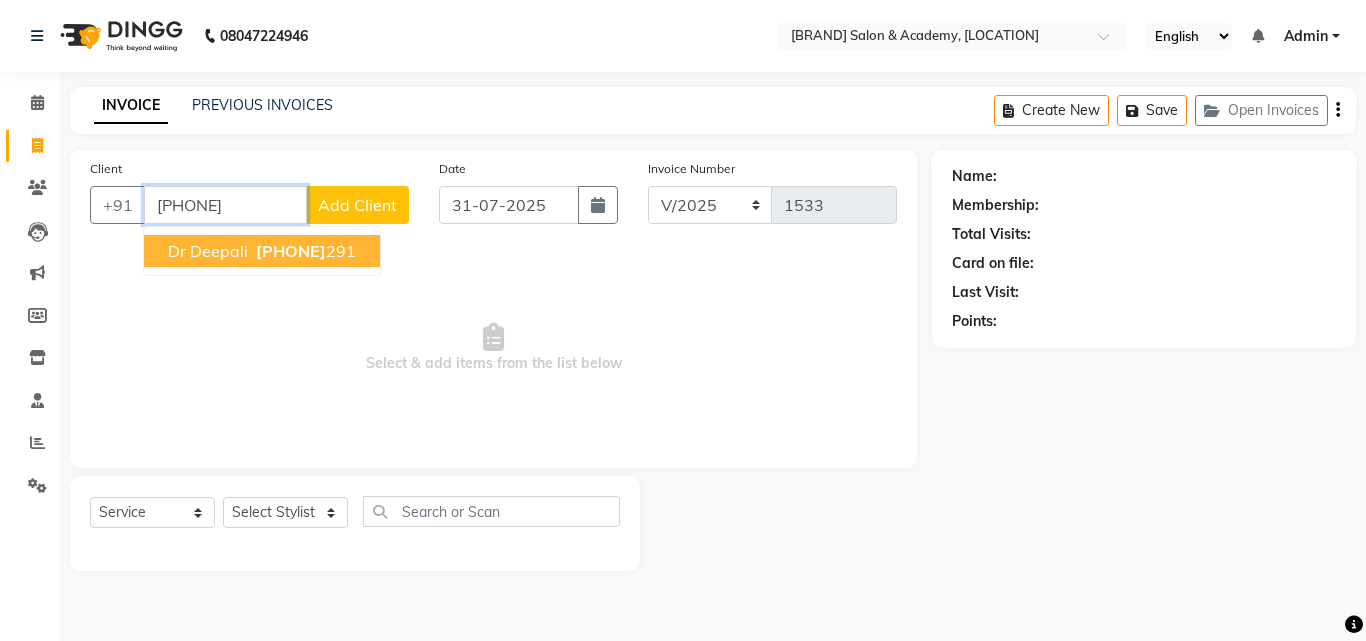 click on "Dr Deepali" at bounding box center [208, 251] 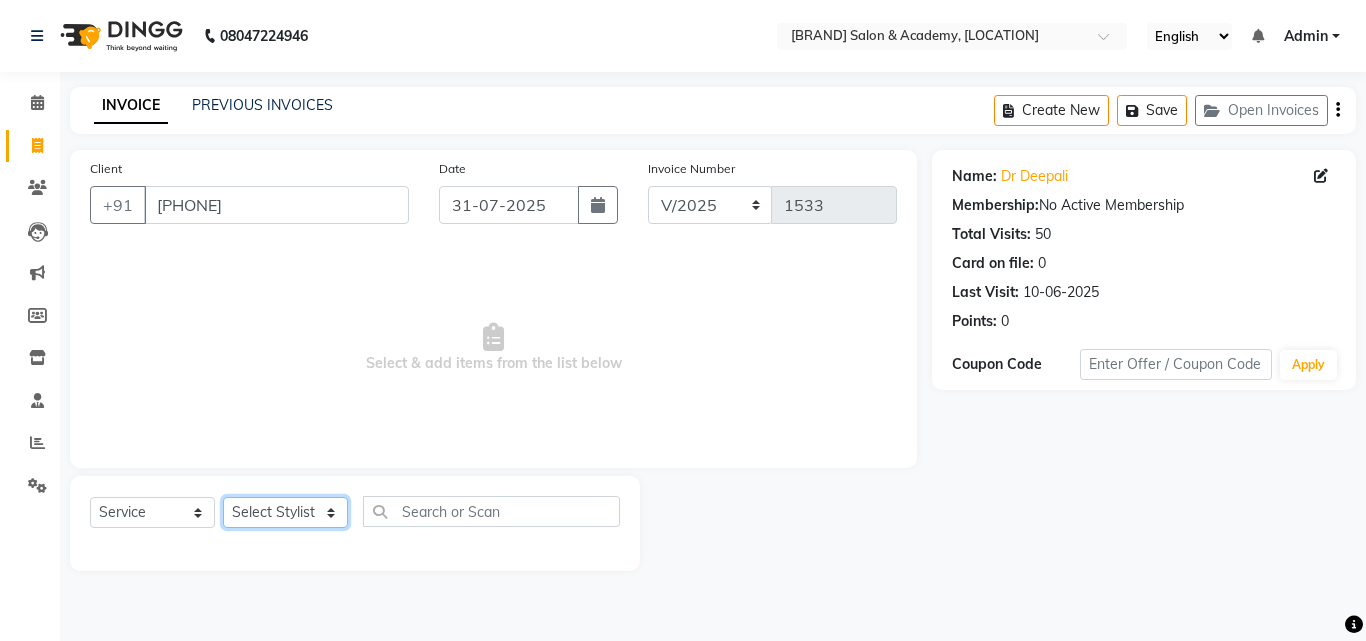 click on "Select Stylist [NAME] [NAME] [NAME] [NAME]" 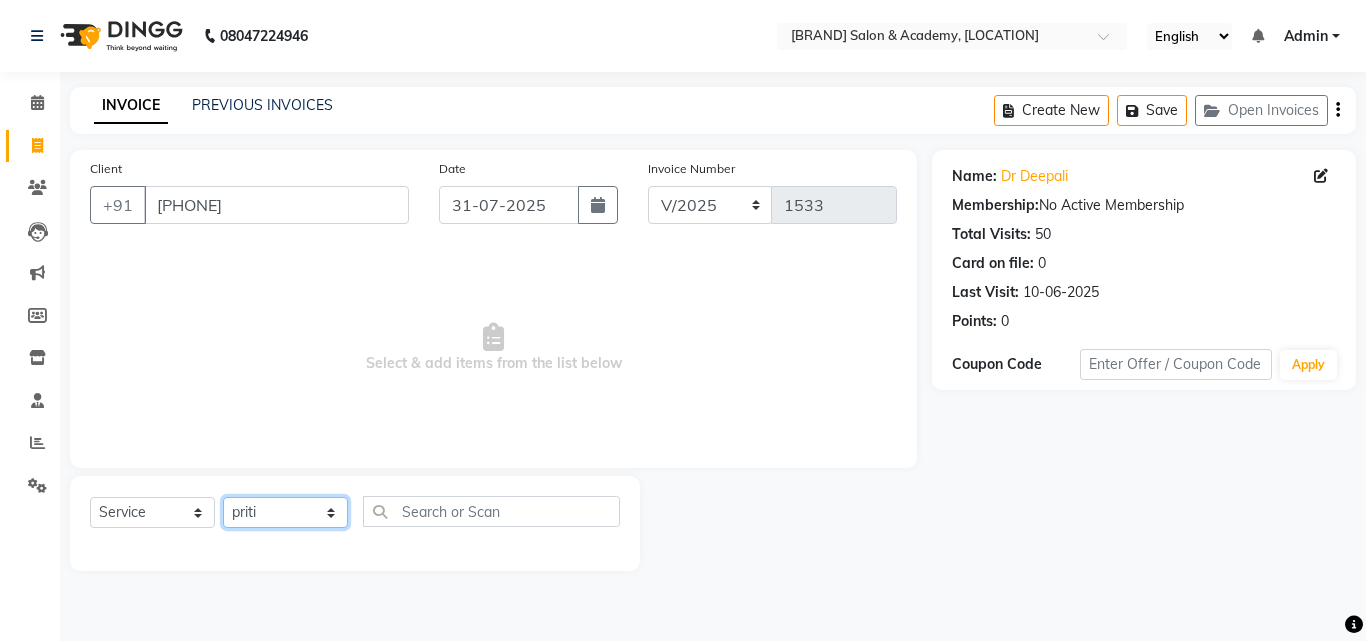click on "Select Stylist [NAME] [NAME] [NAME] [NAME]" 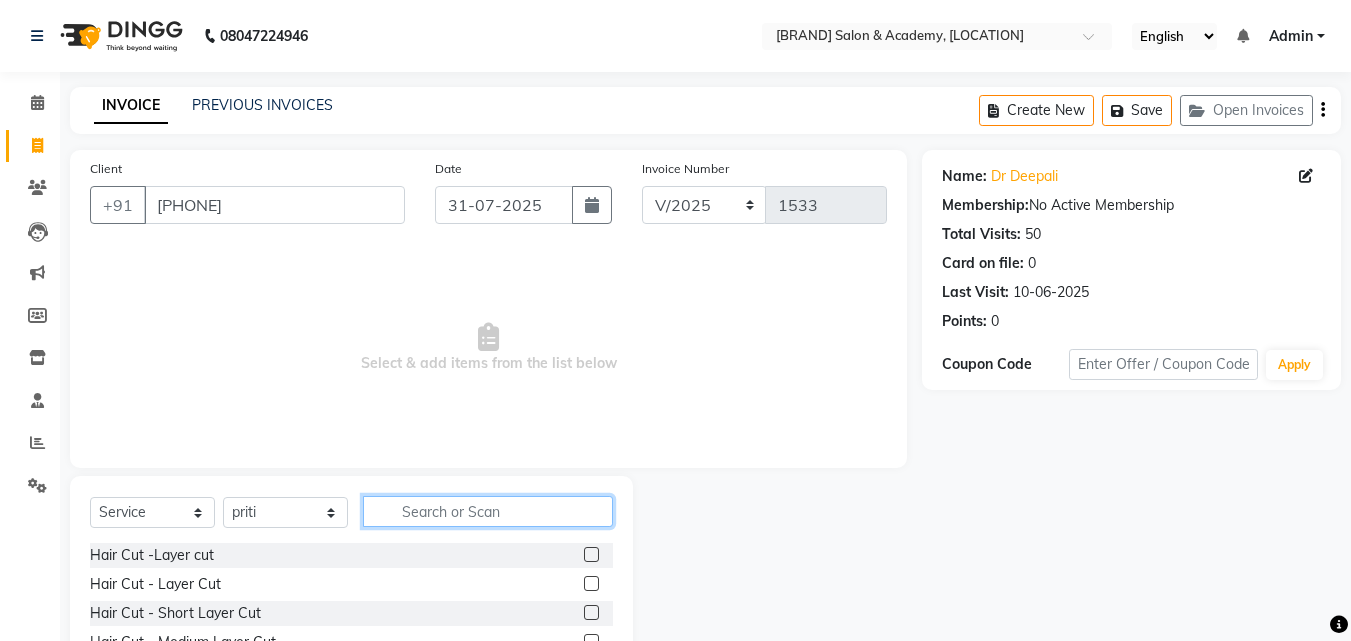 click 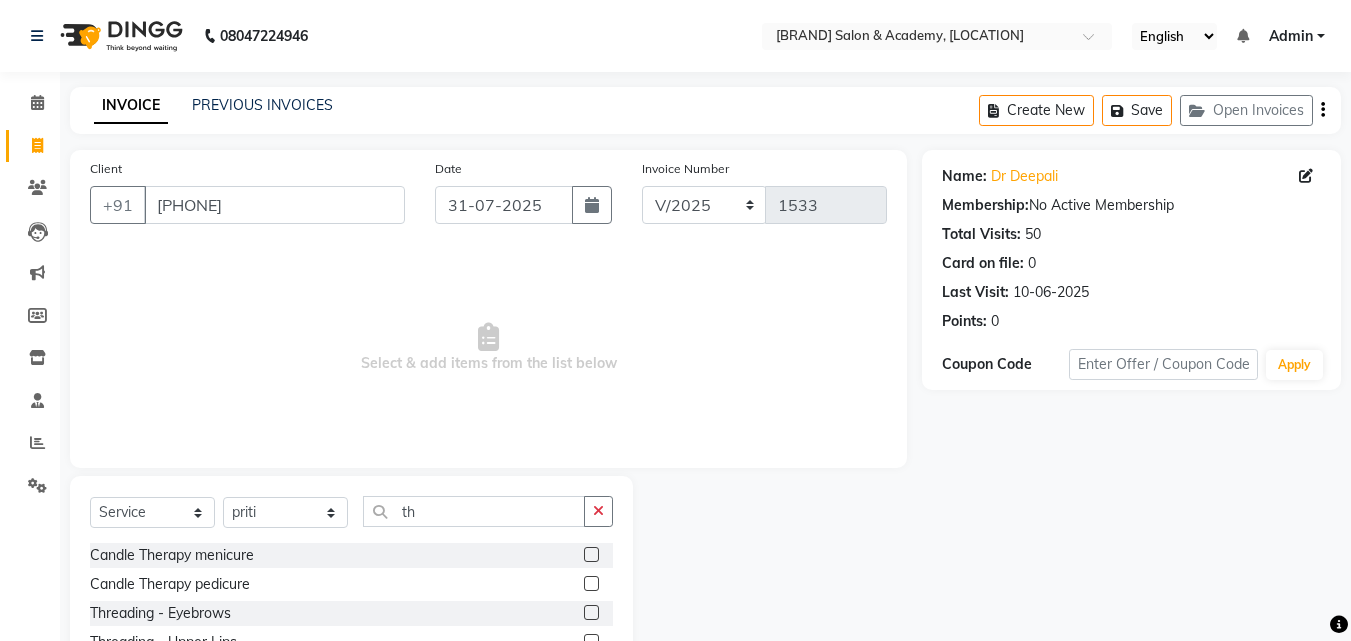 click 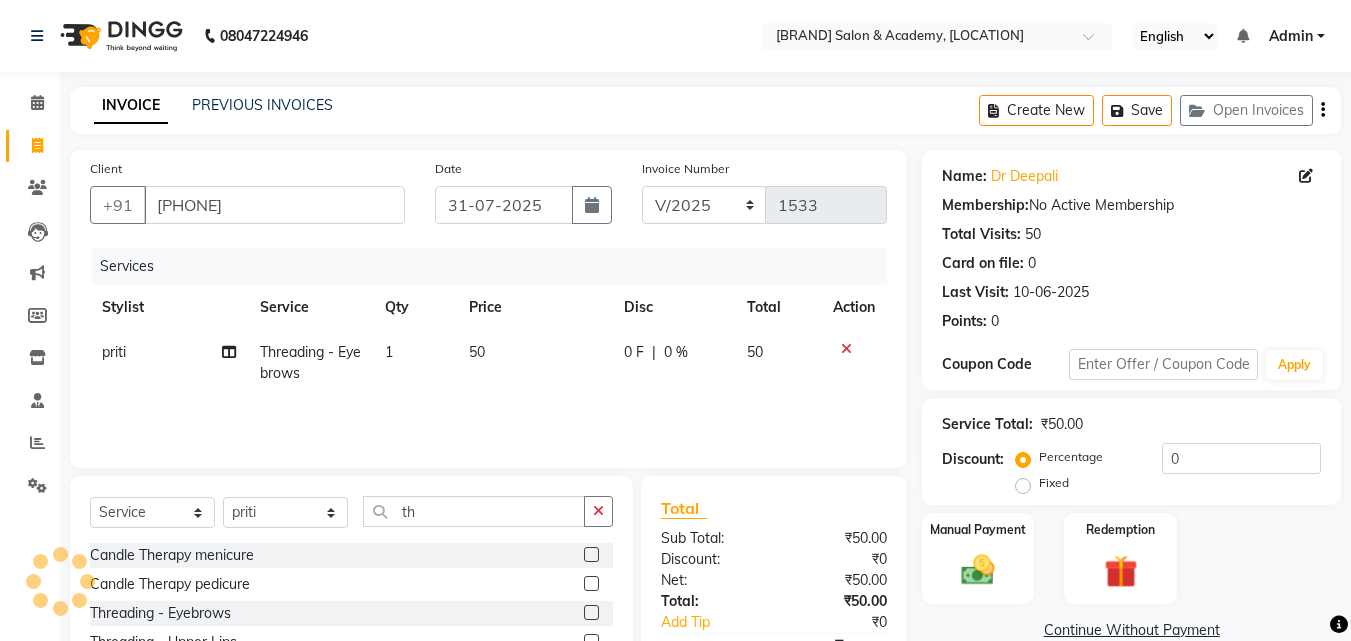 scroll, scrollTop: 160, scrollLeft: 0, axis: vertical 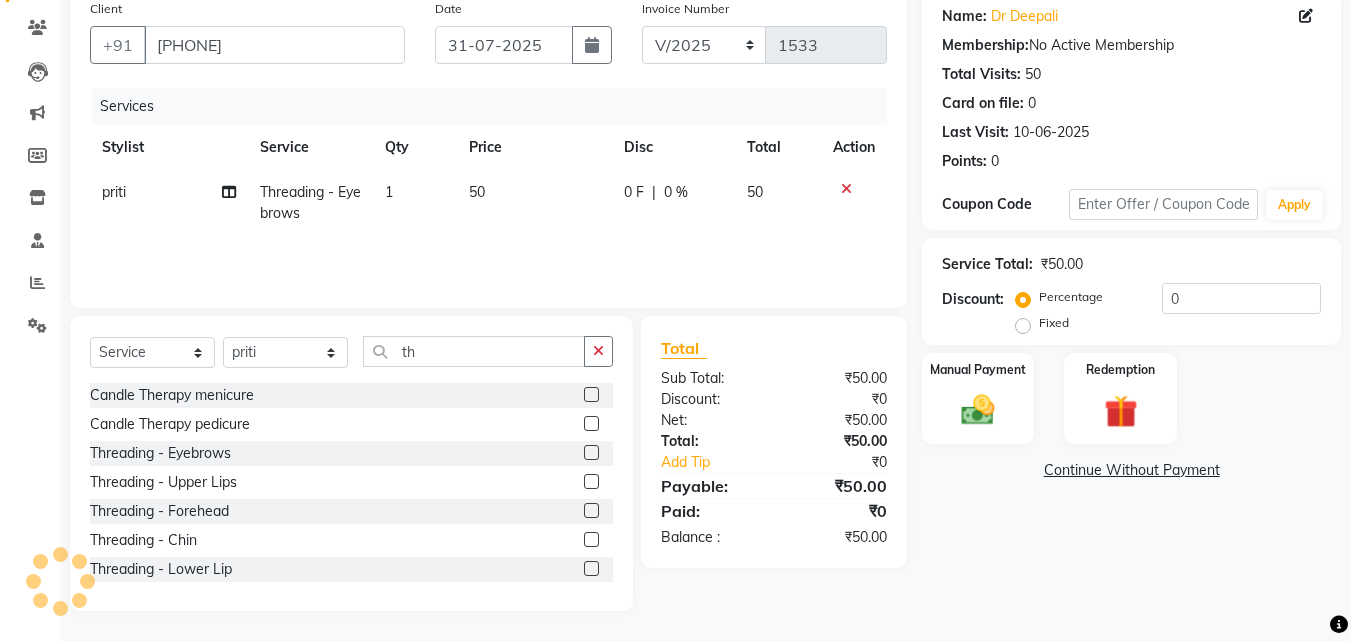 click 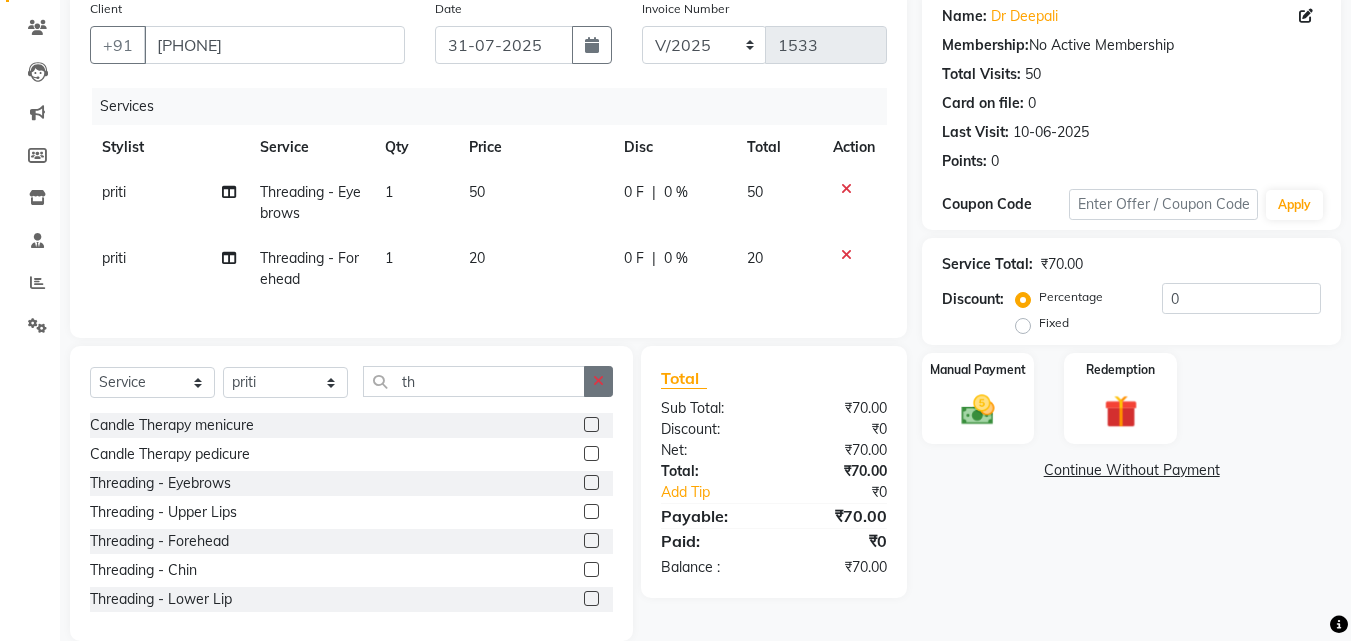 click 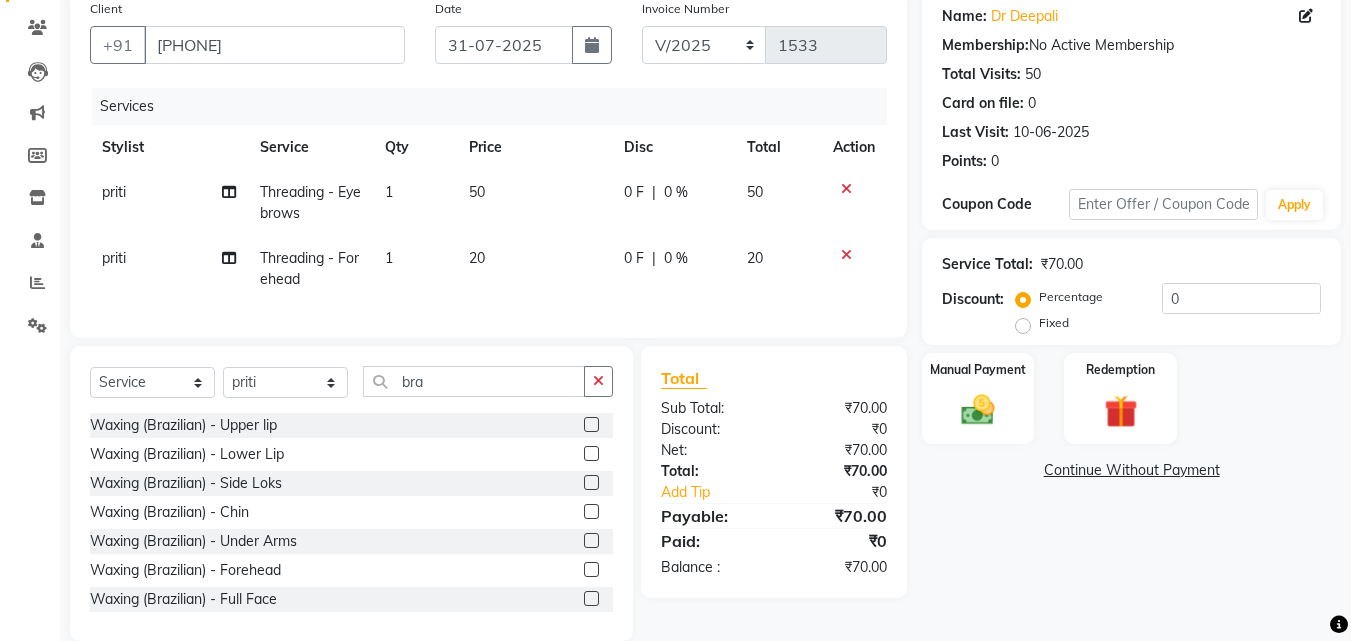click 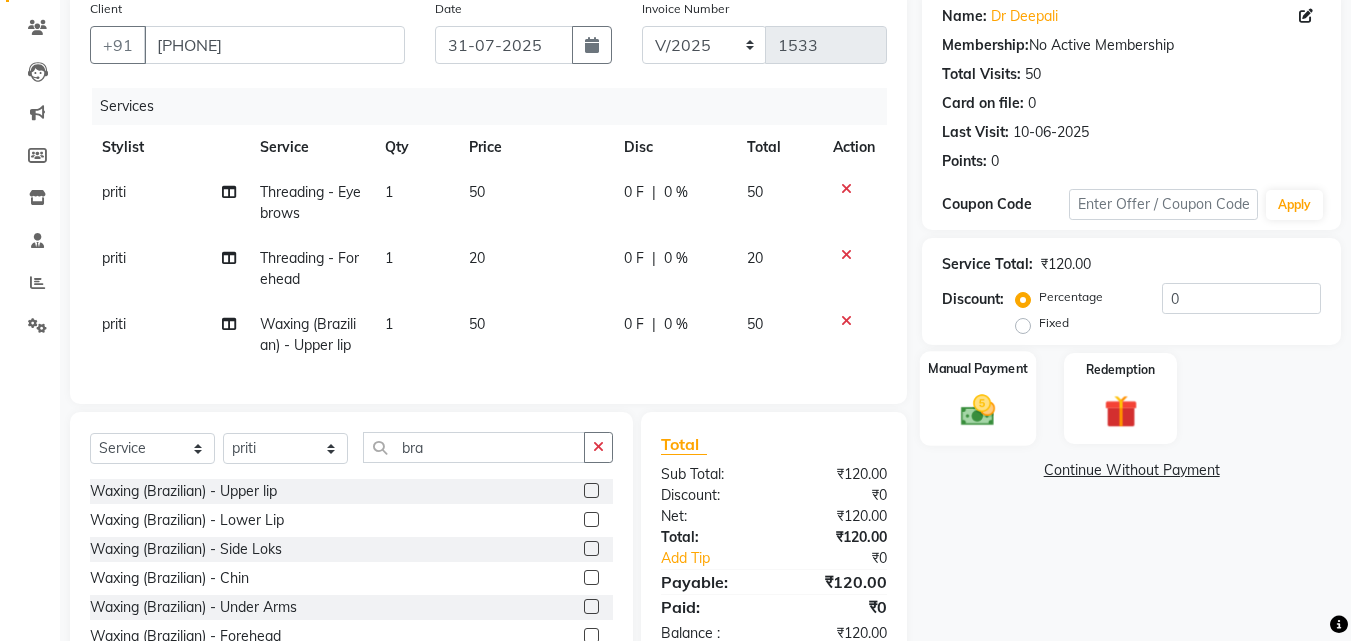 click on "Manual Payment" 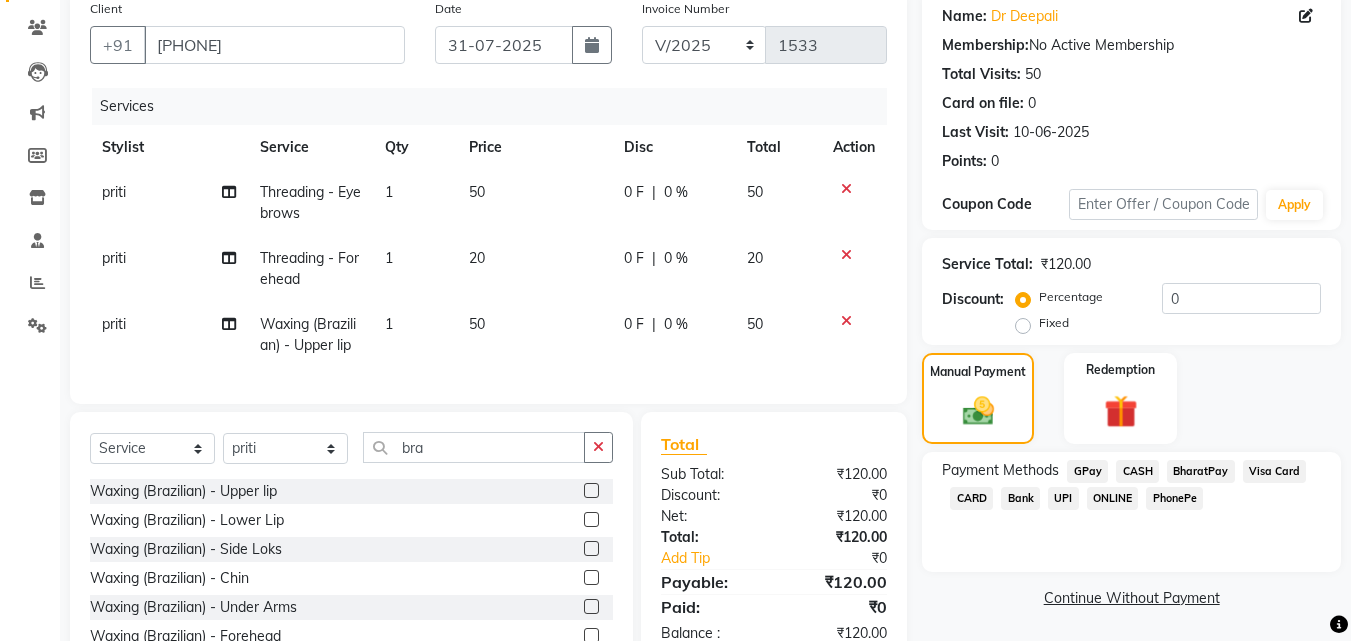 click on "GPay" 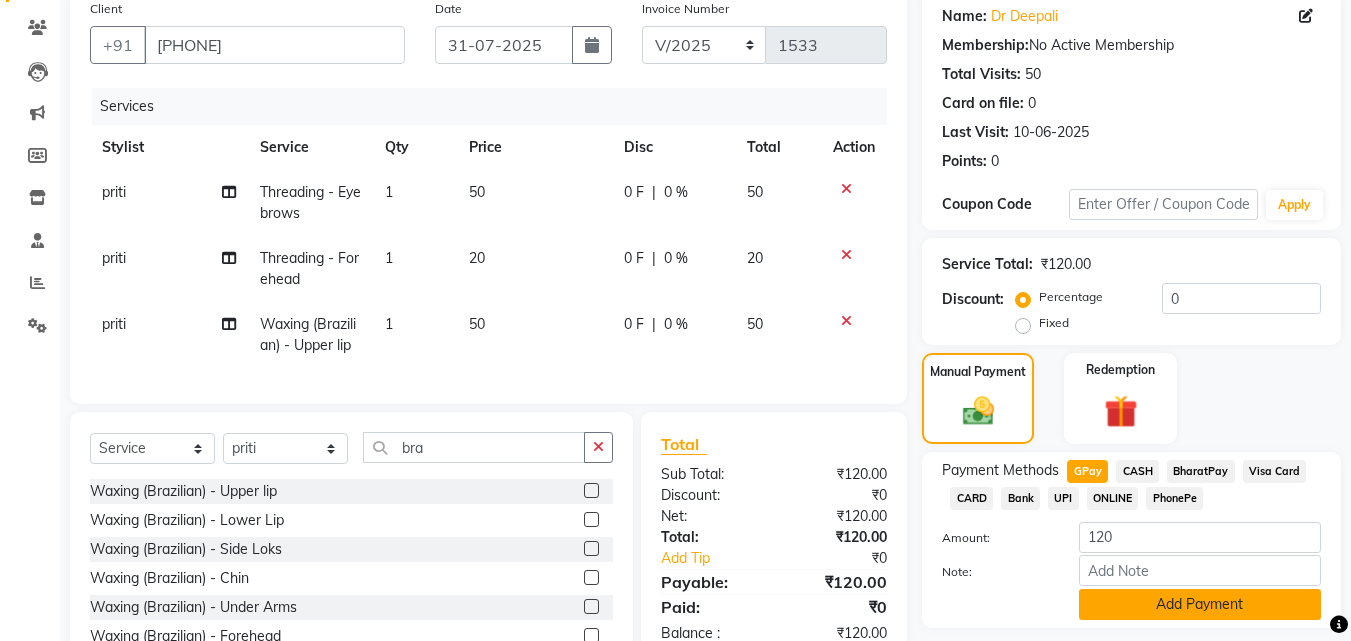 click on "Add Payment" 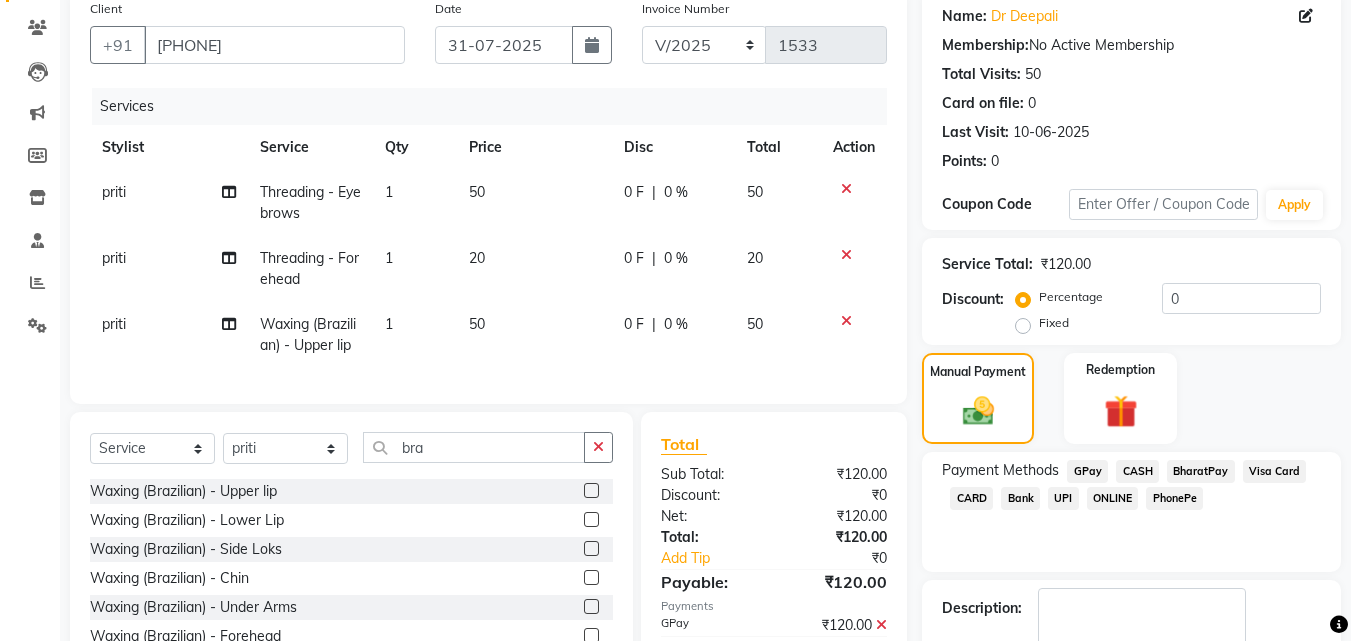 scroll, scrollTop: 239, scrollLeft: 0, axis: vertical 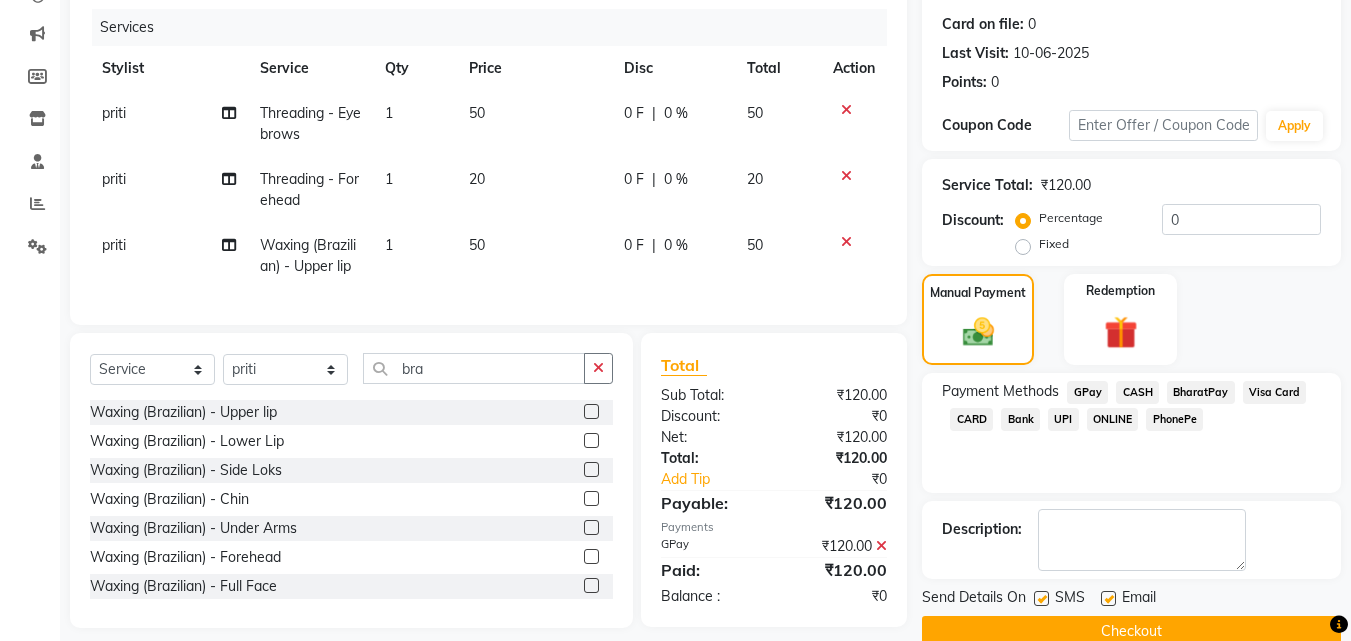 click on "Checkout" 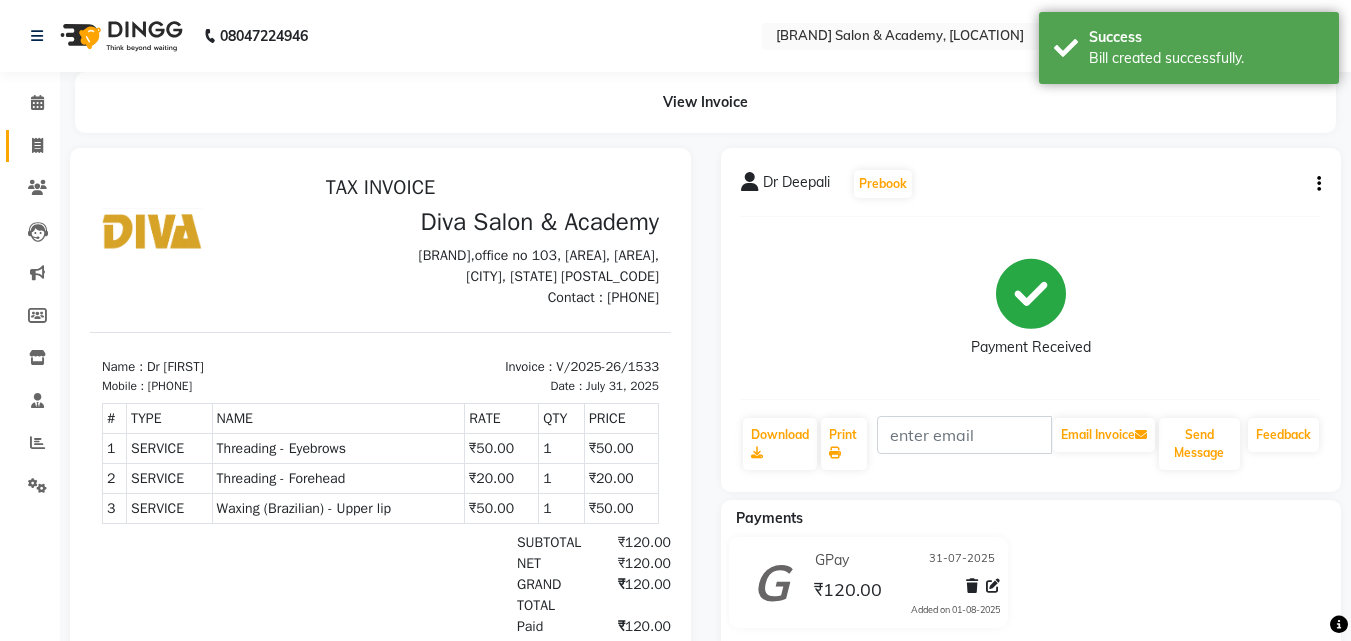 scroll, scrollTop: 0, scrollLeft: 0, axis: both 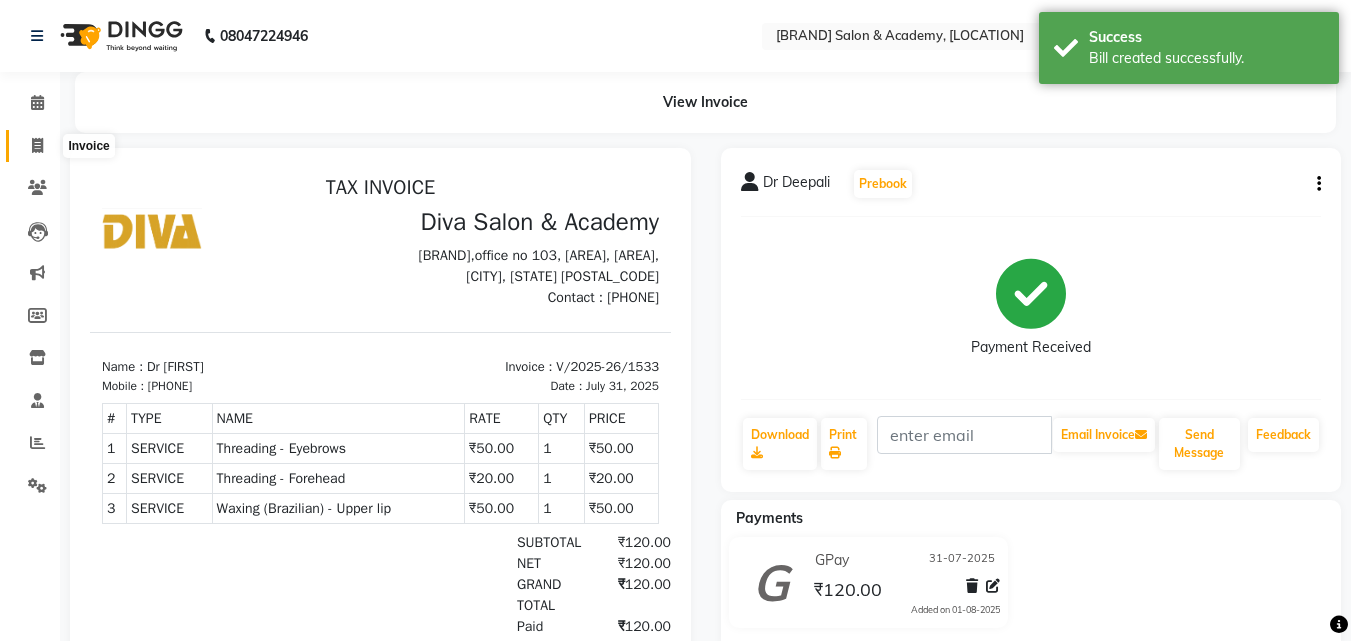 click 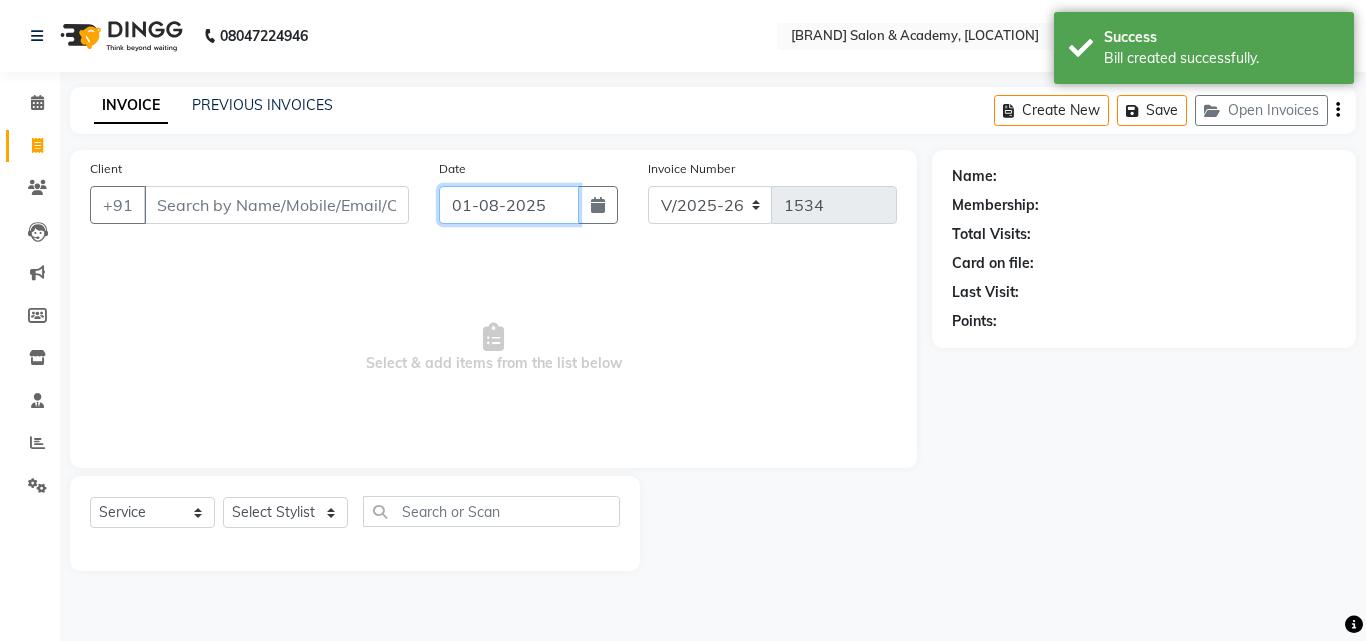 click on "01-08-2025" 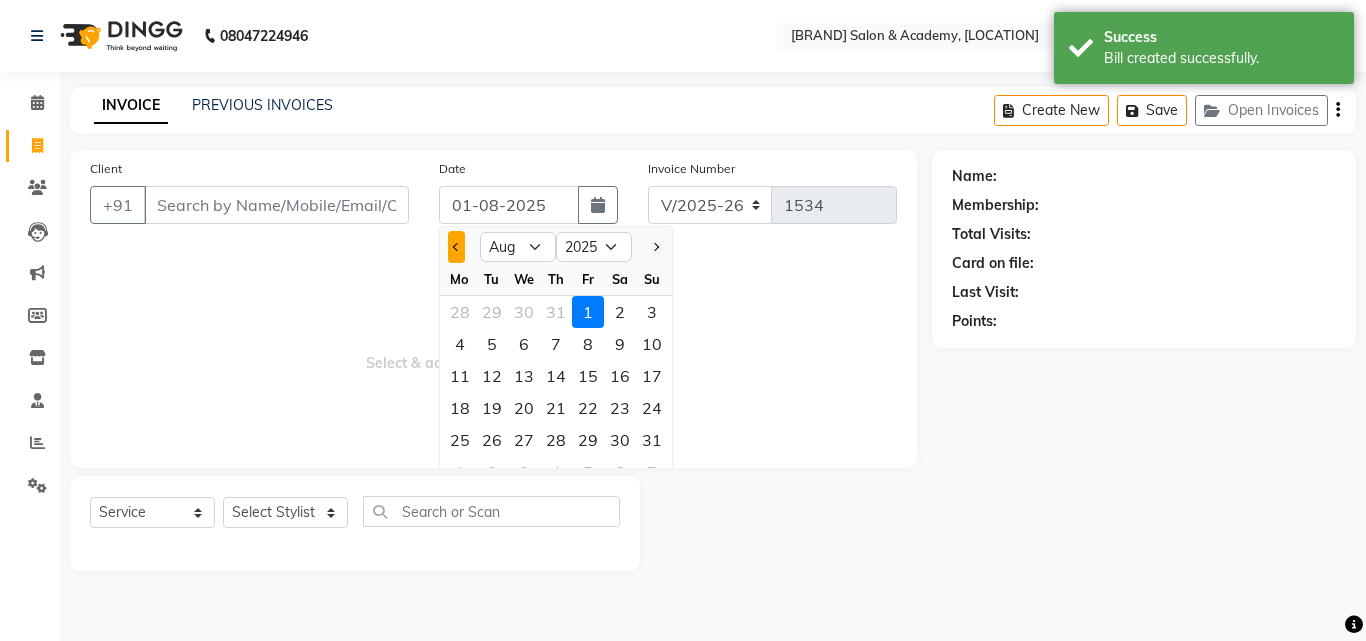 click 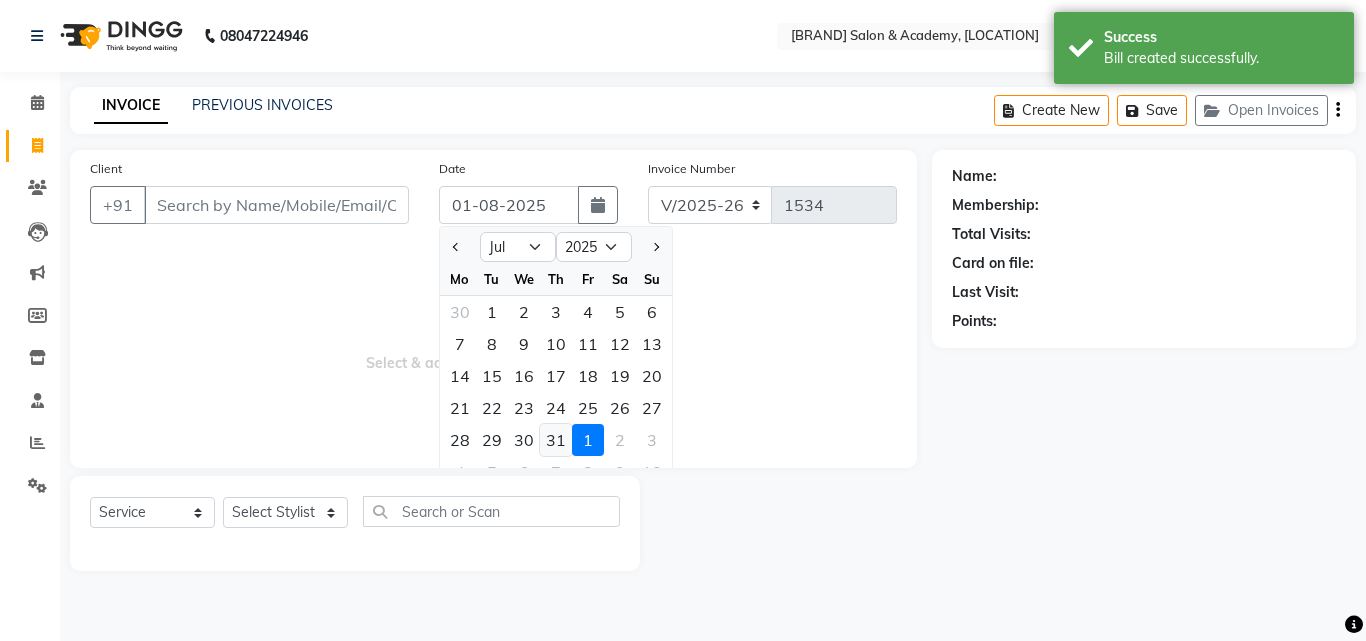 click on "31" 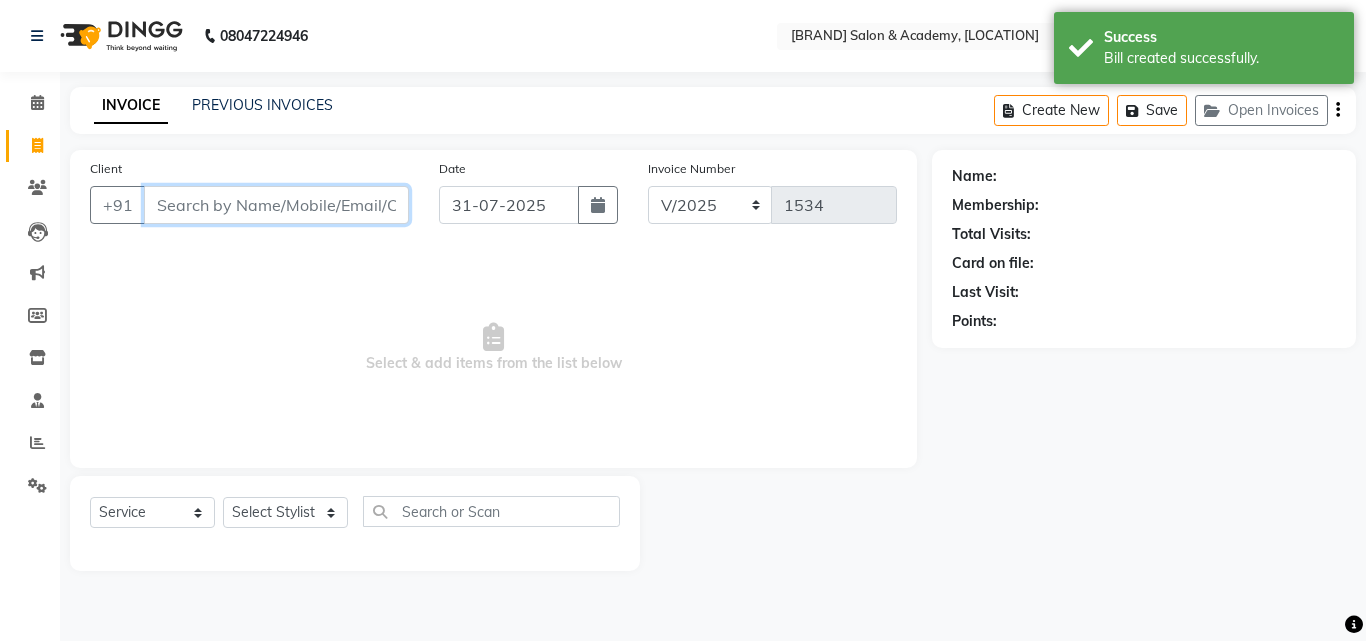 click on "Client" at bounding box center (276, 205) 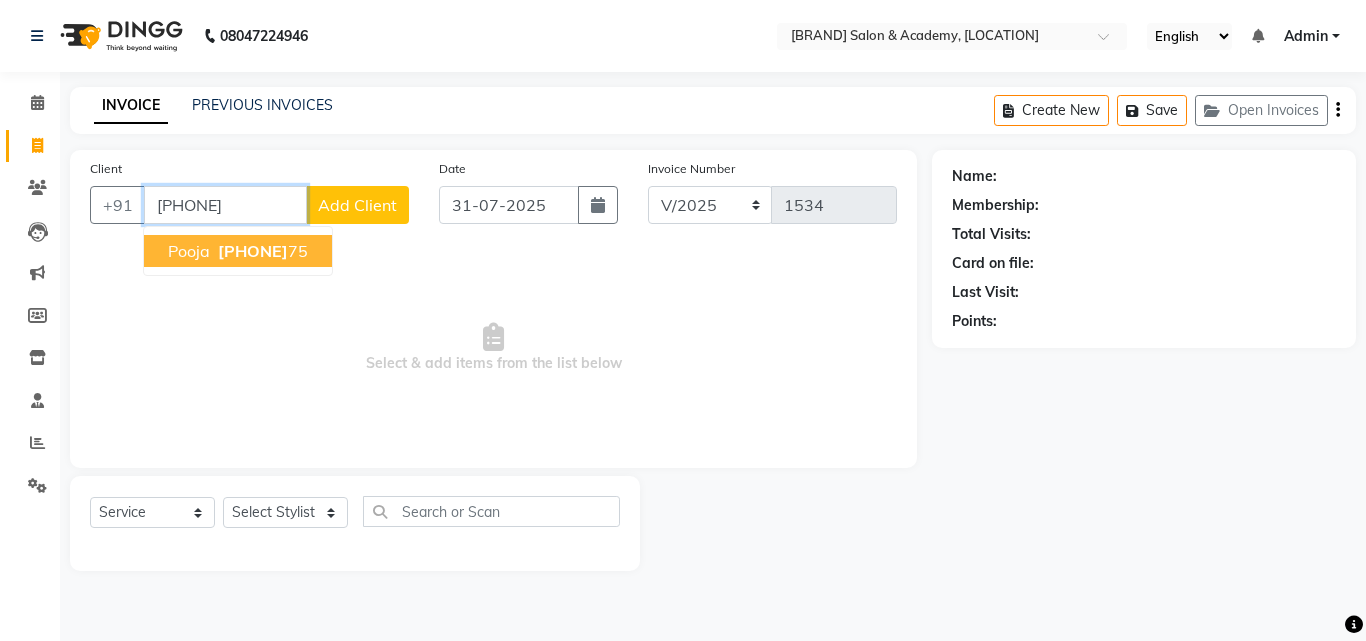 click on "[PHONE]" at bounding box center [253, 251] 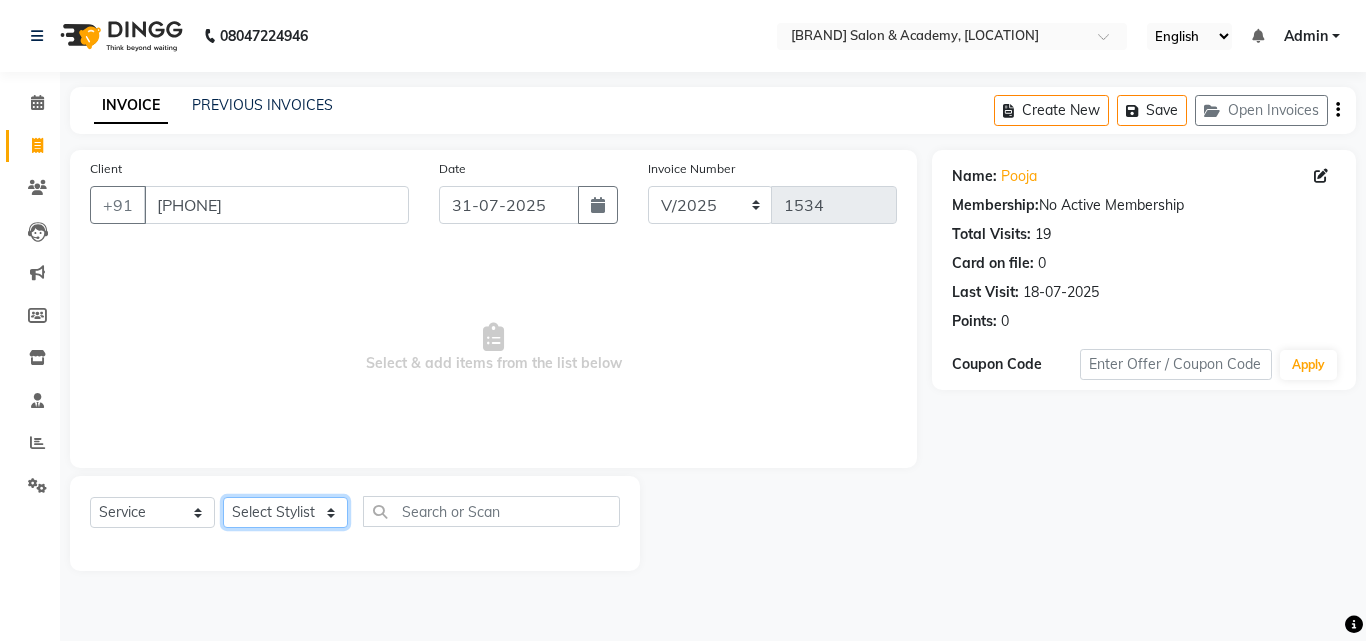 click on "Select Stylist [NAME] [NAME] [NAME] [NAME]" 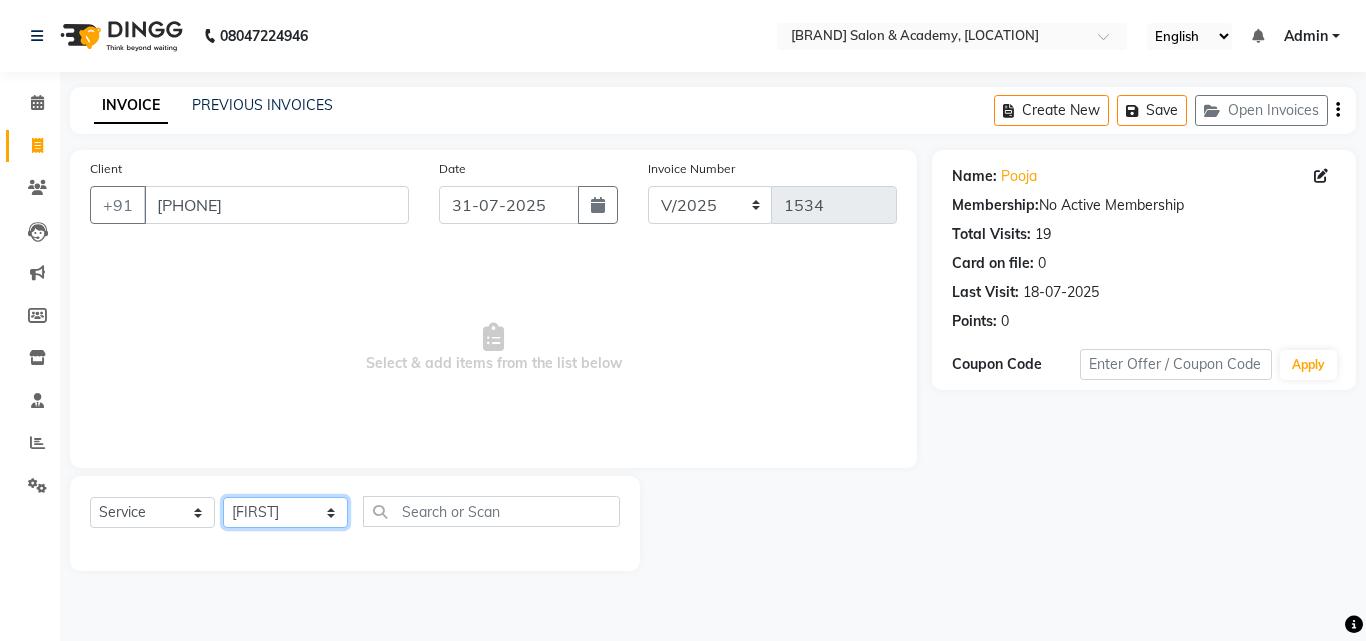 click on "Select Stylist [NAME] [NAME] [NAME] [NAME]" 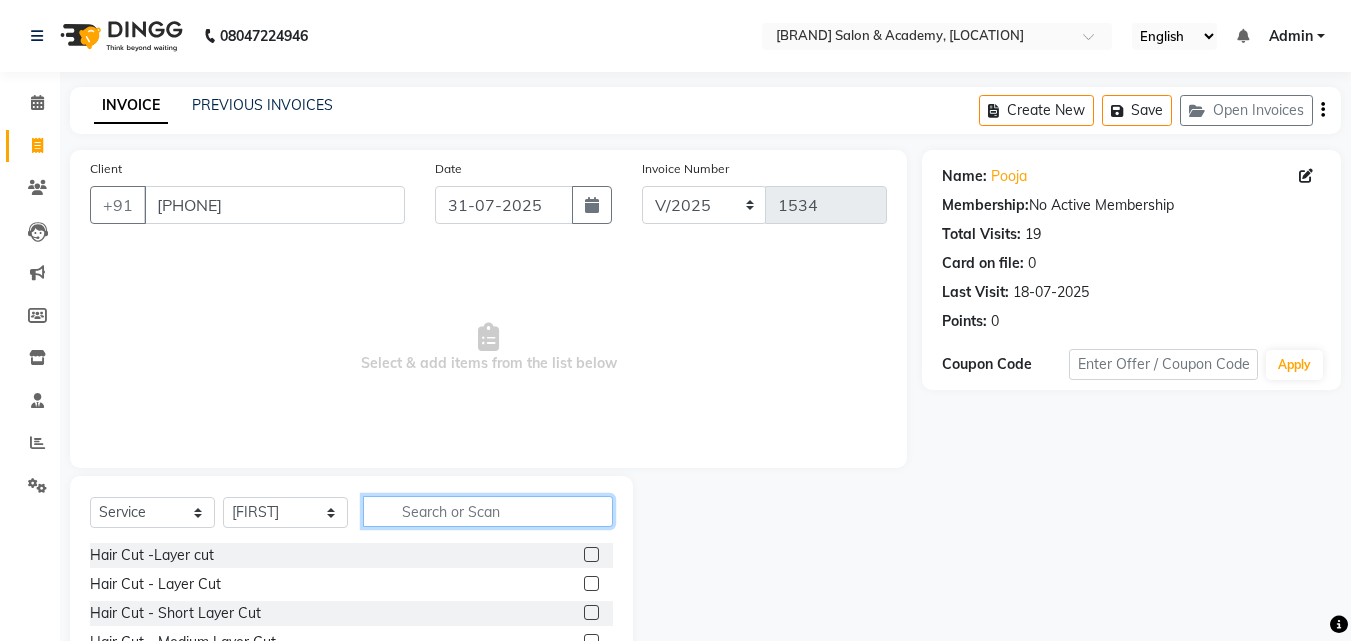 click 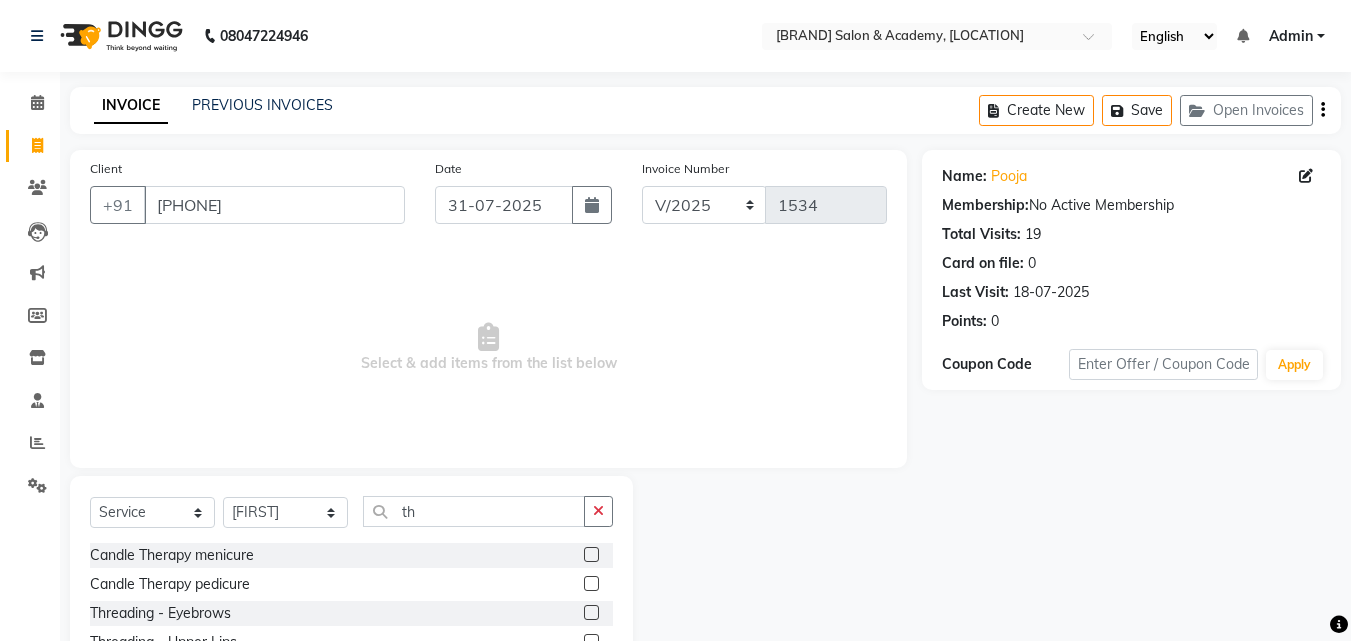 click 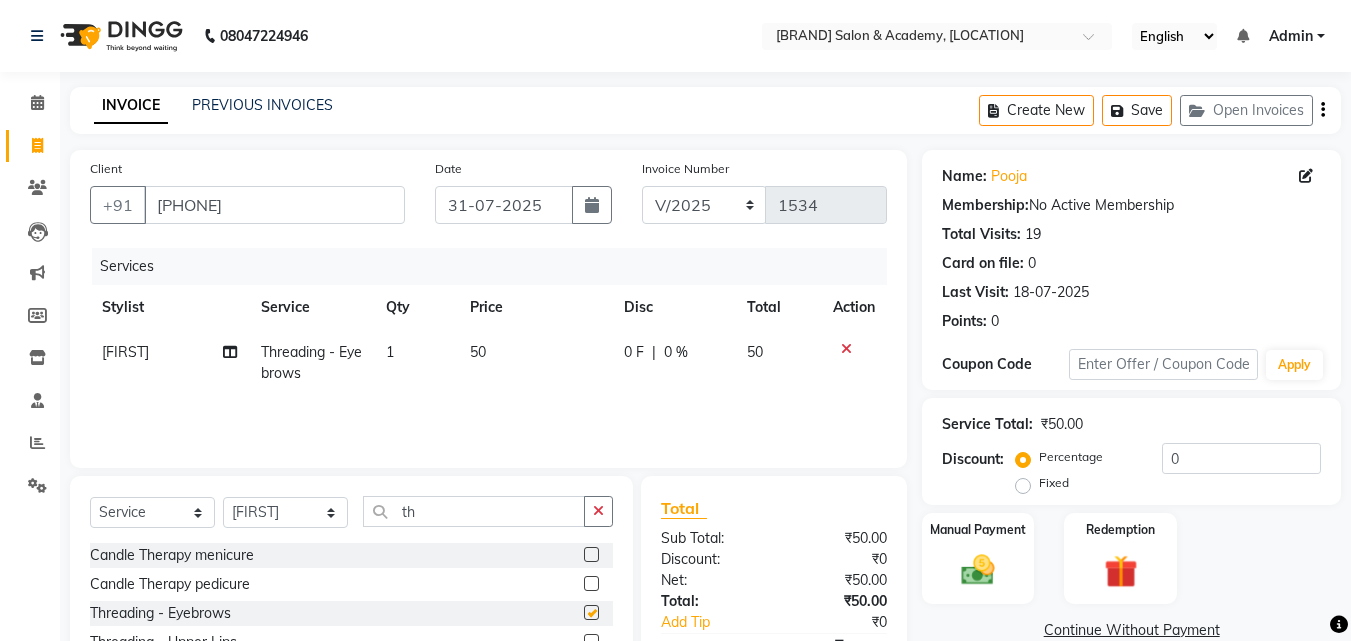 click 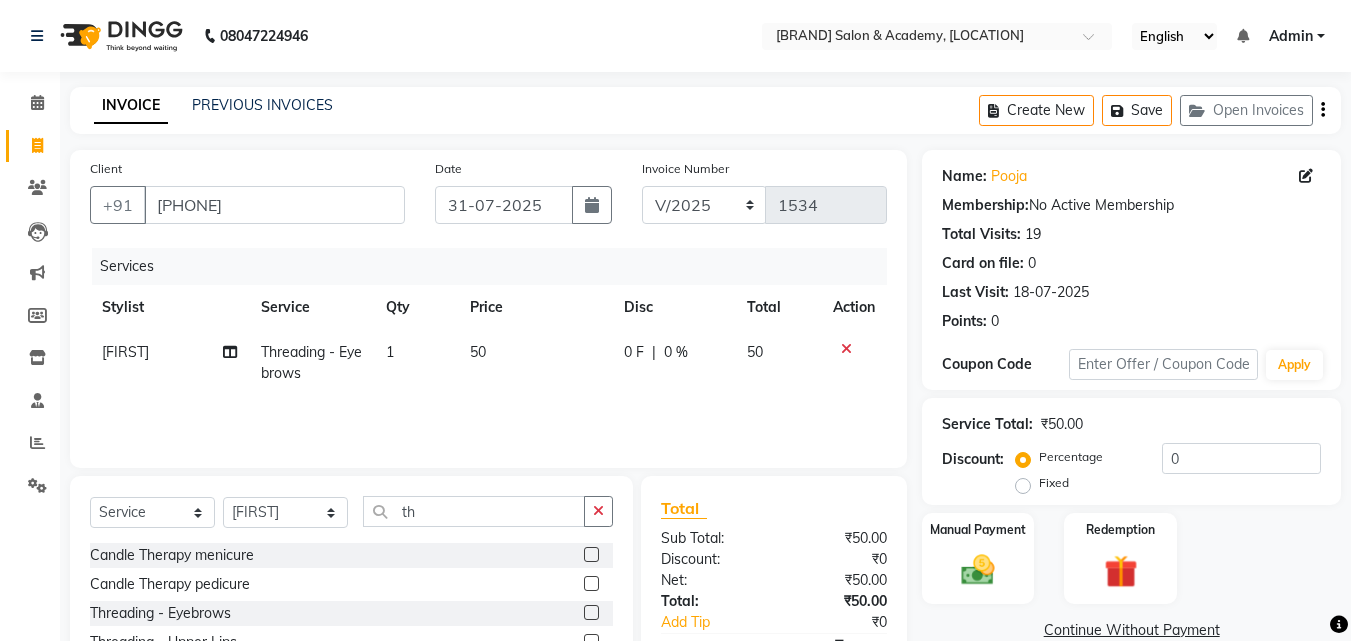 click 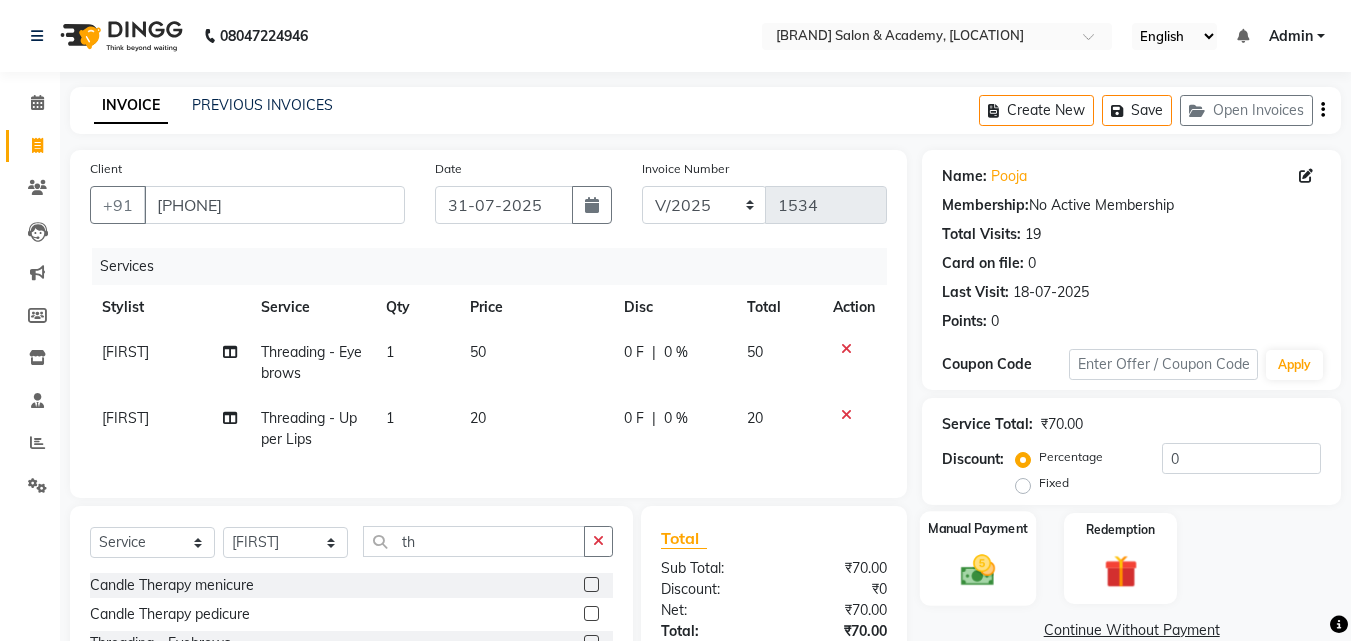 click 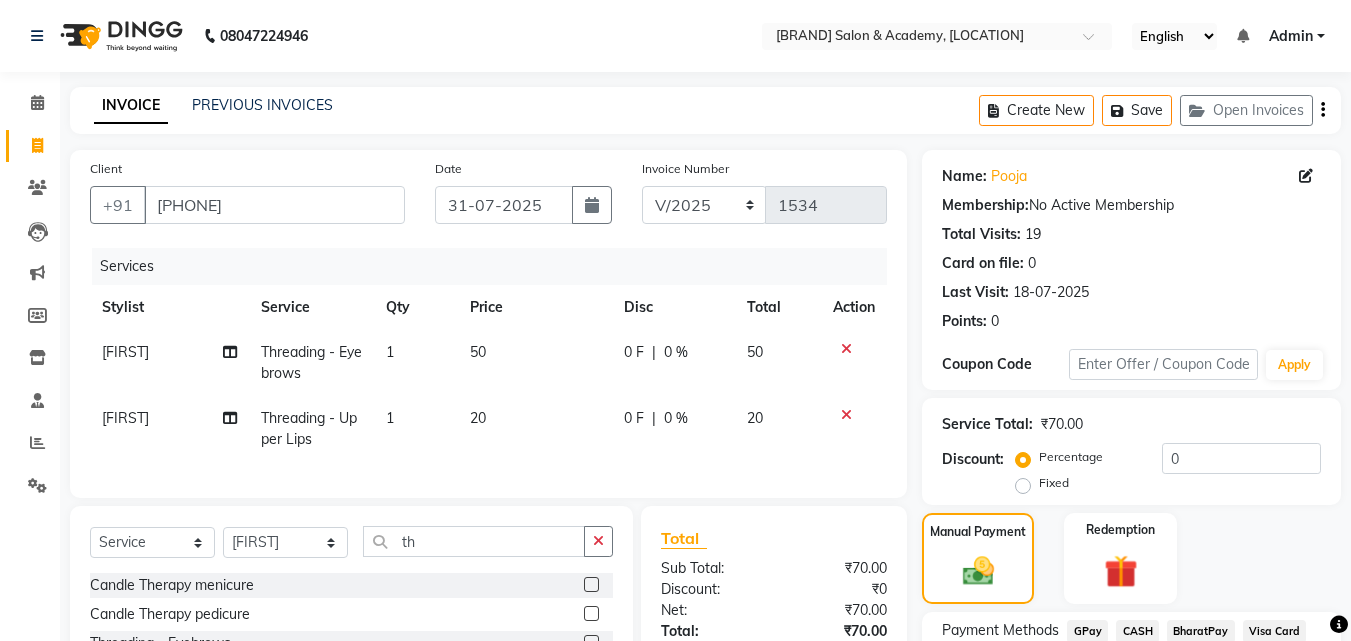 scroll, scrollTop: 205, scrollLeft: 0, axis: vertical 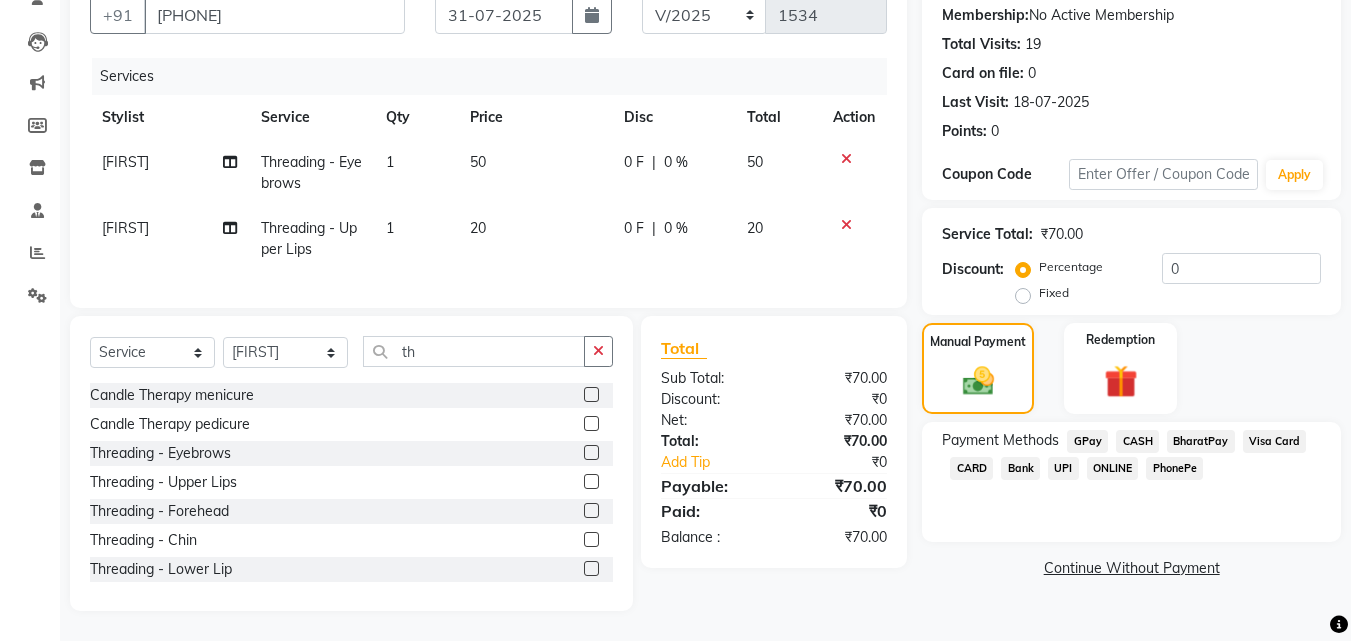 click on "GPay" 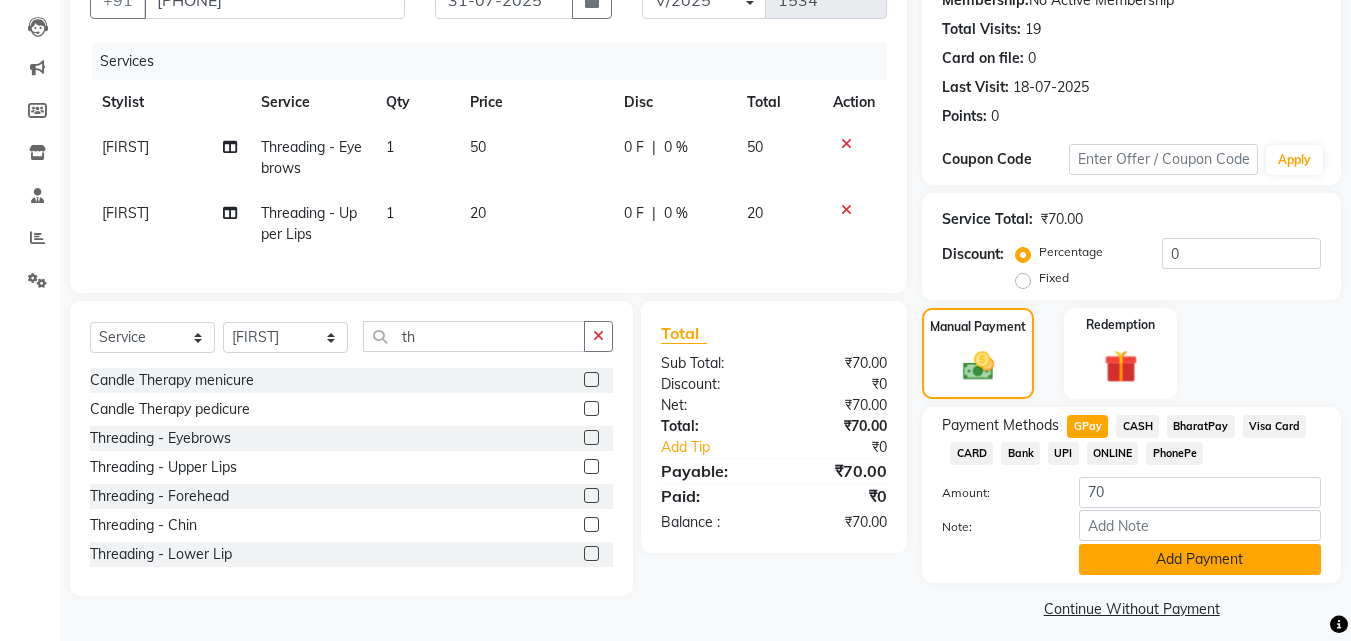 click on "Add Payment" 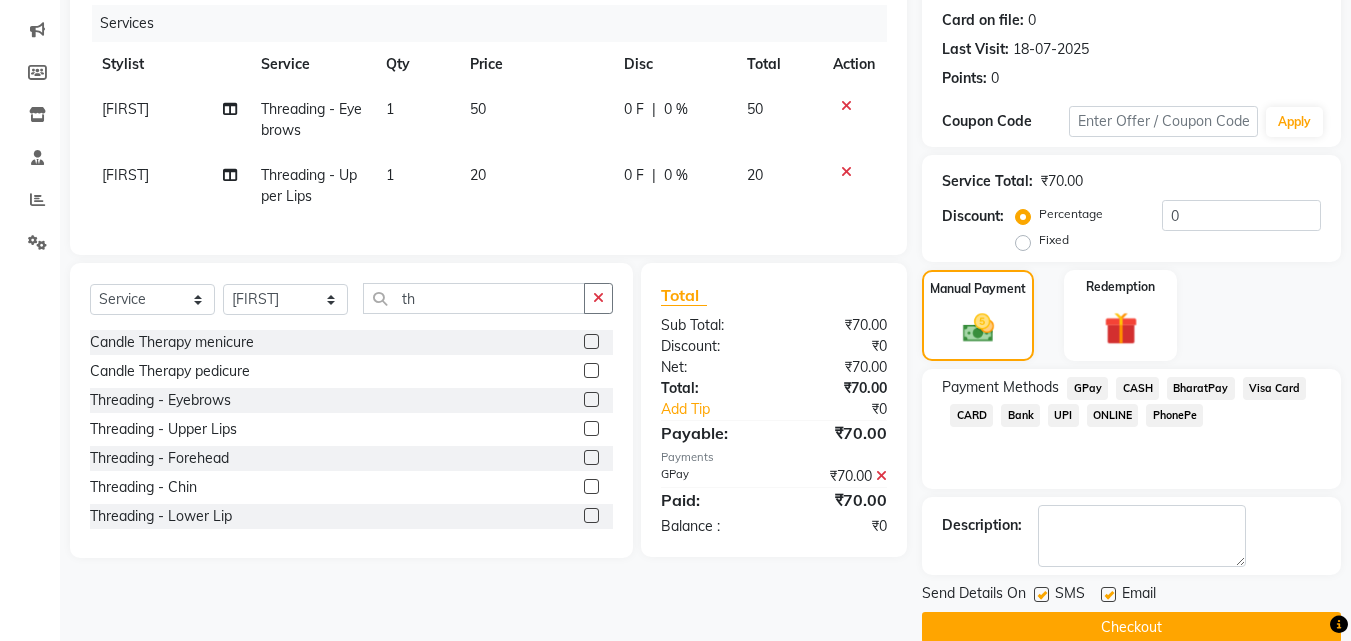 scroll, scrollTop: 275, scrollLeft: 0, axis: vertical 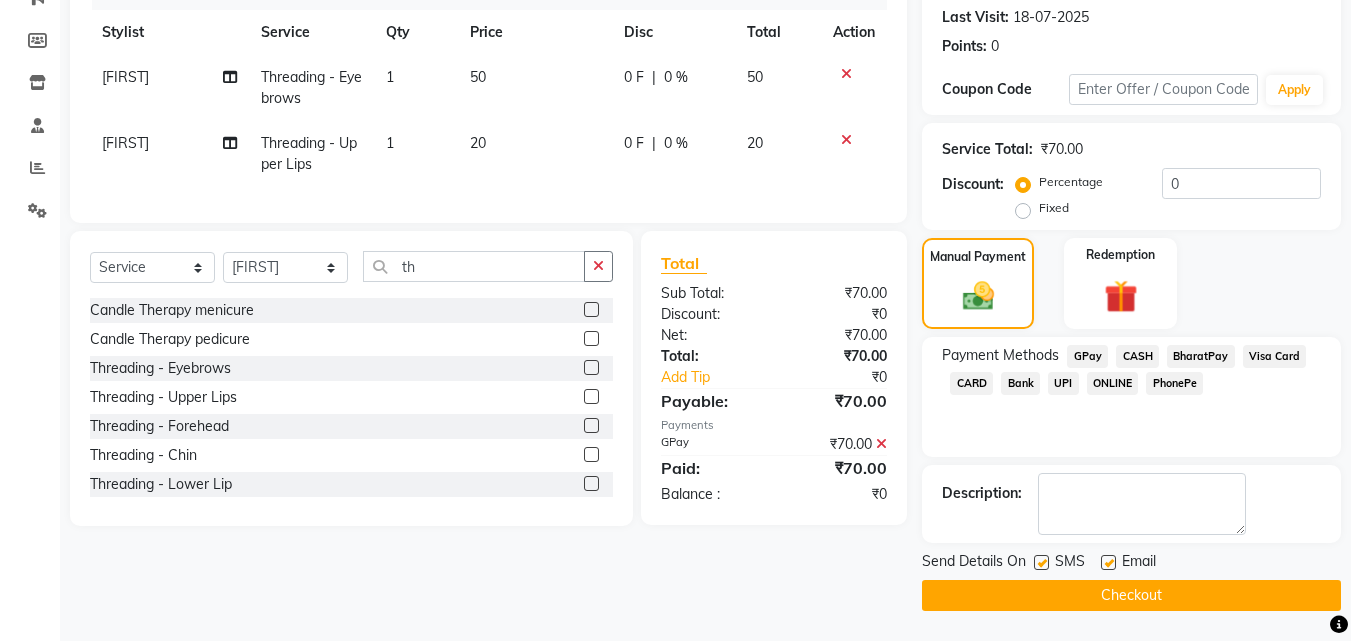 click on "Checkout" 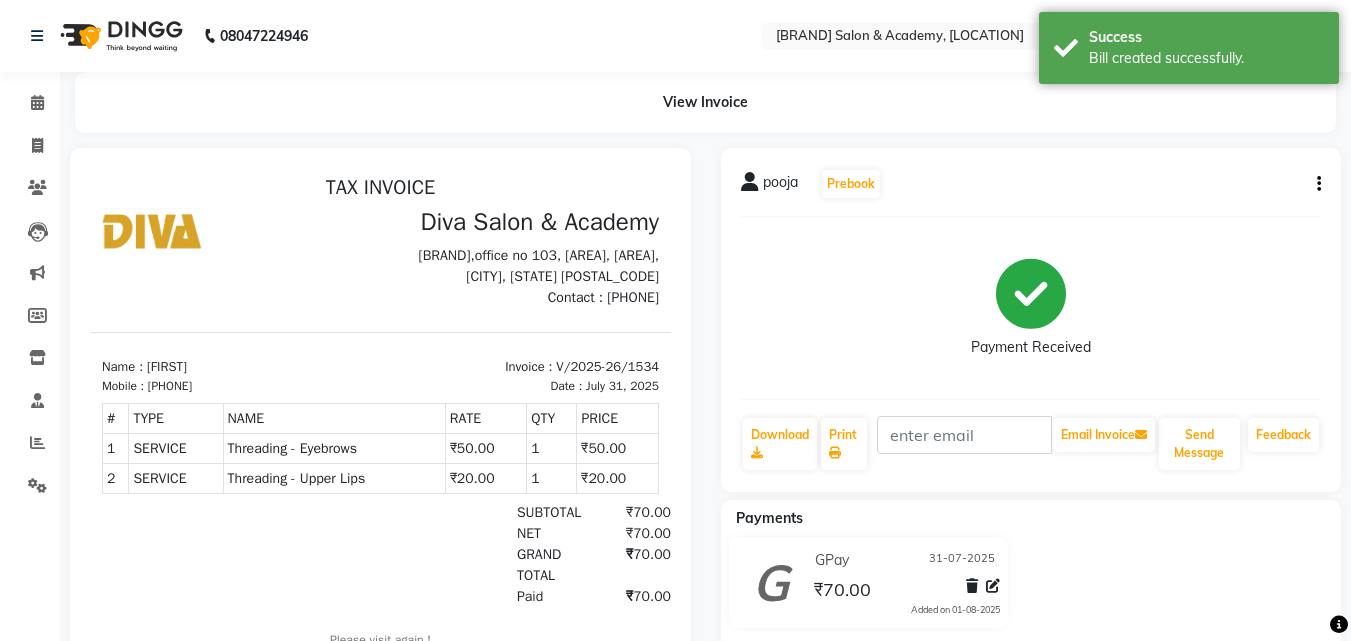 scroll, scrollTop: 0, scrollLeft: 0, axis: both 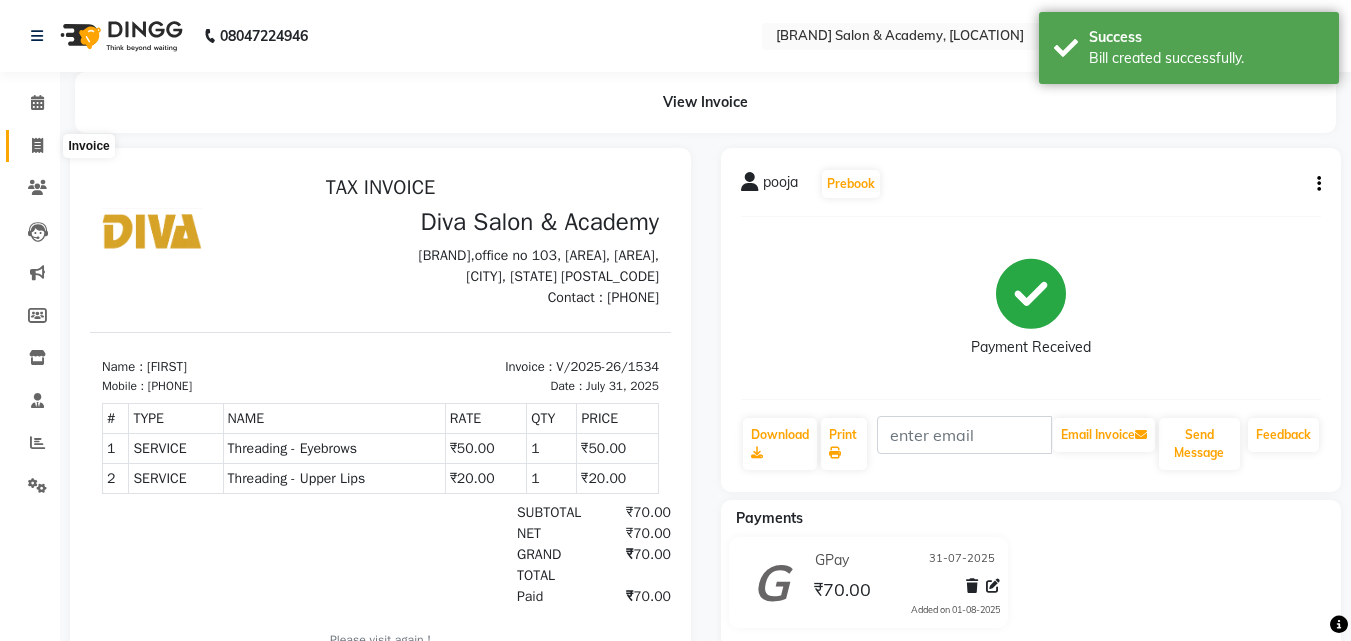 click 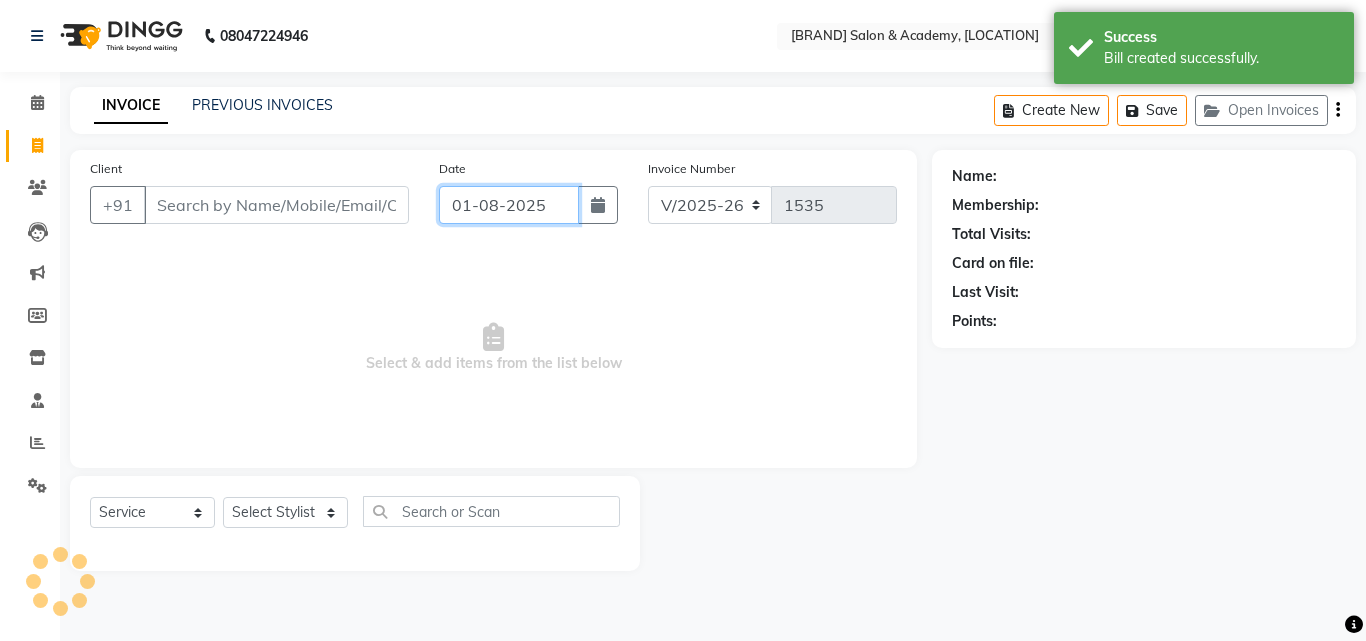 click on "01-08-2025" 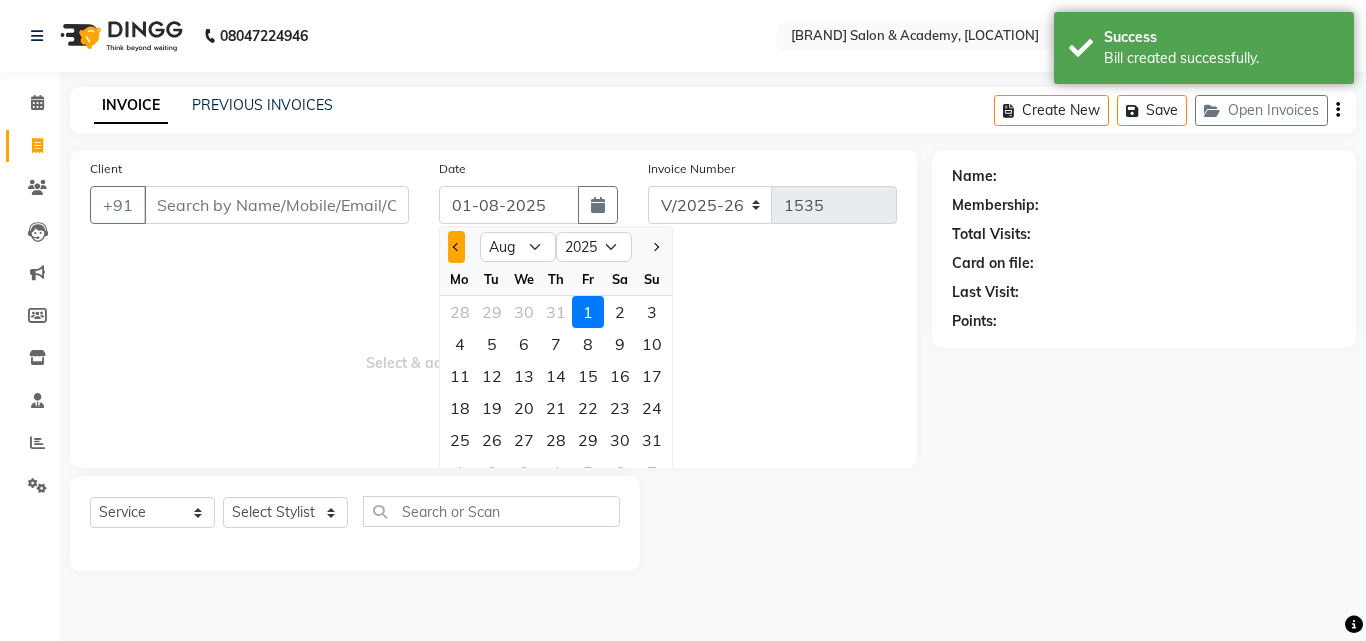 click 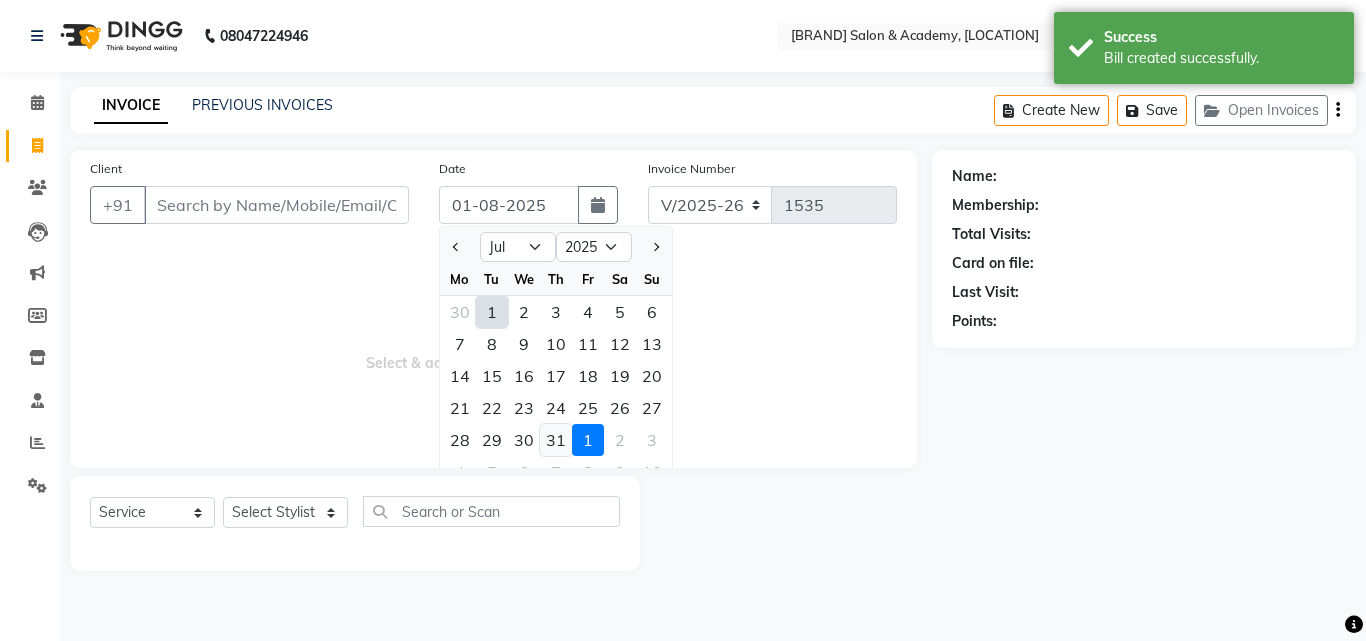 click on "31" 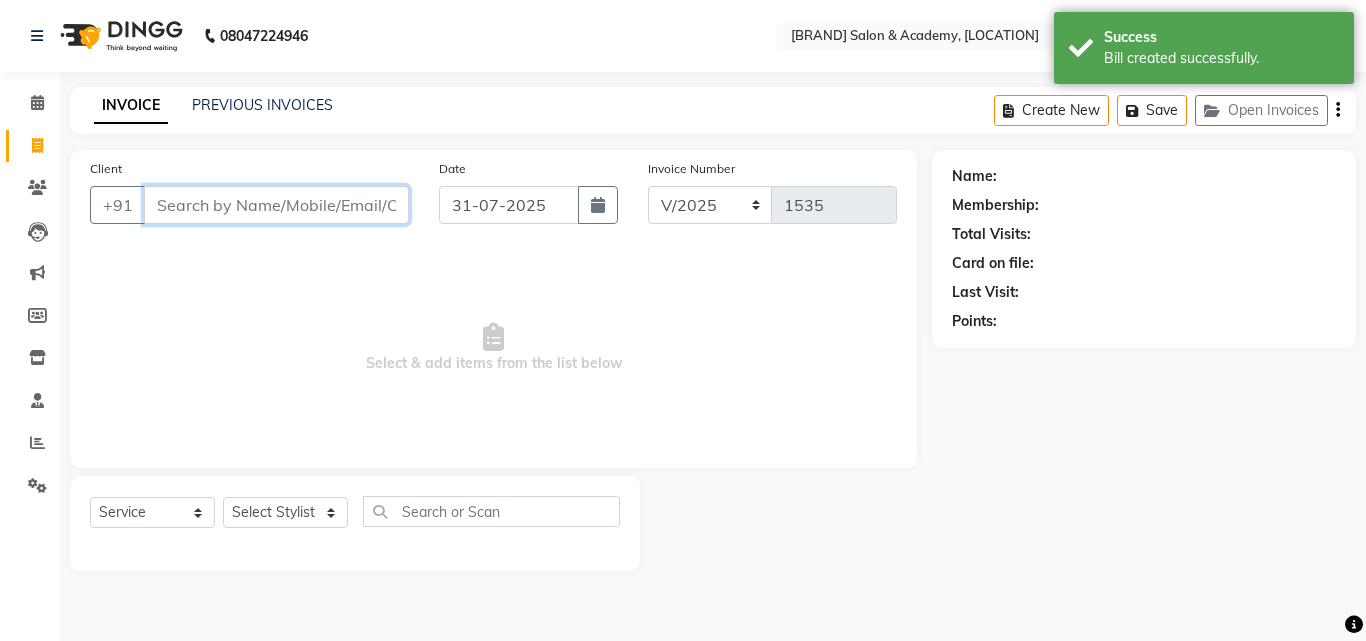 click on "Client" at bounding box center [276, 205] 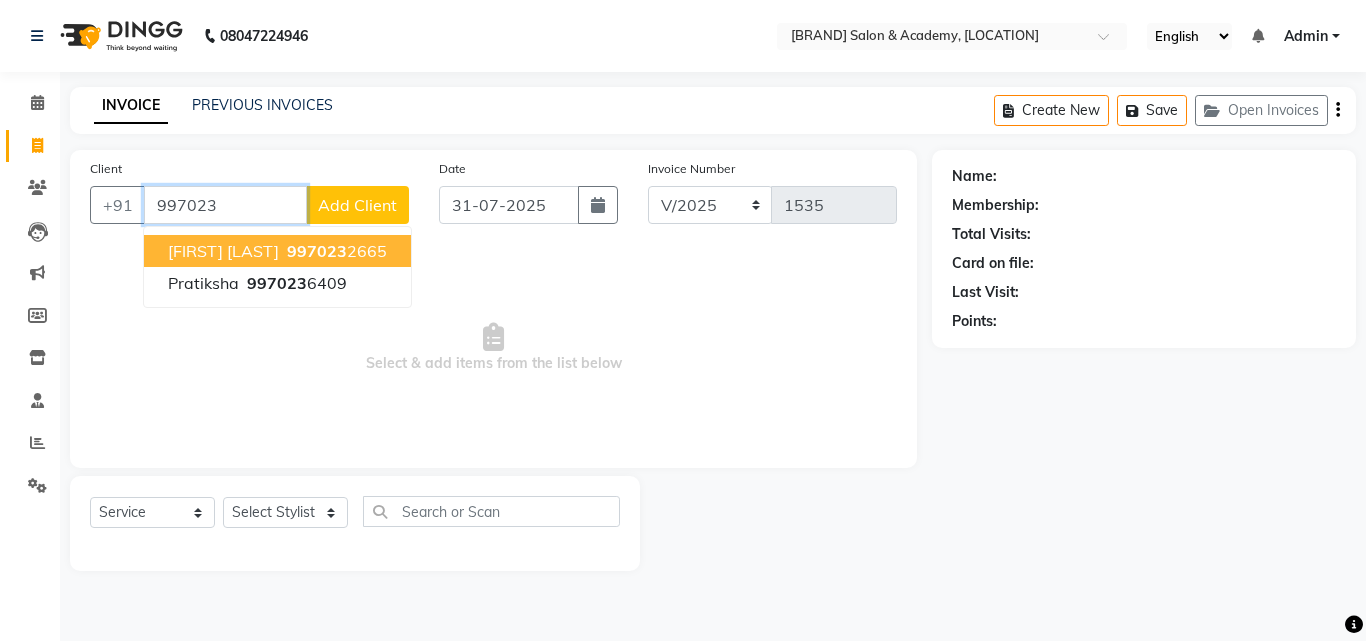 click on "[FIRST] [LAST]" at bounding box center (223, 251) 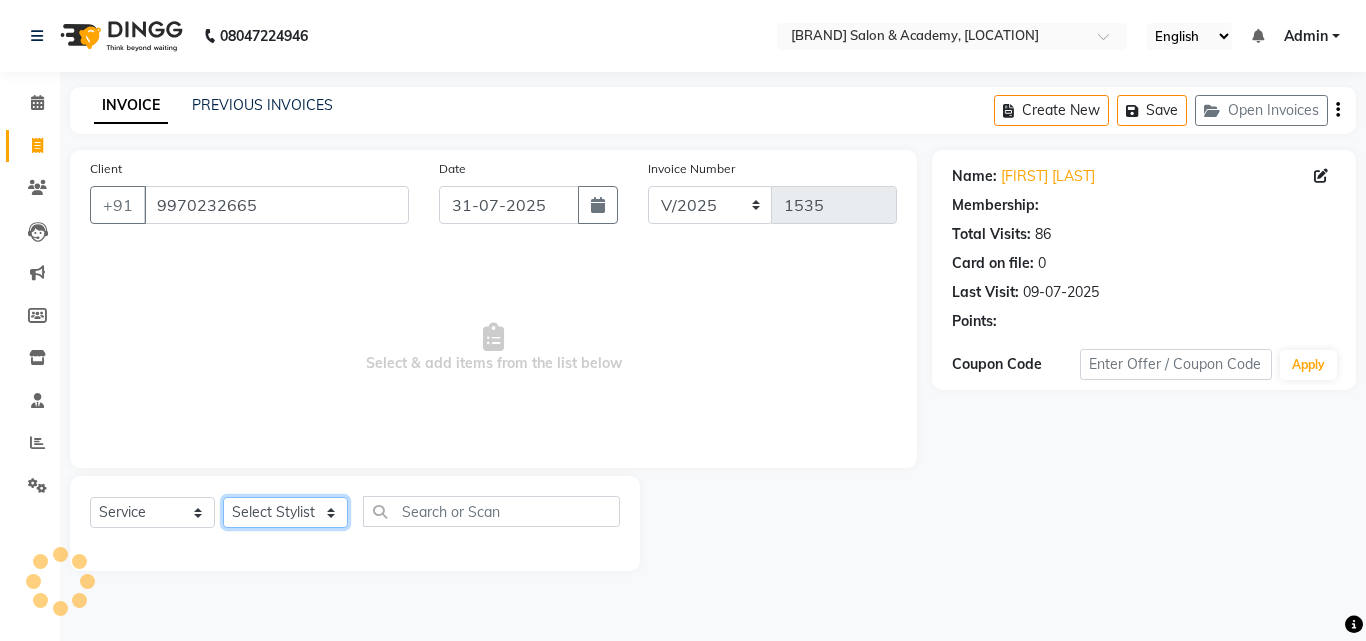 click on "Select Stylist [NAME] [NAME] [NAME] [NAME]" 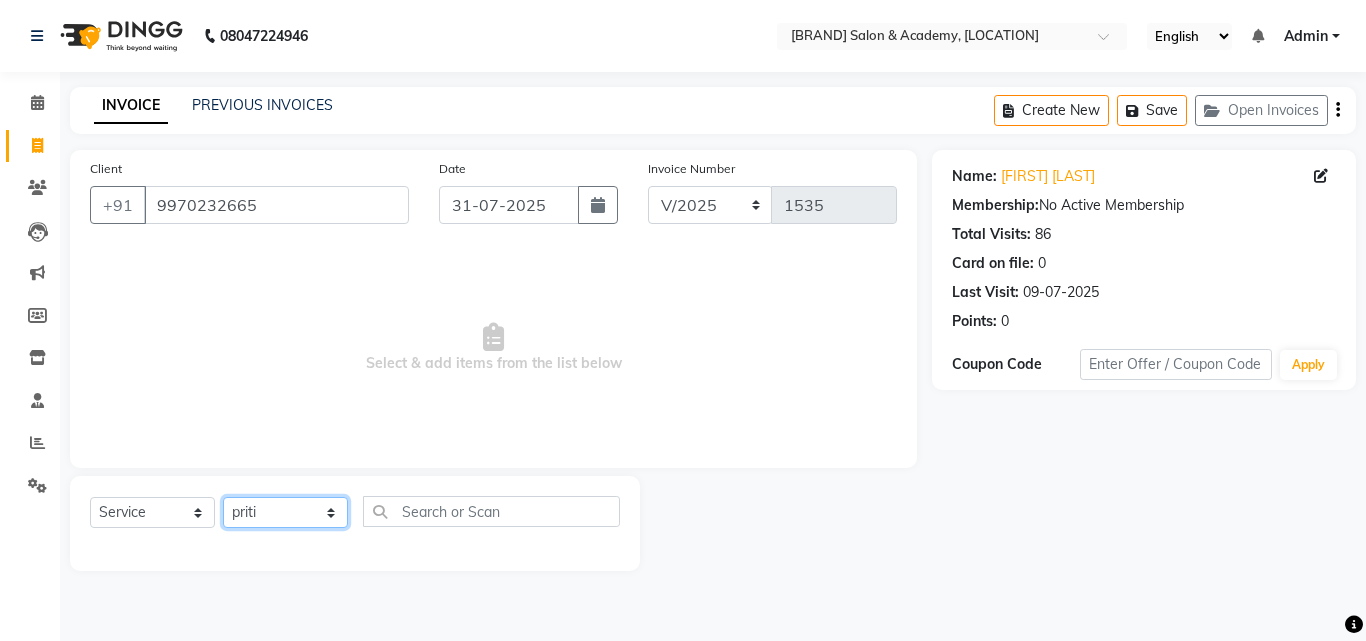 click on "Select Stylist [NAME] [NAME] [NAME] [NAME]" 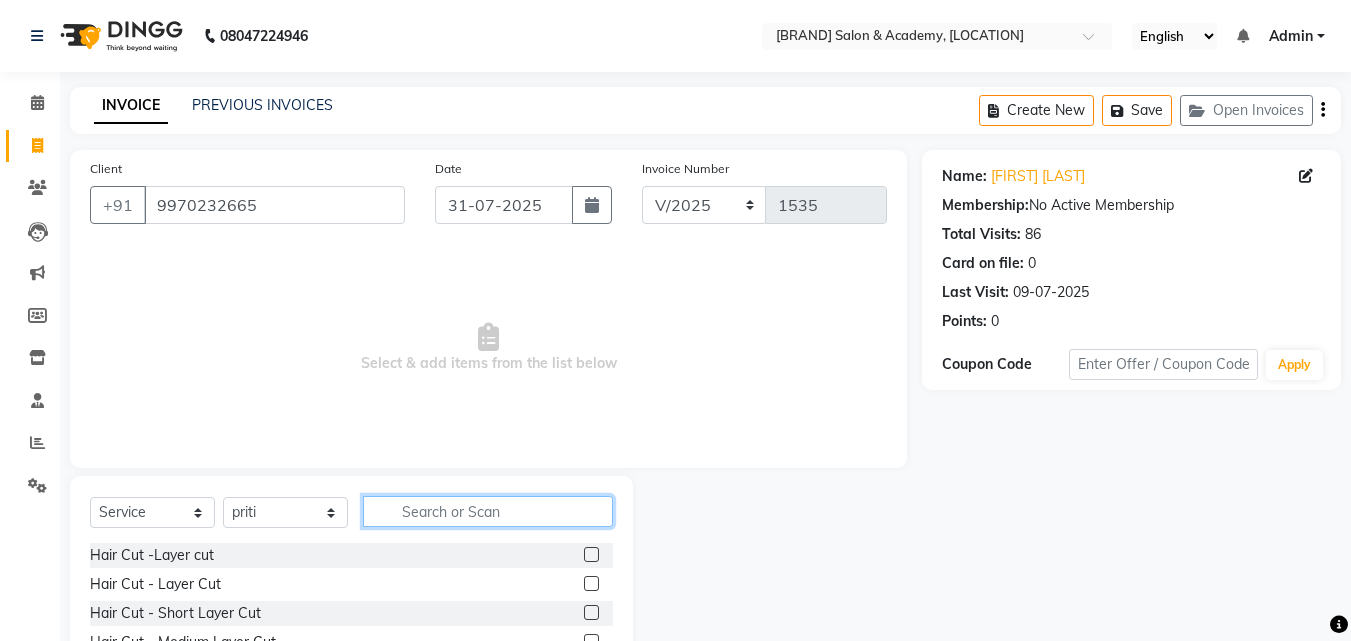 click 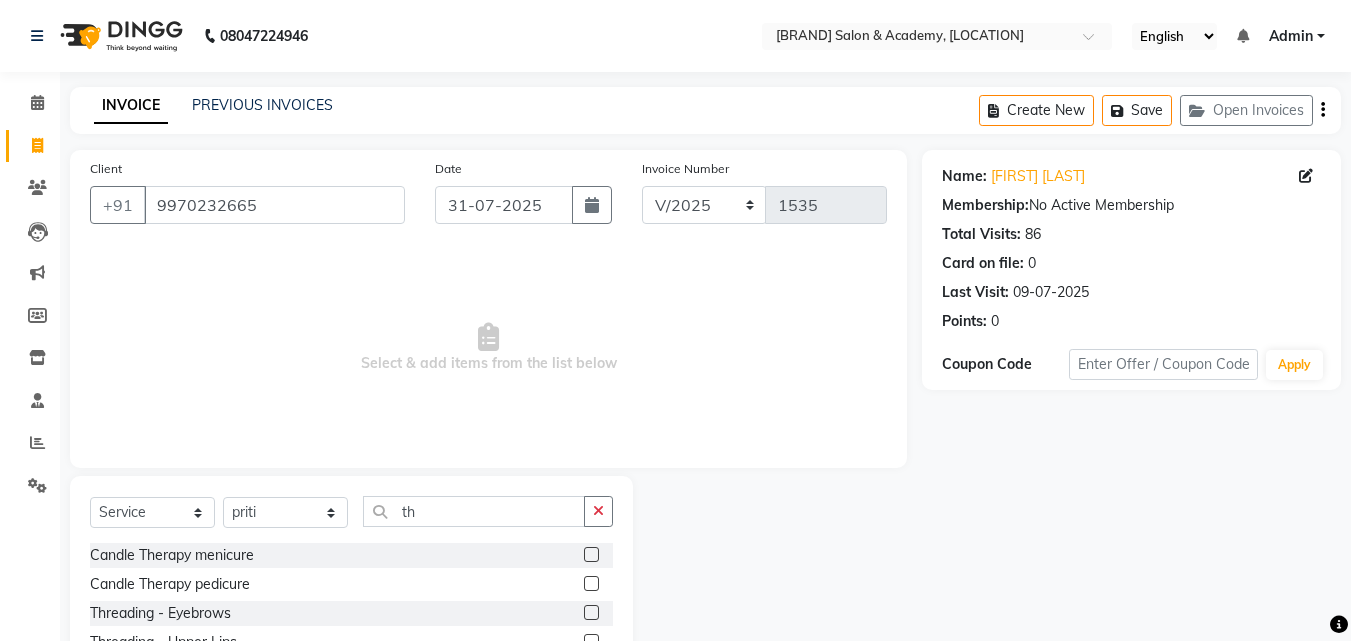 click 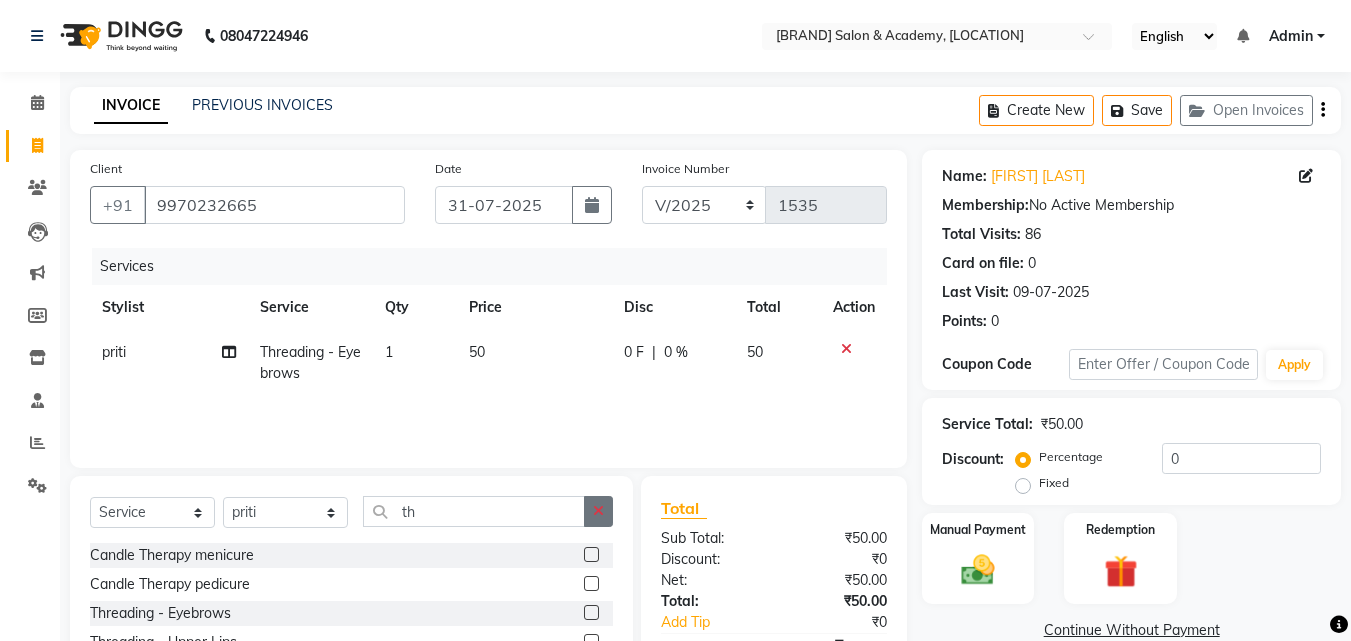 click 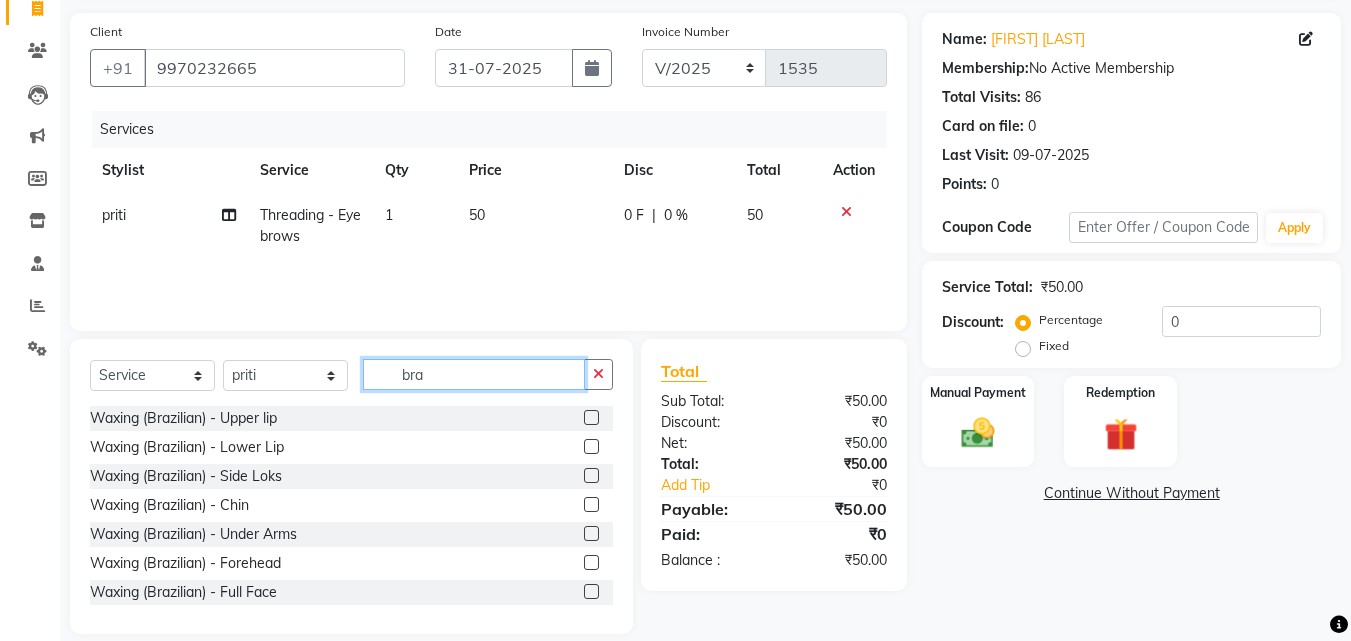 scroll, scrollTop: 160, scrollLeft: 0, axis: vertical 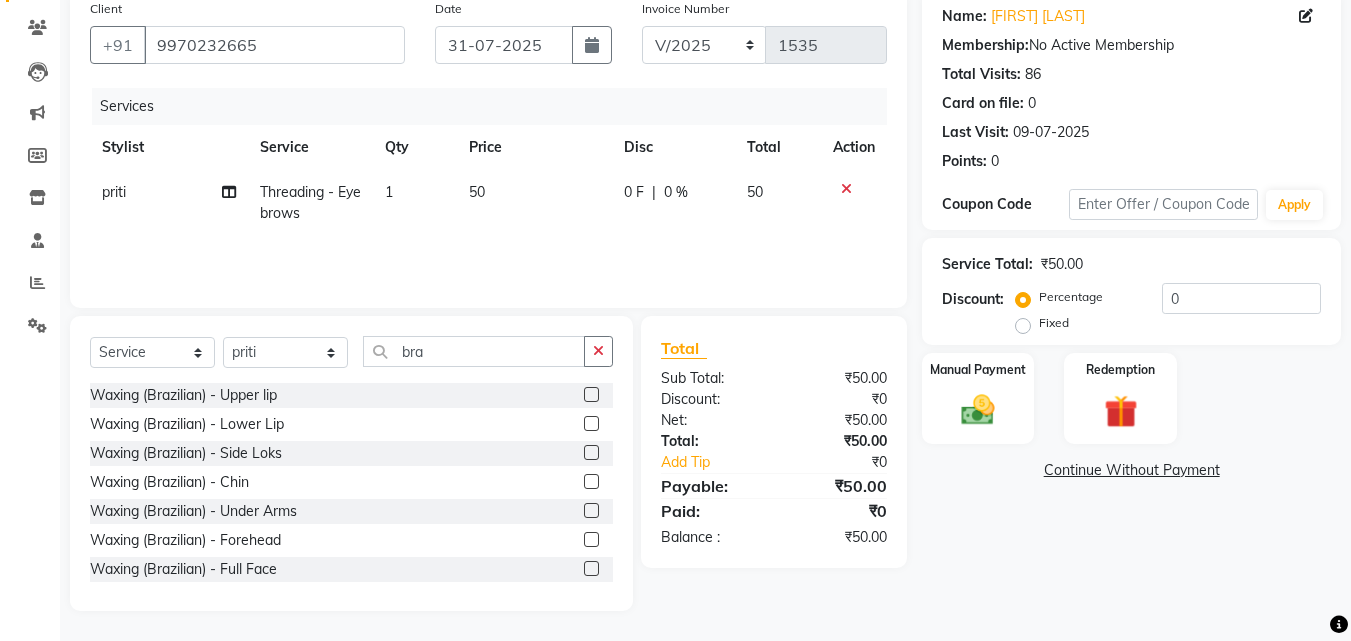 click 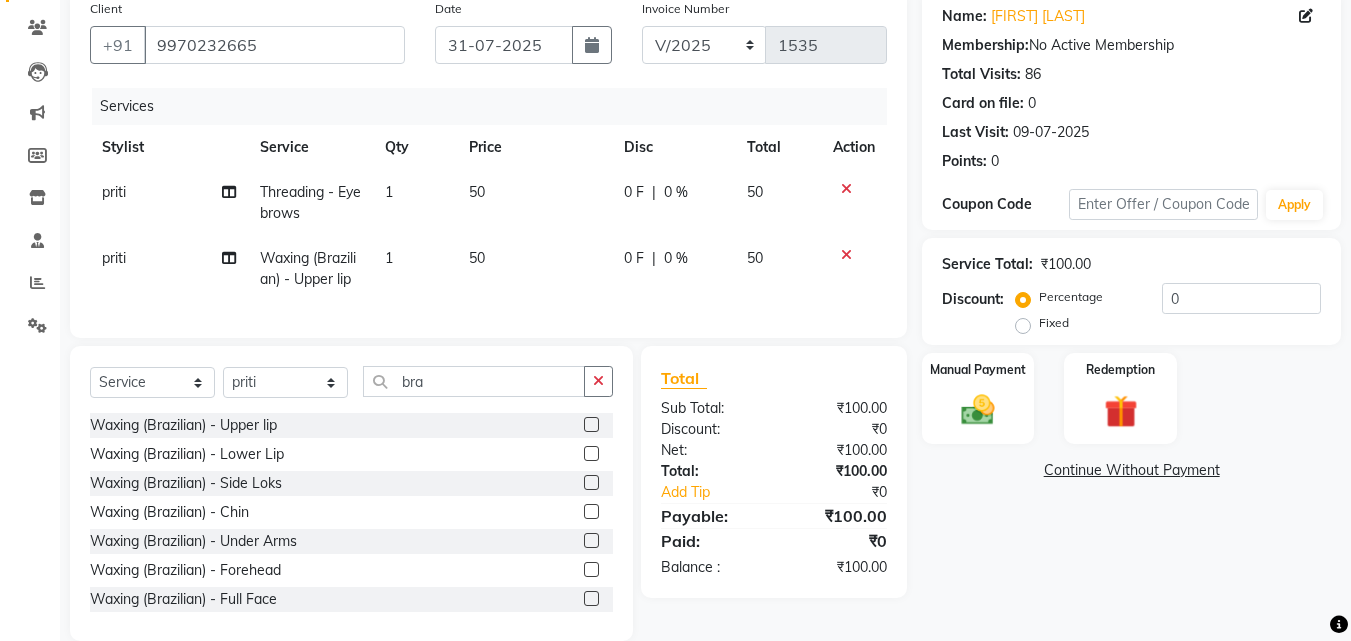 click 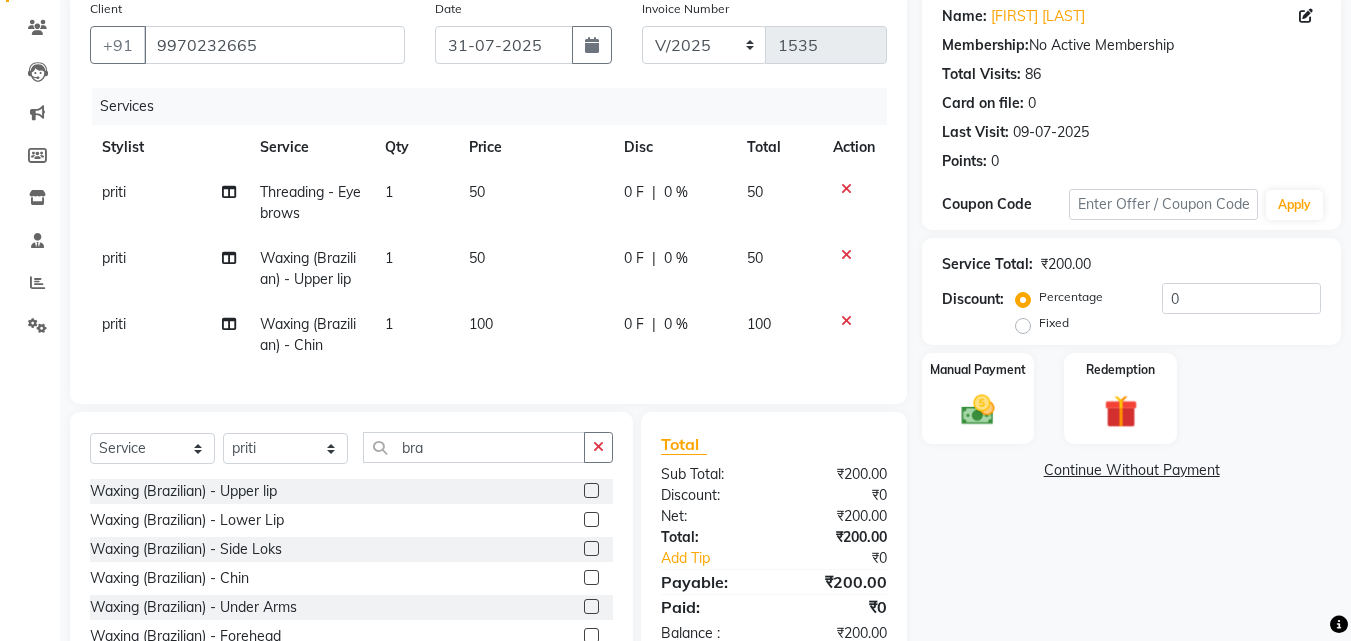 click 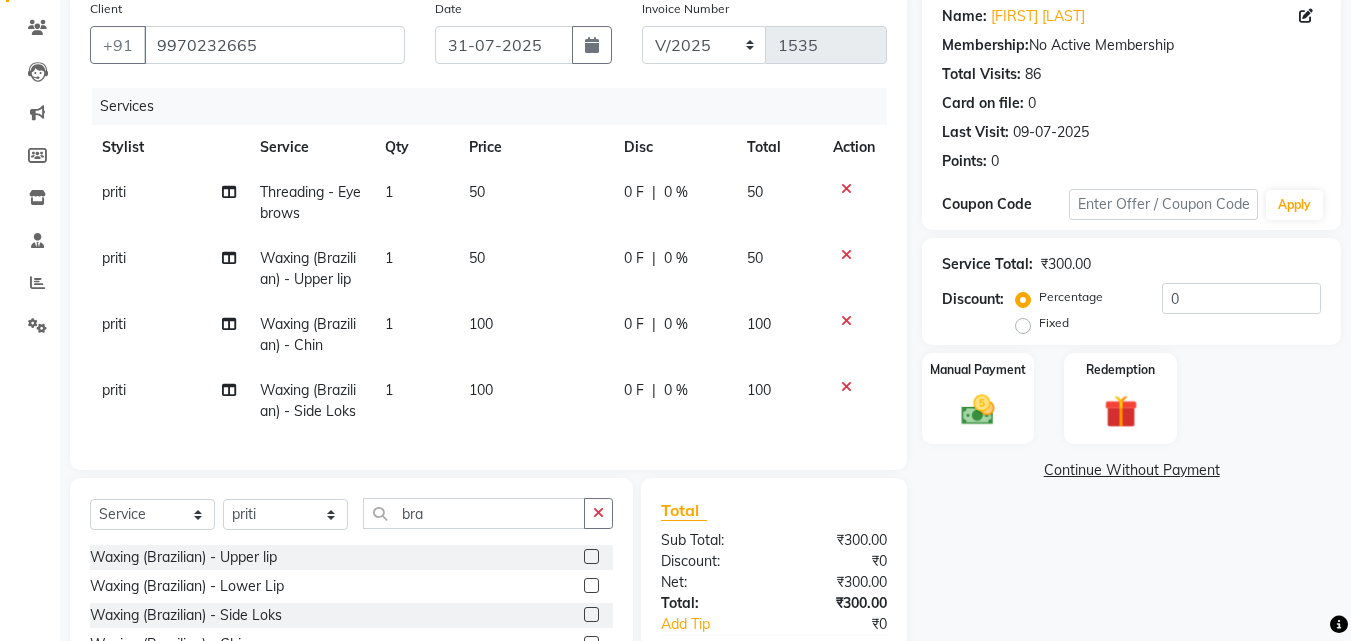 click on "100" 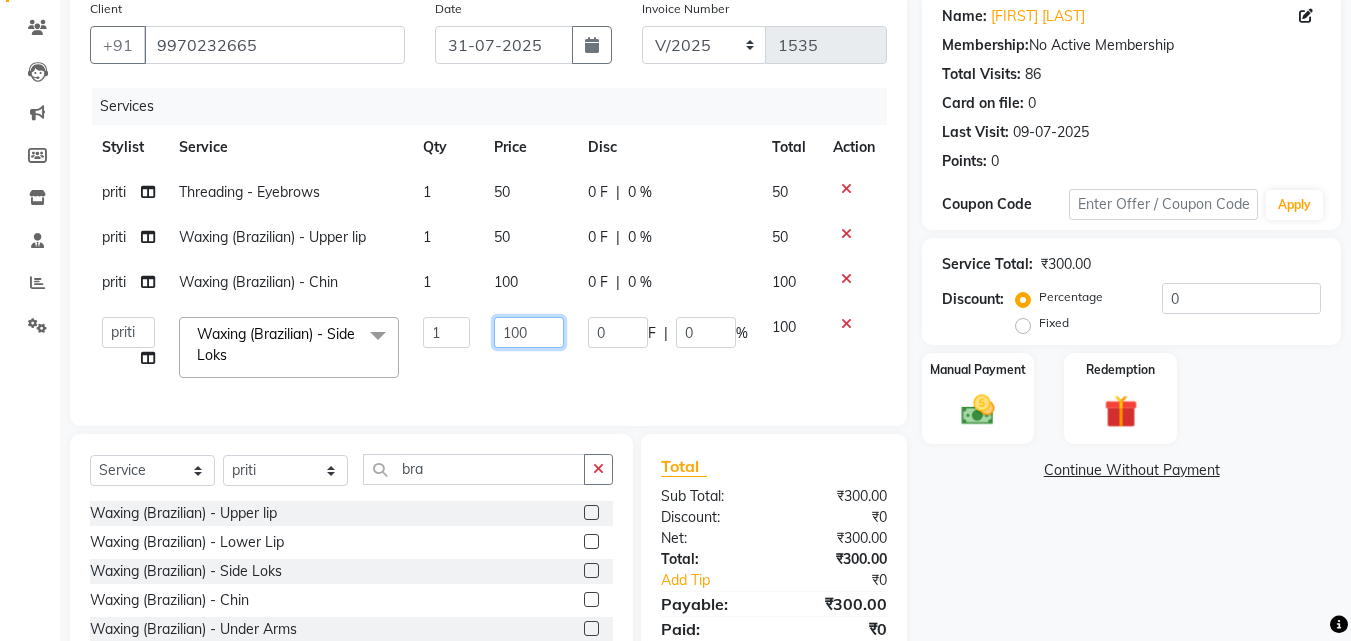 click on "100" 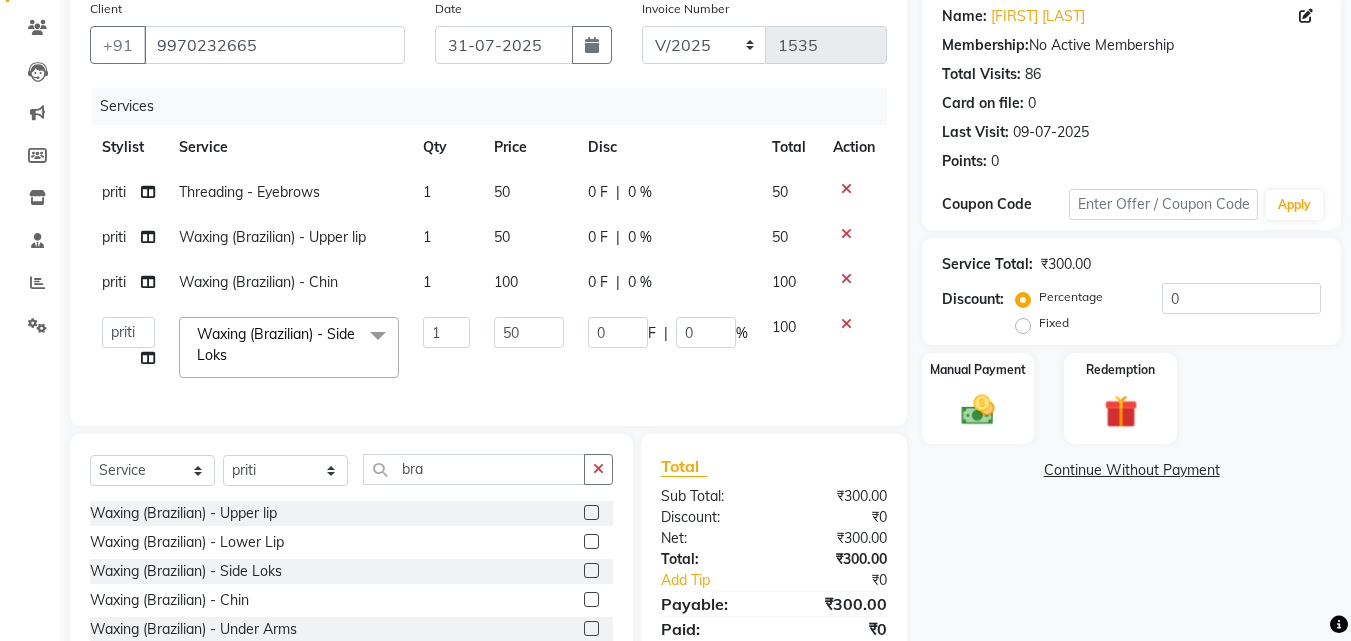 click on "Name: [FIRST] [LAST] Membership:  No Active Membership  Total Visits:  86 Card on file:  0 Last Visit:   09-07-2025 Points:   0  Coupon Code Apply Service Total:  ₹300.00  Discount:  Percentage   Fixed  0 Manual Payment Redemption  Continue Without Payment" 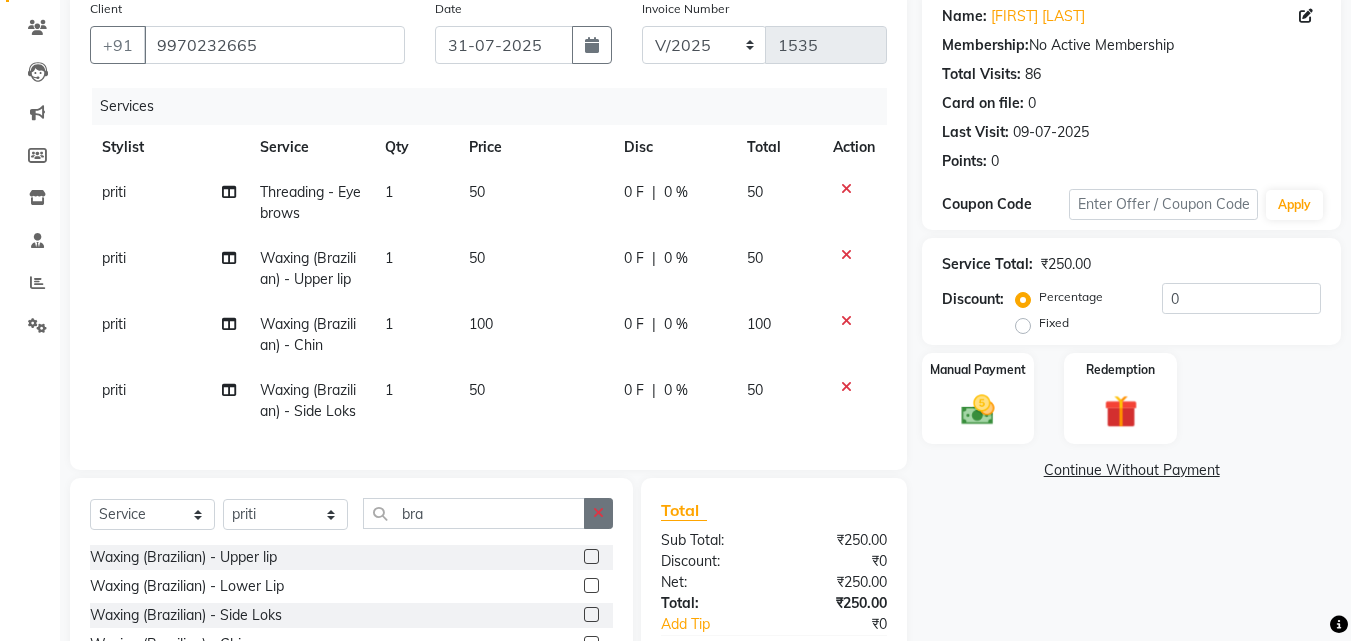 click 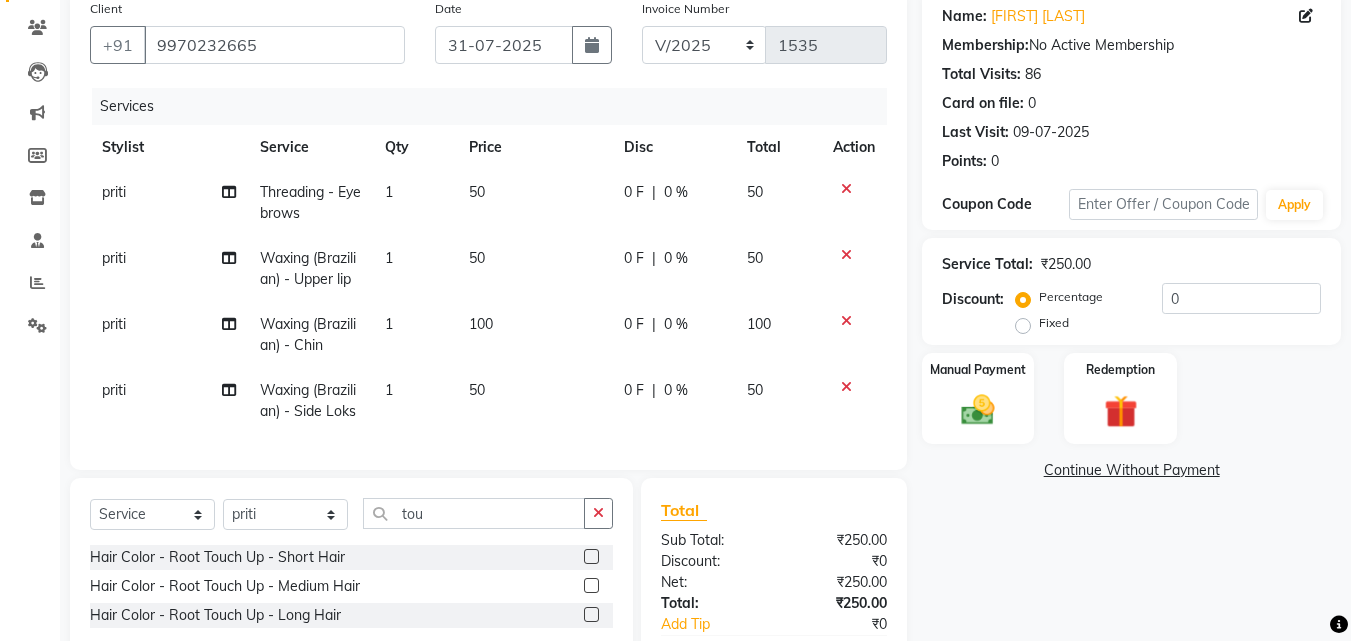 click 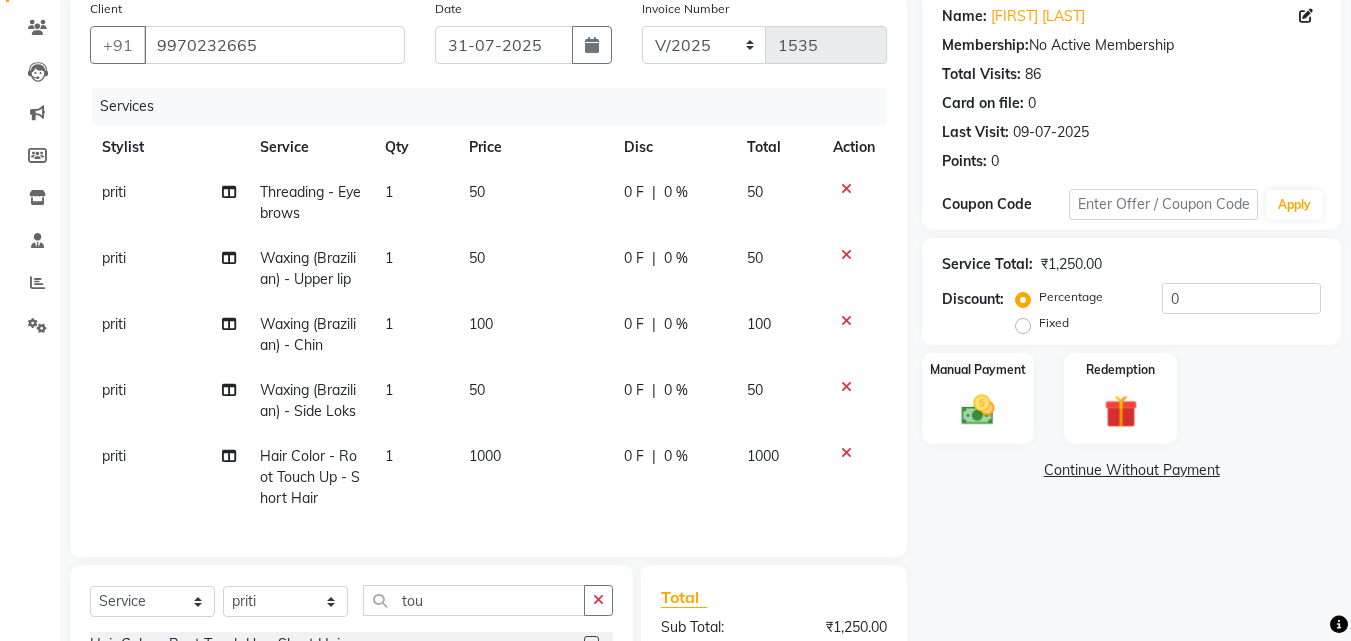 click on "1000" 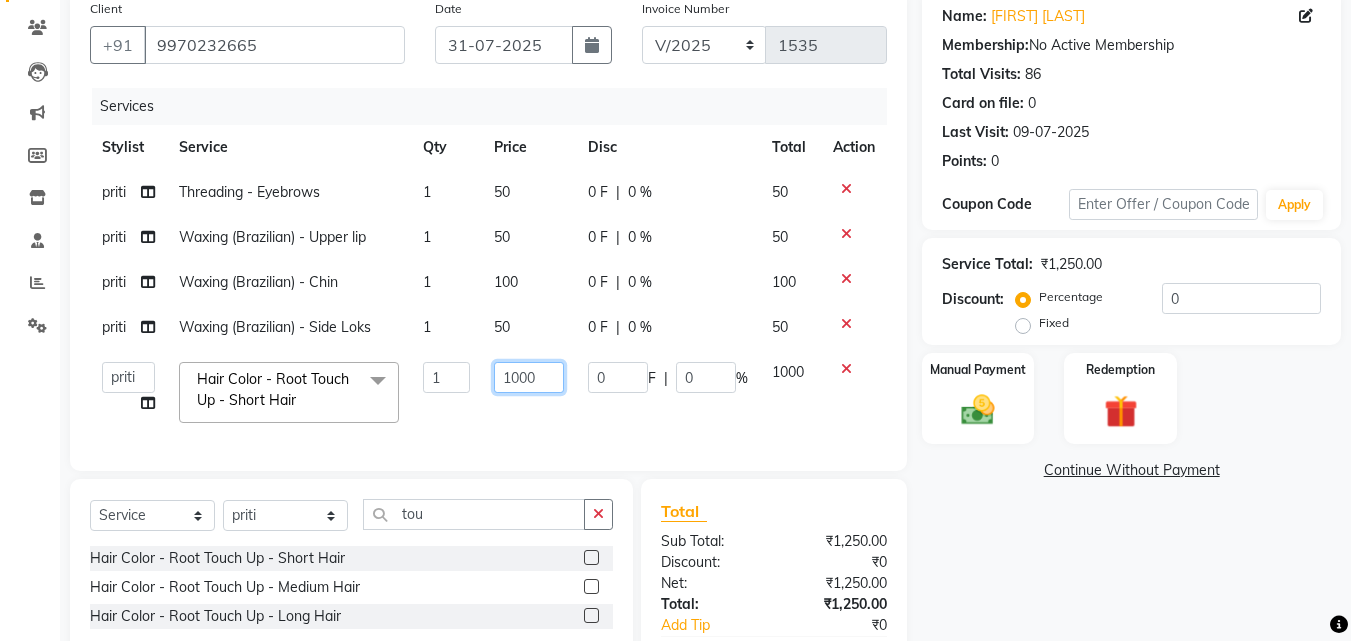 click on "1000" 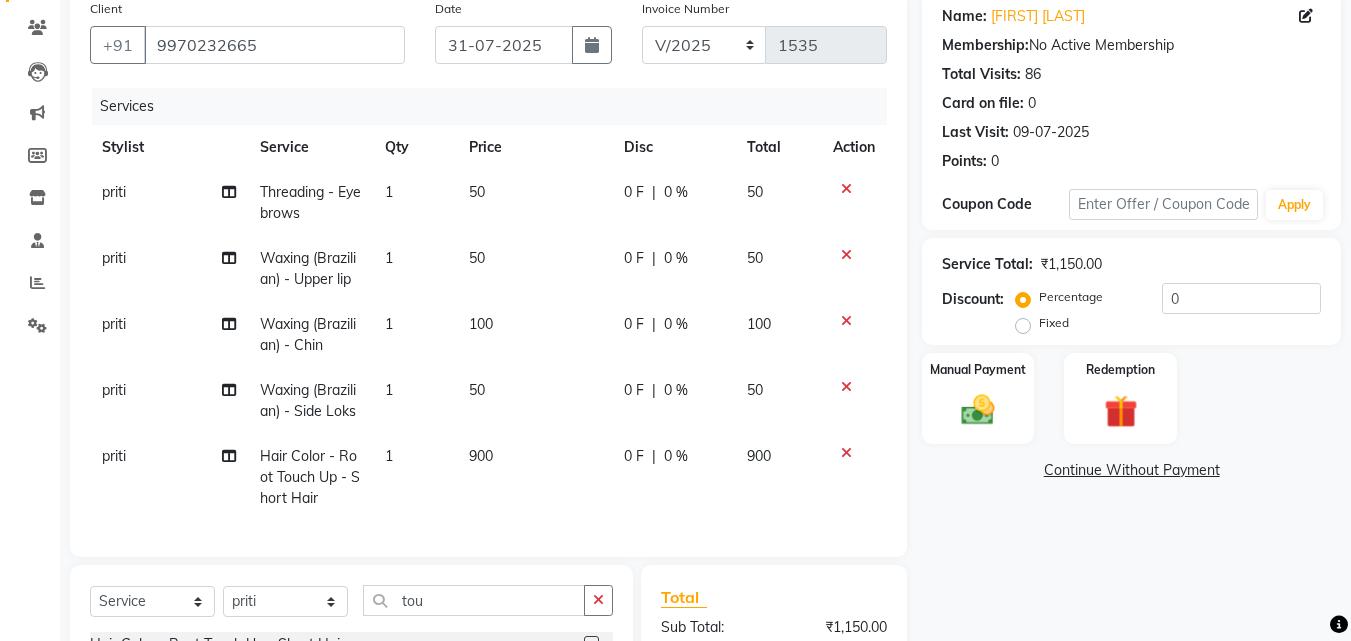 click on "Name: [FIRST] [LAST] Membership:  No Active Membership  Total Visits:  86 Card on file:  0 Last Visit:   [DATE] Points:   0  Coupon Code Apply Service Total:  ₹1,150.00  Discount:  Percentage   Fixed  0 Manual Payment Redemption  Continue Without Payment" 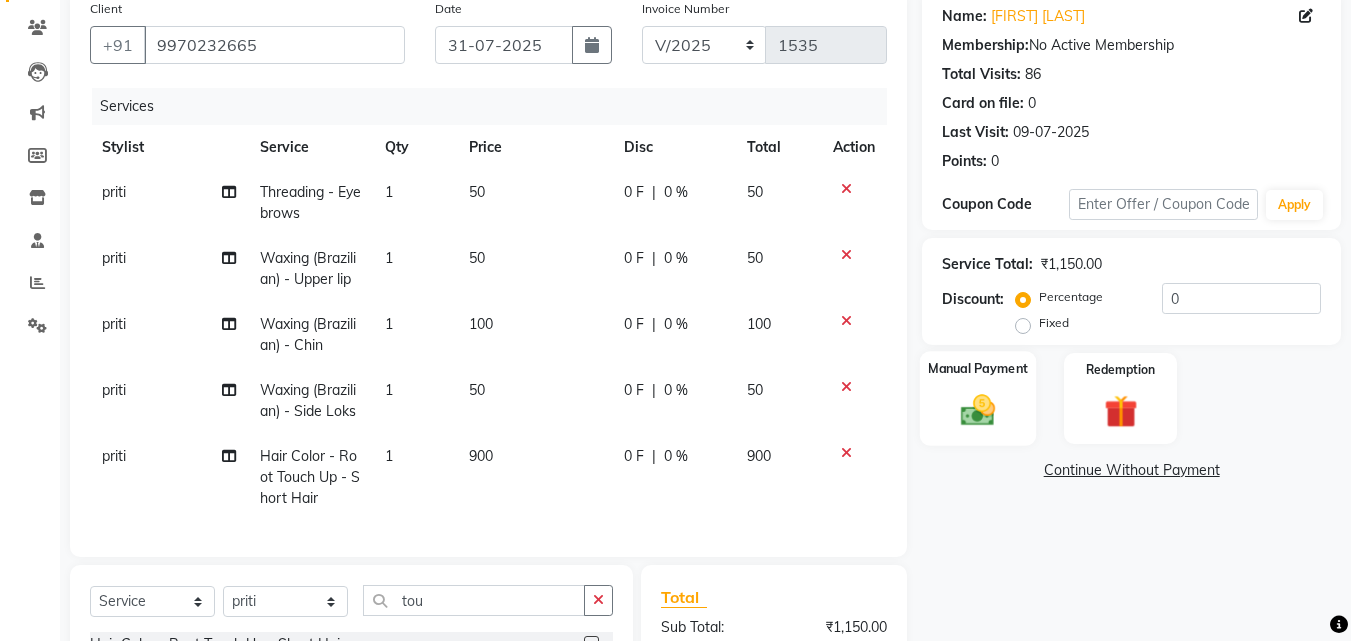 click 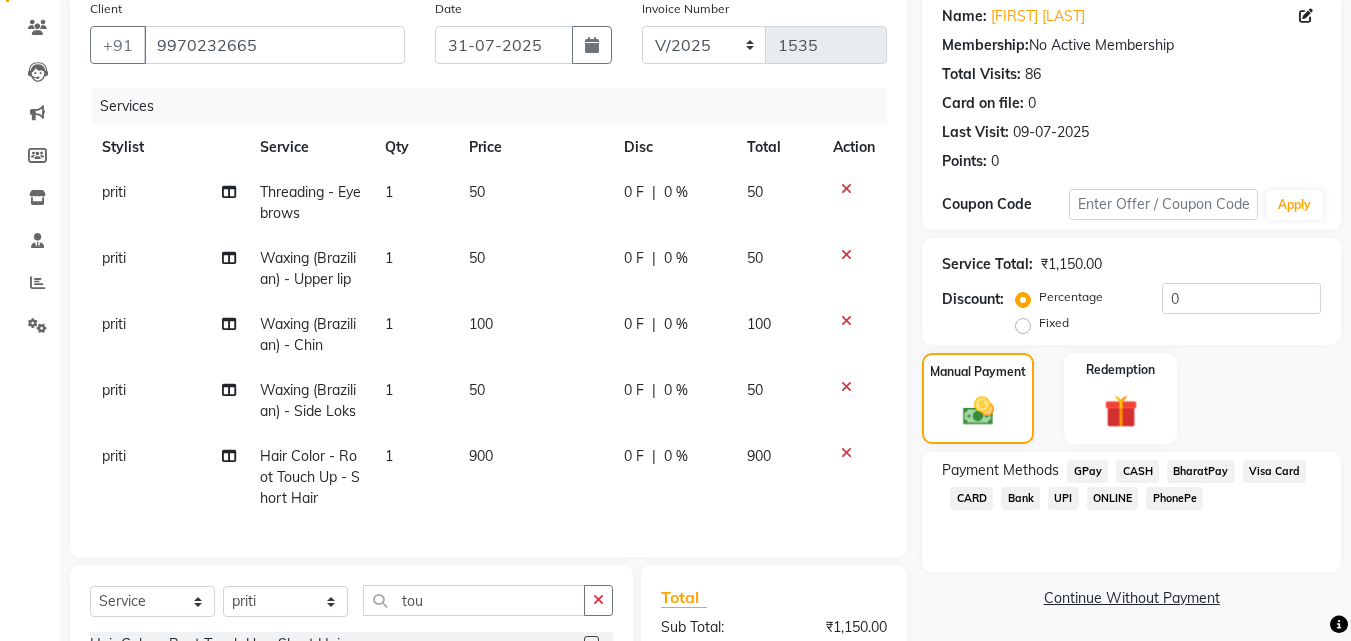 click on "GPay" 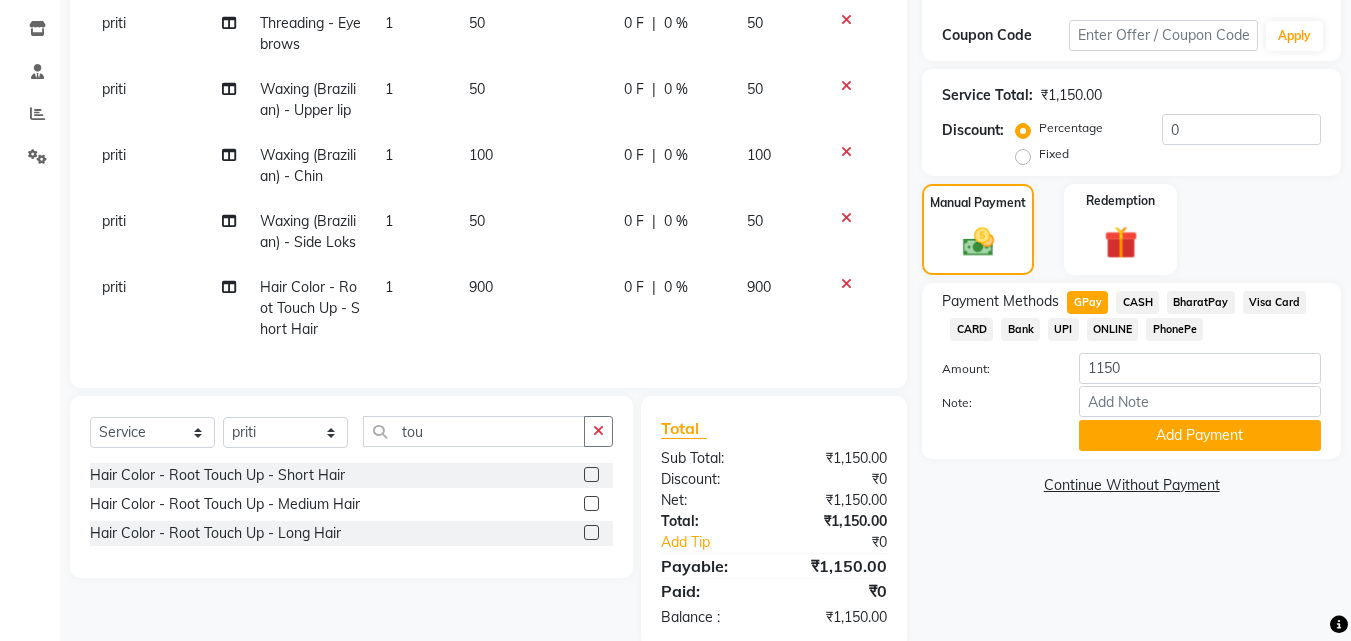 scroll, scrollTop: 381, scrollLeft: 0, axis: vertical 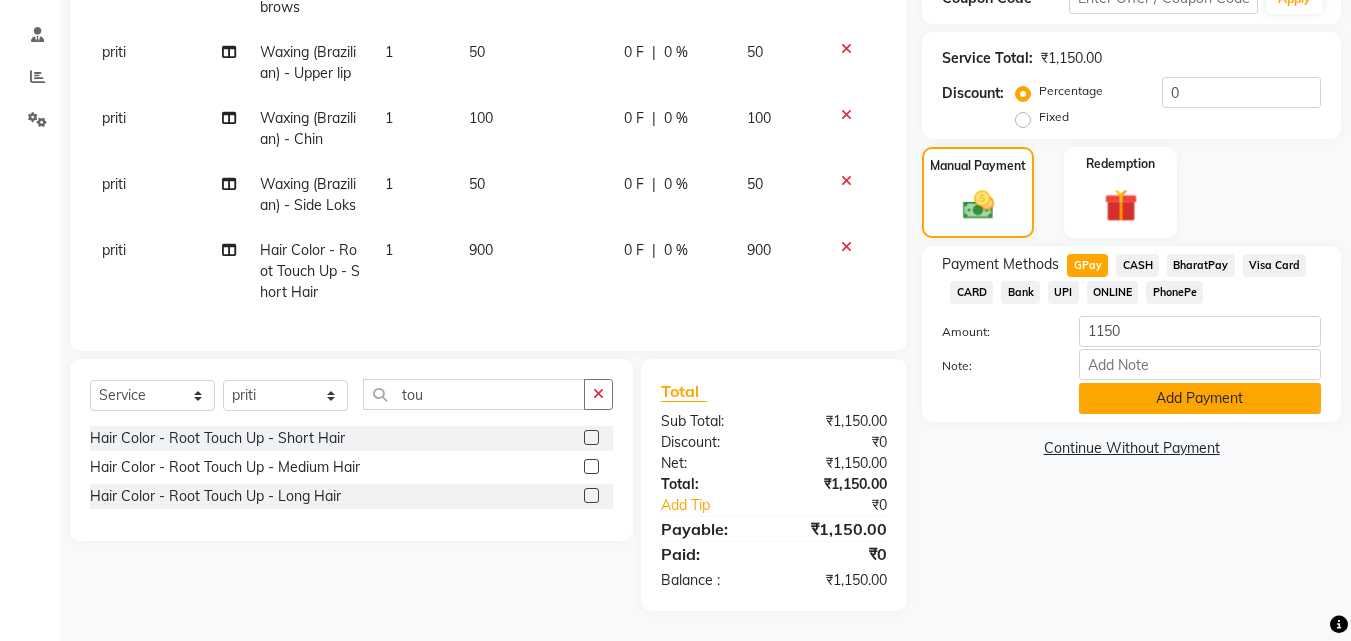 click on "Add Payment" 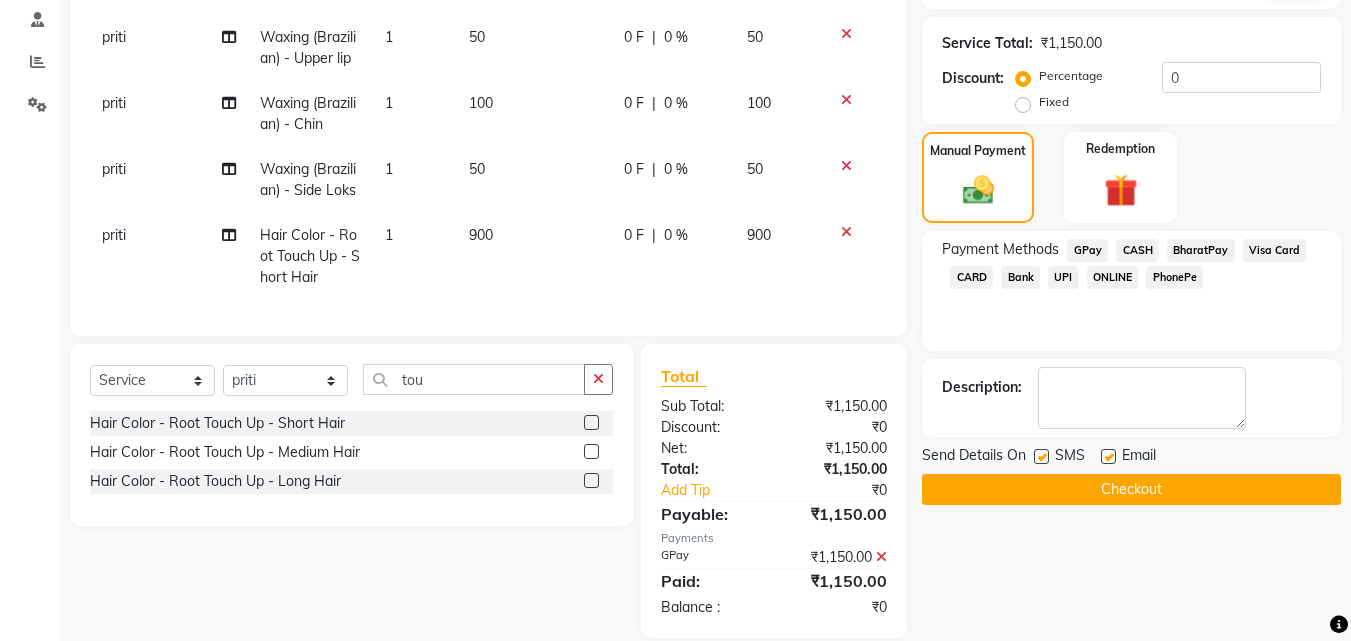 click on "Checkout" 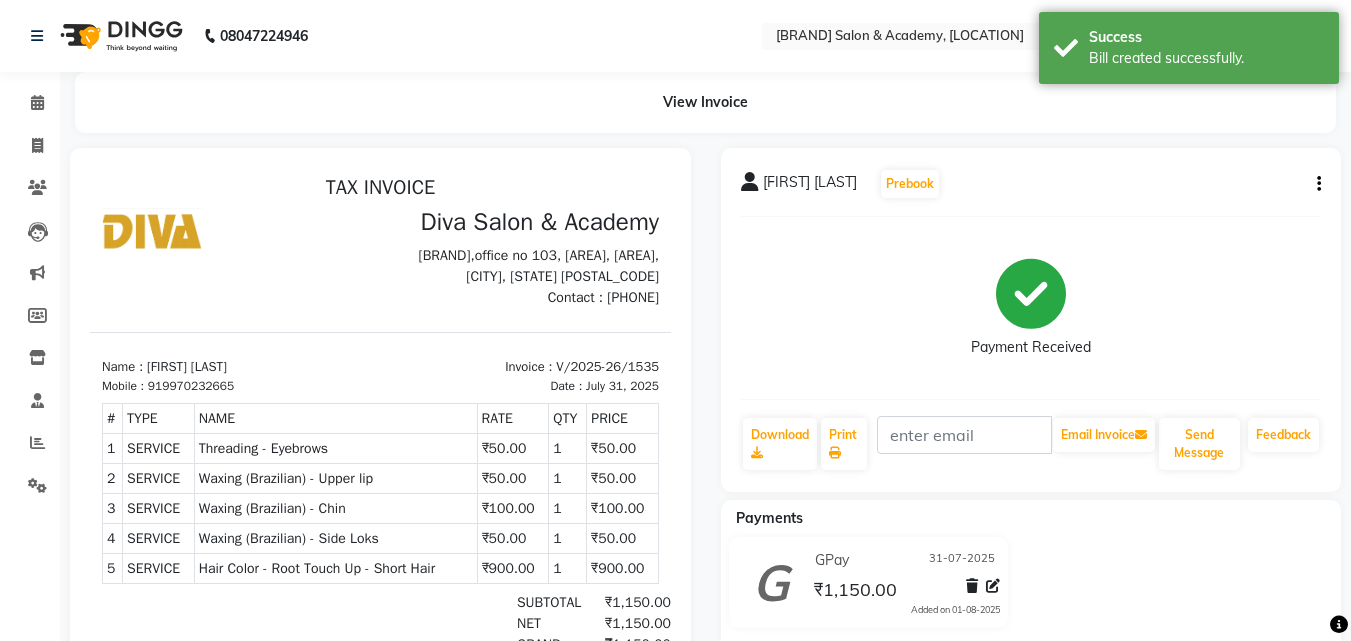 scroll, scrollTop: 0, scrollLeft: 0, axis: both 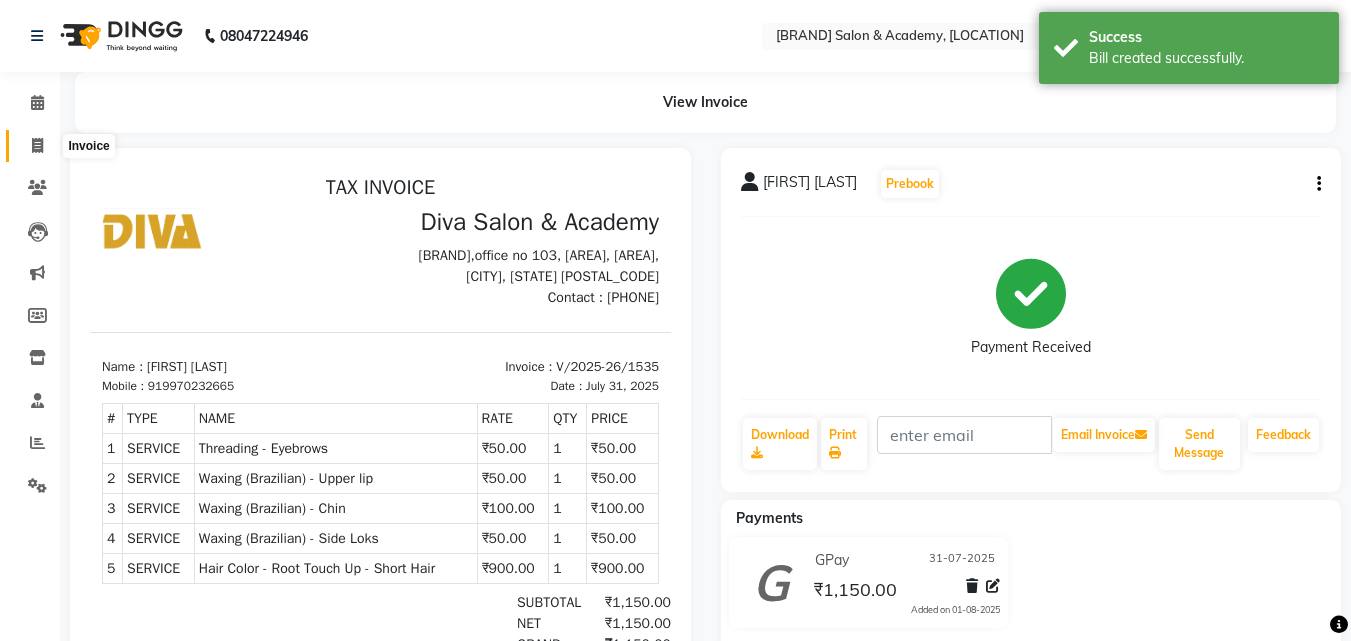 click 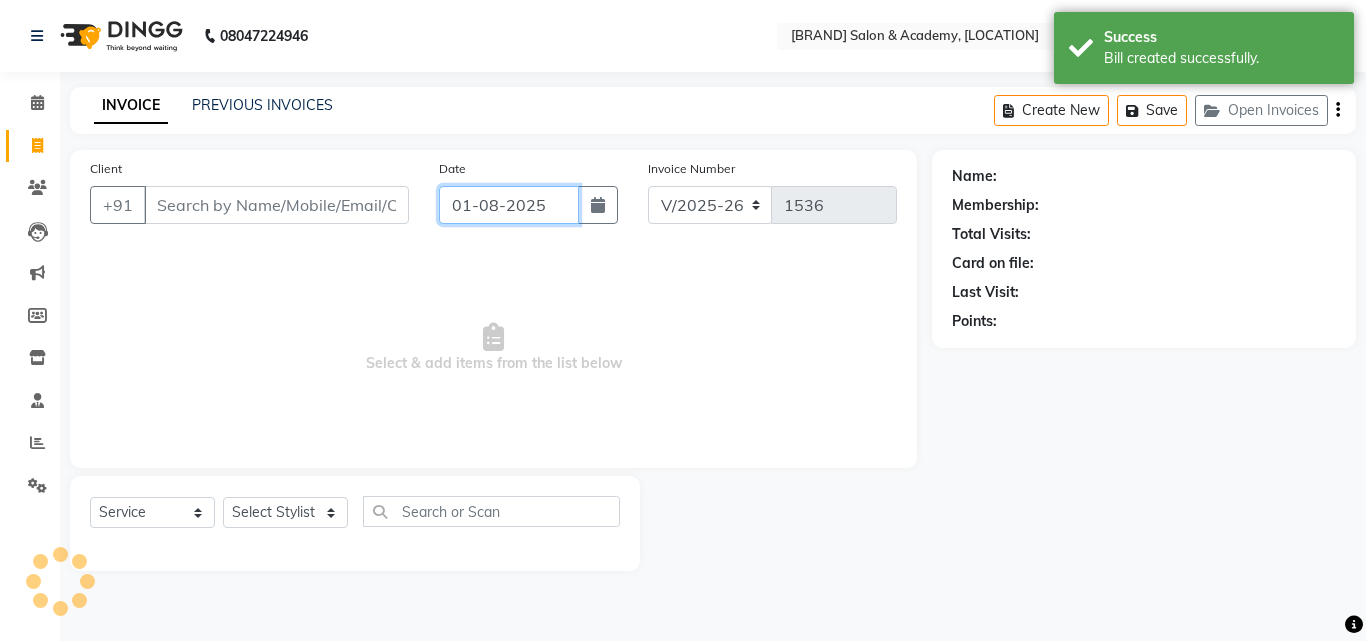 click on "01-08-2025" 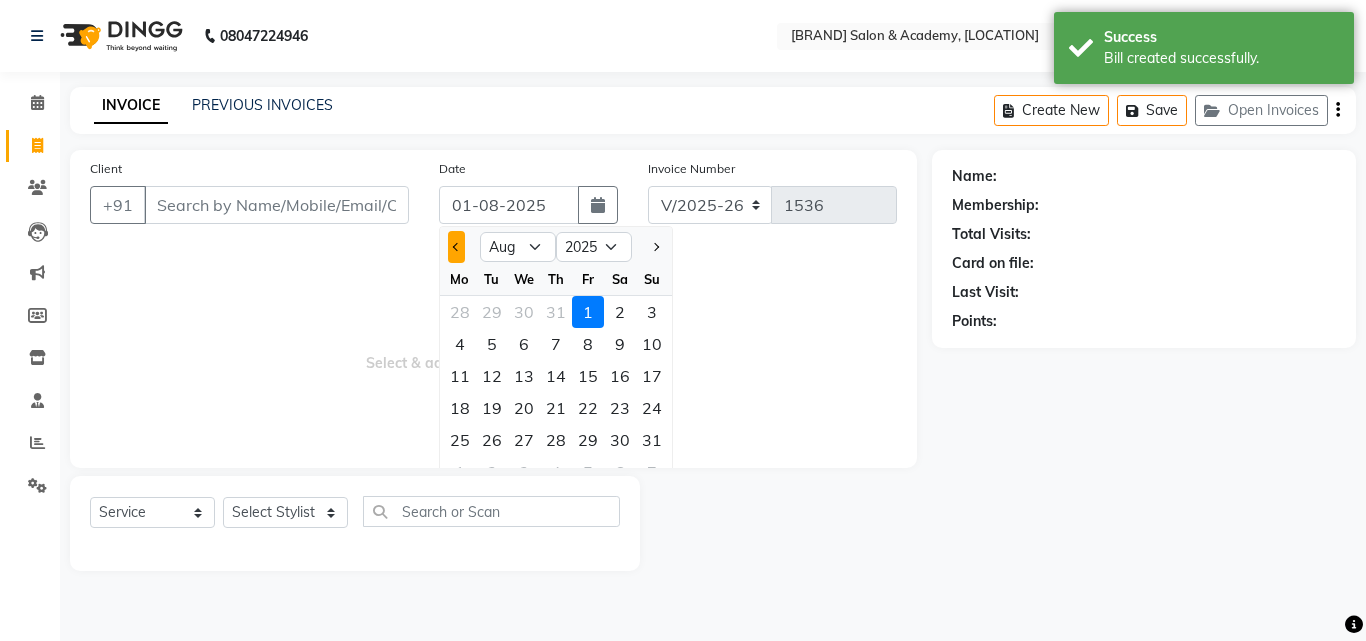 click 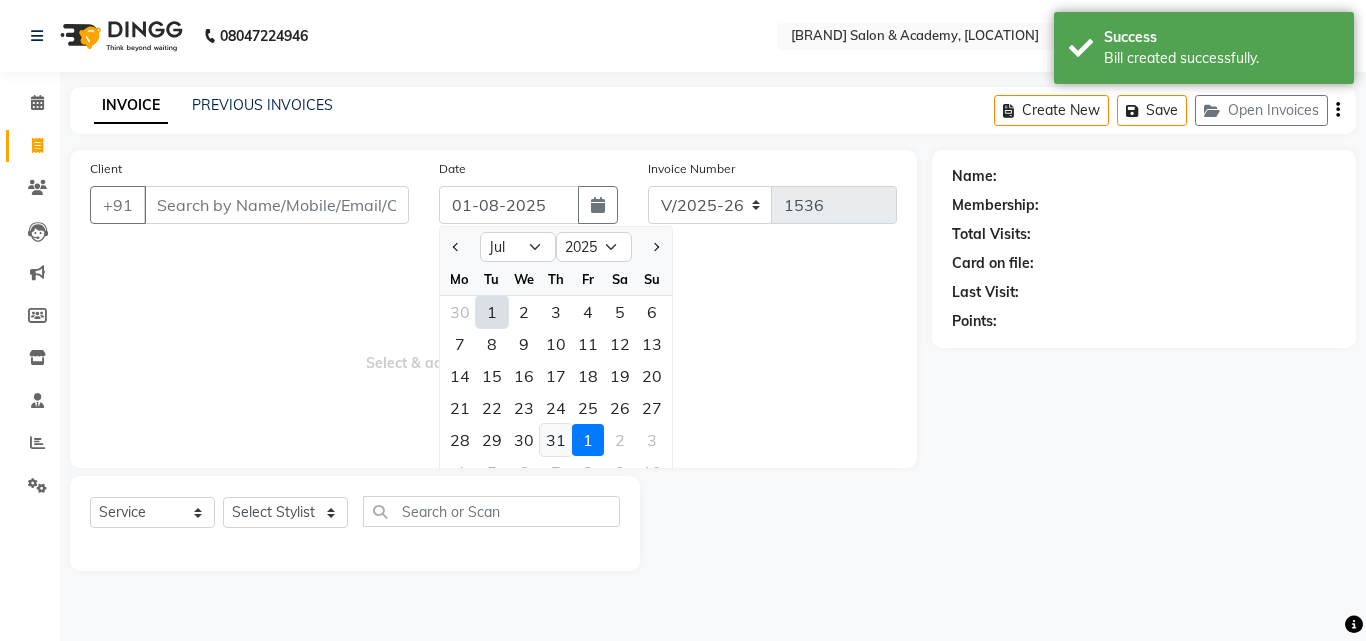 click on "31" 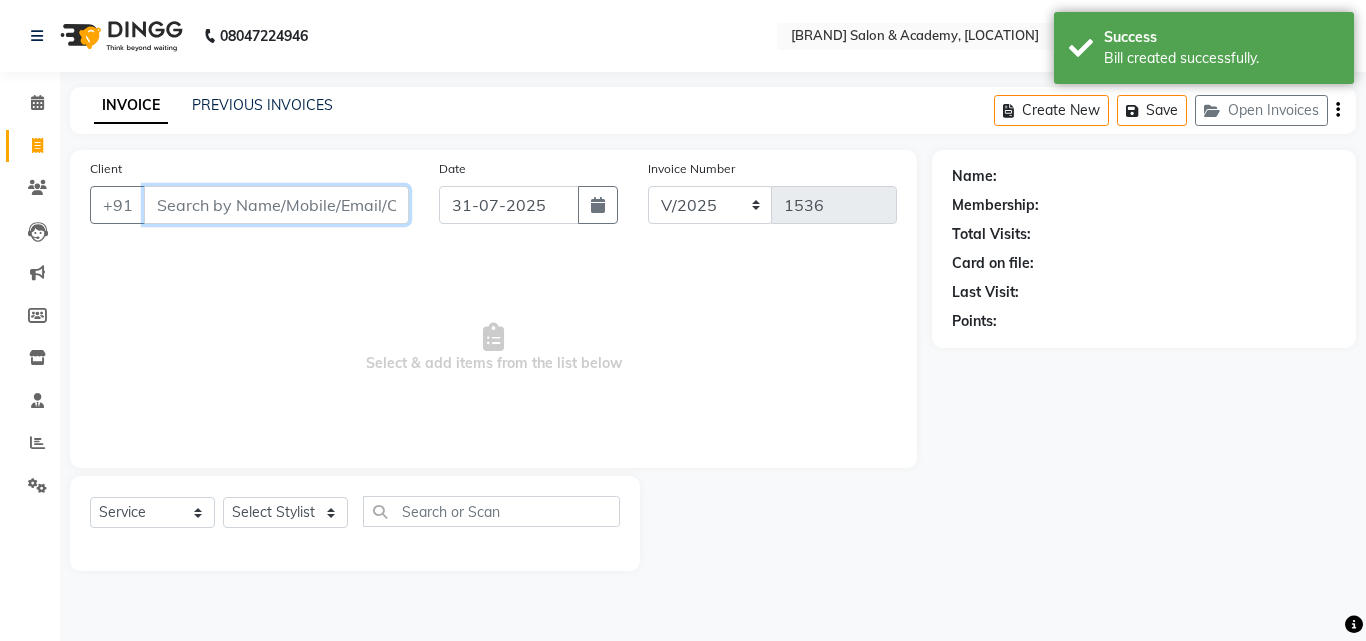 click on "Client" at bounding box center (276, 205) 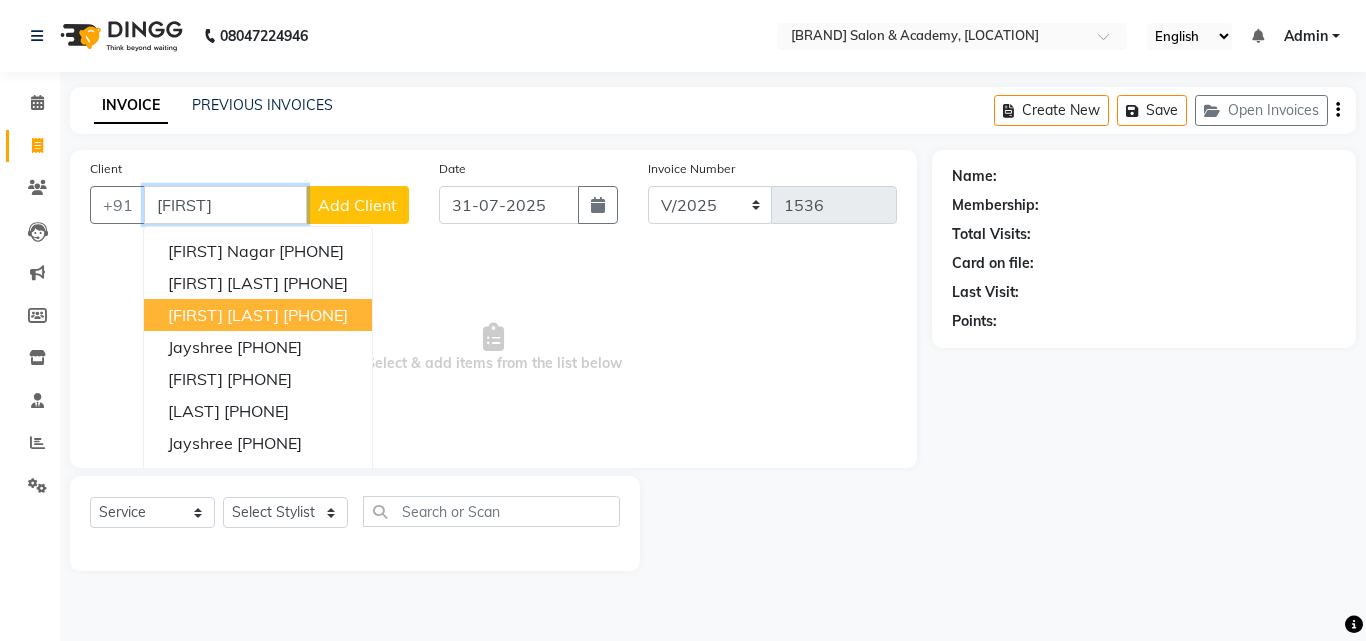 click on "[FIRST] [LAST]" at bounding box center [223, 315] 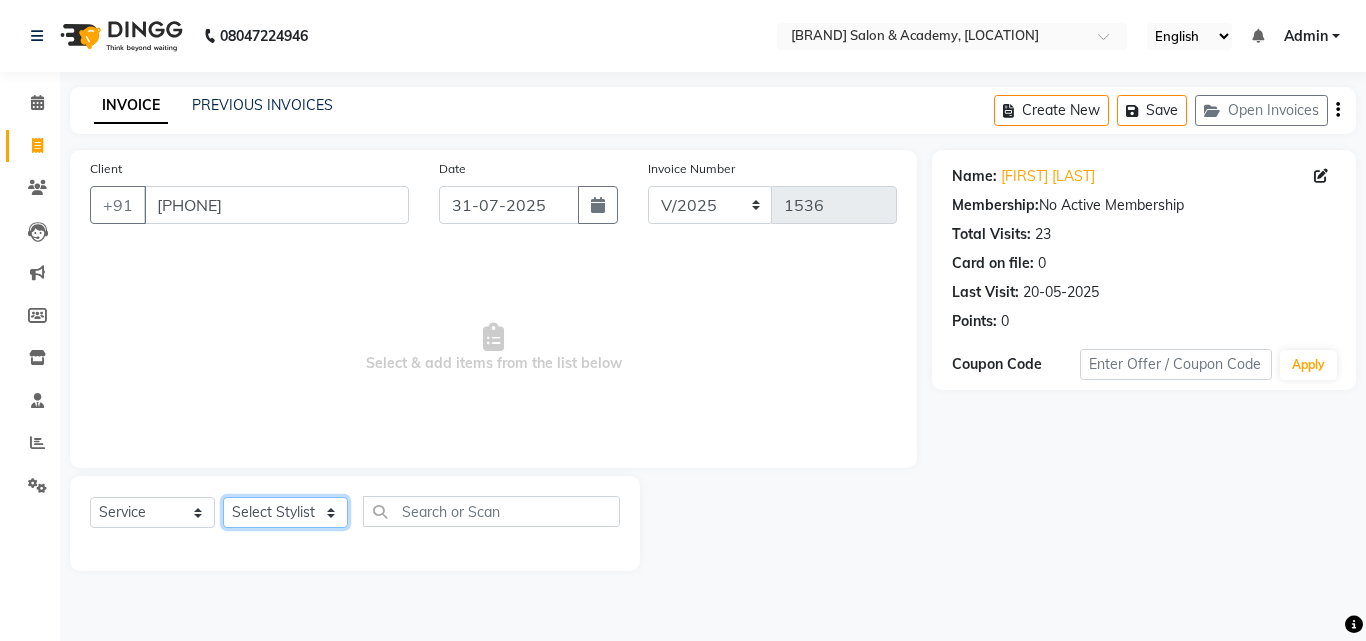 click on "Select Stylist [NAME] [NAME] [NAME] [NAME]" 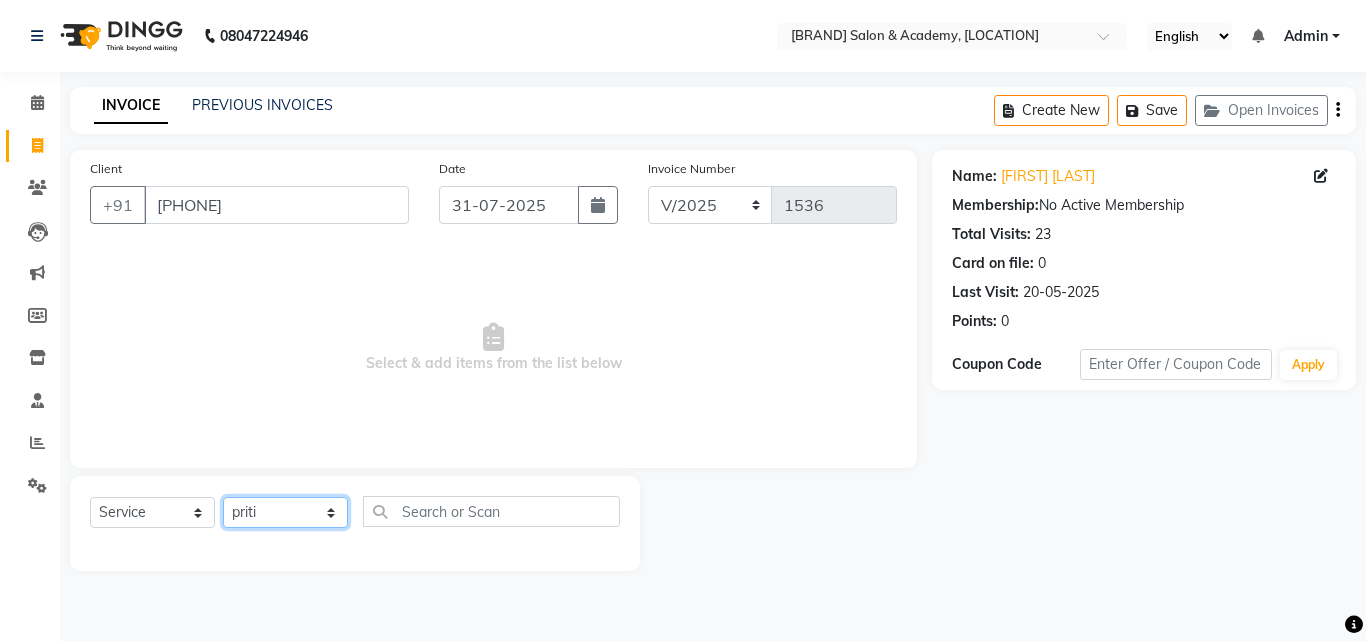 click on "Select Stylist [NAME] [NAME] [NAME] [NAME]" 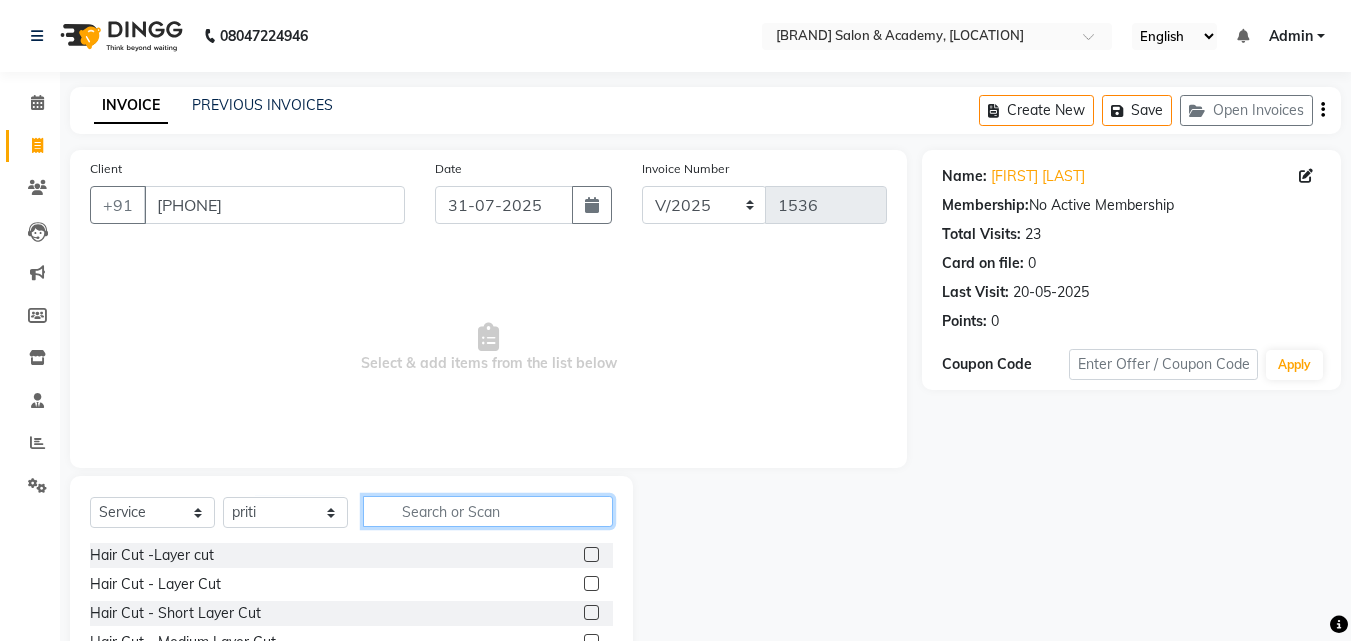 click 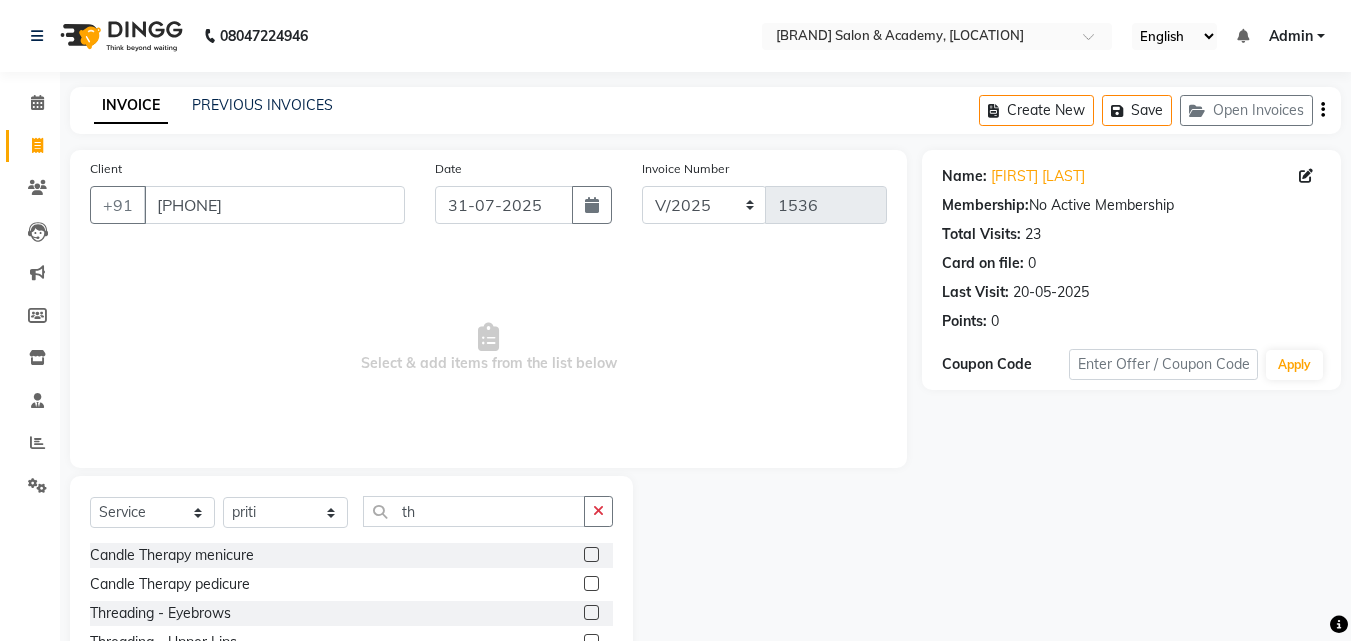 click 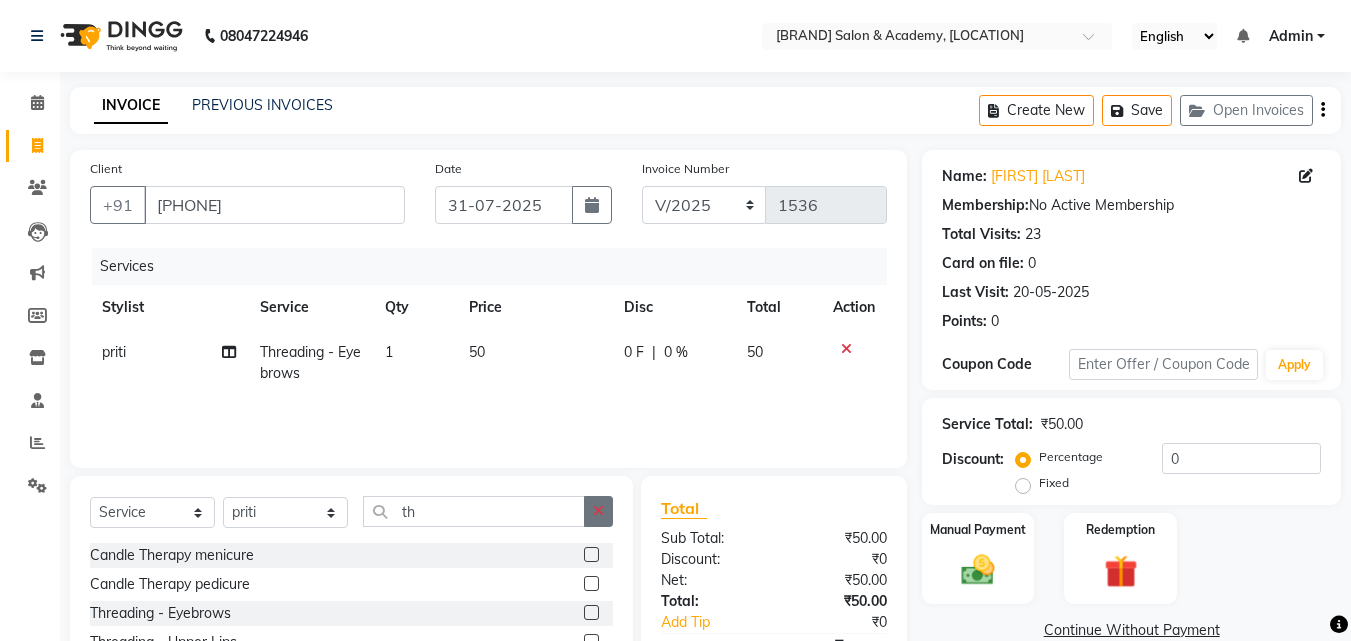 click 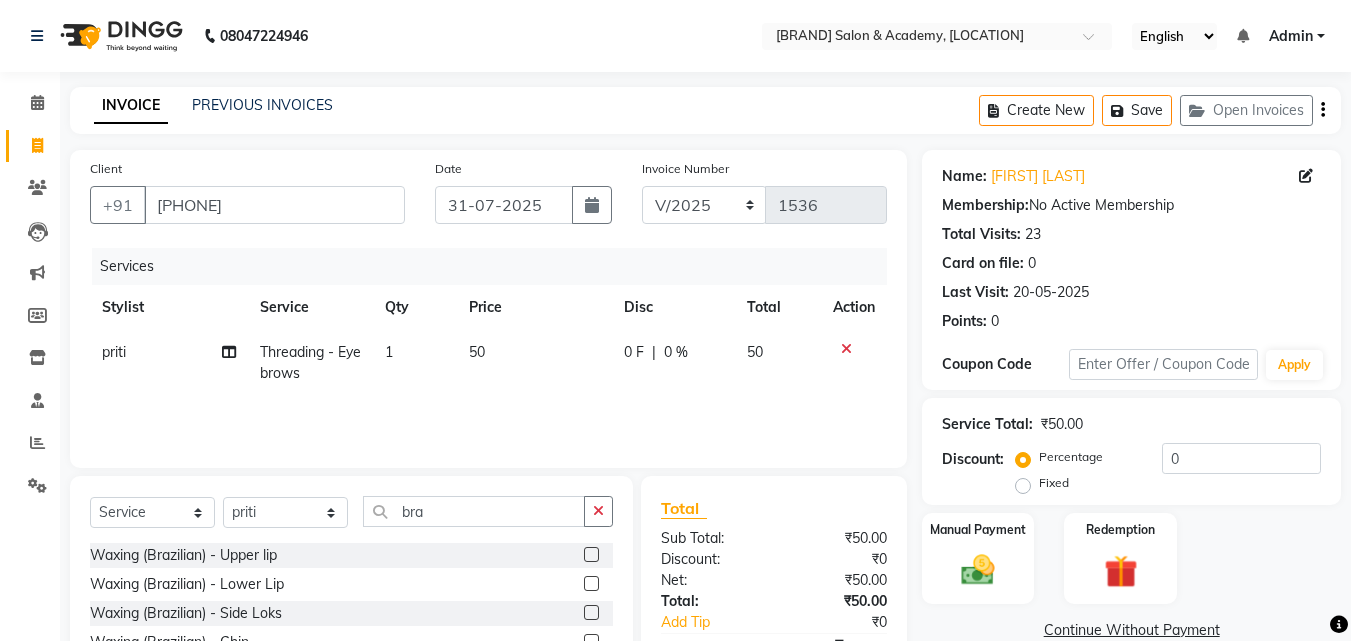 click 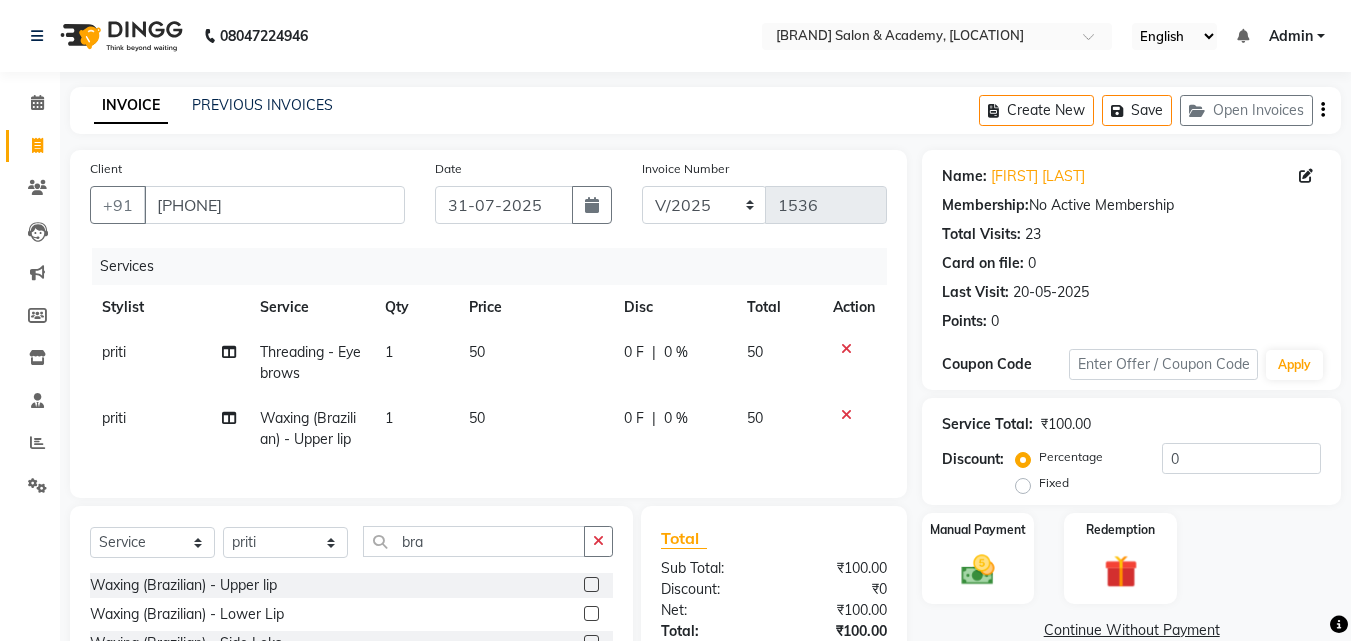 scroll, scrollTop: 205, scrollLeft: 0, axis: vertical 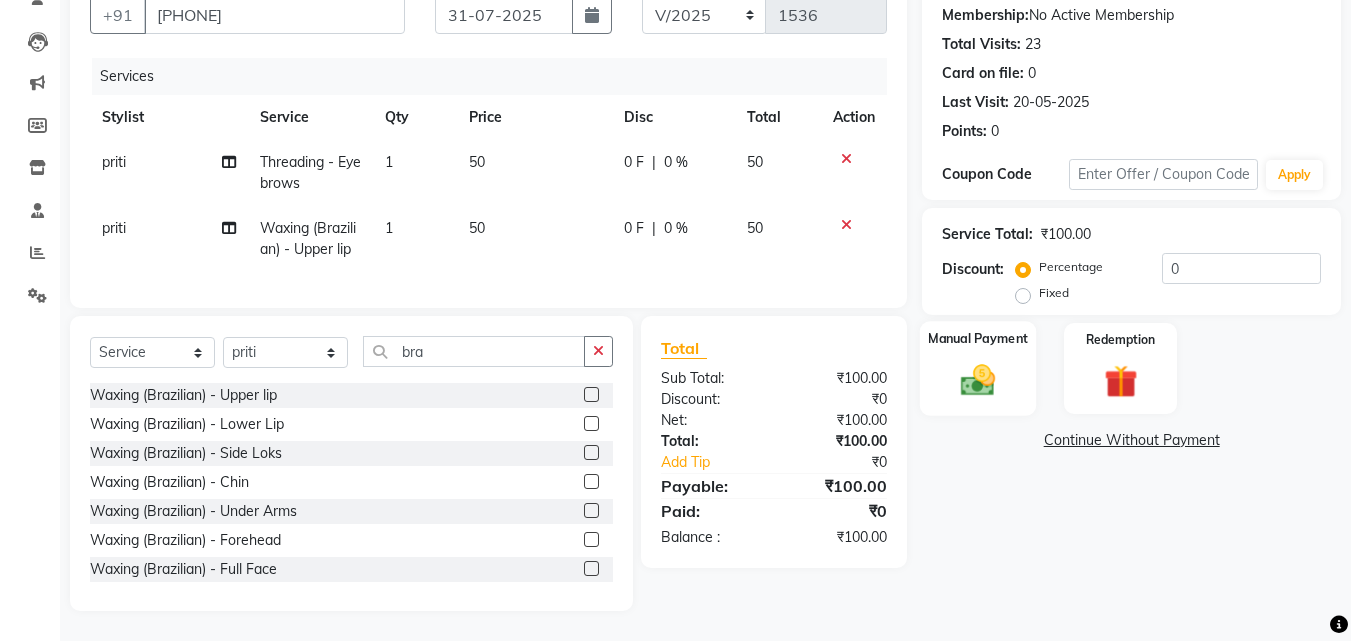 click on "Manual Payment" 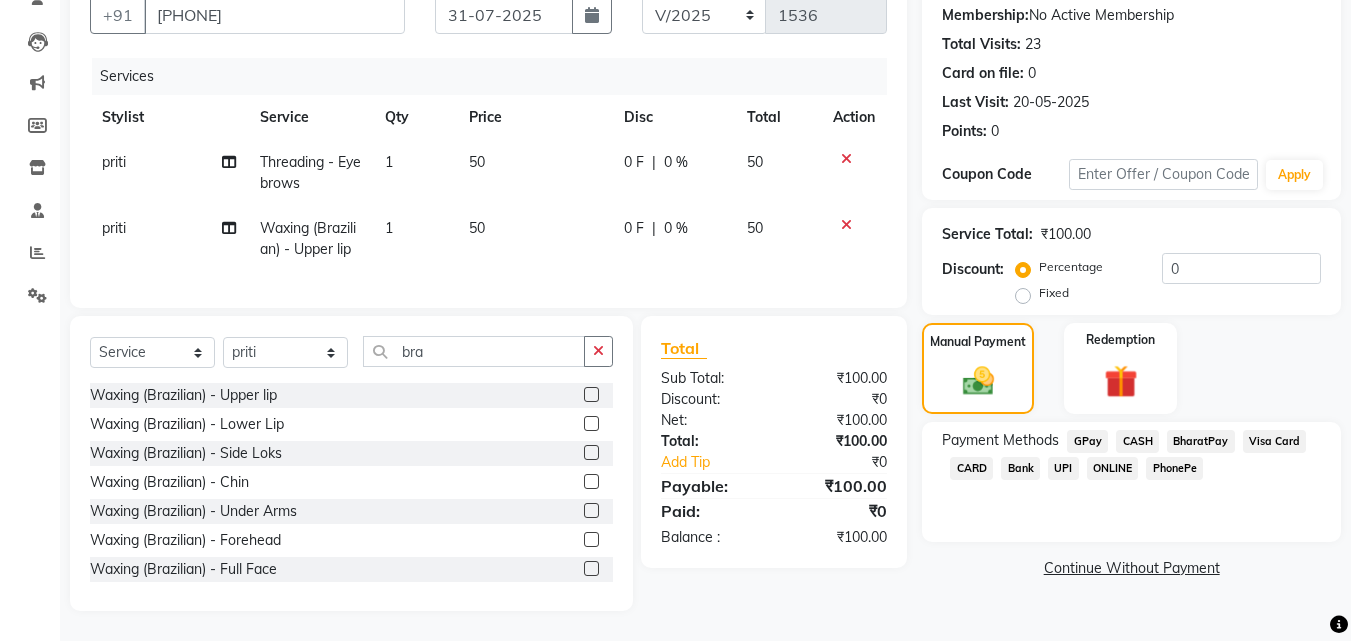 click on "CASH" 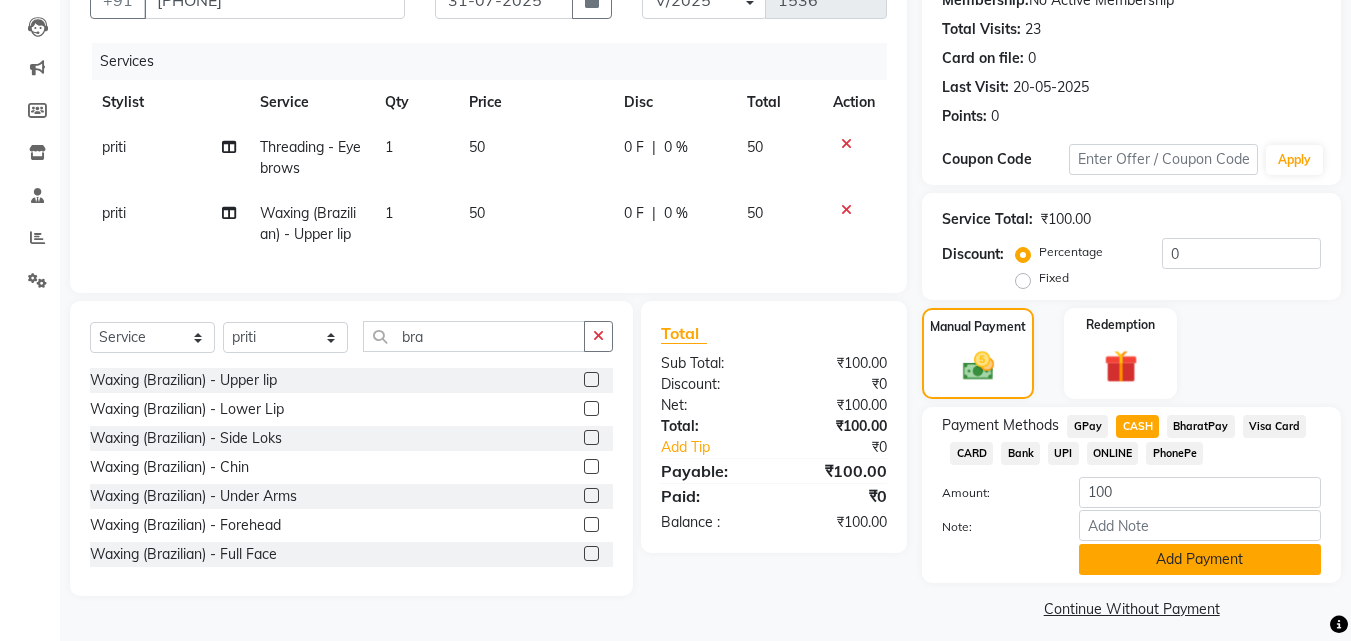 click on "Add Payment" 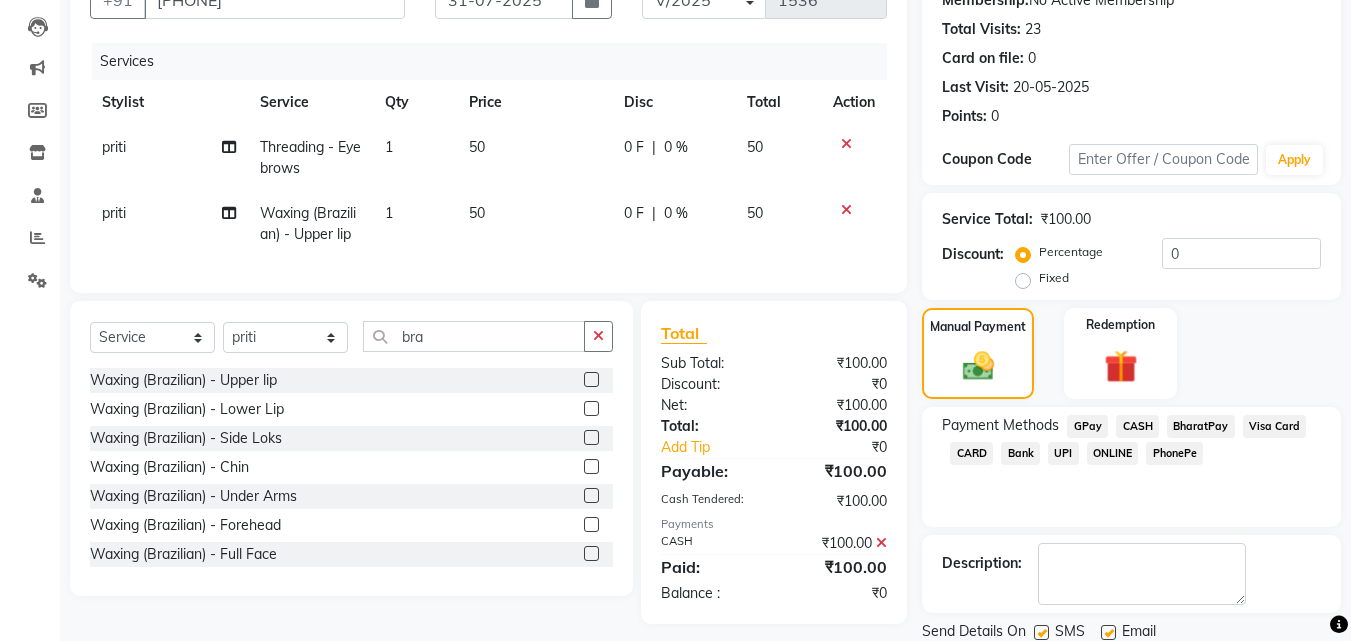scroll, scrollTop: 275, scrollLeft: 0, axis: vertical 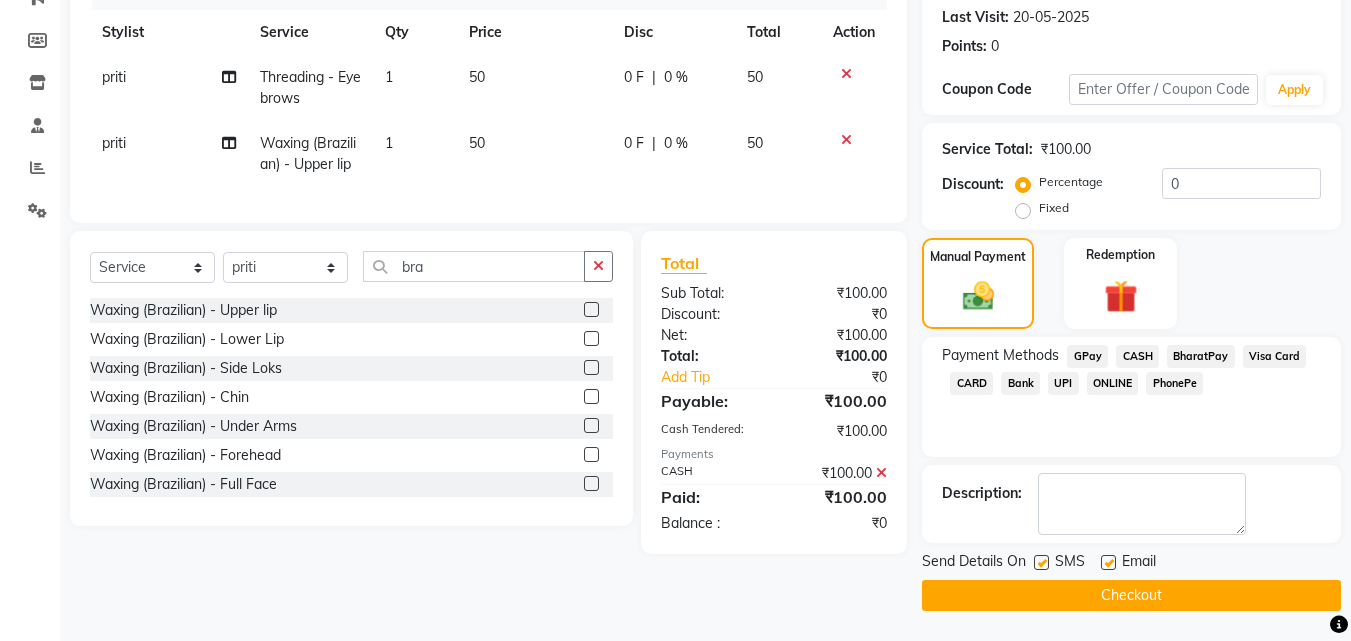 click on "Checkout" 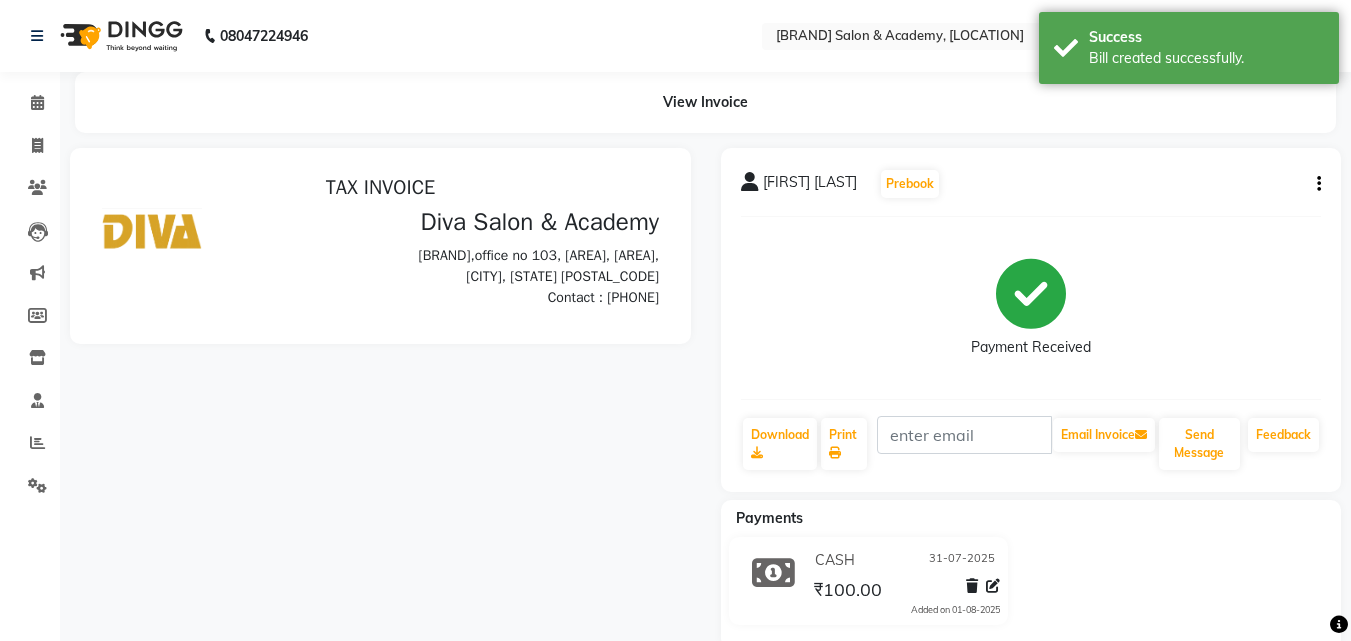 scroll, scrollTop: 0, scrollLeft: 0, axis: both 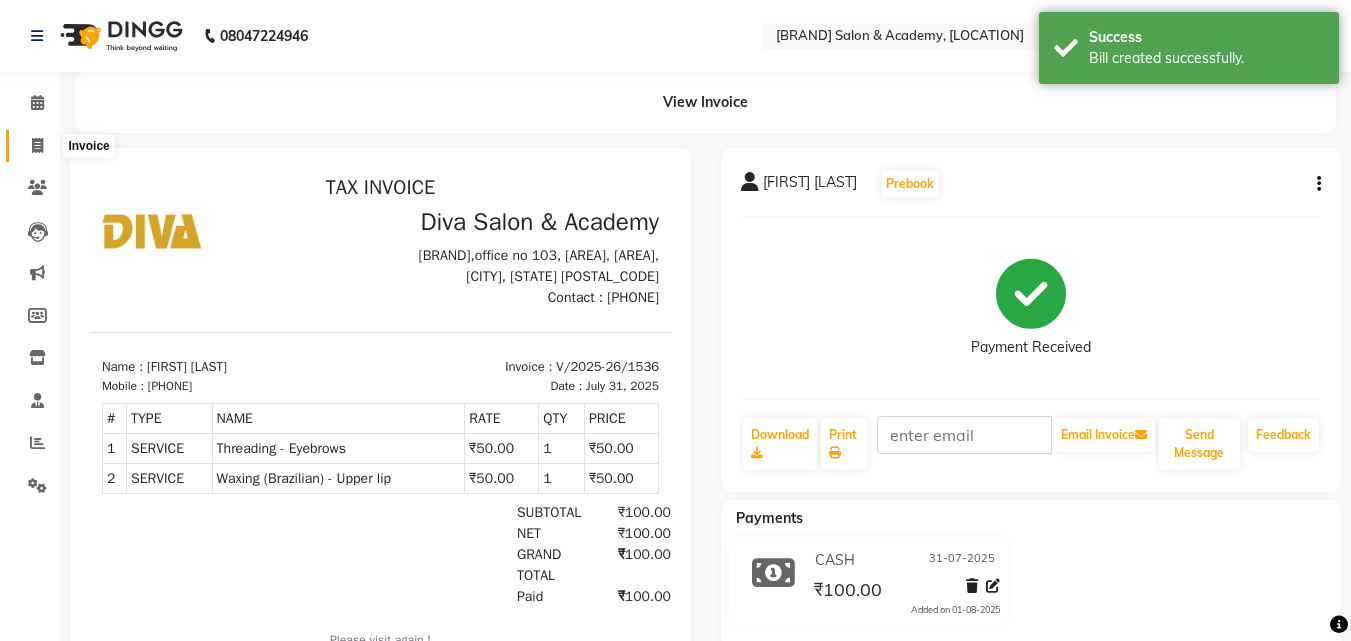click 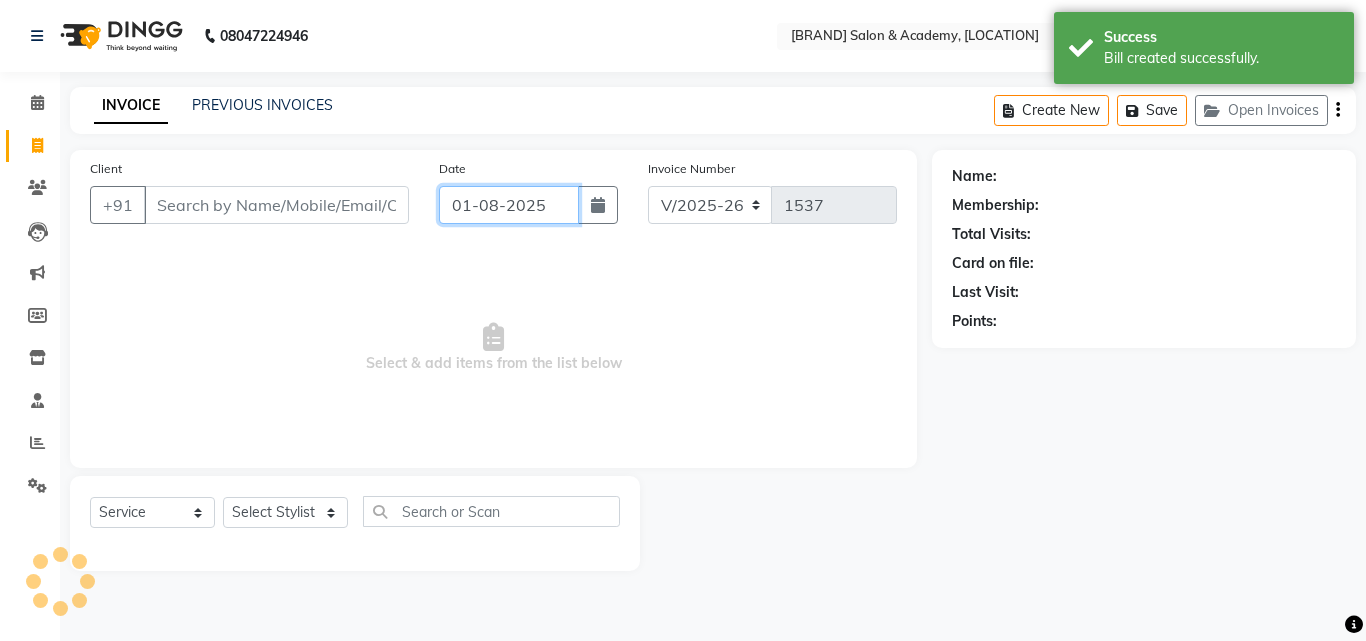 click on "01-08-2025" 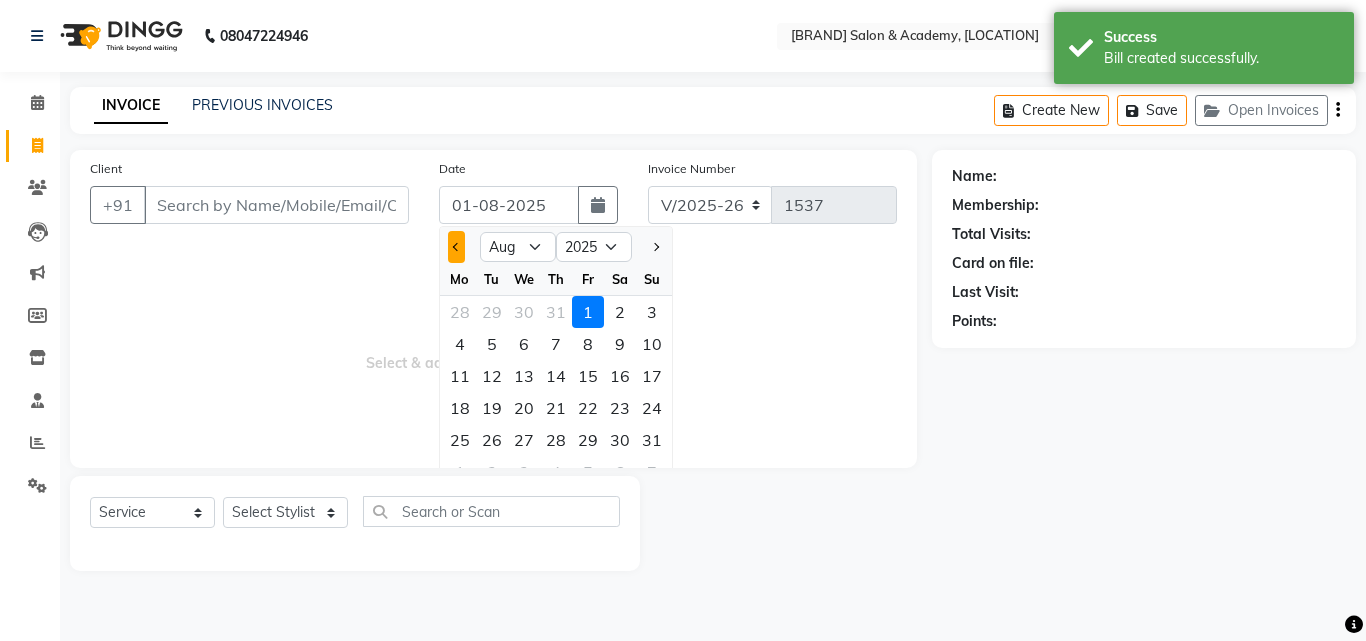 click 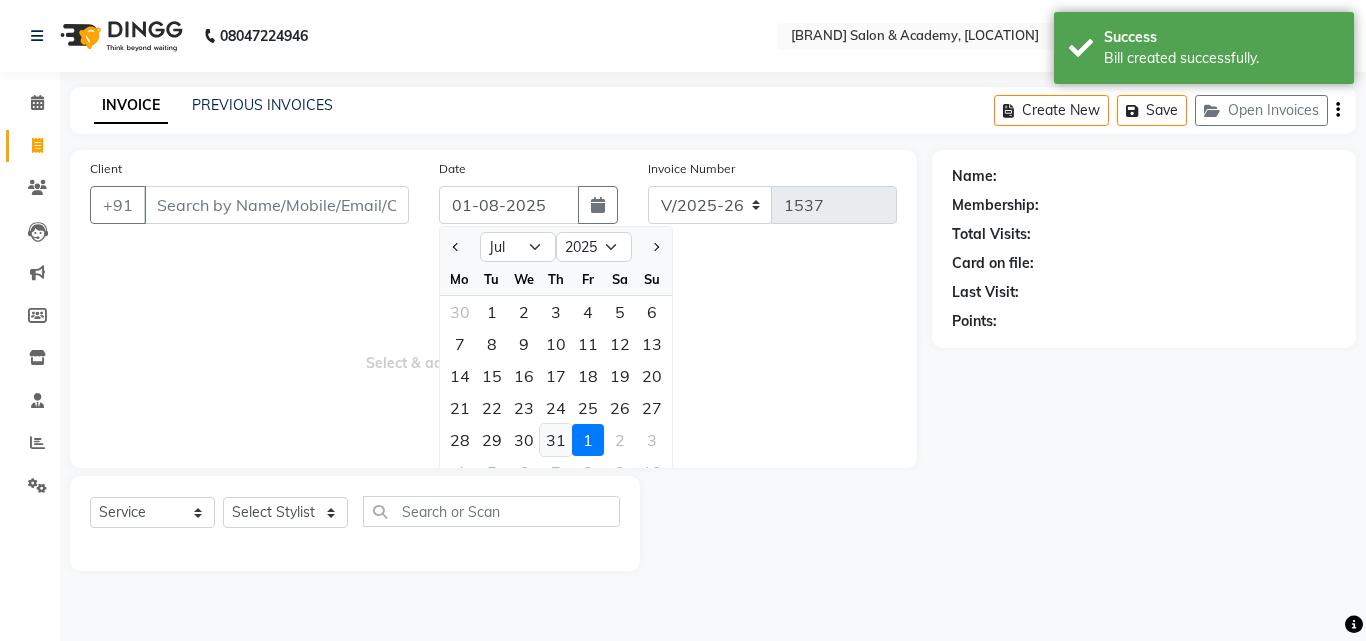 click on "31" 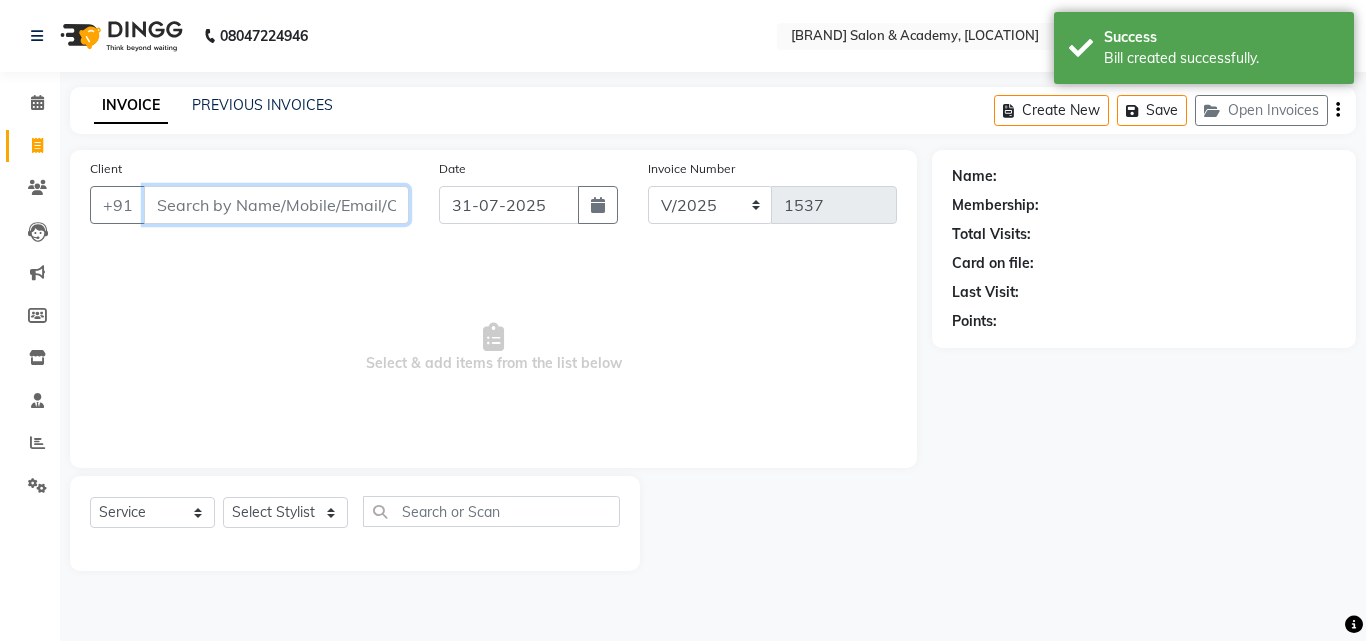 click on "Client" at bounding box center [276, 205] 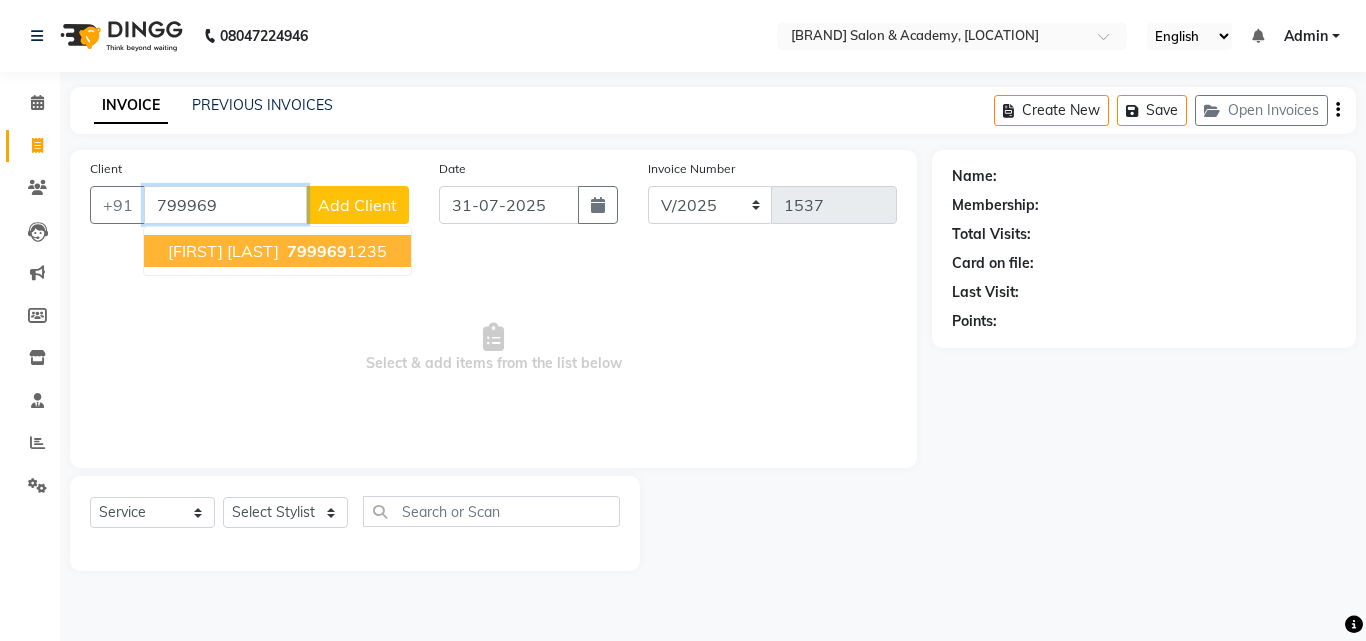 click on "[FIRST] [LAST]" at bounding box center [223, 251] 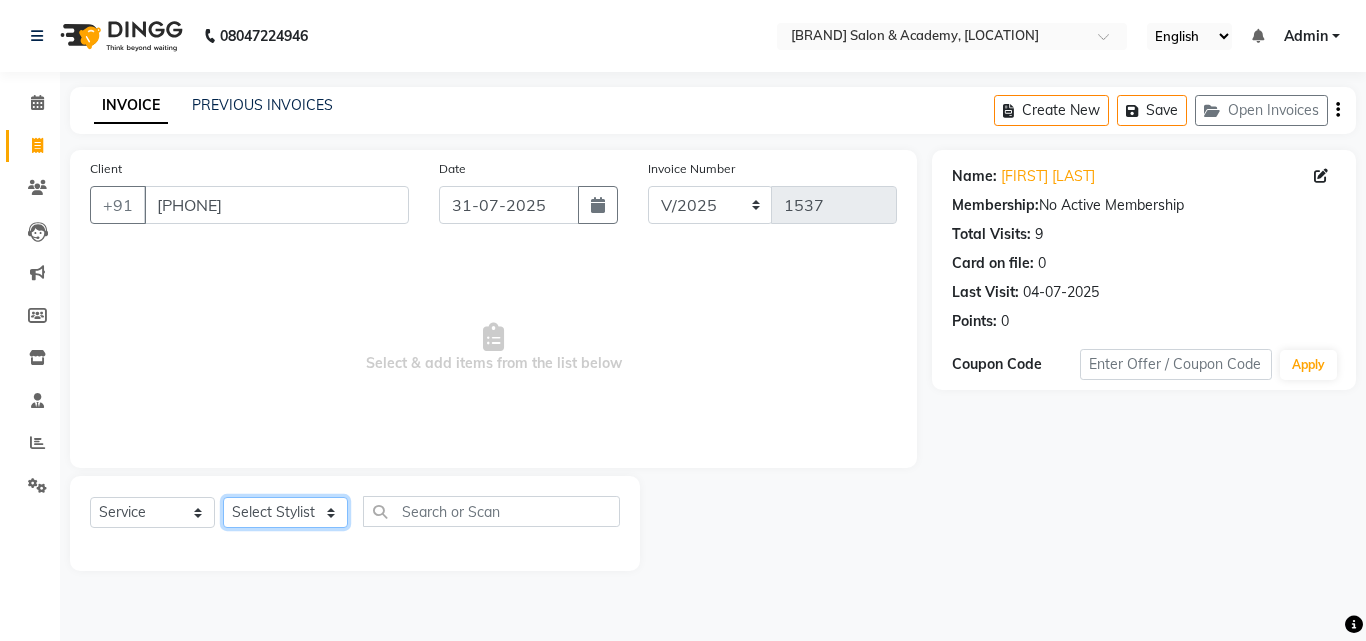 click on "Select Stylist [NAME] [NAME] [NAME] [NAME]" 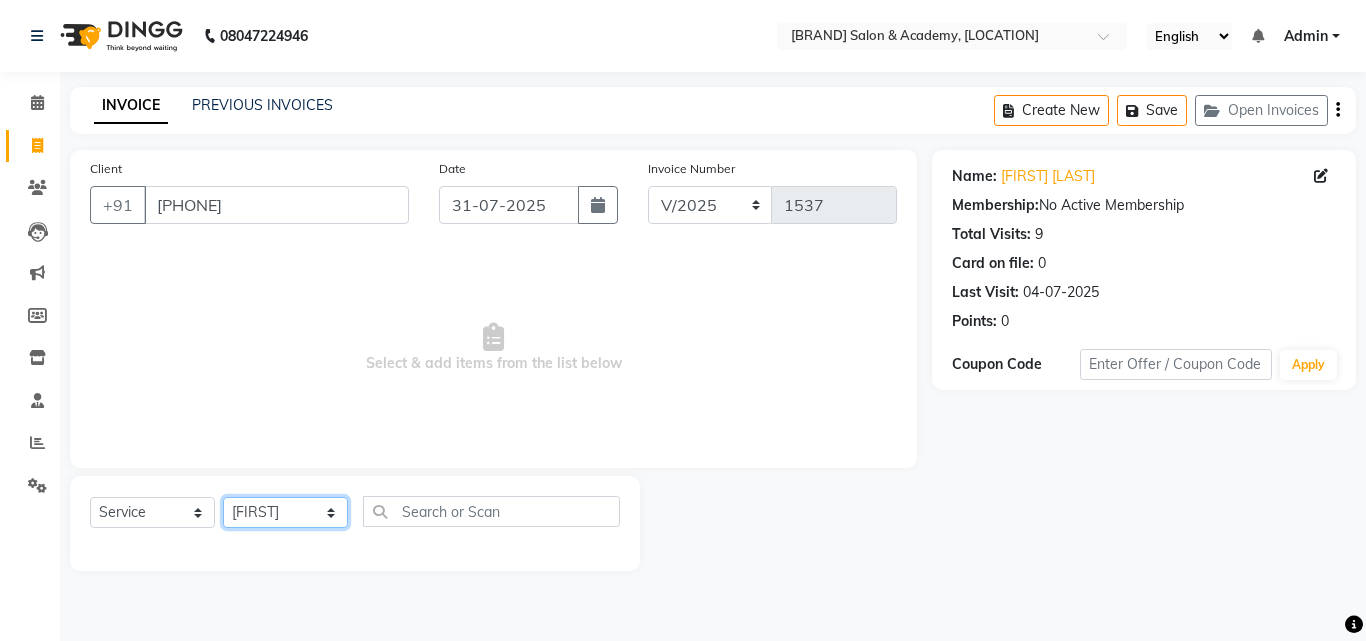 click on "Select Stylist [NAME] [NAME] [NAME] [NAME]" 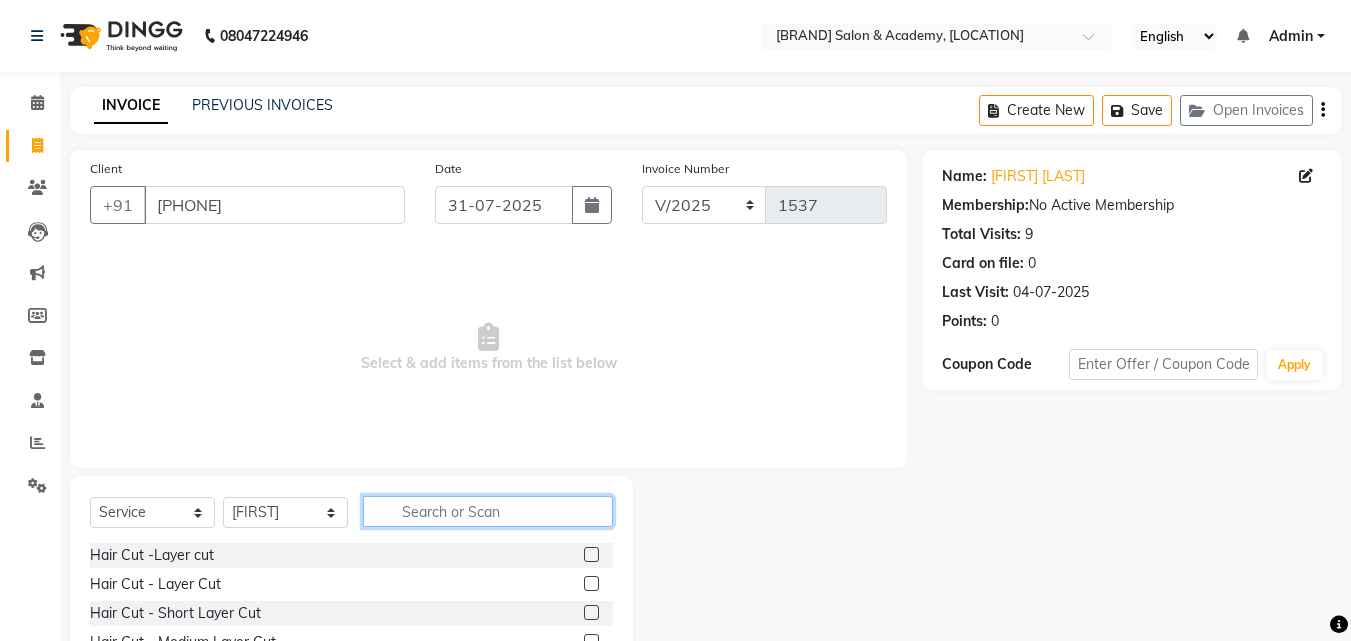click 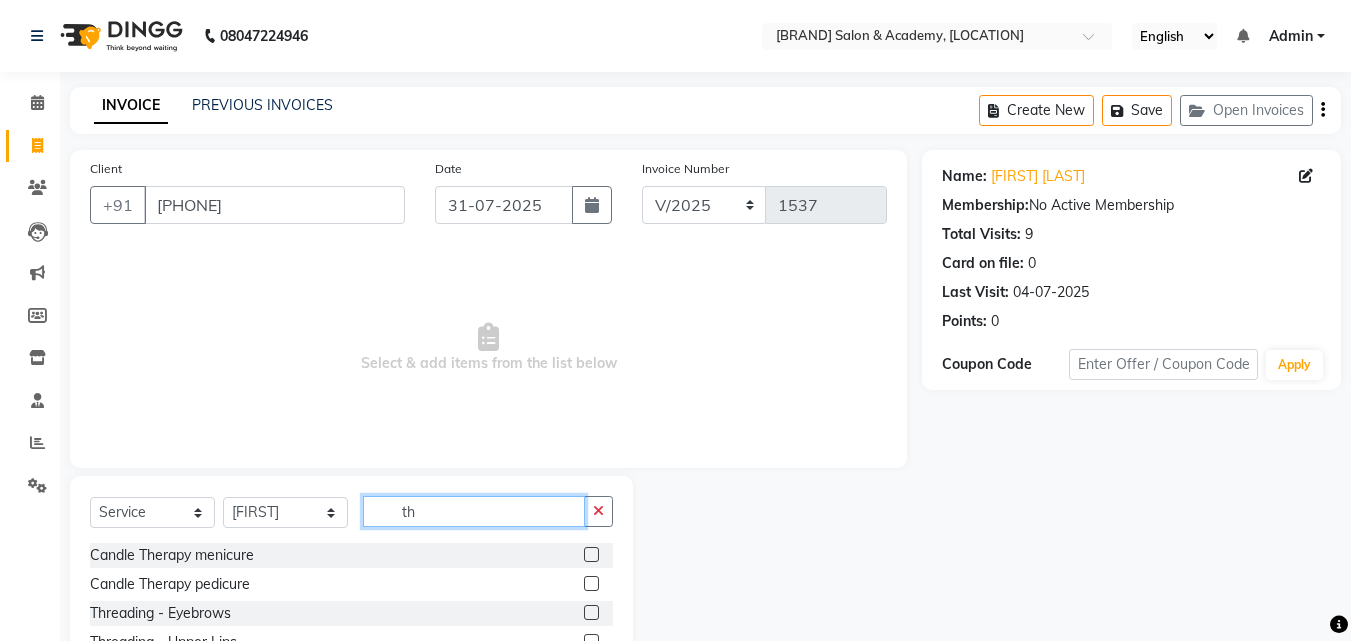 scroll, scrollTop: 160, scrollLeft: 0, axis: vertical 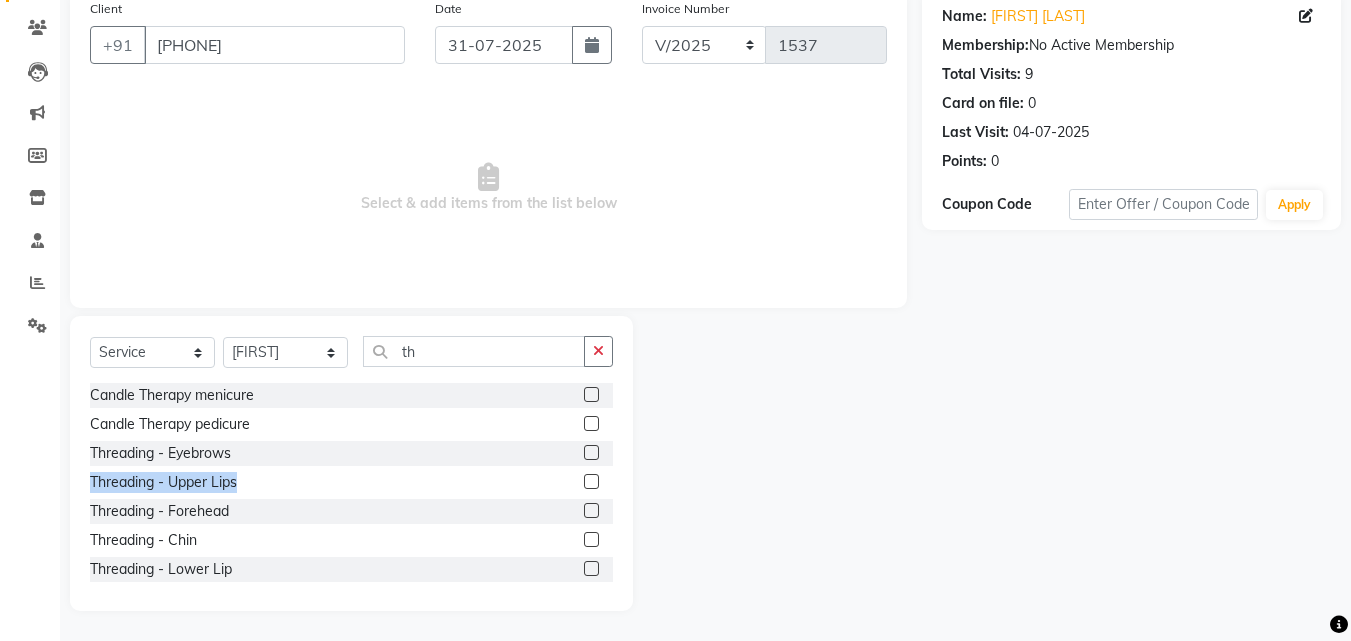 drag, startPoint x: 573, startPoint y: 449, endPoint x: 576, endPoint y: 477, distance: 28.160255 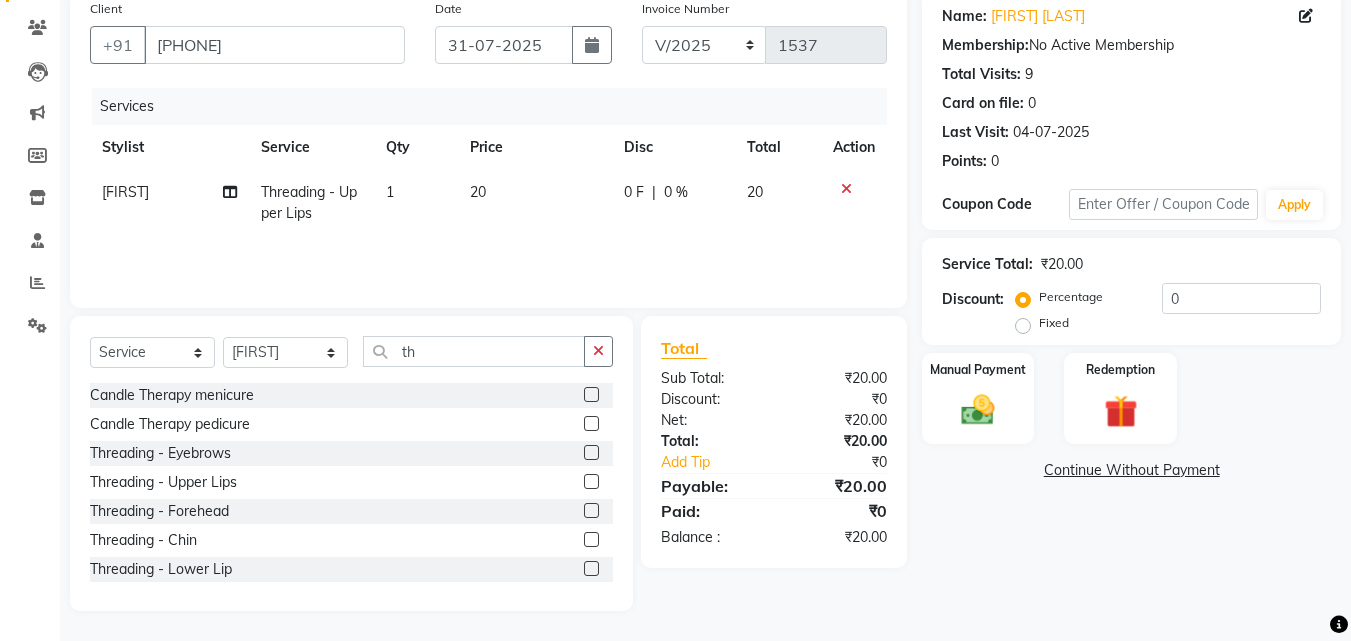 click 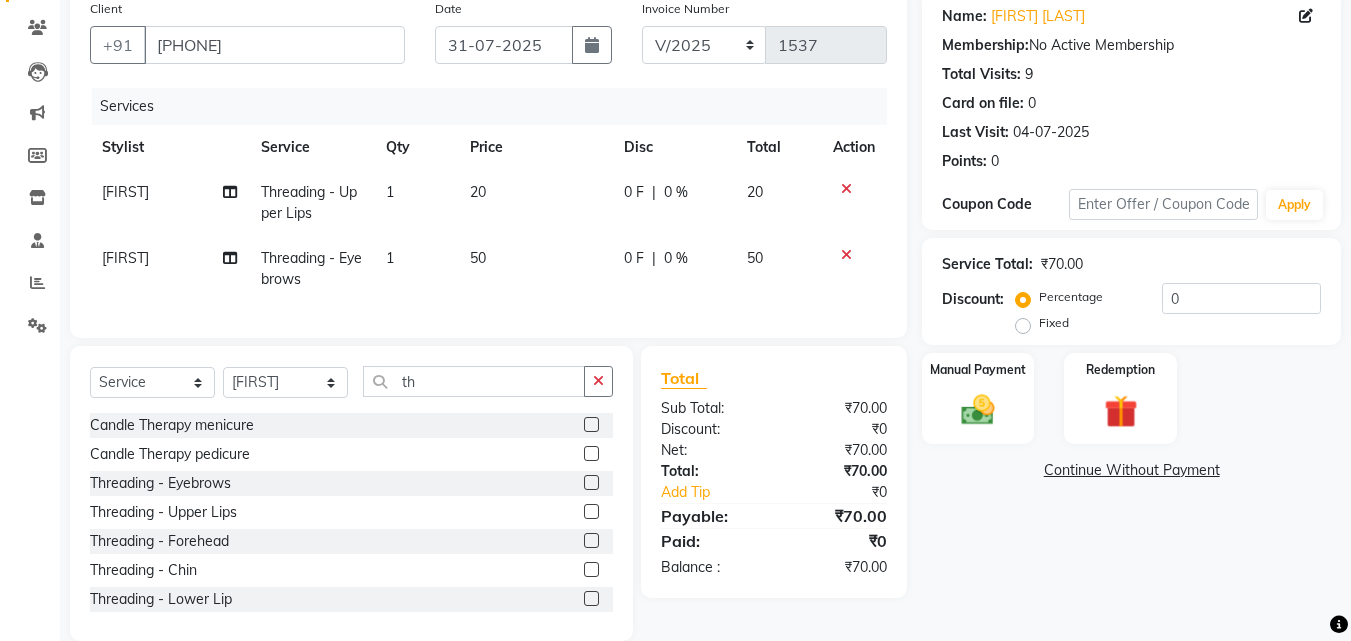 click 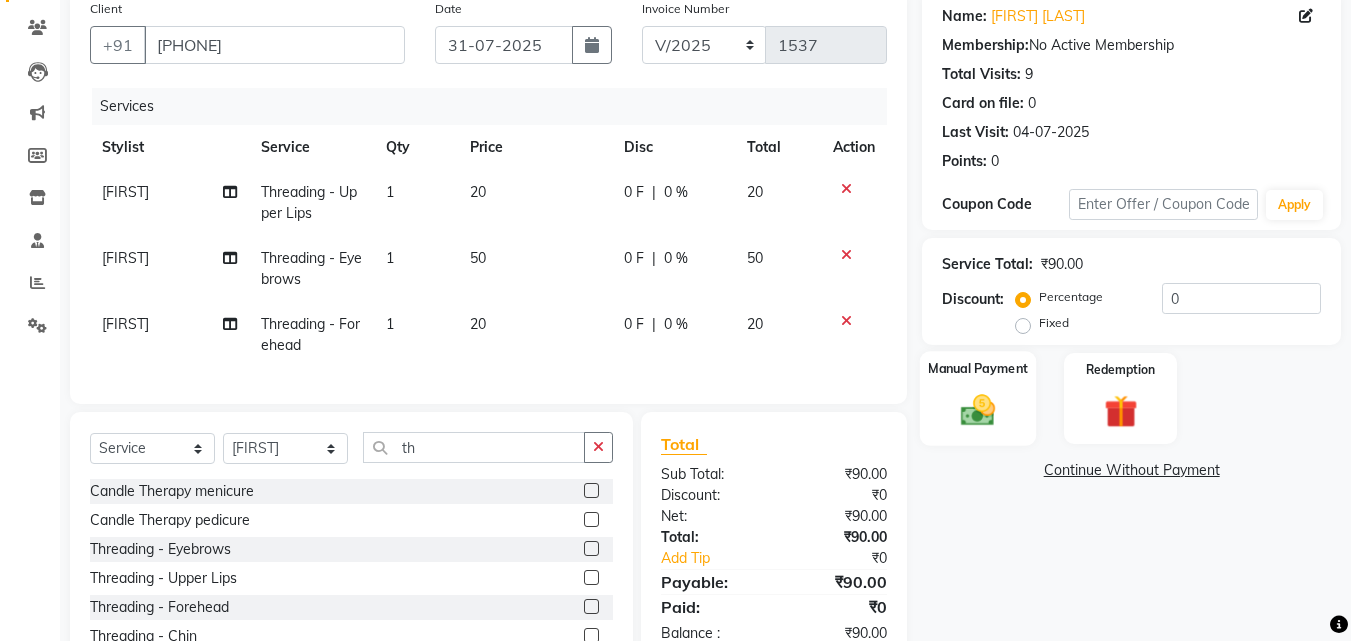 click 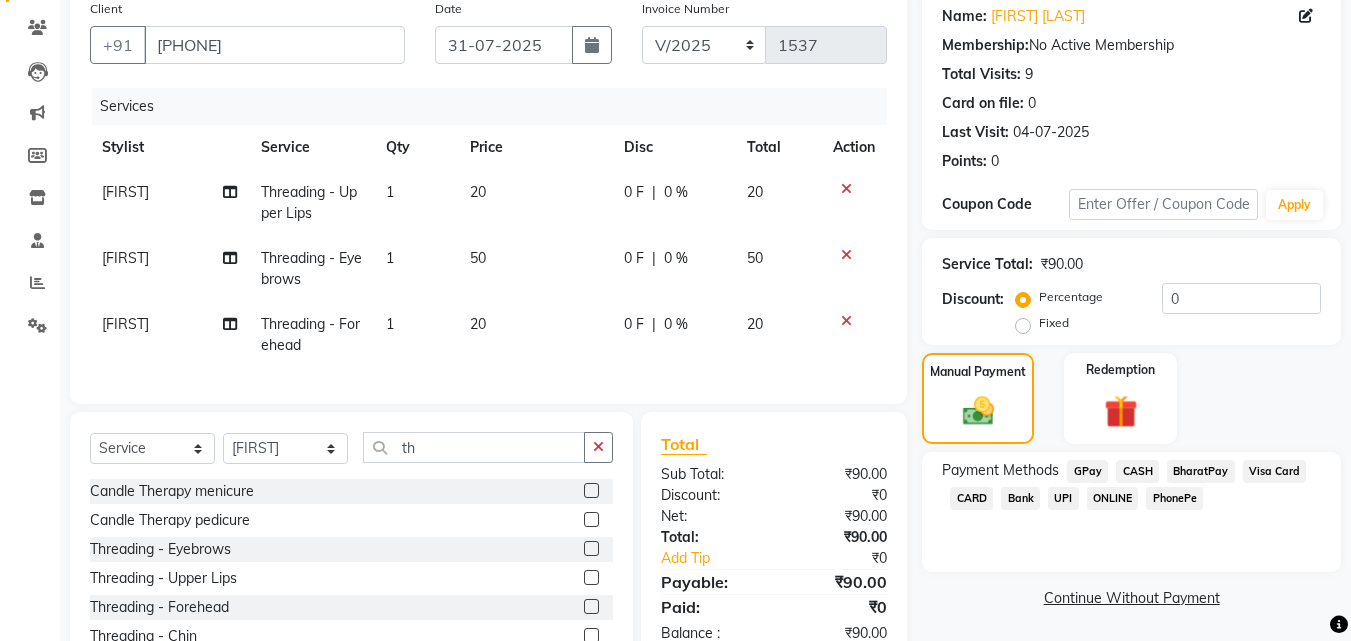 click on "GPay" 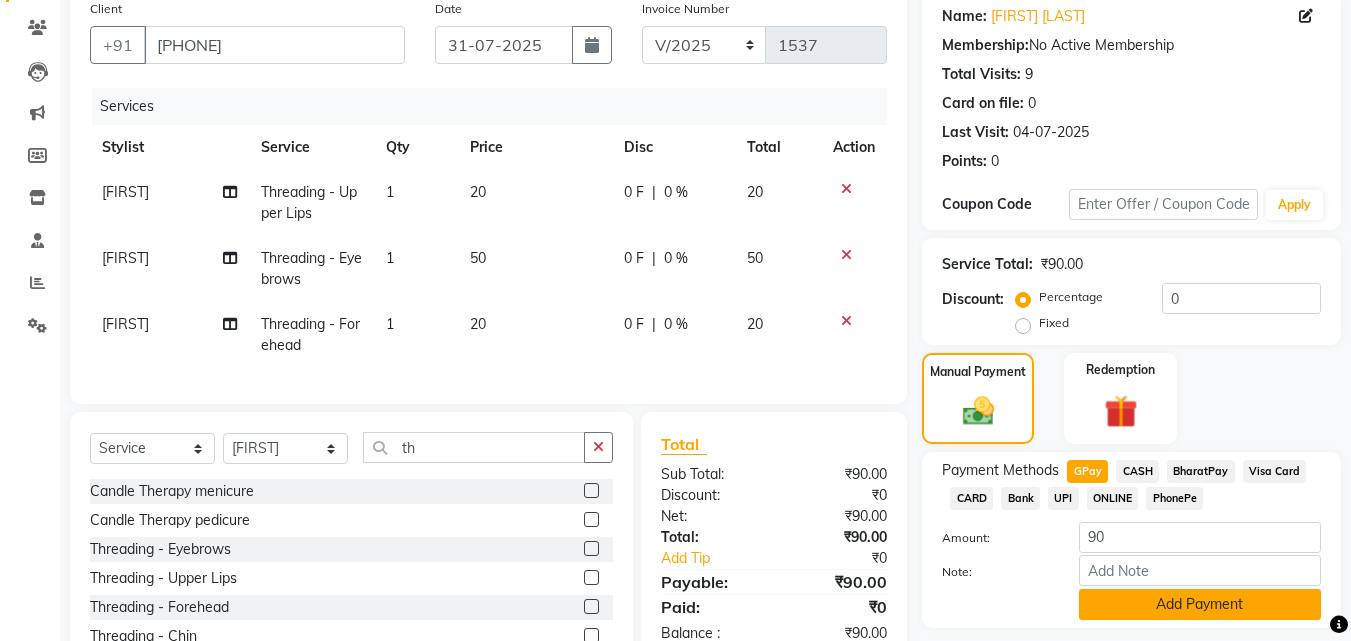click on "Add Payment" 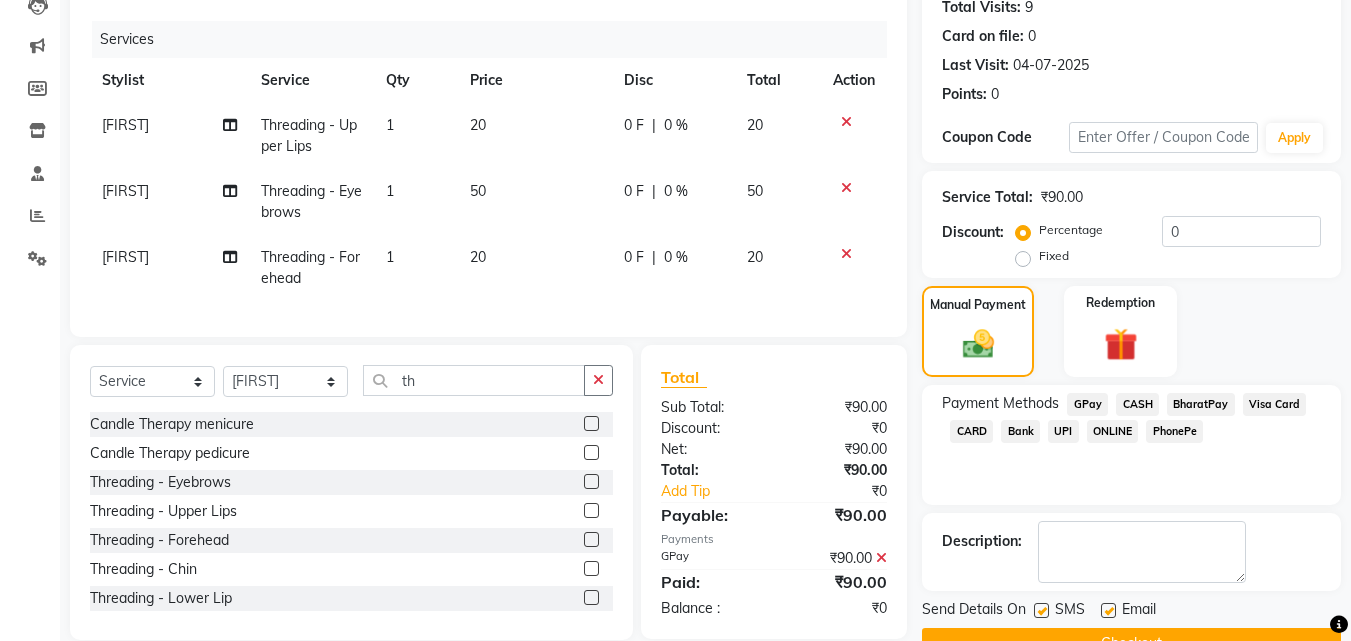 scroll, scrollTop: 275, scrollLeft: 0, axis: vertical 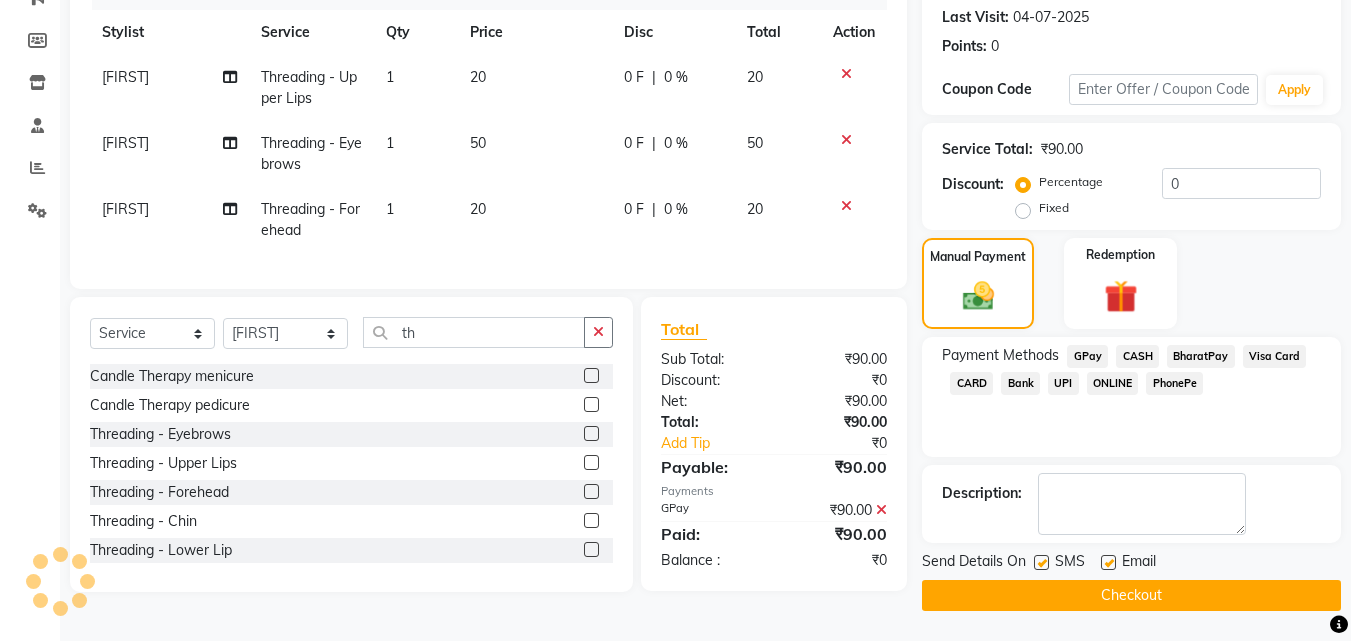 click on "Checkout" 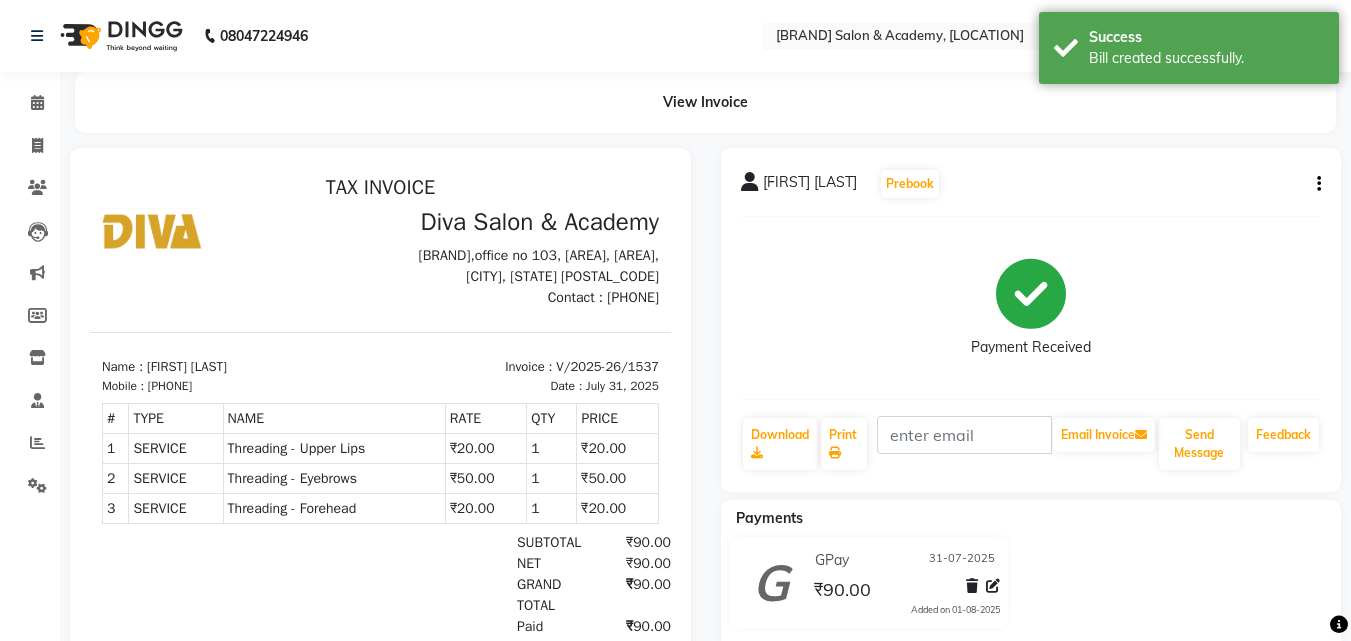 scroll, scrollTop: 0, scrollLeft: 0, axis: both 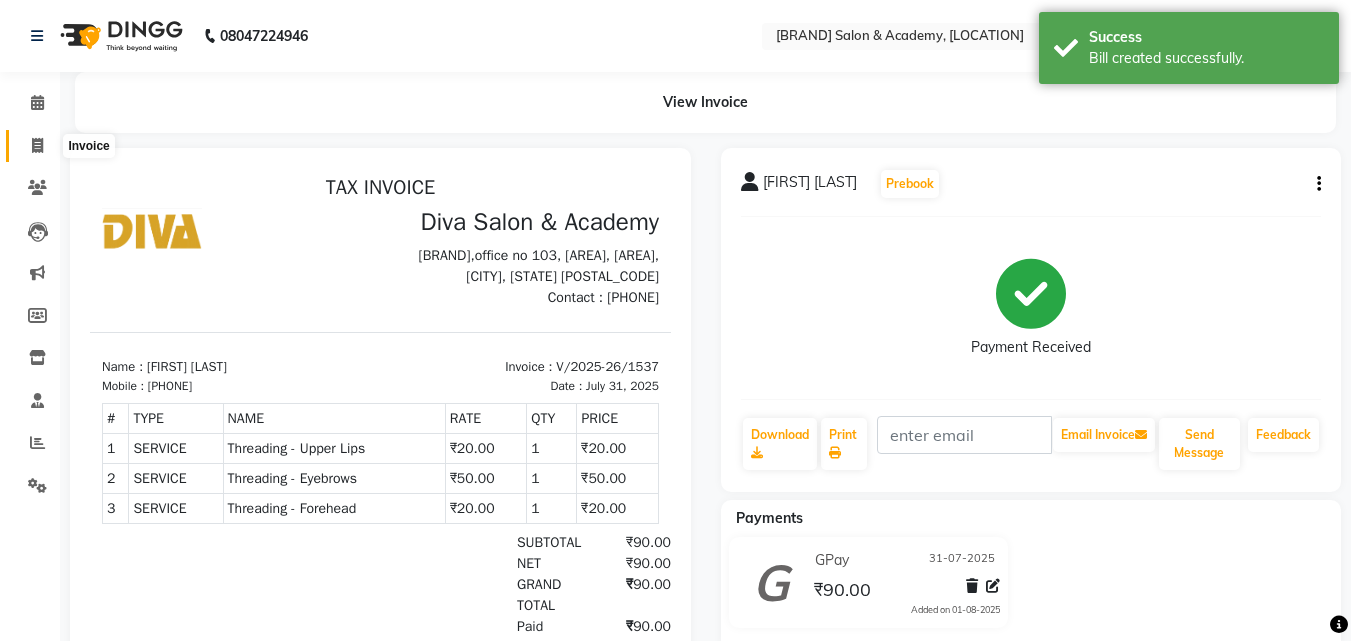 click 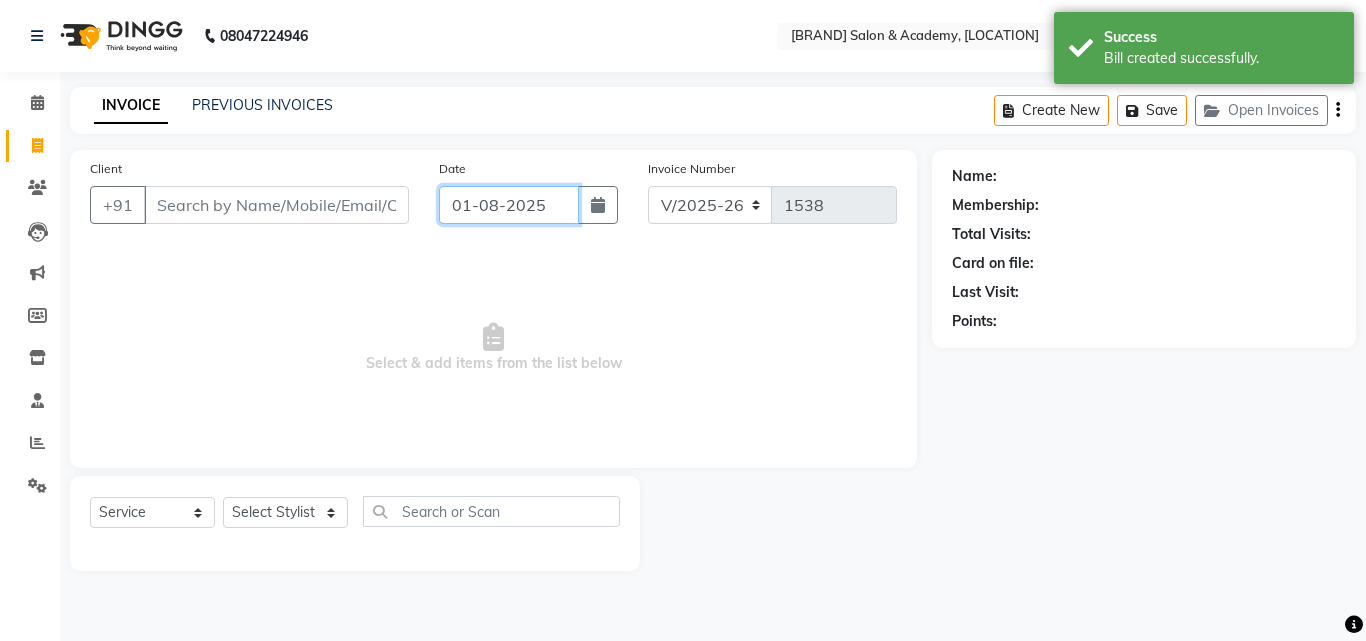 click on "01-08-2025" 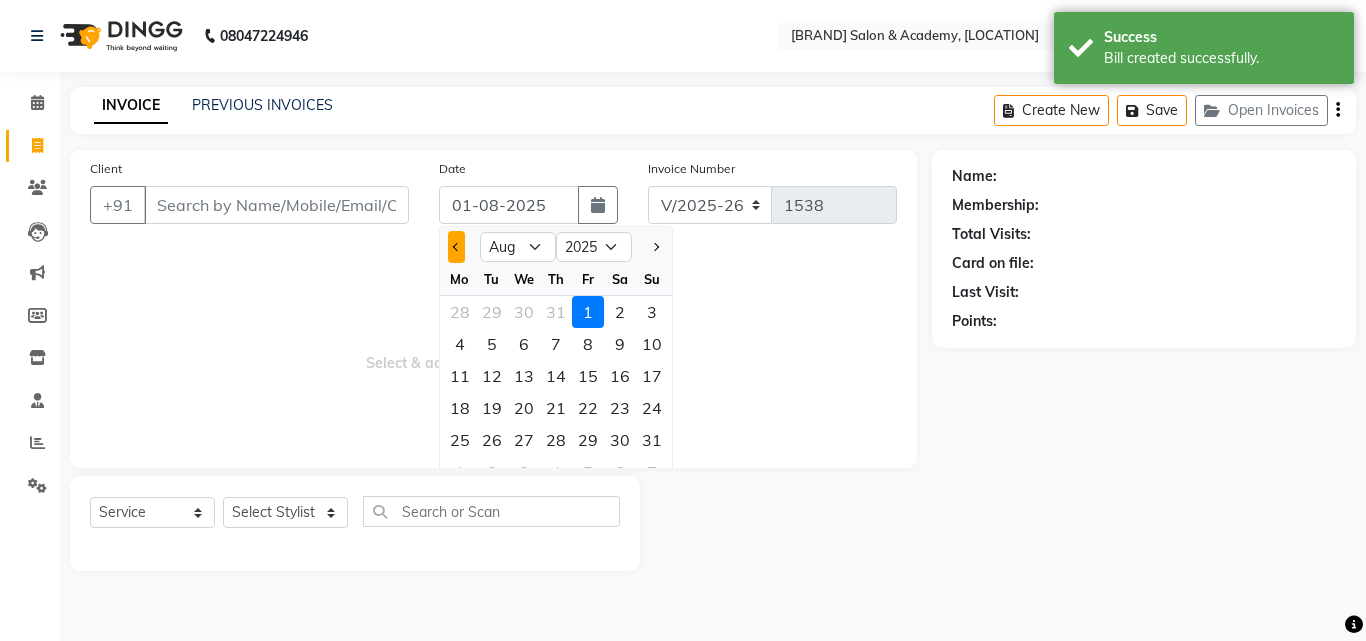 click 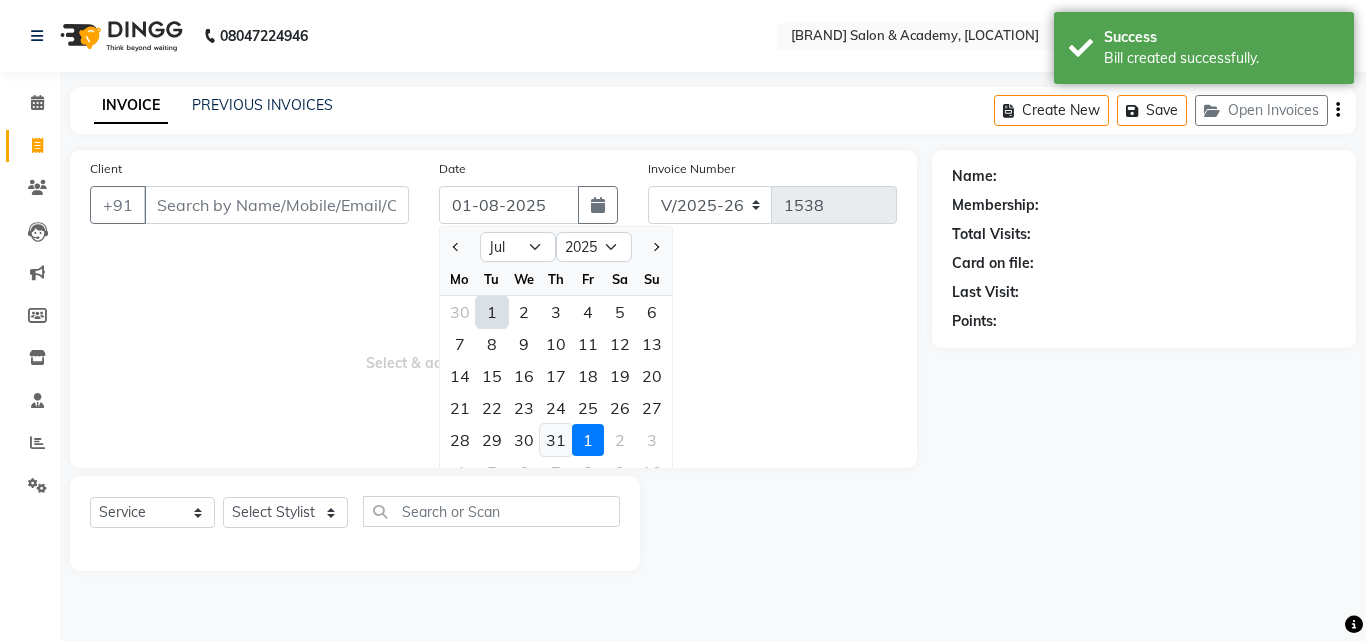 click on "31" 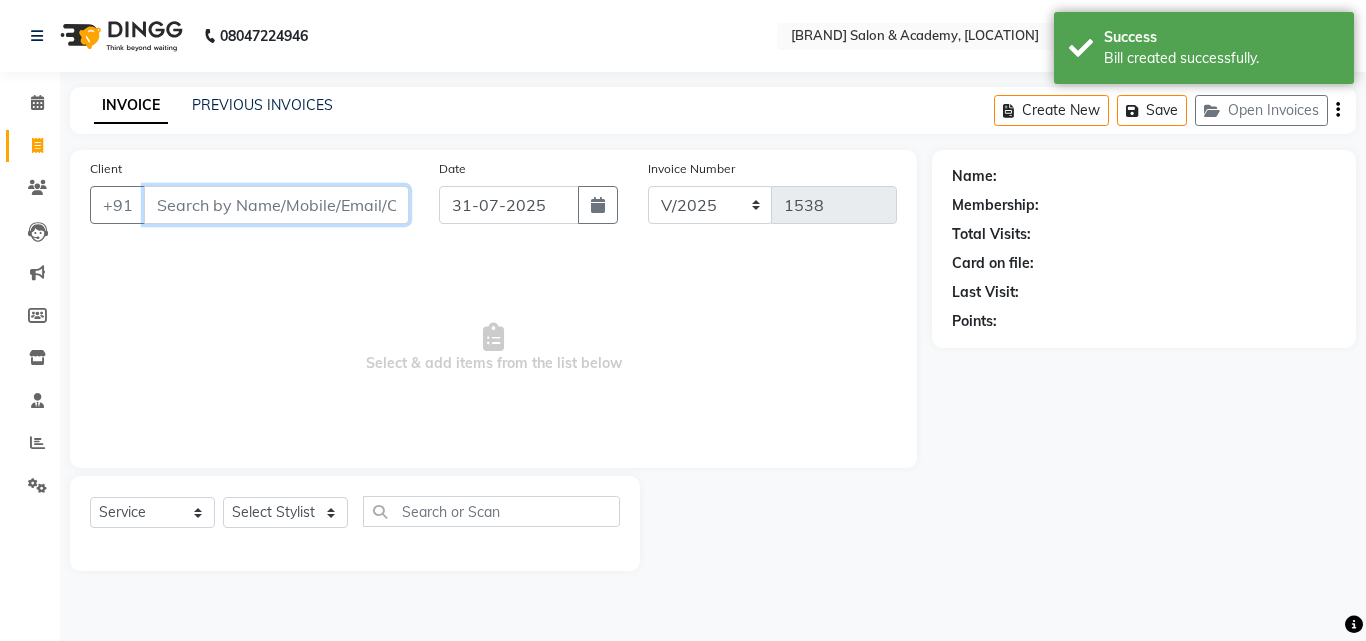 click on "Client" at bounding box center [276, 205] 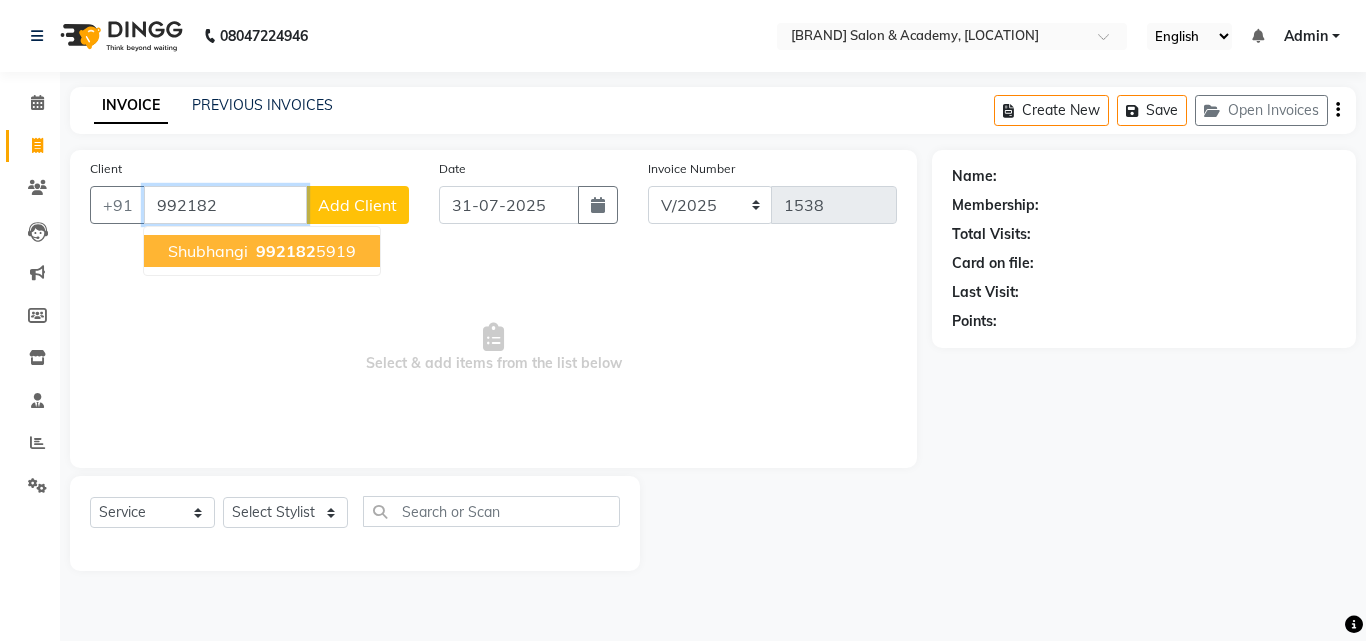 click on "992182" at bounding box center [286, 251] 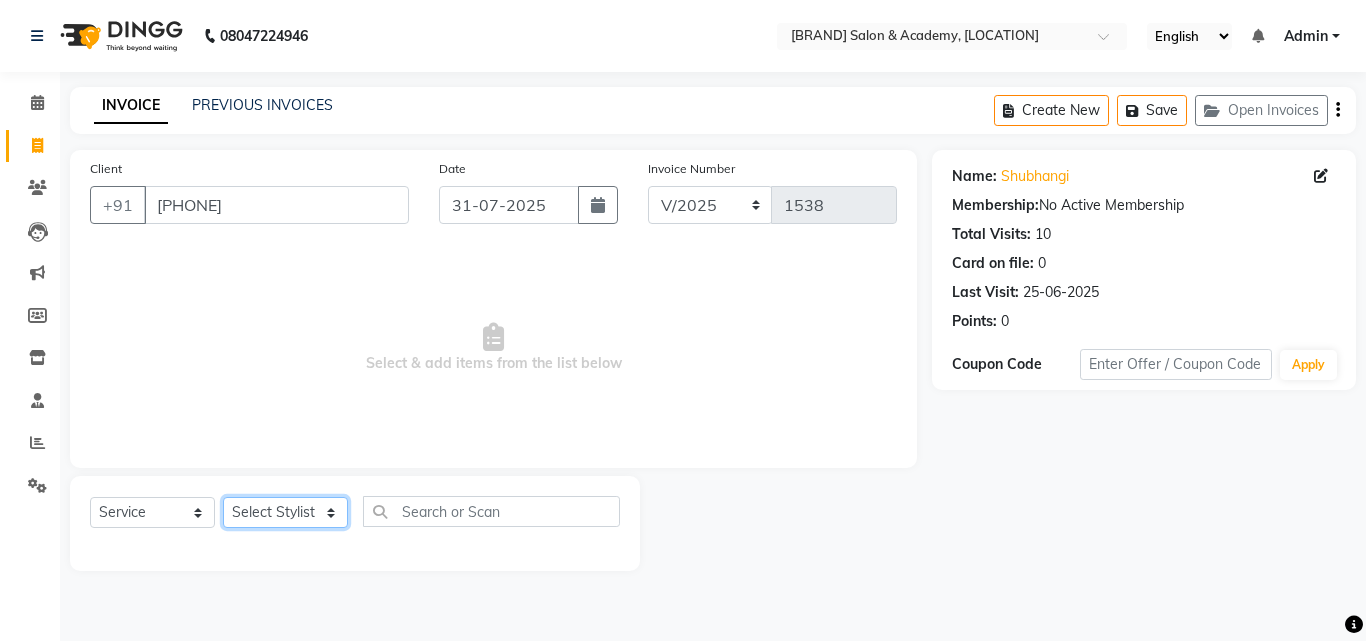 click on "Select Stylist [NAME] [NAME] [NAME] [NAME]" 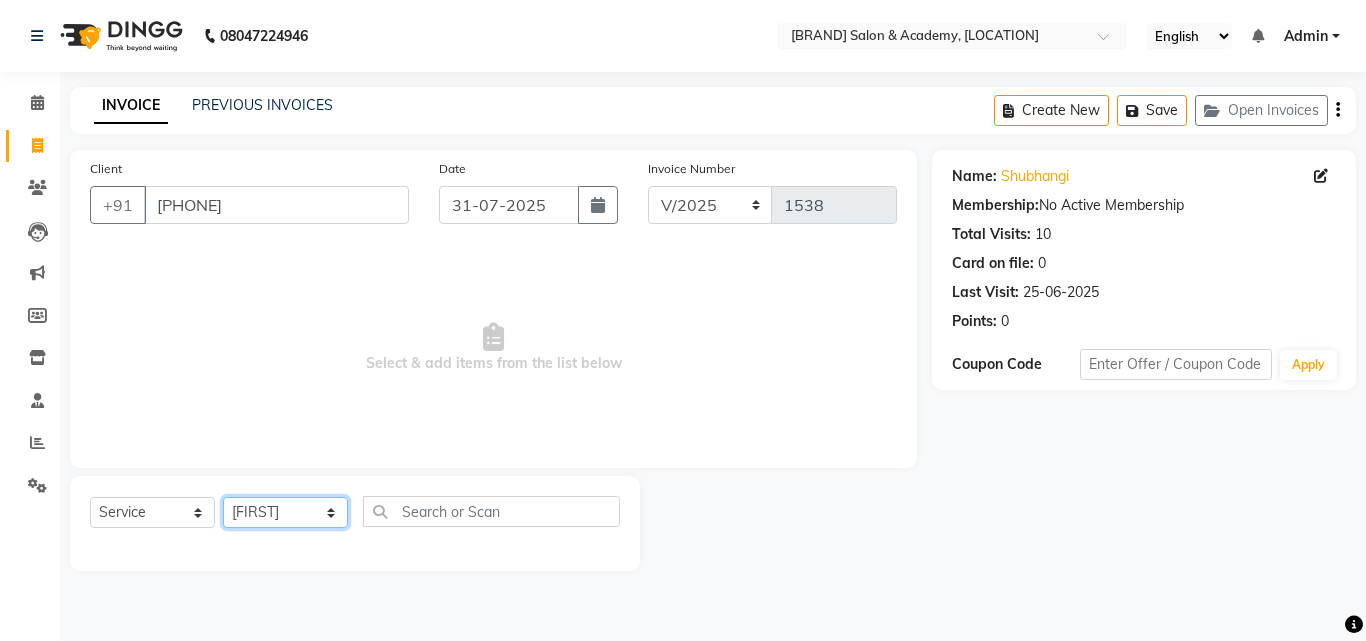 click on "Select Stylist [NAME] [NAME] [NAME] [NAME]" 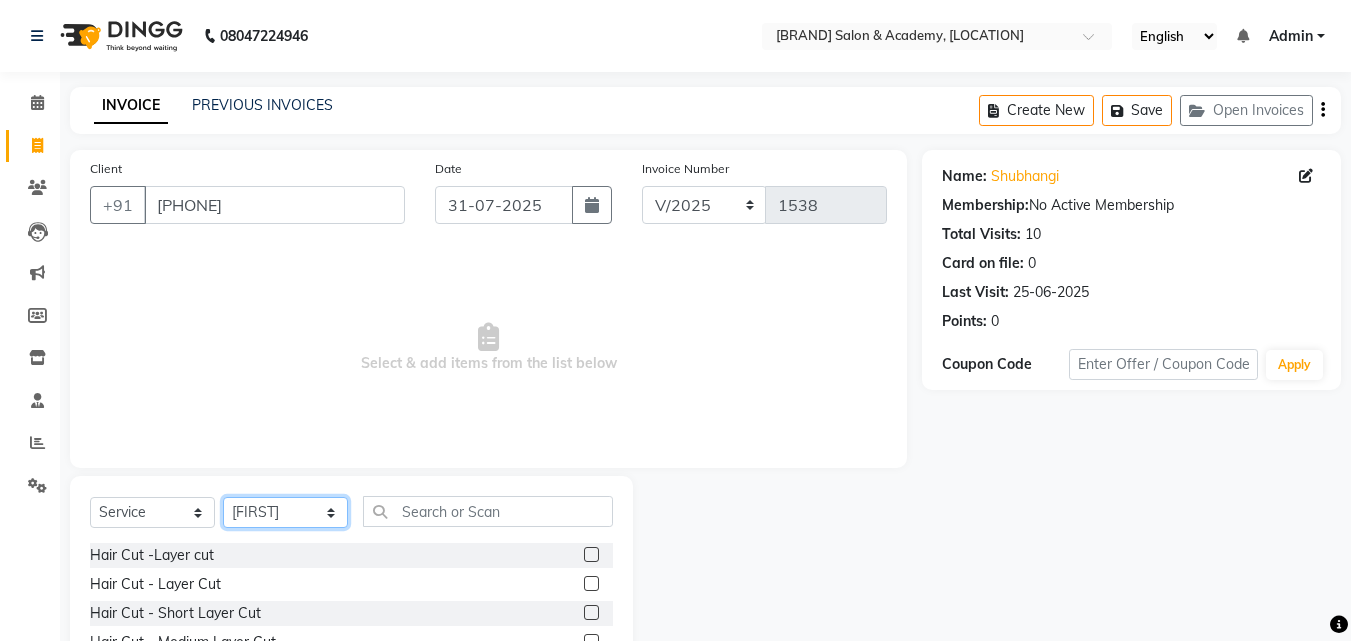 click on "Select Stylist [NAME] [NAME] [NAME] [NAME]" 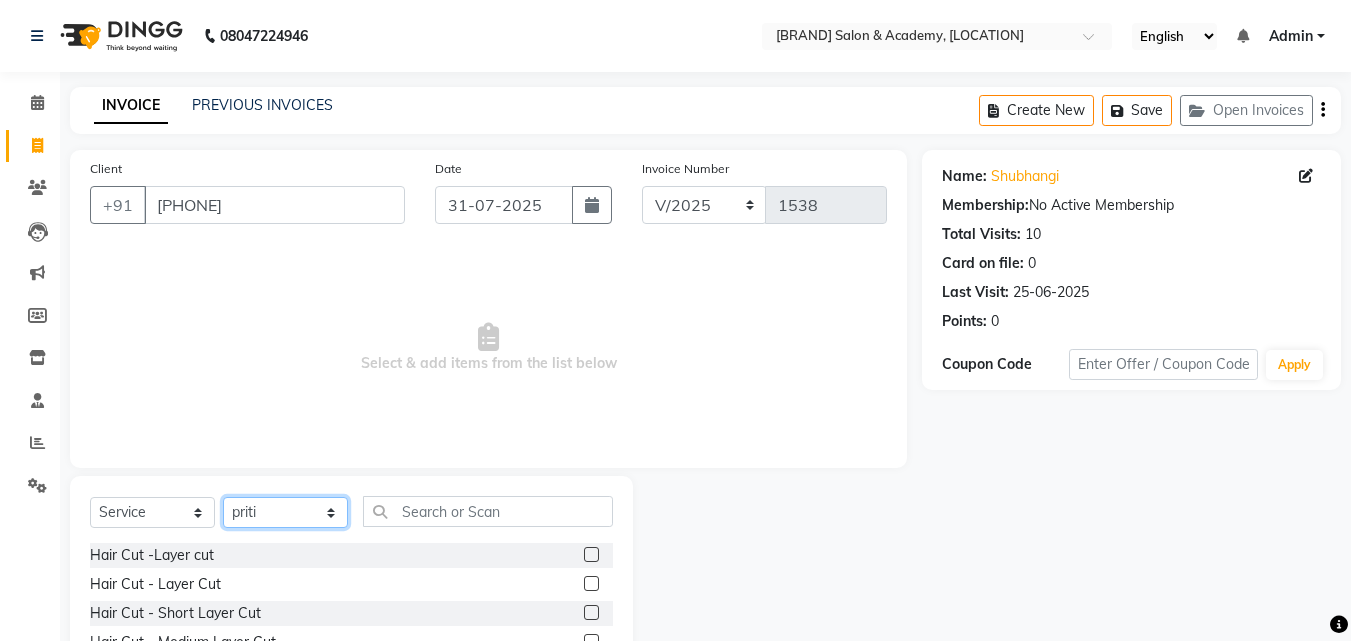 click on "Select Stylist [NAME] [NAME] [NAME] [NAME]" 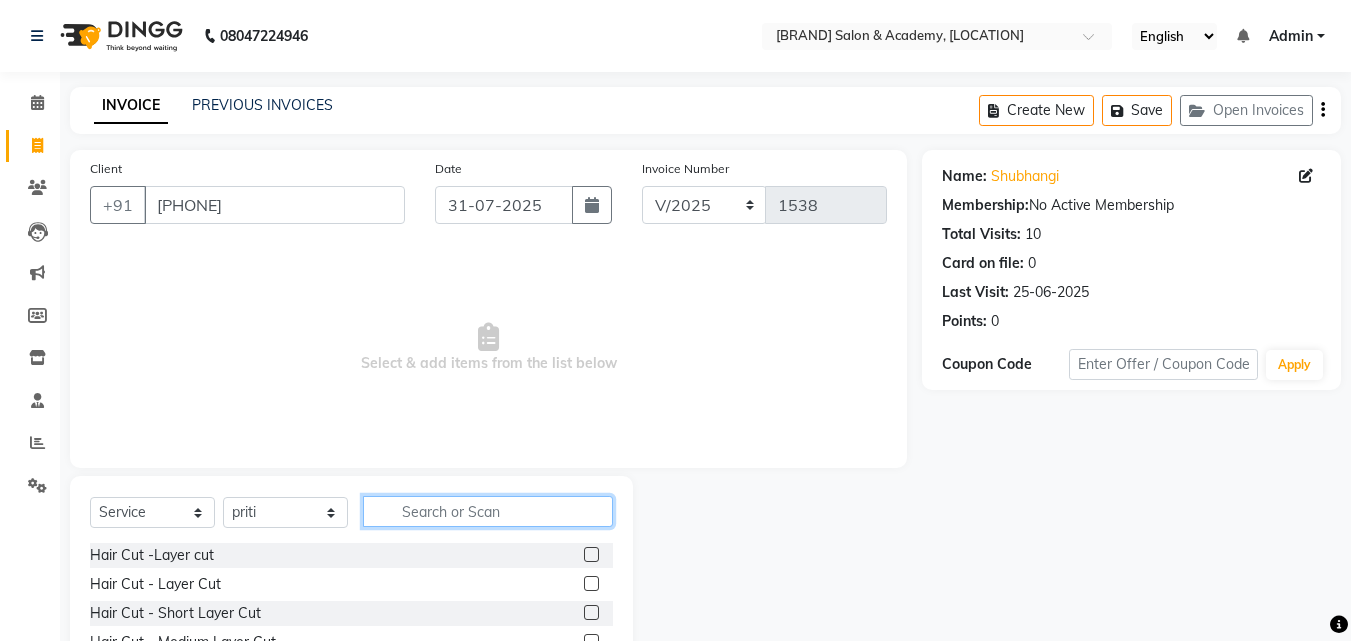 click 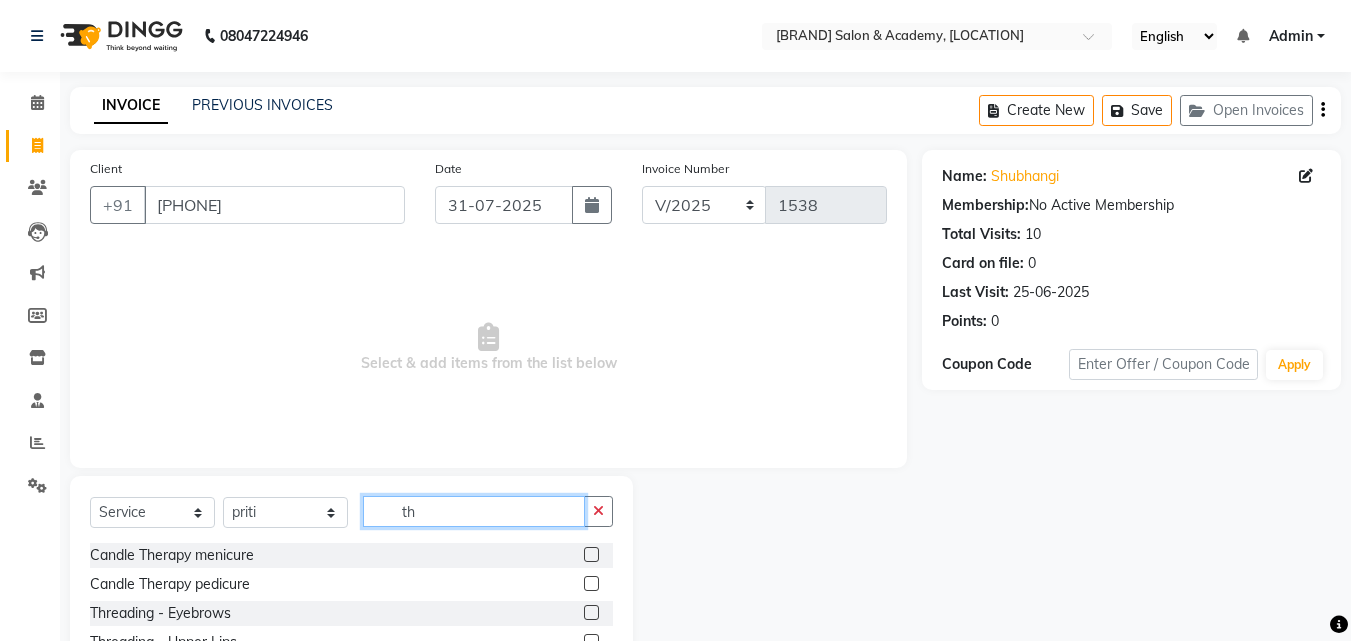 scroll, scrollTop: 160, scrollLeft: 0, axis: vertical 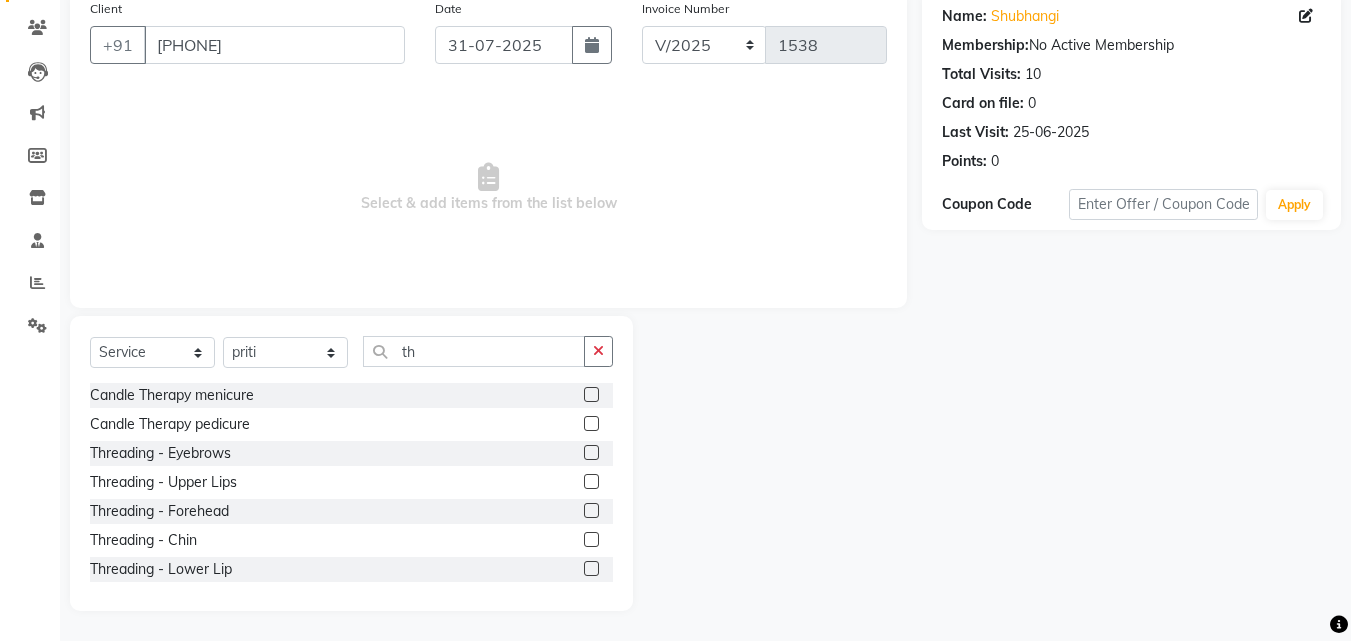 click 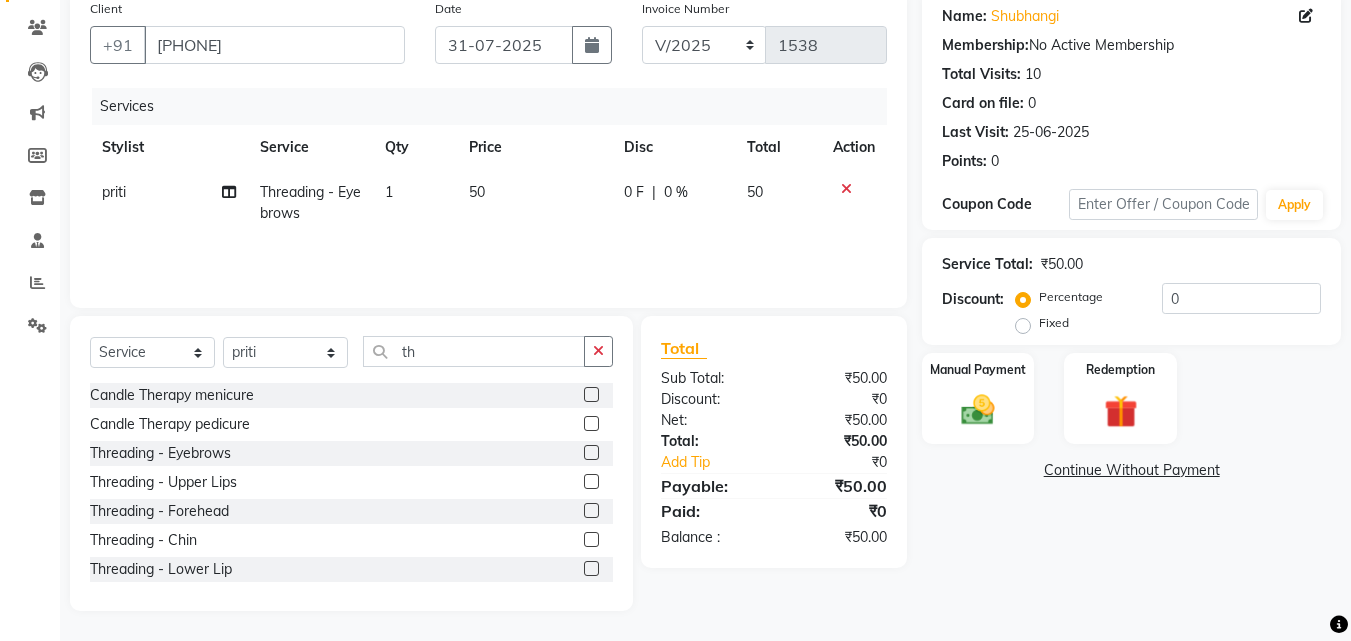 click 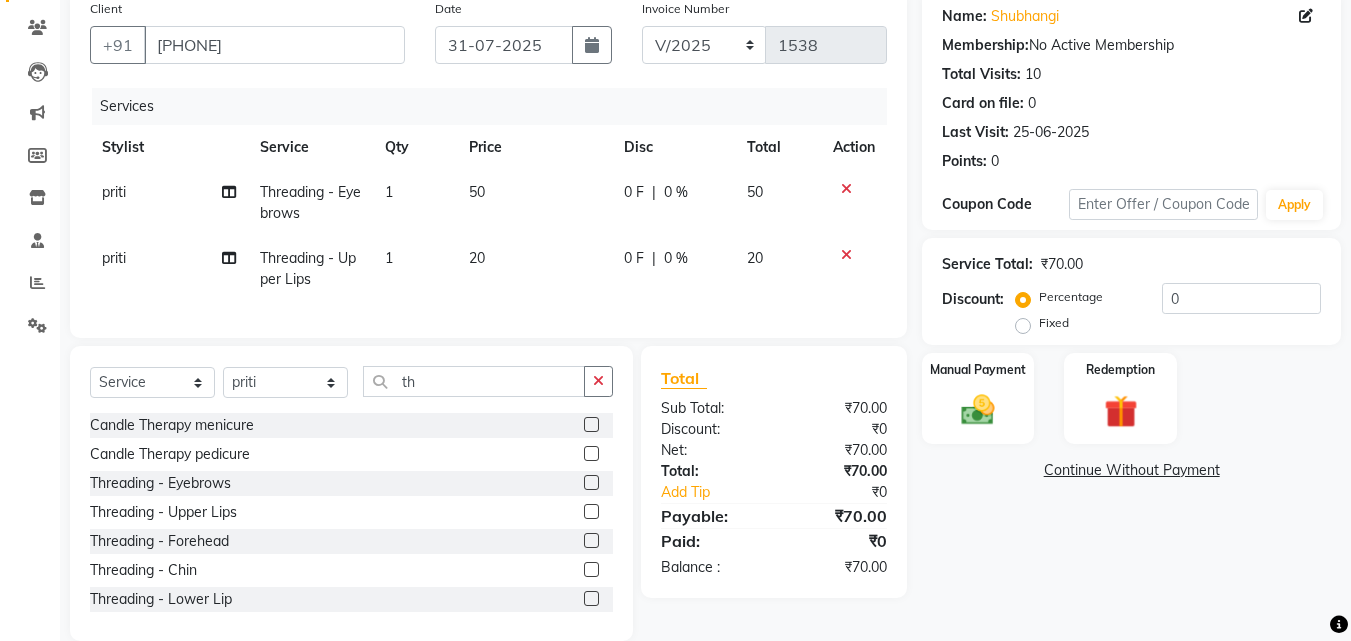 click 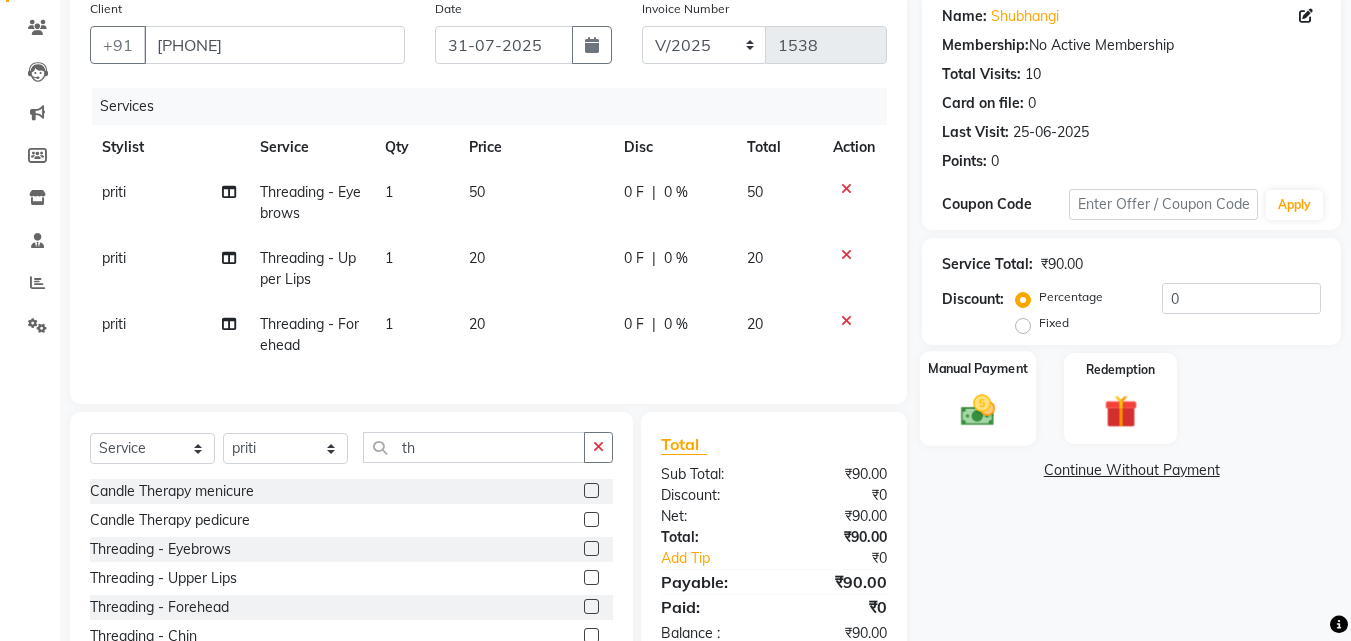 click on "Manual Payment" 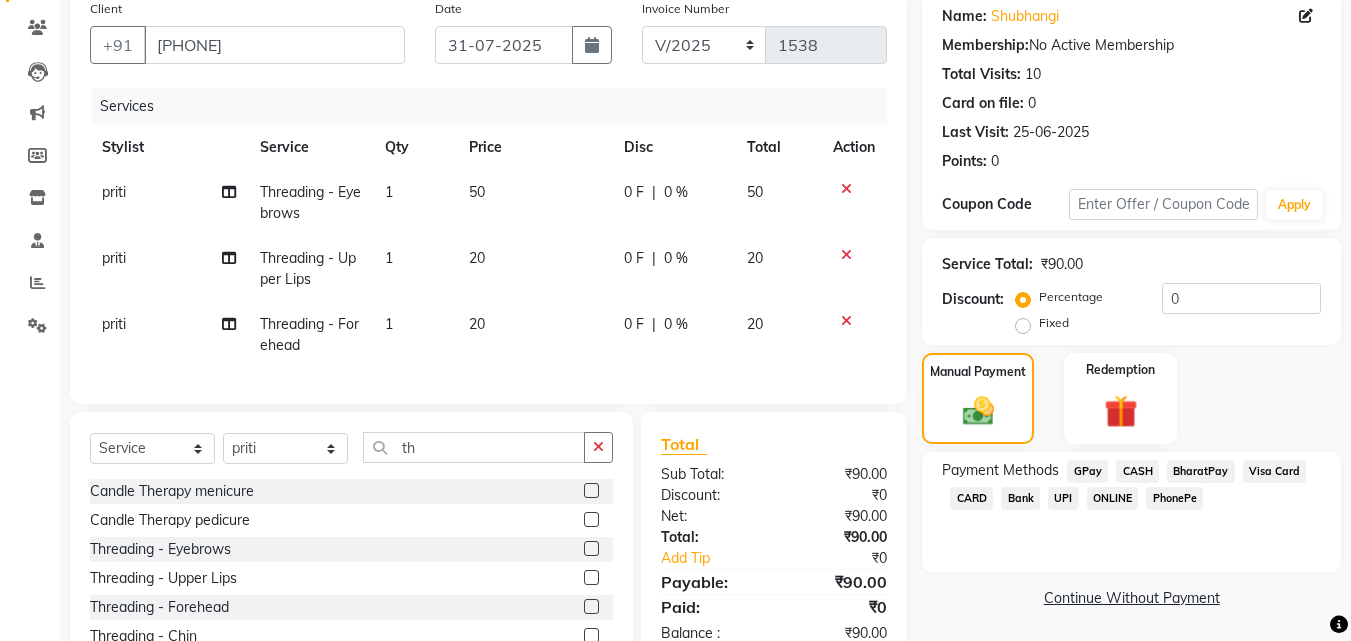 click on "GPay" 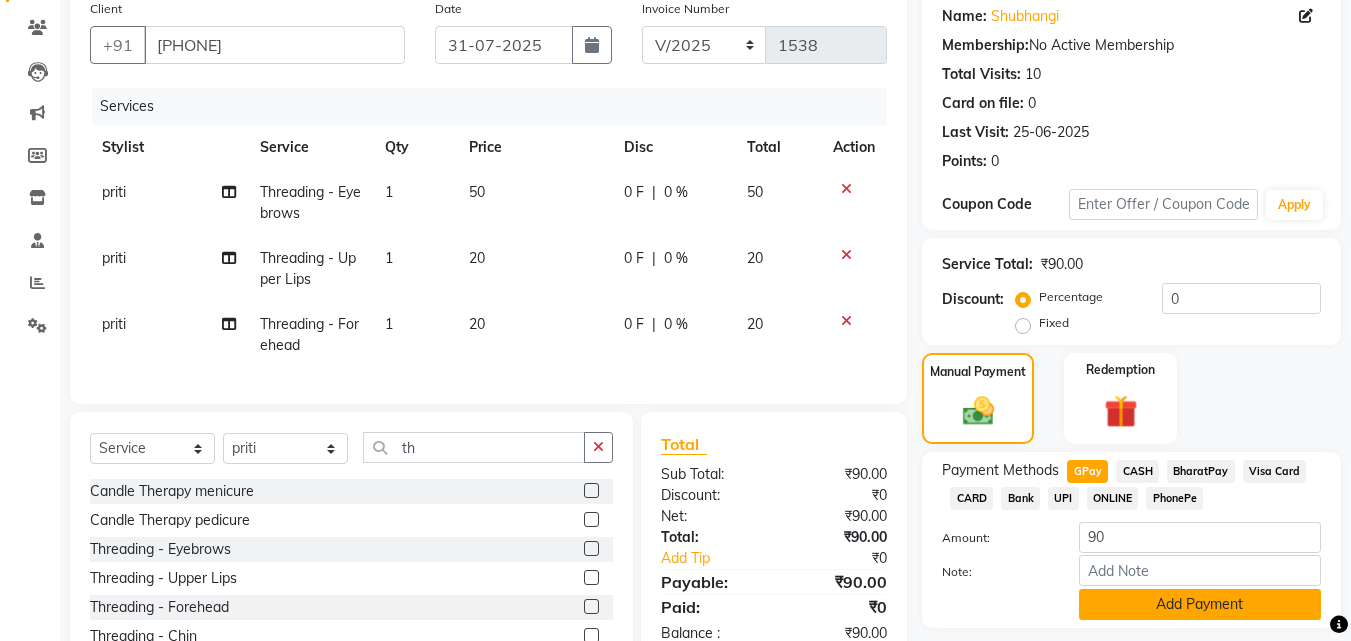 click on "Add Payment" 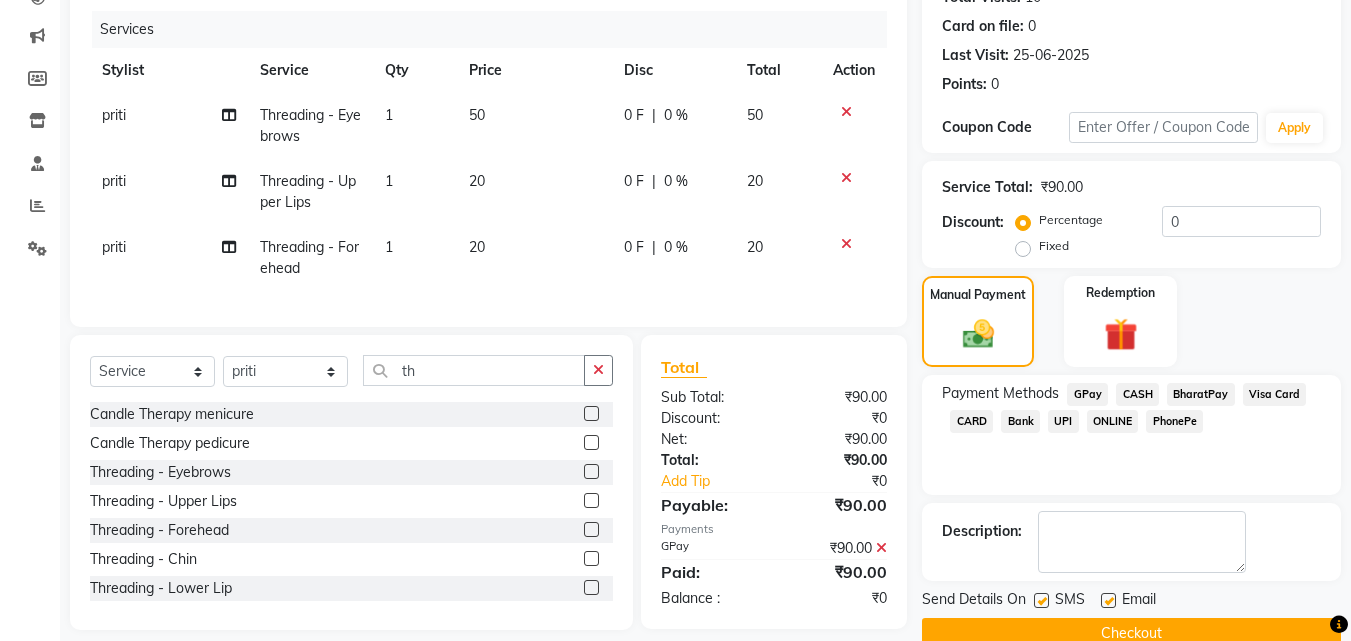 scroll, scrollTop: 275, scrollLeft: 0, axis: vertical 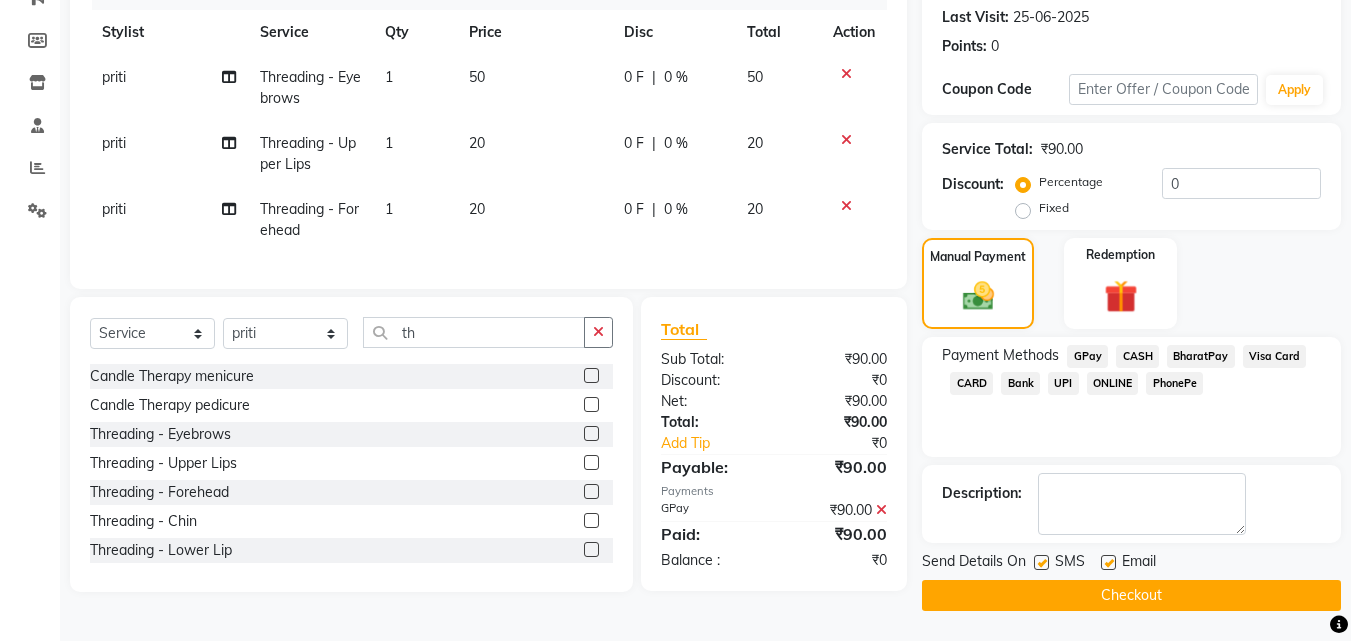 click on "Checkout" 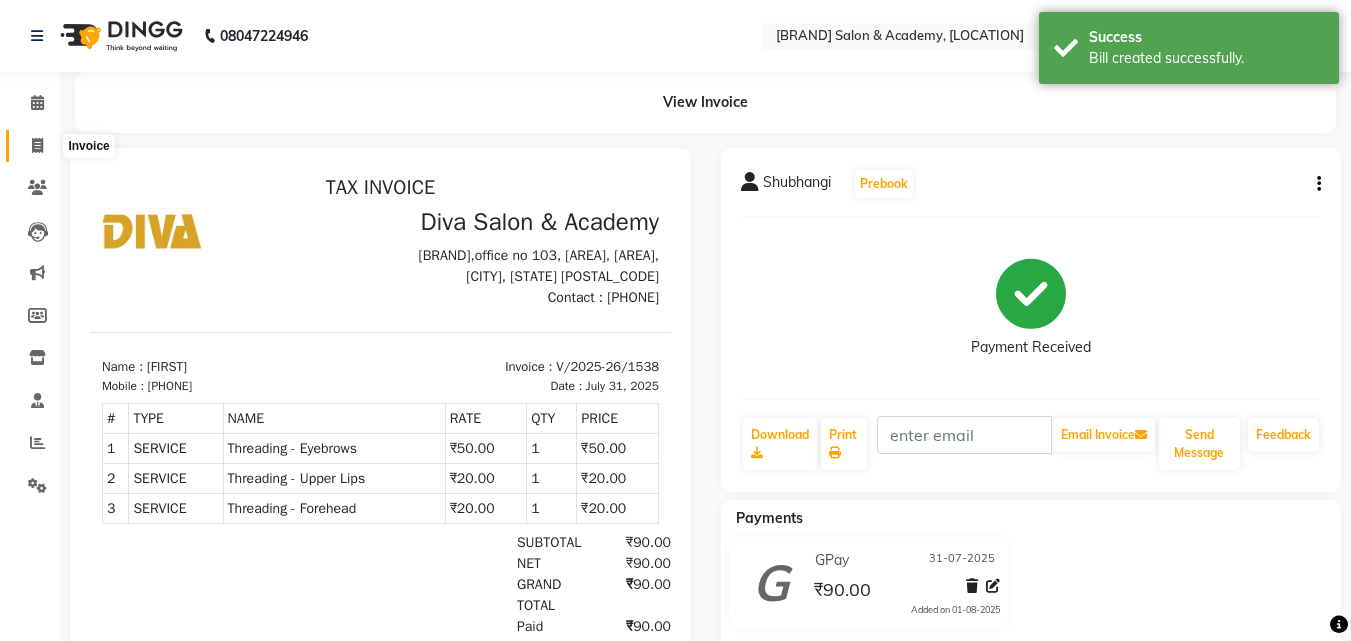 scroll, scrollTop: 0, scrollLeft: 0, axis: both 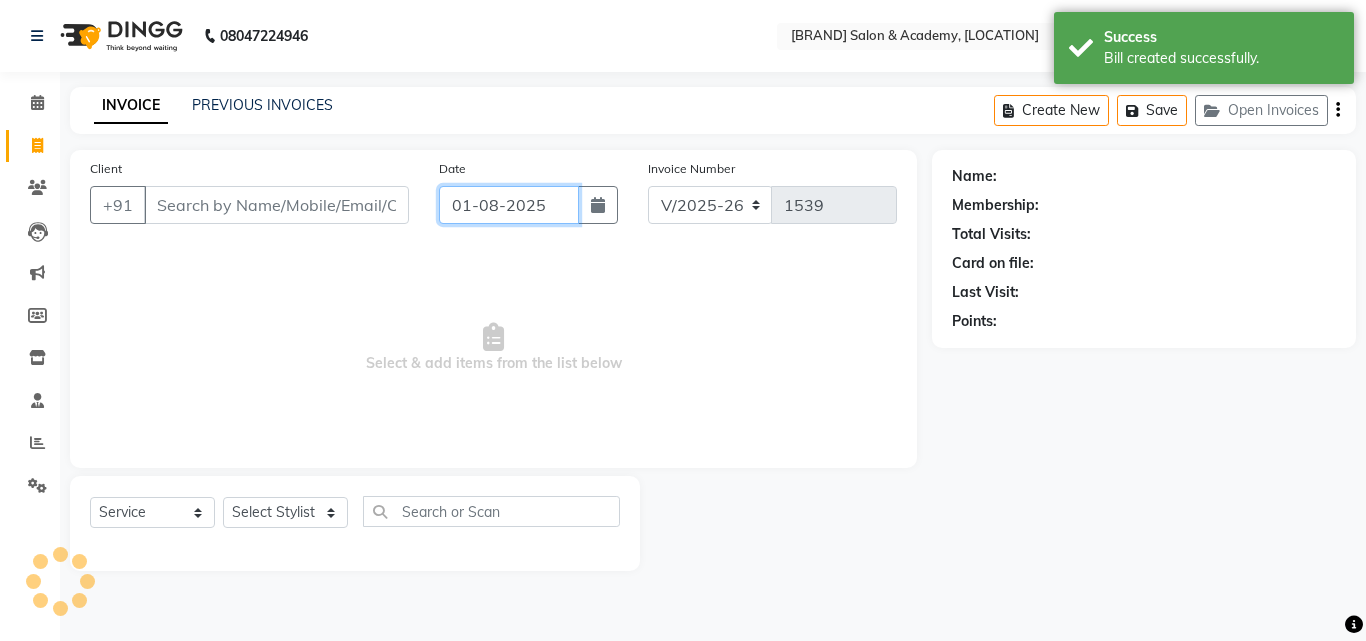 click on "01-08-2025" 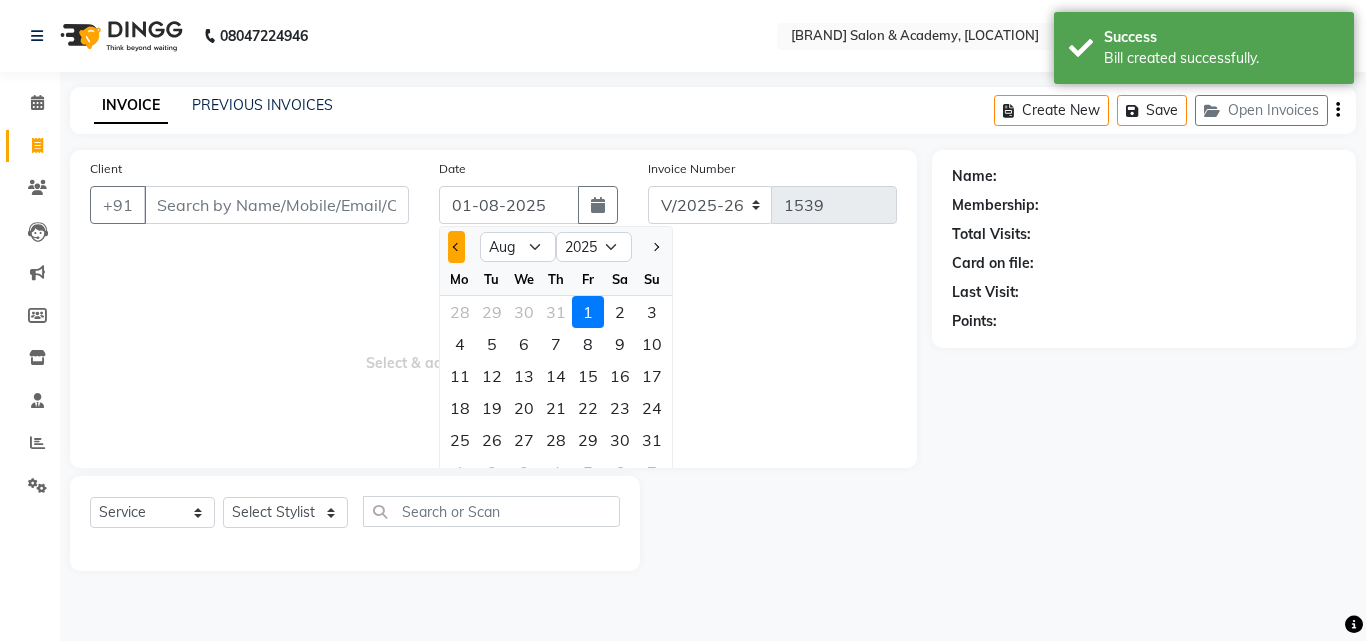 click 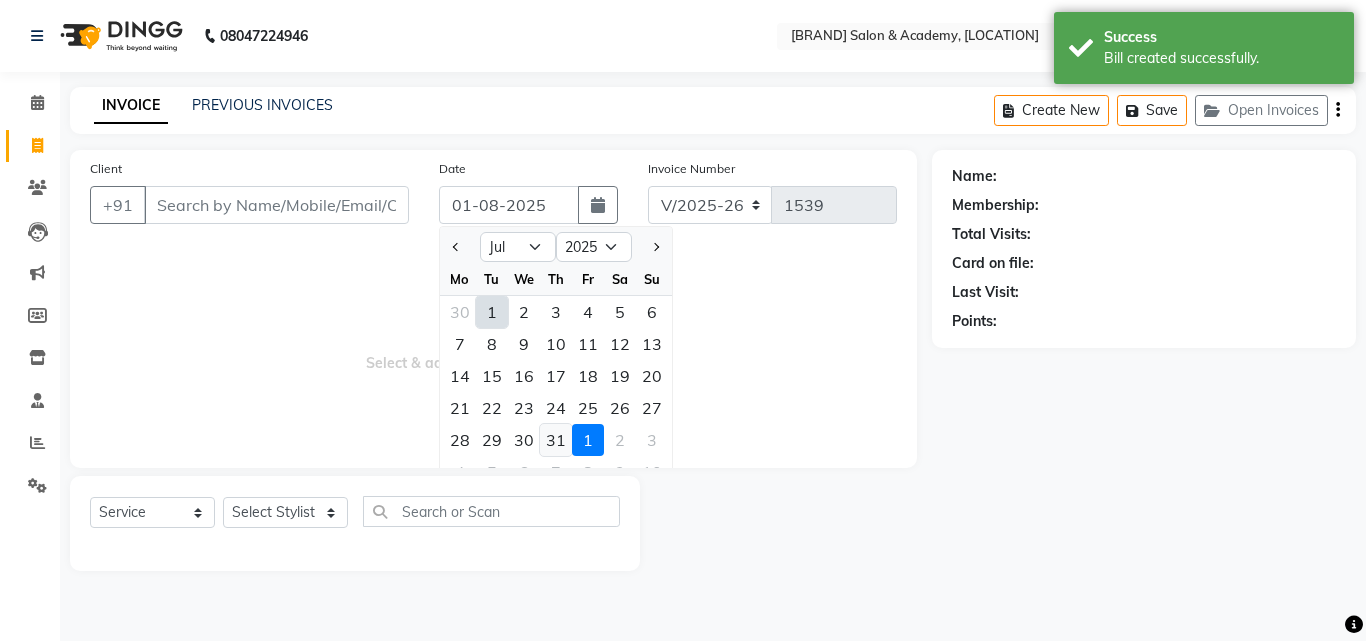 click on "31" 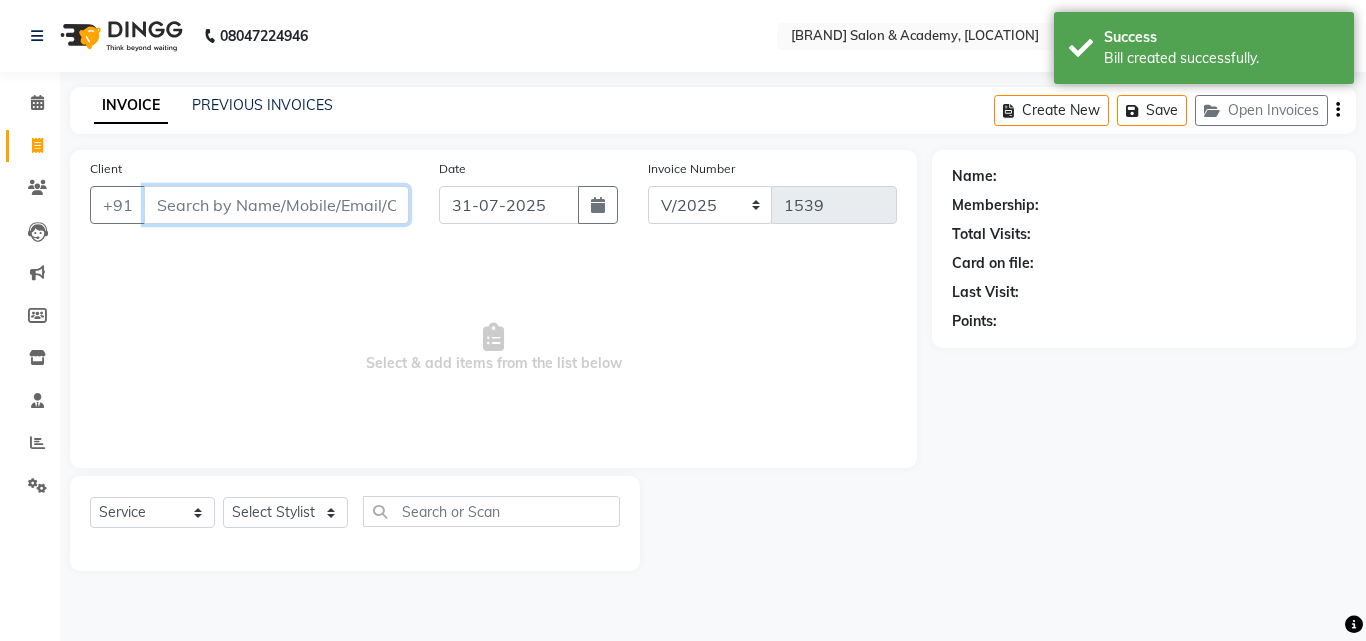 click on "Client" at bounding box center (276, 205) 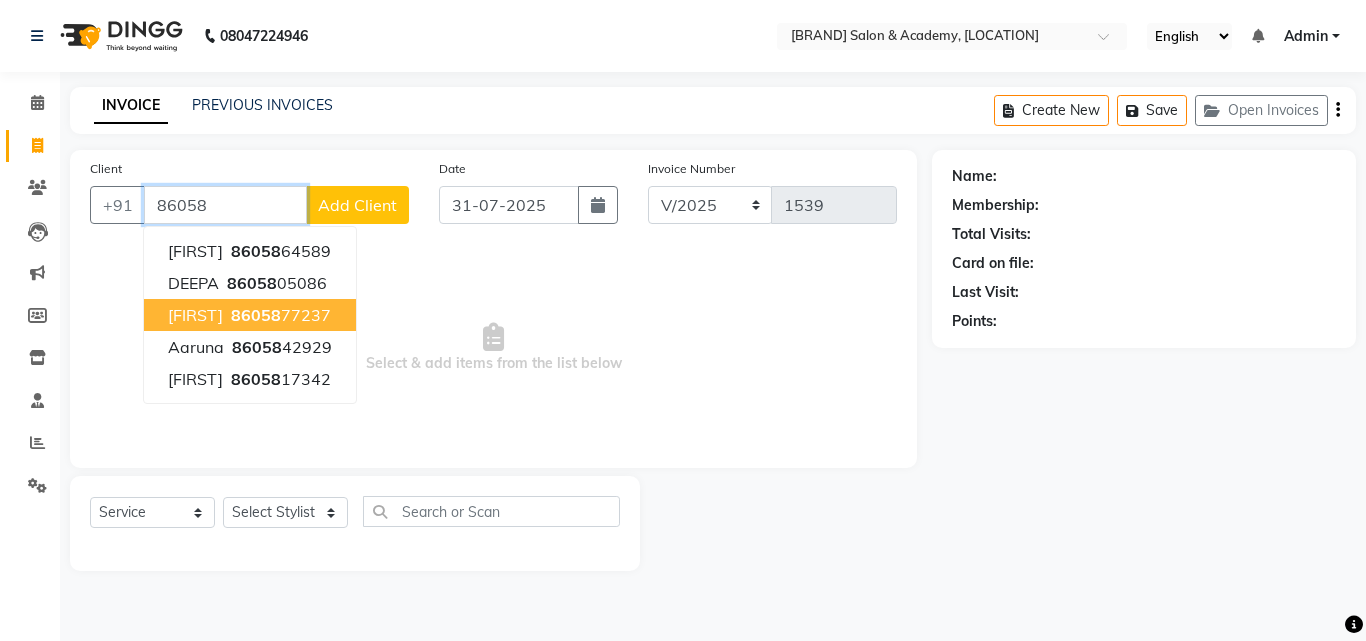 click on "ATURTA   [PHONE]" at bounding box center [250, 315] 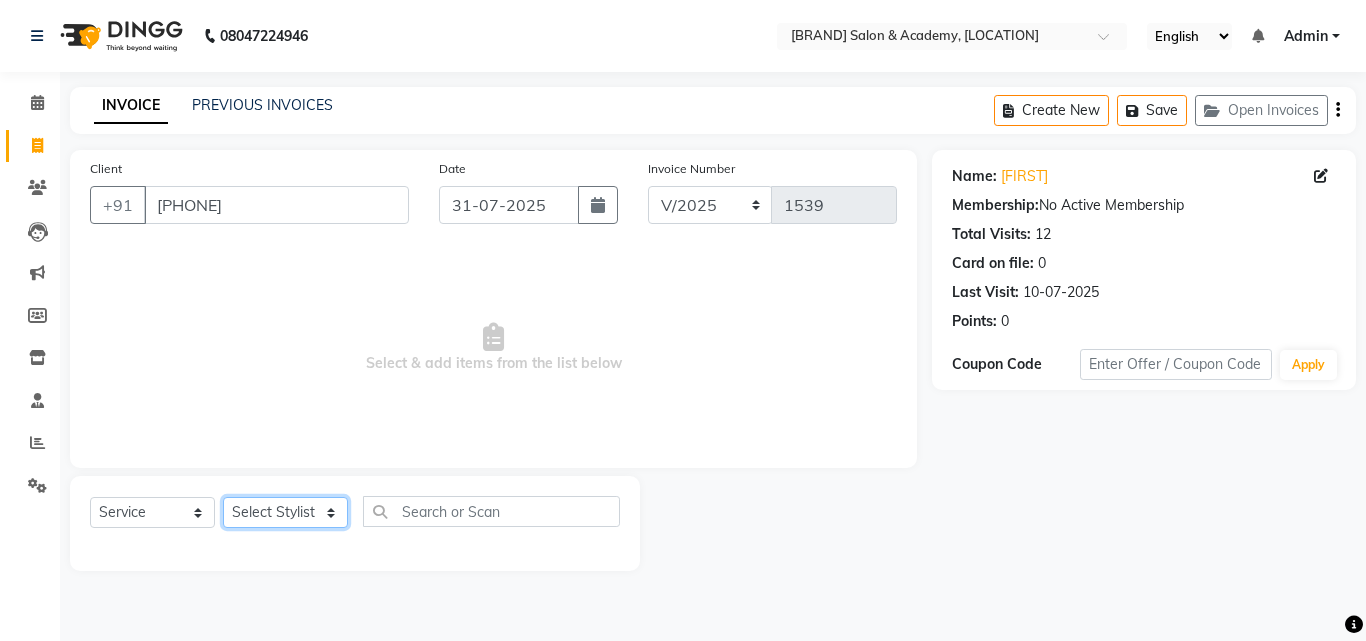 click on "Select Stylist [NAME] [NAME] [NAME] [NAME]" 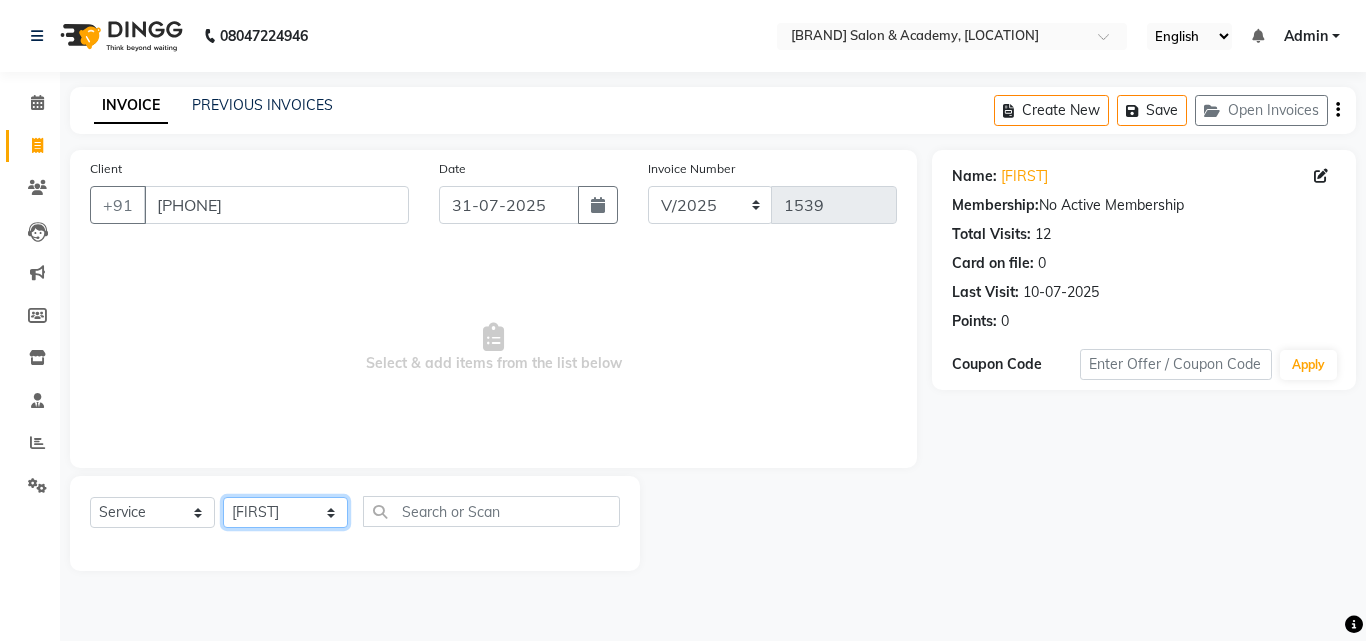 click on "Select Stylist [NAME] [NAME] [NAME] [NAME]" 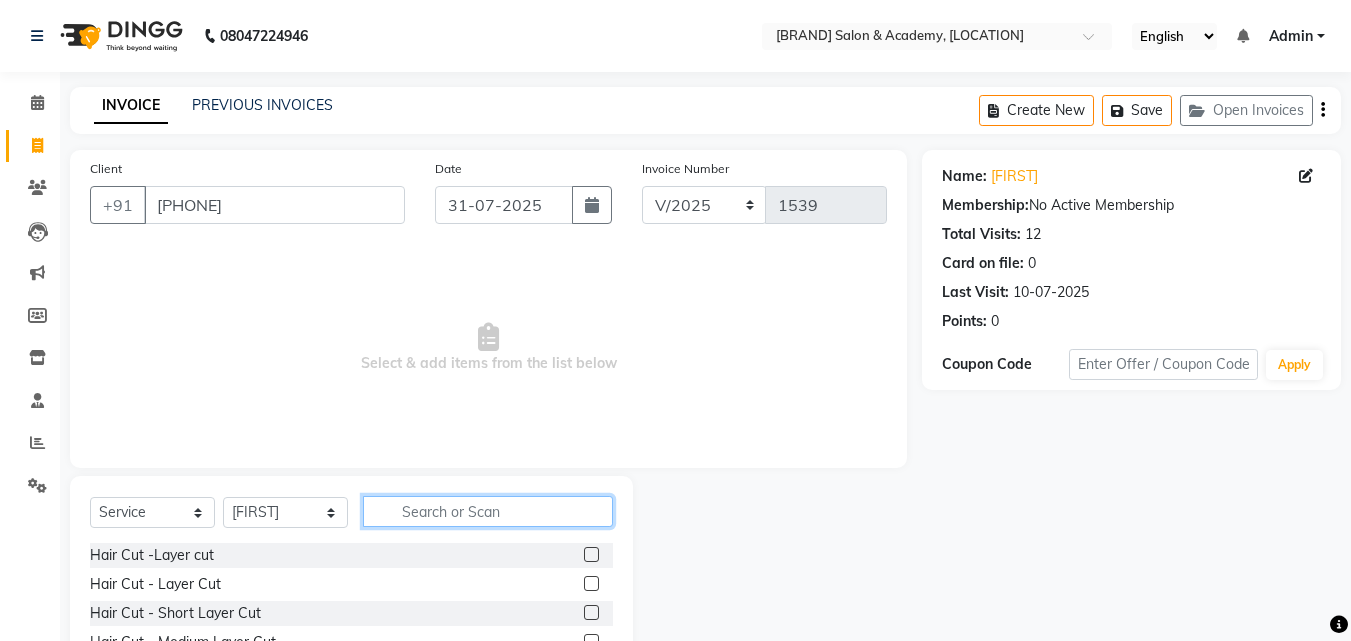 click 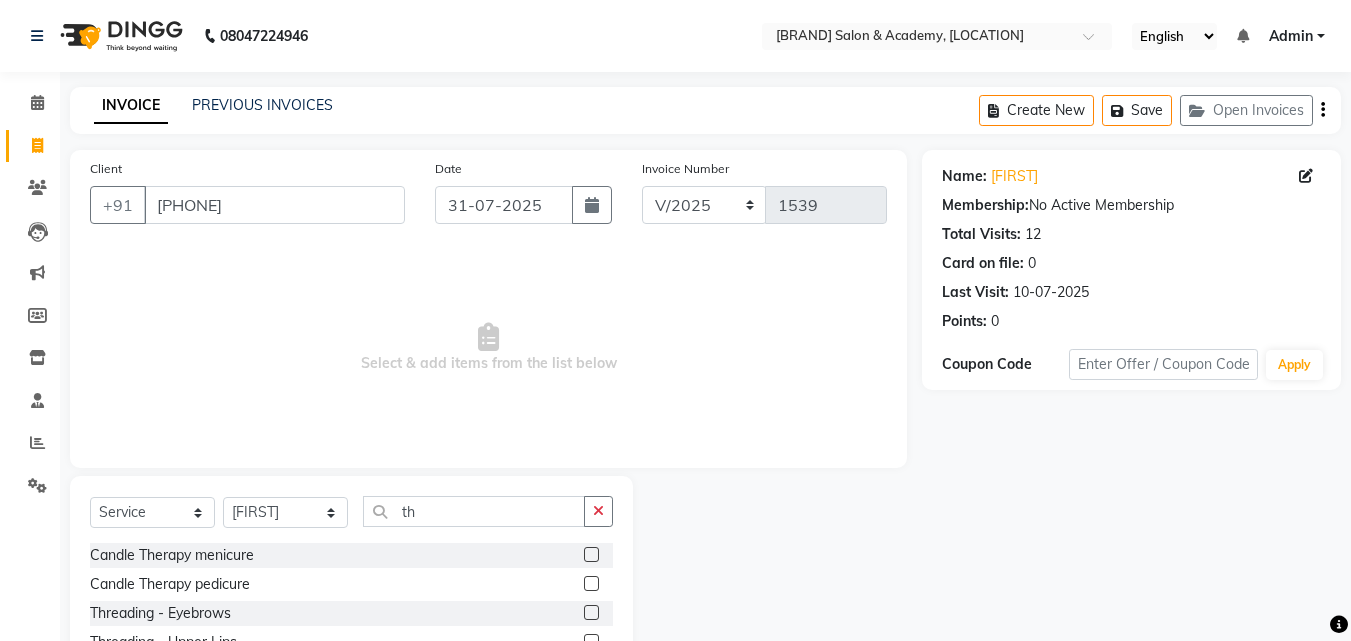 click 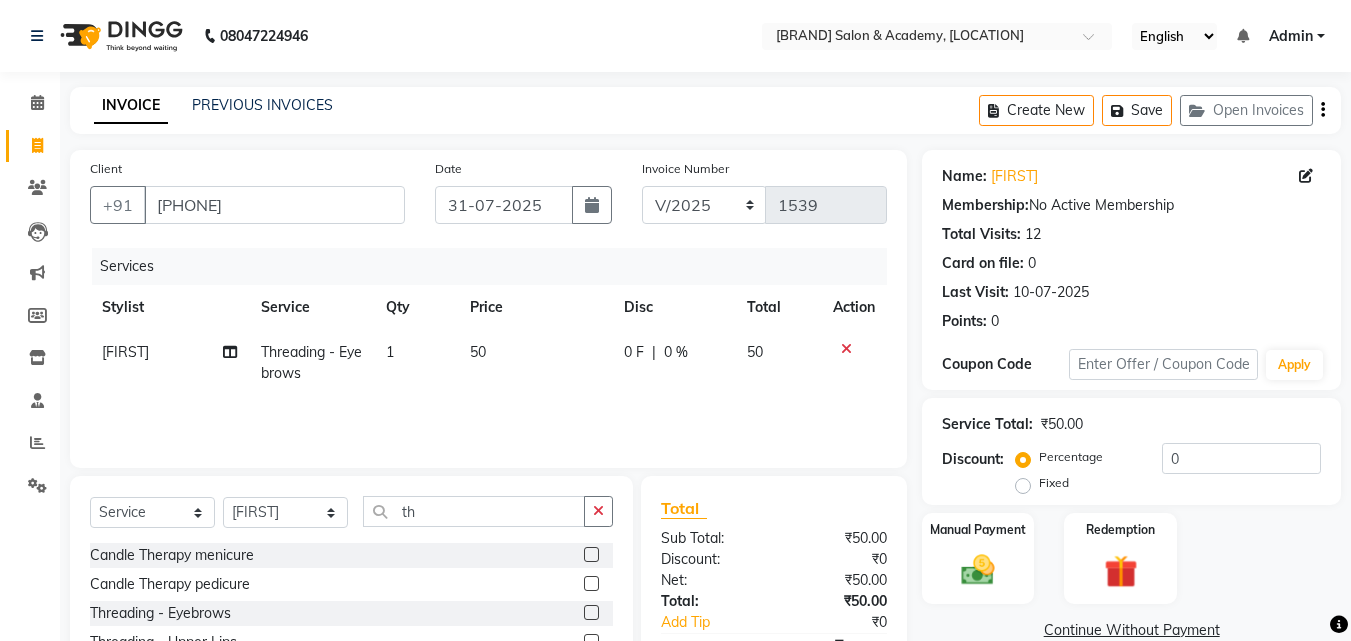 scroll, scrollTop: 160, scrollLeft: 0, axis: vertical 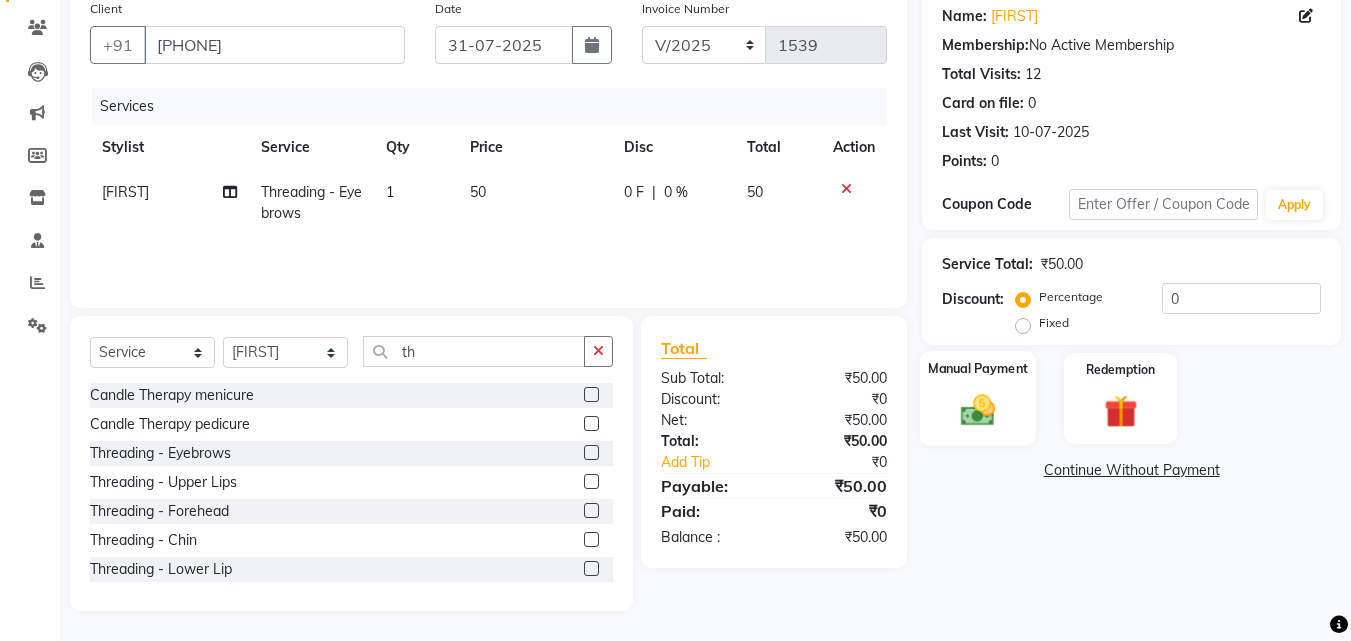 click 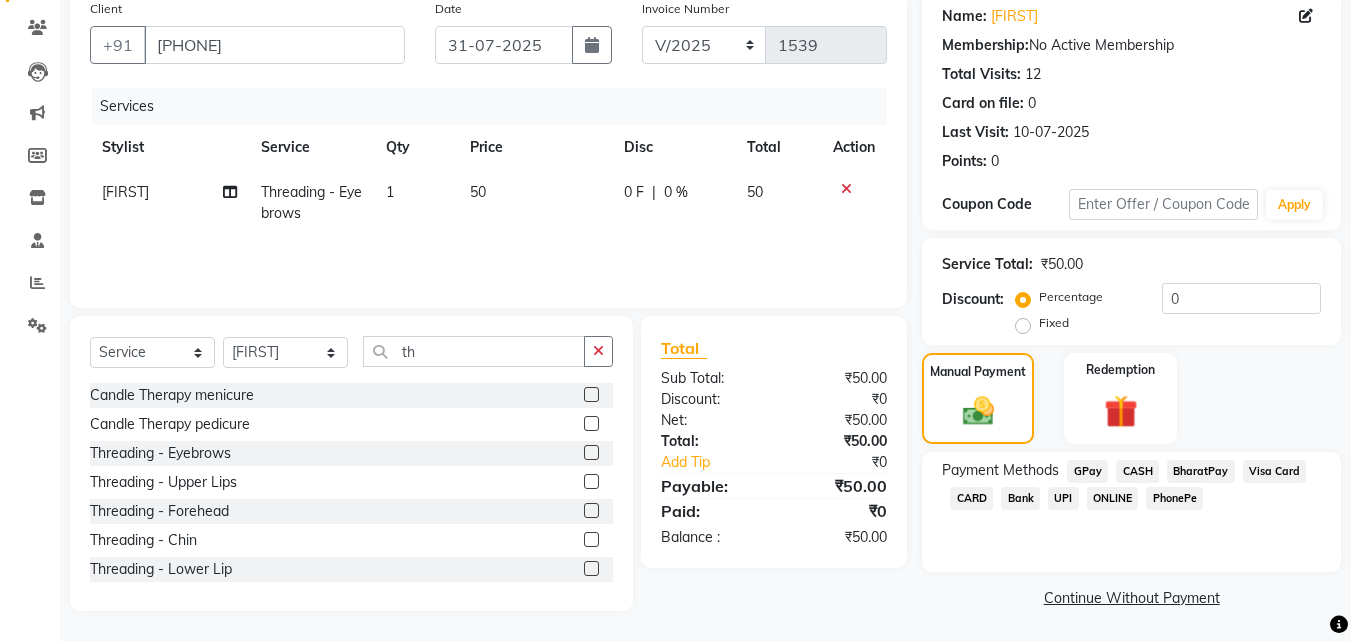 click on "GPay" 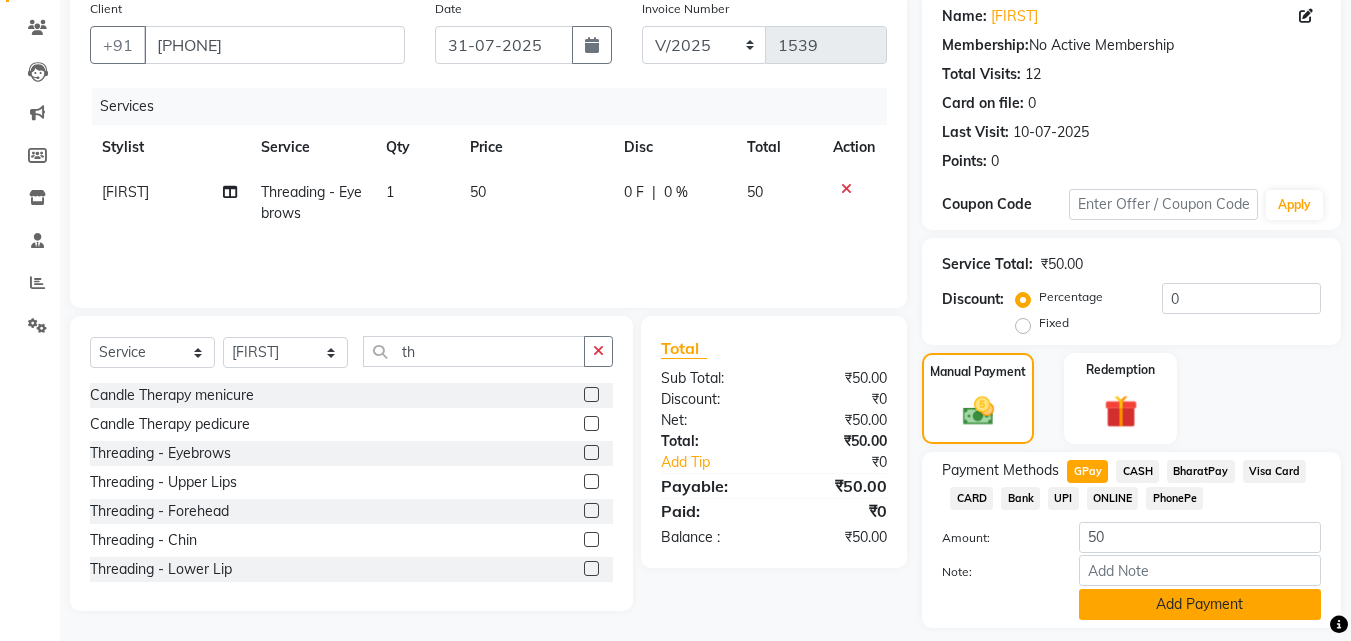 click on "Add Payment" 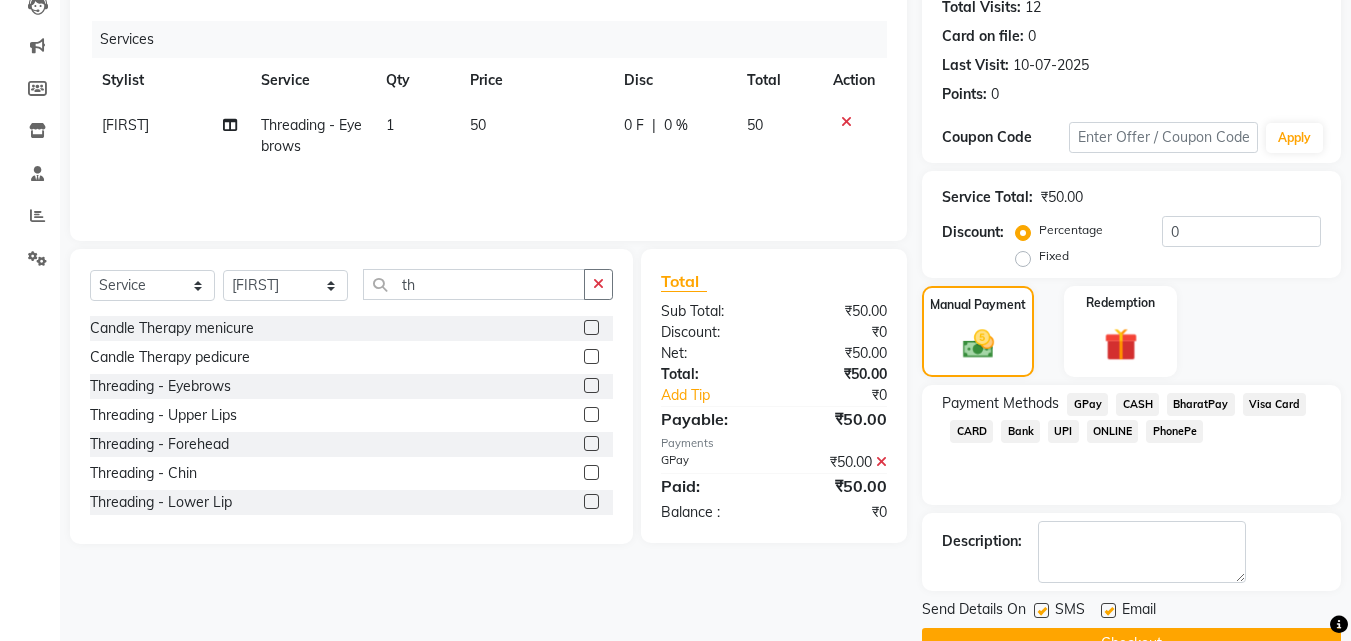 scroll, scrollTop: 275, scrollLeft: 0, axis: vertical 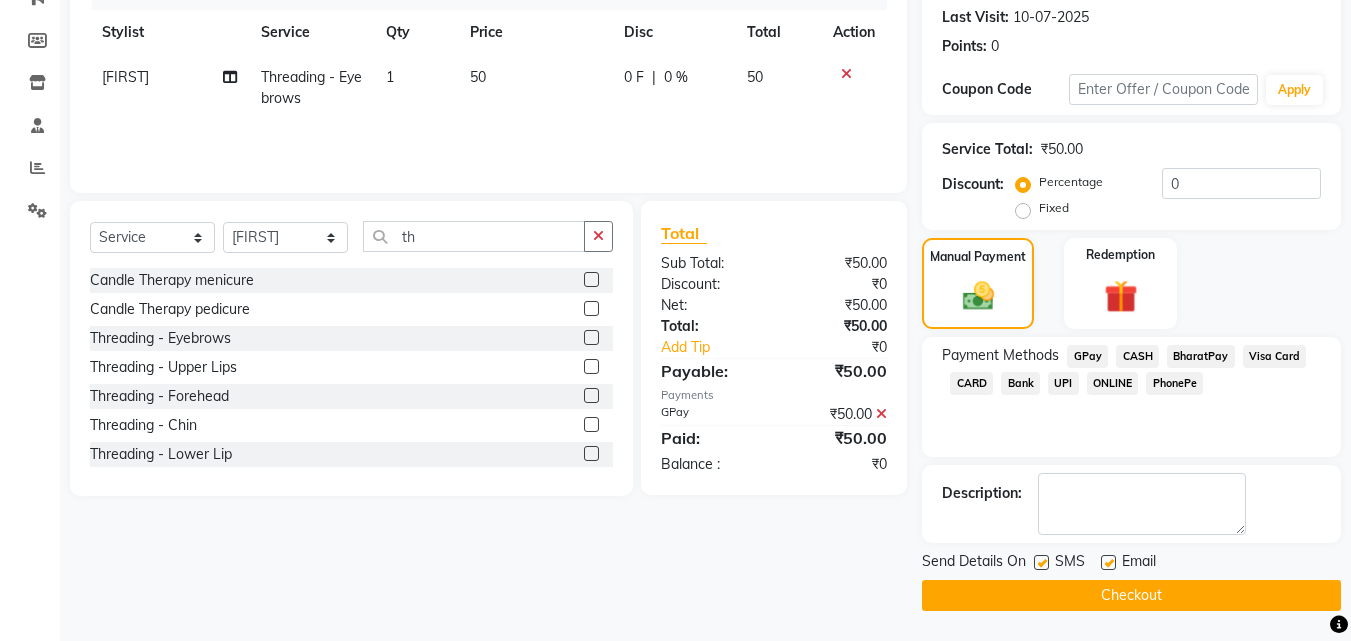 click on "Checkout" 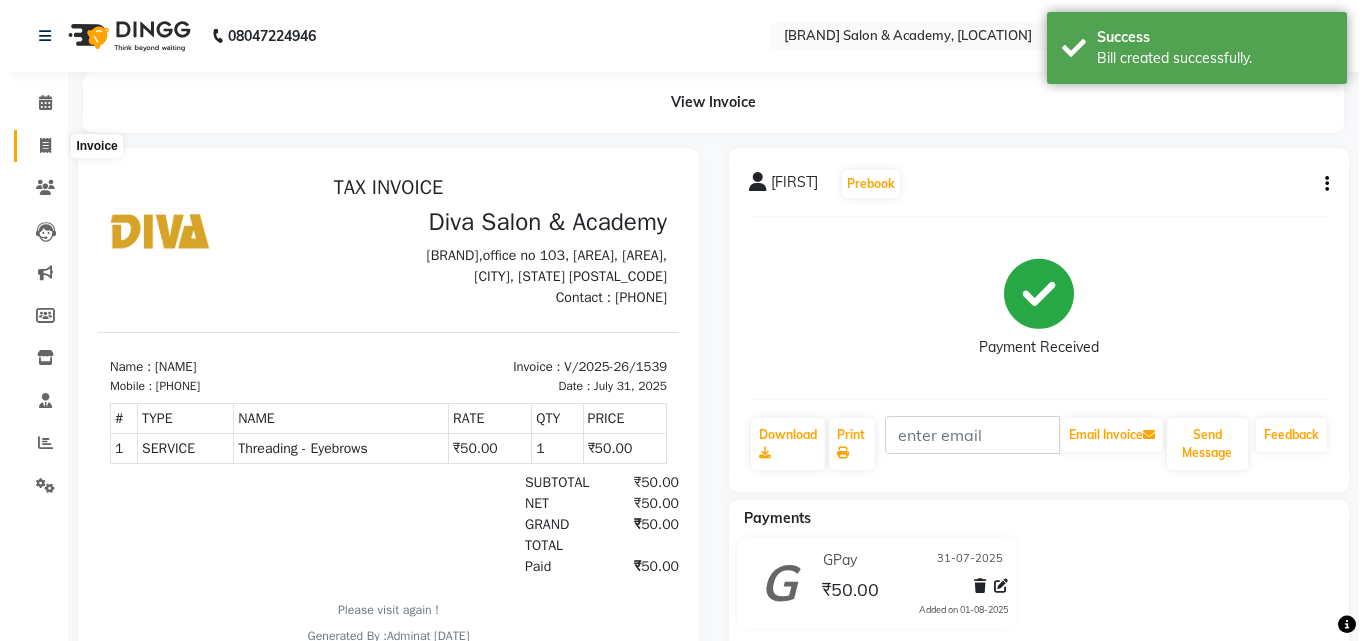 scroll, scrollTop: 0, scrollLeft: 0, axis: both 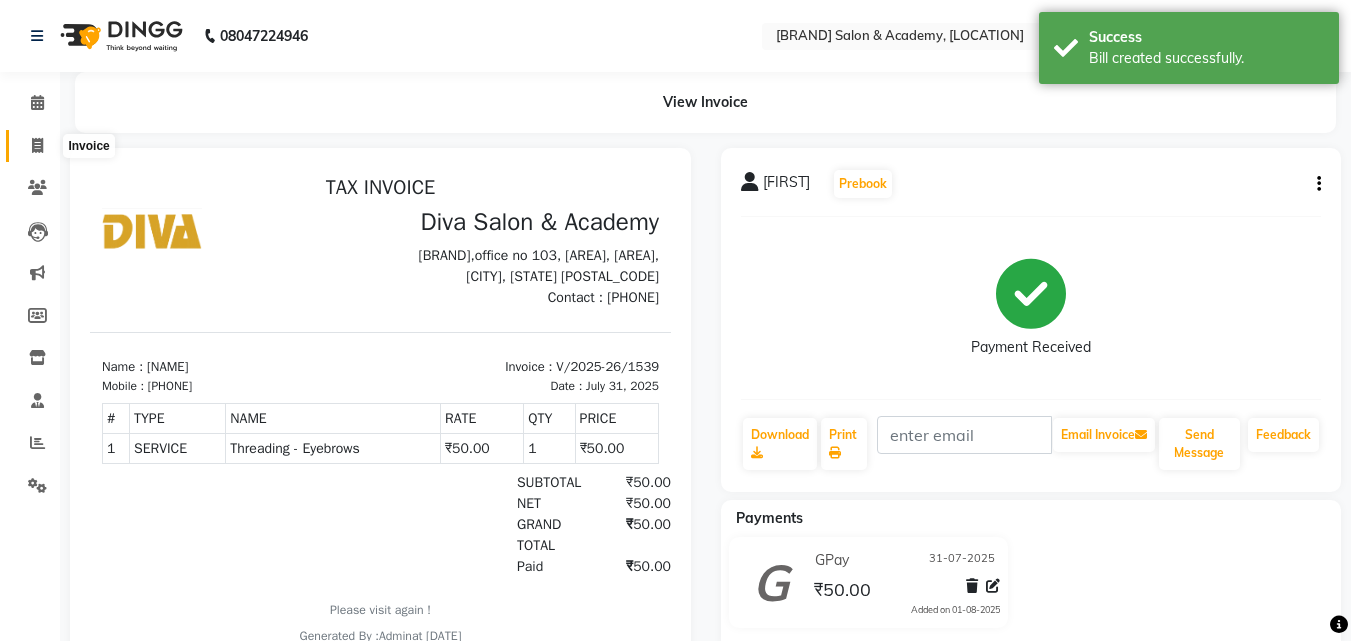 click 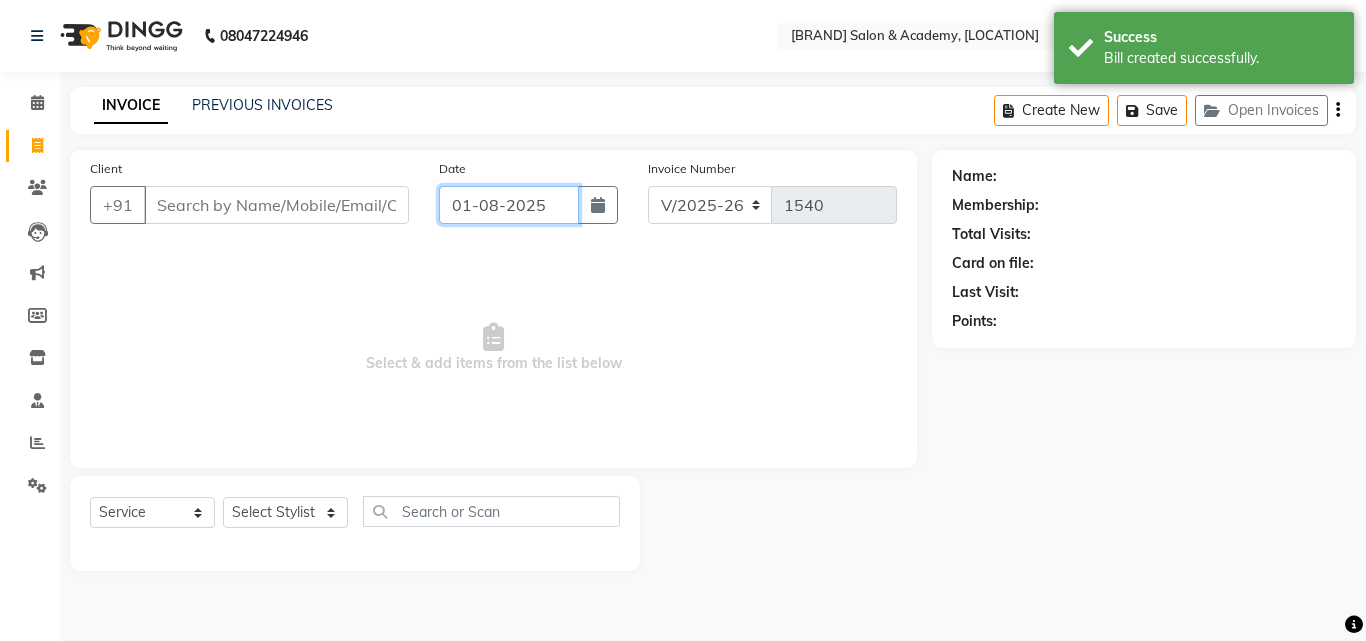 click on "01-08-2025" 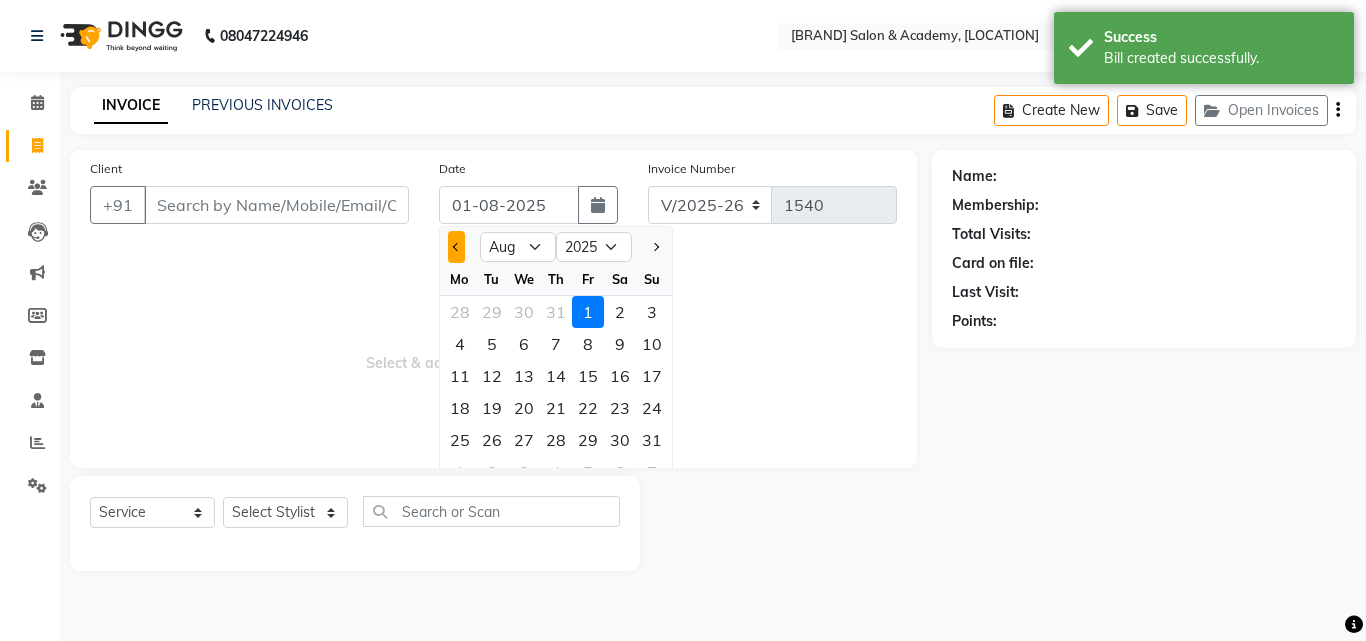 click 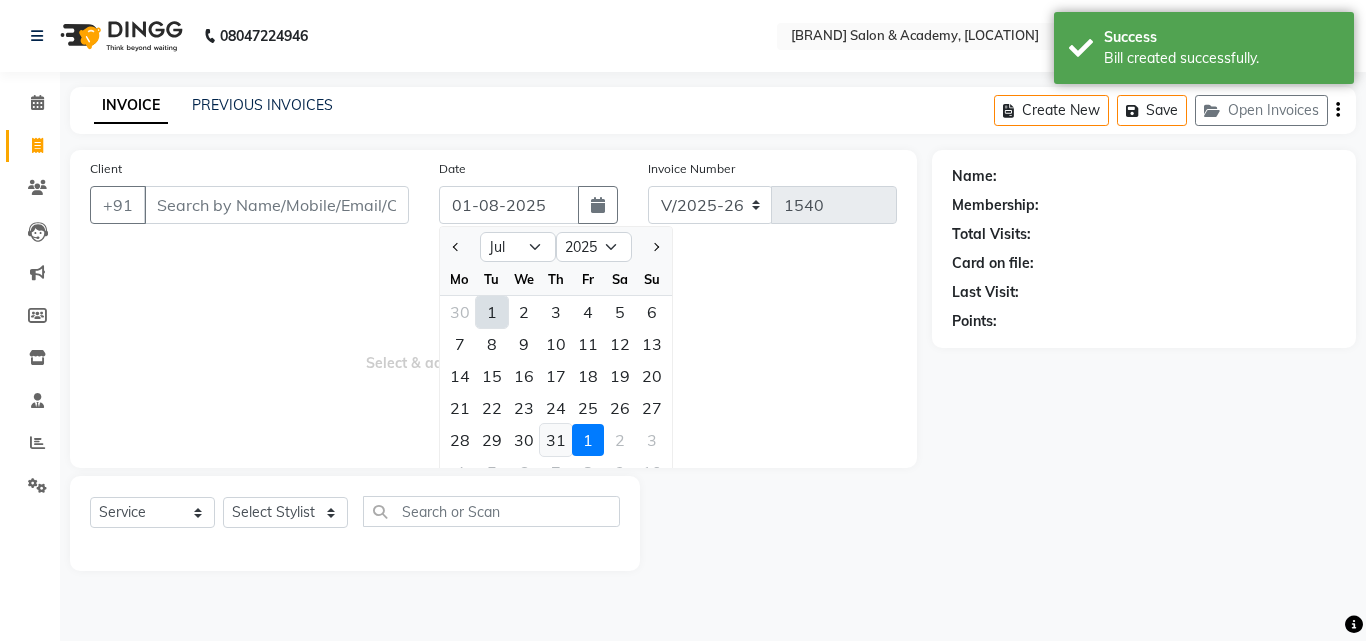 click on "31" 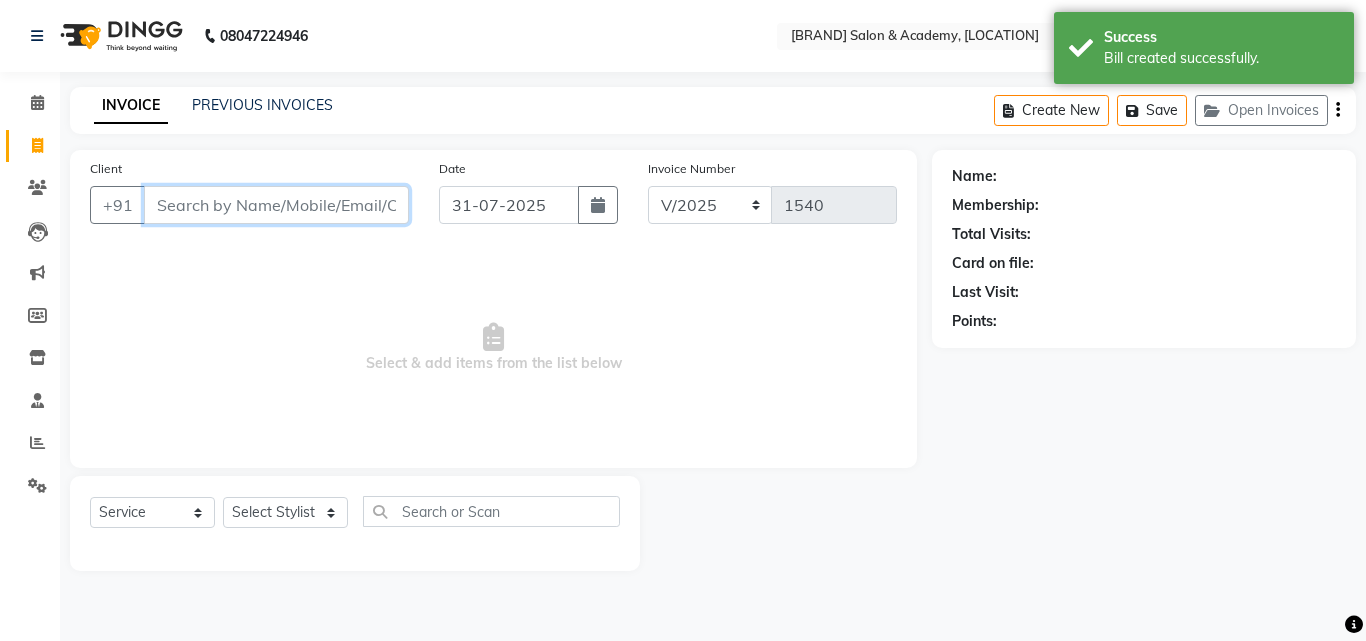click on "Client" at bounding box center [276, 205] 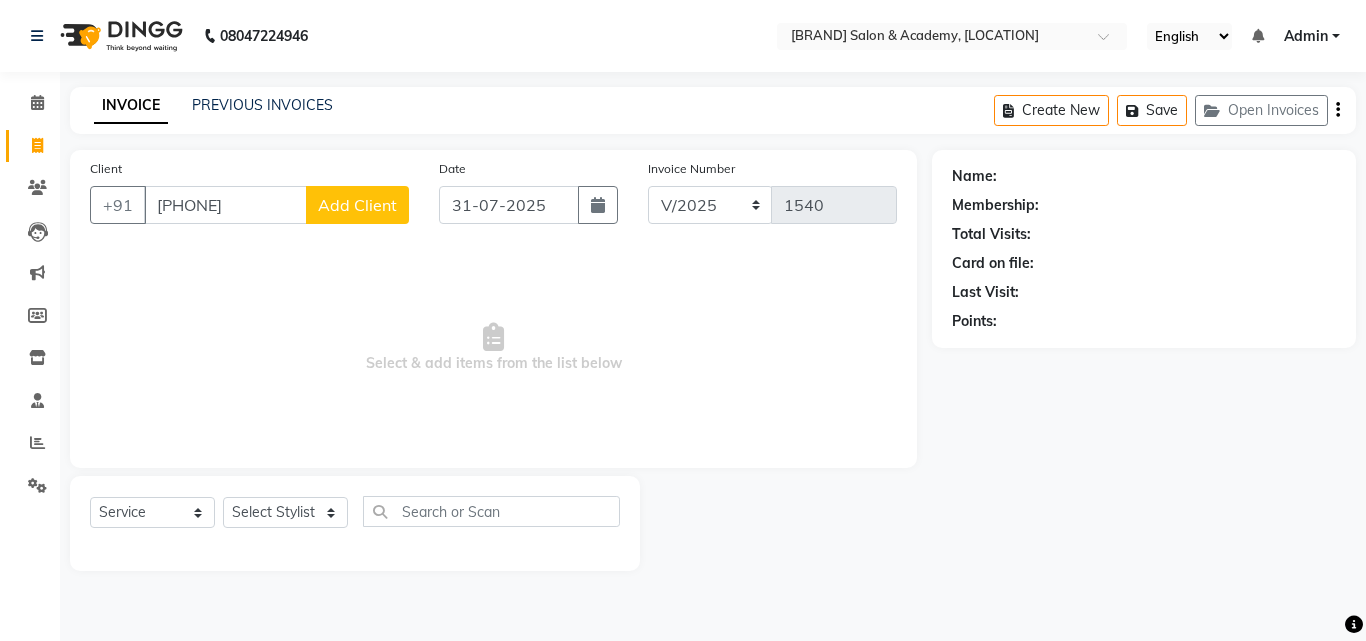 click on "Add Client" 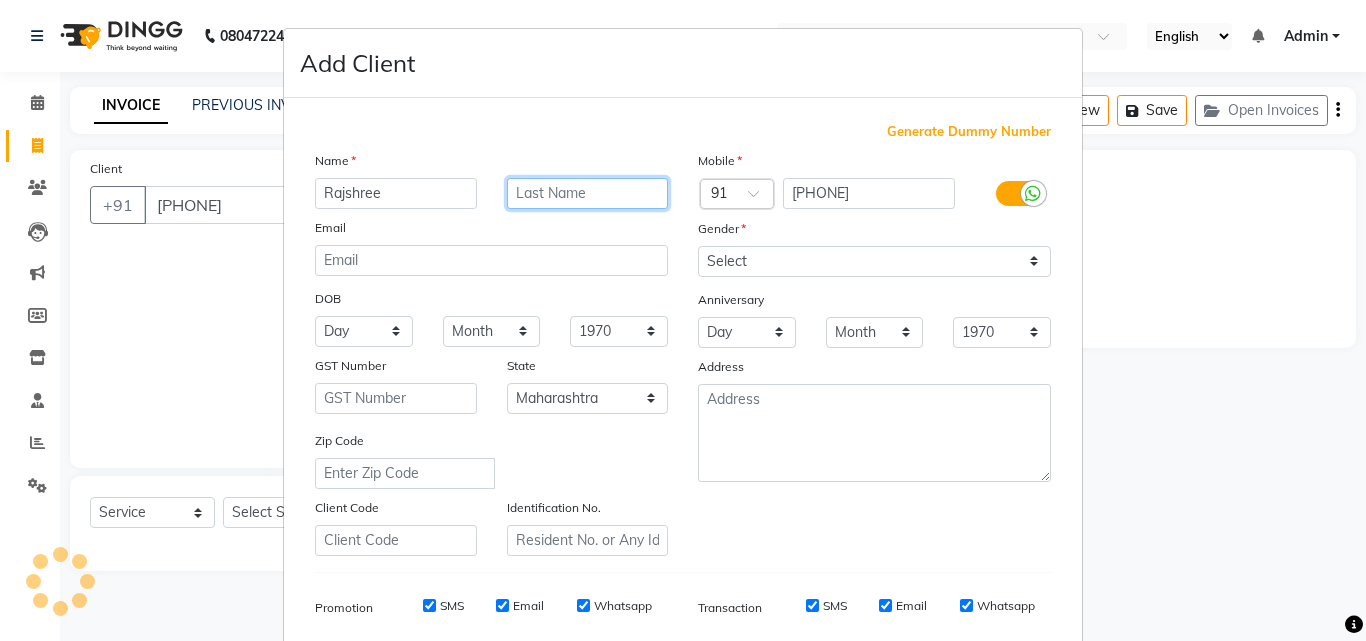 click at bounding box center (588, 193) 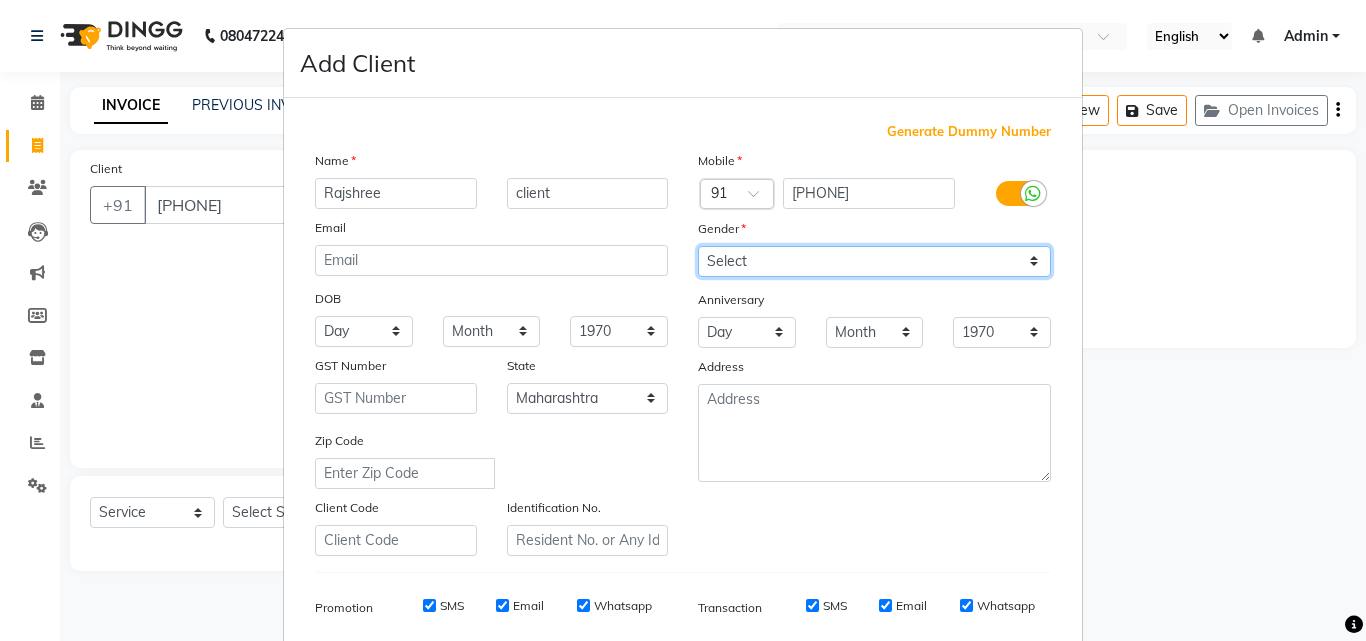 click on "Select Male Female Other Prefer Not To Say" at bounding box center (874, 261) 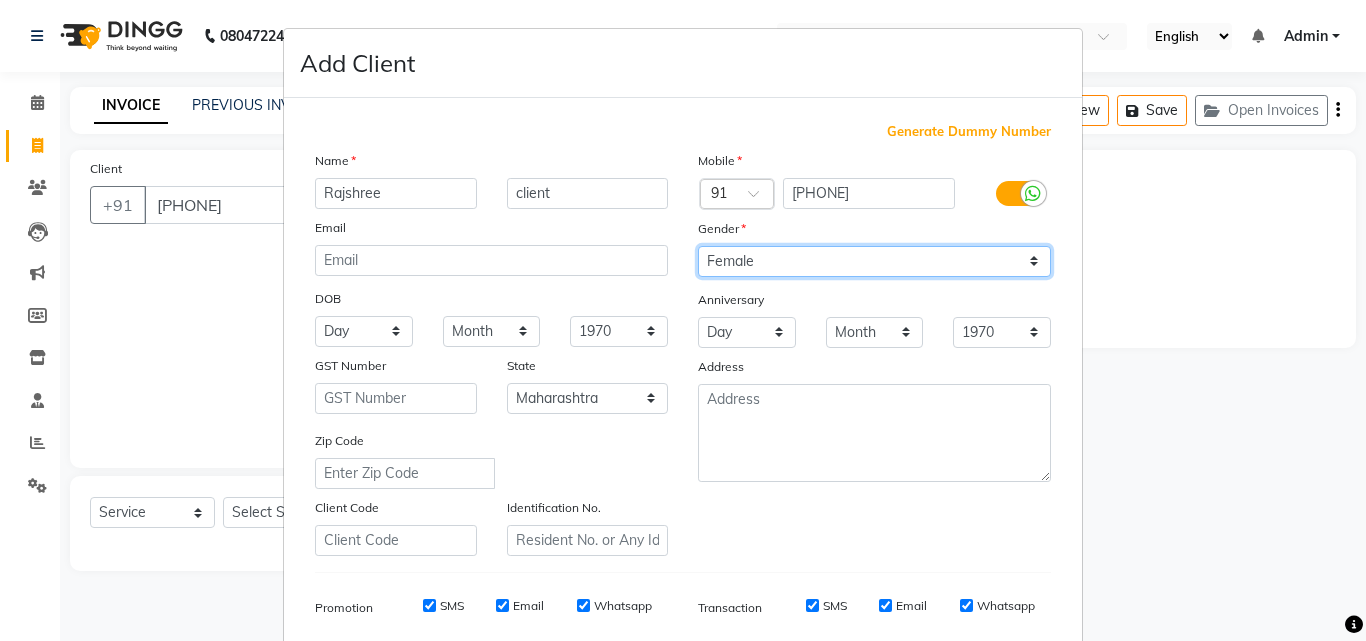 click on "Select Male Female Other Prefer Not To Say" at bounding box center [874, 261] 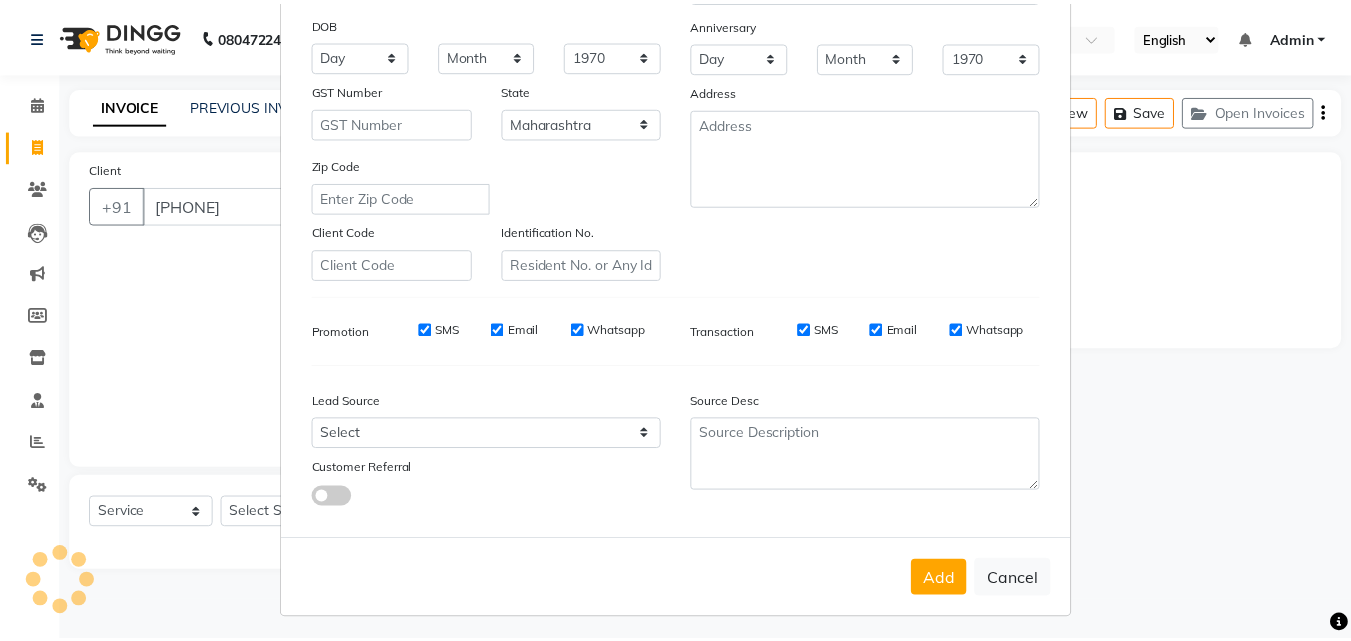 scroll, scrollTop: 282, scrollLeft: 0, axis: vertical 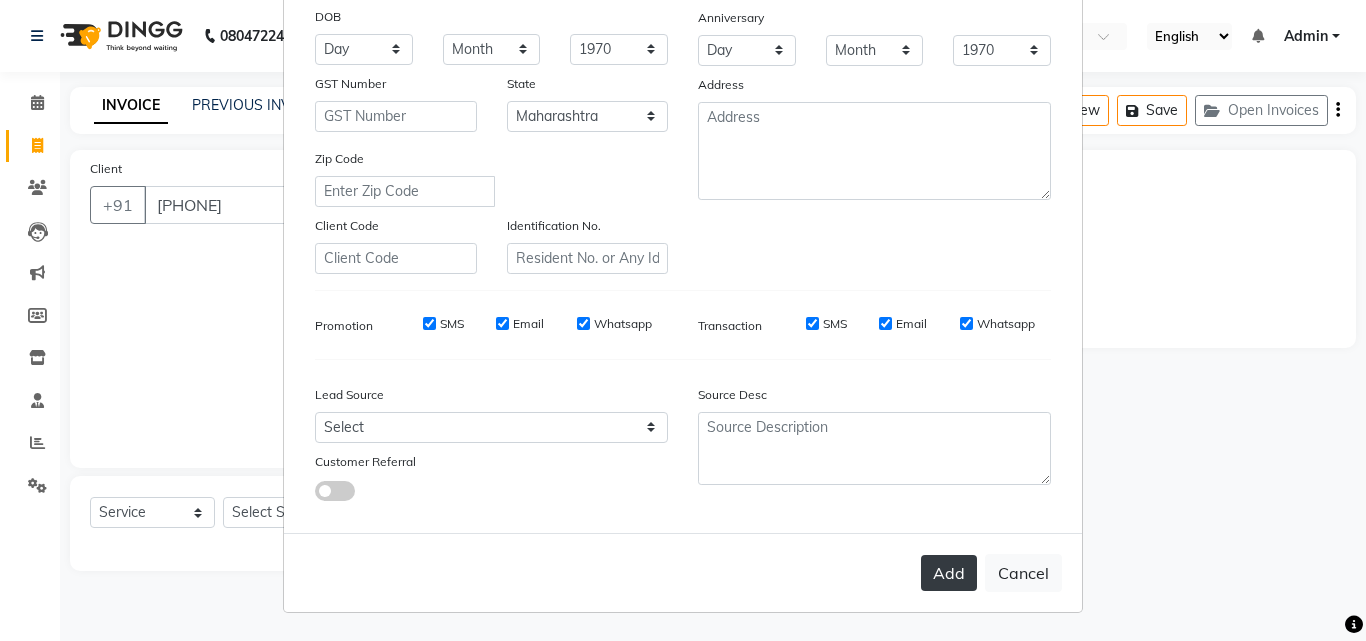 click on "Add" at bounding box center (949, 573) 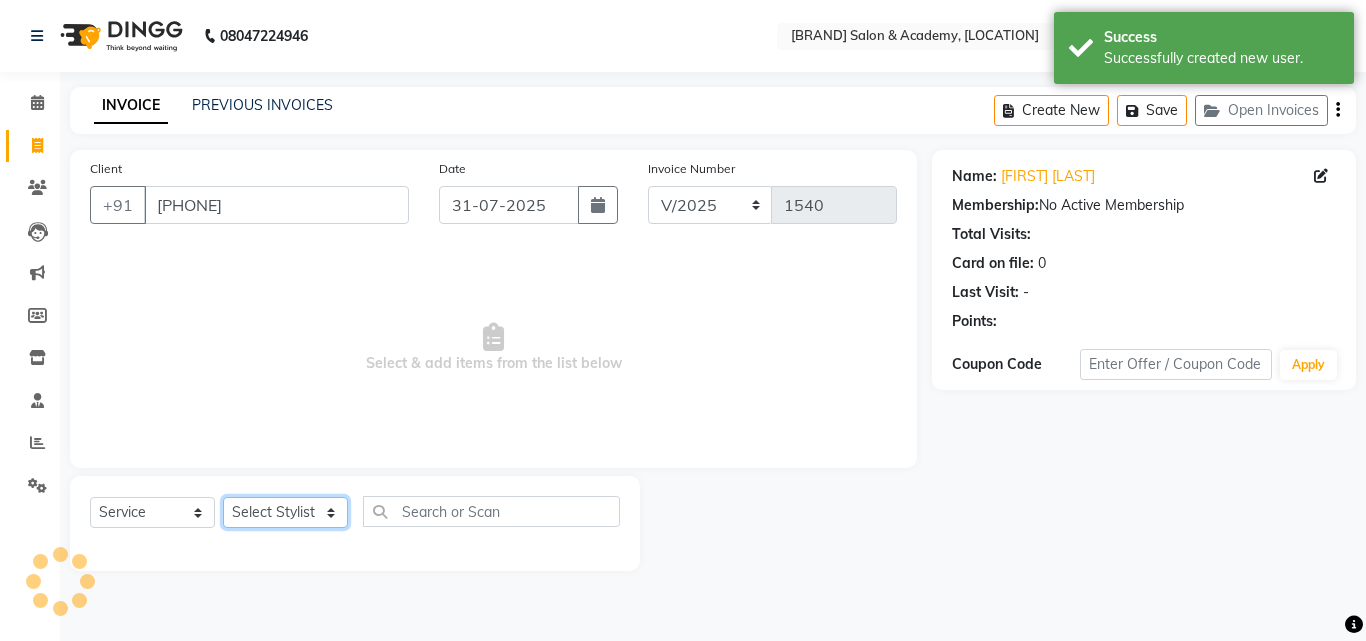 click on "Select Stylist [NAME] [NAME] [NAME] [NAME]" 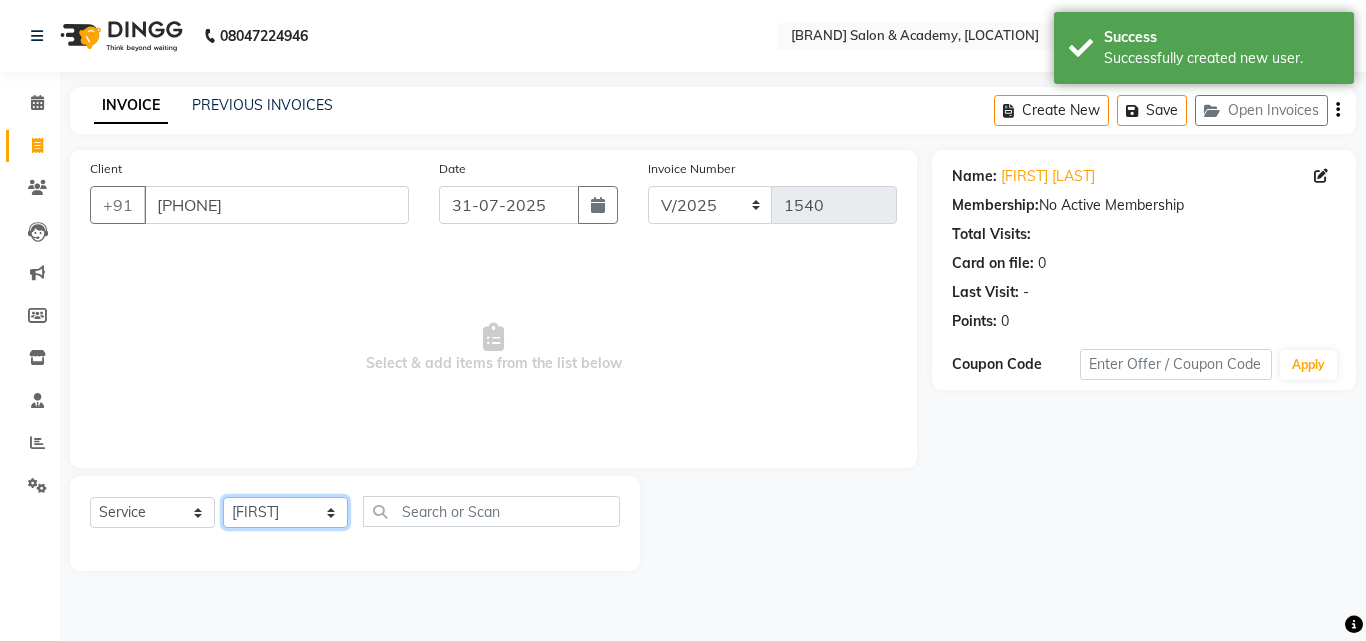 click on "Select Stylist [NAME] [NAME] [NAME] [NAME]" 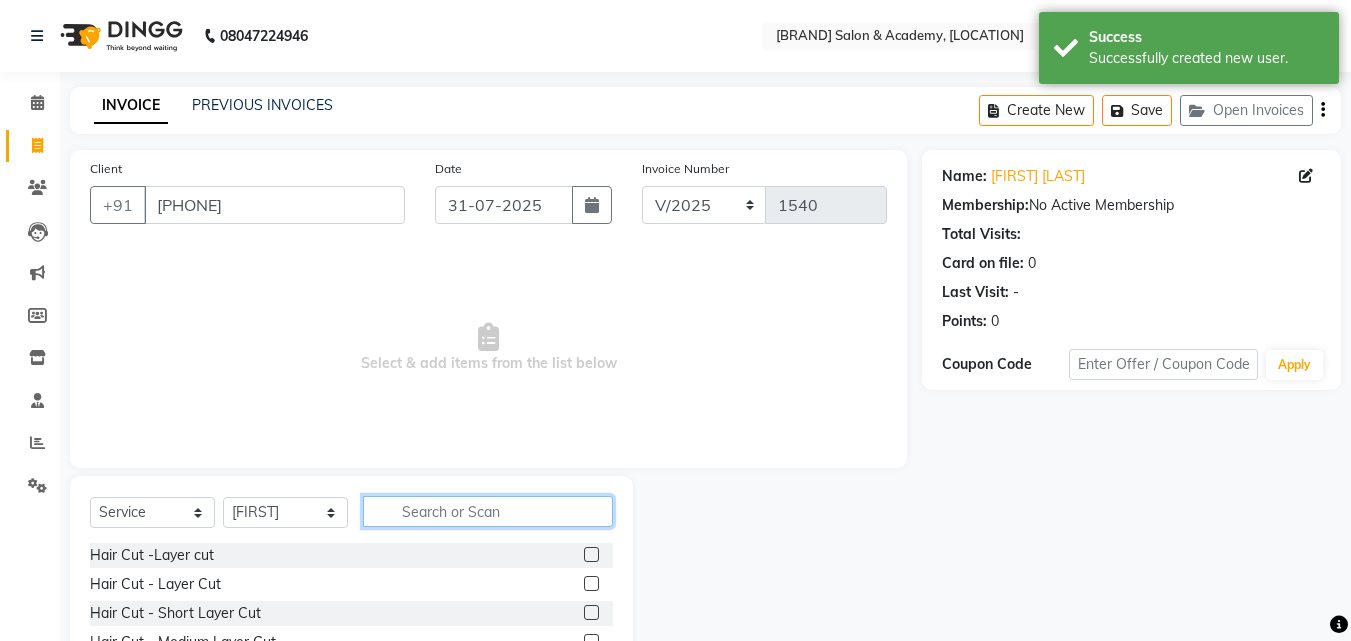 click 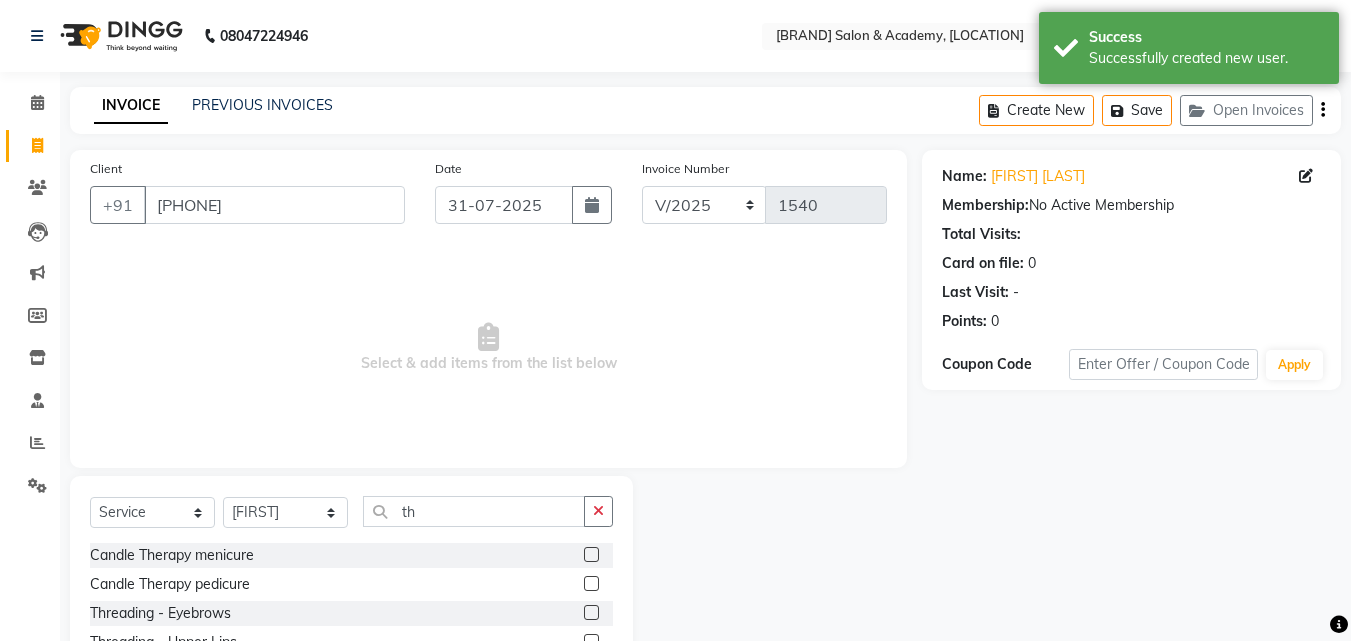 click 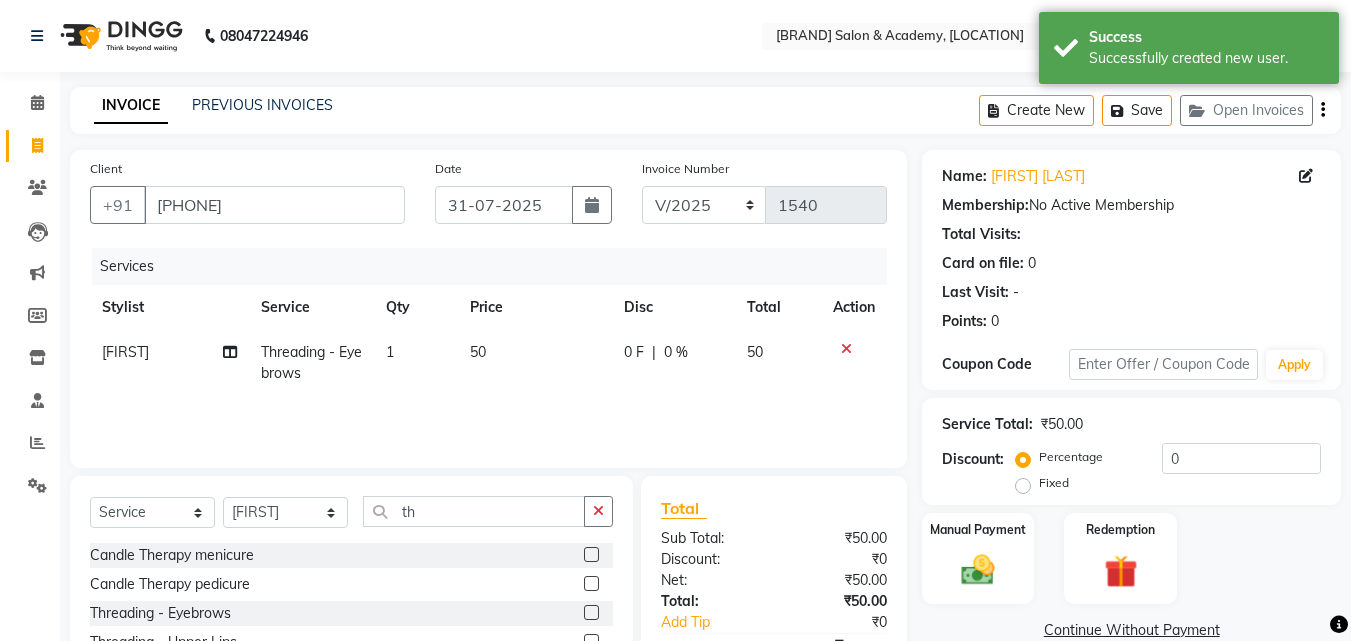 click 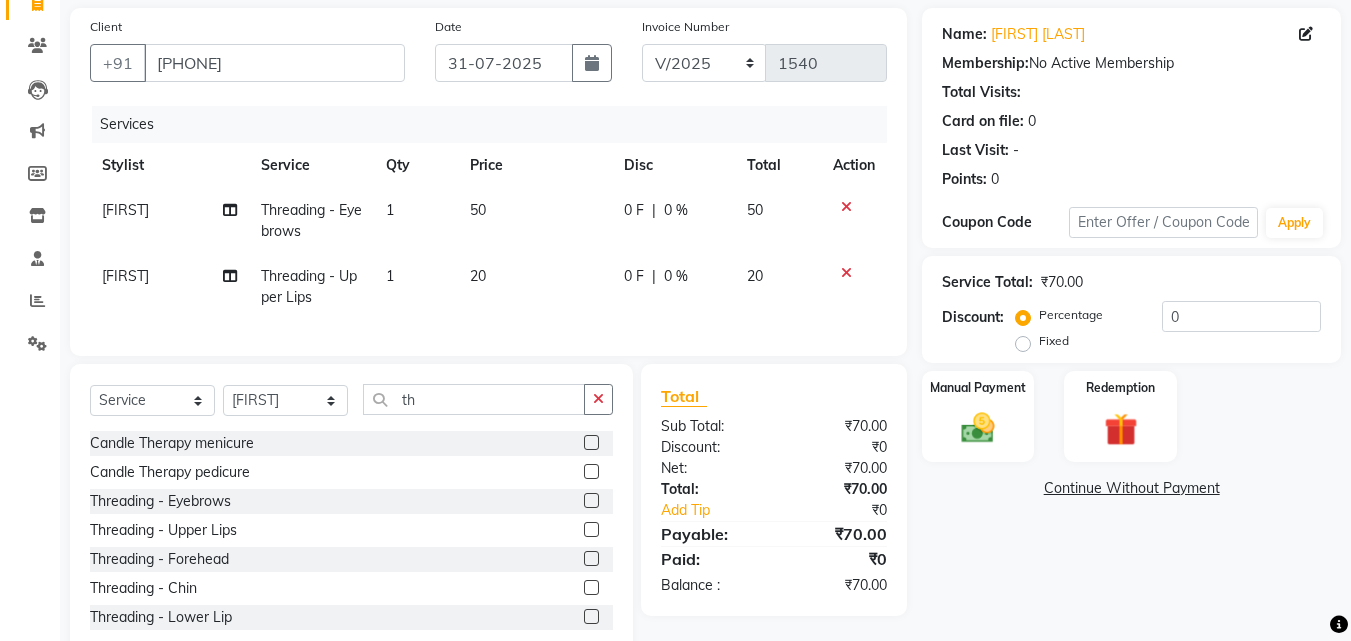 scroll, scrollTop: 205, scrollLeft: 0, axis: vertical 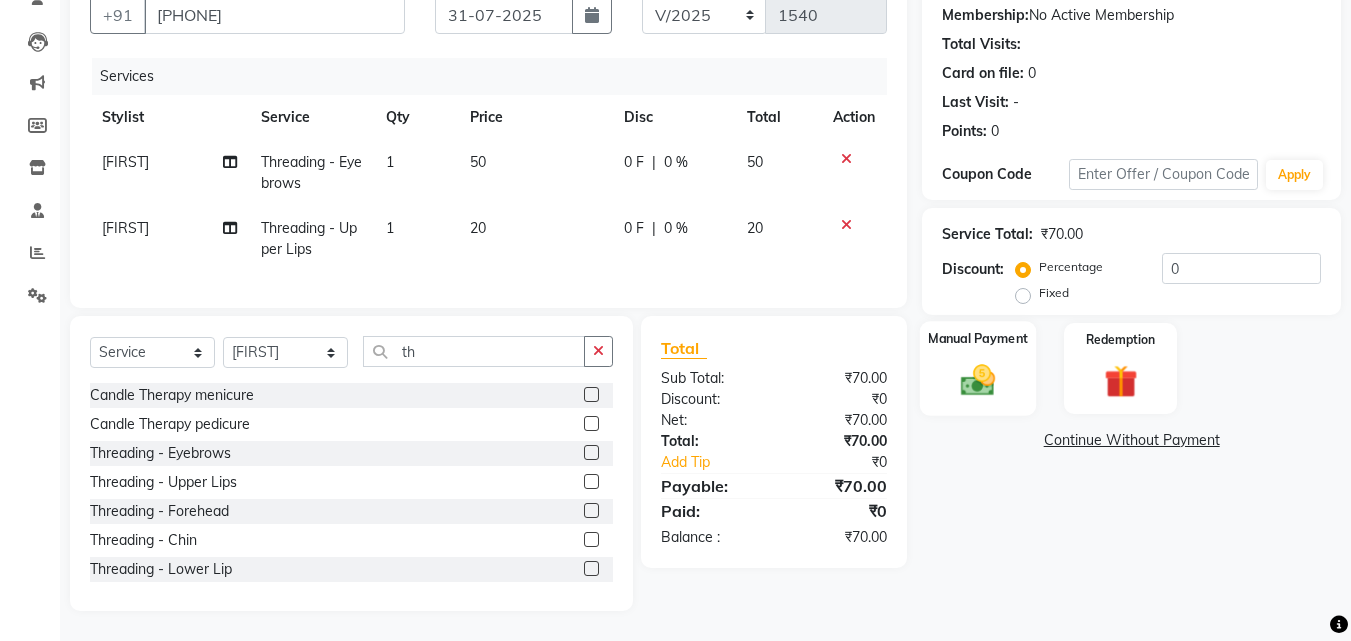 click on "Manual Payment" 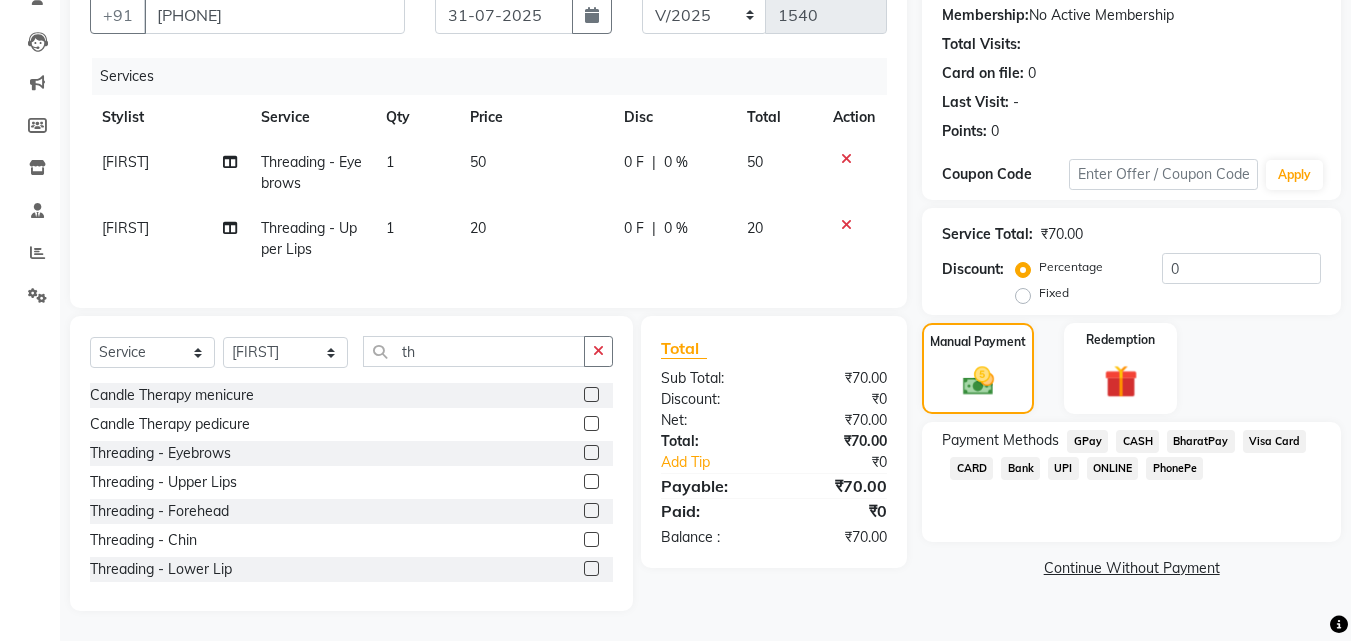 click on "GPay" 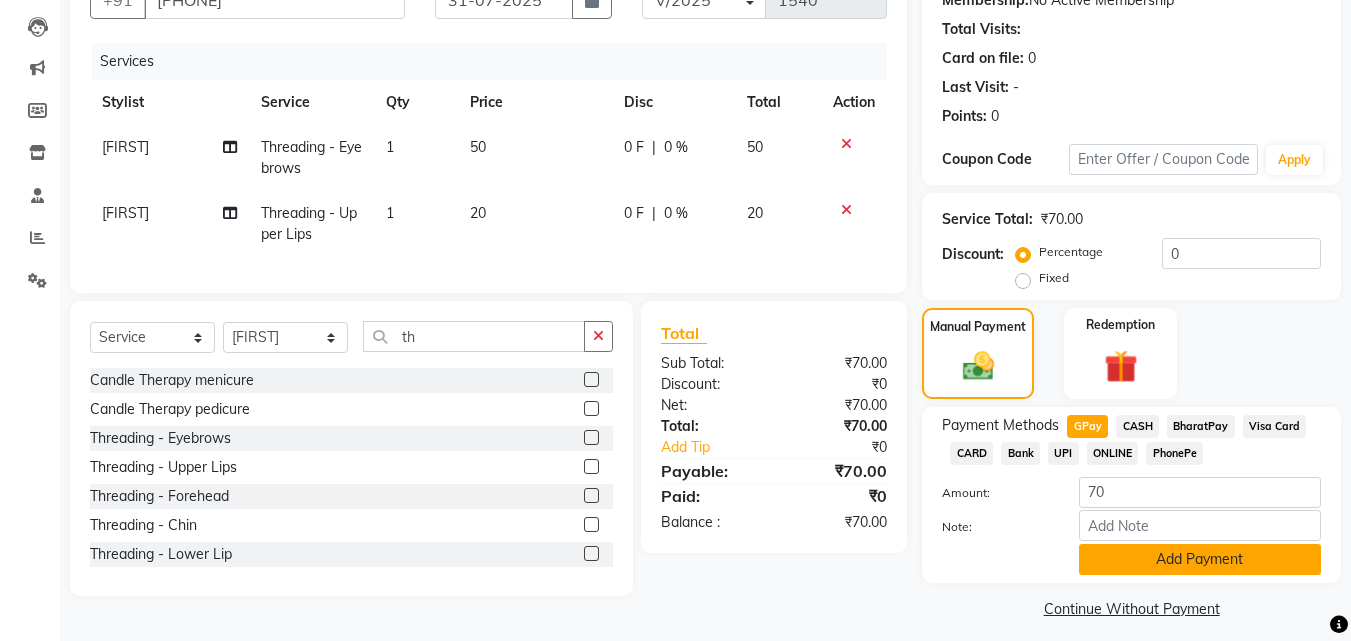 click on "Add Payment" 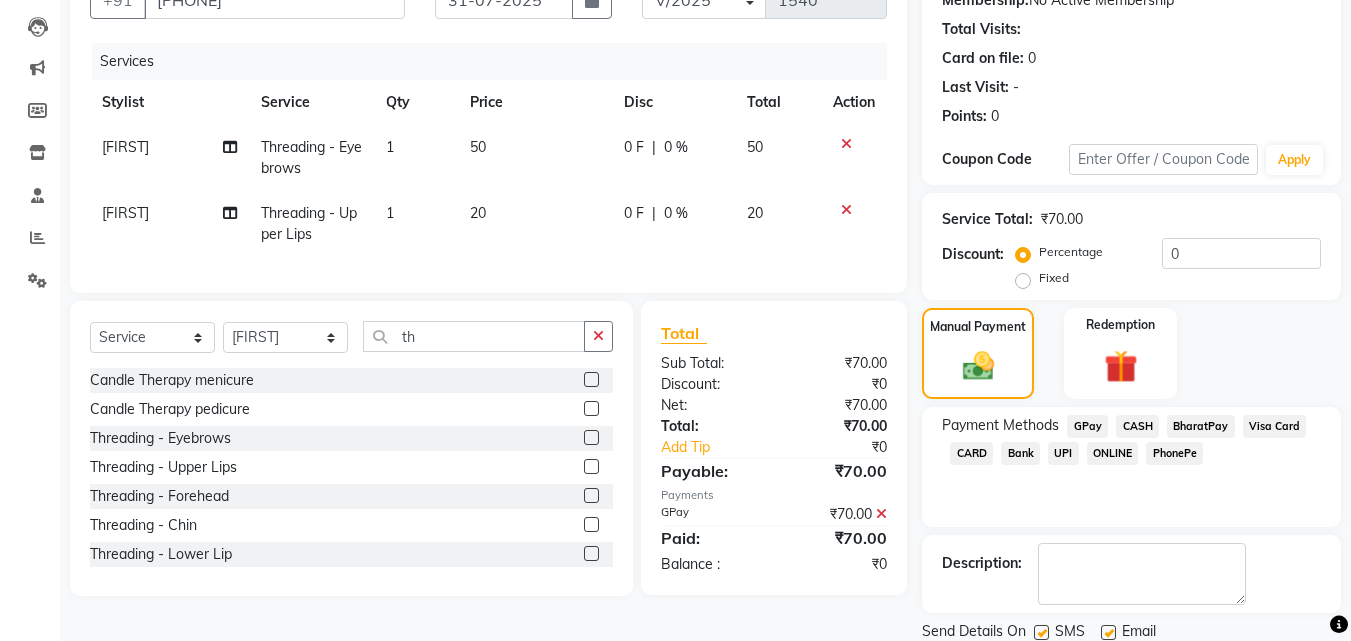 scroll, scrollTop: 275, scrollLeft: 0, axis: vertical 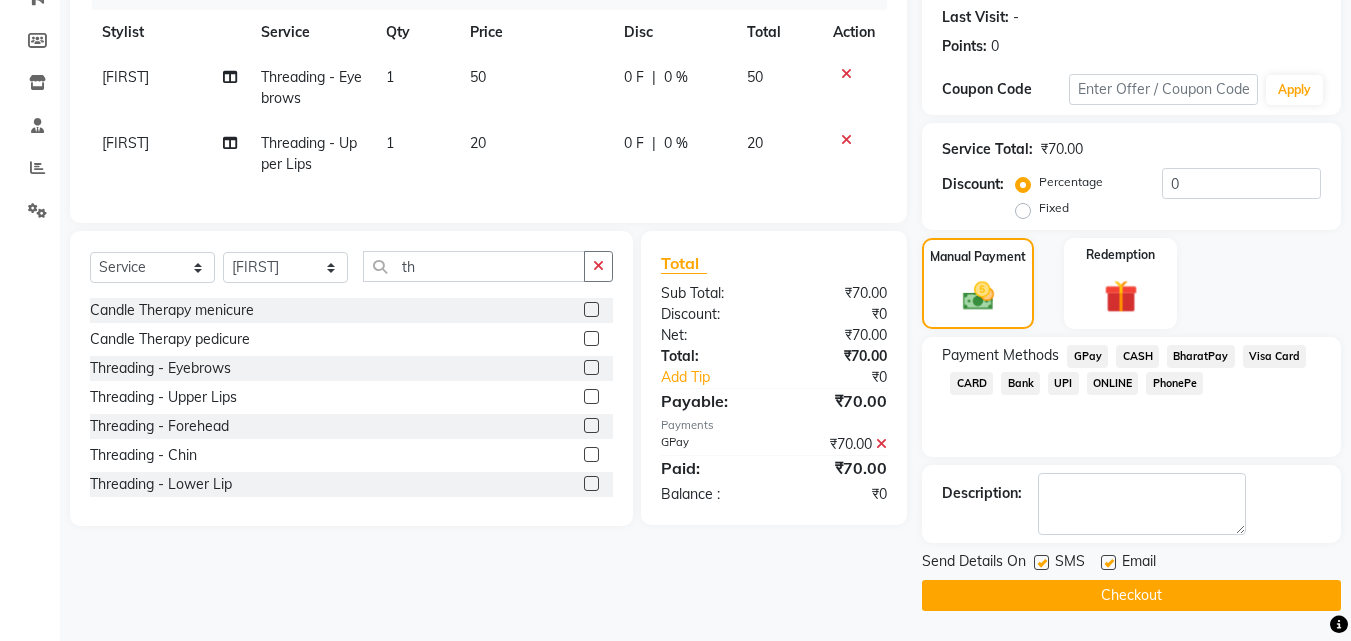 click on "Checkout" 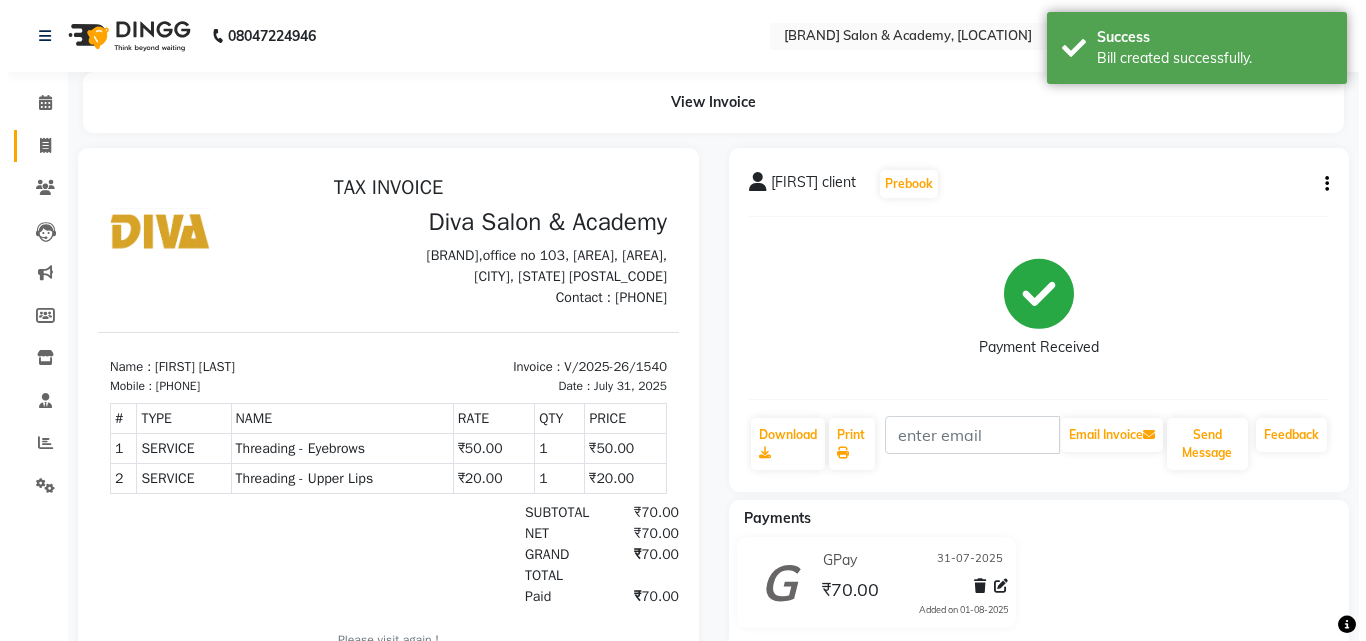 scroll, scrollTop: 0, scrollLeft: 0, axis: both 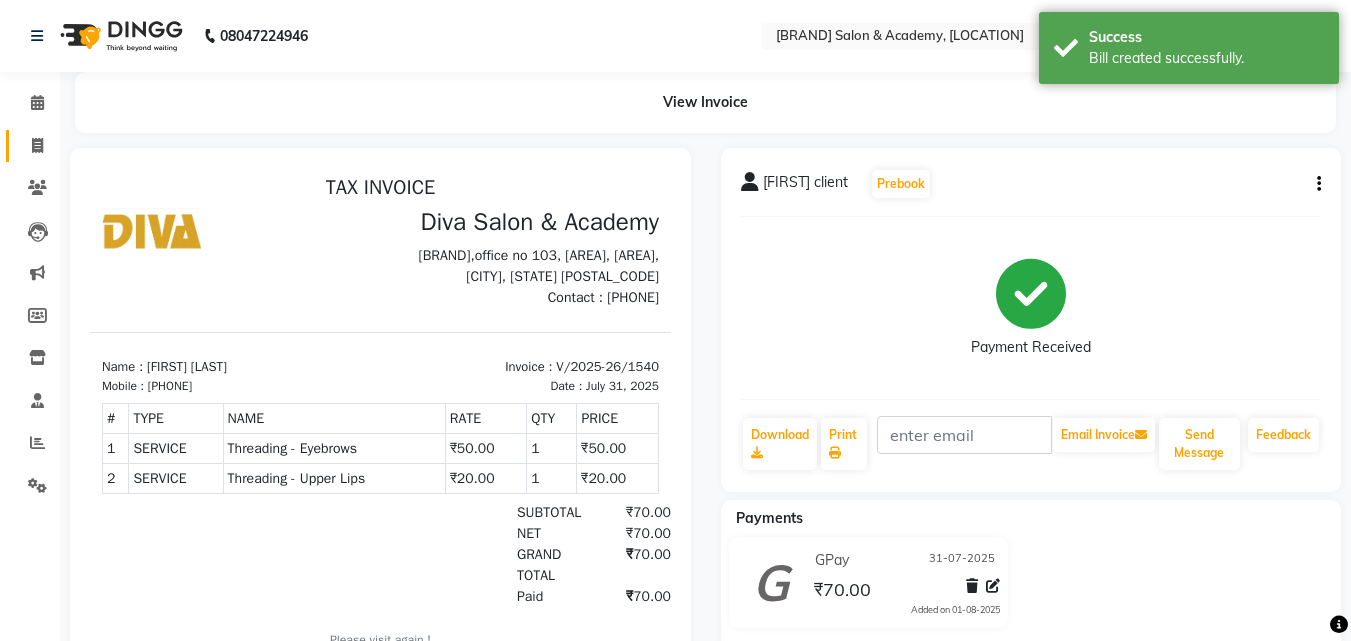 click 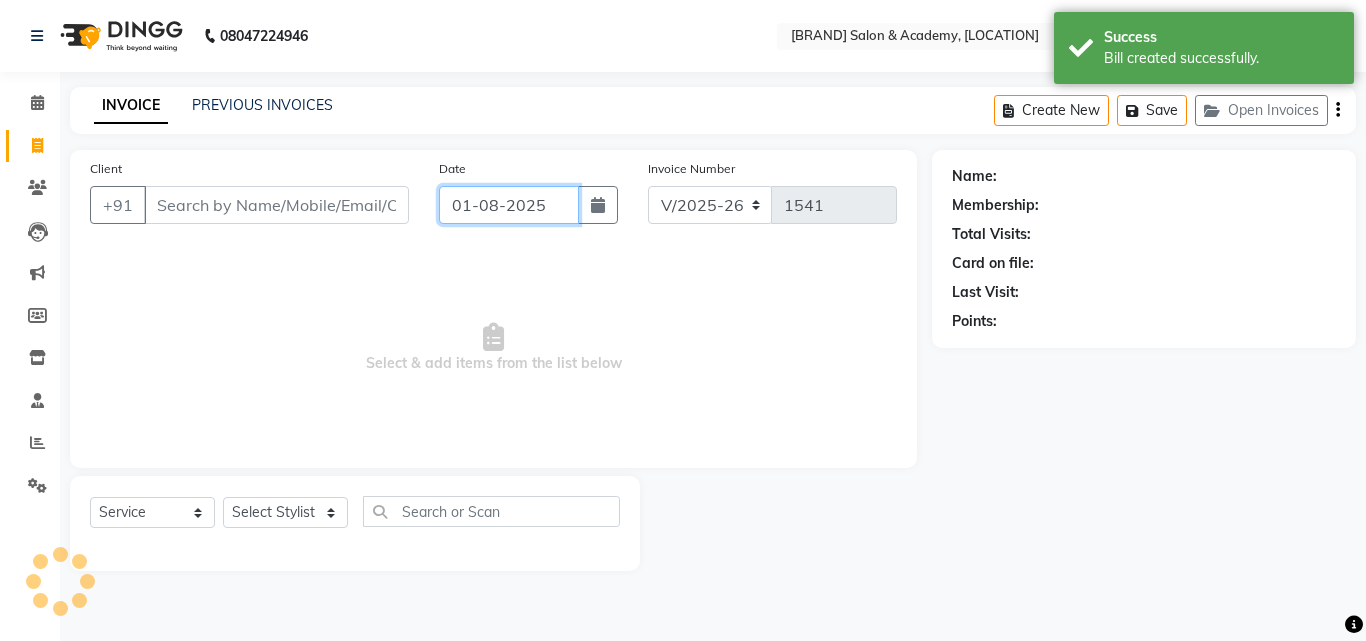 click on "01-08-2025" 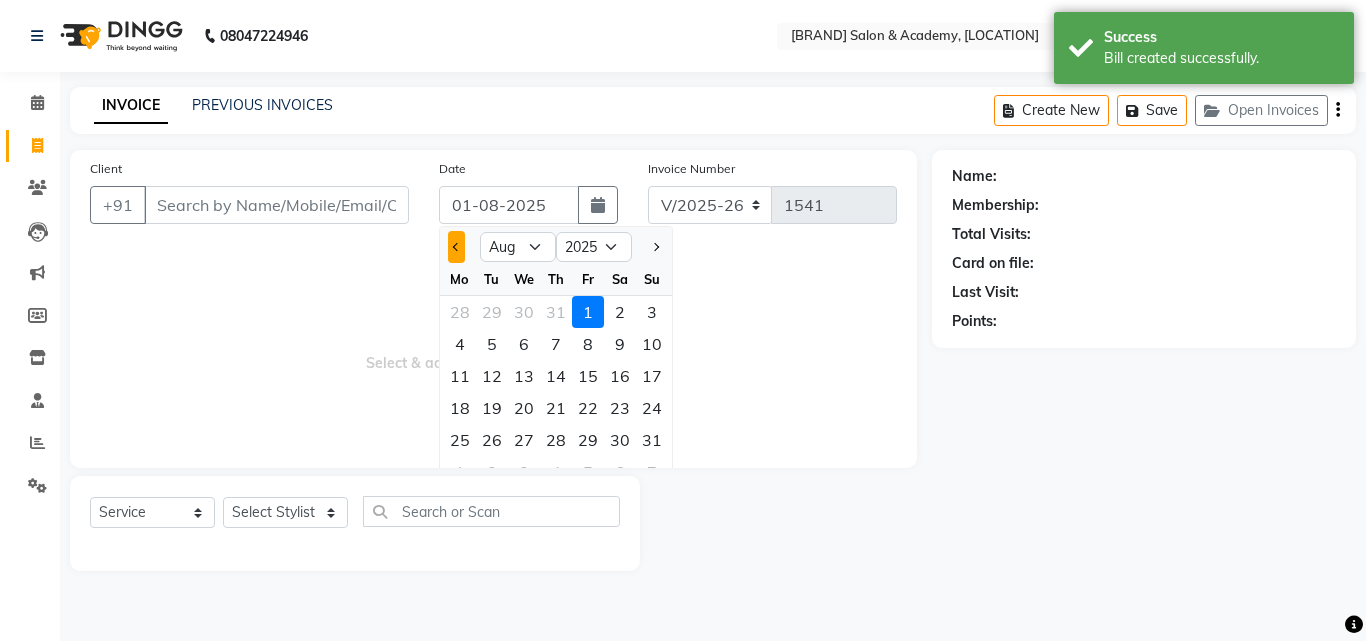 click 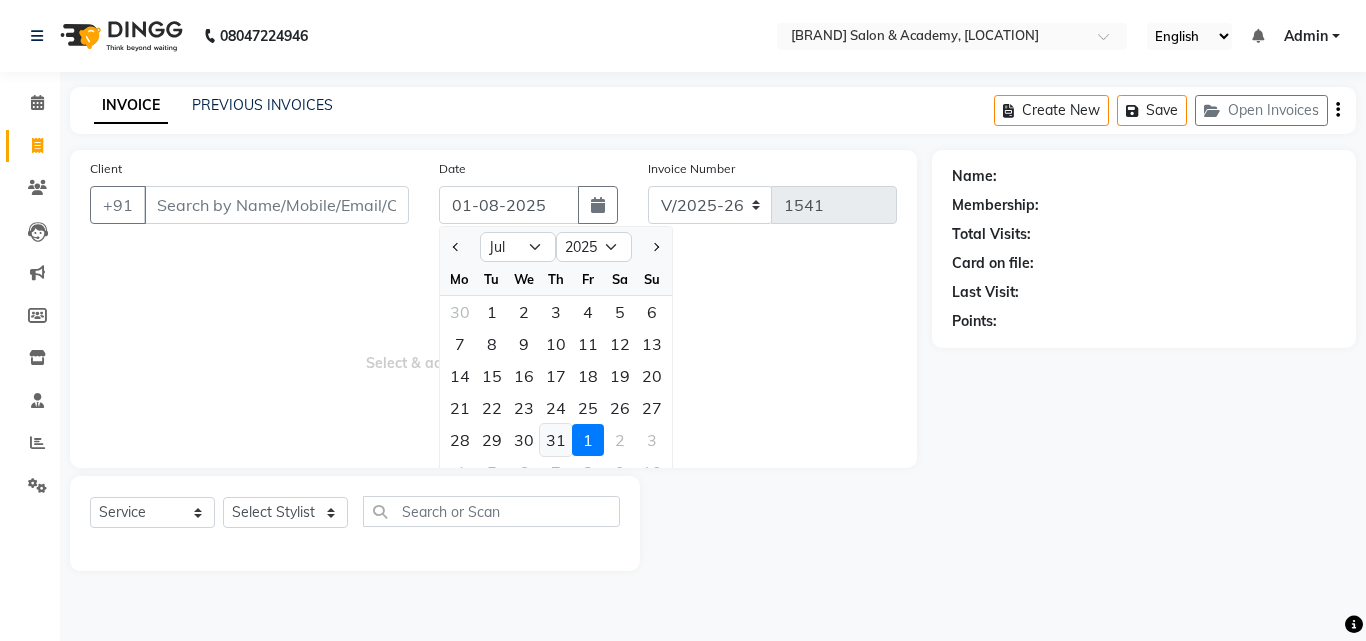 click on "31" 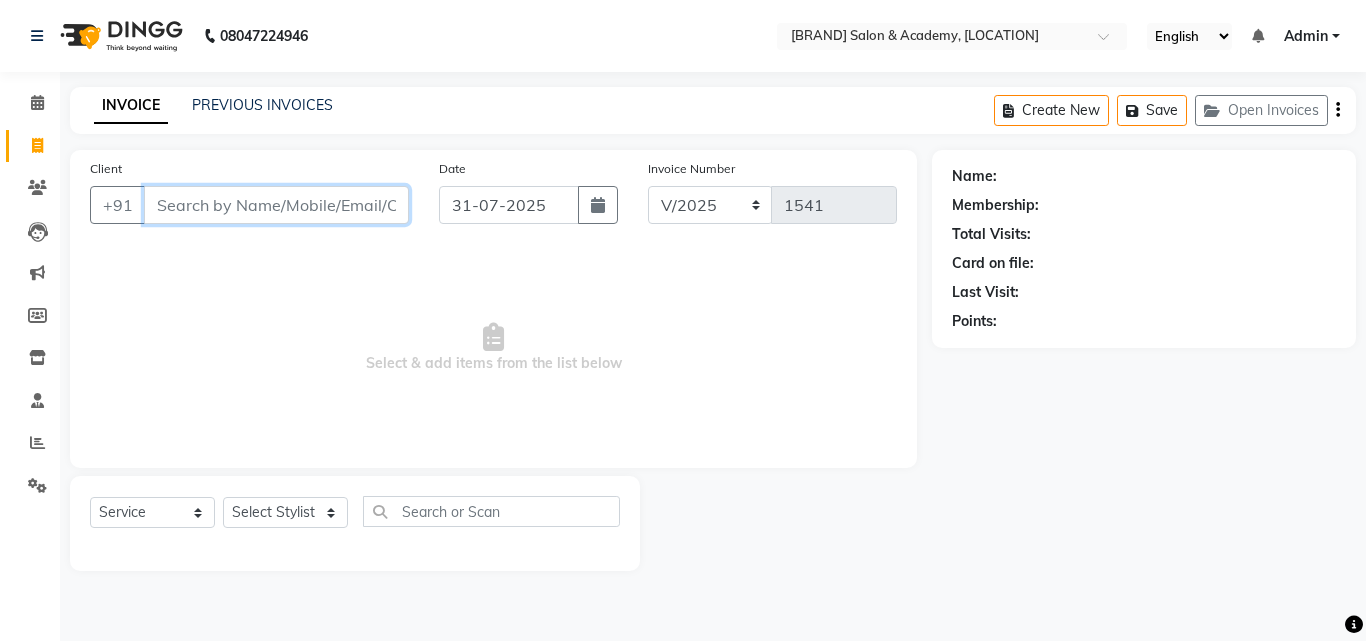 click on "Client" at bounding box center [276, 205] 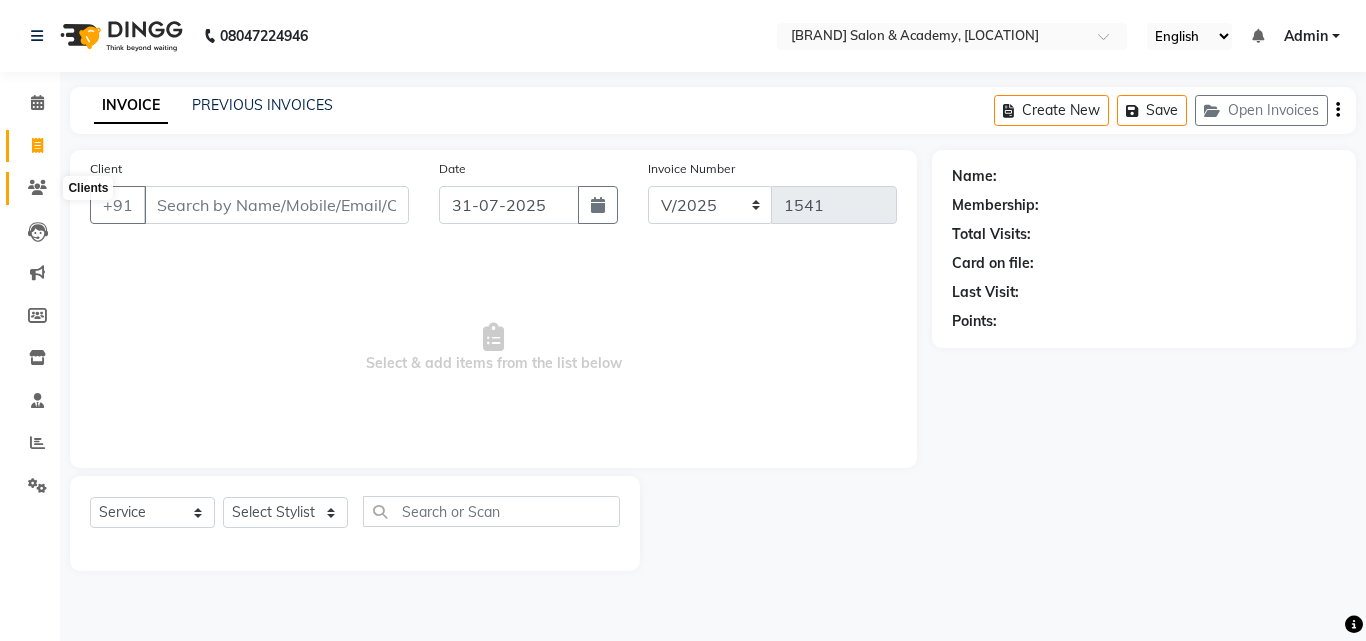 click 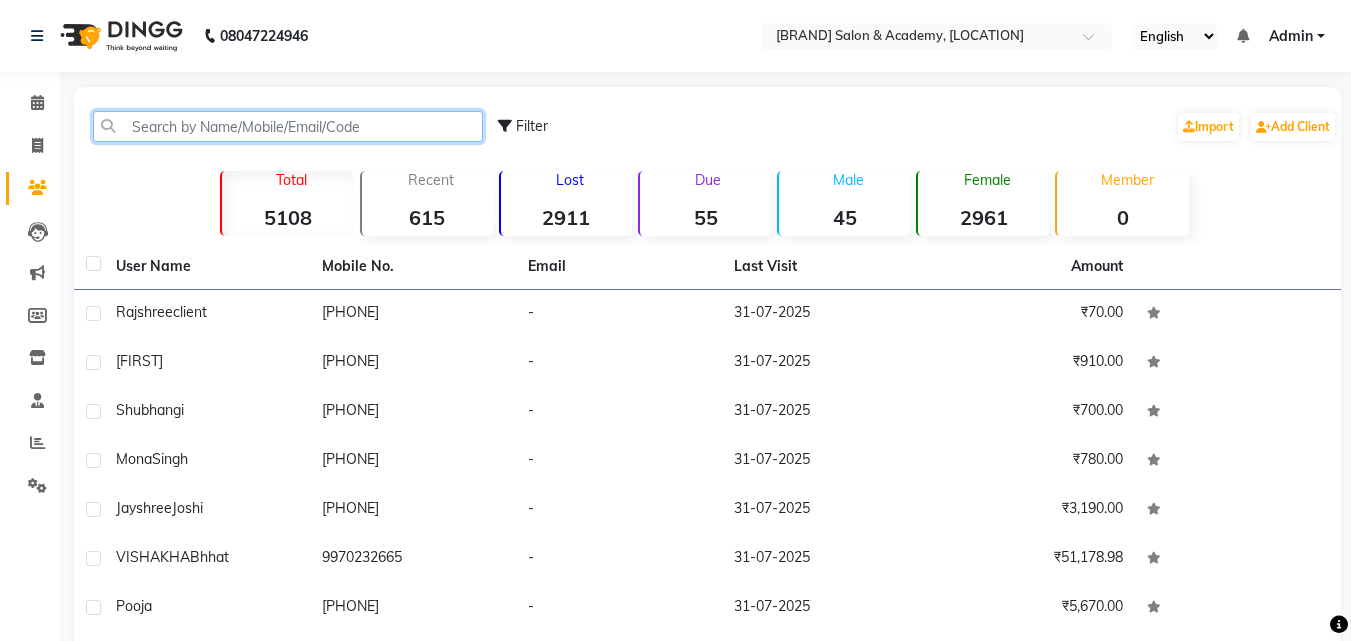 click 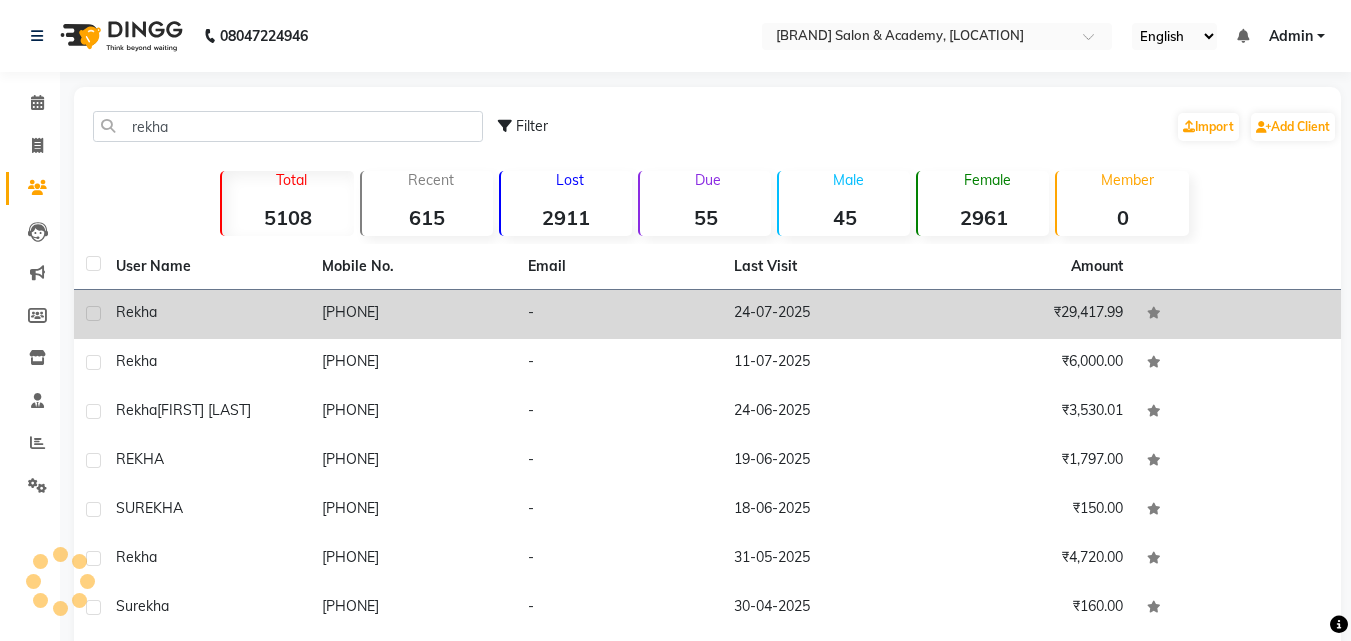 click on "[PHONE]" 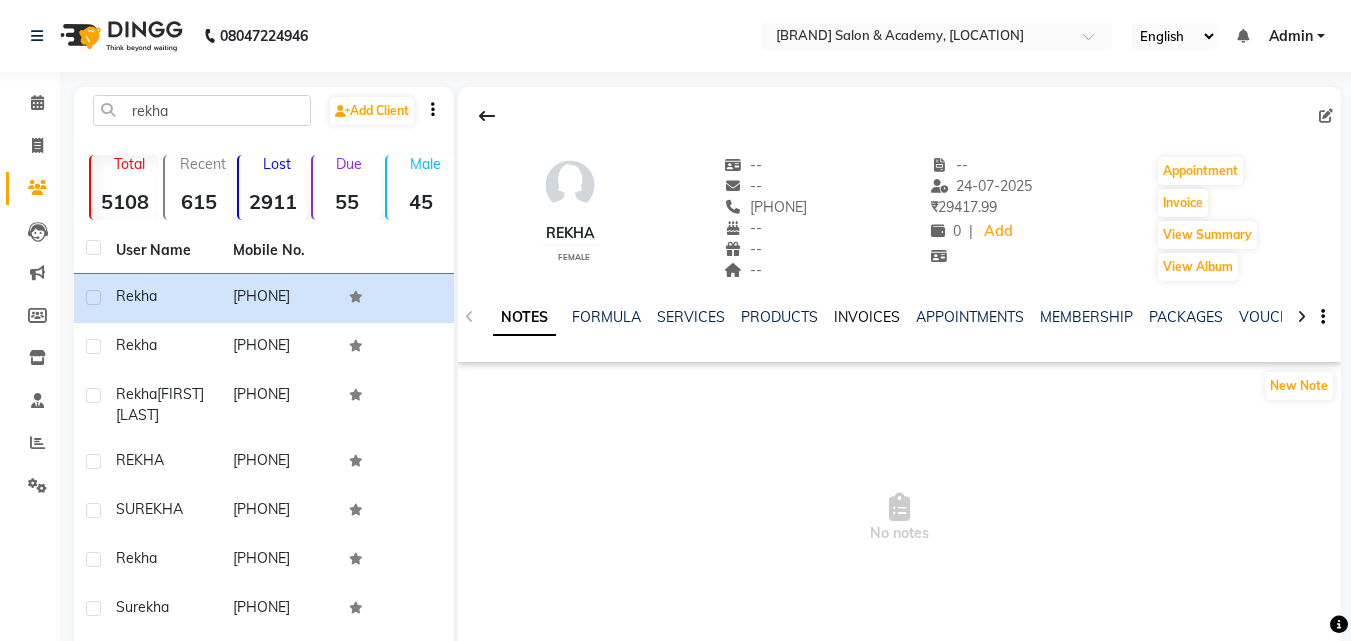 click on "INVOICES" 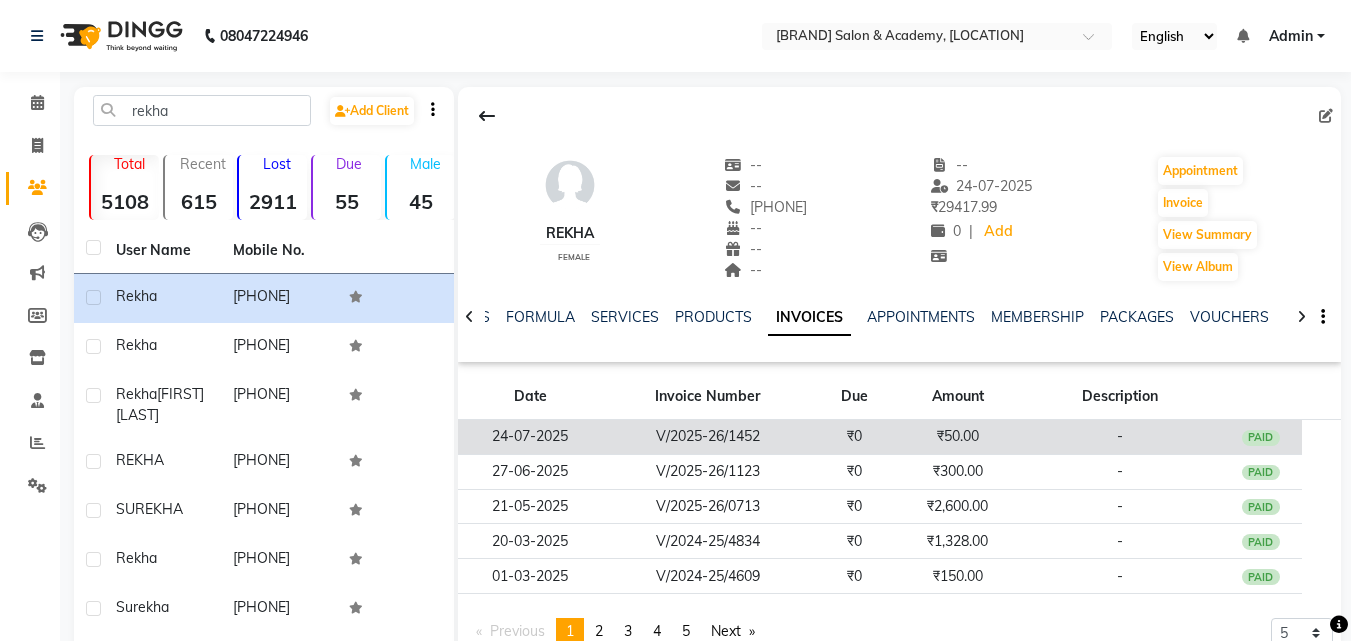 click on "₹0" 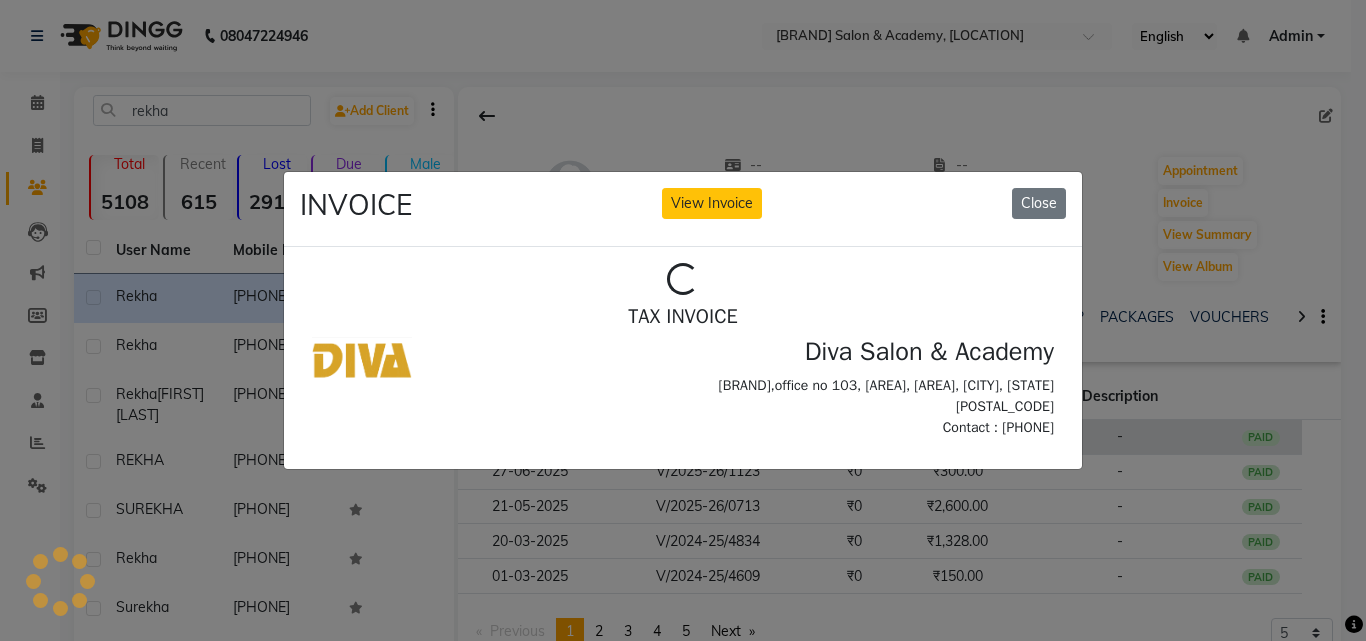scroll, scrollTop: 0, scrollLeft: 0, axis: both 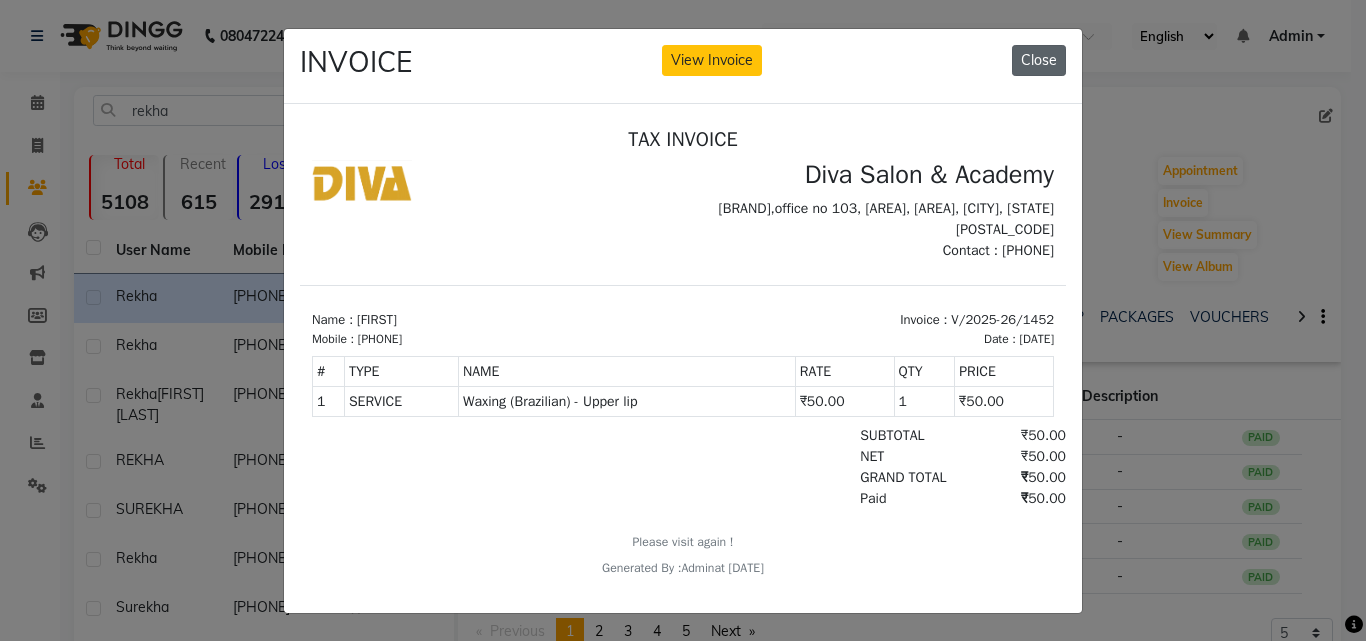 click on "Close" 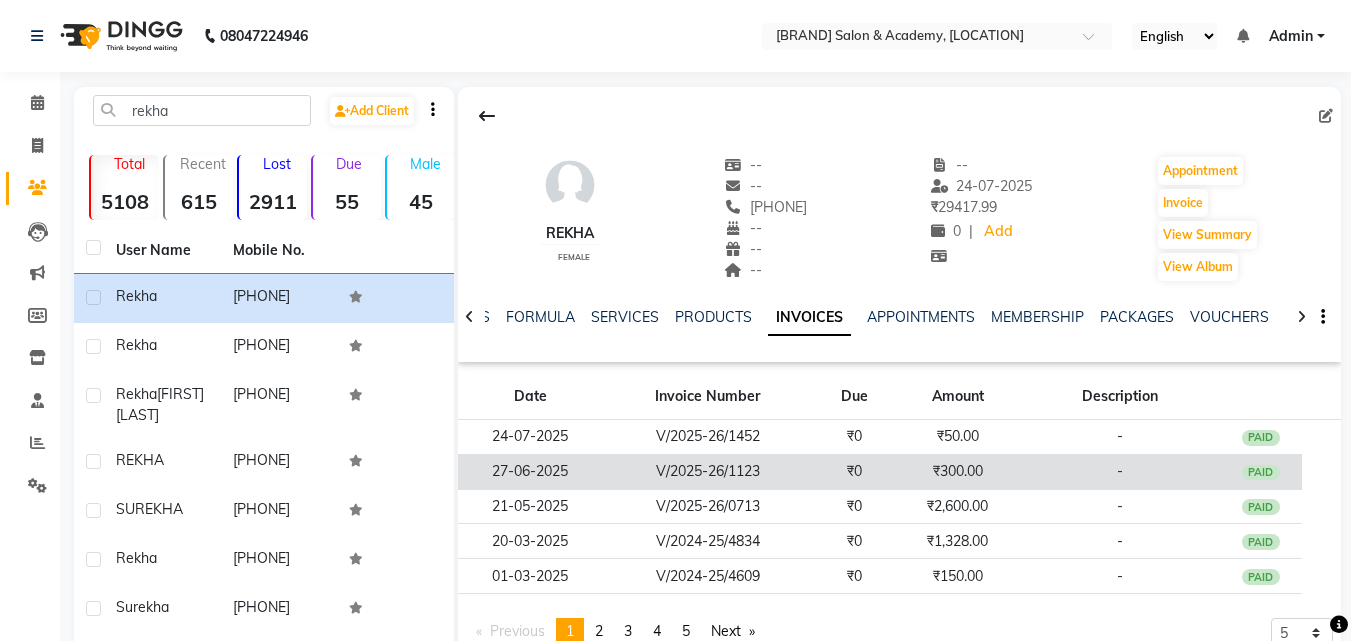 click on "V/2025-26/1123" 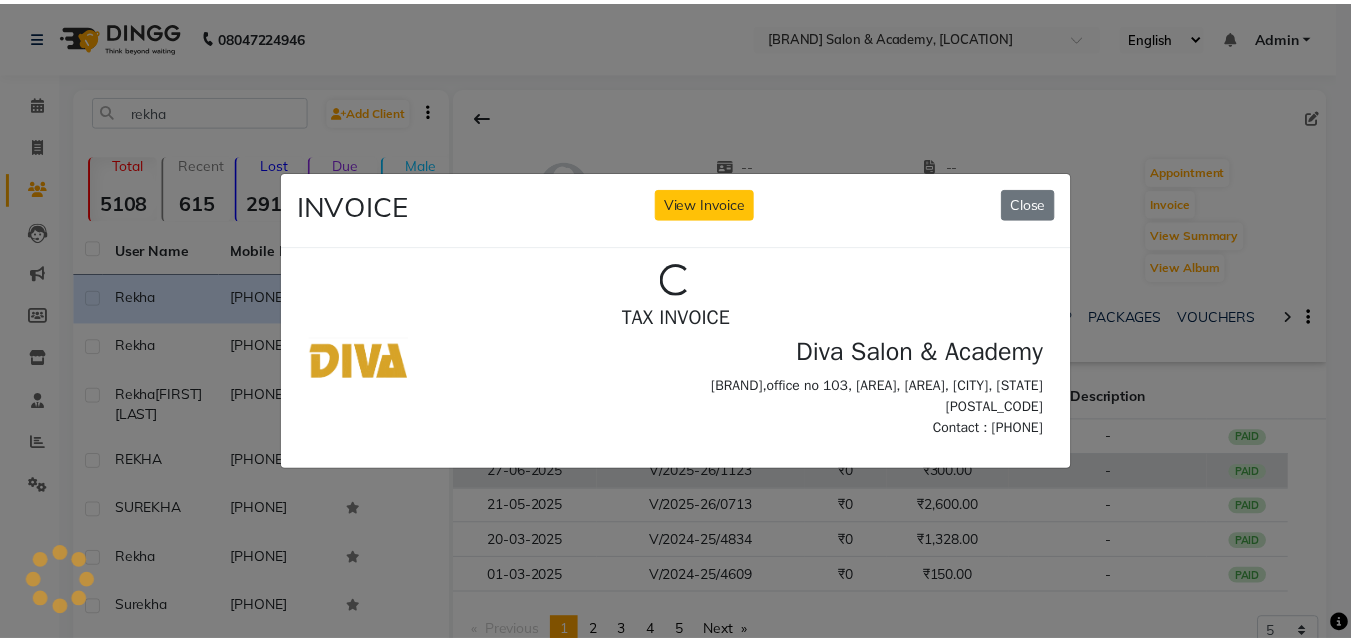 scroll, scrollTop: 0, scrollLeft: 0, axis: both 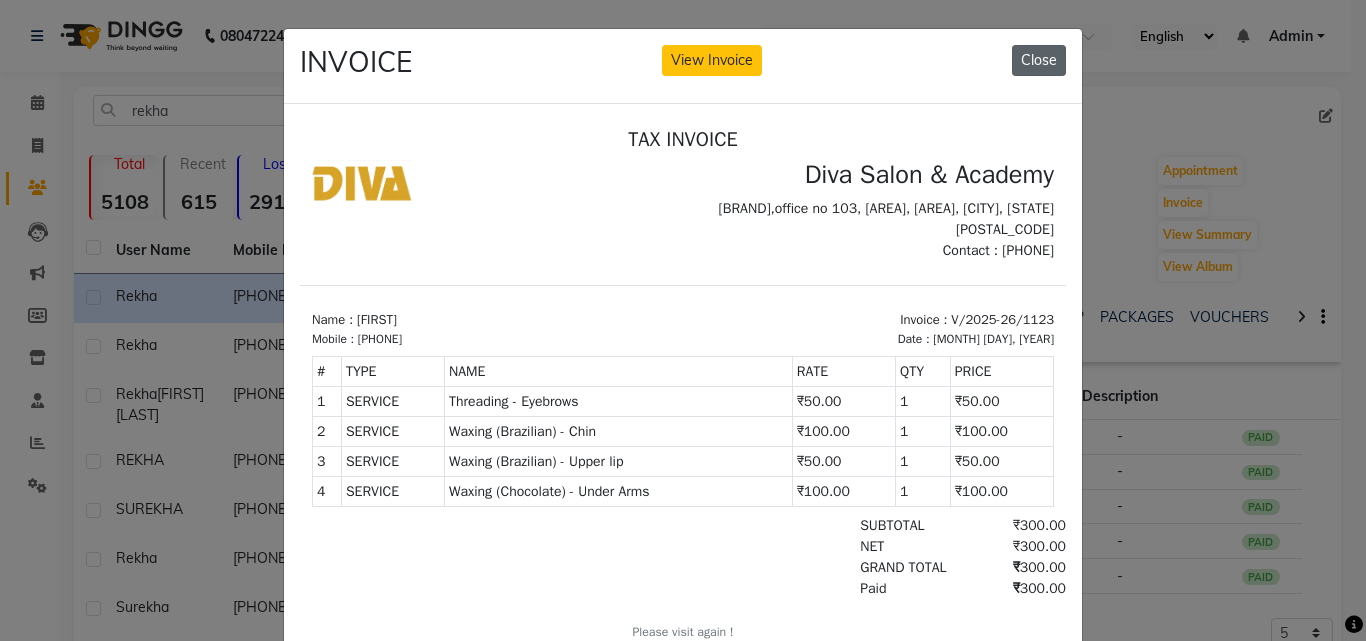 click on "Close" 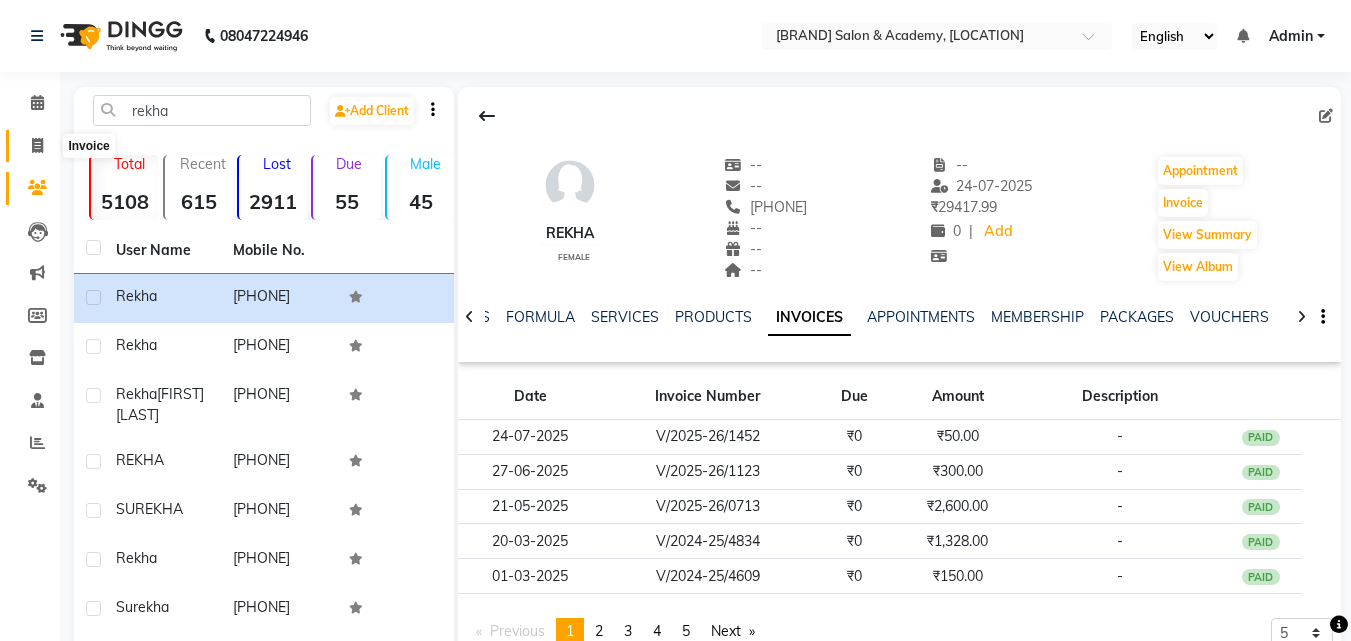 click 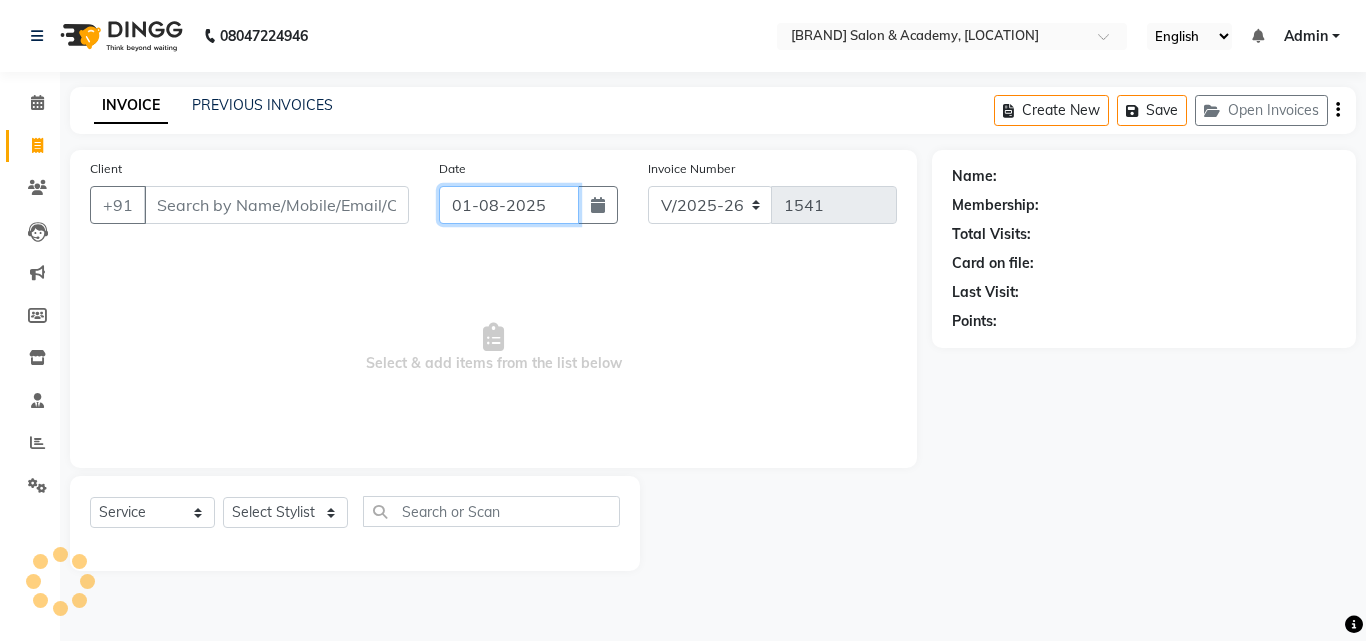 click on "01-08-2025" 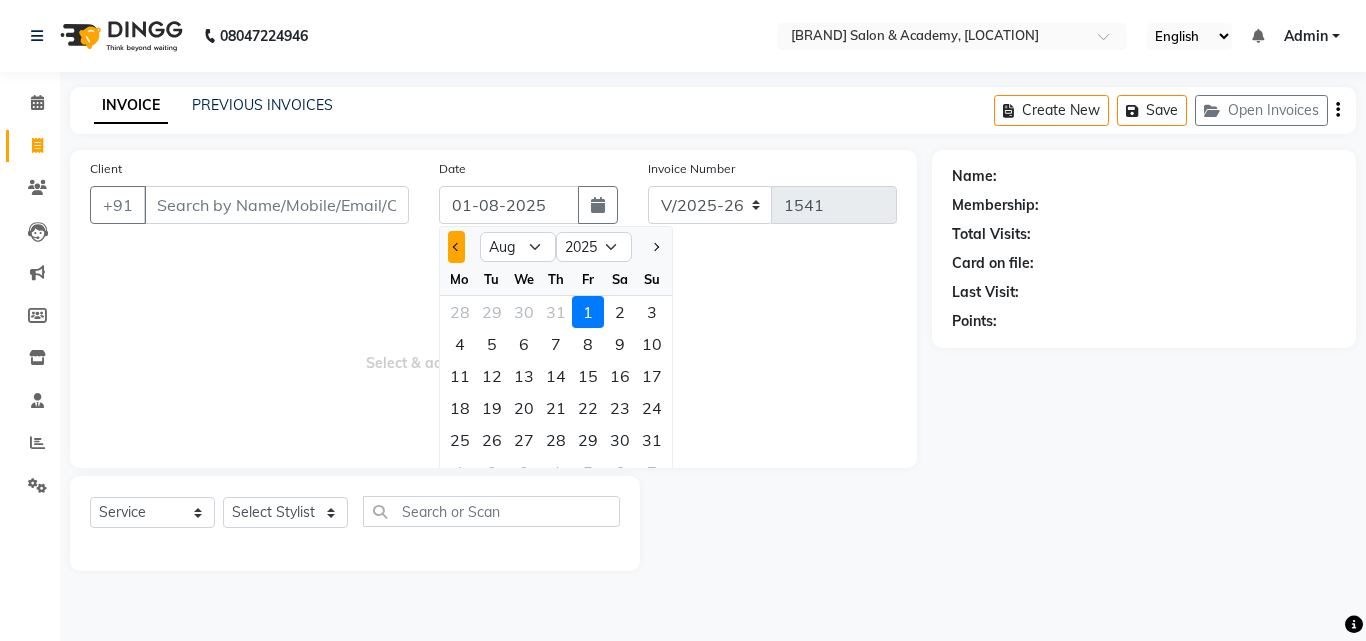 click 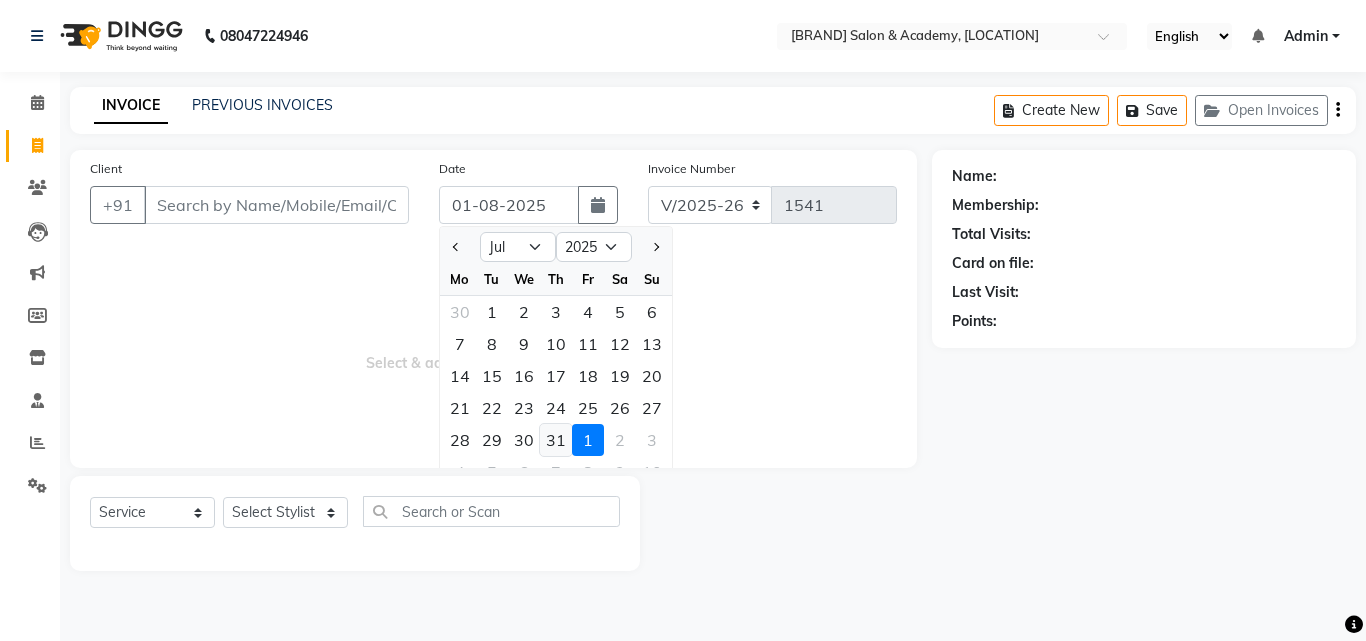 click on "31" 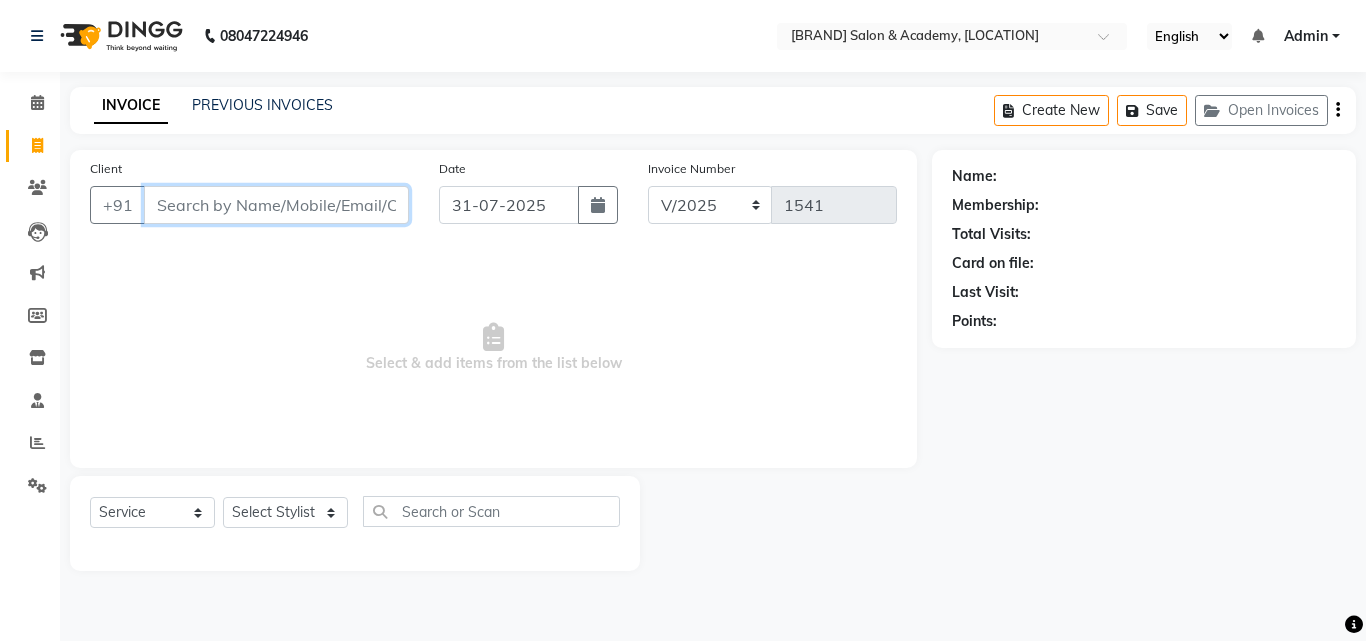 click on "Client" at bounding box center [276, 205] 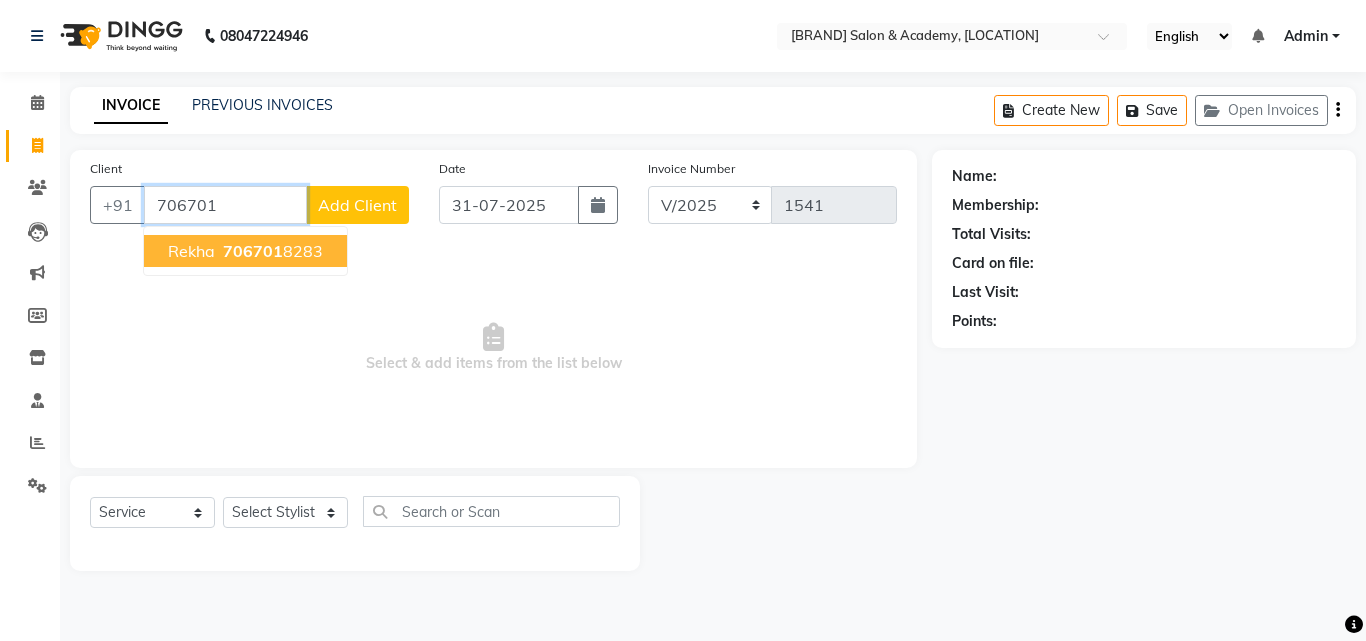 click on "[PHONE]" at bounding box center (271, 251) 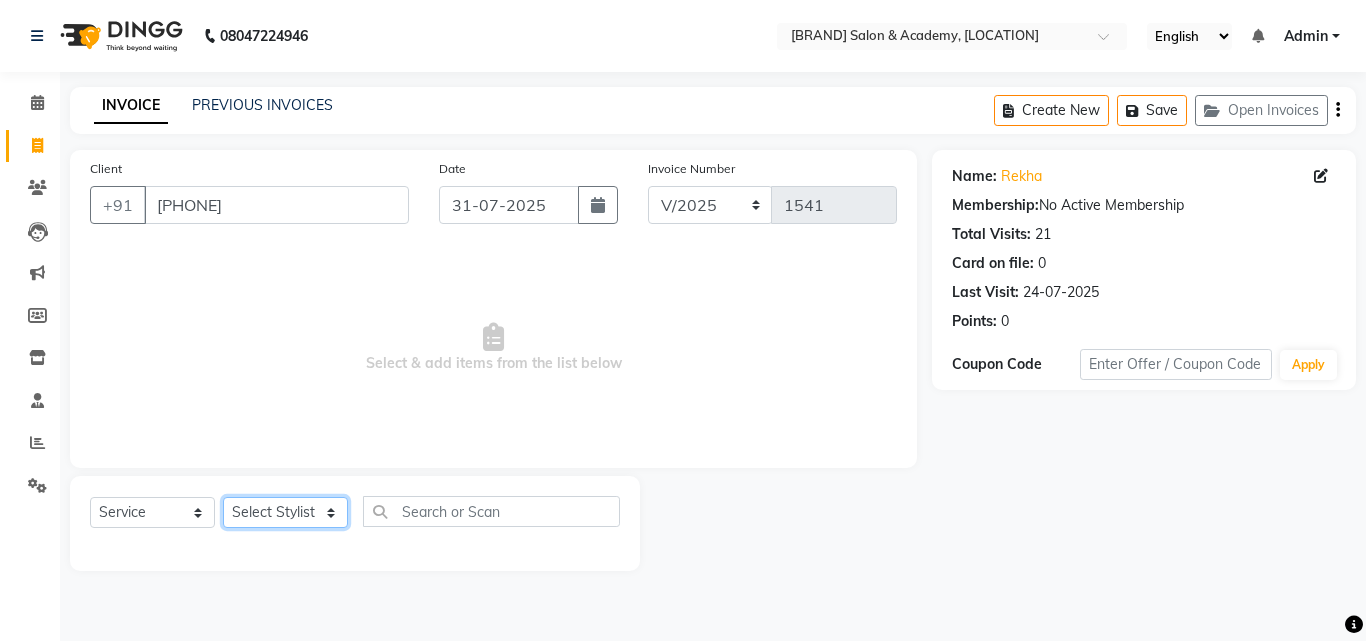 click on "Select Stylist [NAME] [NAME] [NAME] [NAME]" 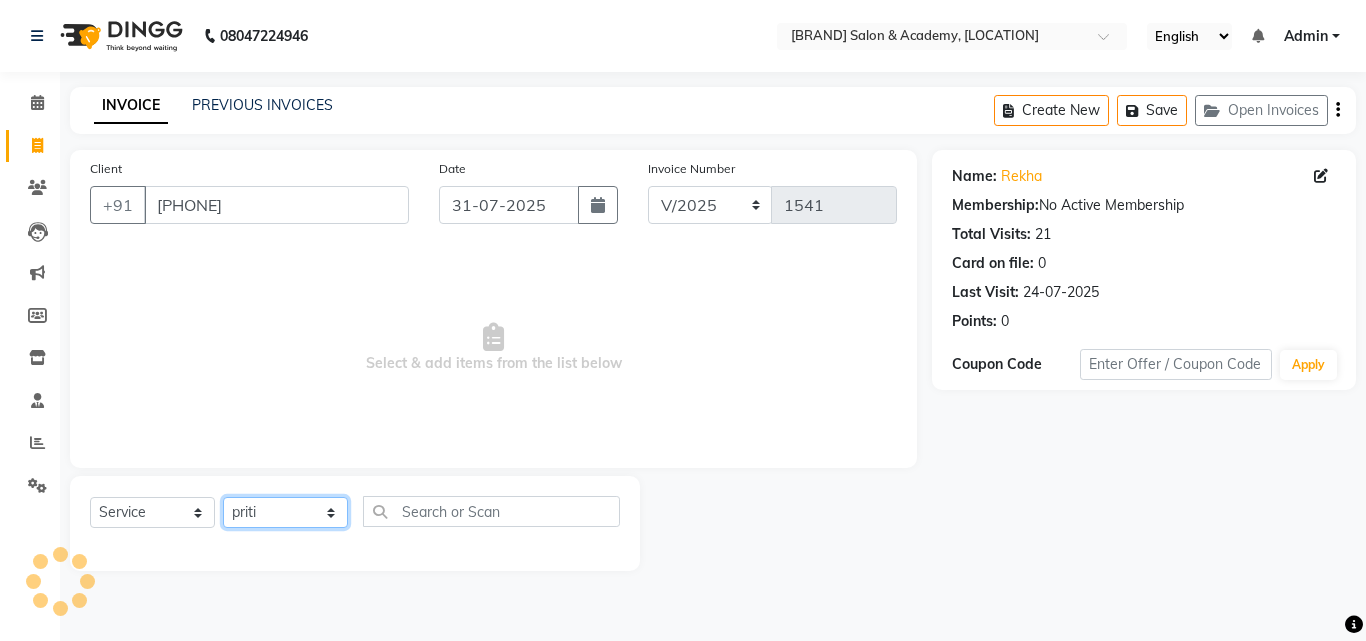 click on "Select Stylist [NAME] [NAME] [NAME] [NAME]" 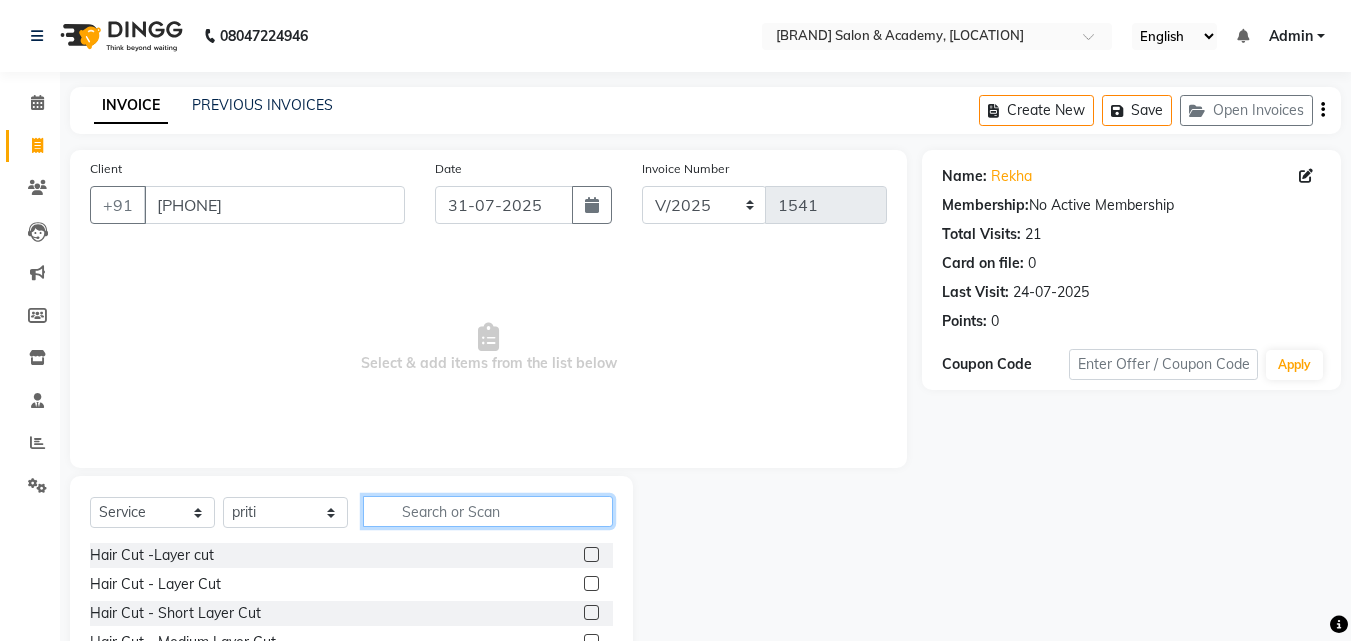 click 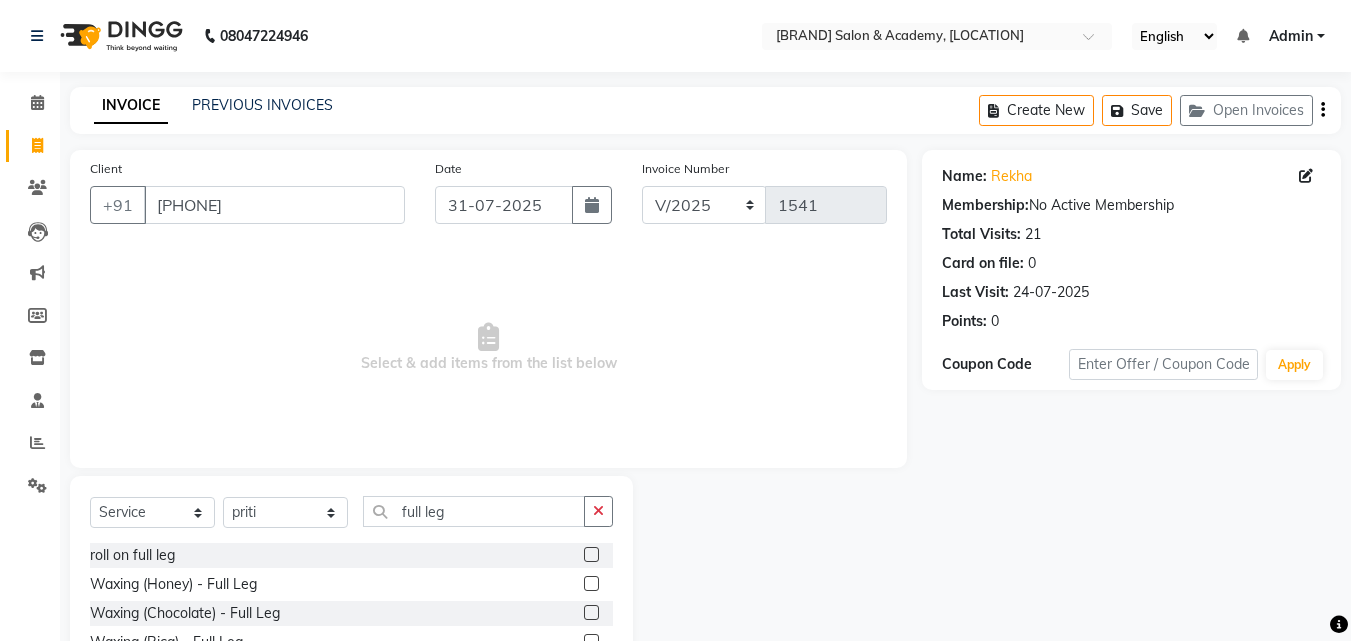 click 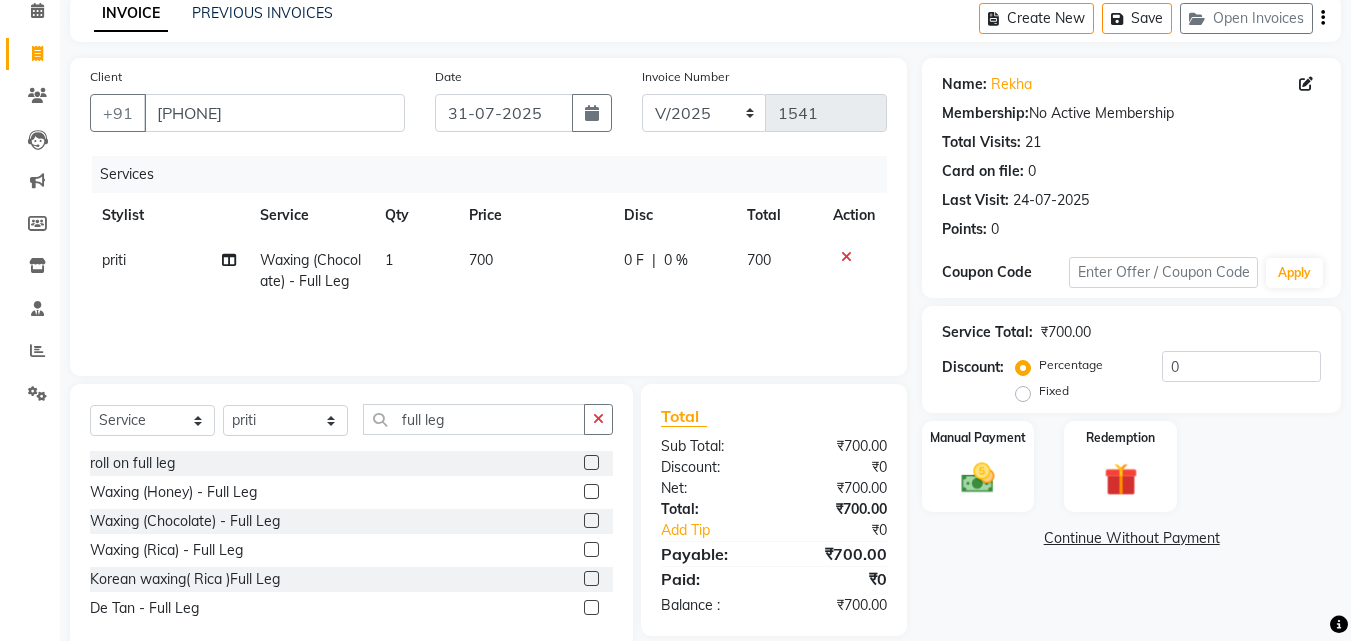 scroll, scrollTop: 134, scrollLeft: 0, axis: vertical 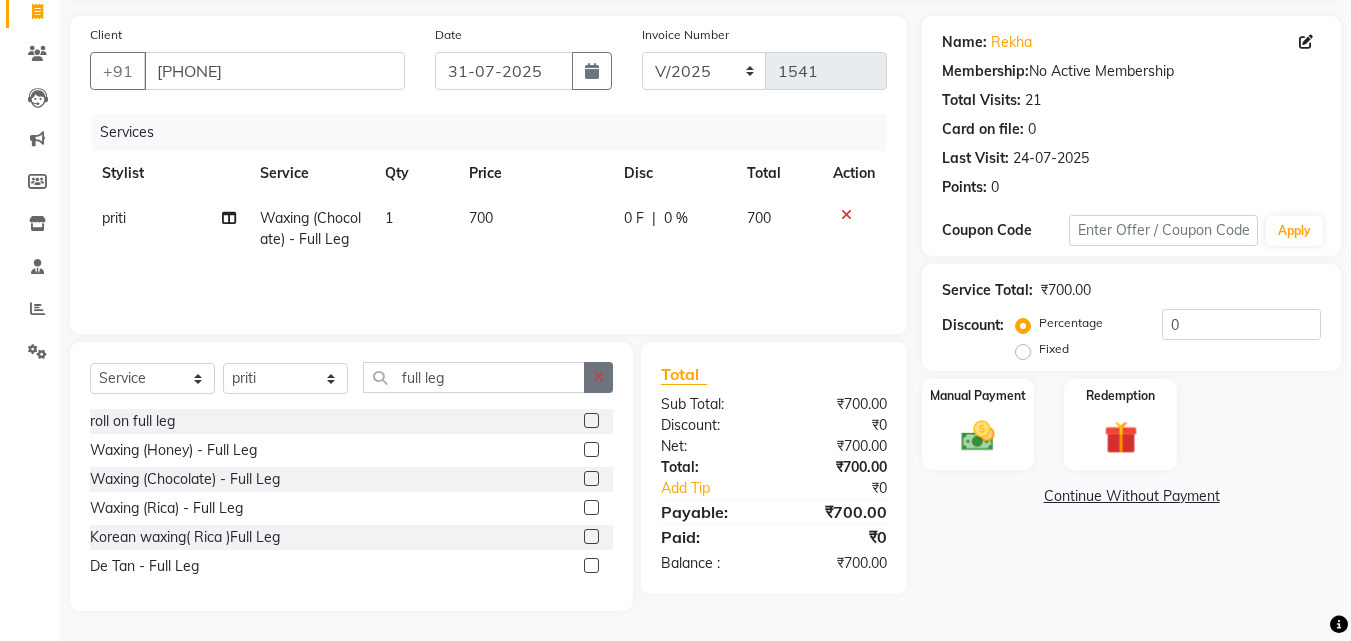 click 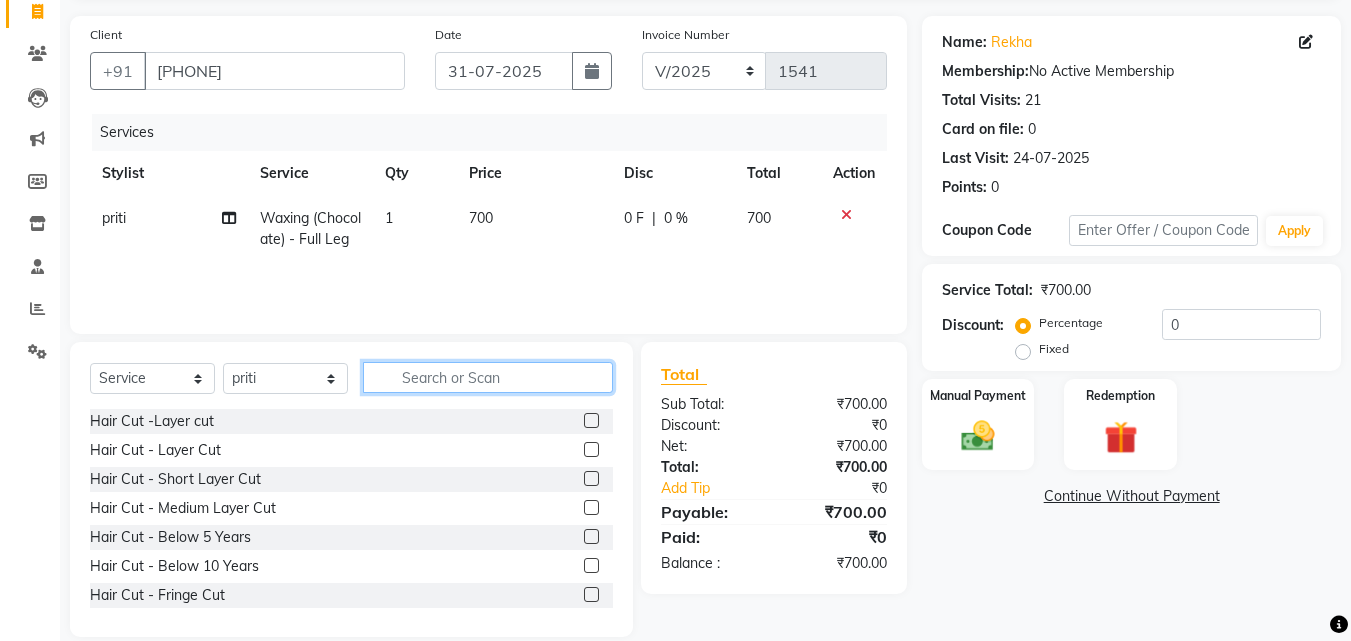 click 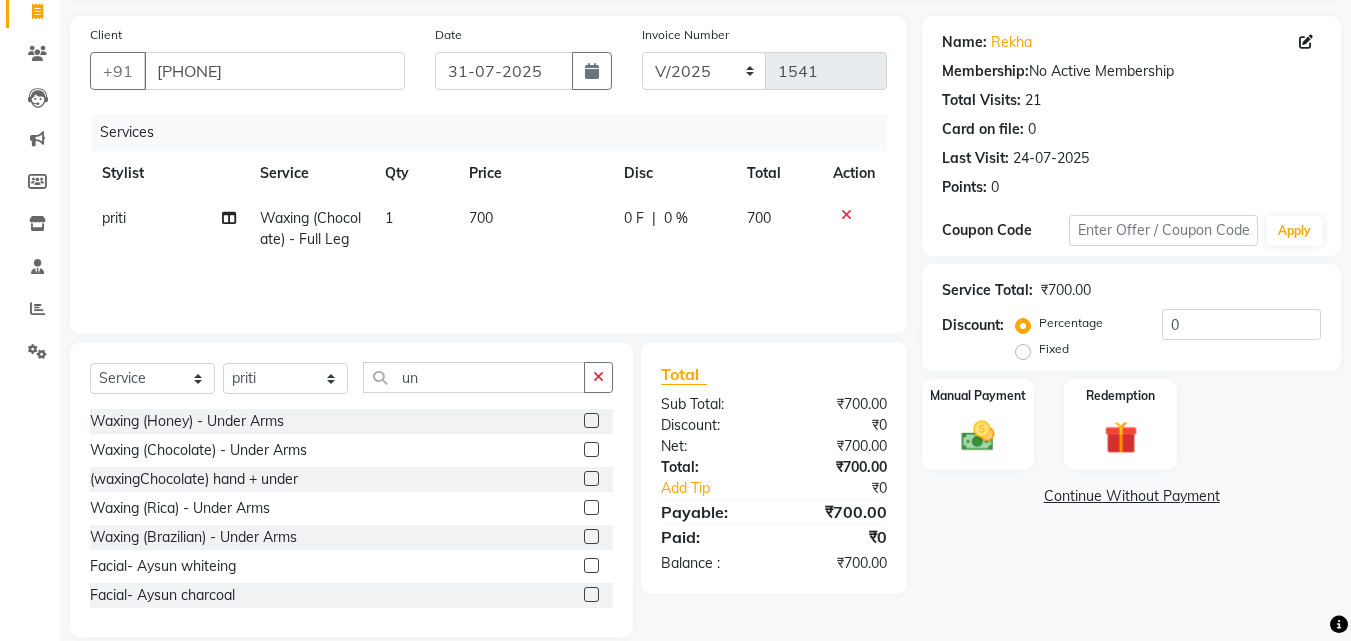 click 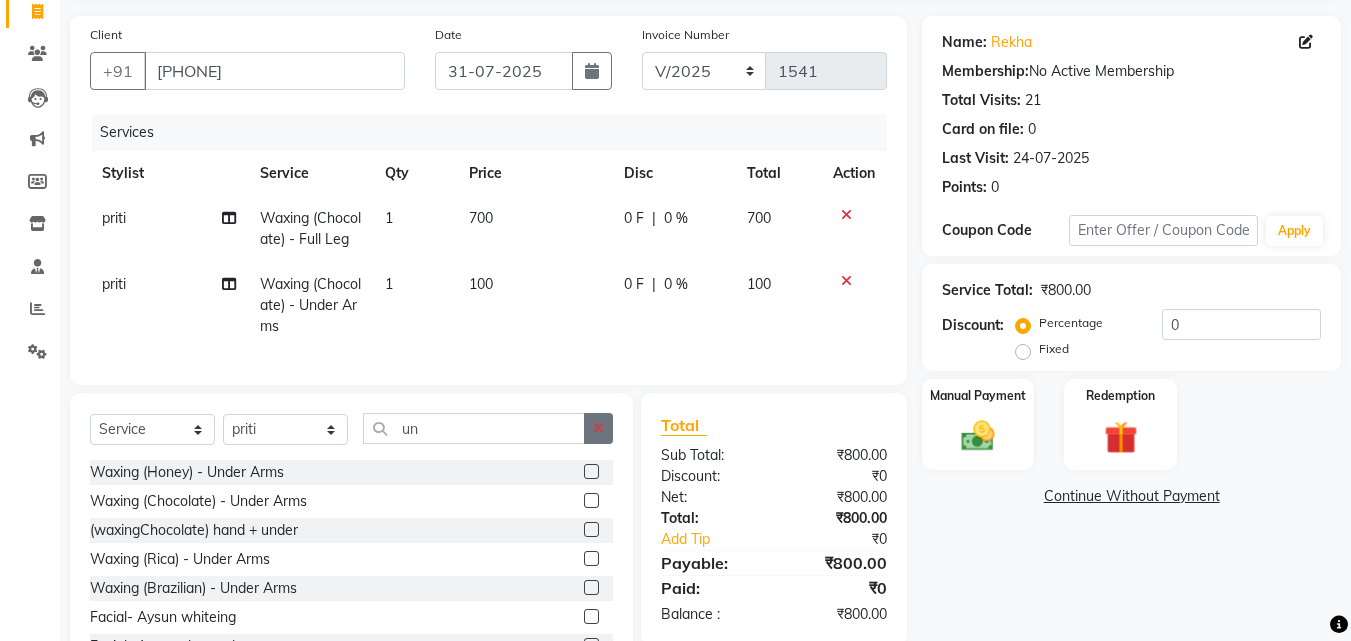 click 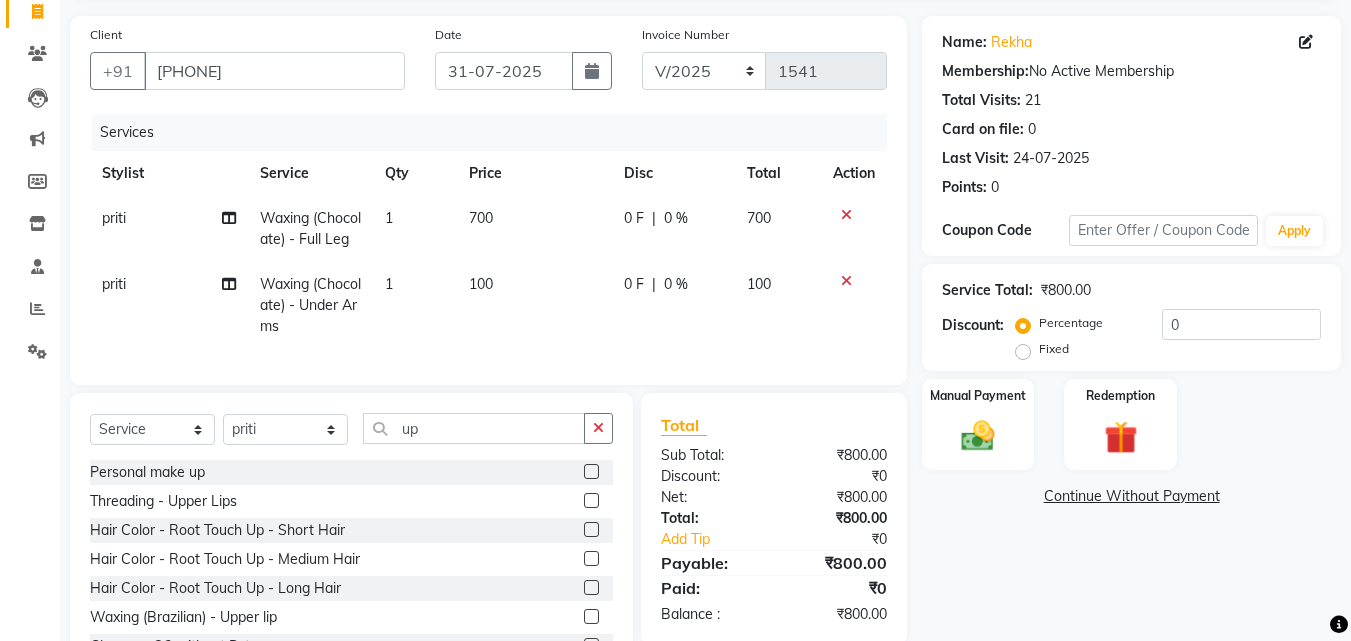 click 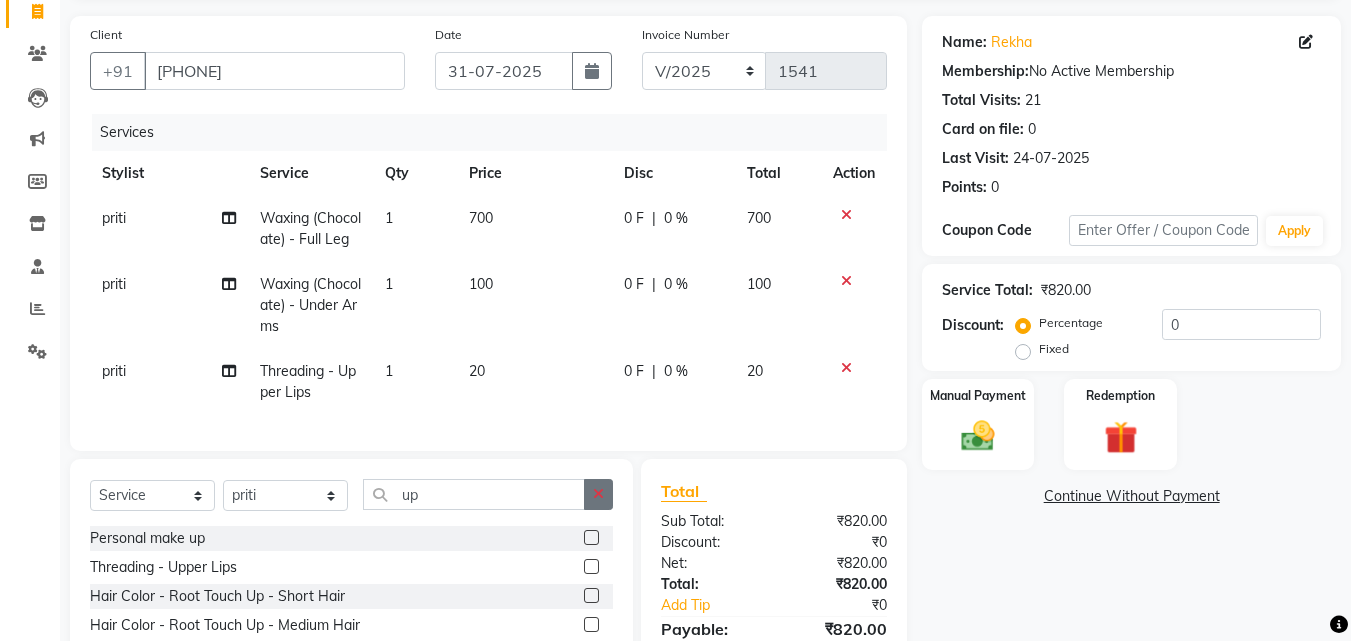 click 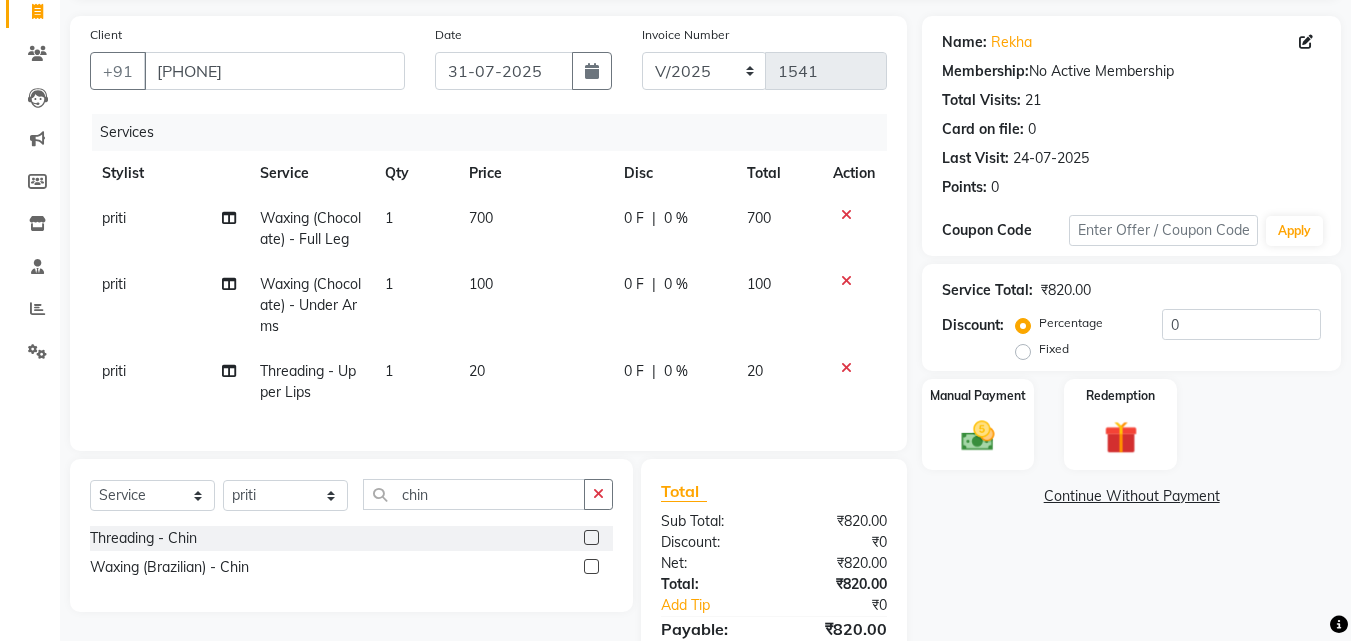 click 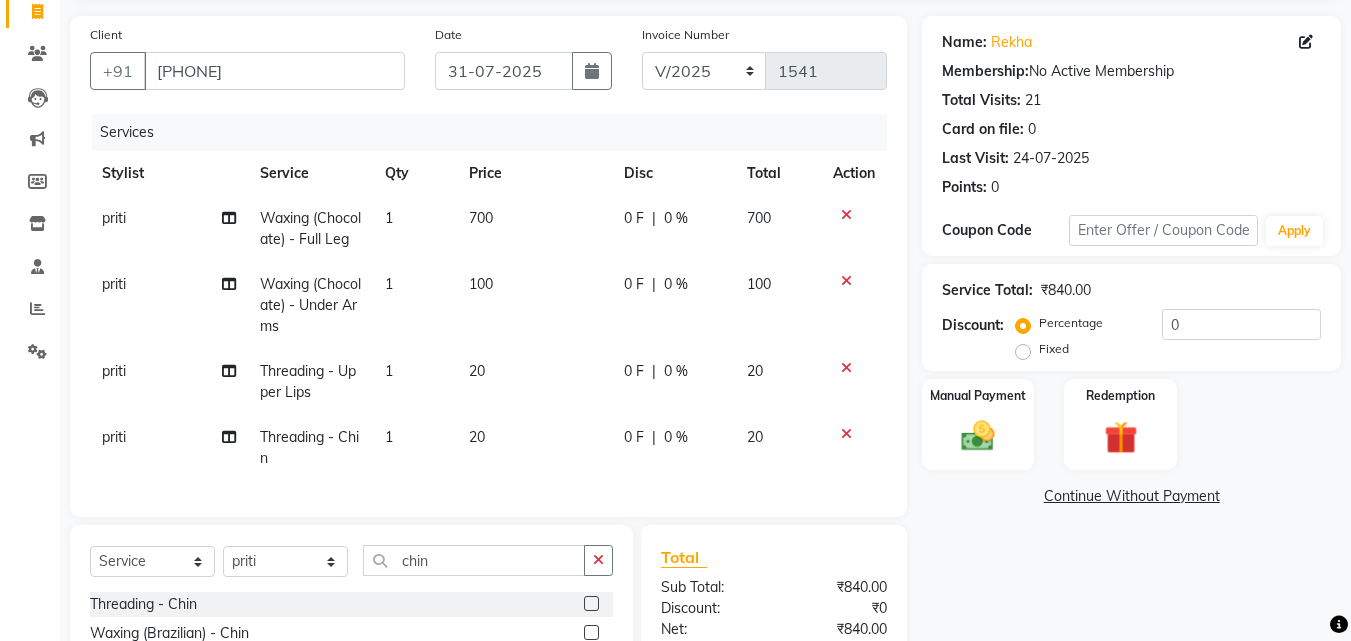 scroll, scrollTop: 315, scrollLeft: 0, axis: vertical 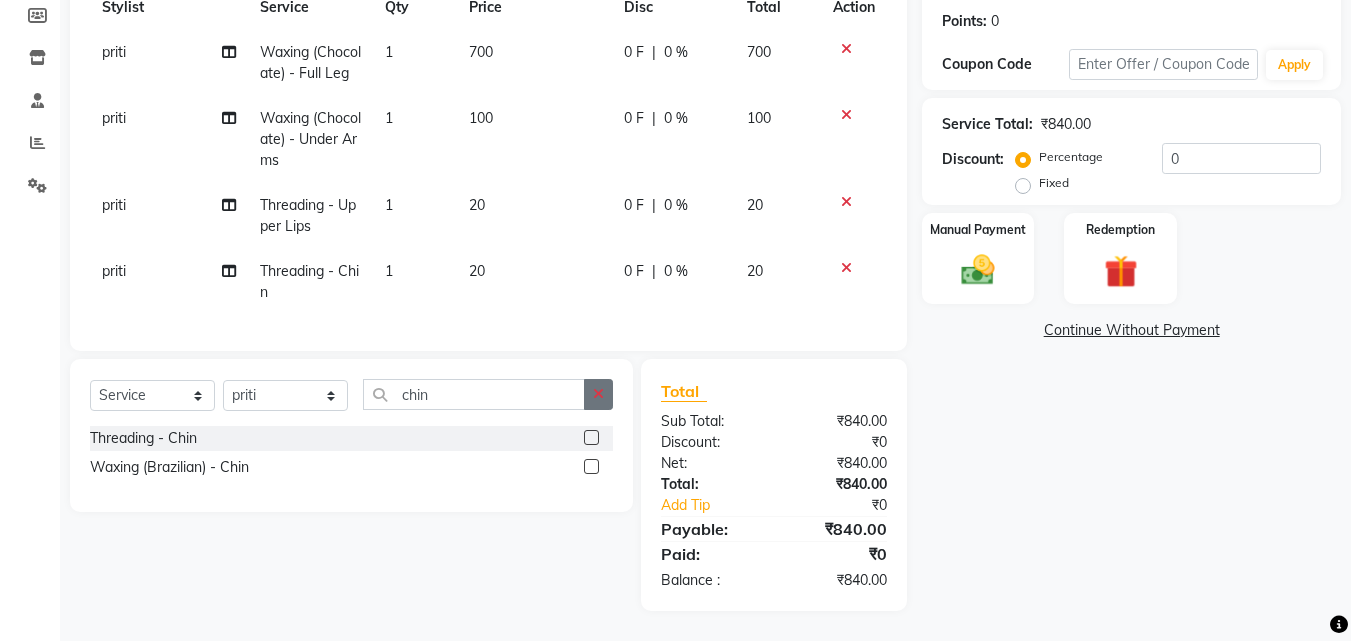 click 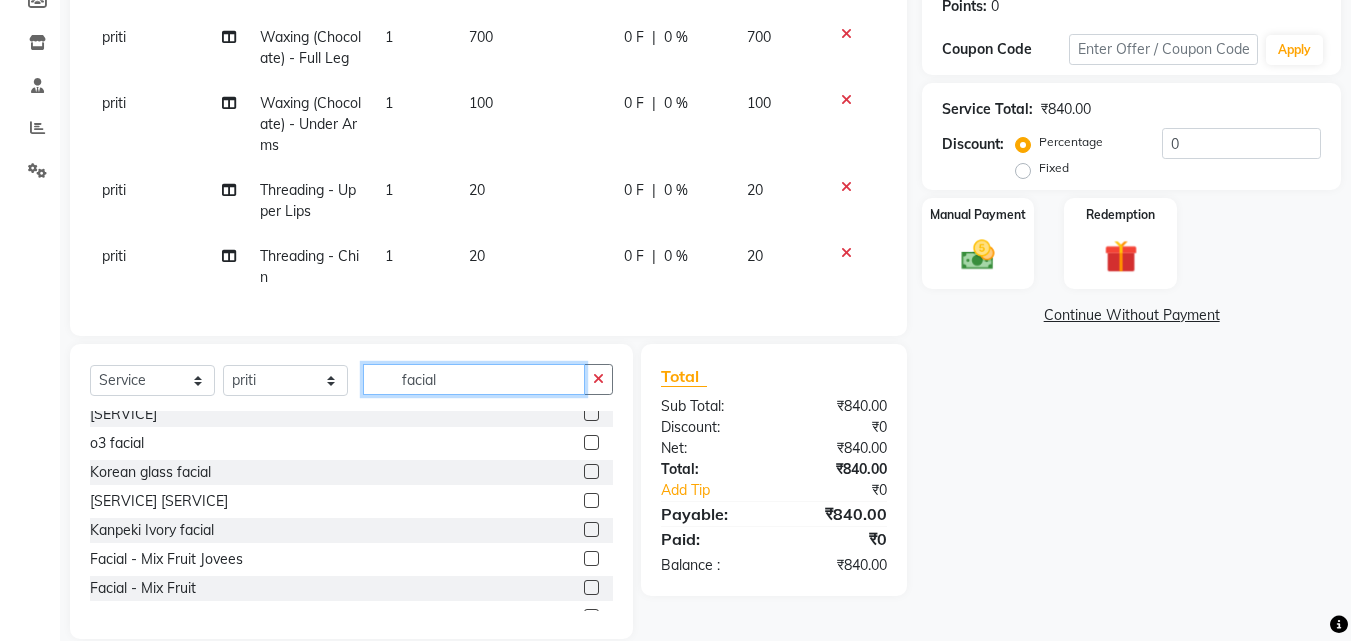 scroll, scrollTop: 200, scrollLeft: 0, axis: vertical 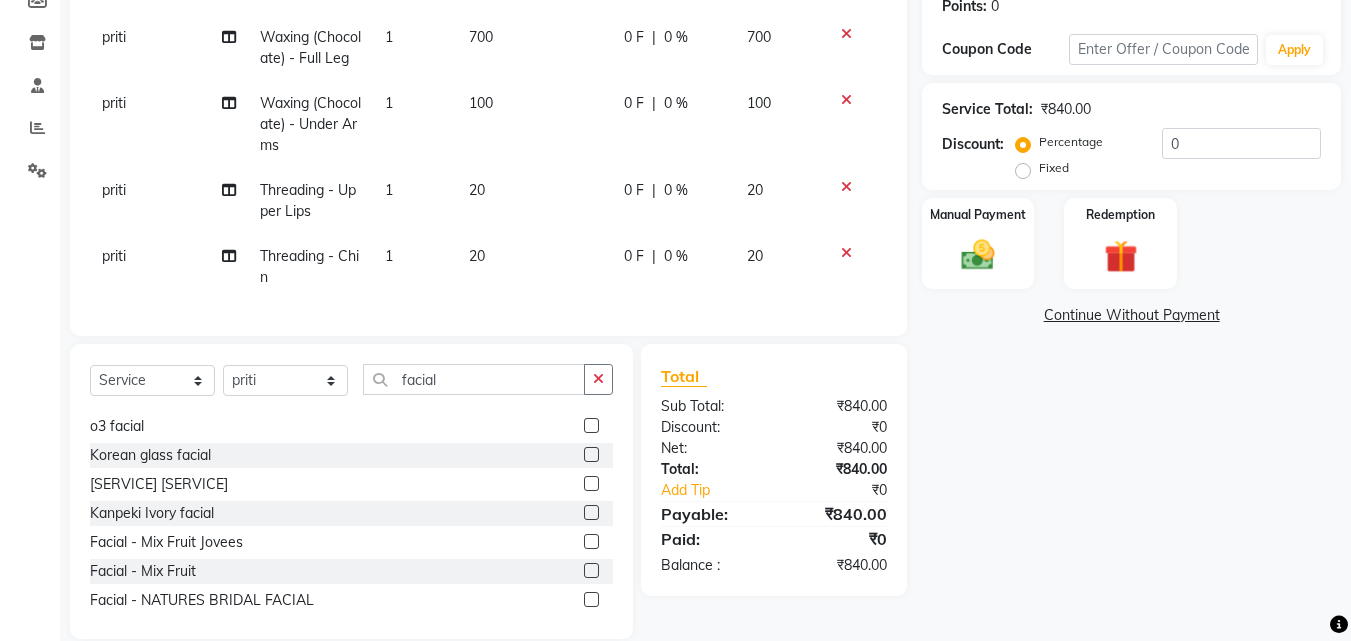 click 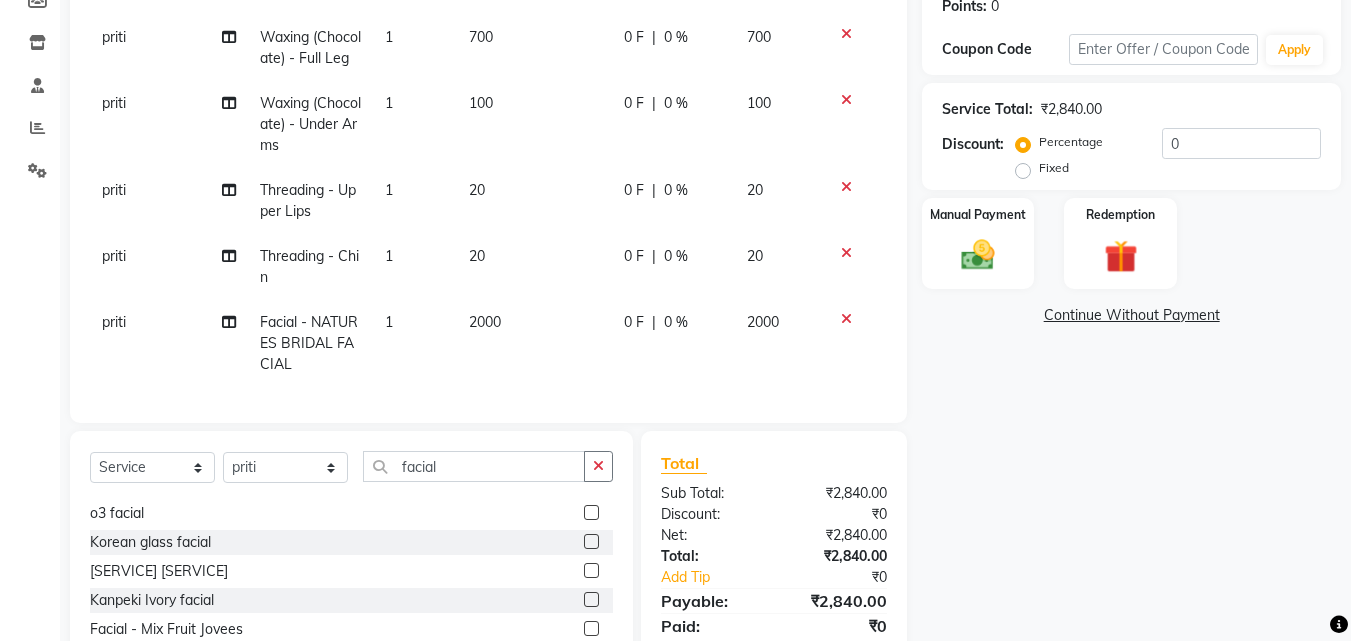 click on "Fixed" 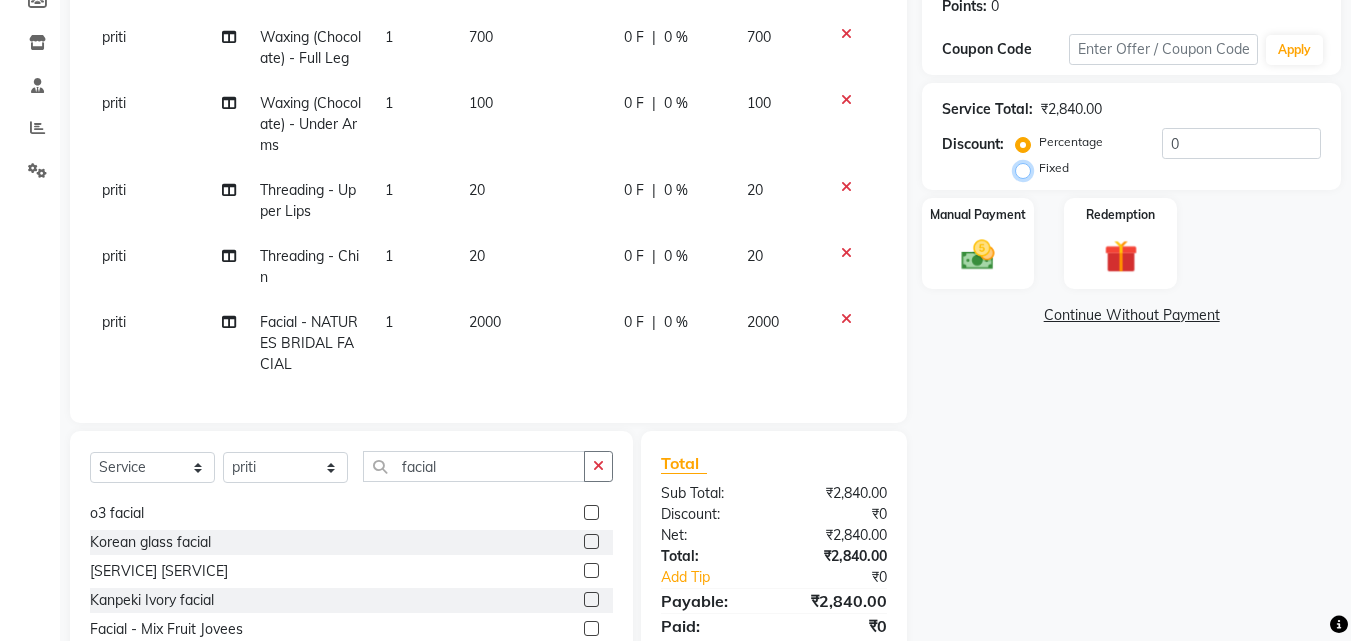 click on "Fixed" at bounding box center (1027, 168) 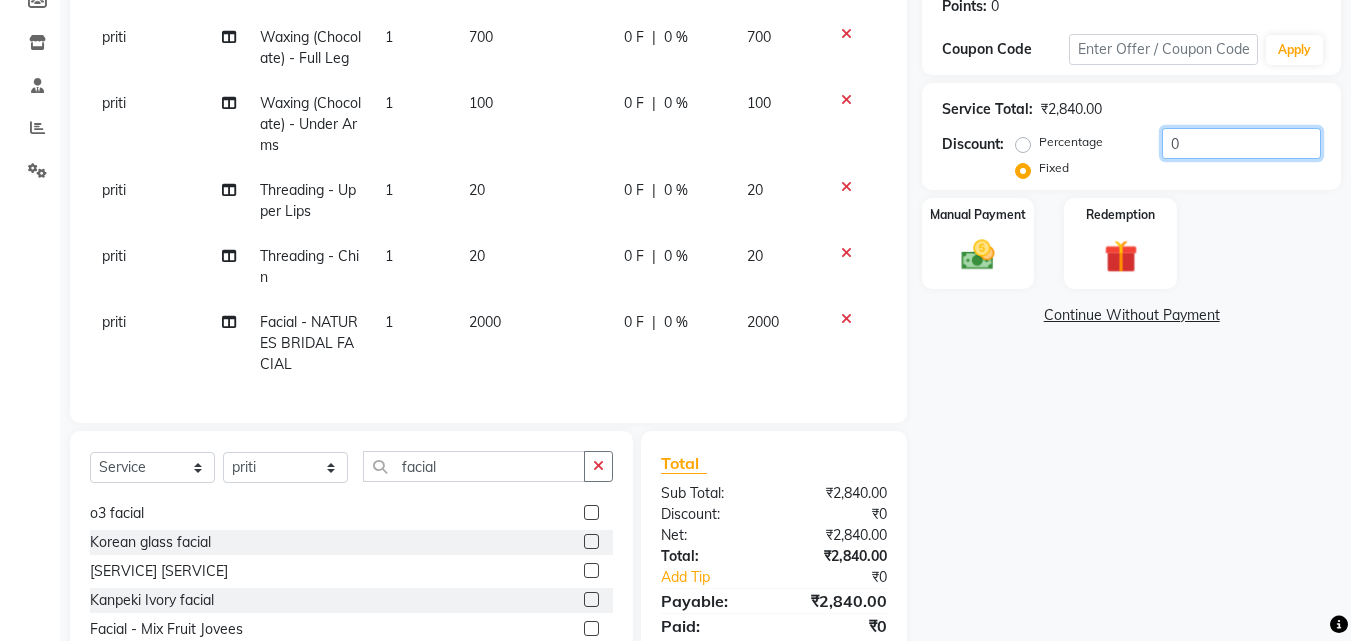 click on "0" 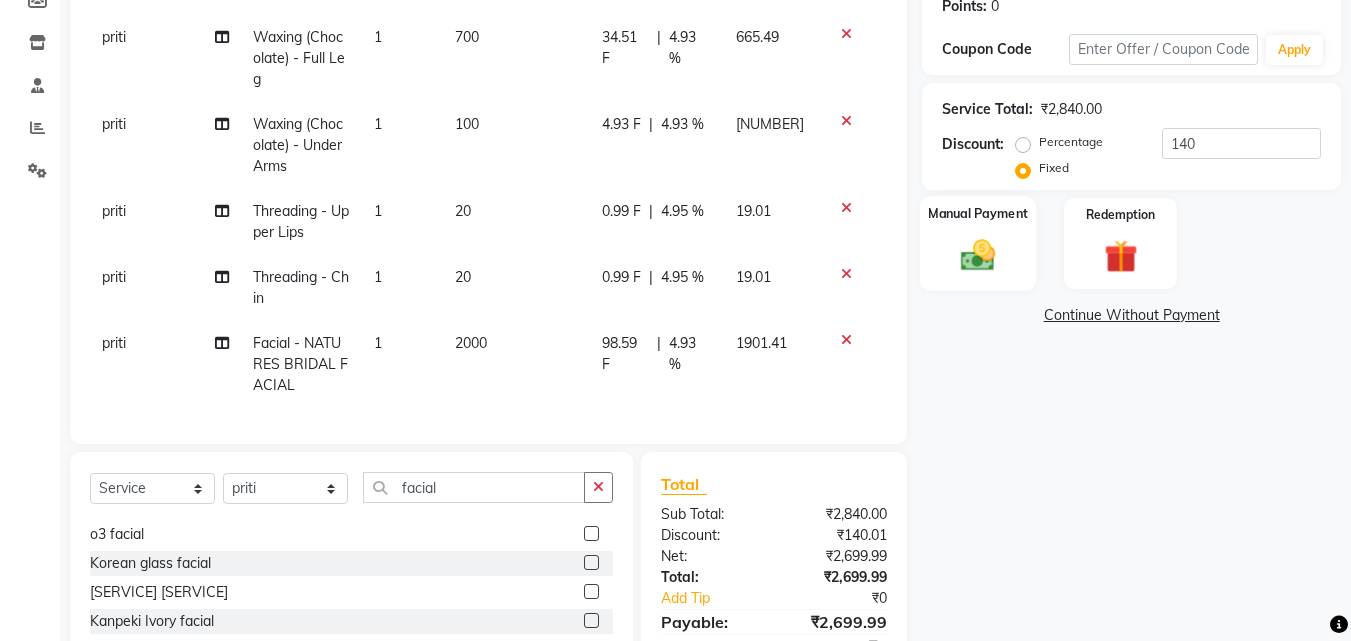 click 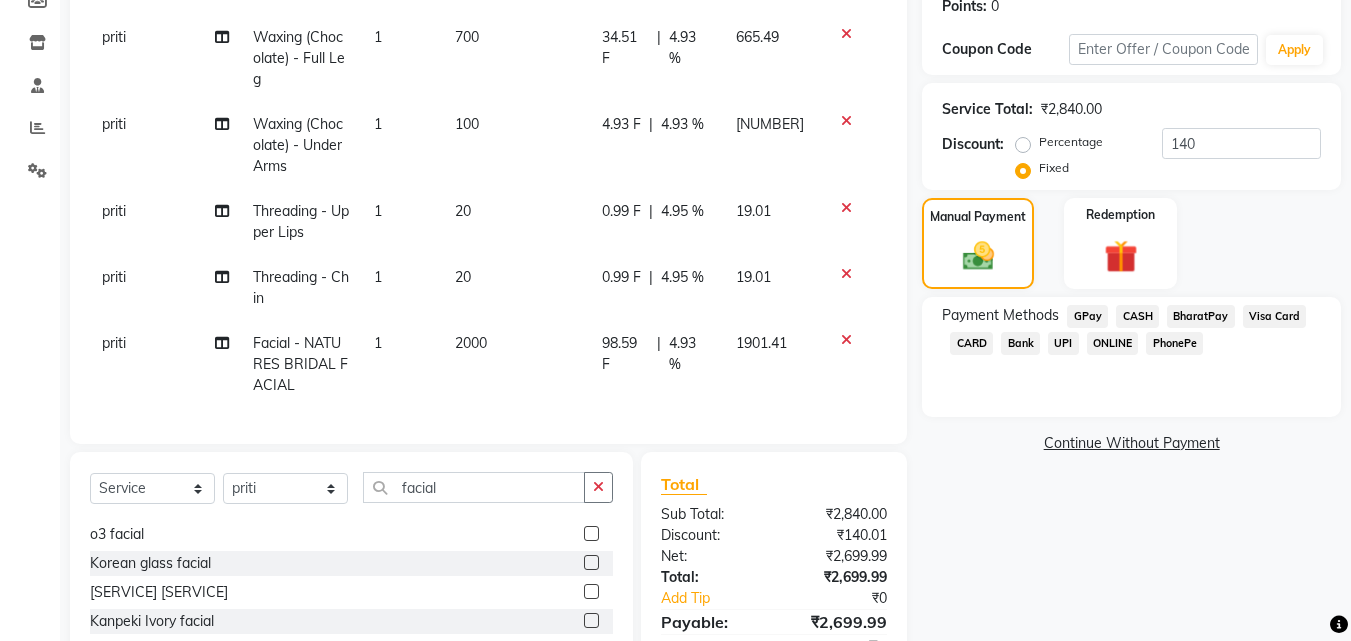 click on "GPay" 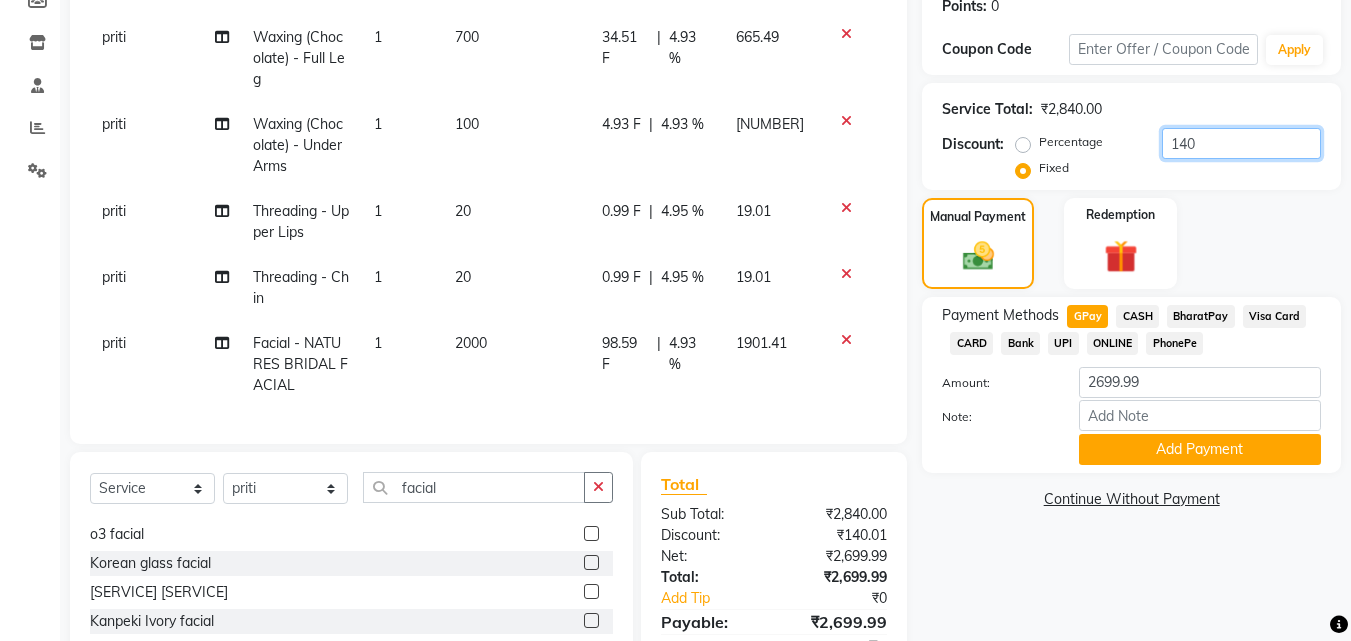 click on "140" 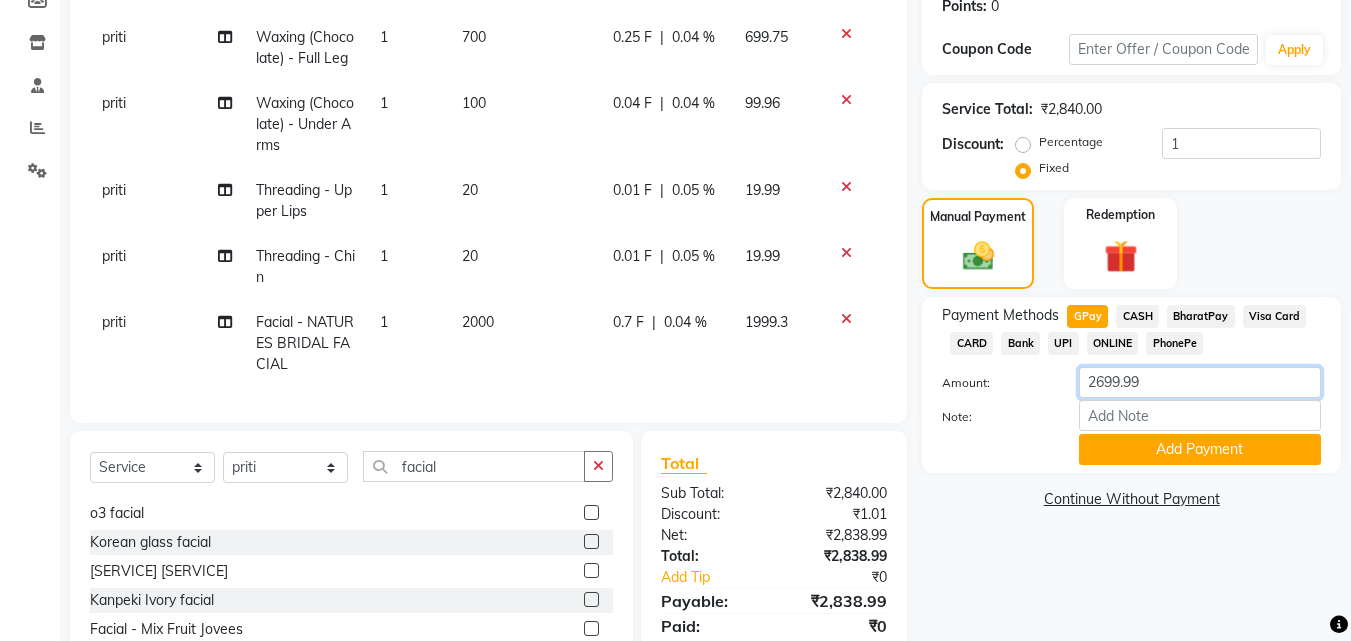 click on "2699.99" 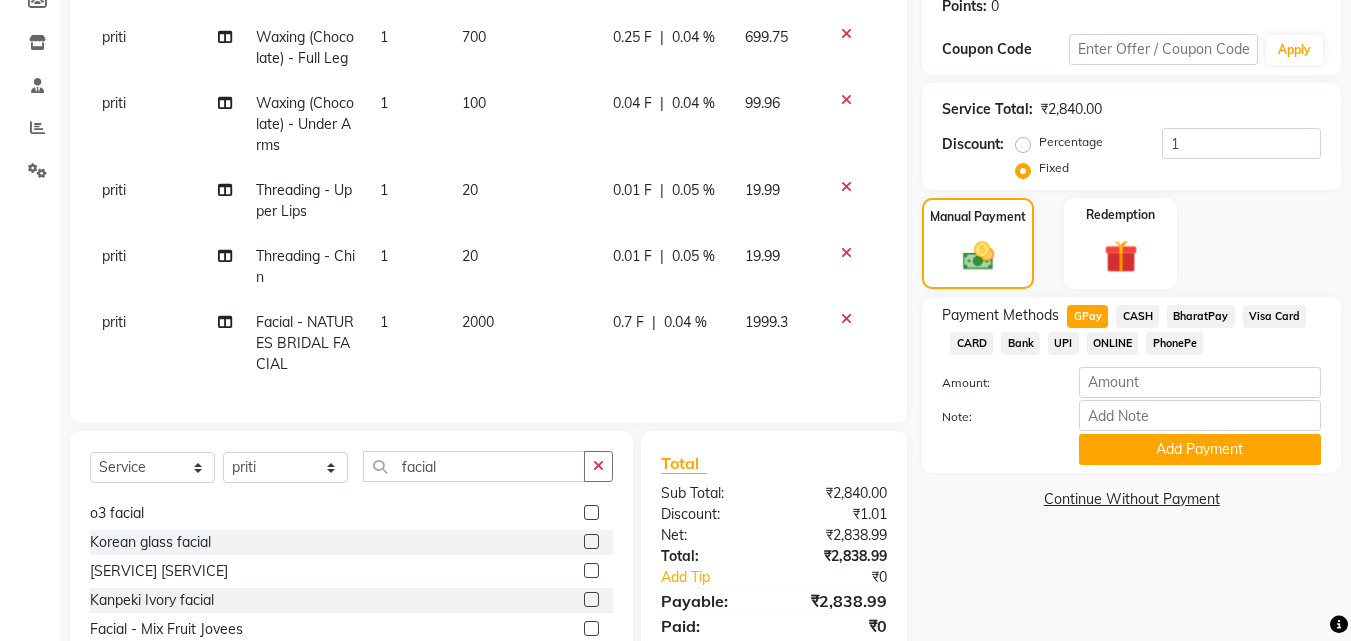 click on "20" 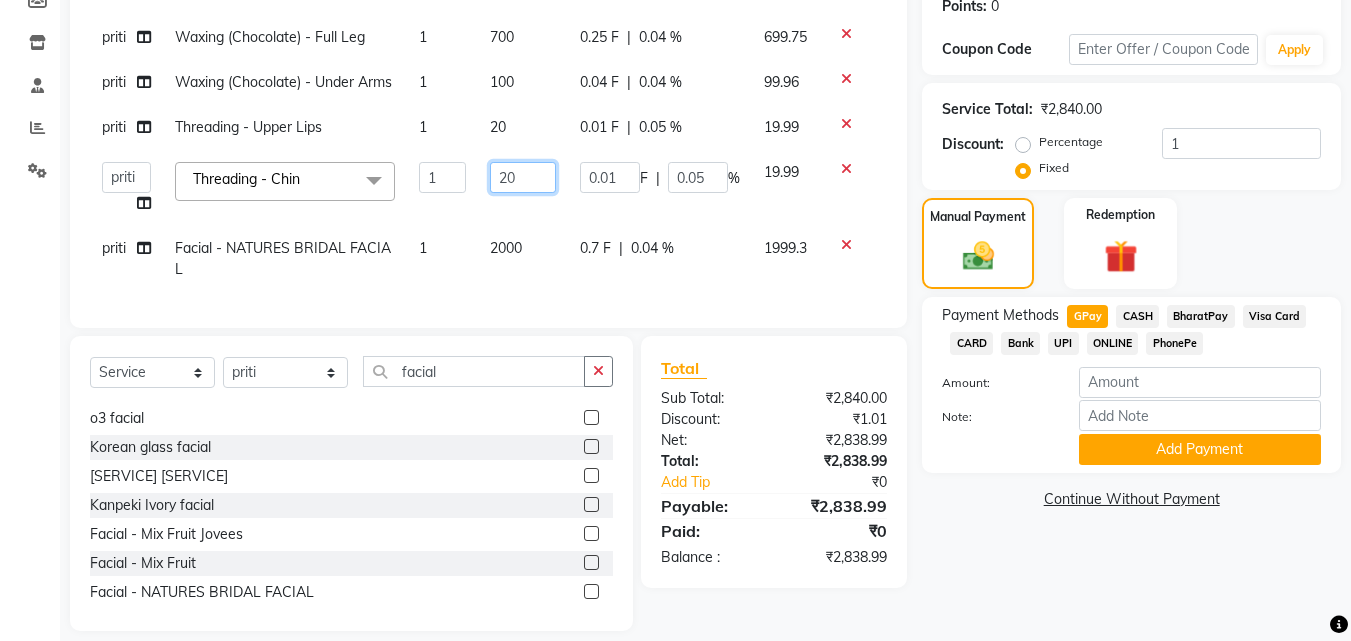 click on "20" 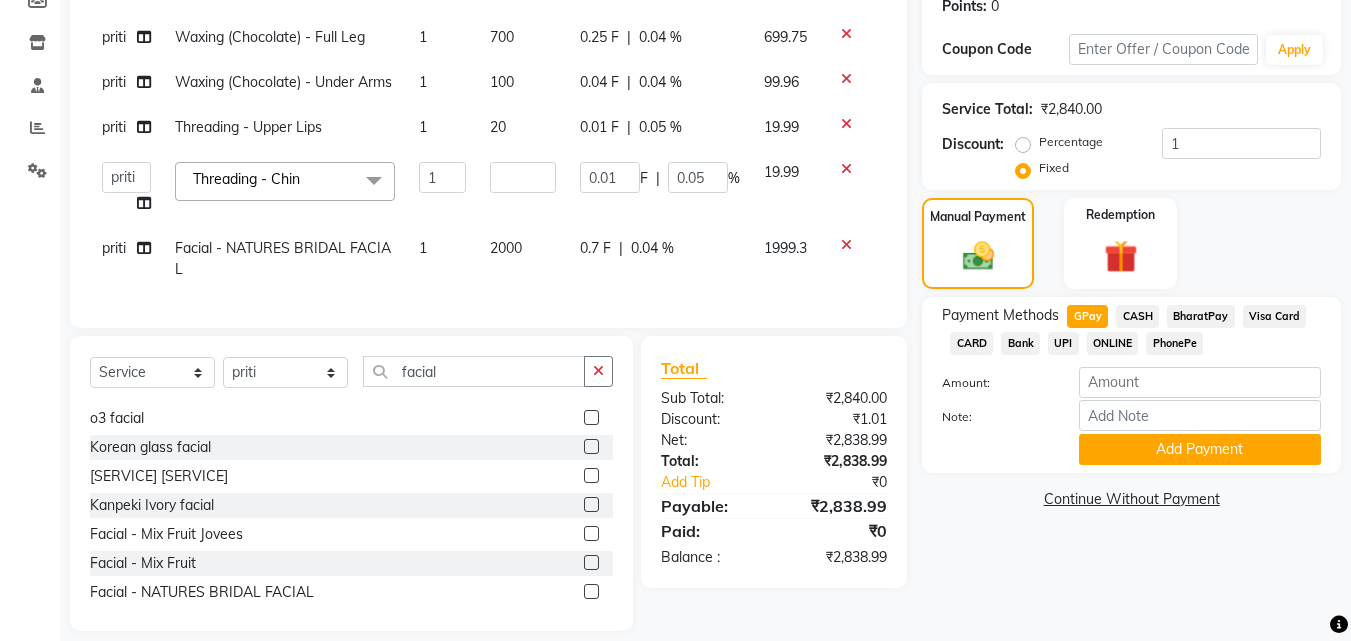 click on "[FIRST] [LAST] Waxing (Chocolate) - Full Leg 1 700 0.25 F | 0.04 % 699.75 [FIRST] Waxing (Chocolate) - Under Arms 1 100 0.04 F | 0.04 % 99.96 [FIRST] Threading - Upper Lips 1 20 0.01 F | 0.05 % 19.99  [FIRST] [TITLE]   [FIRST]   [FIRST]  [FIRST] - Chin  x Hair Cut -Layer cut Hair Cut - Layer Cut Hair Cut - Short Layer Cut Hair Cut - Medium Layer Cut Hair Cut - Below 5 Years Hair Cut - Below 10 Years Hair Cut - Fringe Cut Hair Cut - U Cut Hair Cut - Stright cut roll on wax hand roll on wax leg half roll on full leg package botox o3+ pedicure nail paint  spa natures spa matrixs aroma facial mole dandruff treatment Rubber Mask- Reach loan Rubber Mask glass mirror [FIRST] [LAST]- madhugandha [FIRST] [LAST]- Madhugandha de-tan spa meni-pedi full back scrub  aysan facial dr. rashel Richfeel  Hair Cut-Bob Richfeel facial whitening Richfeel facial brightning Richfeel facial detan Hair wash short Hair wash medium  Hair wash long Scalf facial Aha pigment facial  o3 facial Personal make up  Korean glass facial  Kanpeki facial bridal 1 F" 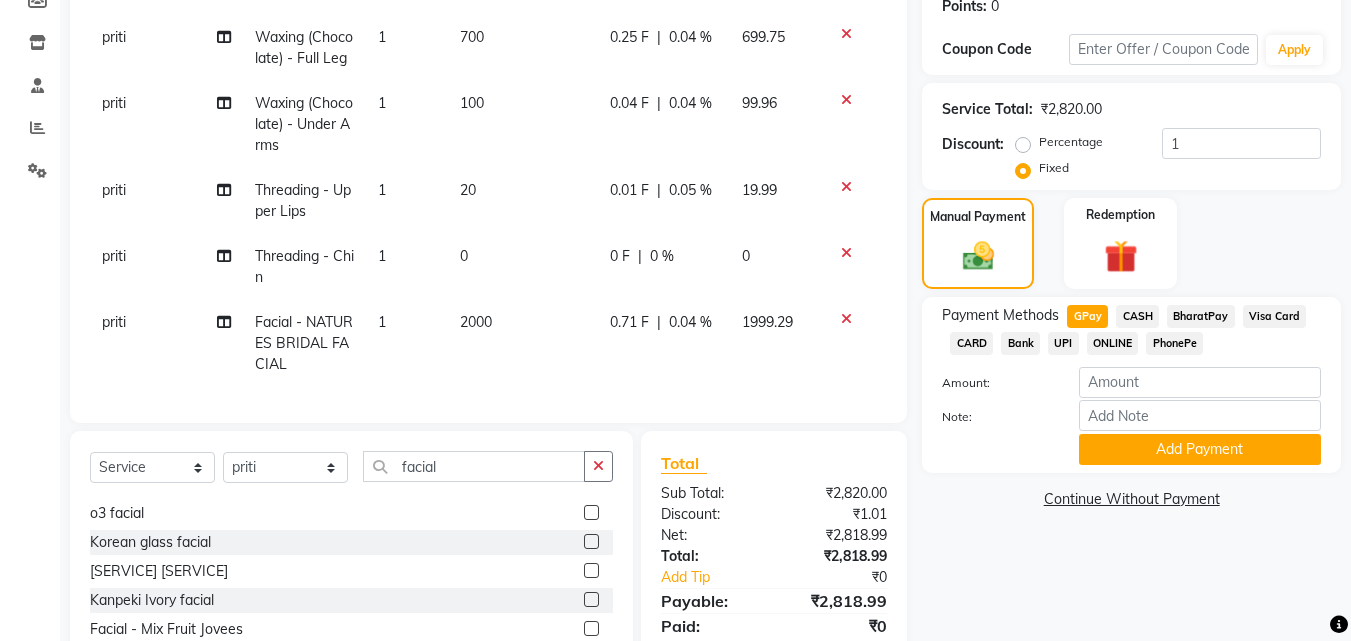 click on "20" 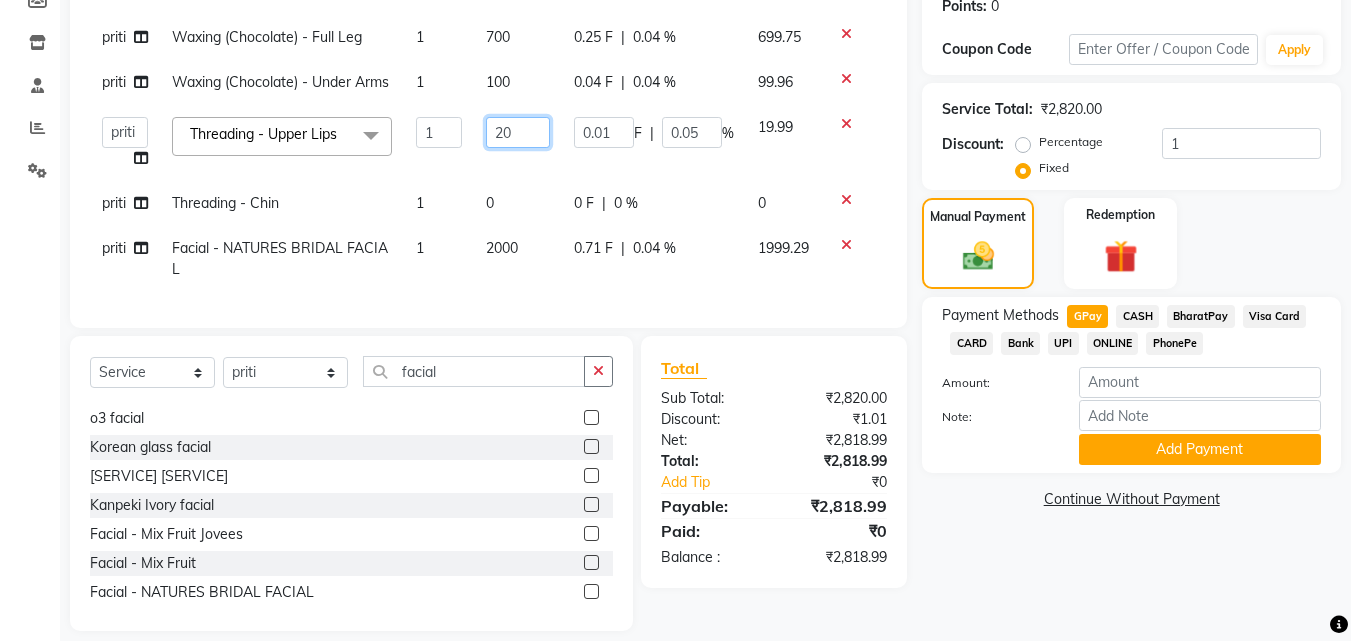 click on "20" 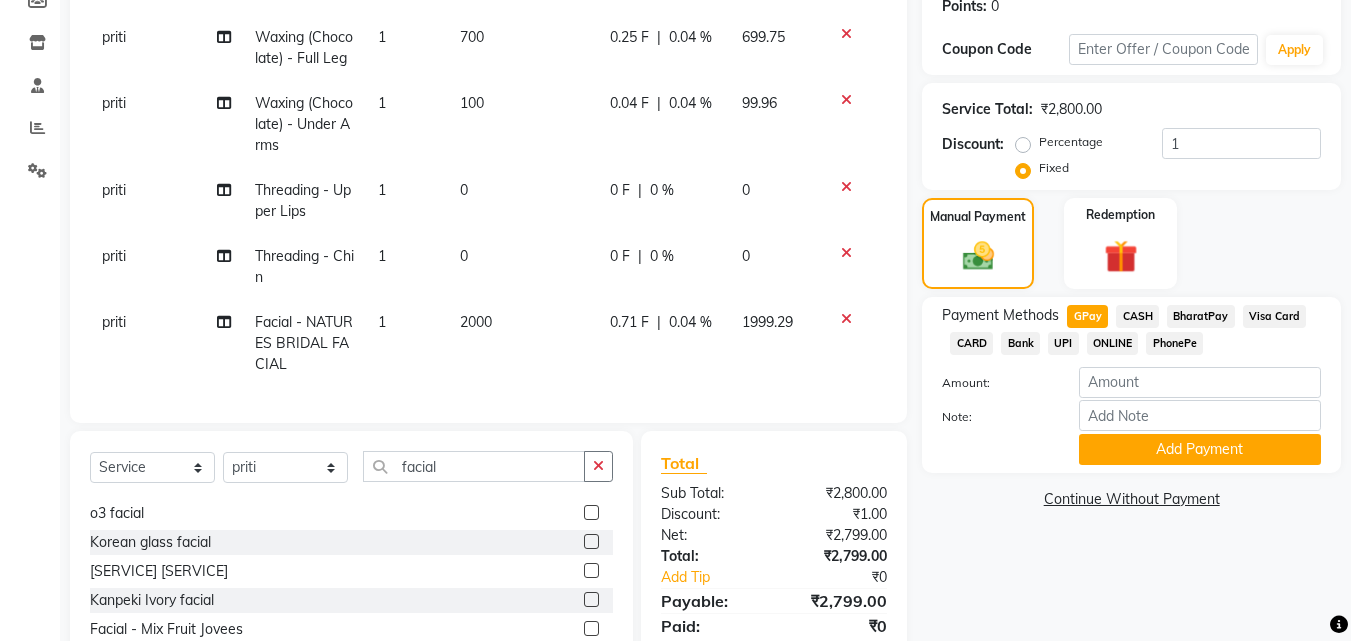 click on "Manual Payment Redemption" 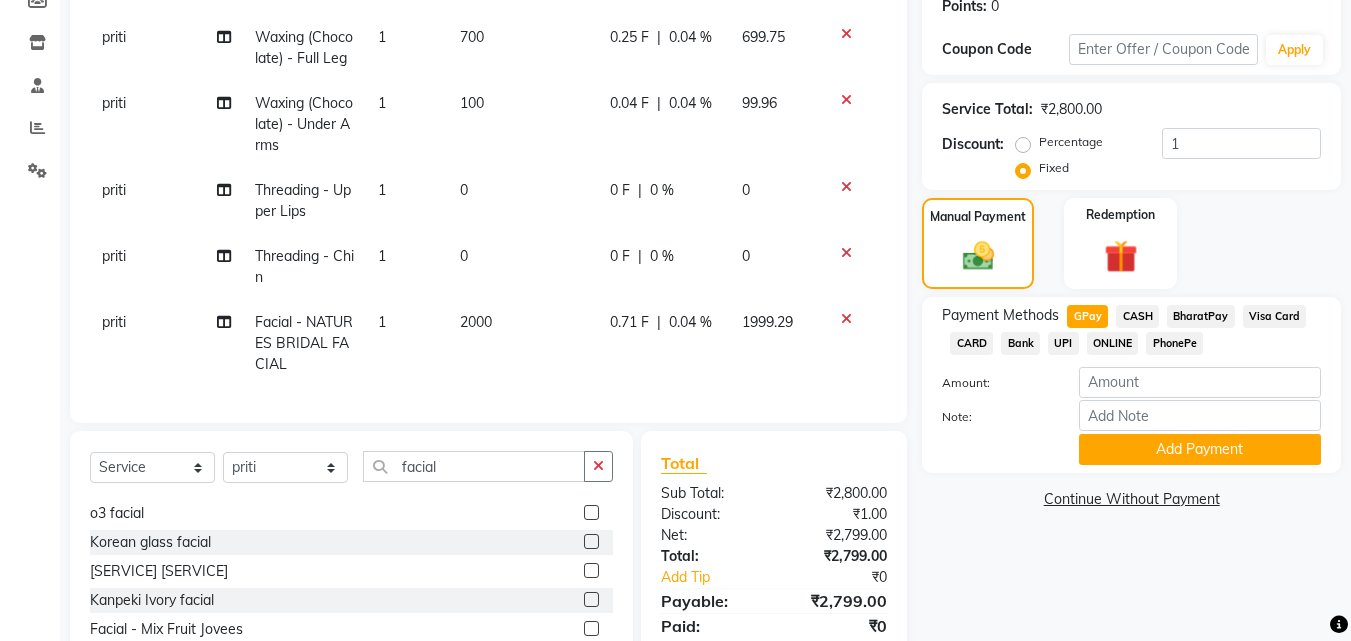 click on "Name: [FIRST]  Membership:  No Active Membership  Total Visits:  21 Card on file:  0 Last Visit:   24-07-2025 Points:   0  Coupon Code Apply Service Total:  ₹2,800.00  Discount:  Percentage   Fixed  1 Manual Payment Redemption Payment Methods  GPay   CASH   BharatPay   Visa Card   CARD   UPI   ONLINE   PhonePe  Amount: Note: Add Payment  Continue Without Payment" 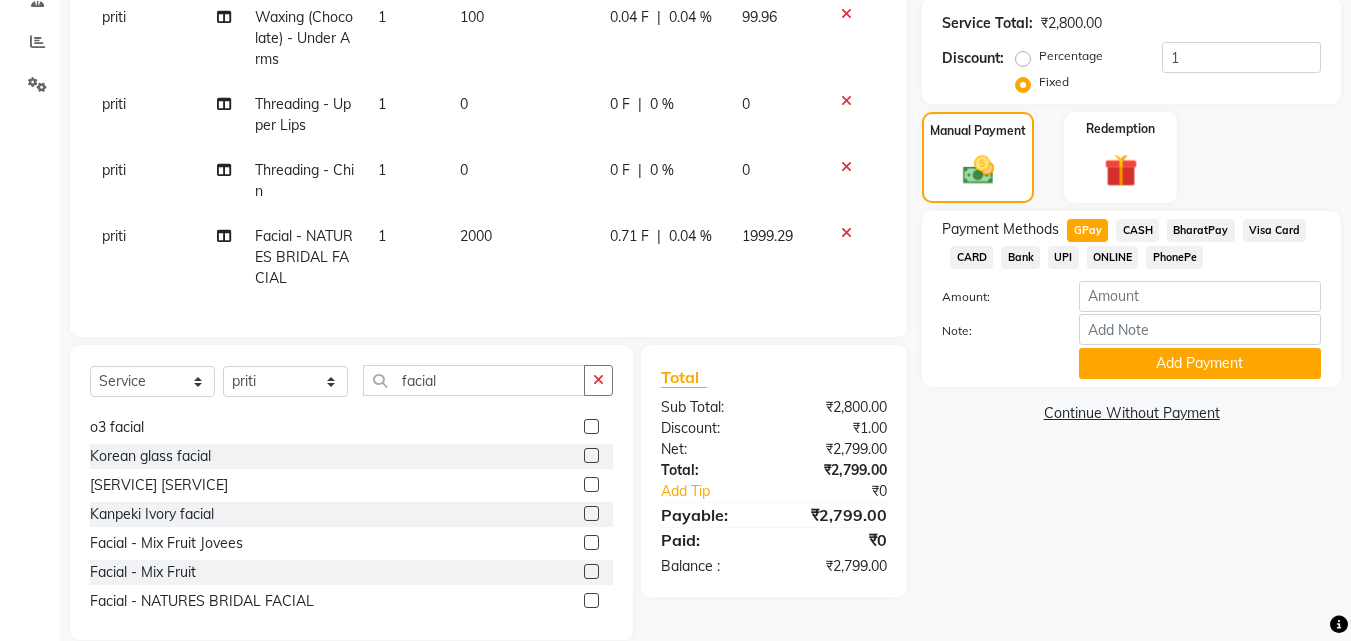 scroll, scrollTop: 460, scrollLeft: 0, axis: vertical 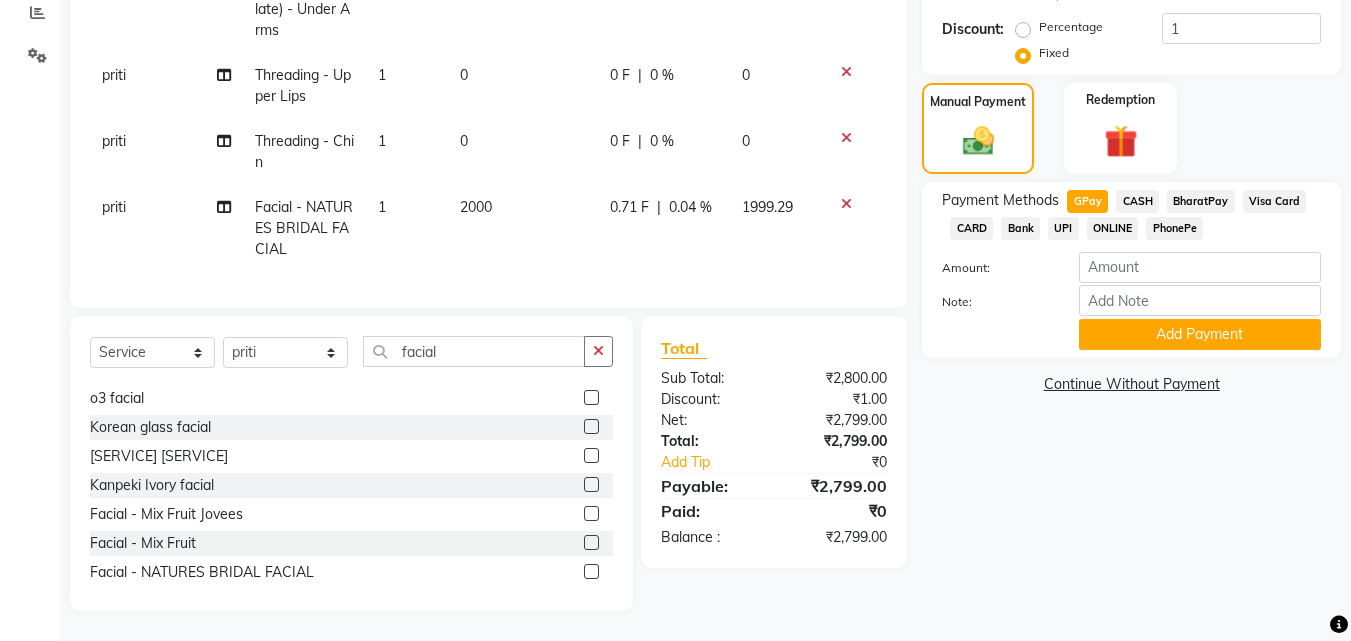click on "Manual Payment Redemption" 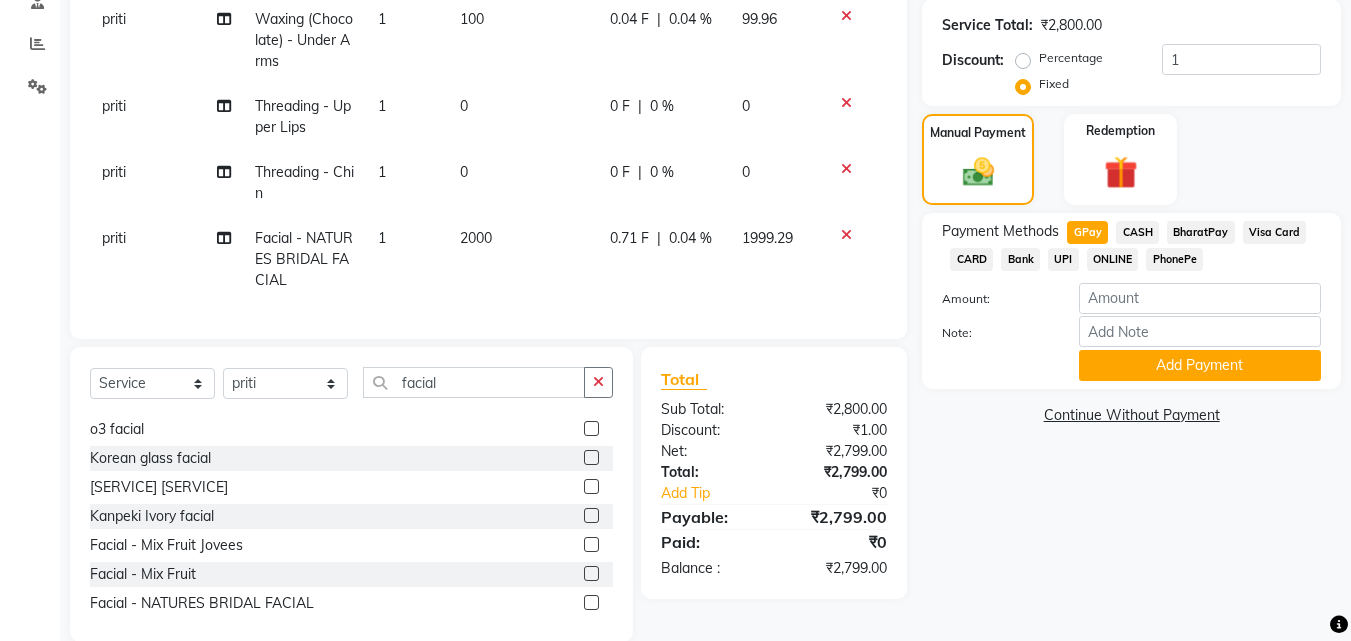 scroll, scrollTop: 380, scrollLeft: 0, axis: vertical 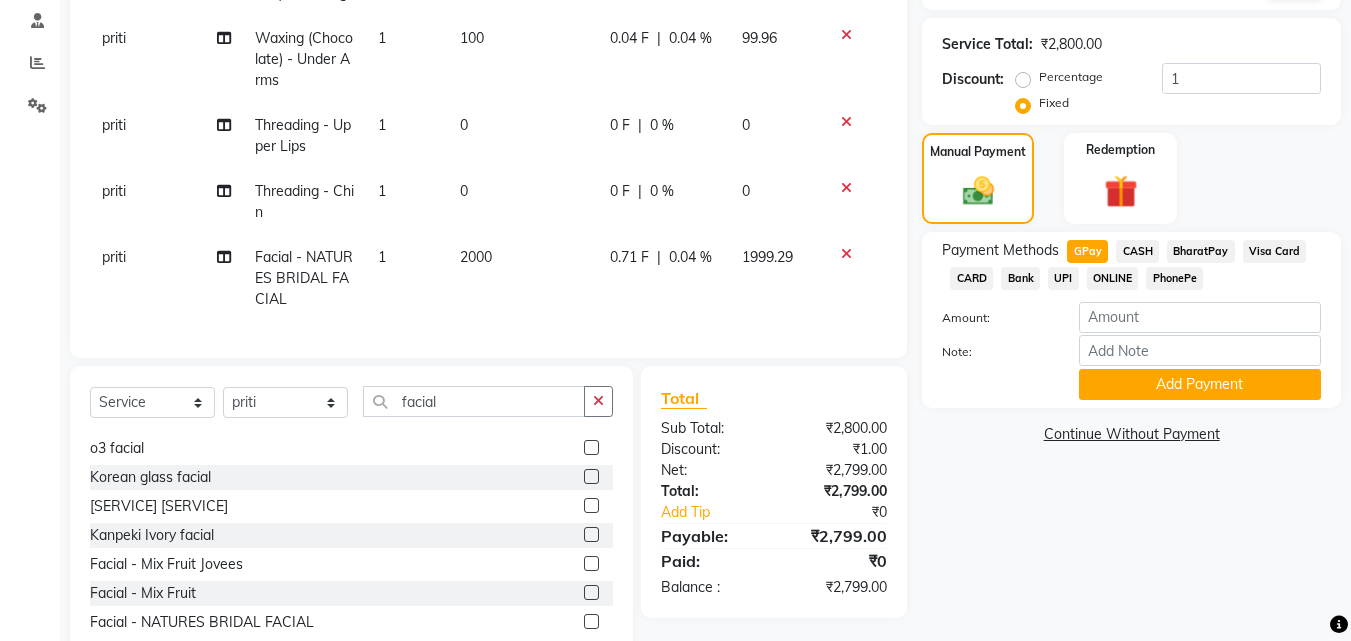 click on "Percentage" 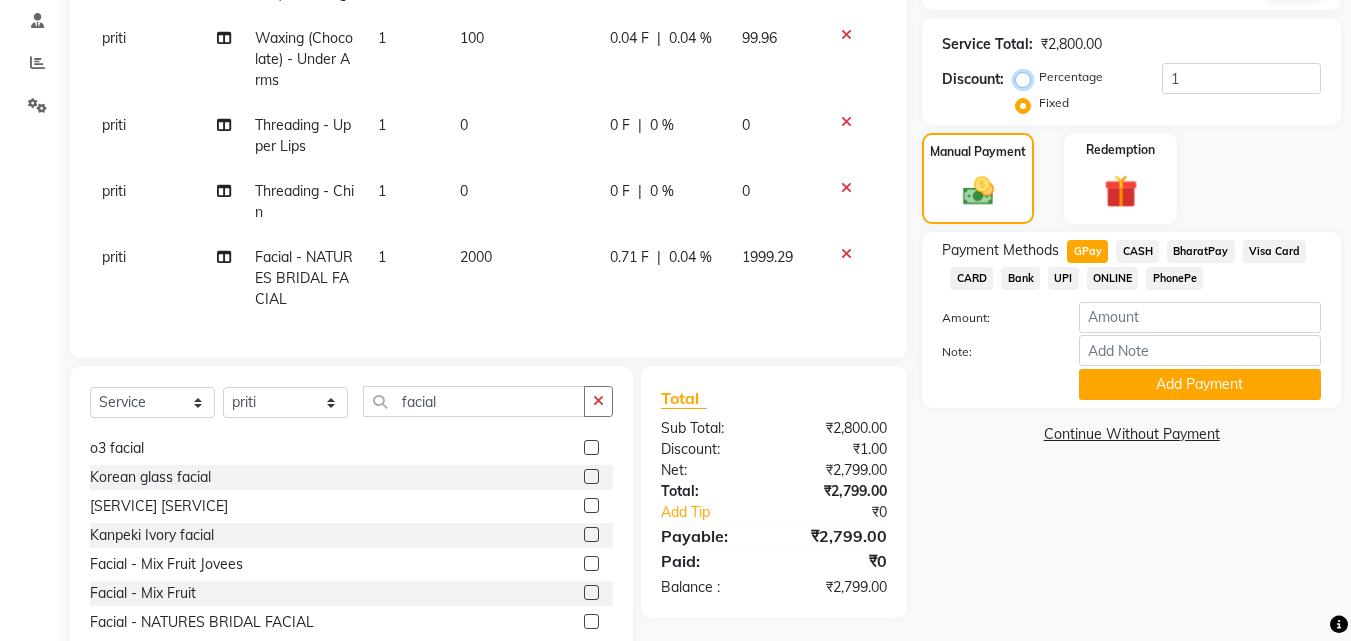 click on "Percentage" at bounding box center [1027, 77] 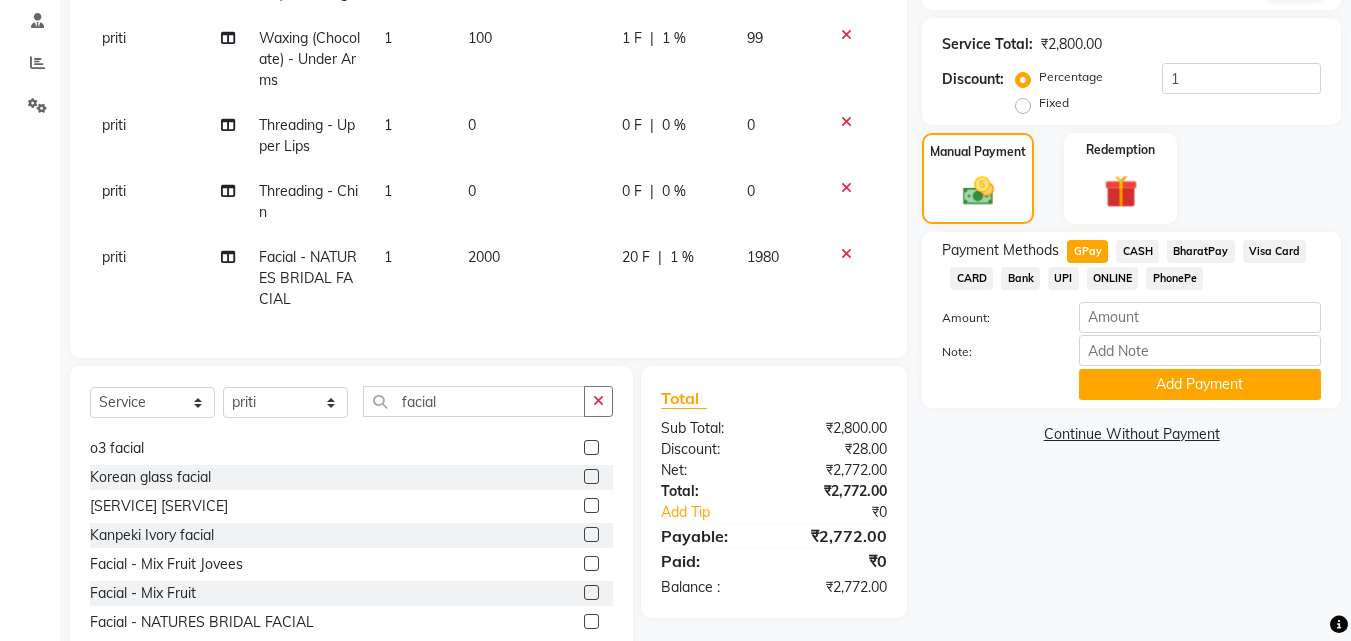 click on "1 %" 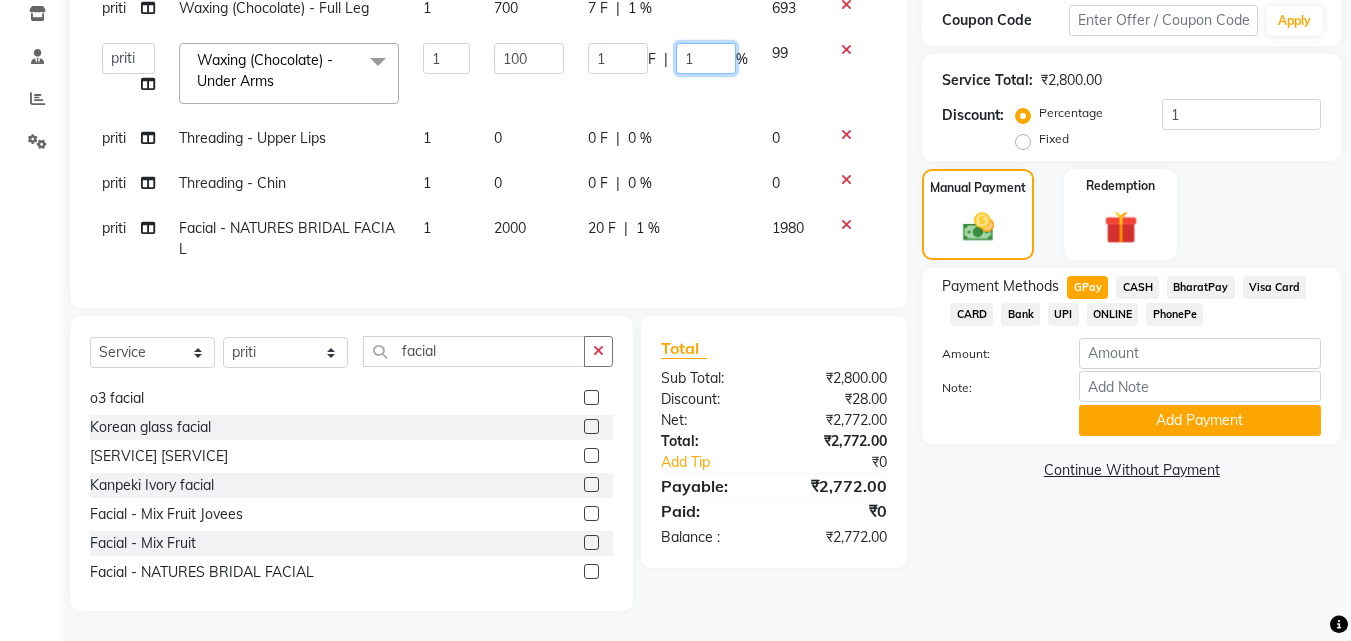 click on "1" 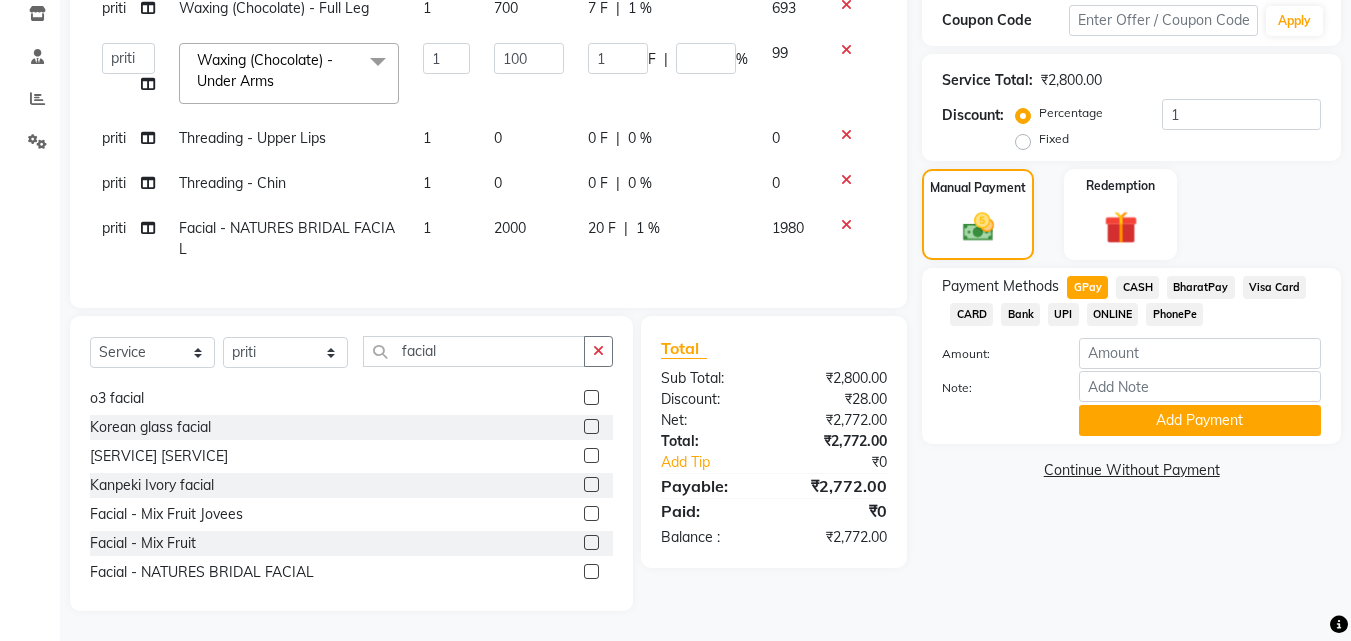 click on "priti Waxing (Chocolate) - Full Leg 1 700 7 F | 1 % 693 [NAME] [NAME] [NAME] [NAME] Waxing (Chocolate) - Under Arms  x Hair Cut -Layer cut Hair Cut - Layer Cut Hair Cut - Short Layer Cut Hair Cut - Medium Layer Cut Hair Cut - Below 5 Years Hair Cut - Below 10 Years Hair Cut - Fringe Cut Hair Cut - U Cut Hair Cut - Stright cut roll on wax hand roll on wax leg half roll on full leg package botox o3+ pedicure nail paint spa natures spa matrixs aroma facial mole dandruff treatment Rubber Mask- Reach loan Rubber Mask glass mirror [NAME]- [NAME] [NAME]- [NAME] de-tan spa meni-pedi full back scrub aysan facial dr. rashel Richfeel Hair Cut-Bob Richfeel facial whitening Richfeel facial brightning Richfeel facial detan Hair wash short Hair wash medium Hair wash long Scalf facial Aha pigment facial o3 facial Personal make up Korean glass facial Kanpeki facial bridal Kanpeki Ivory facial Baby Girl hair wash Botoplastia Bombini Donut manicure Hair trim Hair Treatment - Neoplex Classes" 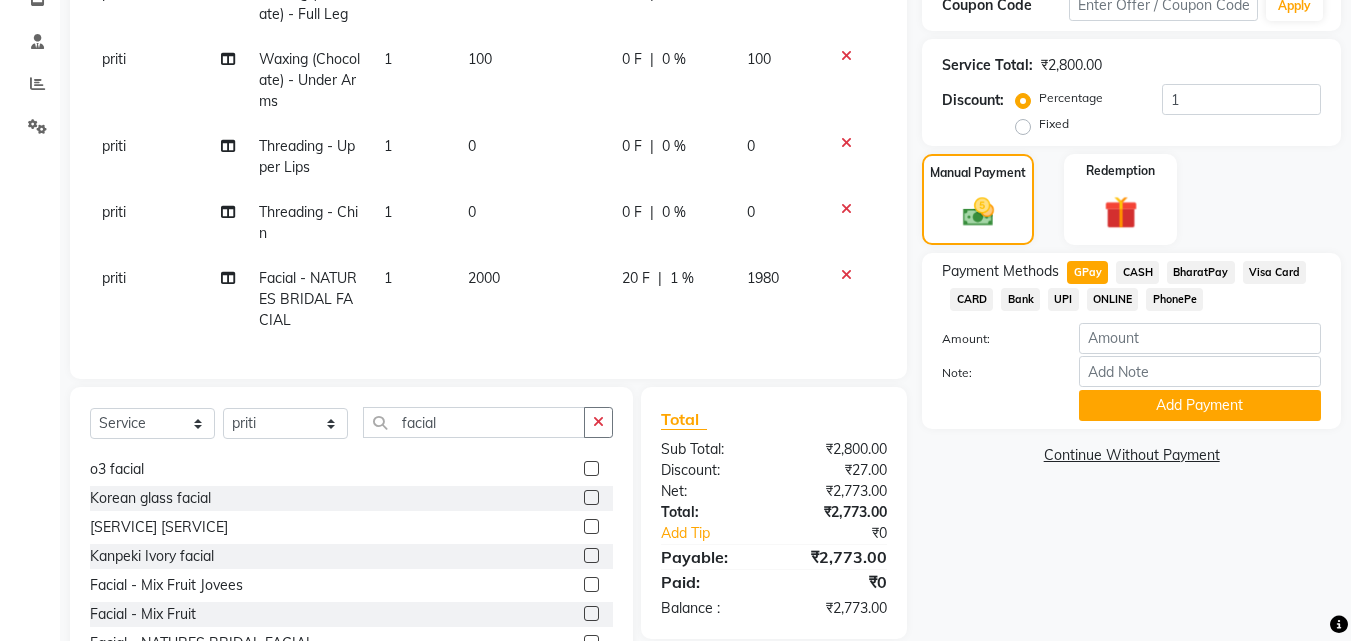 click on "1 %" 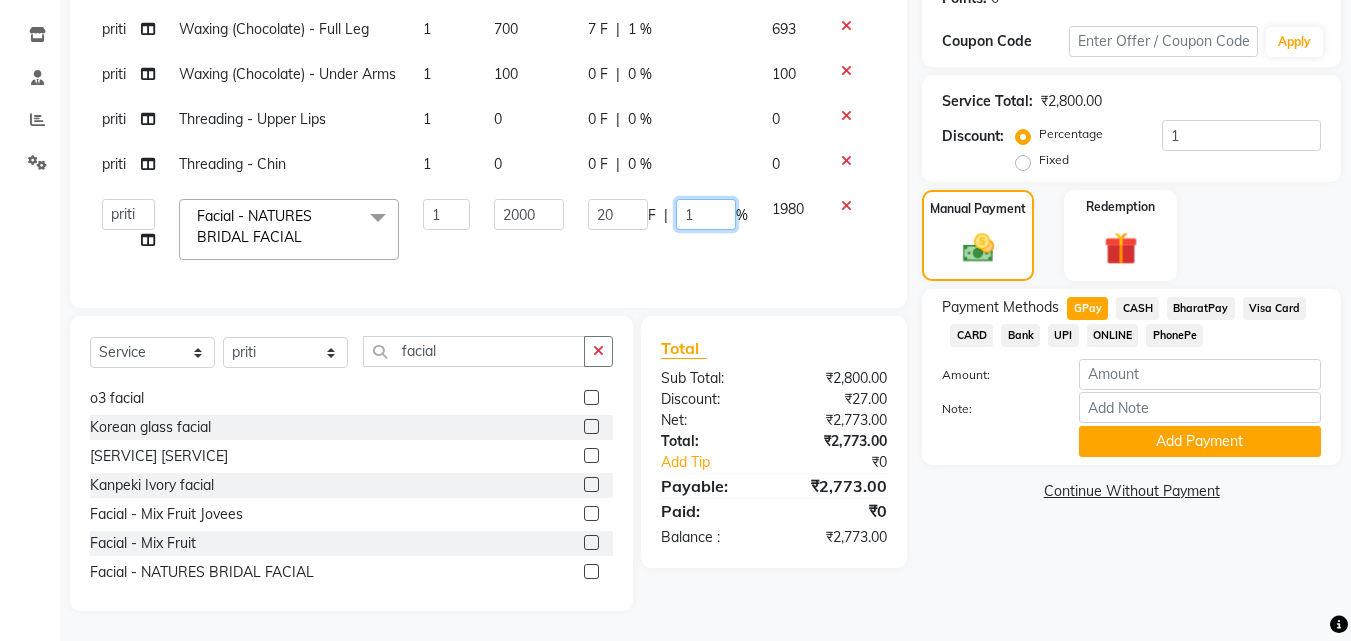 click on "1" 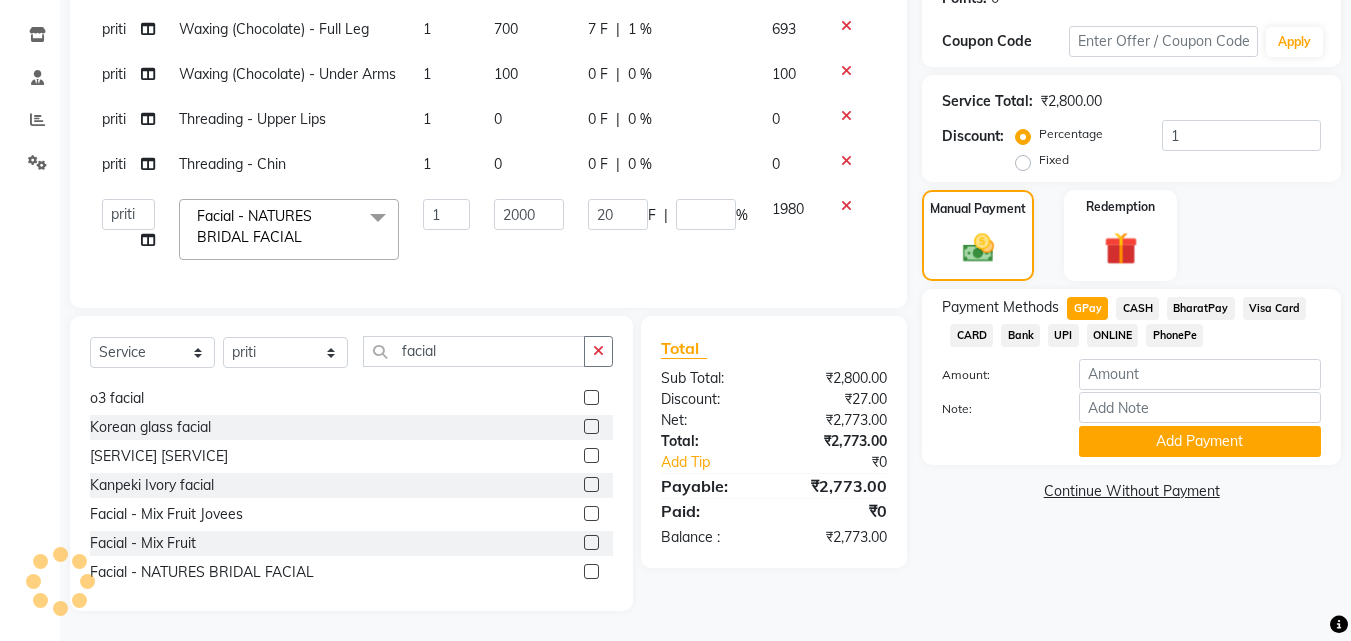 click on "Manual Payment Redemption" 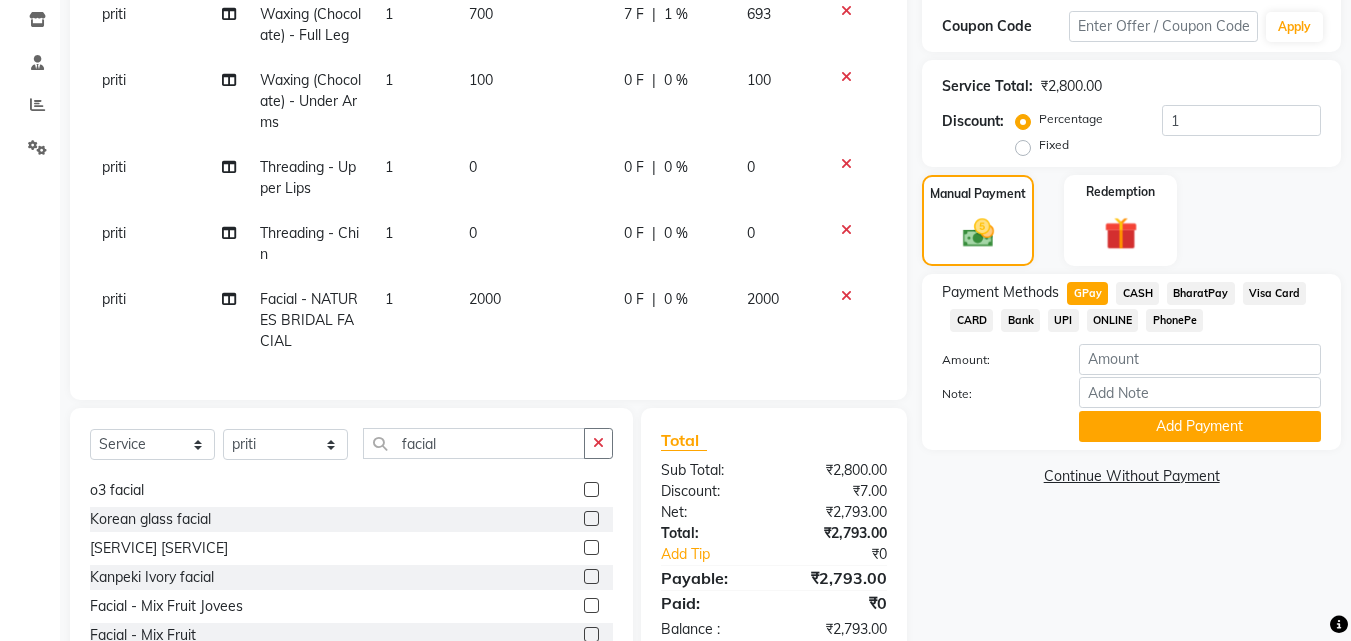 click on "7 F | 1 %" 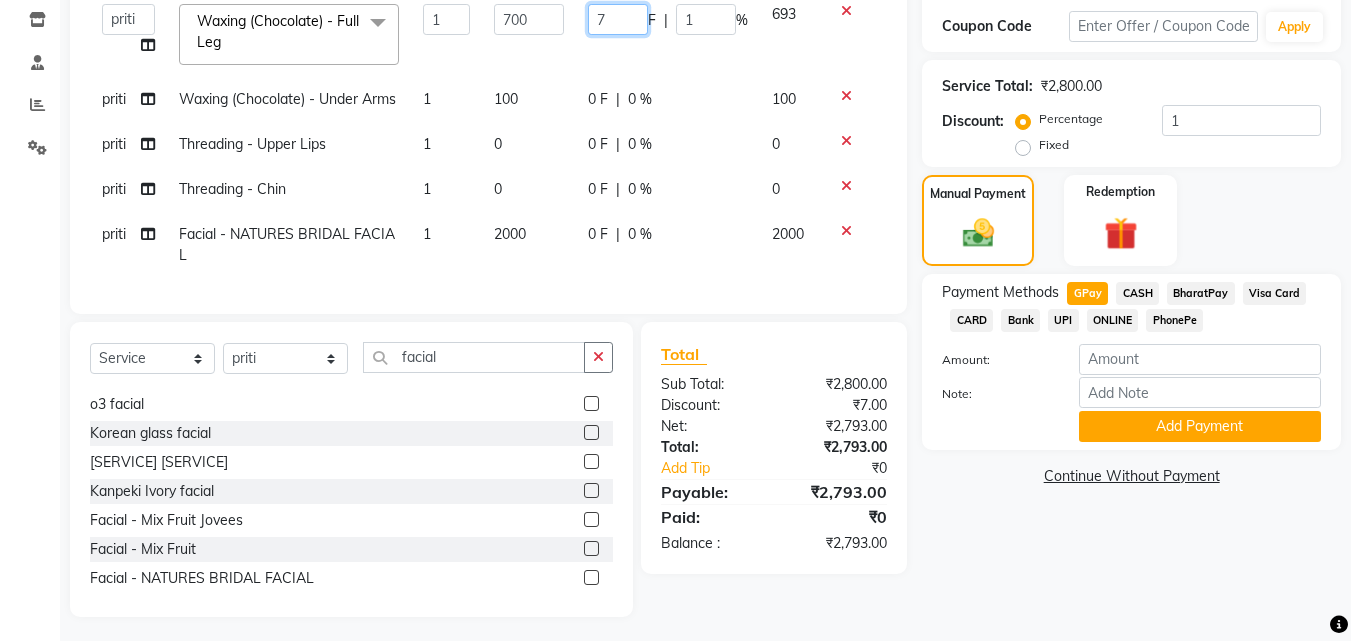 click on "7" 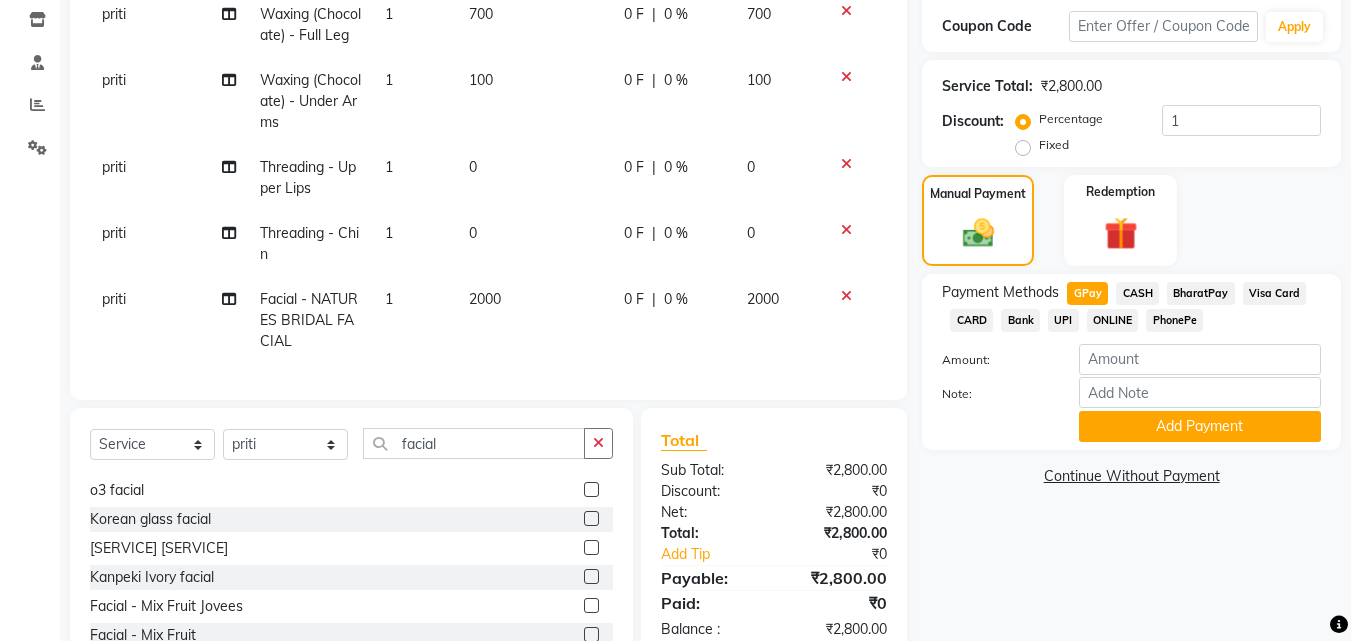 click on "Manual Payment Redemption" 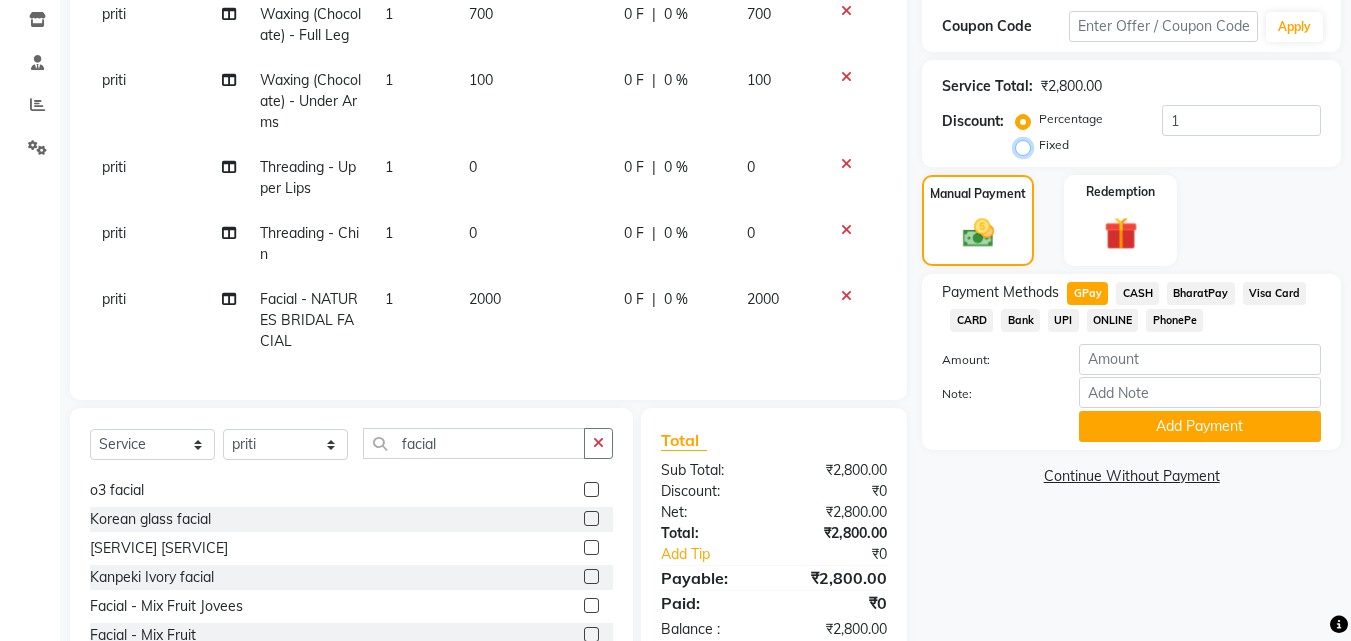 click on "Fixed" at bounding box center (1027, 145) 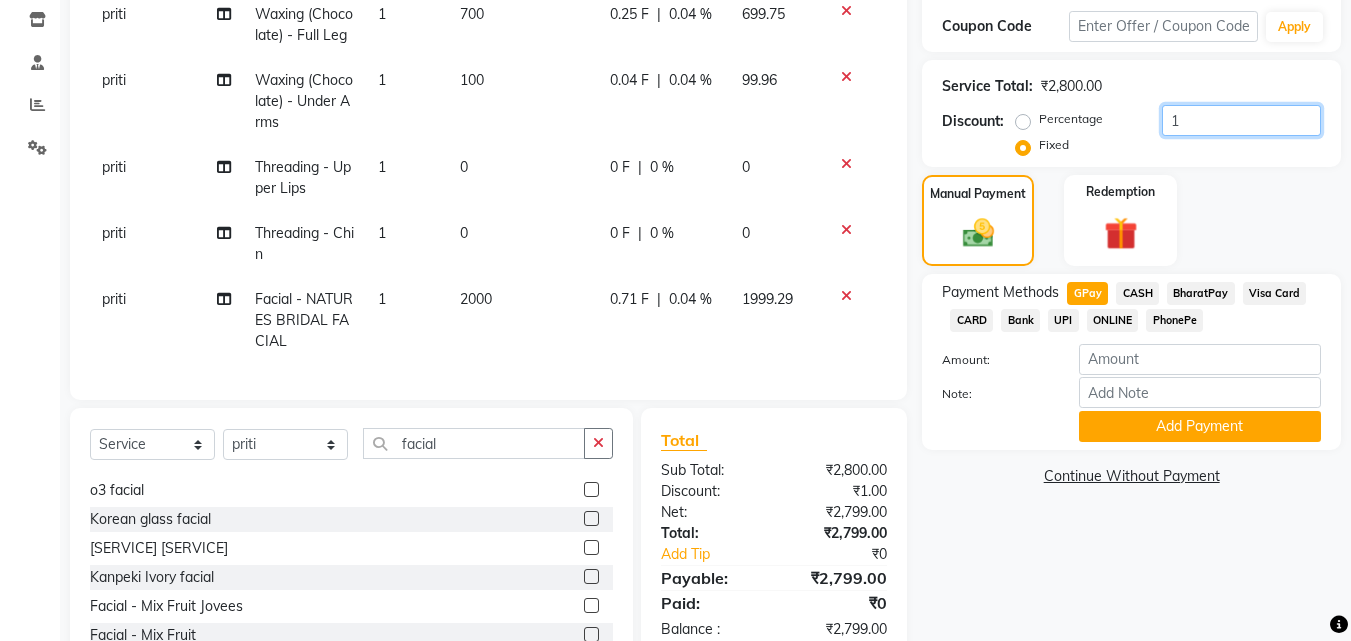 click on "1" 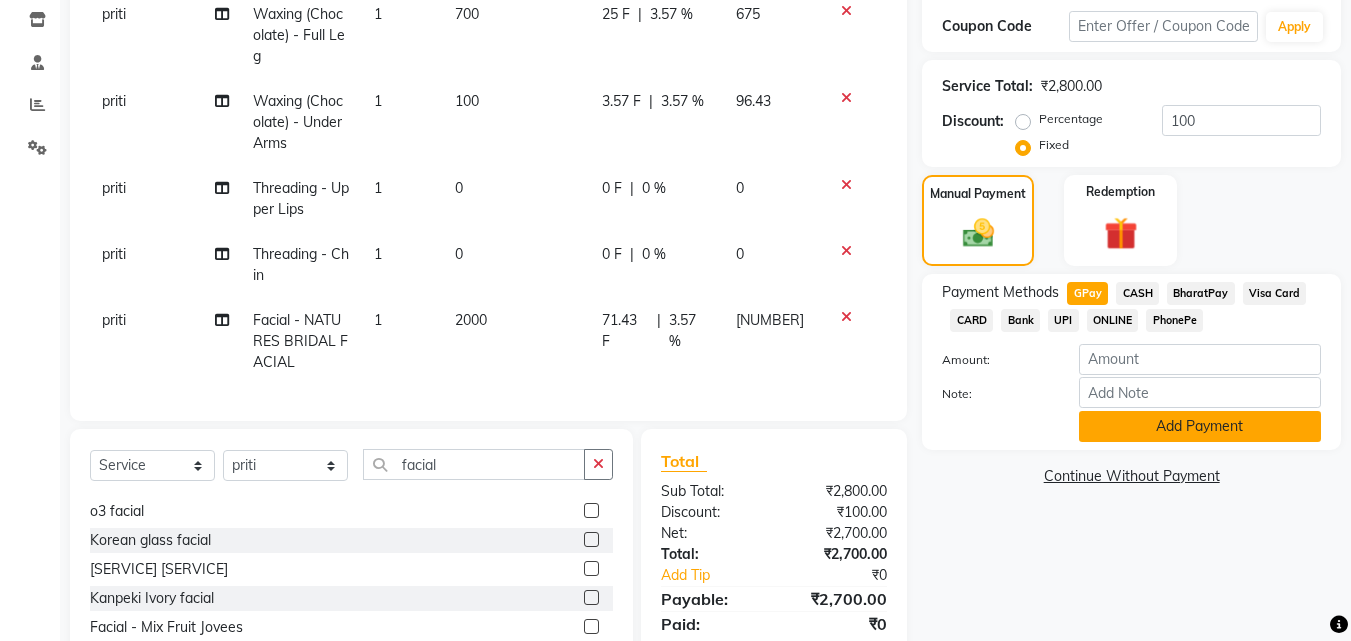 click on "Add Payment" 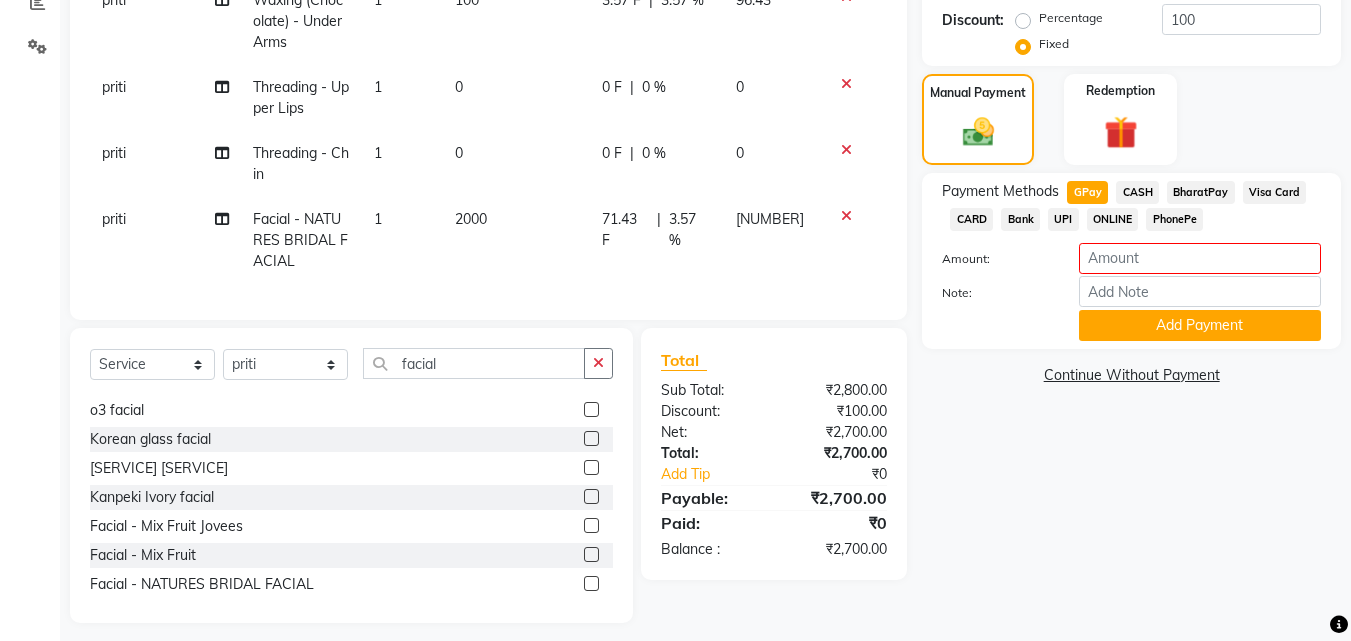 scroll, scrollTop: 460, scrollLeft: 0, axis: vertical 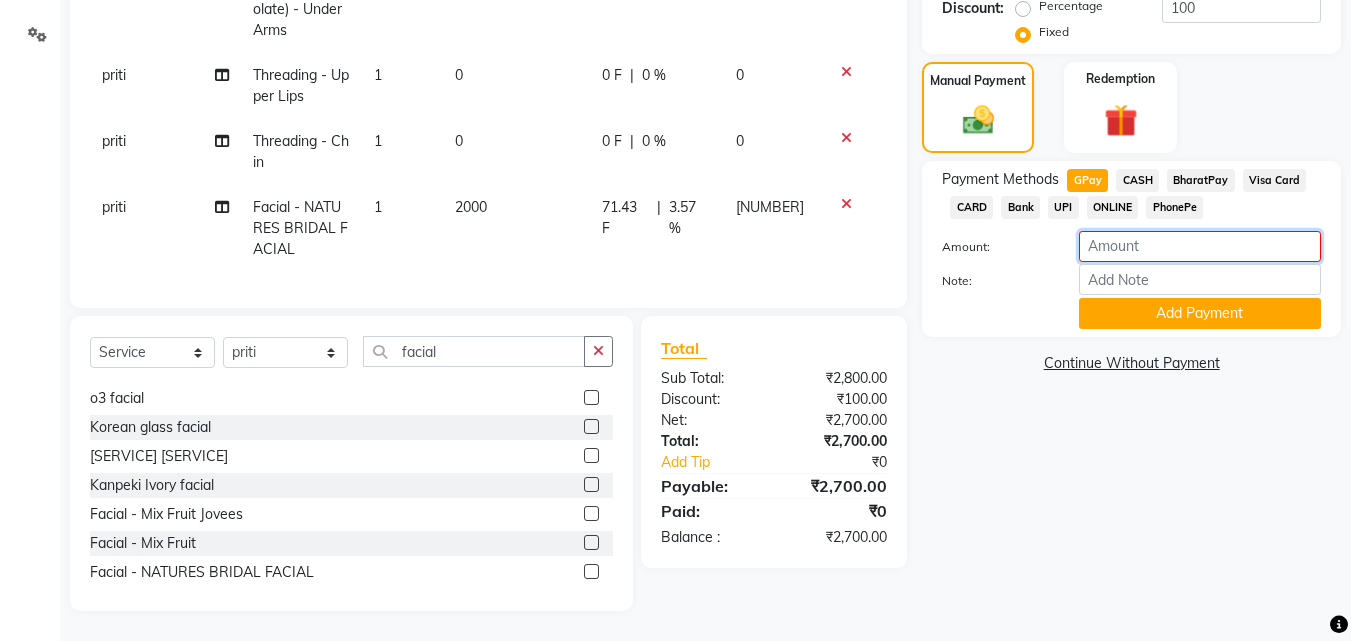 click 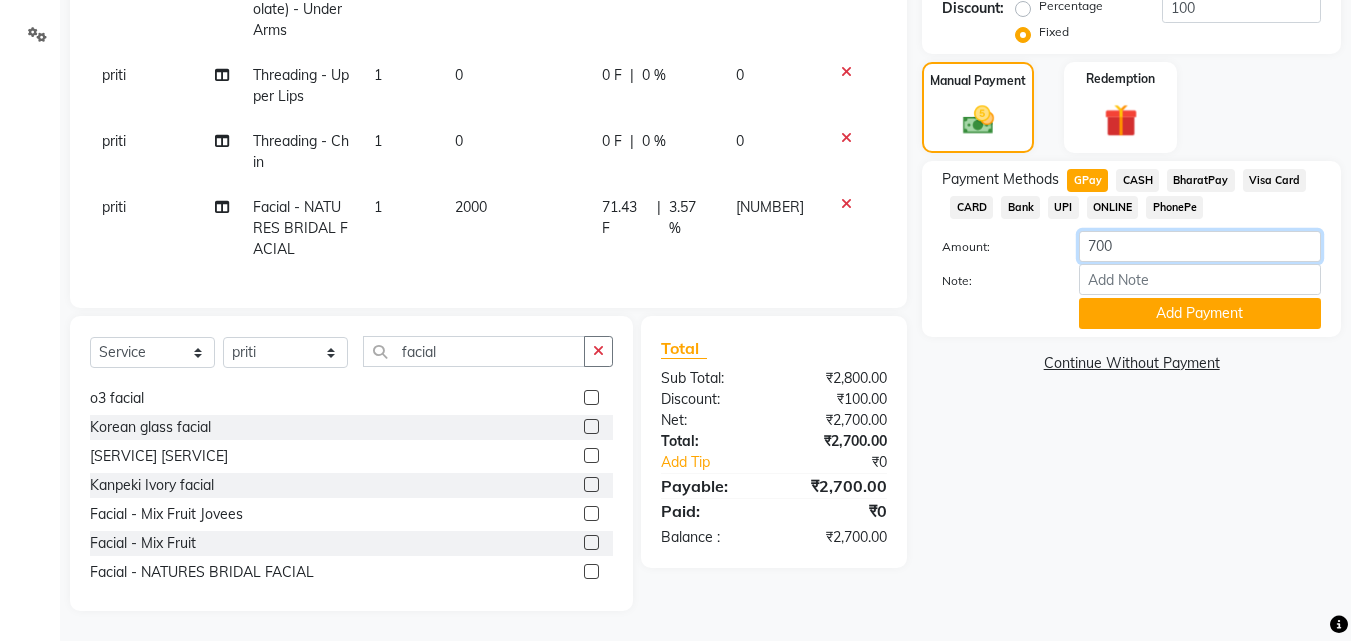 click on "700" 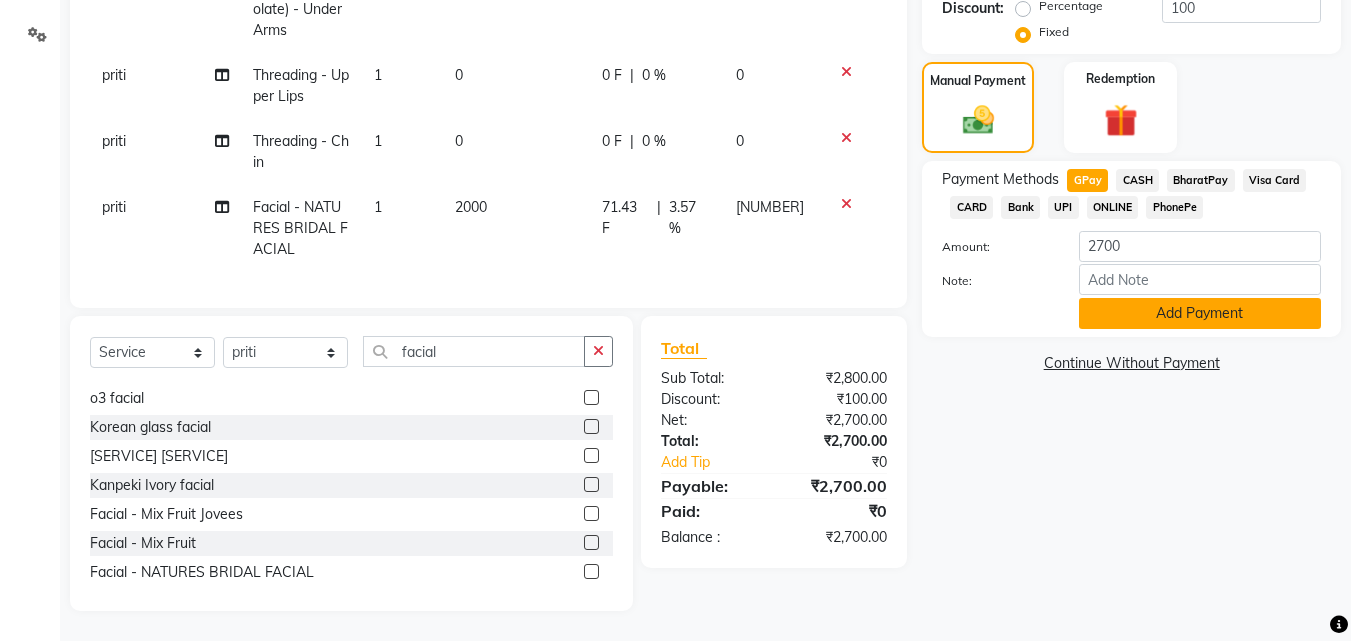 click on "Add Payment" 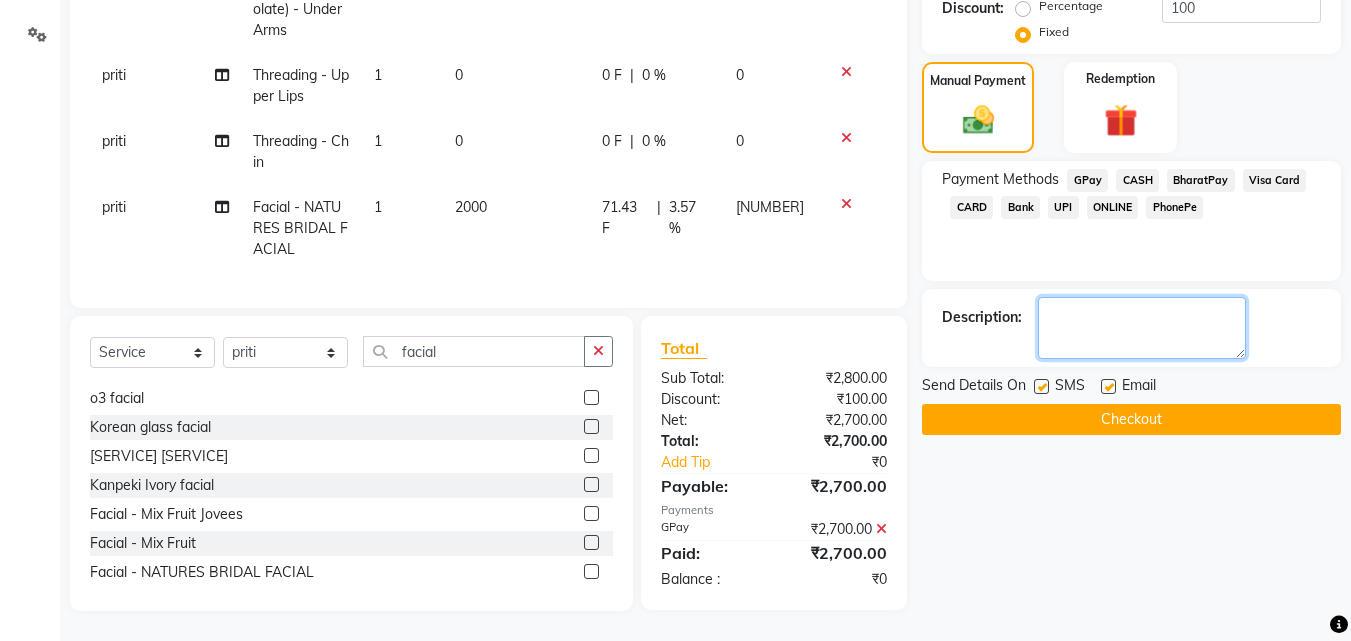 click 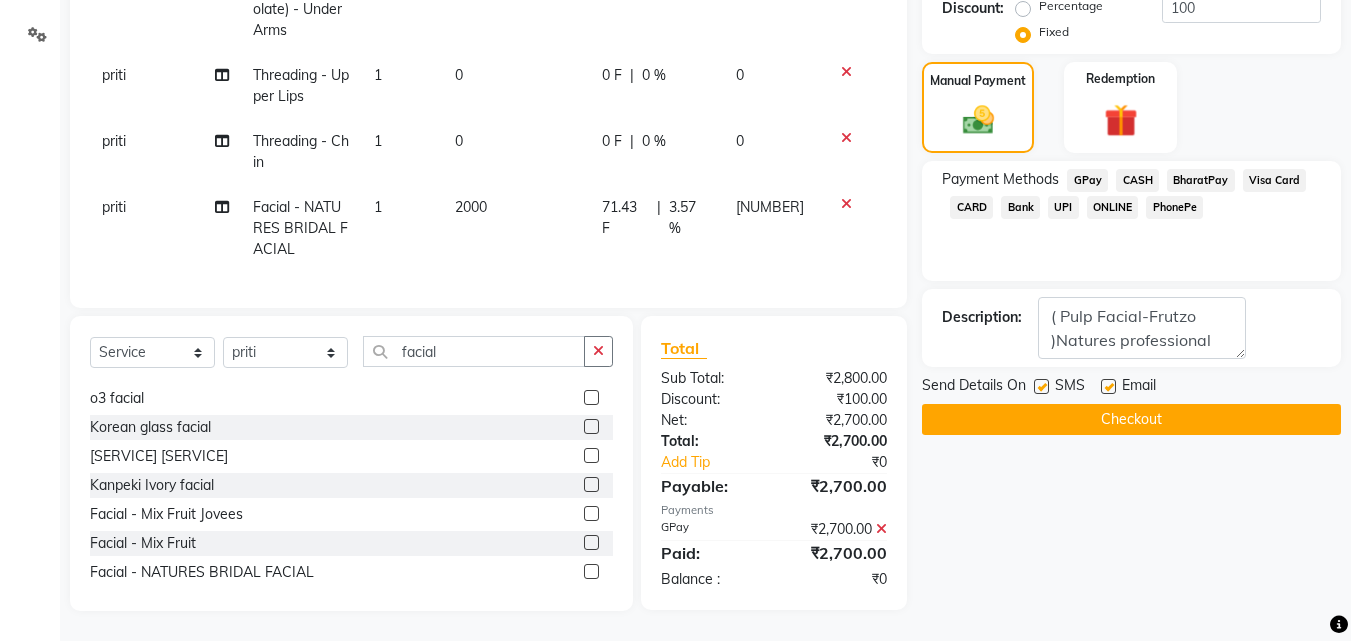 click on "Checkout" 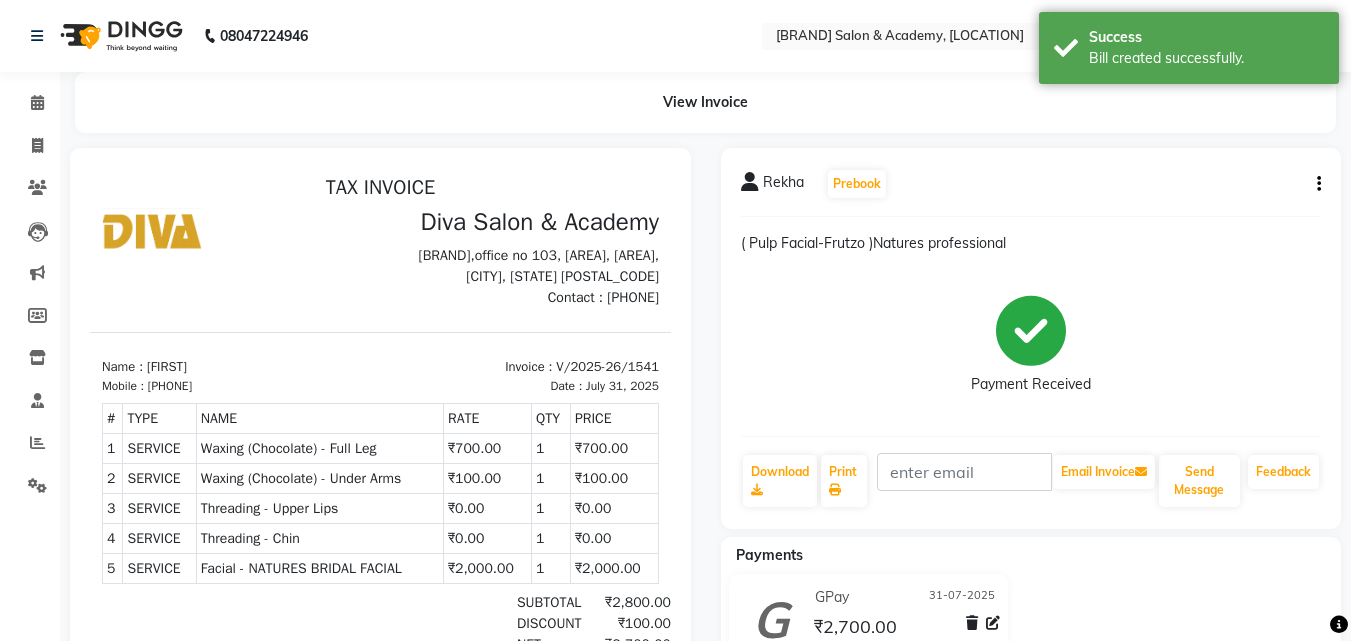 scroll, scrollTop: 0, scrollLeft: 0, axis: both 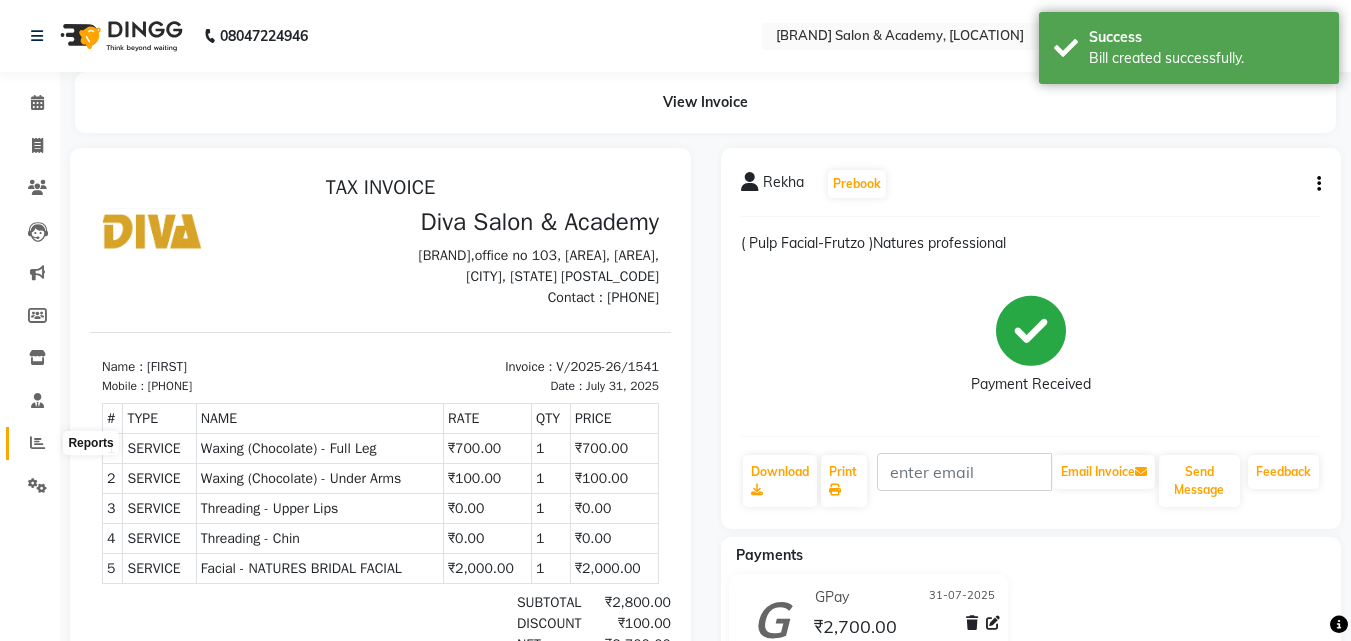 click 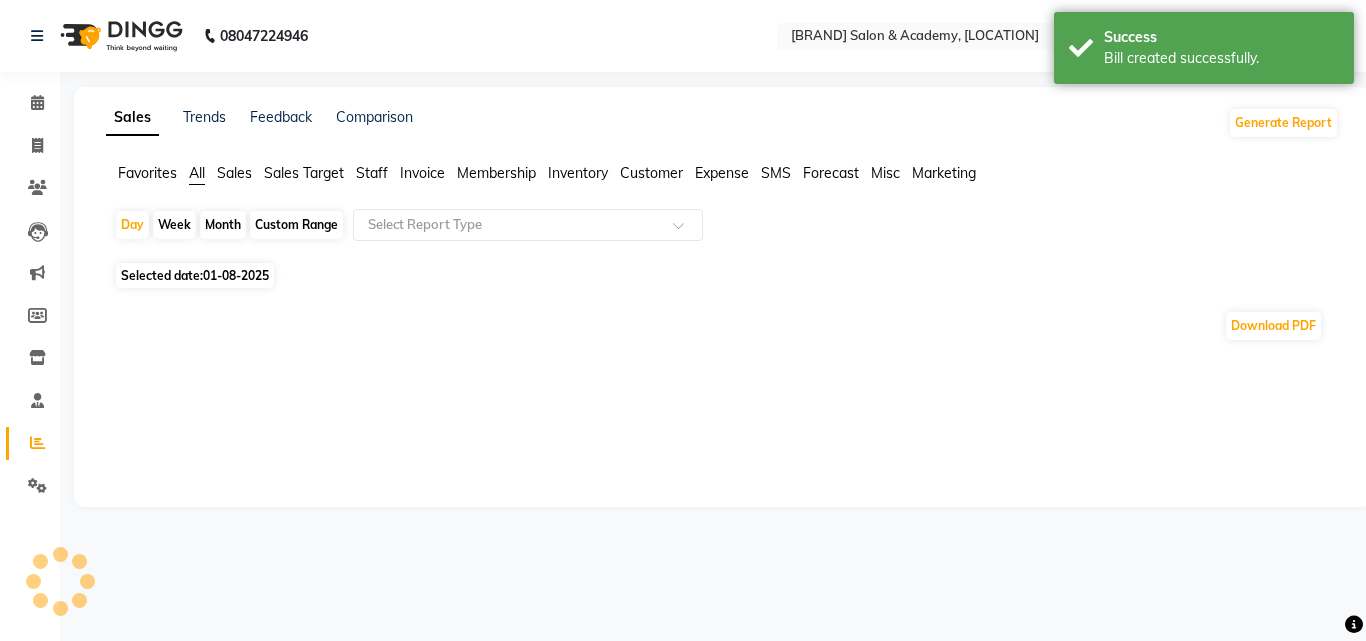 click on "Selected date:  01-08-2025" 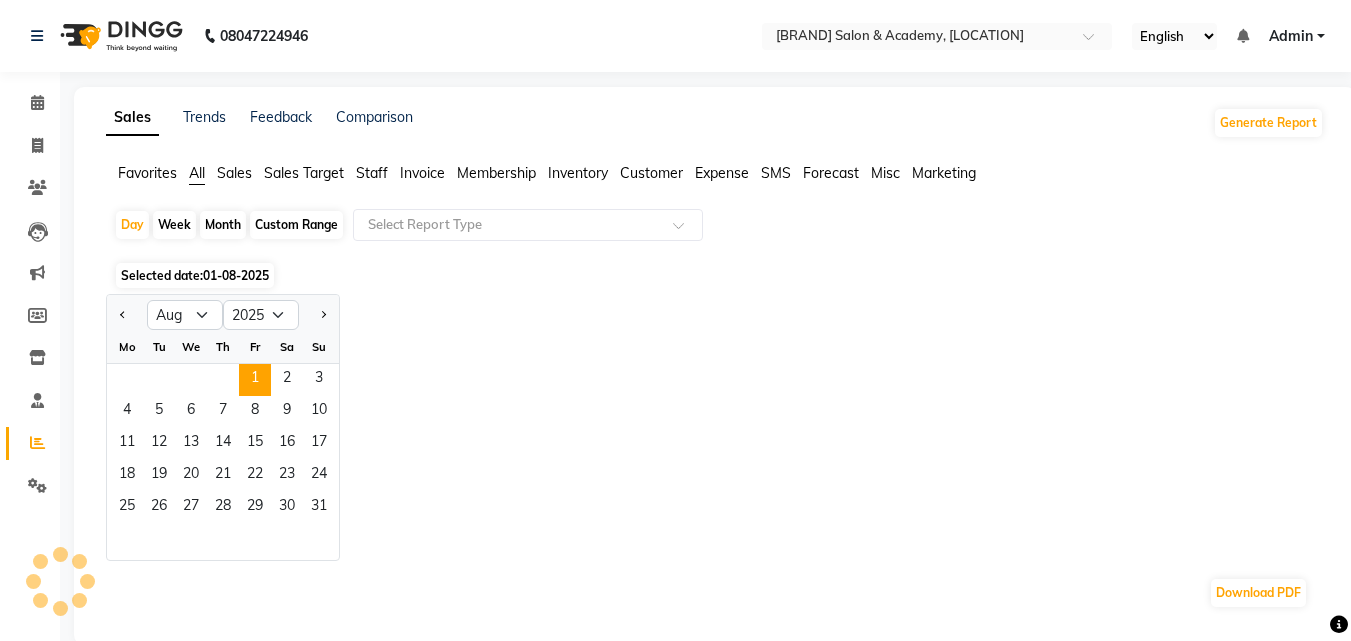 click on "01-08-2025" 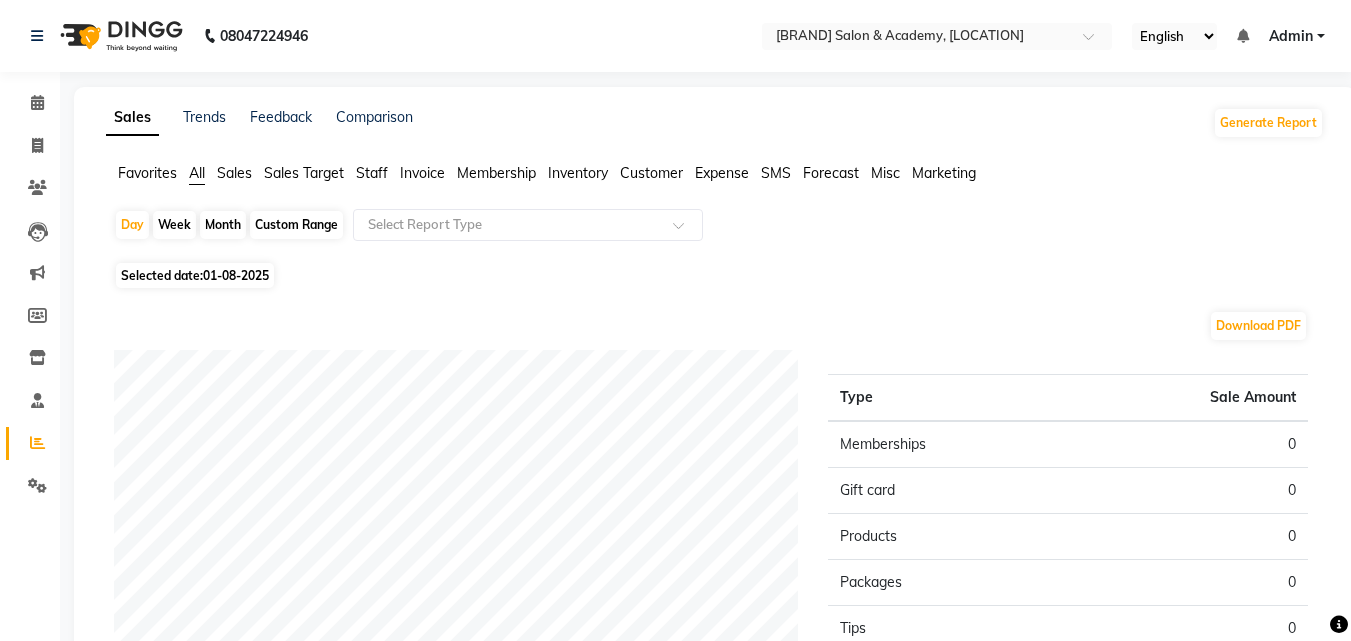 click on "Selected date:  01-08-2025" 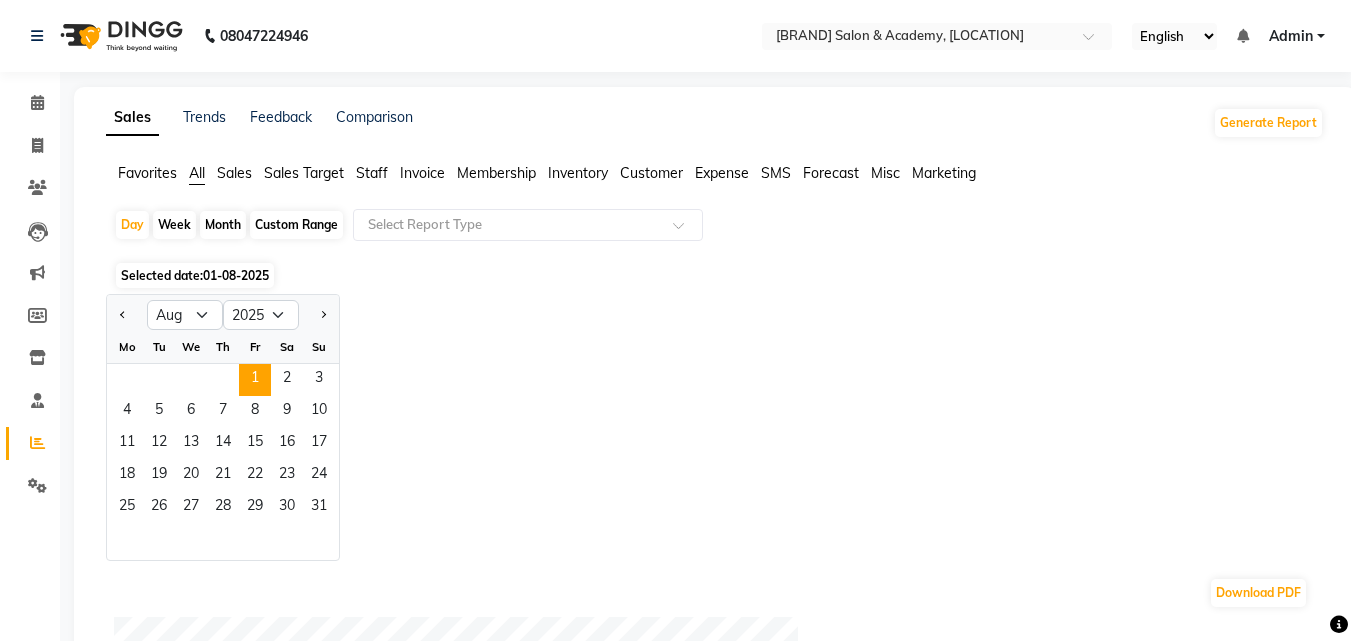 click 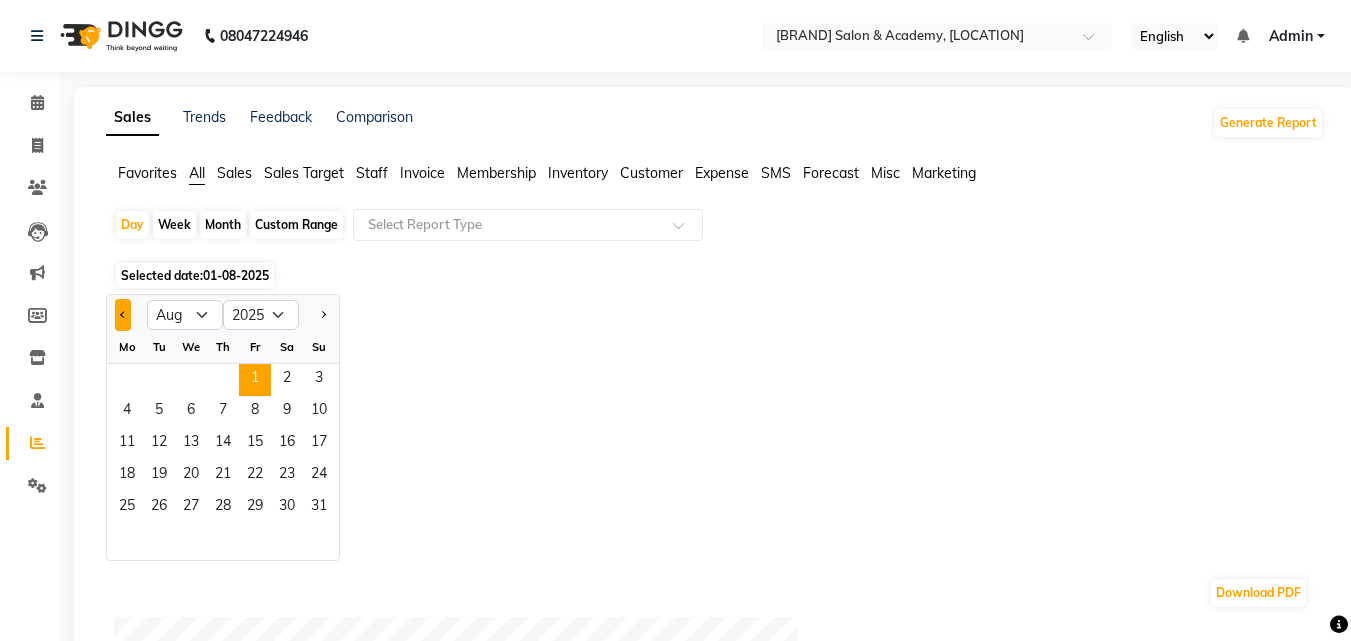 click 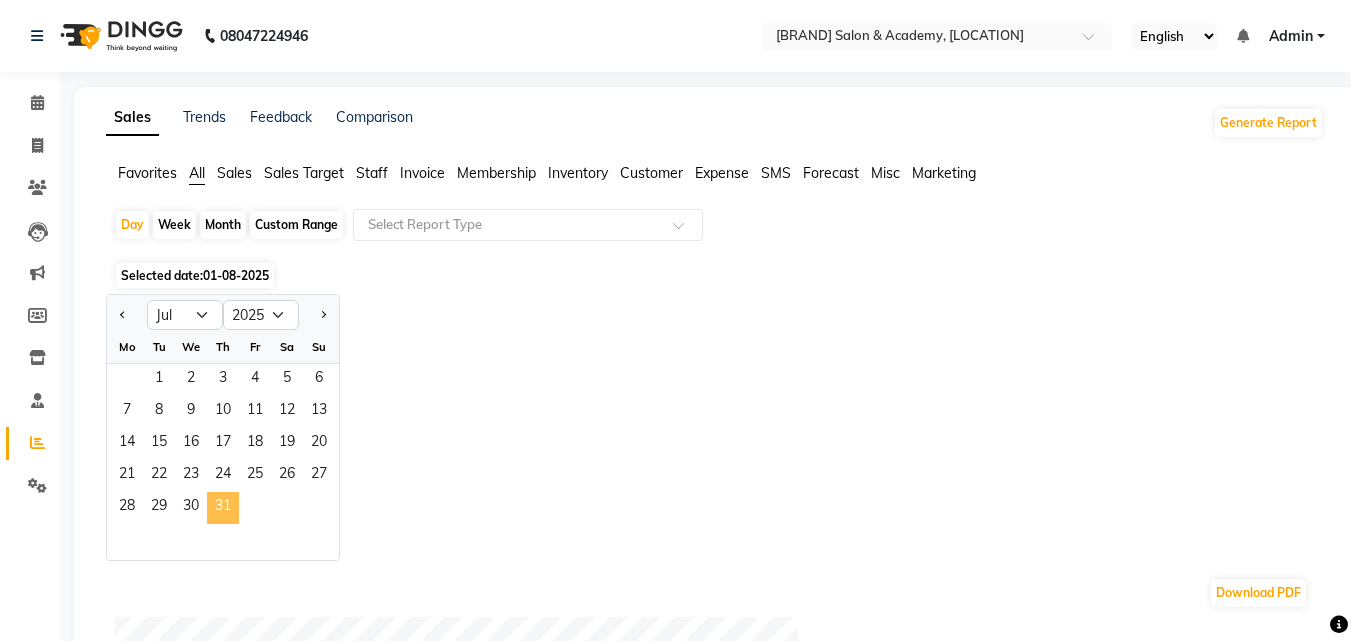 click on "31" 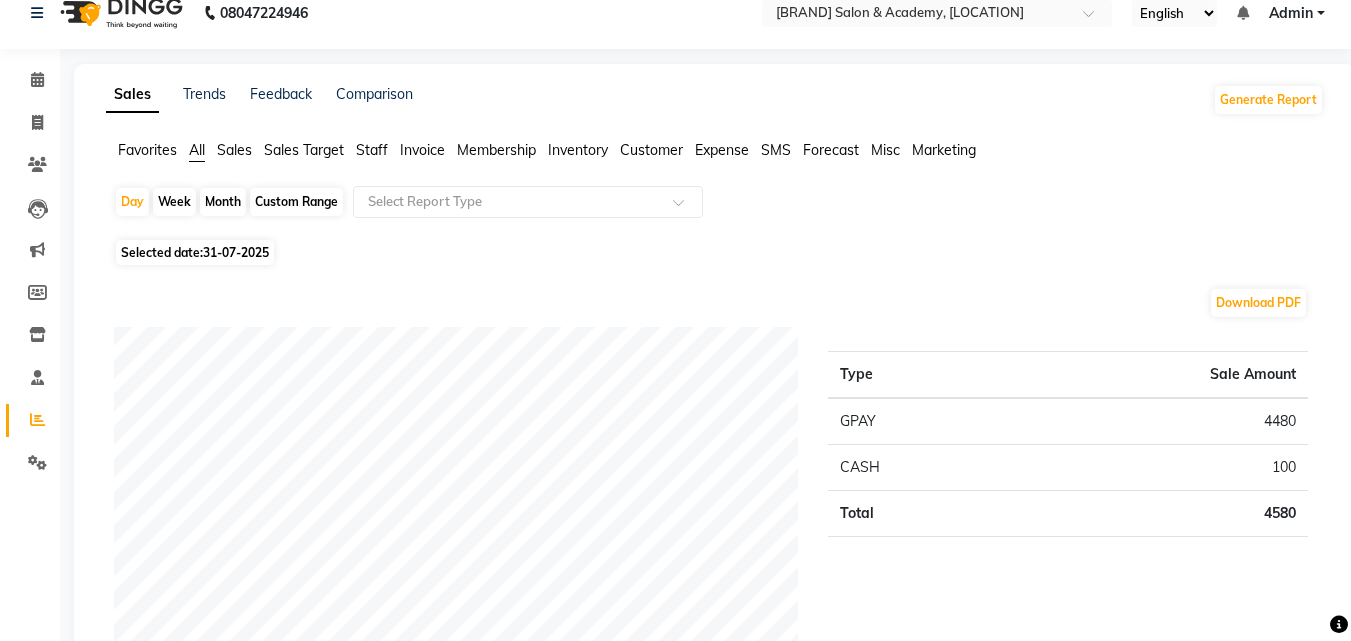 scroll, scrollTop: 40, scrollLeft: 0, axis: vertical 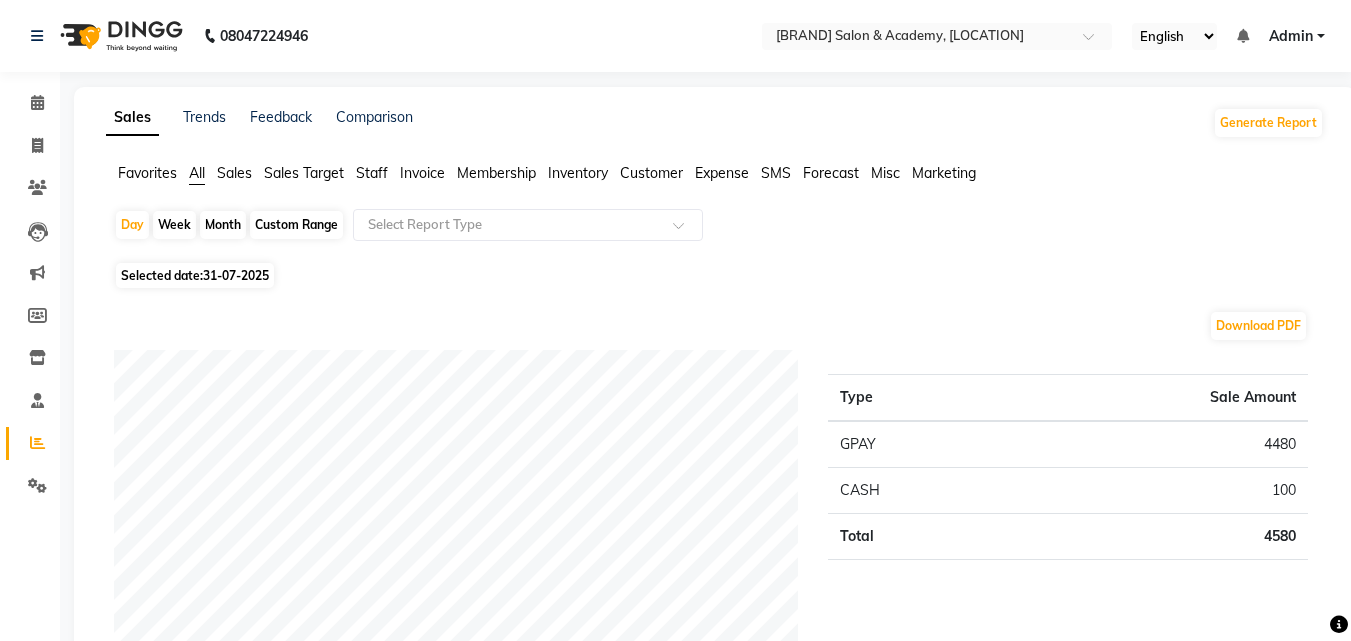 click on "Selected date:  31-07-2025" 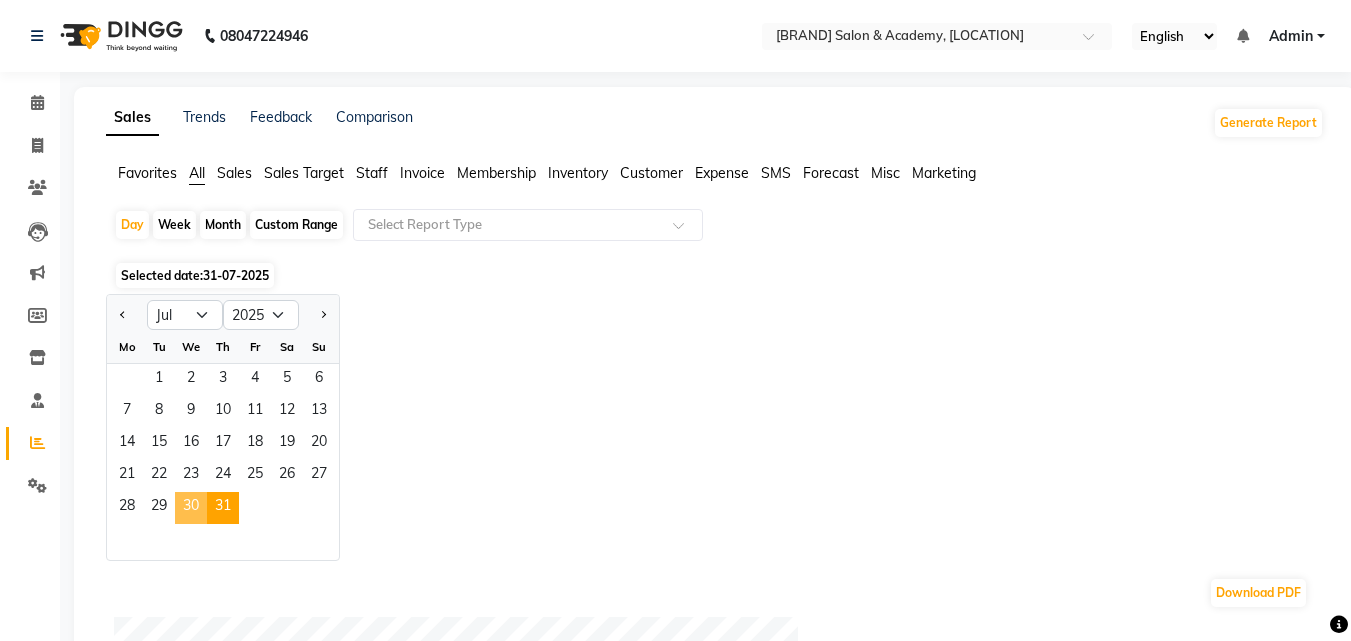 click on "30" 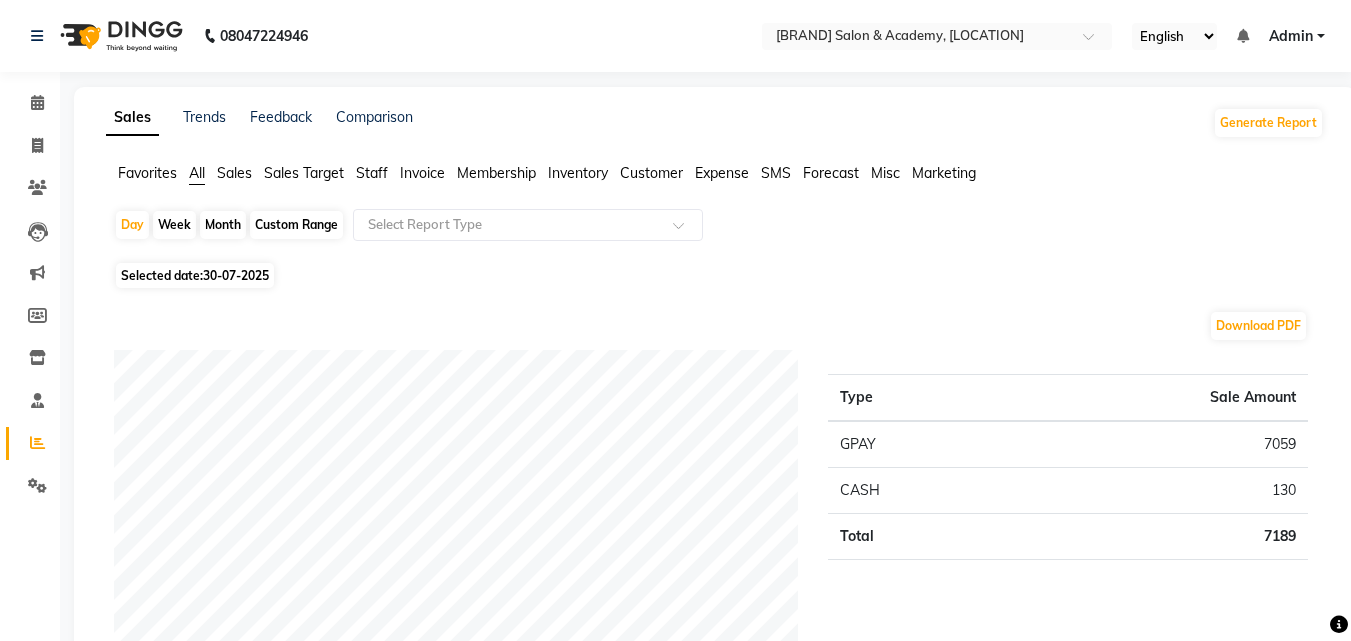 scroll, scrollTop: 560, scrollLeft: 0, axis: vertical 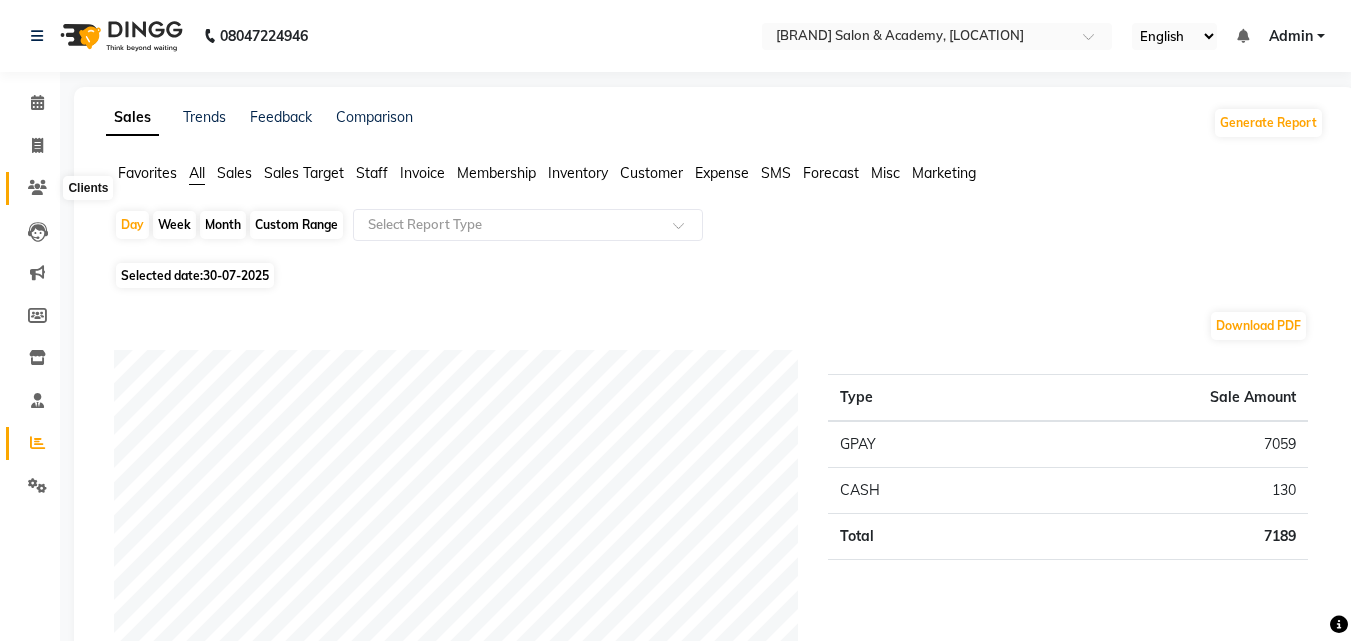 click 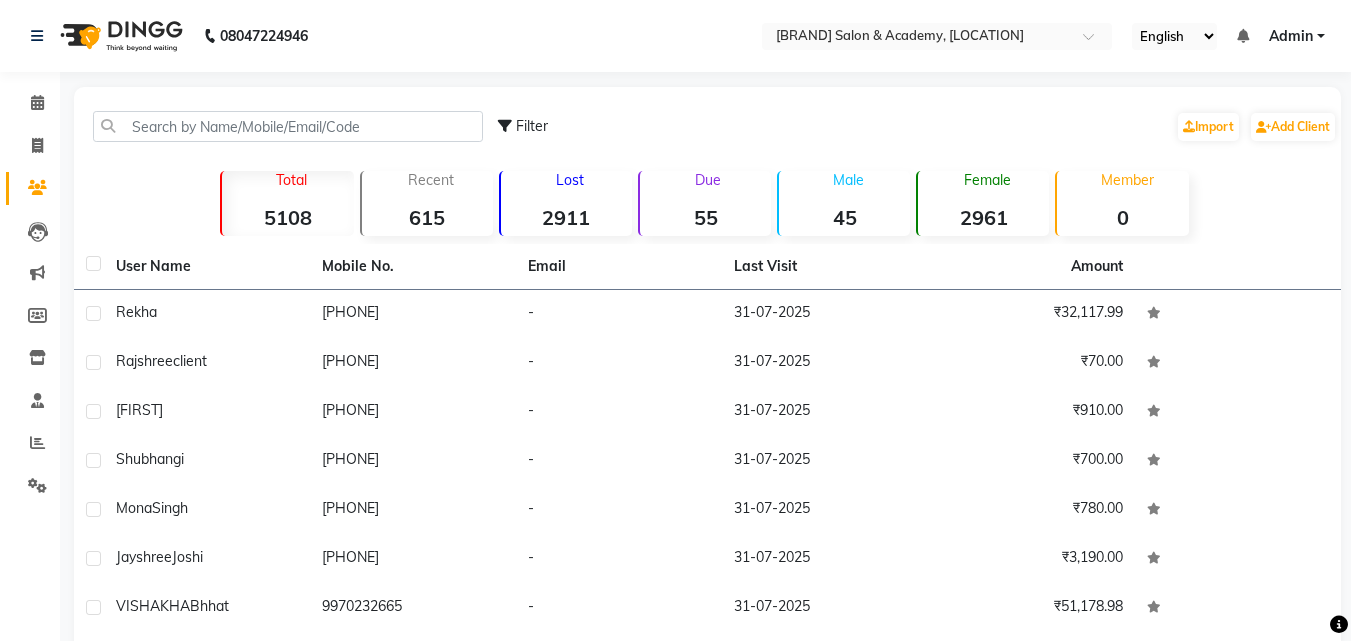 click 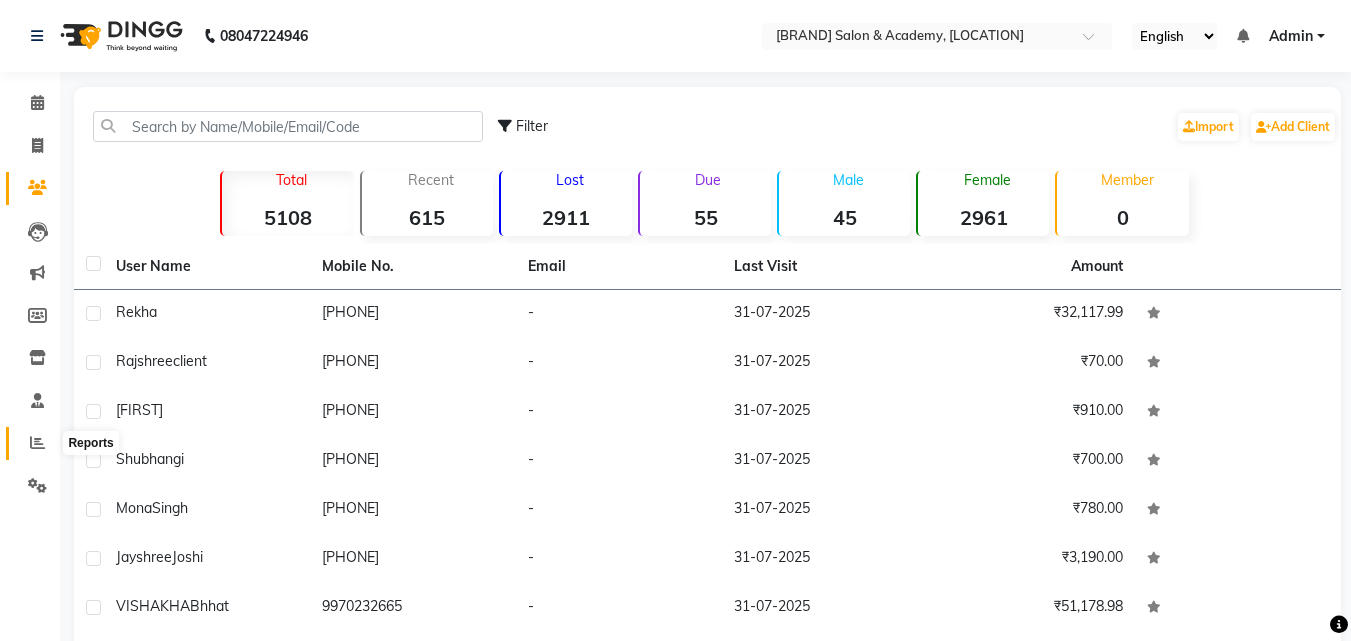 click 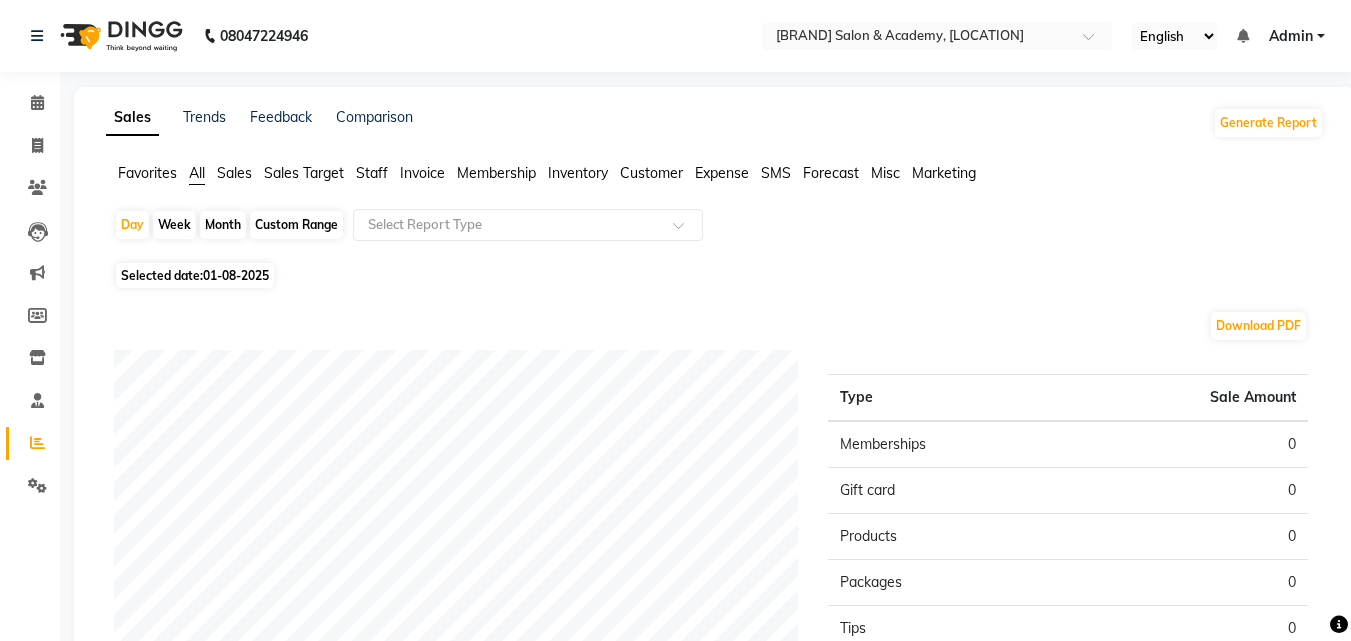 click on "Month" 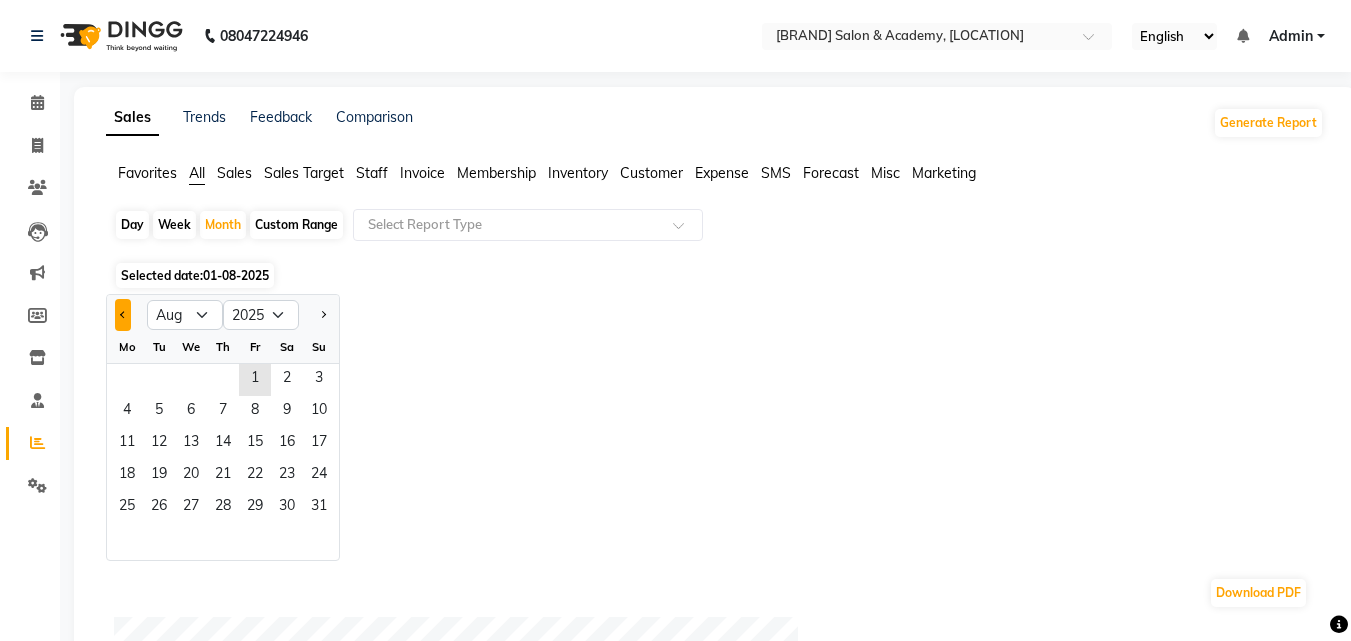click 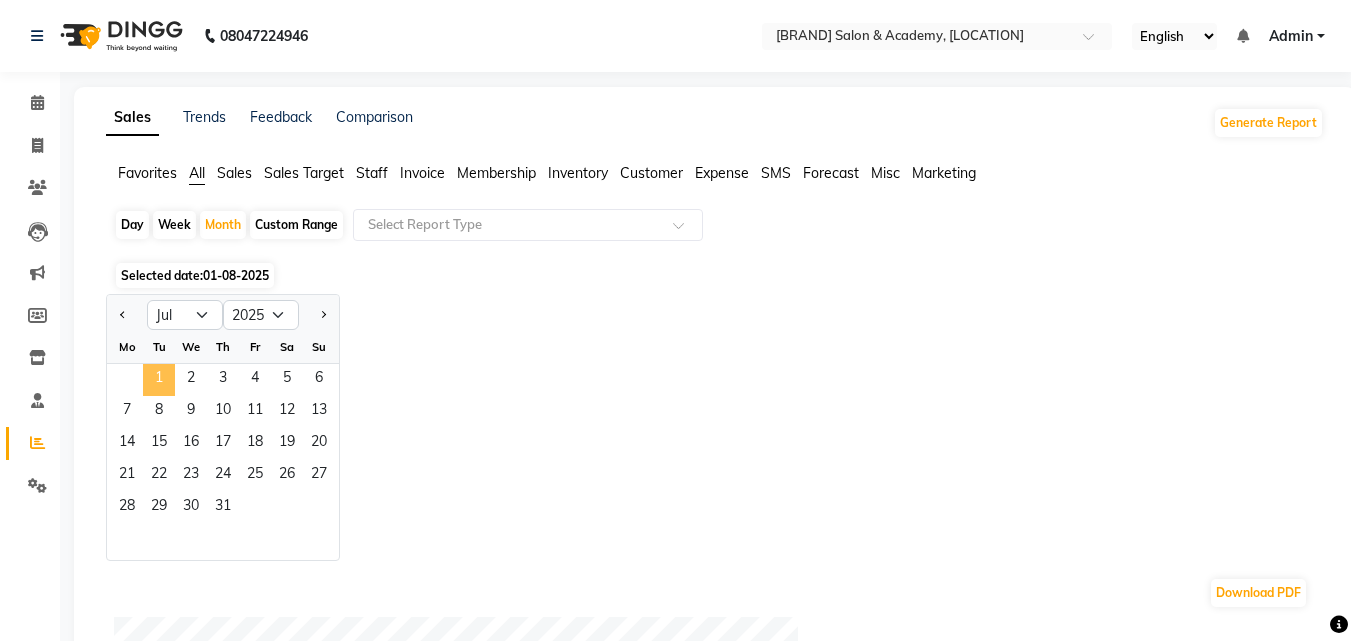 click on "1" 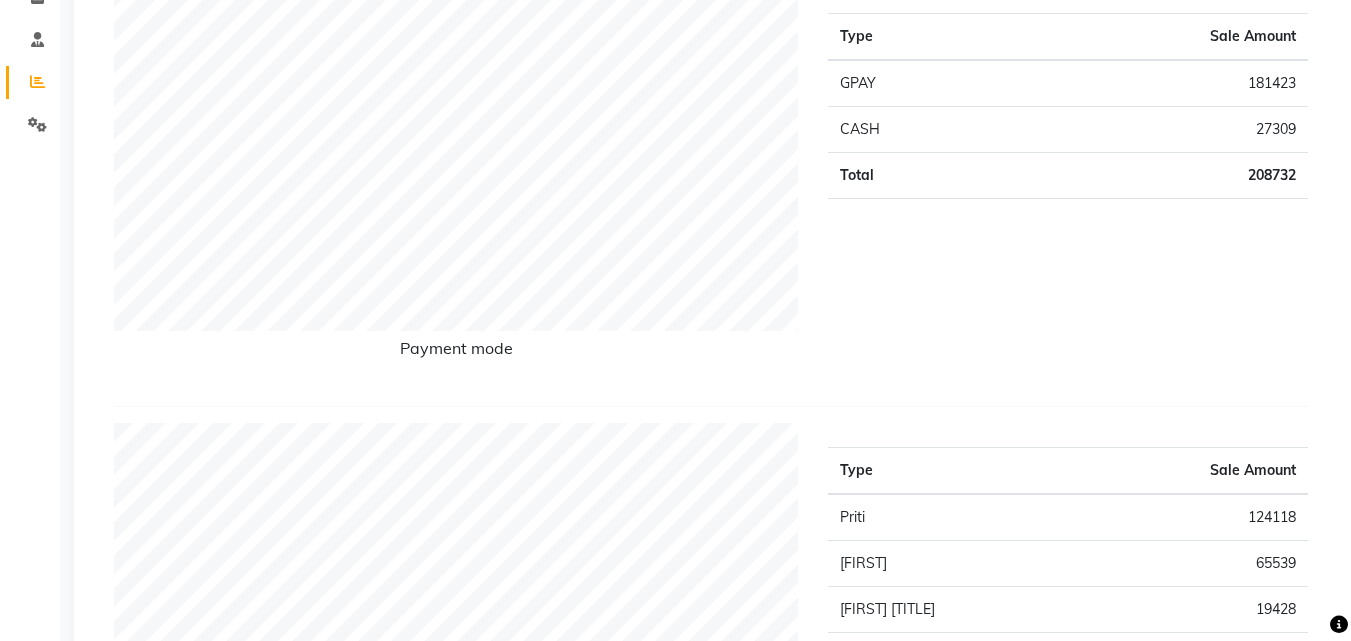 scroll, scrollTop: 360, scrollLeft: 0, axis: vertical 